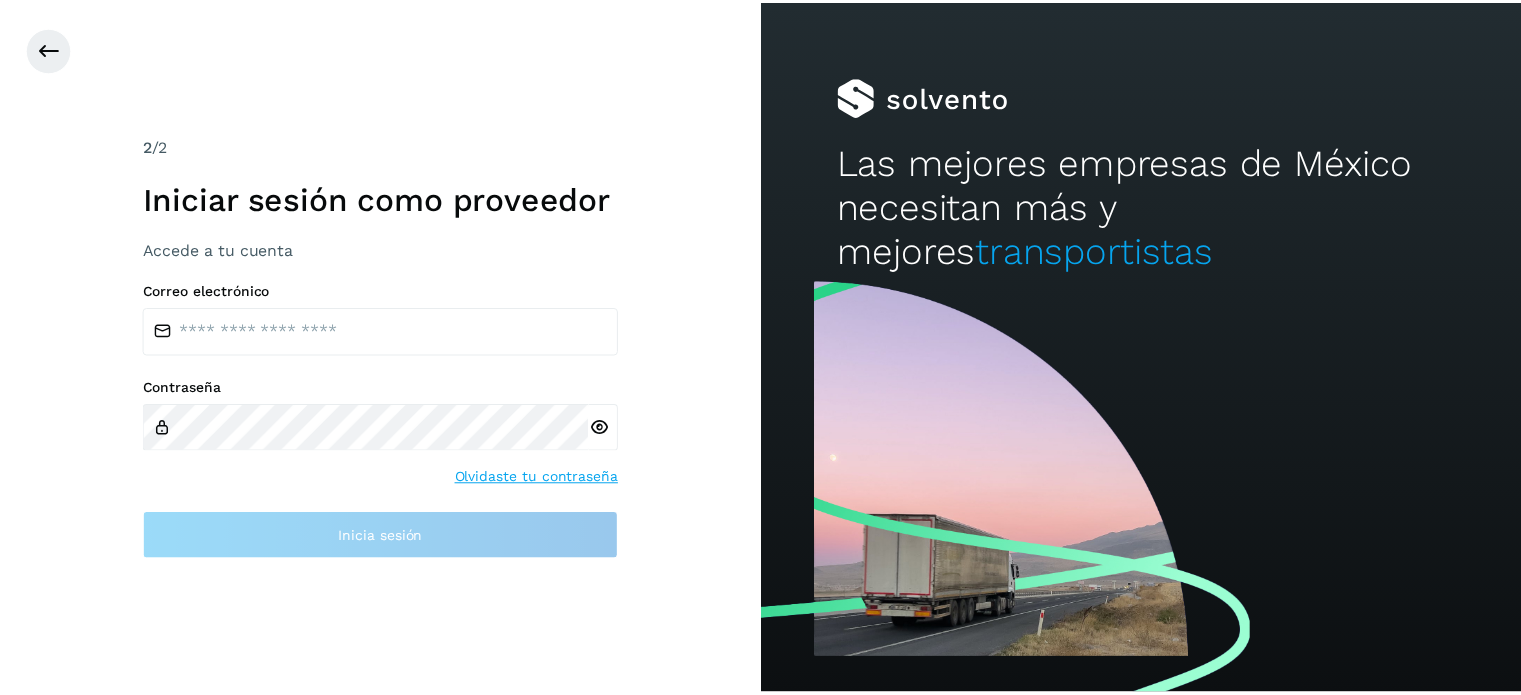 scroll, scrollTop: 0, scrollLeft: 0, axis: both 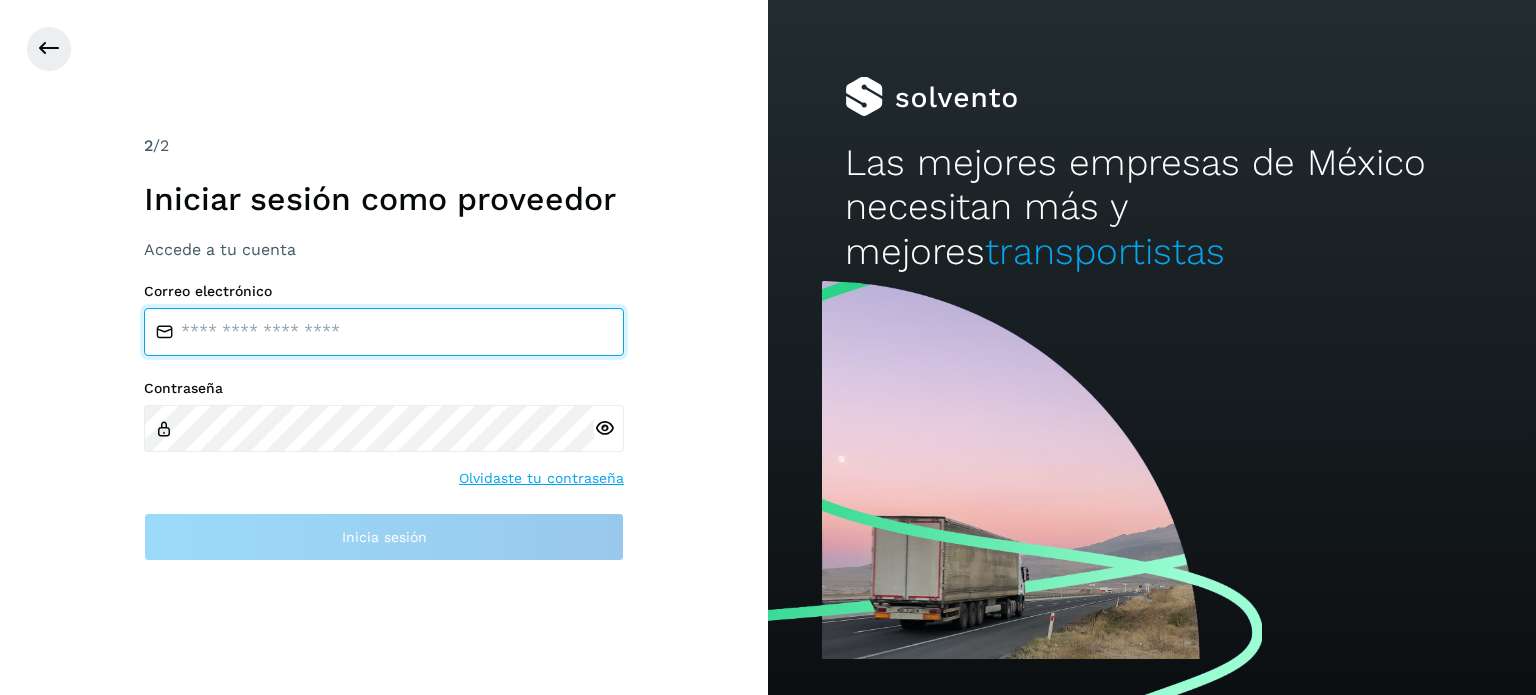 click at bounding box center [384, 332] 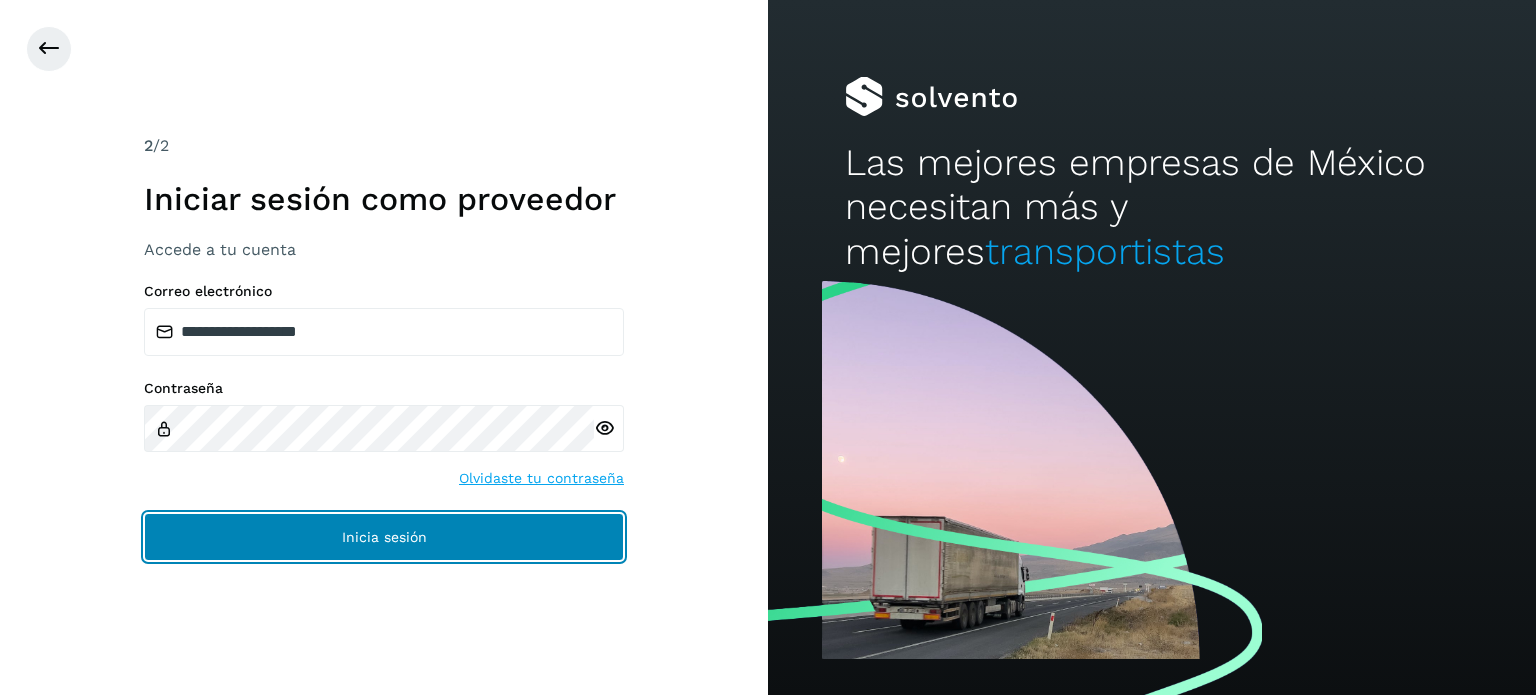 click on "Inicia sesión" at bounding box center (384, 537) 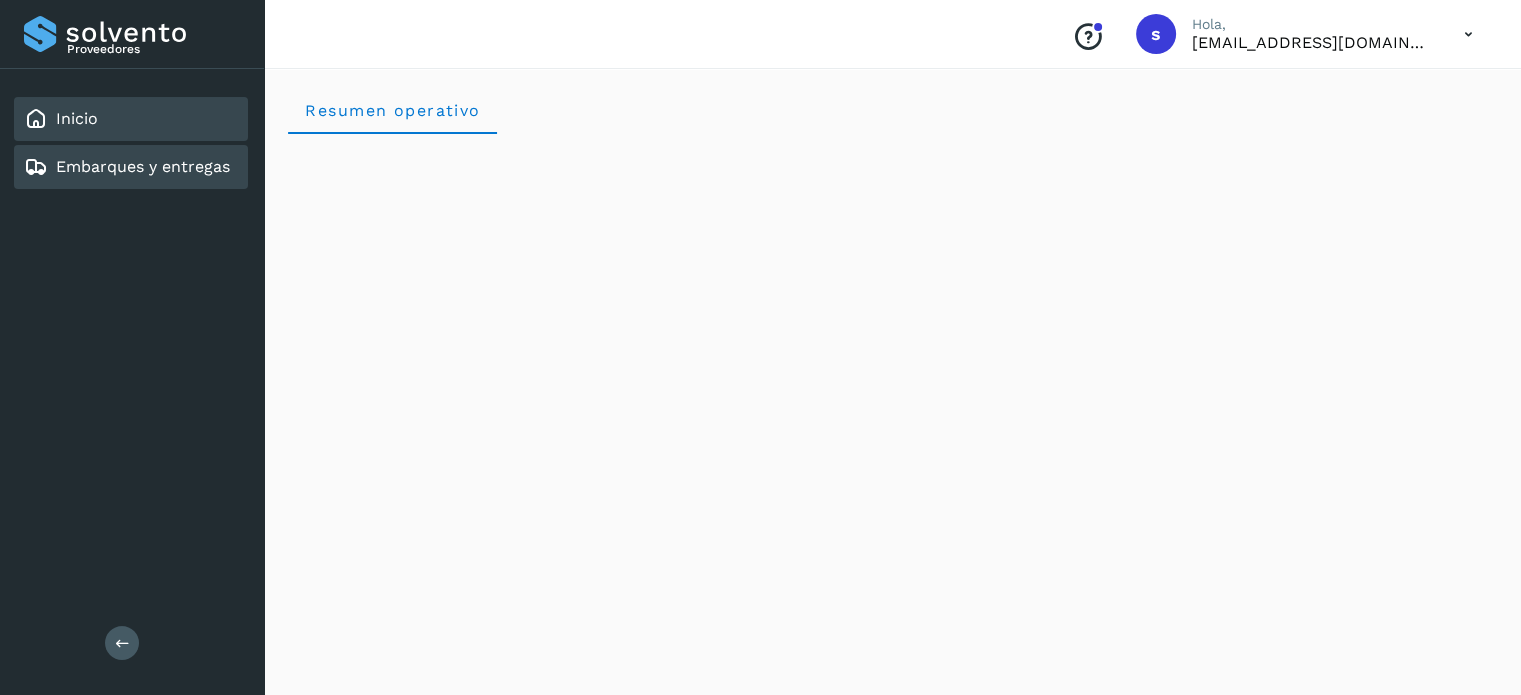 click on "Embarques y entregas" at bounding box center [143, 166] 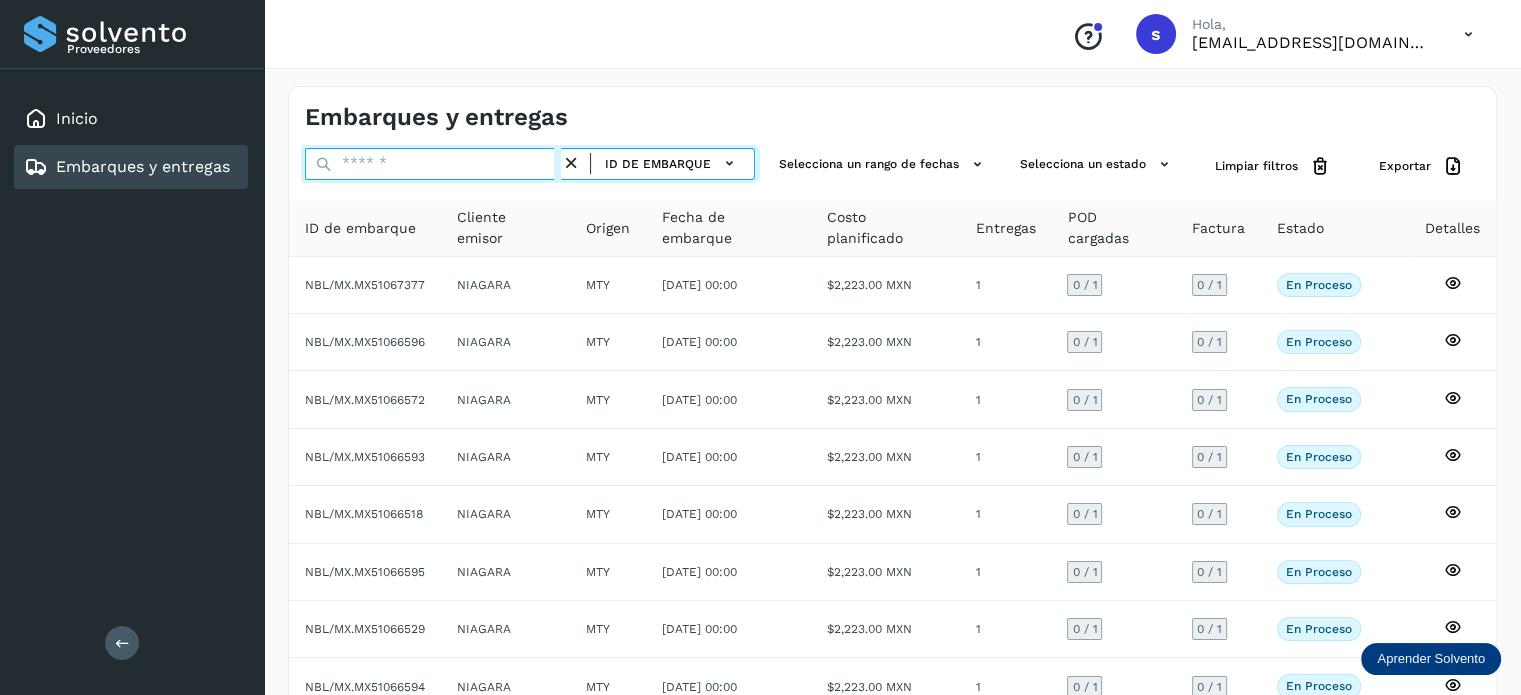 click at bounding box center (433, 164) 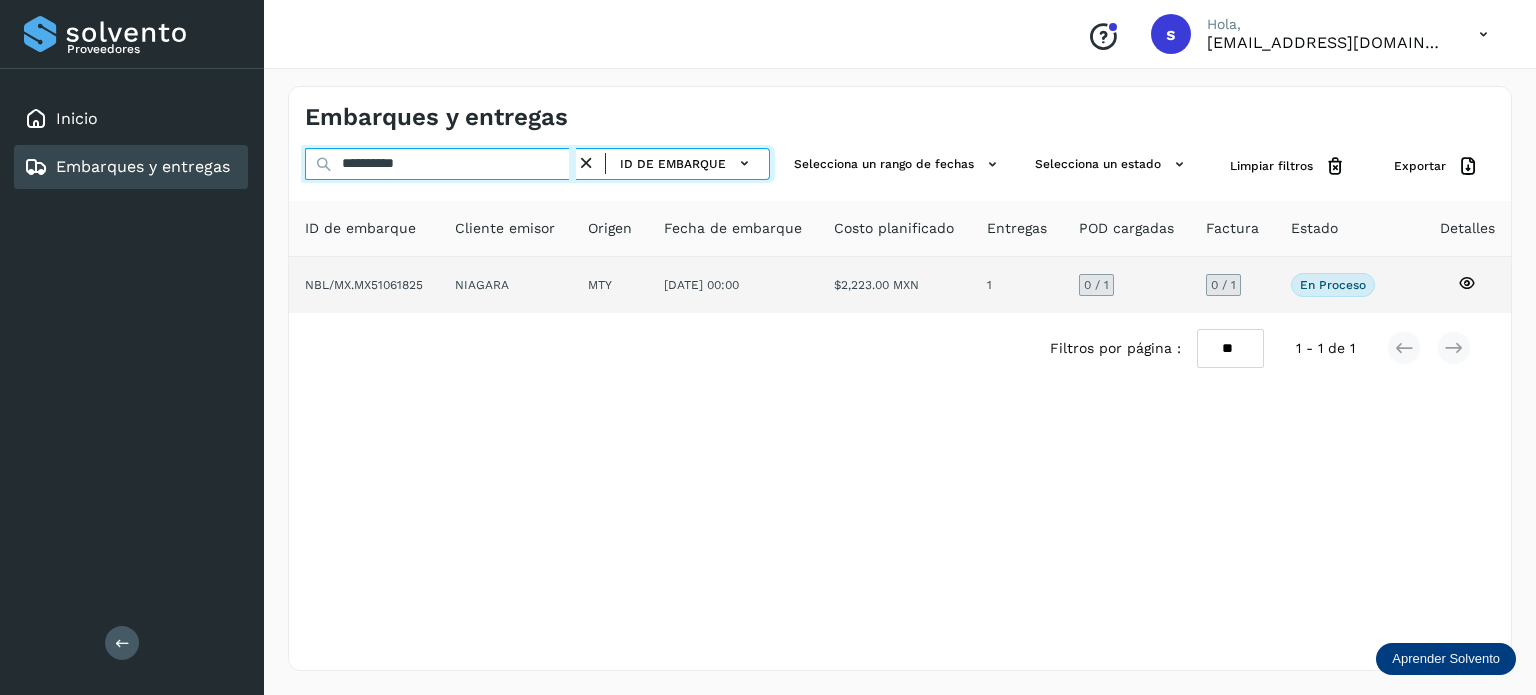 type on "**********" 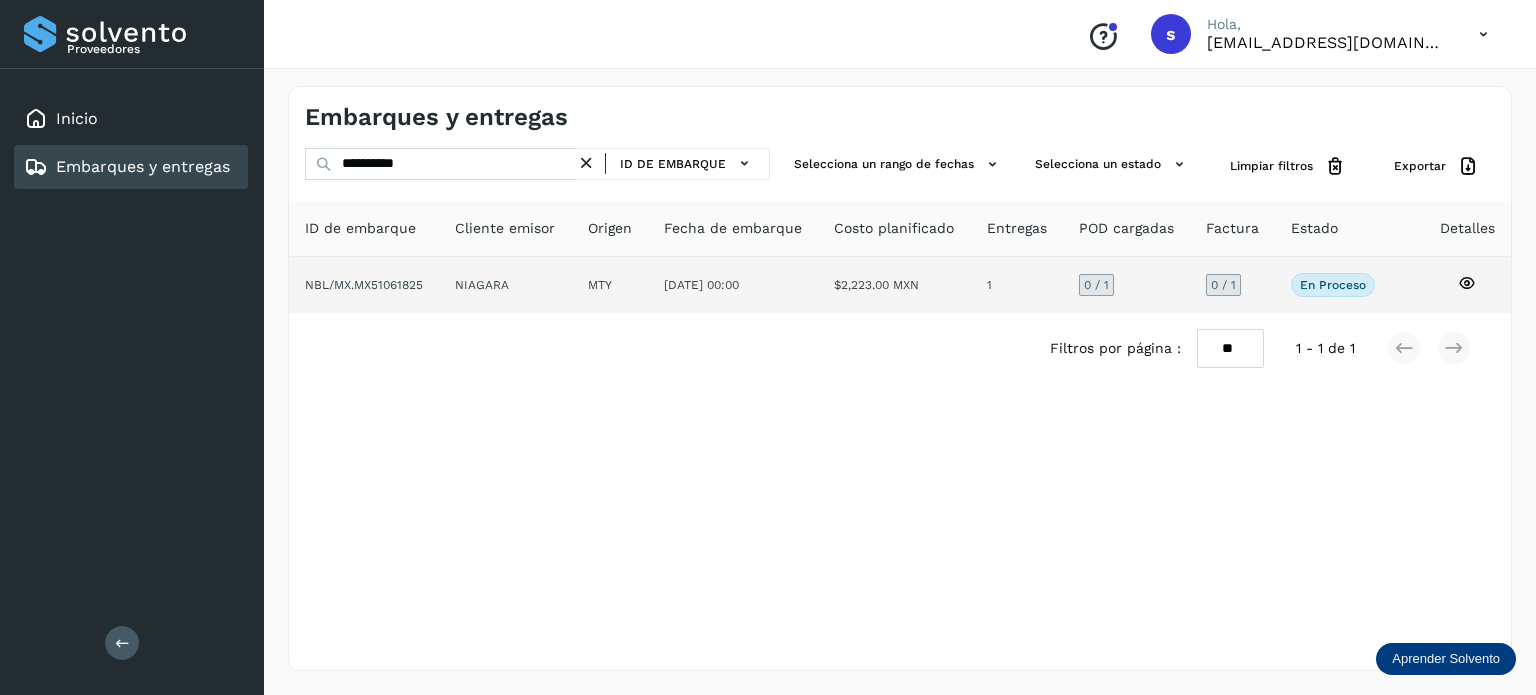 click on "NIAGARA" 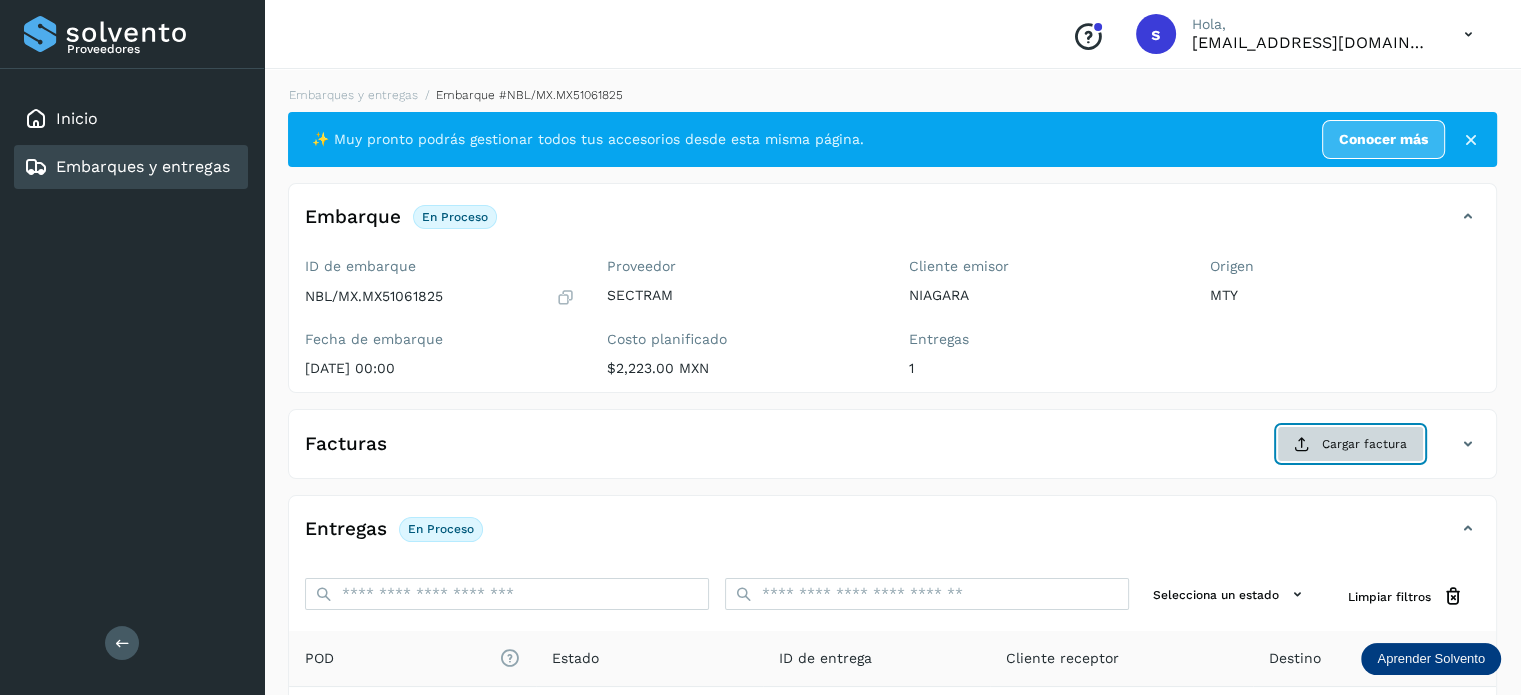 click on "Cargar factura" 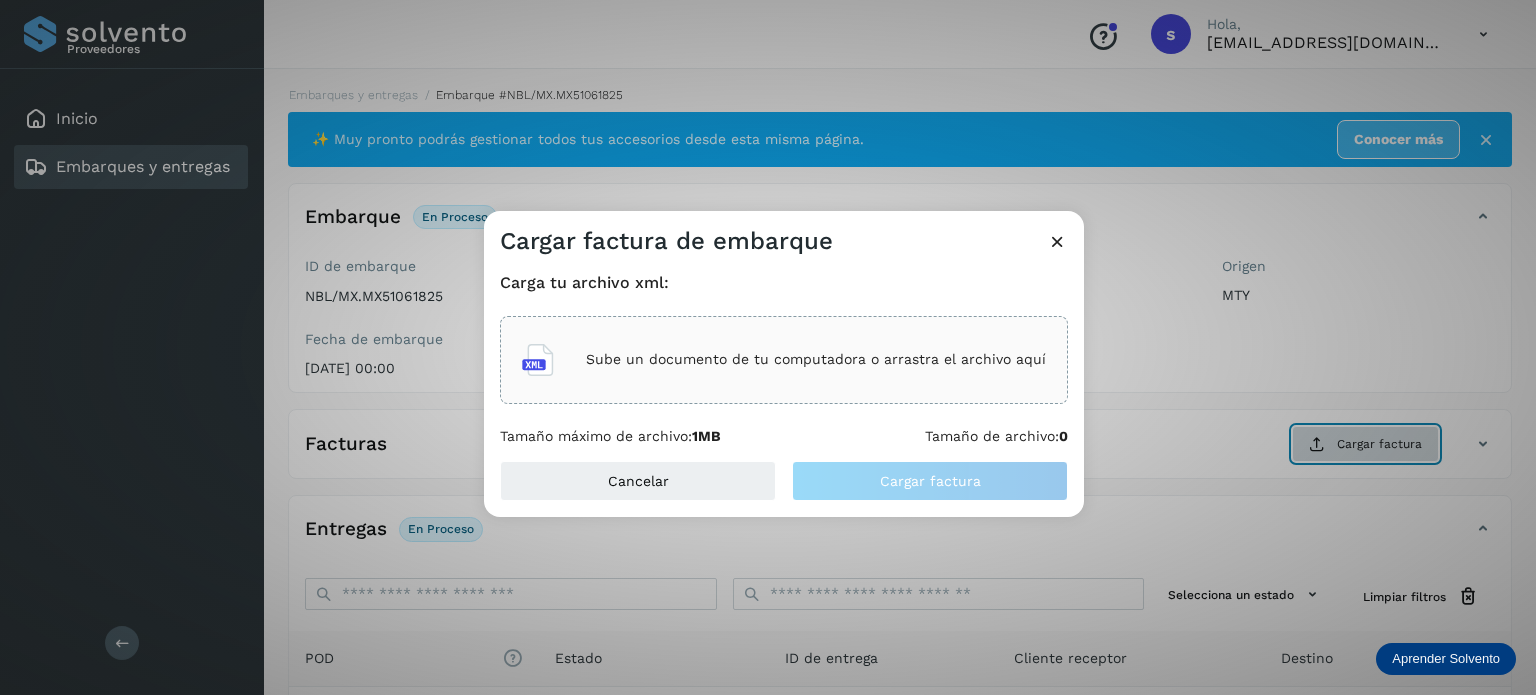 type 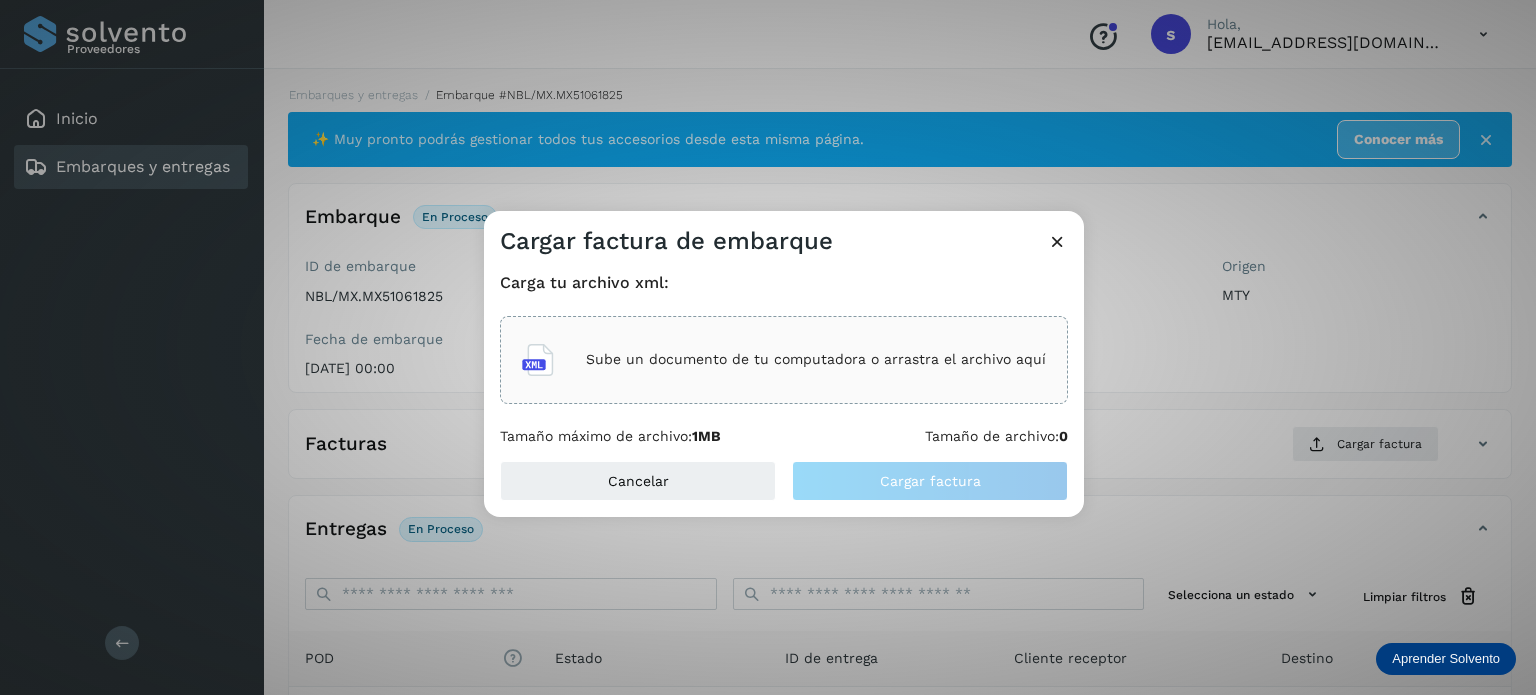 click on "Sube un documento de tu computadora o arrastra el archivo aquí" at bounding box center (816, 359) 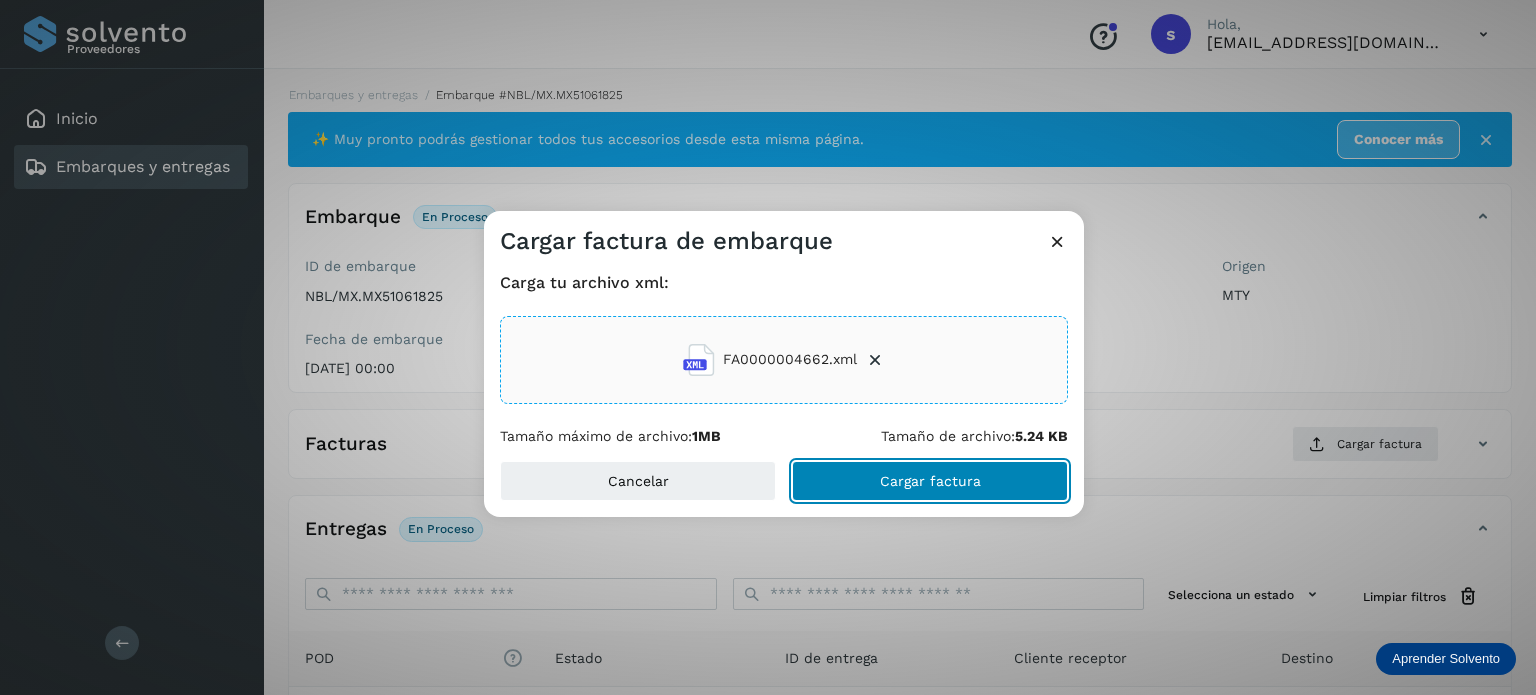 click on "Cargar factura" 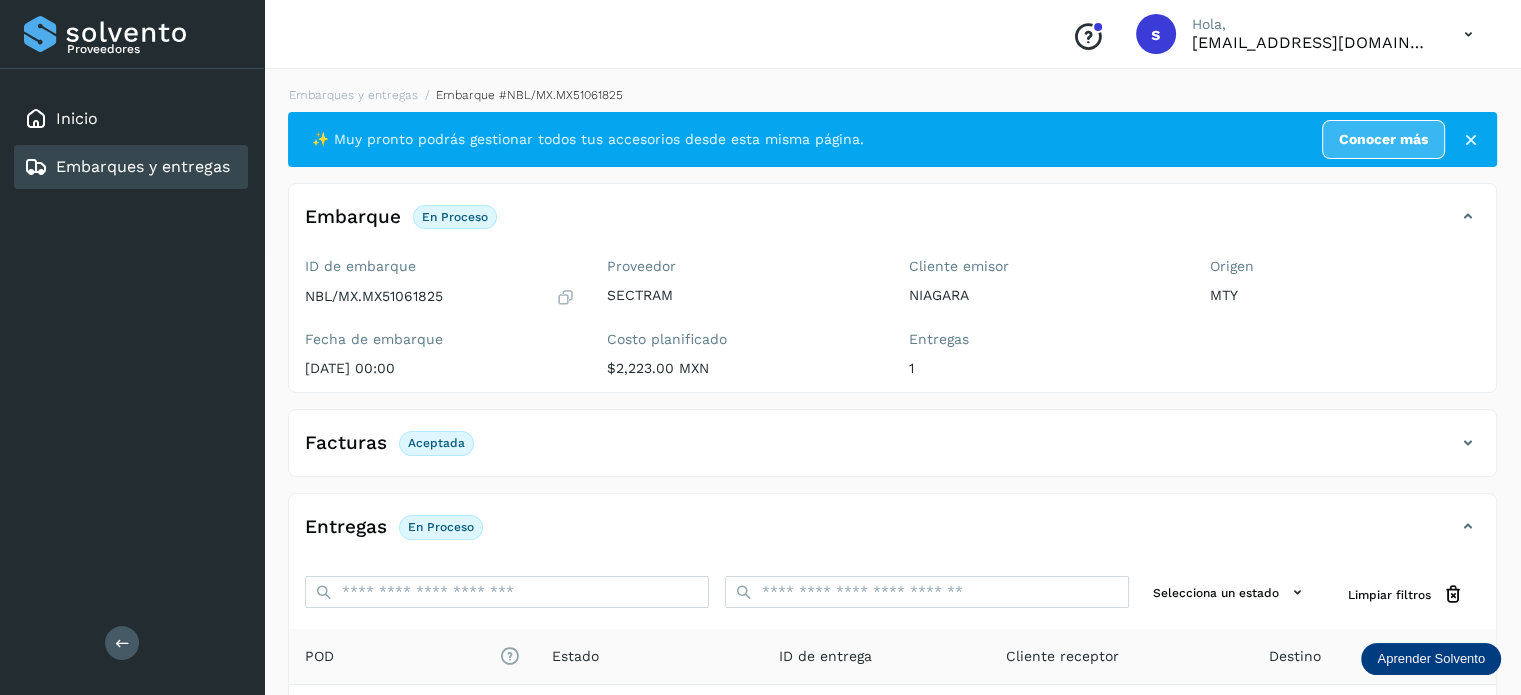 scroll, scrollTop: 250, scrollLeft: 0, axis: vertical 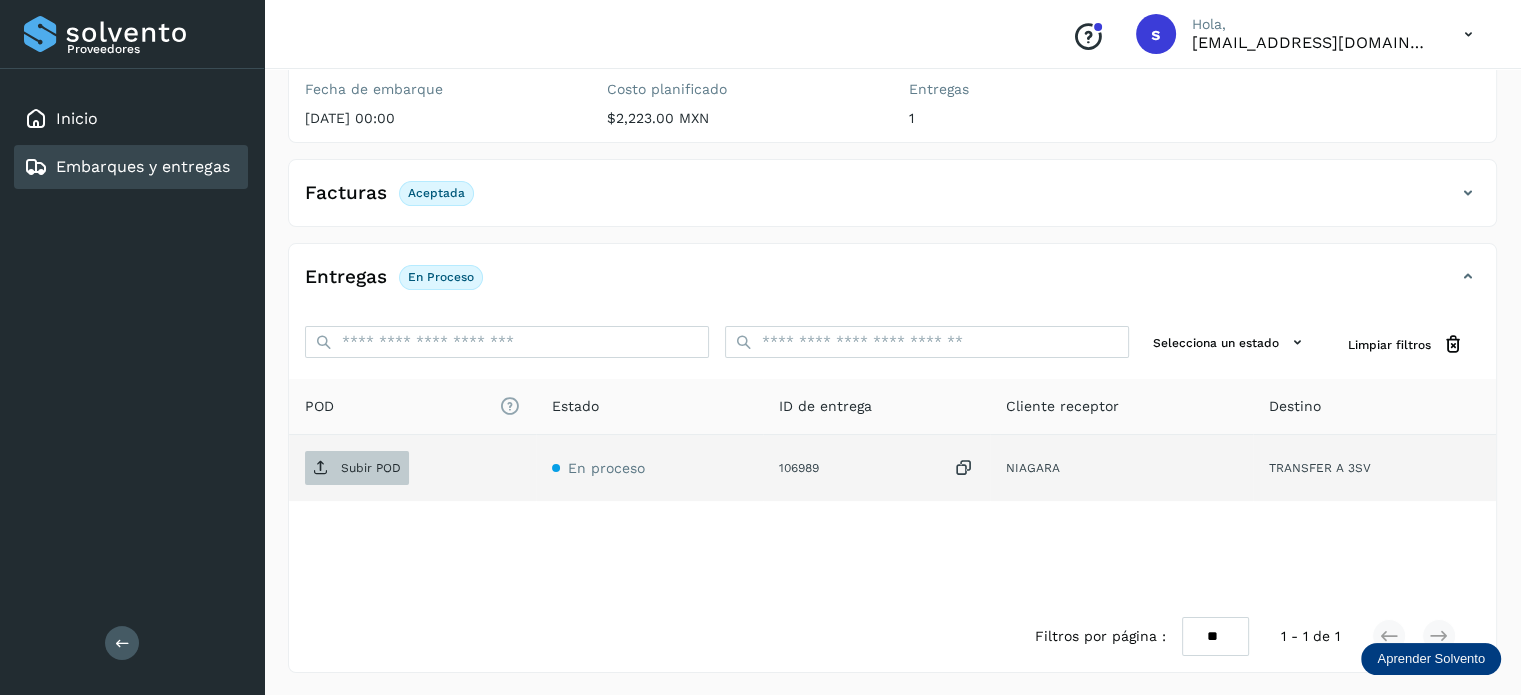 click on "Subir POD" at bounding box center [371, 468] 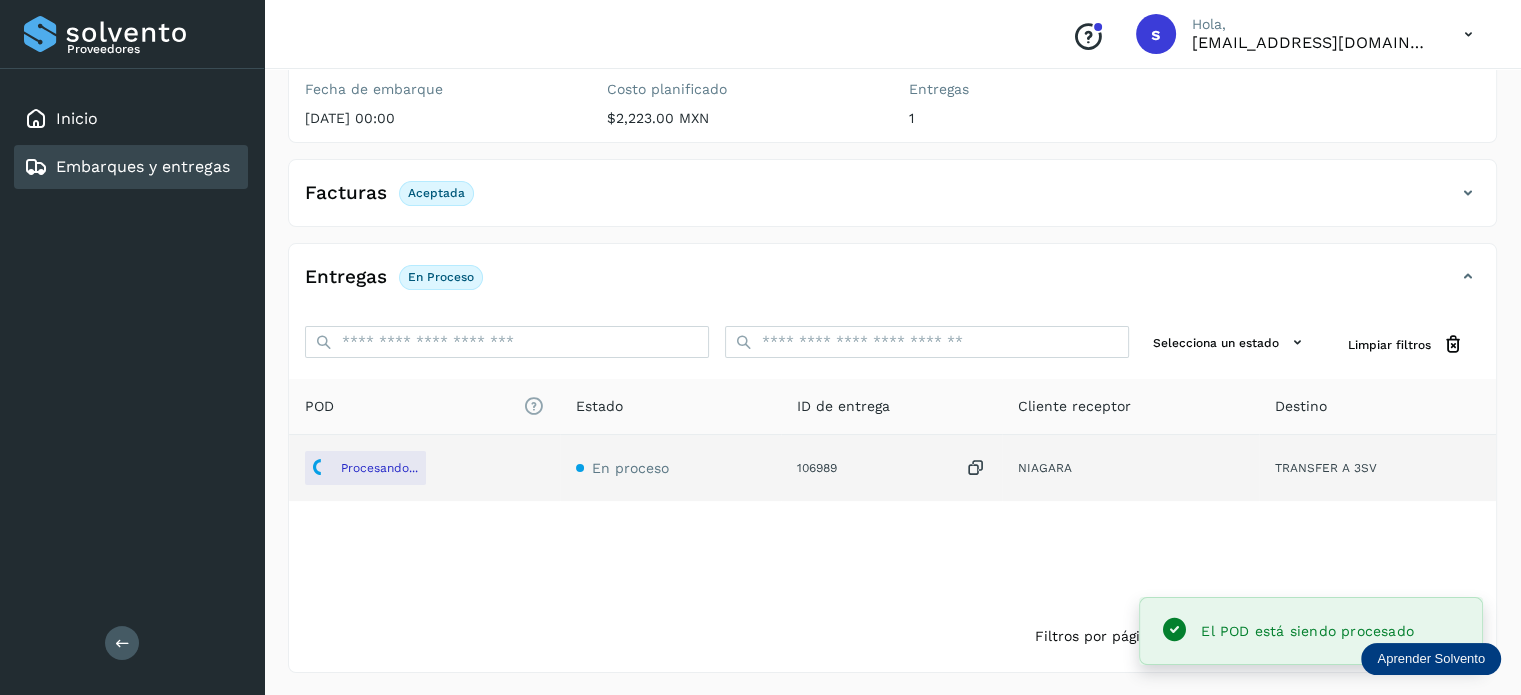 scroll, scrollTop: 0, scrollLeft: 0, axis: both 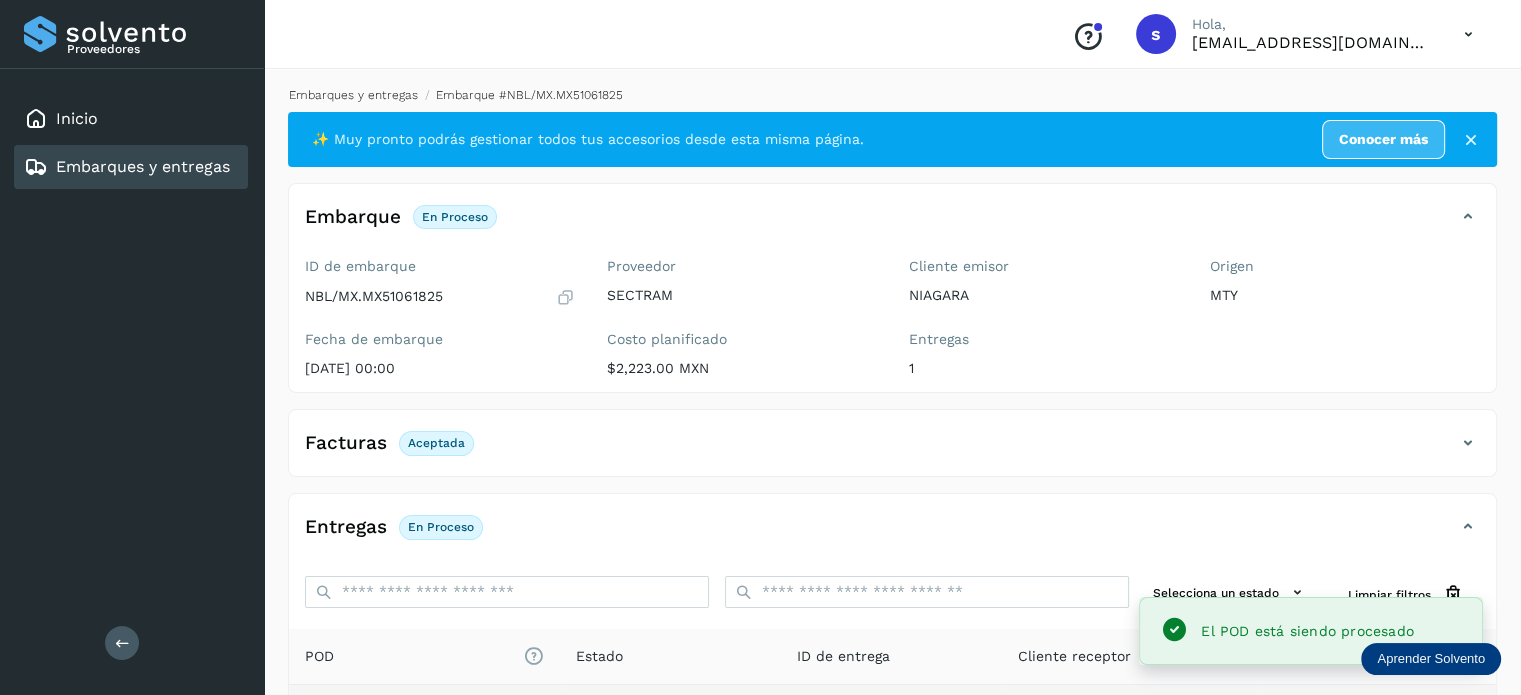 click on "Embarques y entregas" at bounding box center (353, 95) 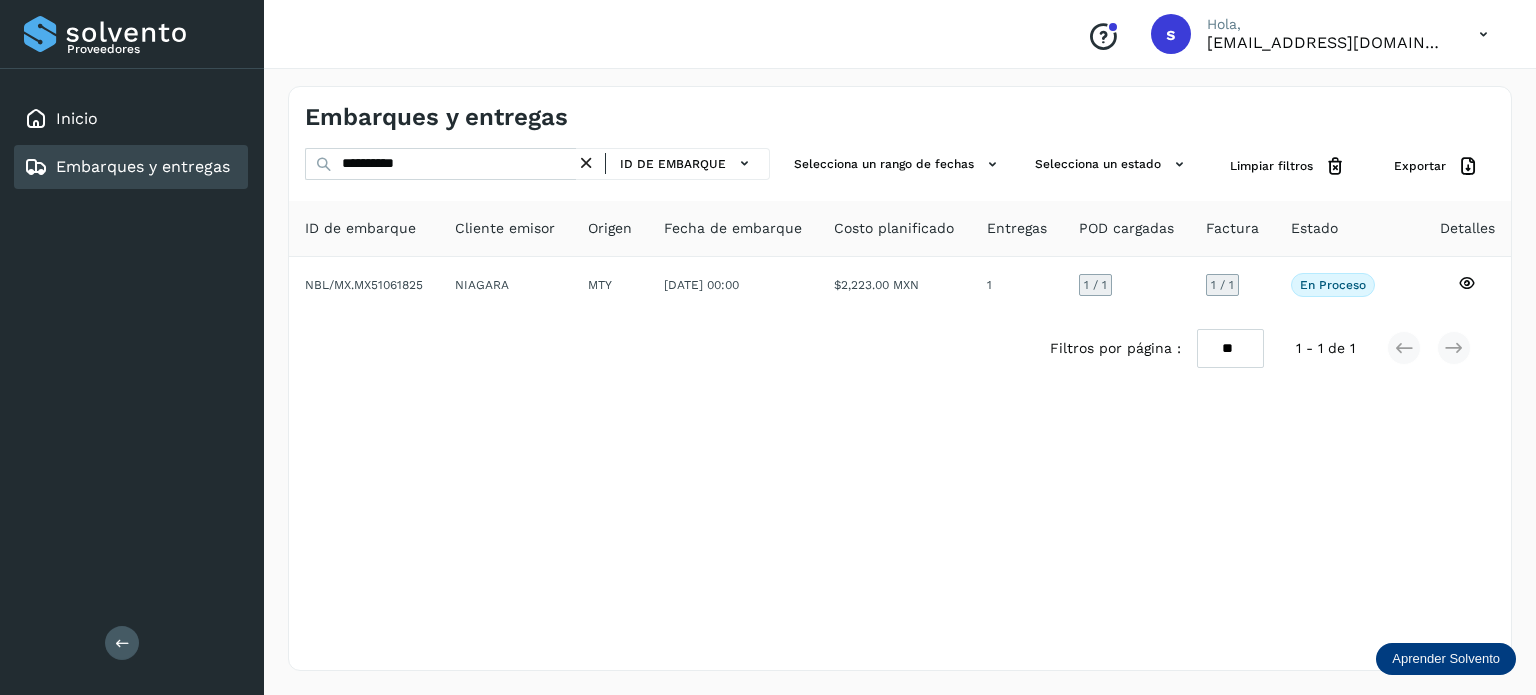 click at bounding box center [586, 163] 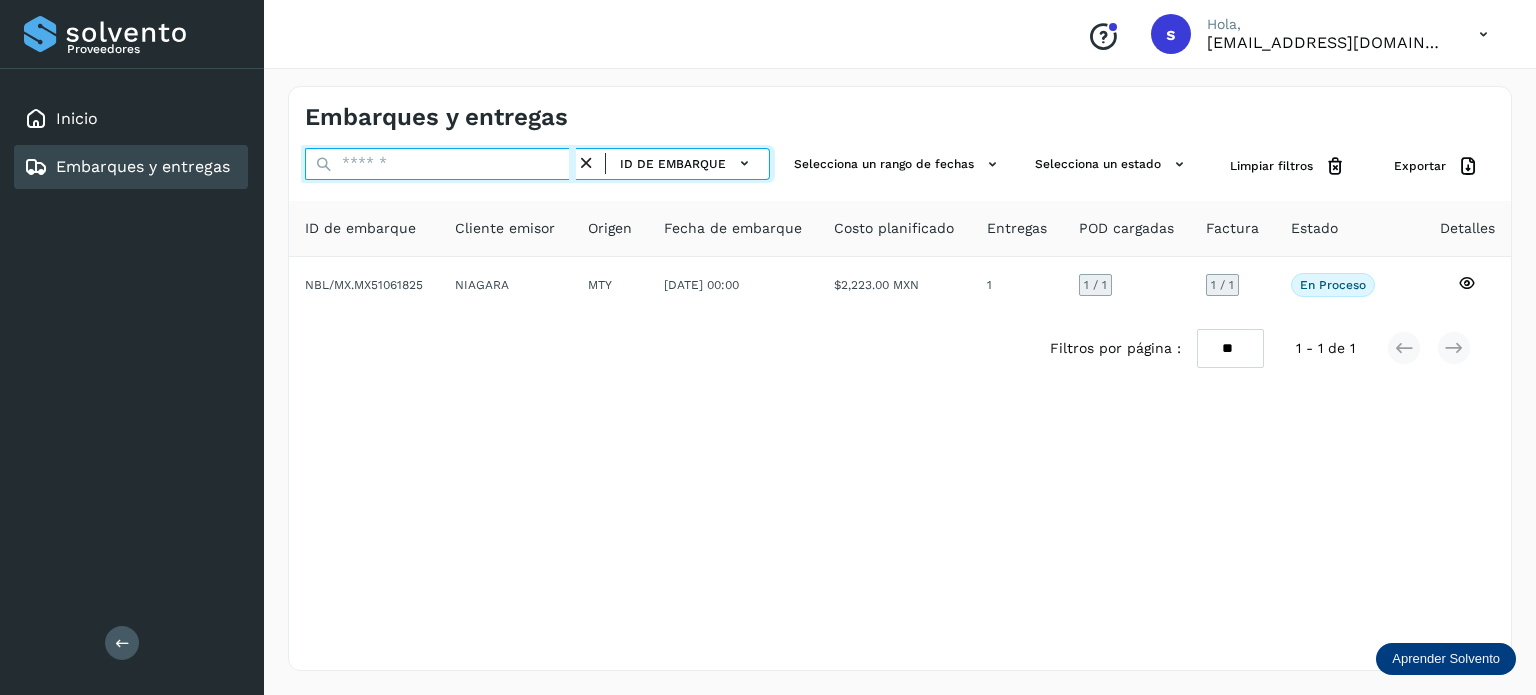 click at bounding box center (440, 164) 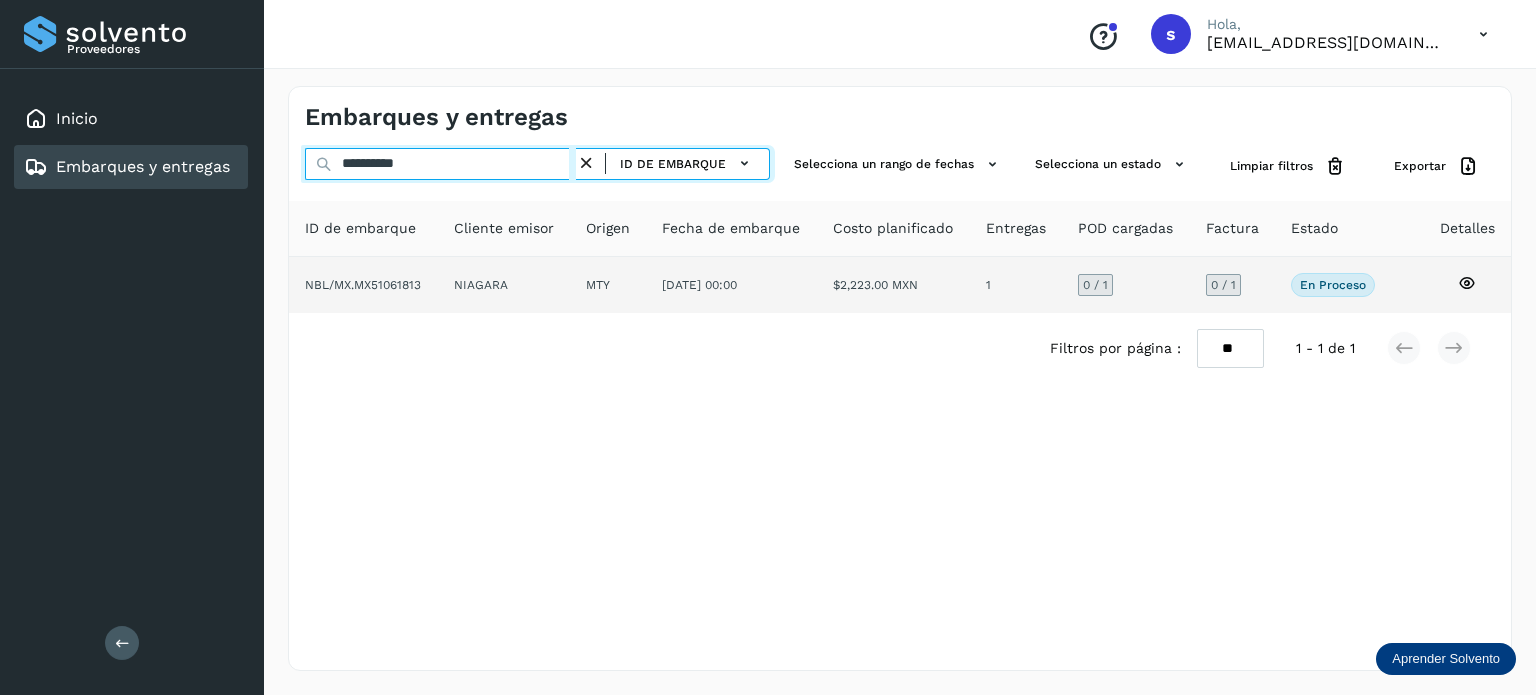 type on "**********" 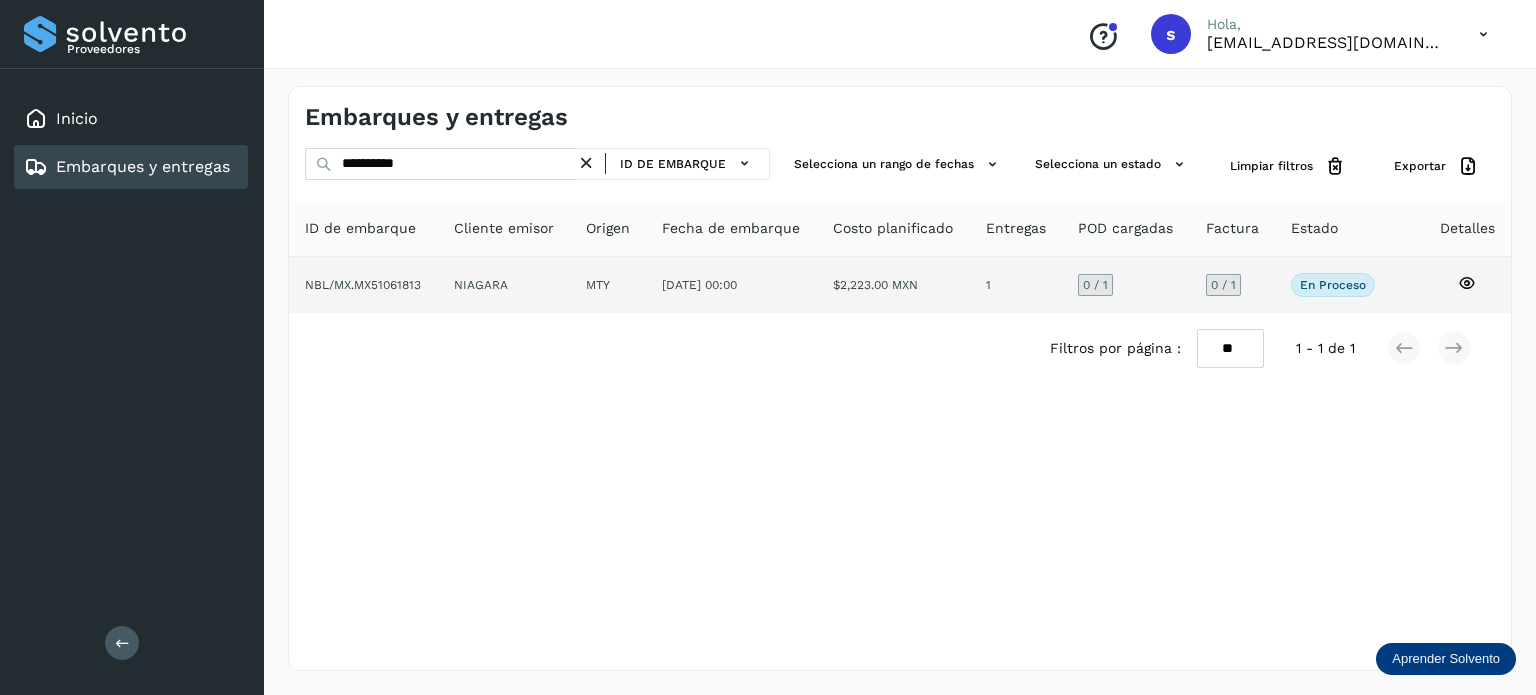 click on "NIAGARA" 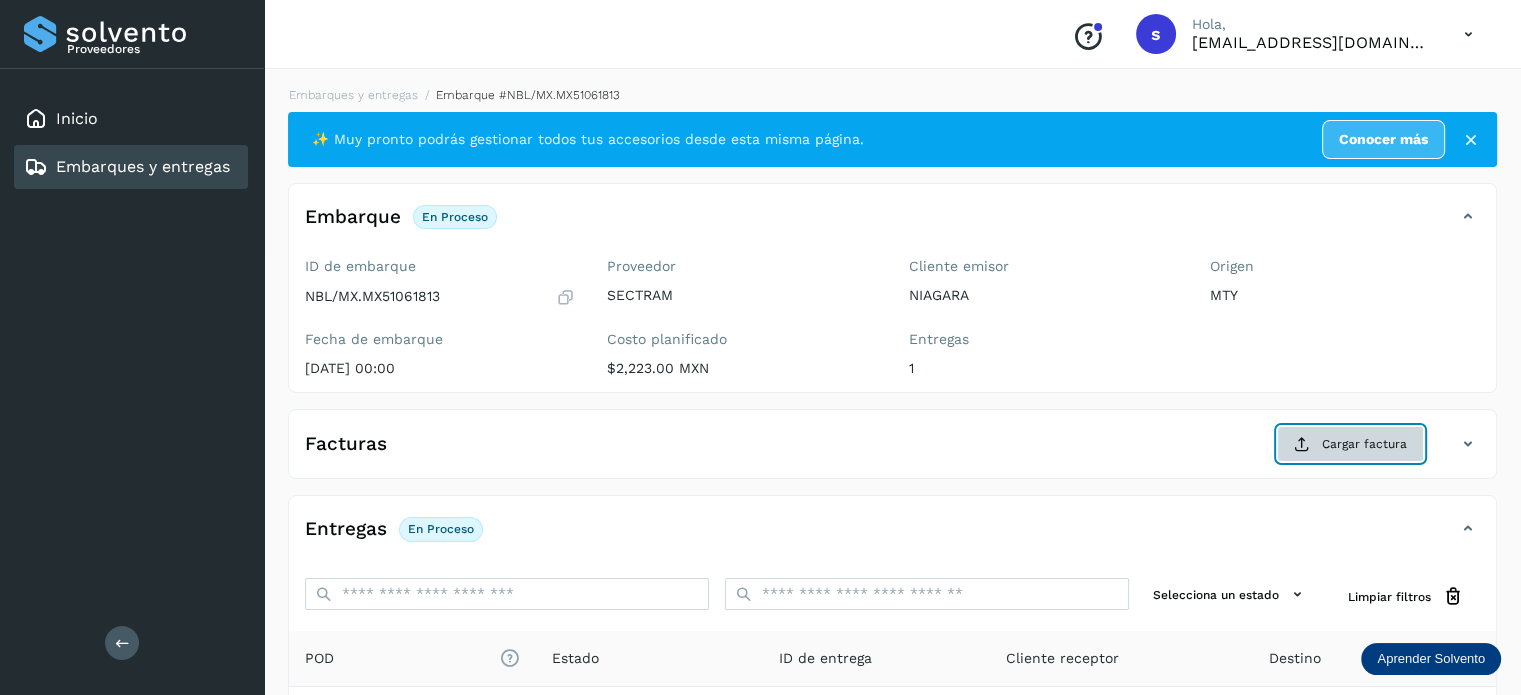 click on "Cargar factura" 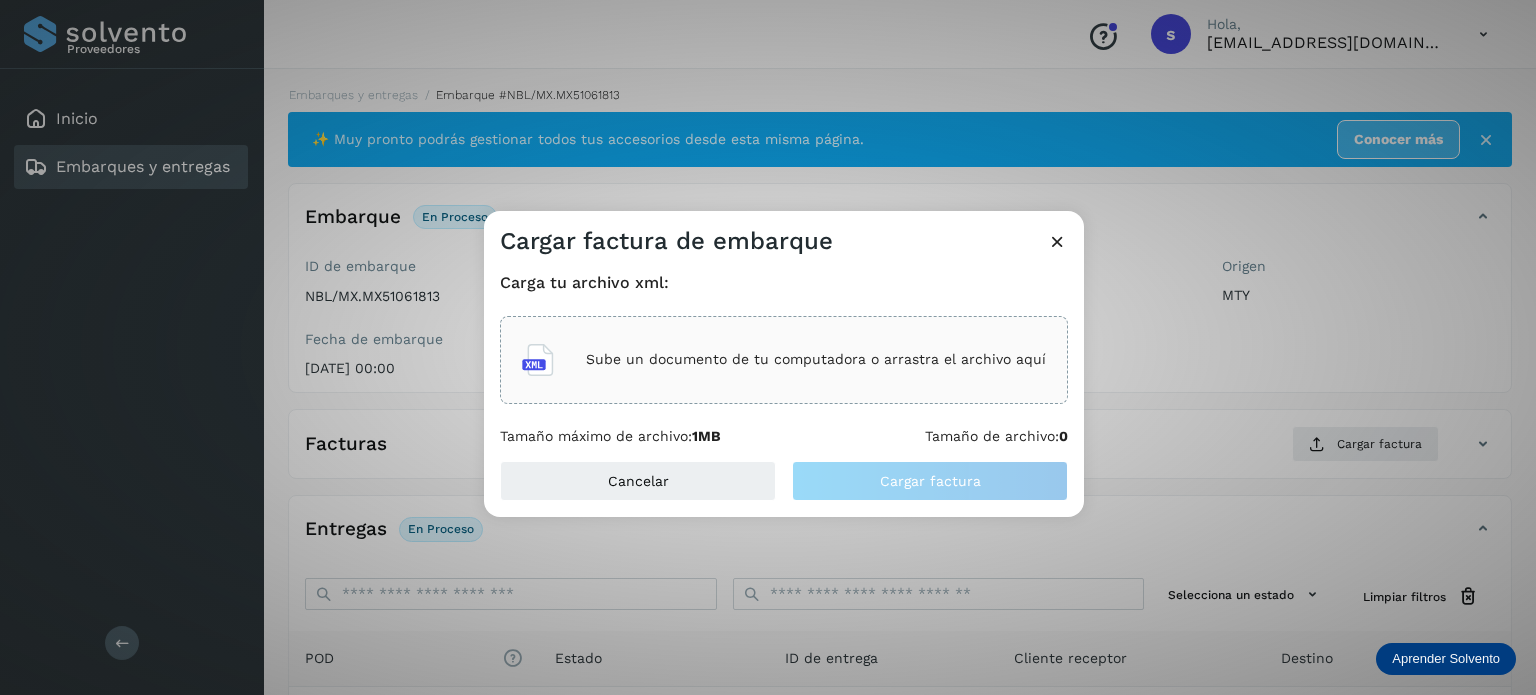 click on "Sube un documento de tu computadora o arrastra el archivo aquí" 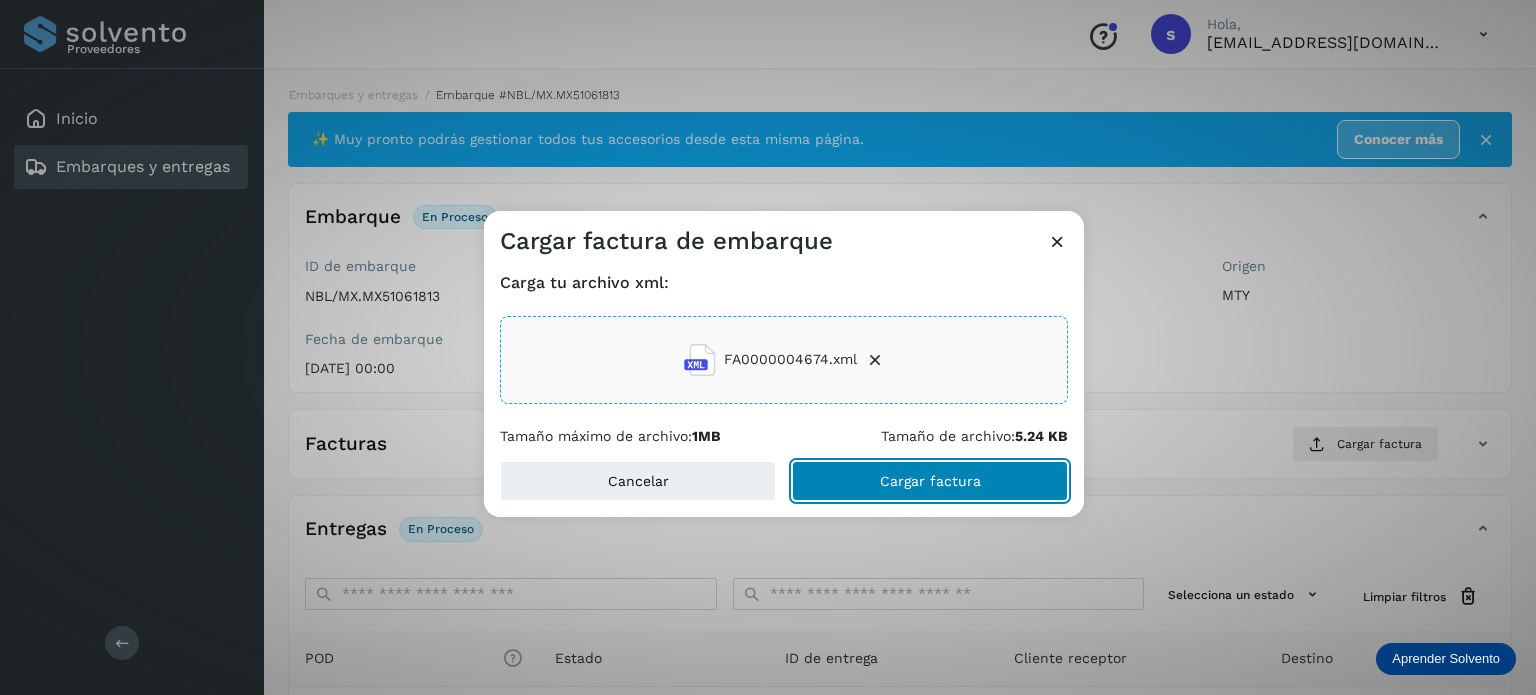 click on "Cargar factura" 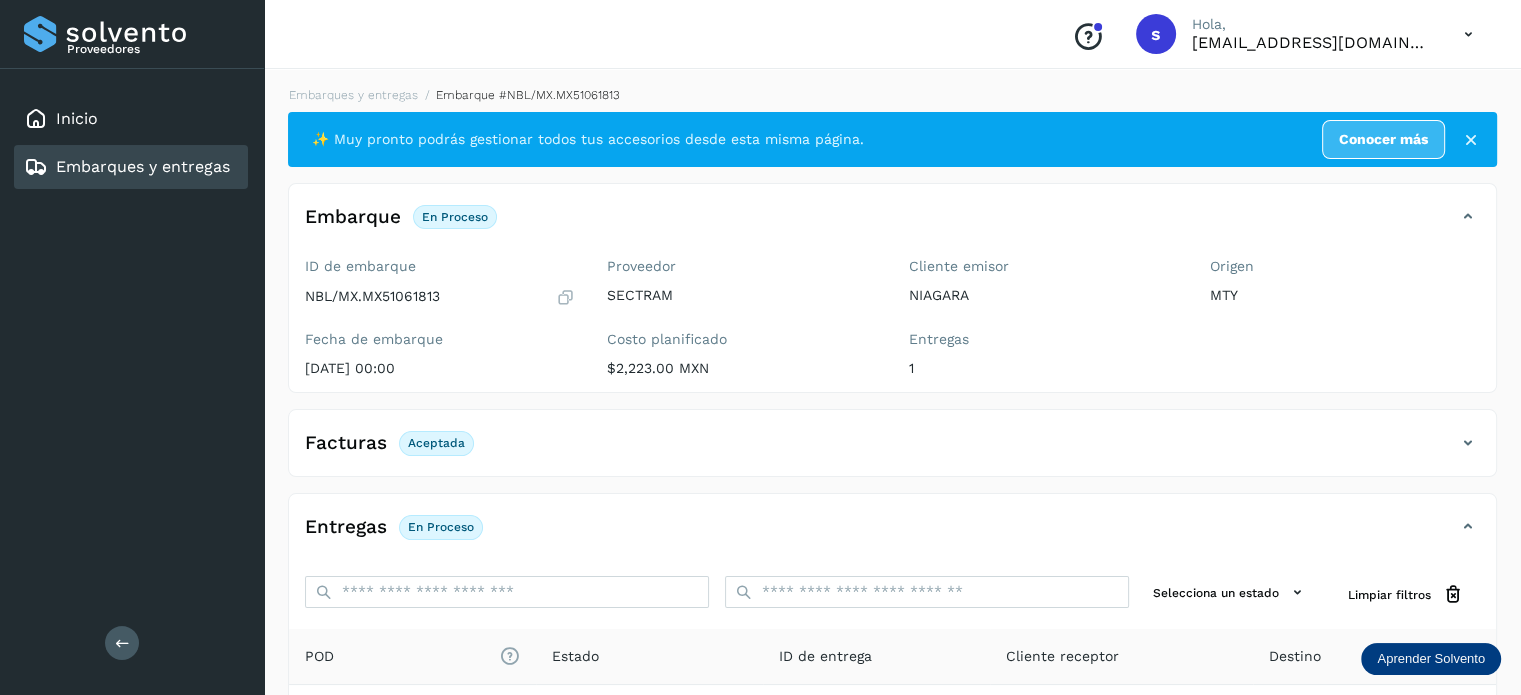 scroll, scrollTop: 250, scrollLeft: 0, axis: vertical 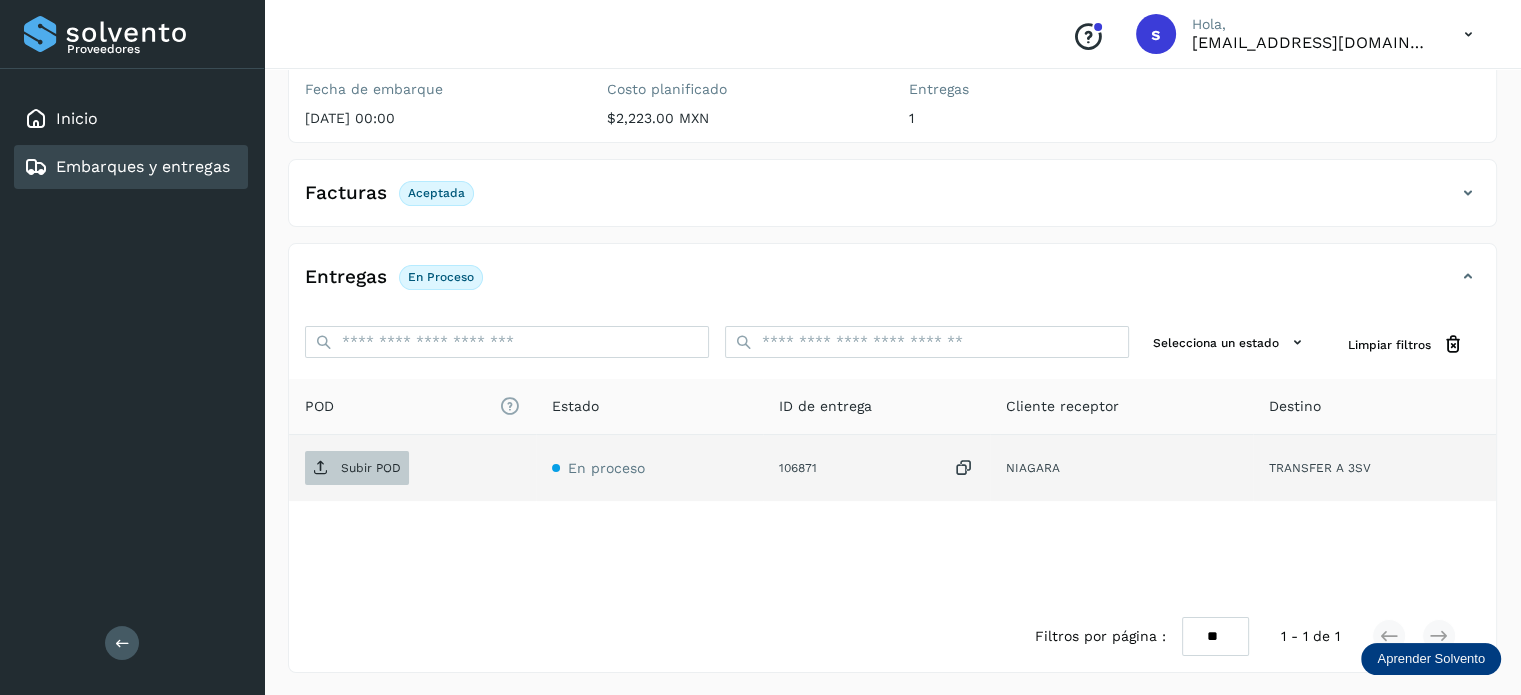 click on "Subir POD" at bounding box center (371, 468) 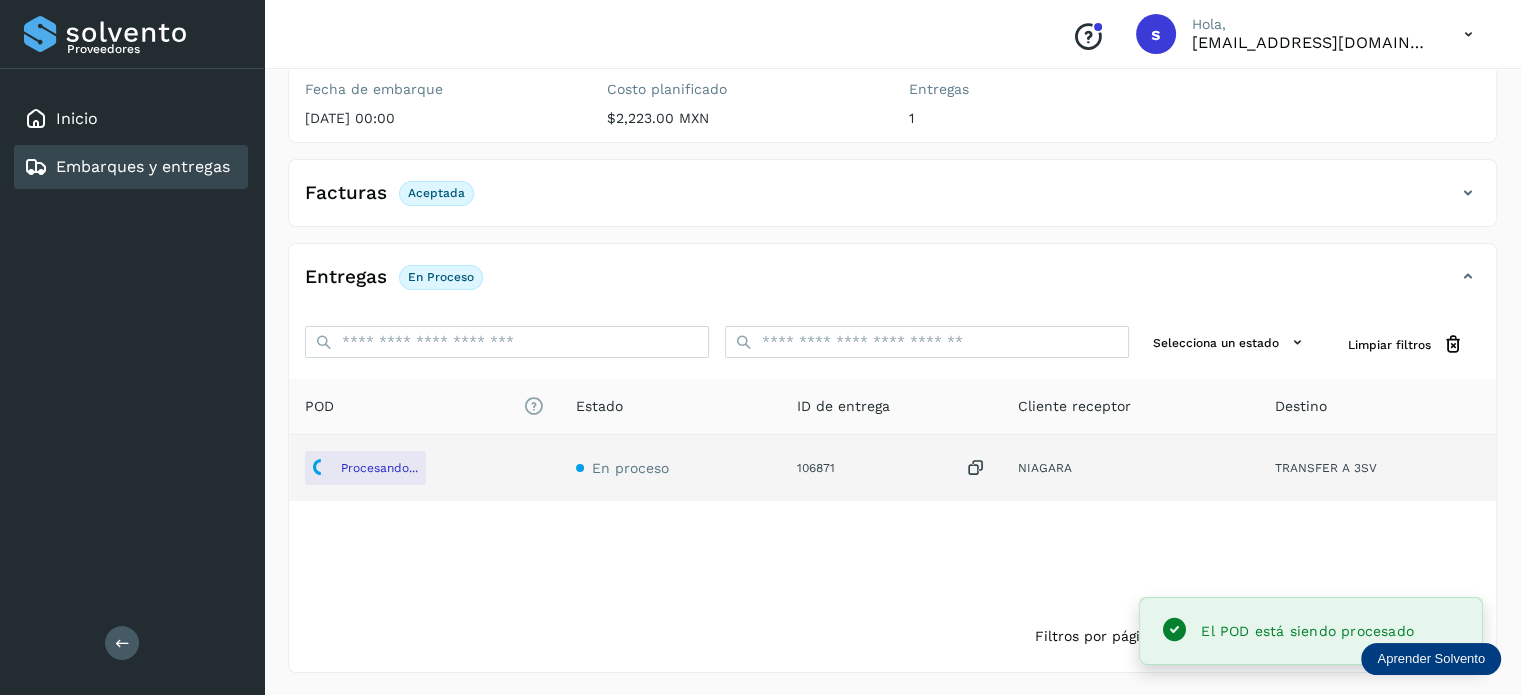 scroll, scrollTop: 0, scrollLeft: 0, axis: both 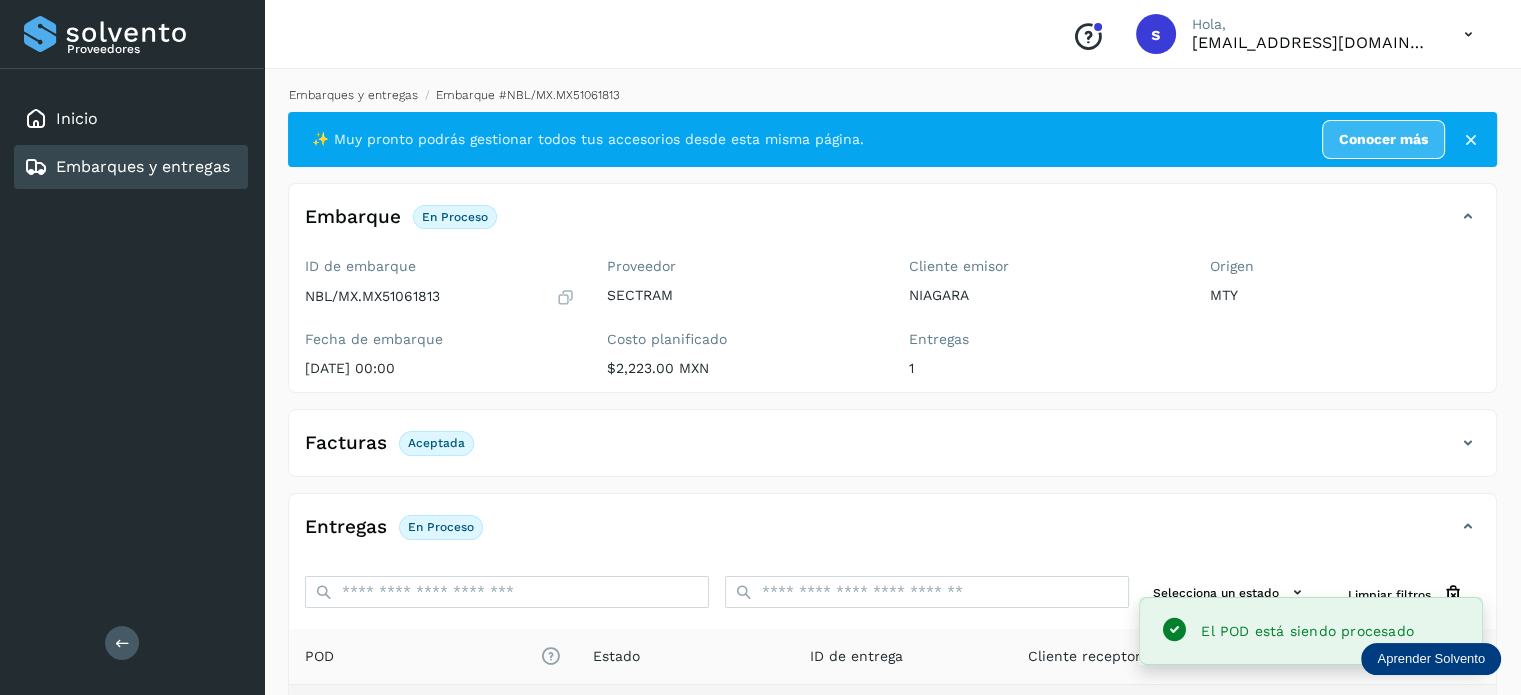 click on "Embarques y entregas" at bounding box center [353, 95] 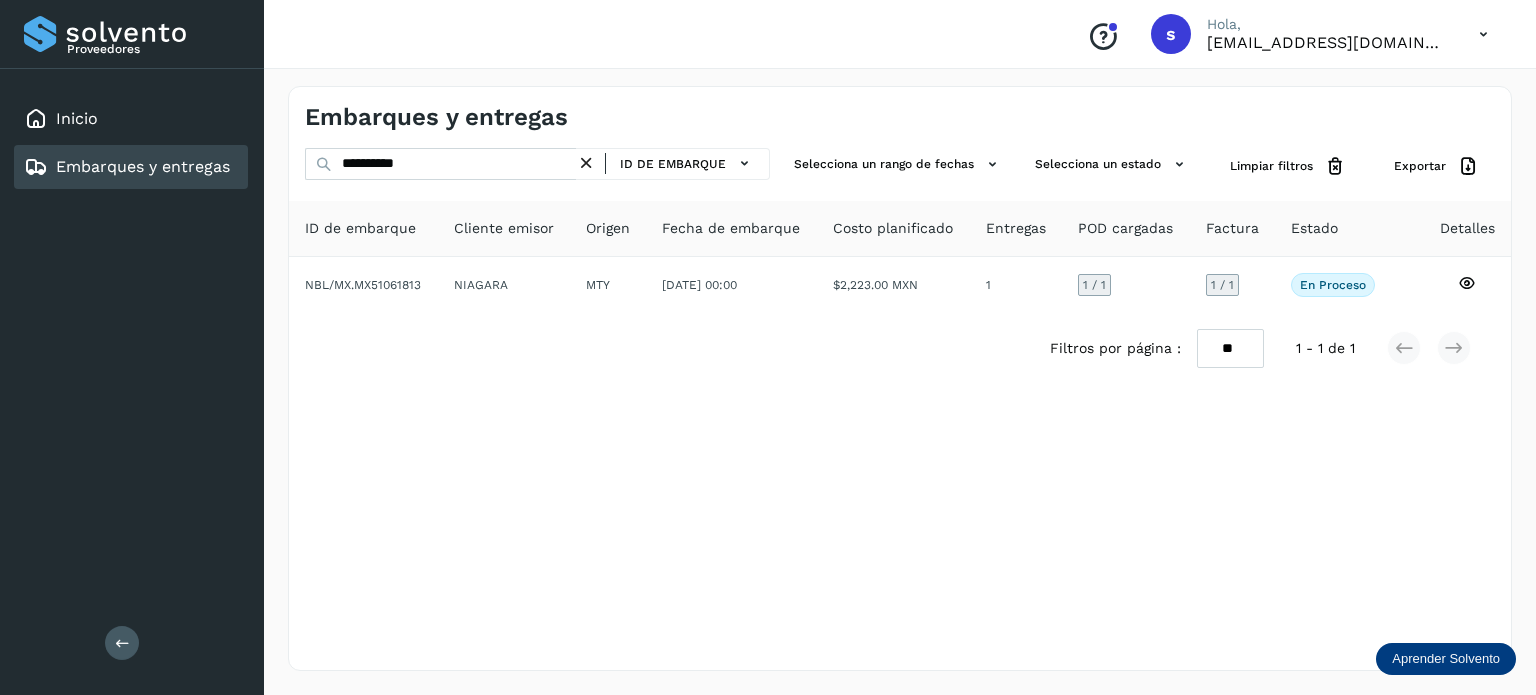 click at bounding box center (586, 163) 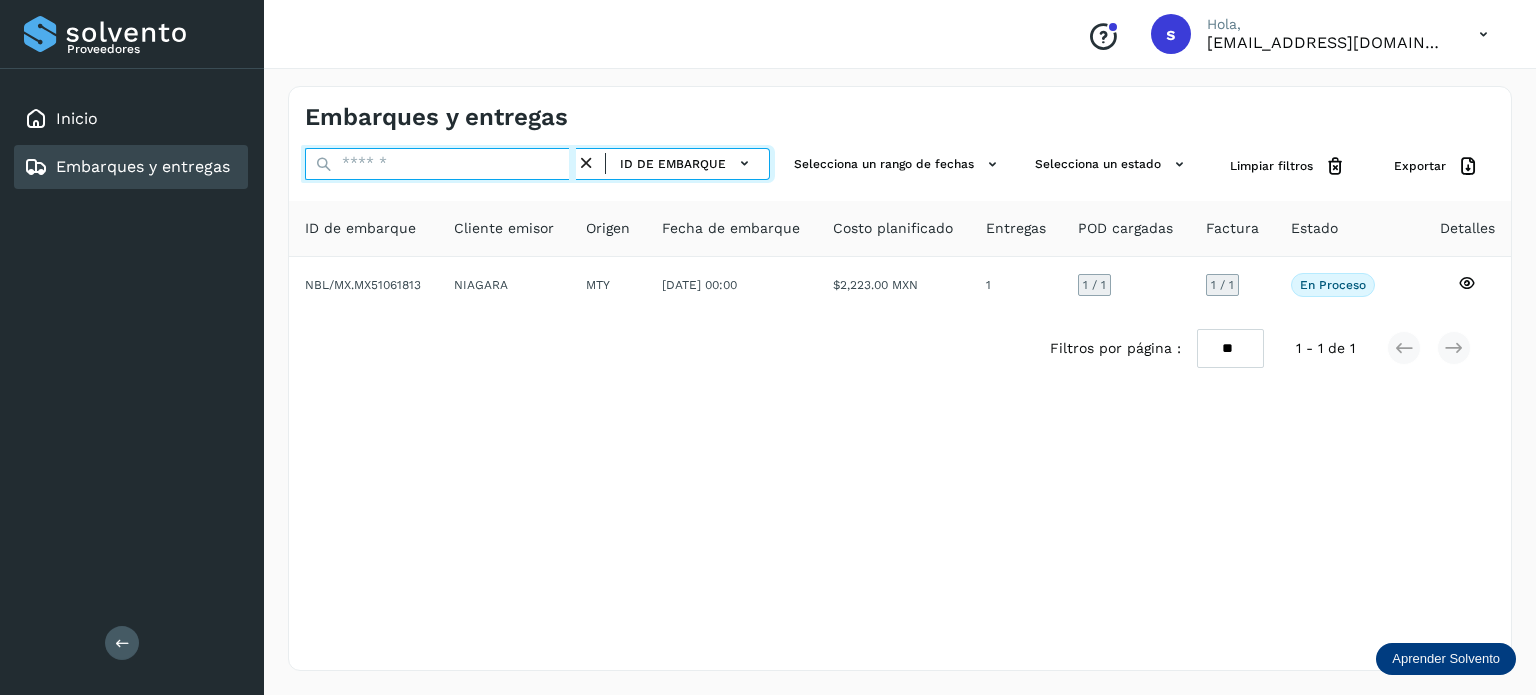 click at bounding box center [440, 164] 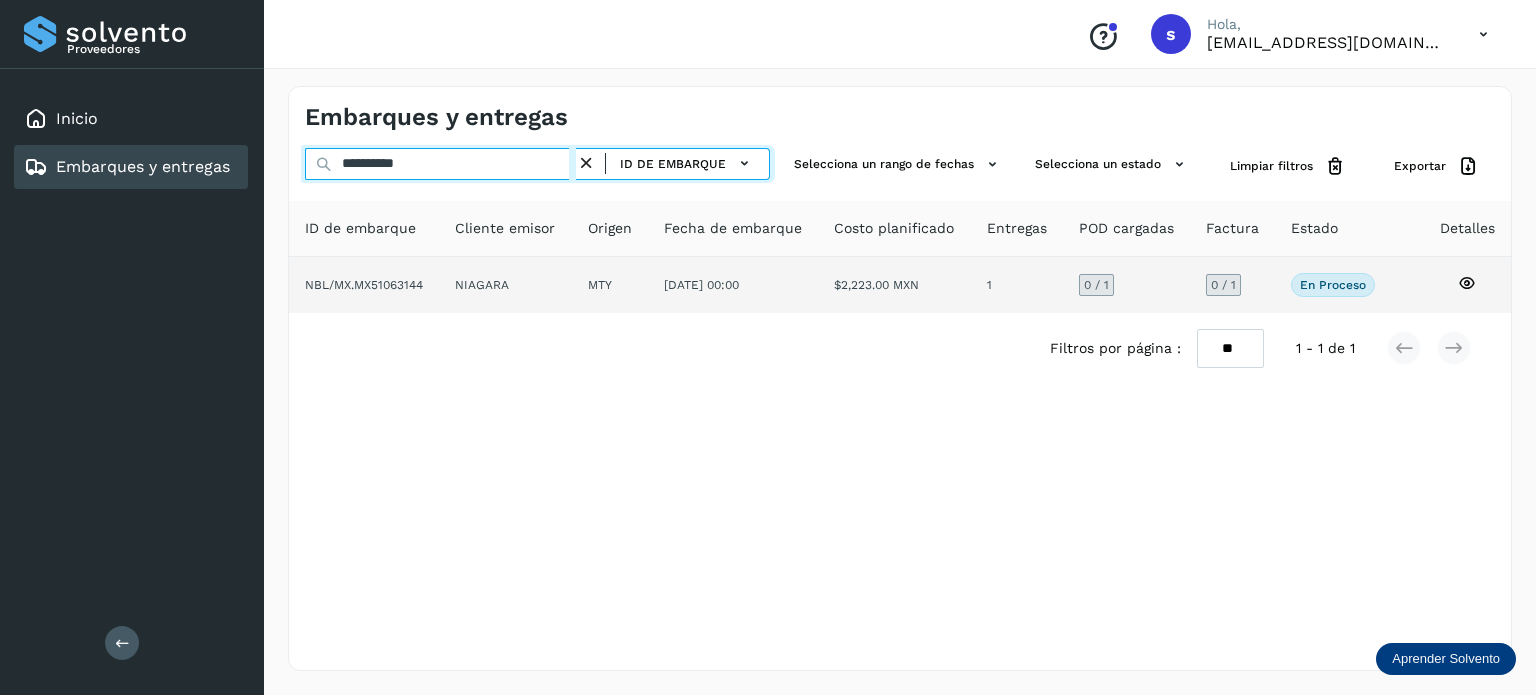 type on "**********" 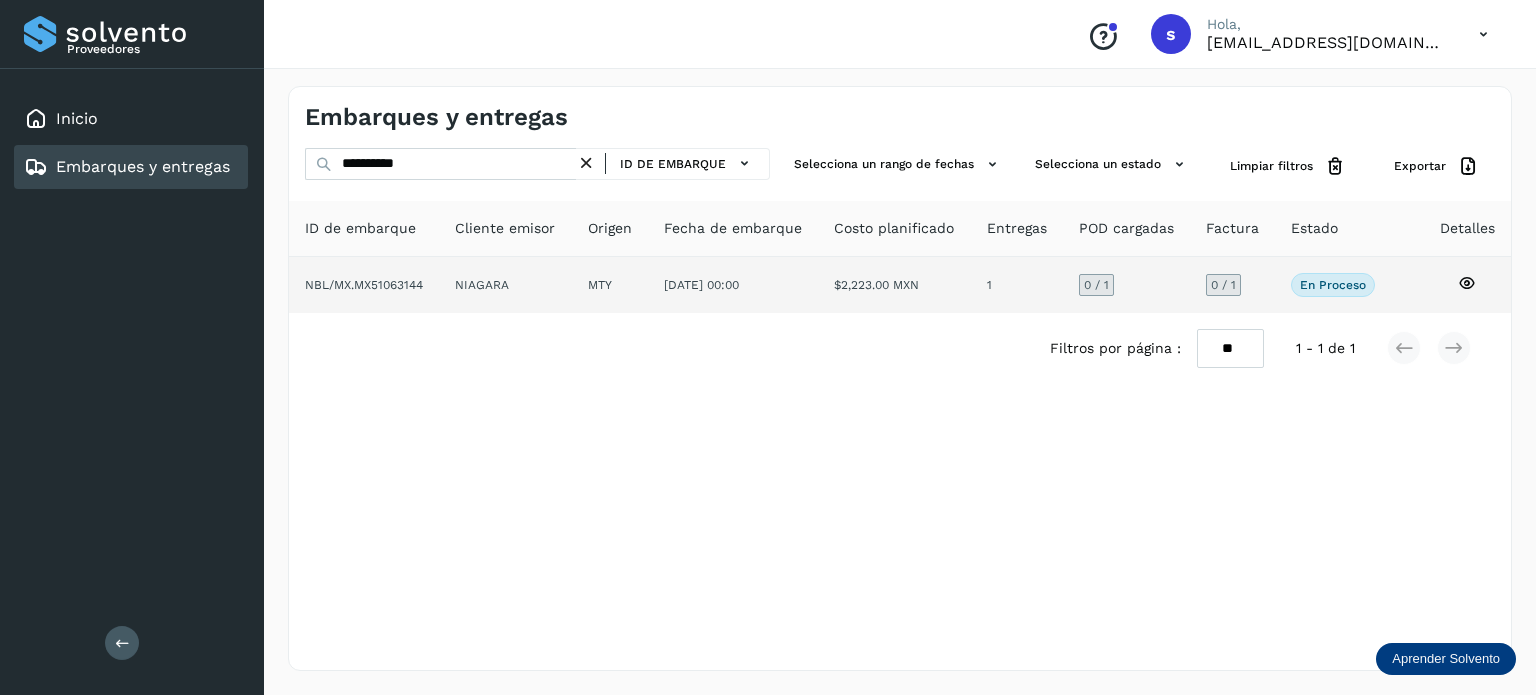 click on "NIAGARA" 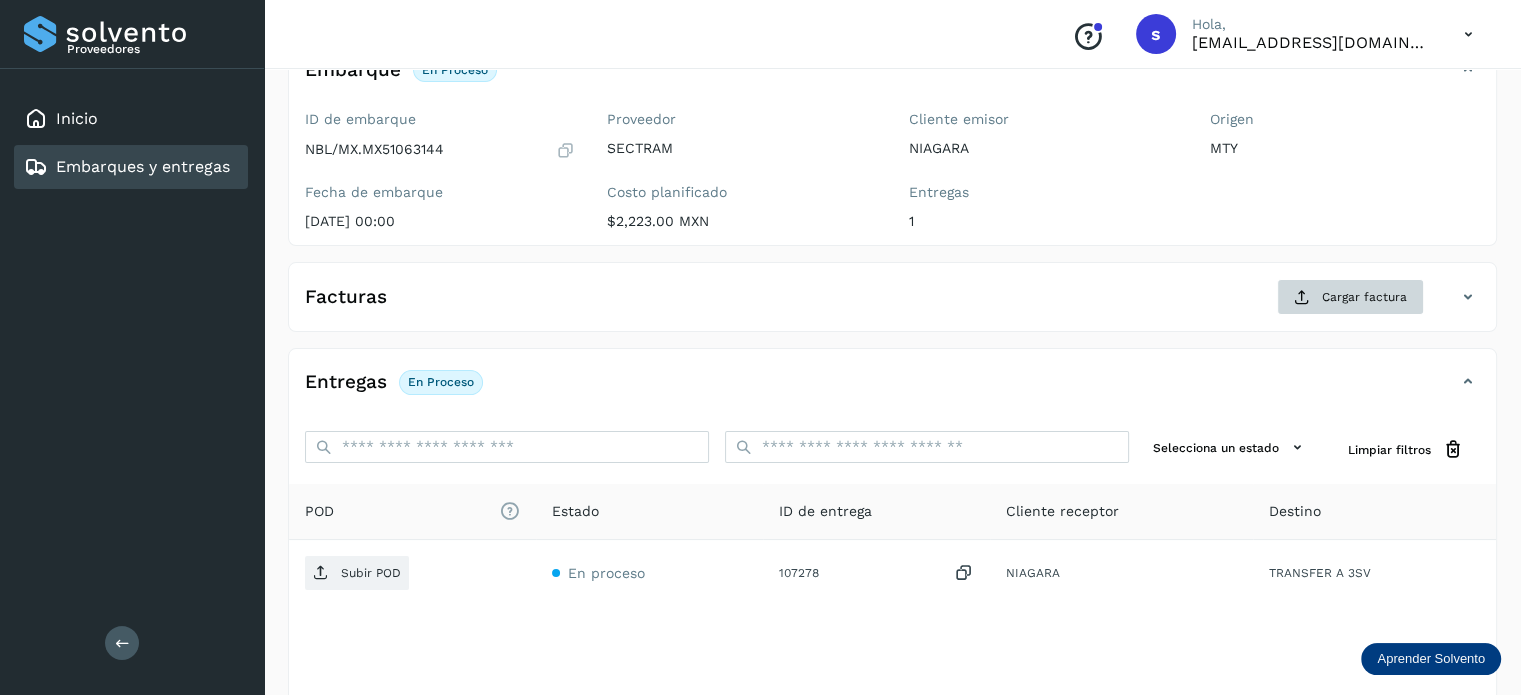 scroll, scrollTop: 148, scrollLeft: 0, axis: vertical 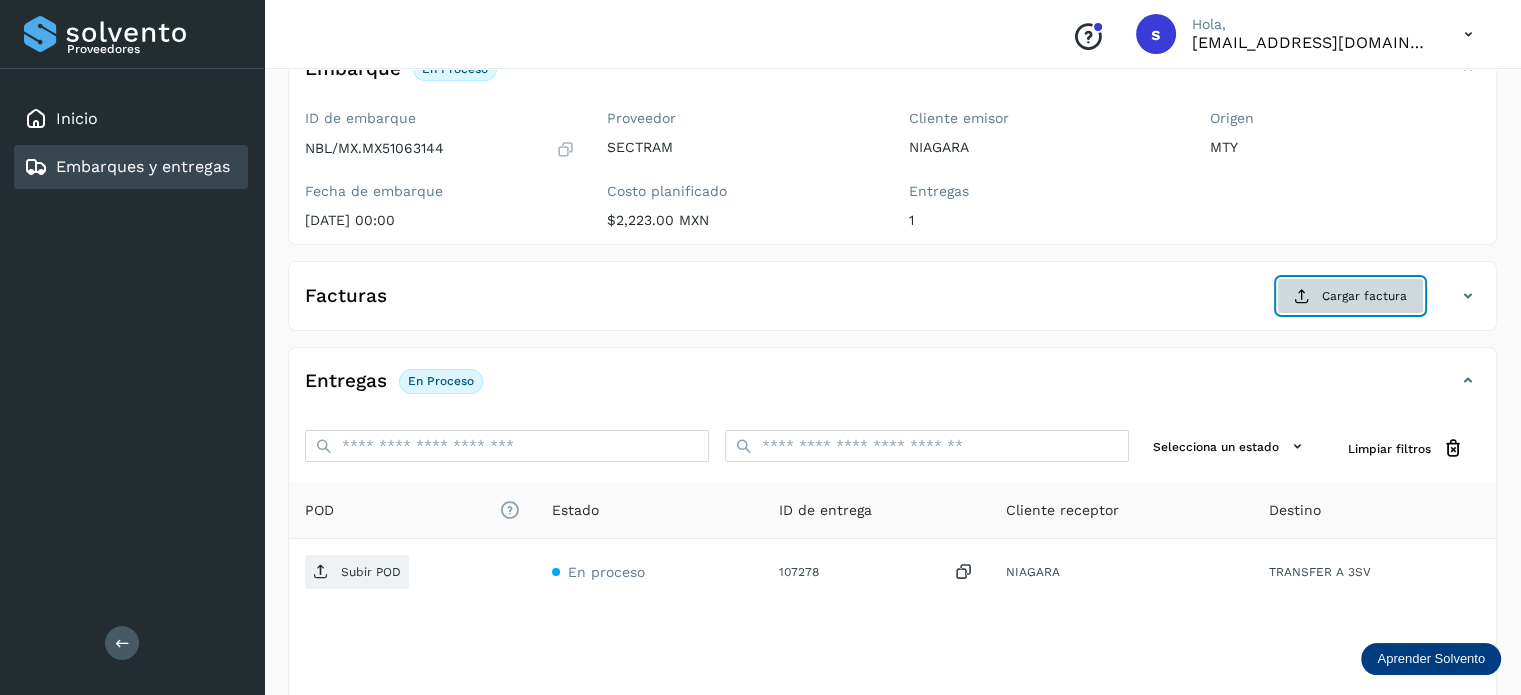 click on "Cargar factura" 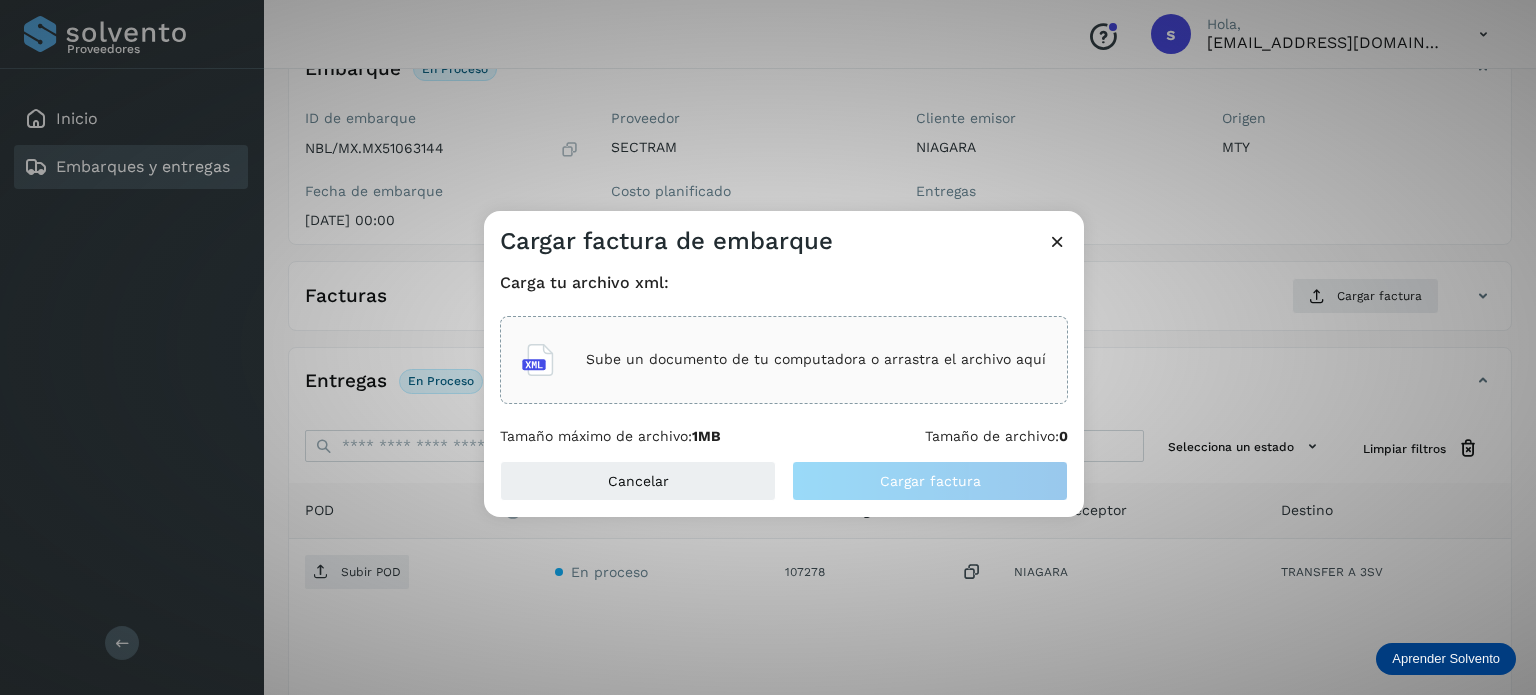 click on "Sube un documento de tu computadora o arrastra el archivo aquí" 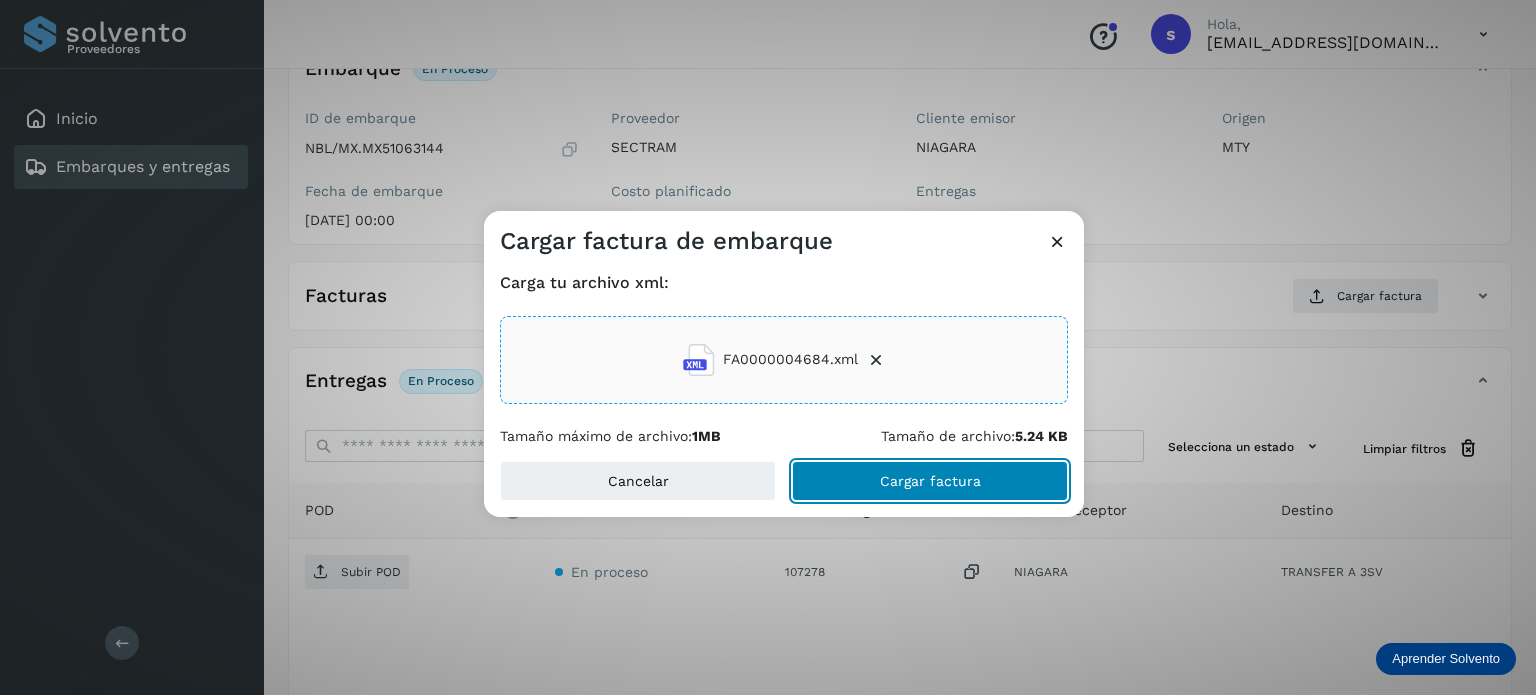 click on "Cargar factura" 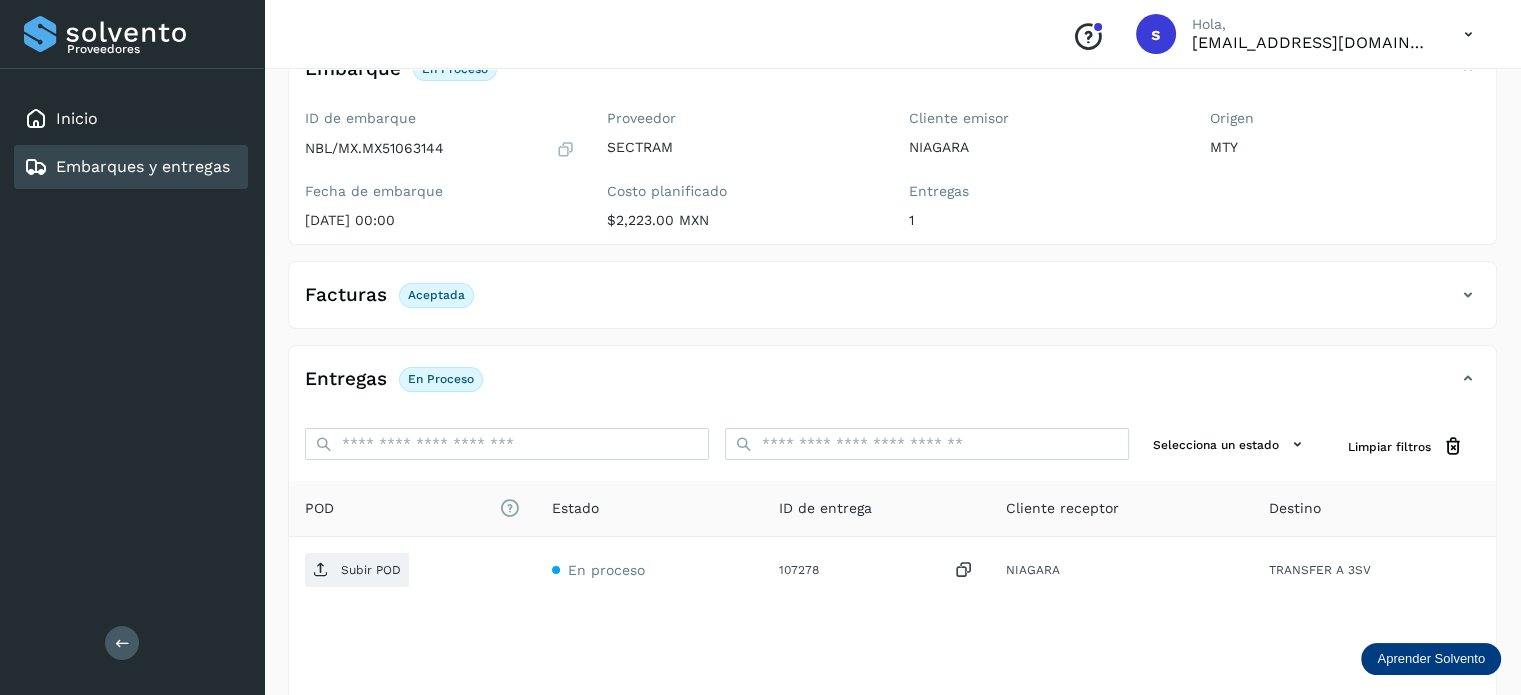 scroll, scrollTop: 250, scrollLeft: 0, axis: vertical 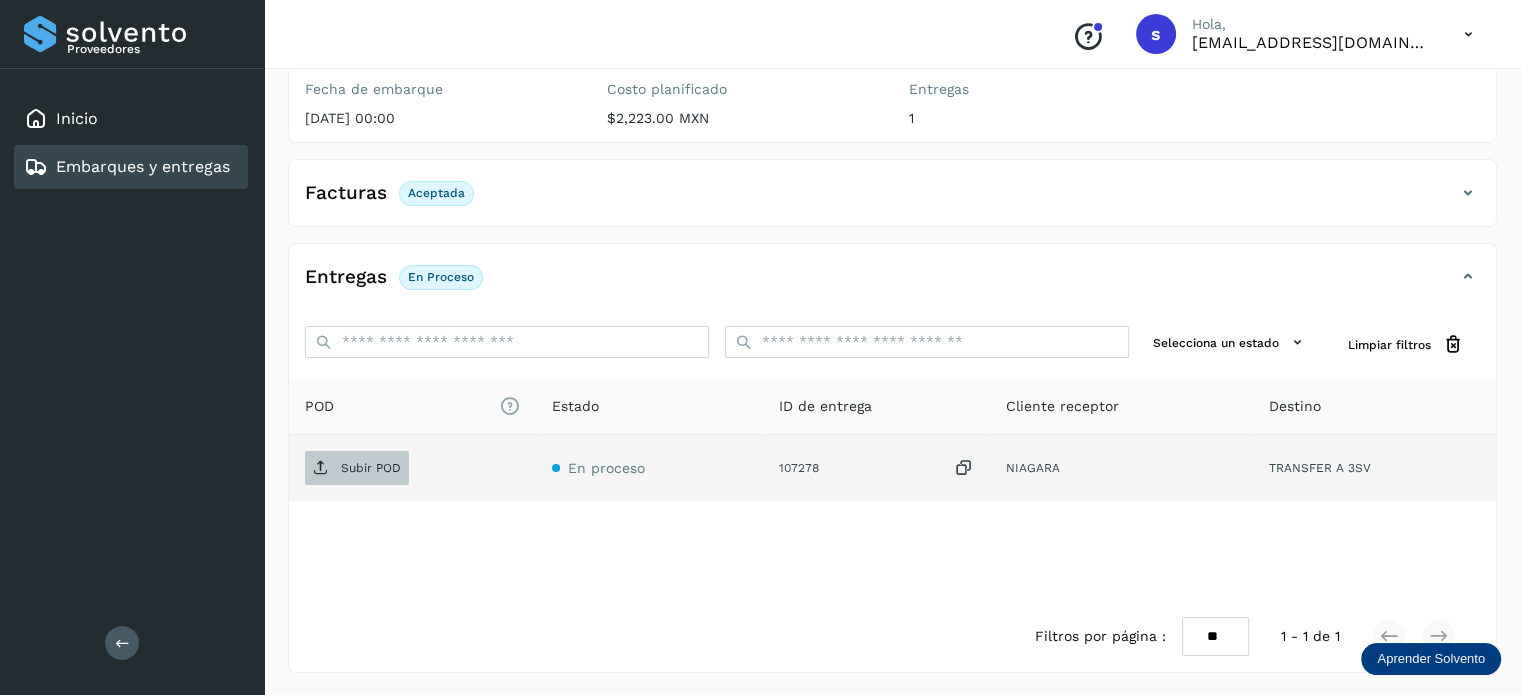 click on "Subir POD" at bounding box center [371, 468] 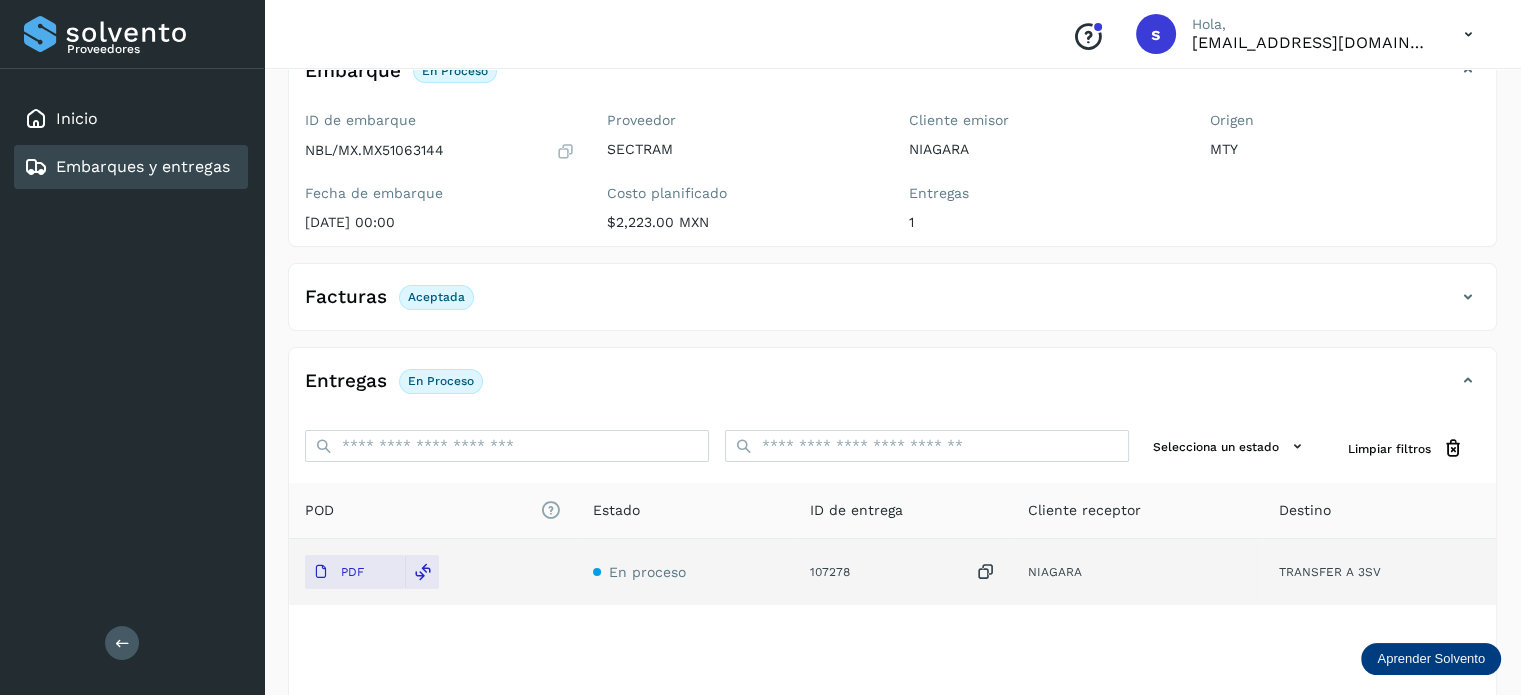 scroll, scrollTop: 0, scrollLeft: 0, axis: both 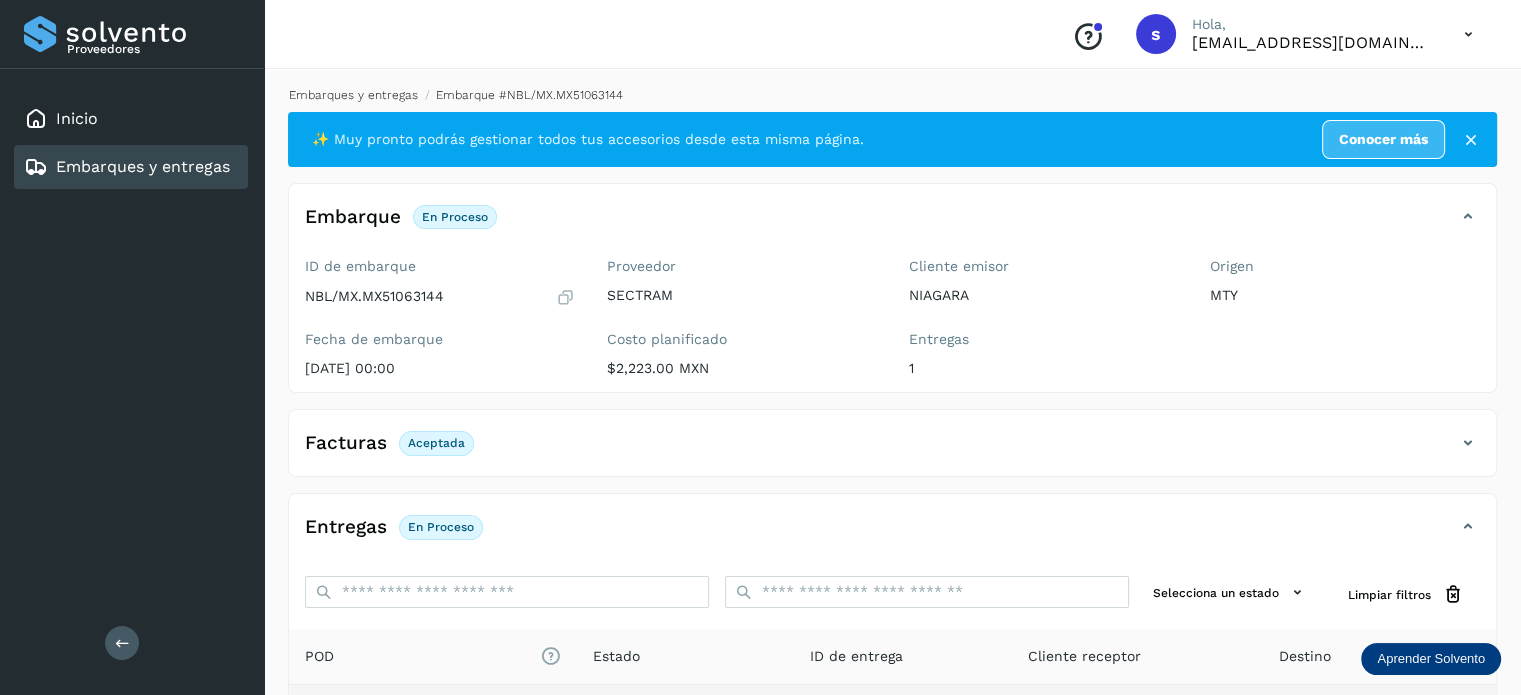 click on "Embarques y entregas" at bounding box center (353, 95) 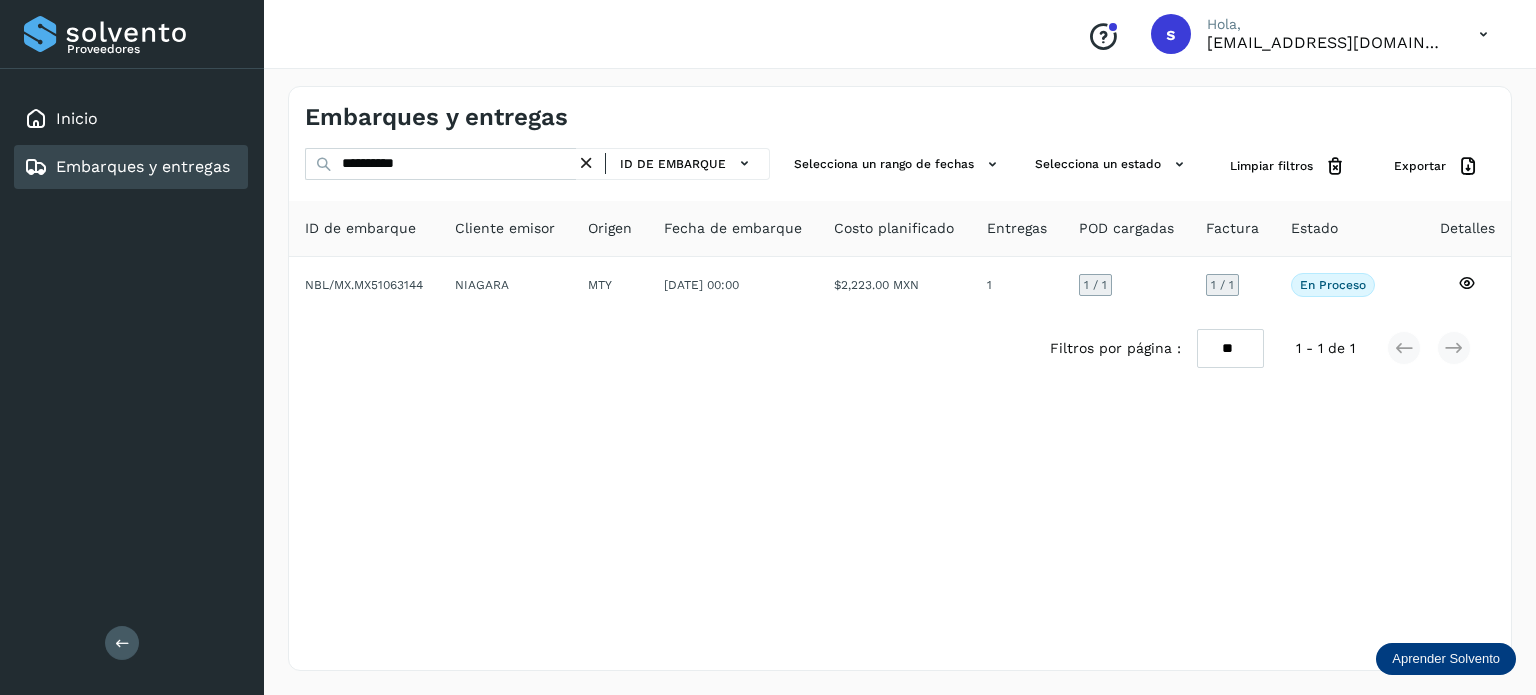 click at bounding box center [586, 163] 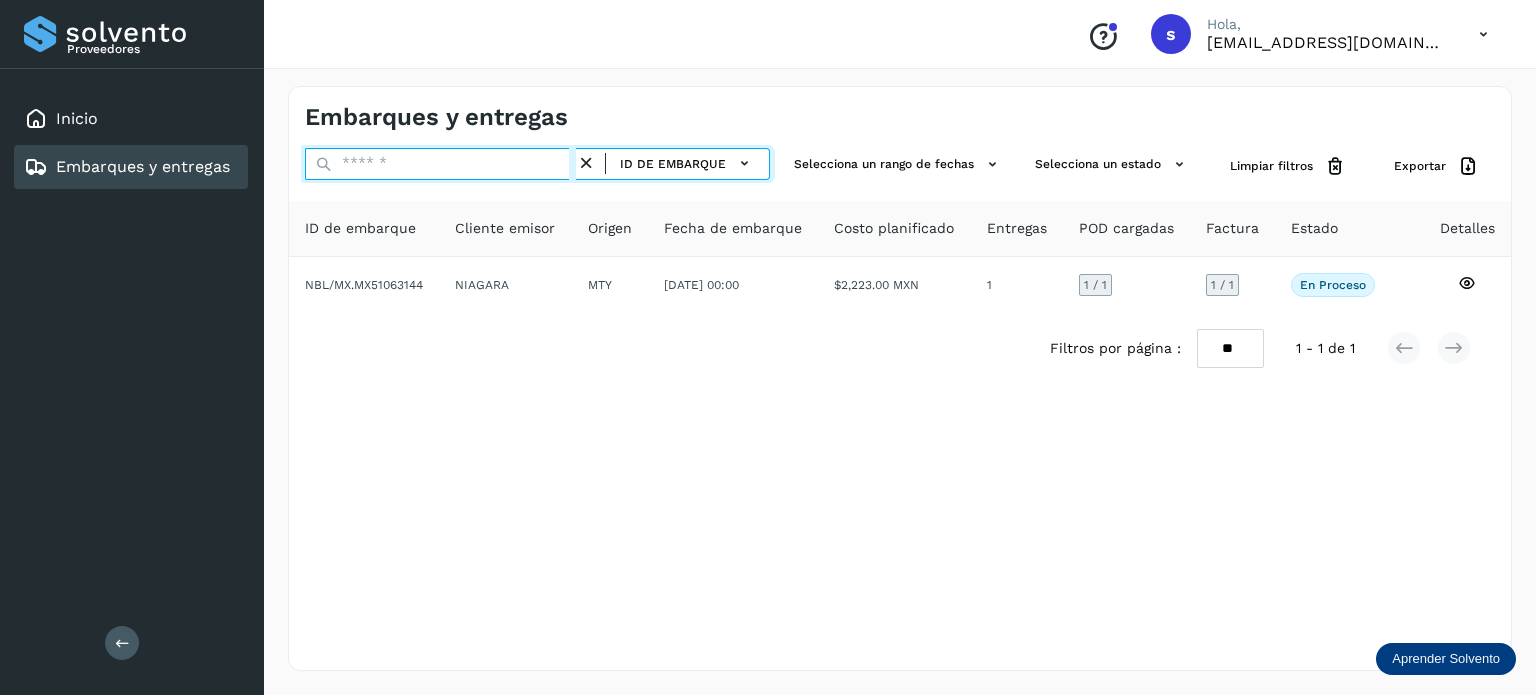 click at bounding box center [440, 164] 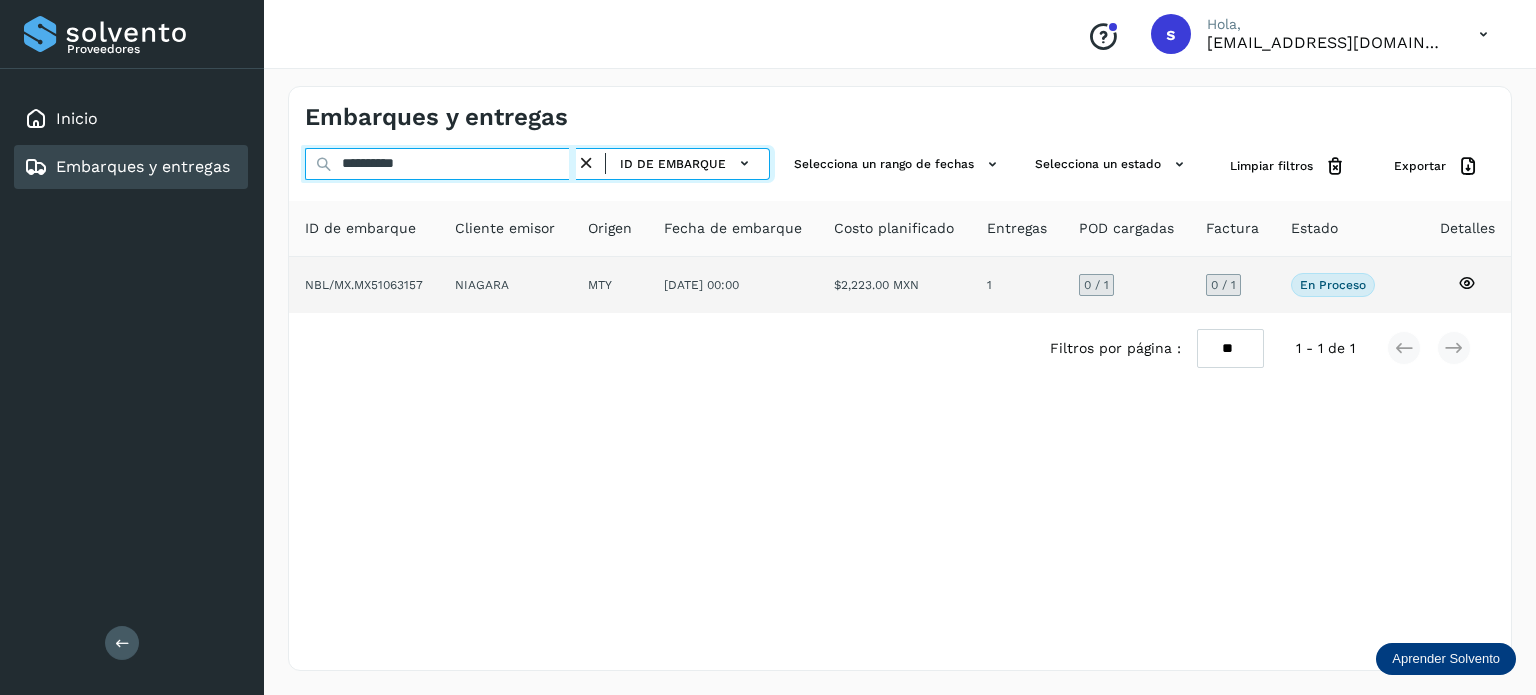 type on "**********" 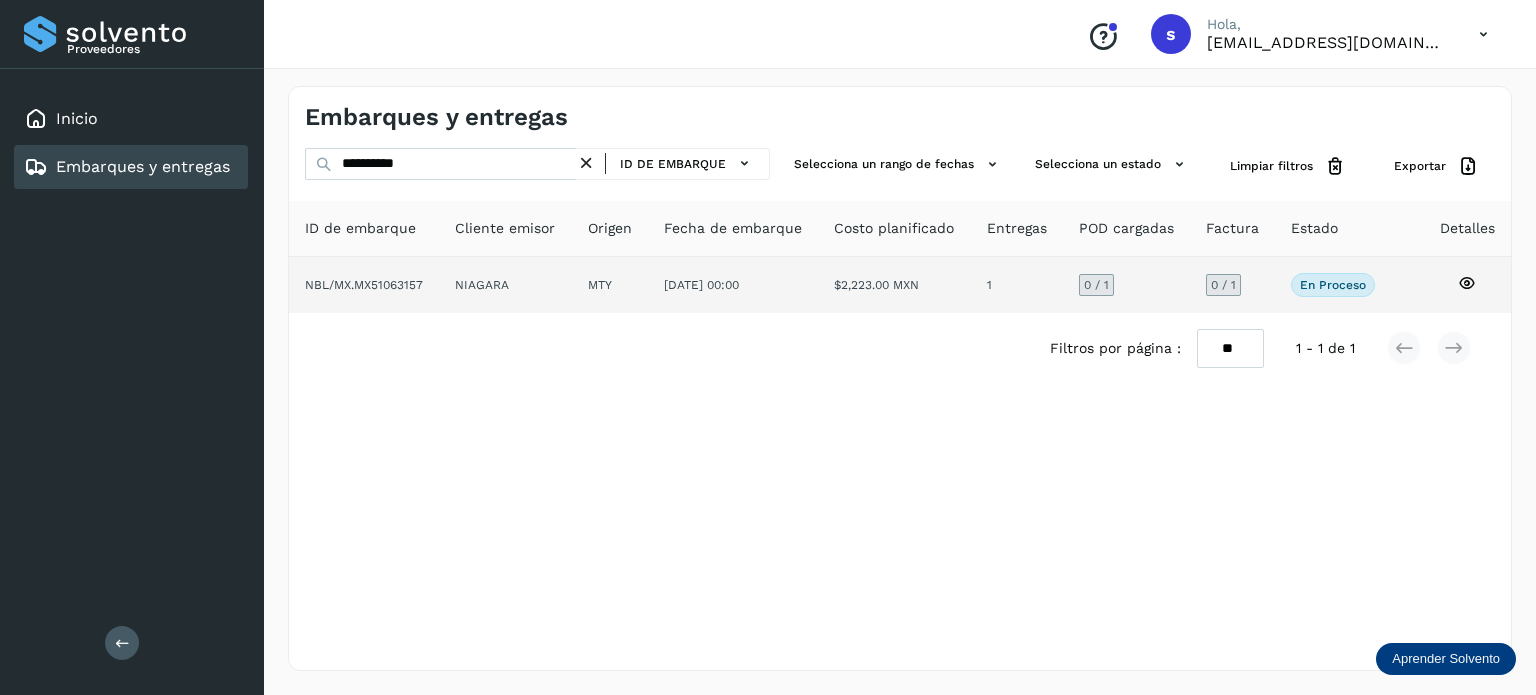 click on "NIAGARA" 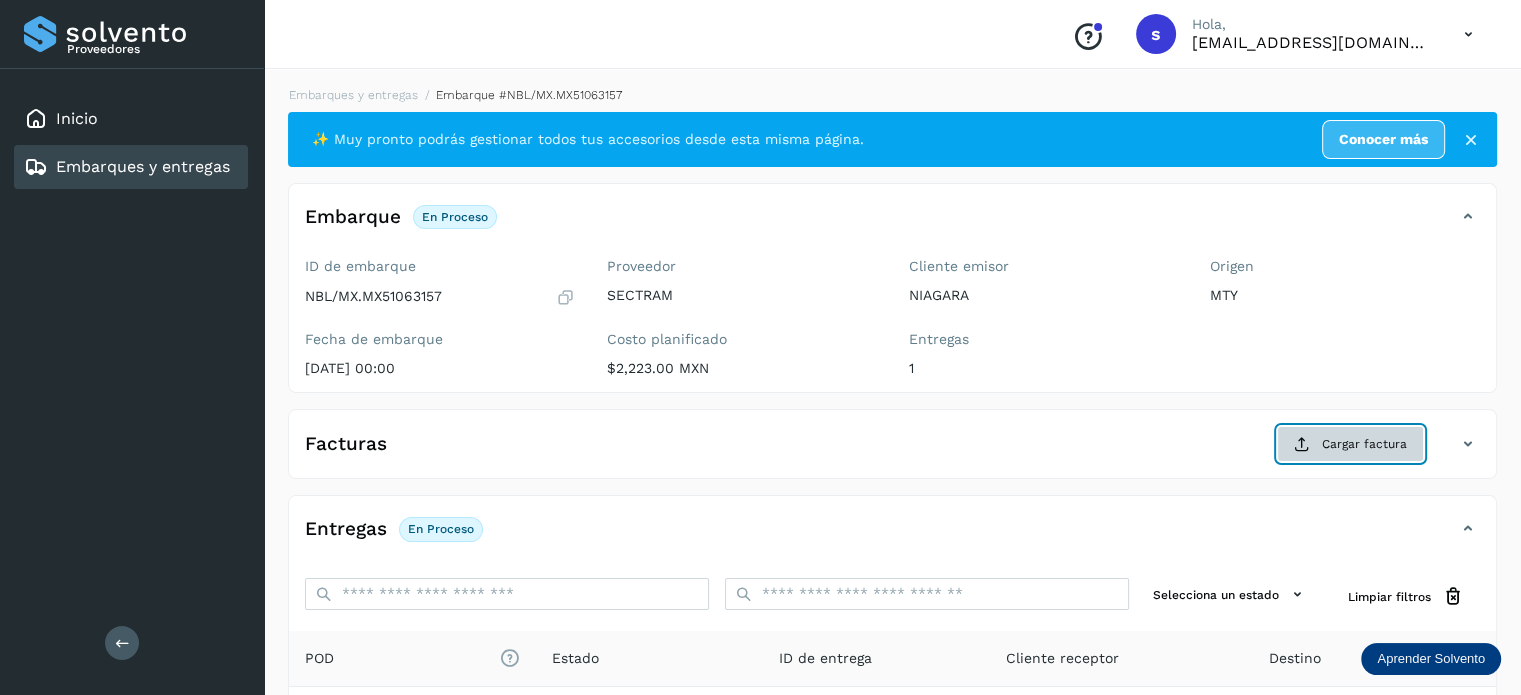 click on "Cargar factura" 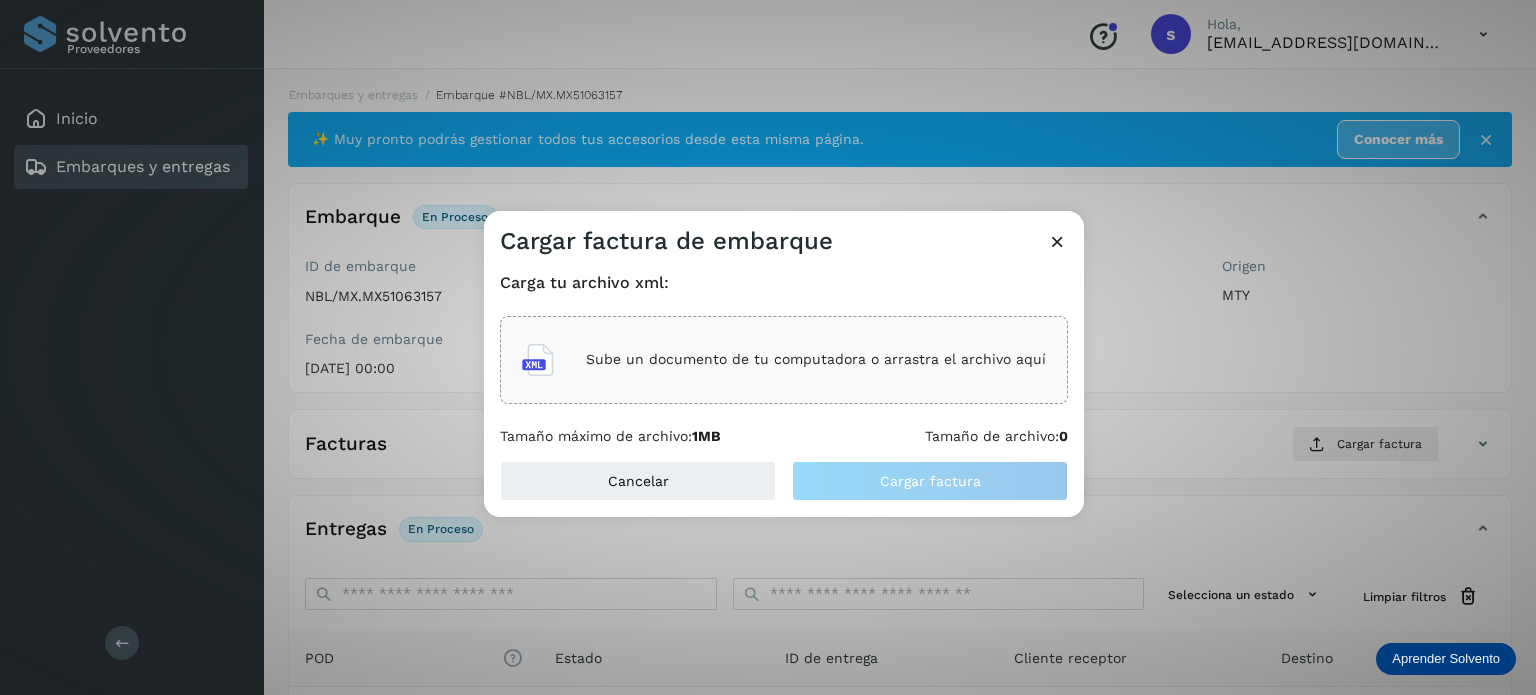 click on "Sube un documento de tu computadora o arrastra el archivo aquí" at bounding box center [816, 359] 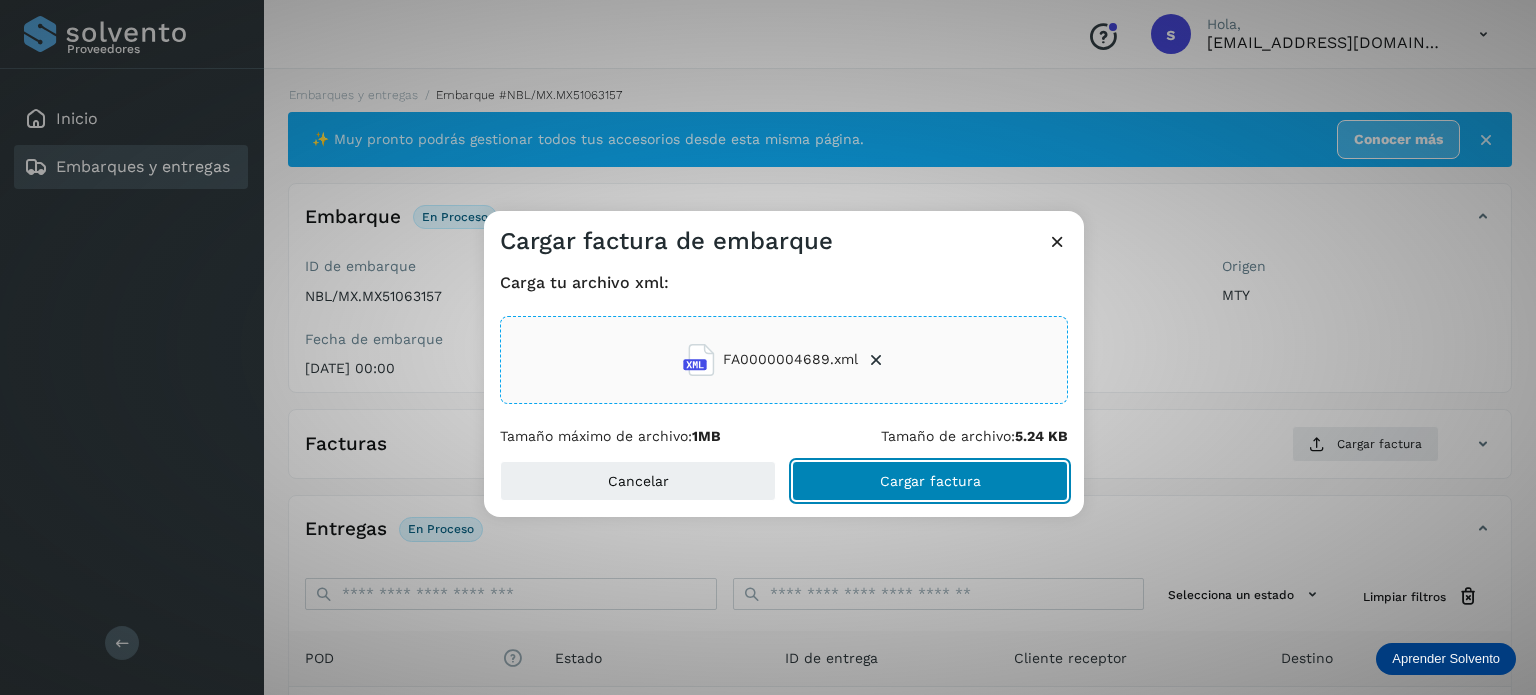 click on "Cargar factura" 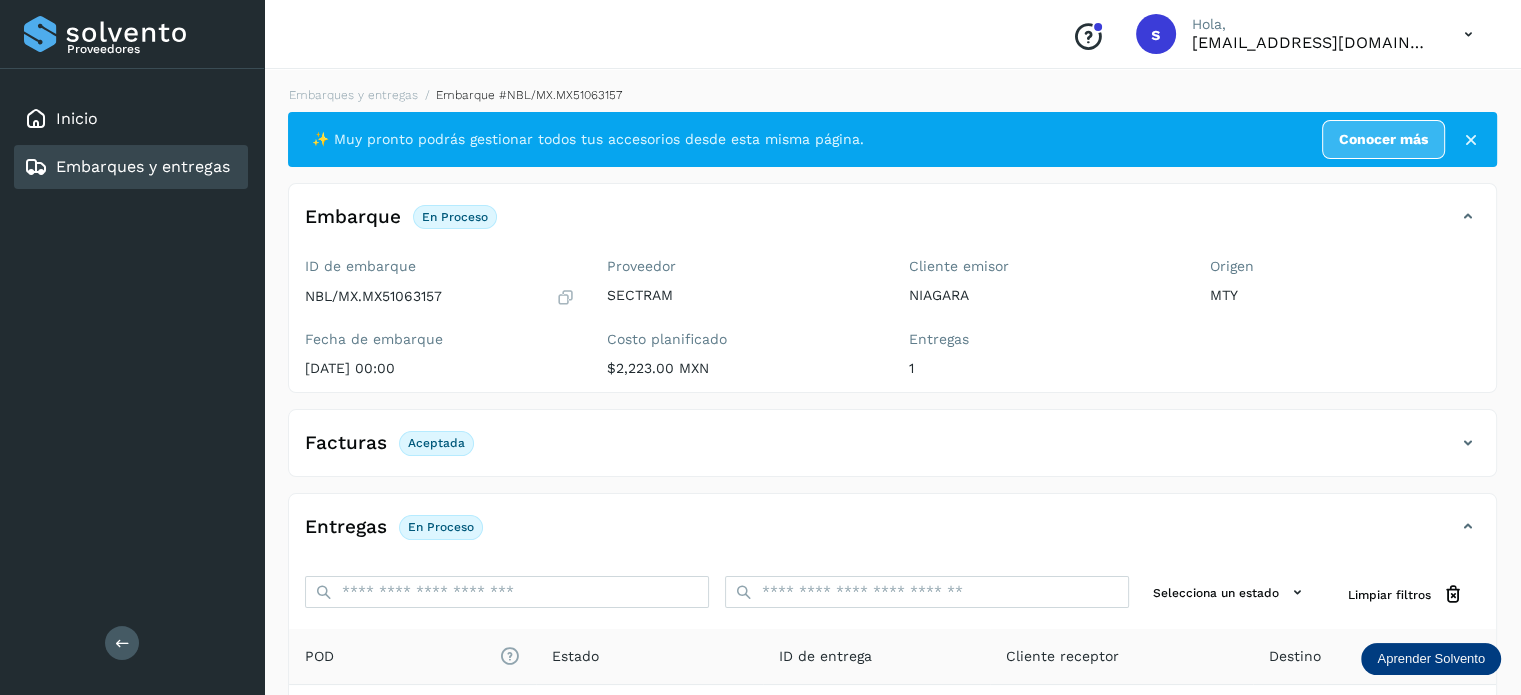 scroll, scrollTop: 250, scrollLeft: 0, axis: vertical 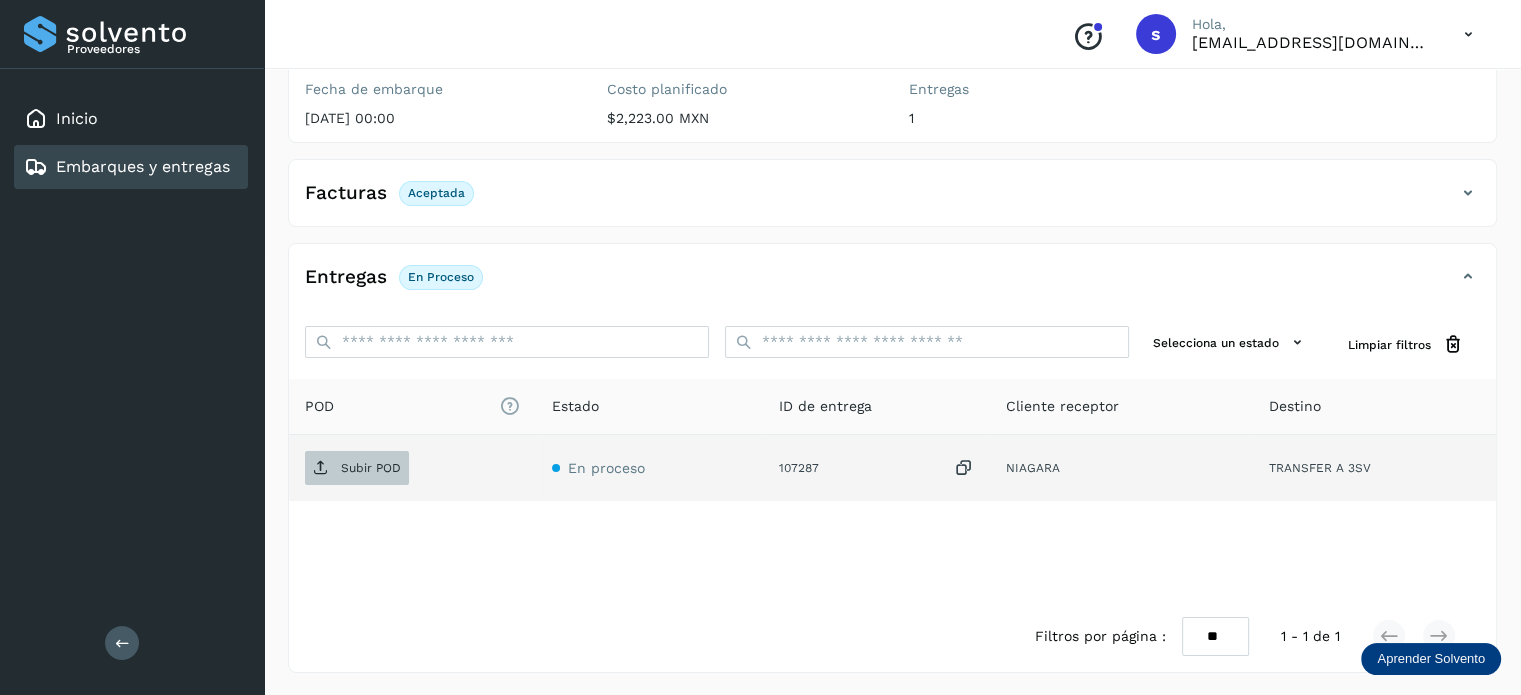 click on "Subir POD" at bounding box center (371, 468) 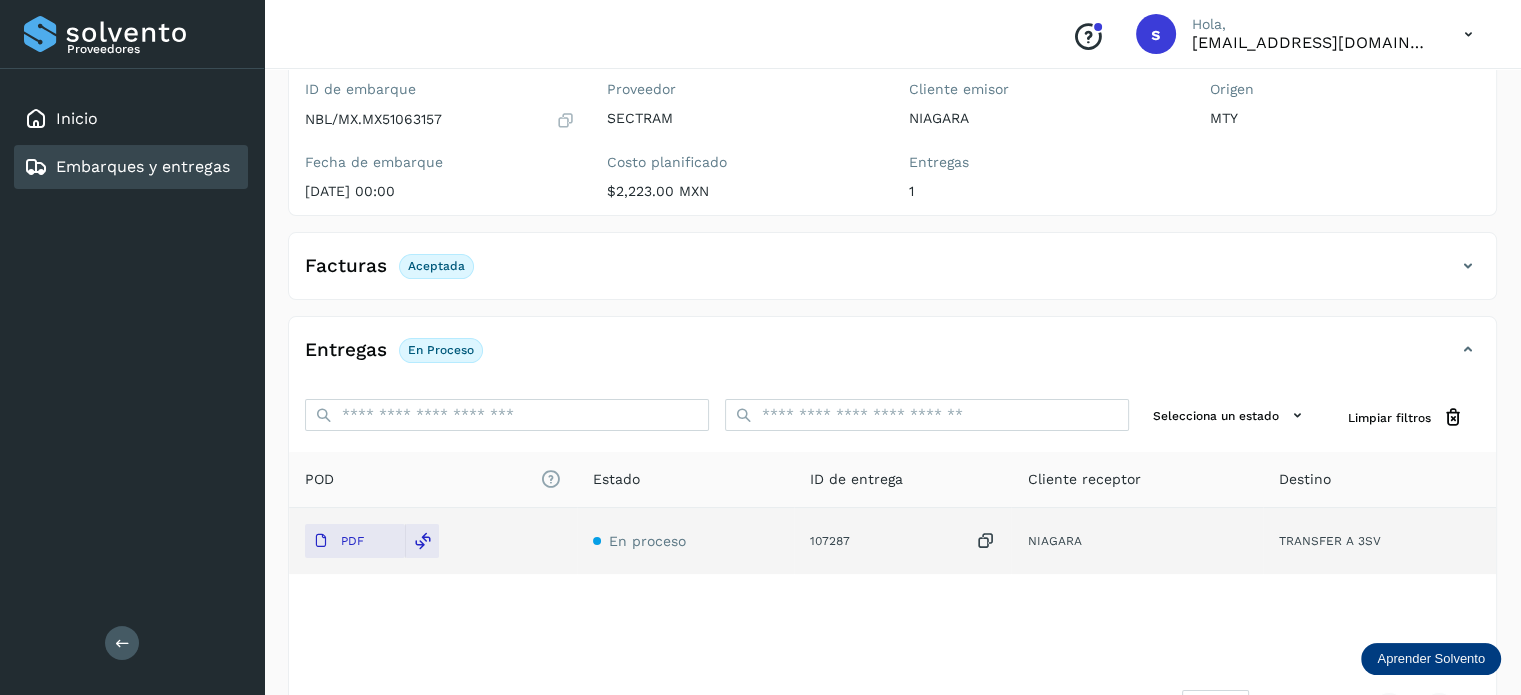 scroll, scrollTop: 0, scrollLeft: 0, axis: both 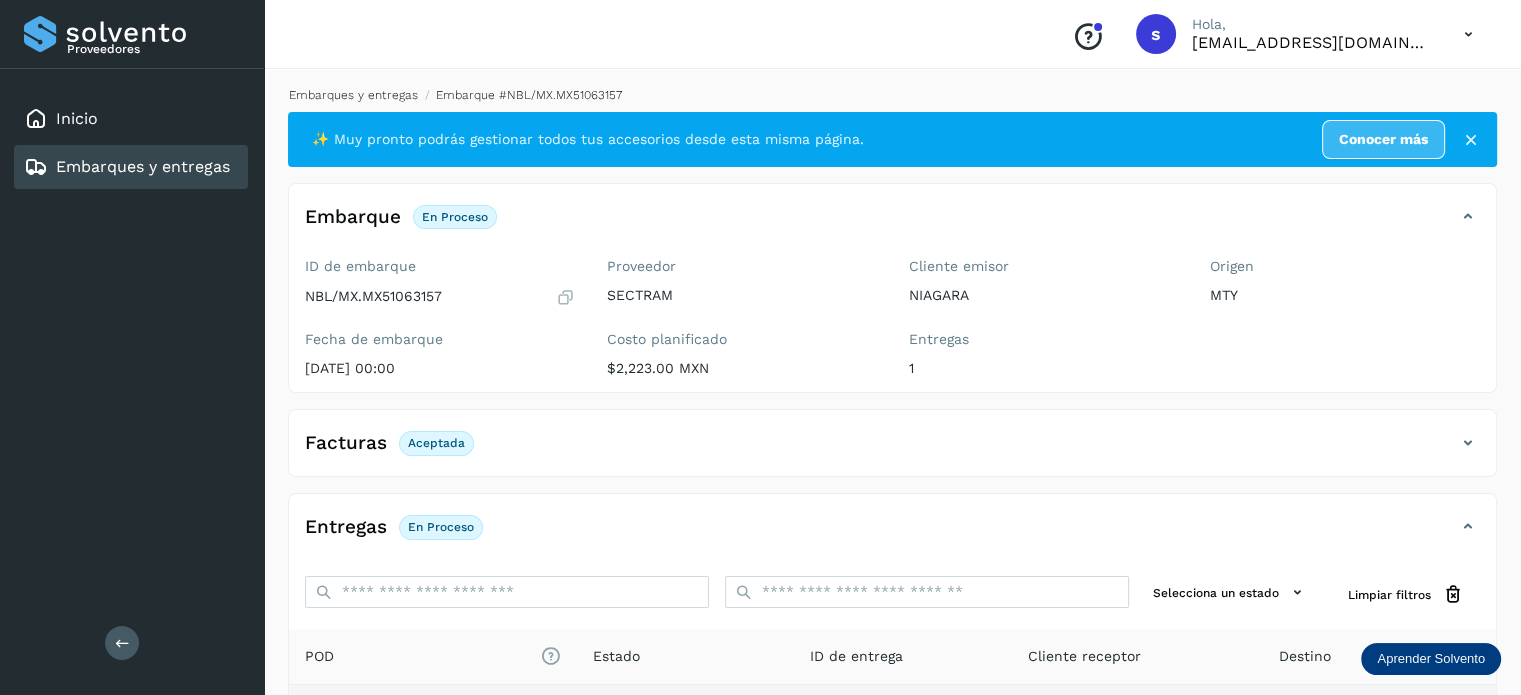 click on "Embarques y entregas" at bounding box center [353, 95] 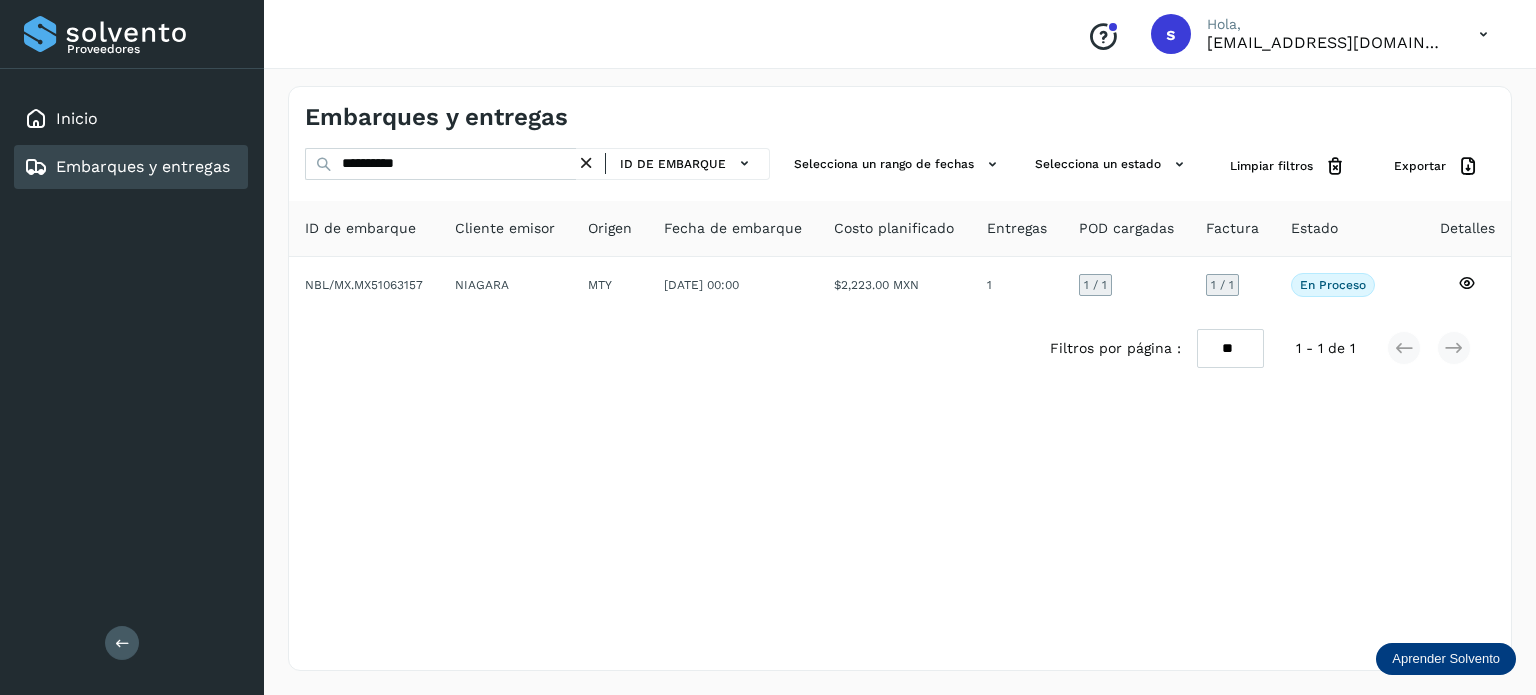 click at bounding box center (586, 163) 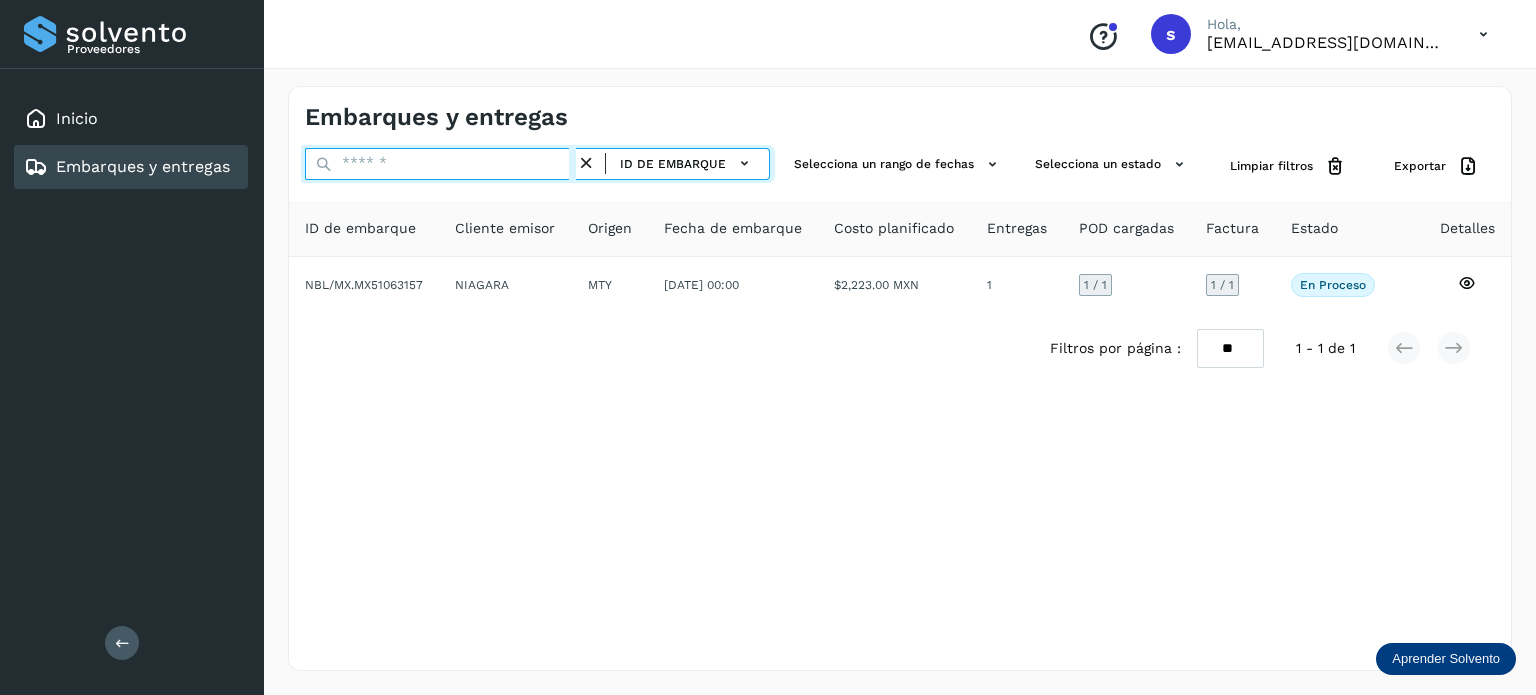 click at bounding box center [440, 164] 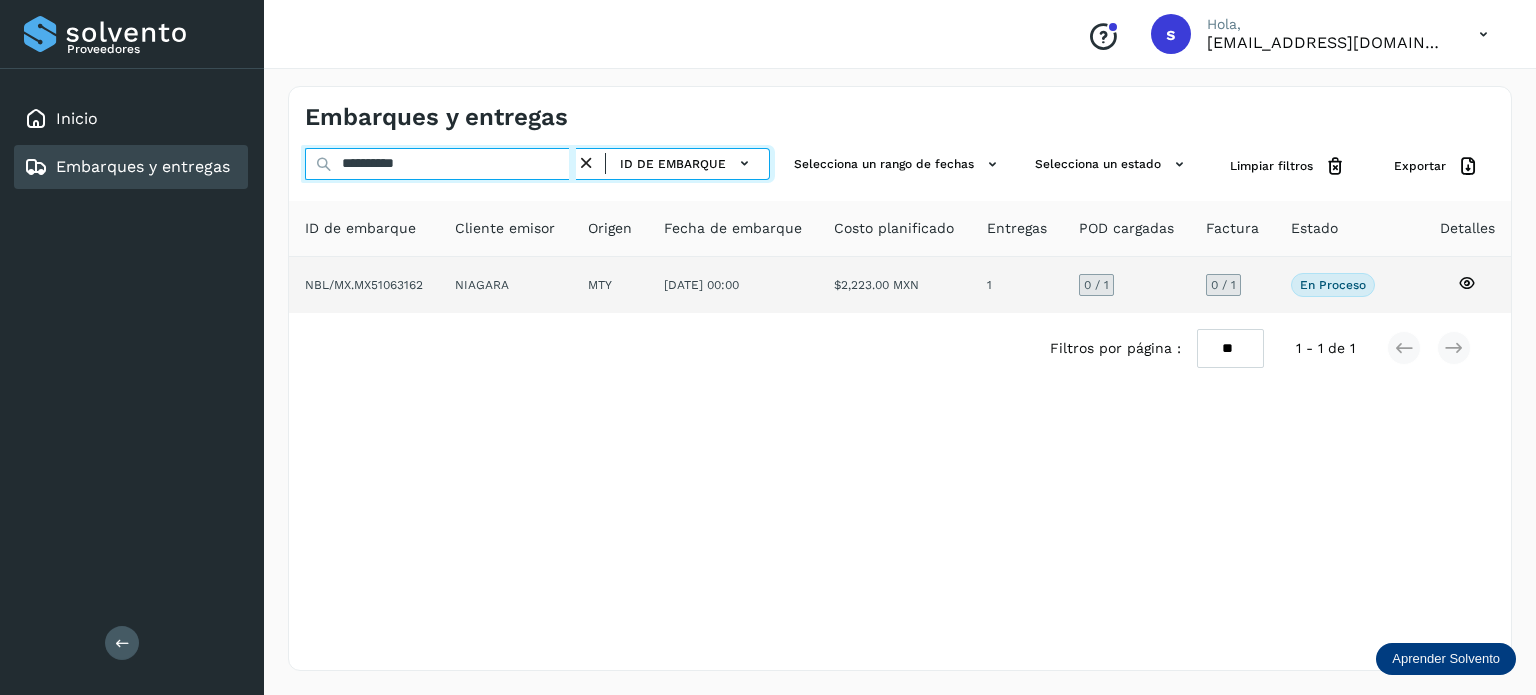 type on "**********" 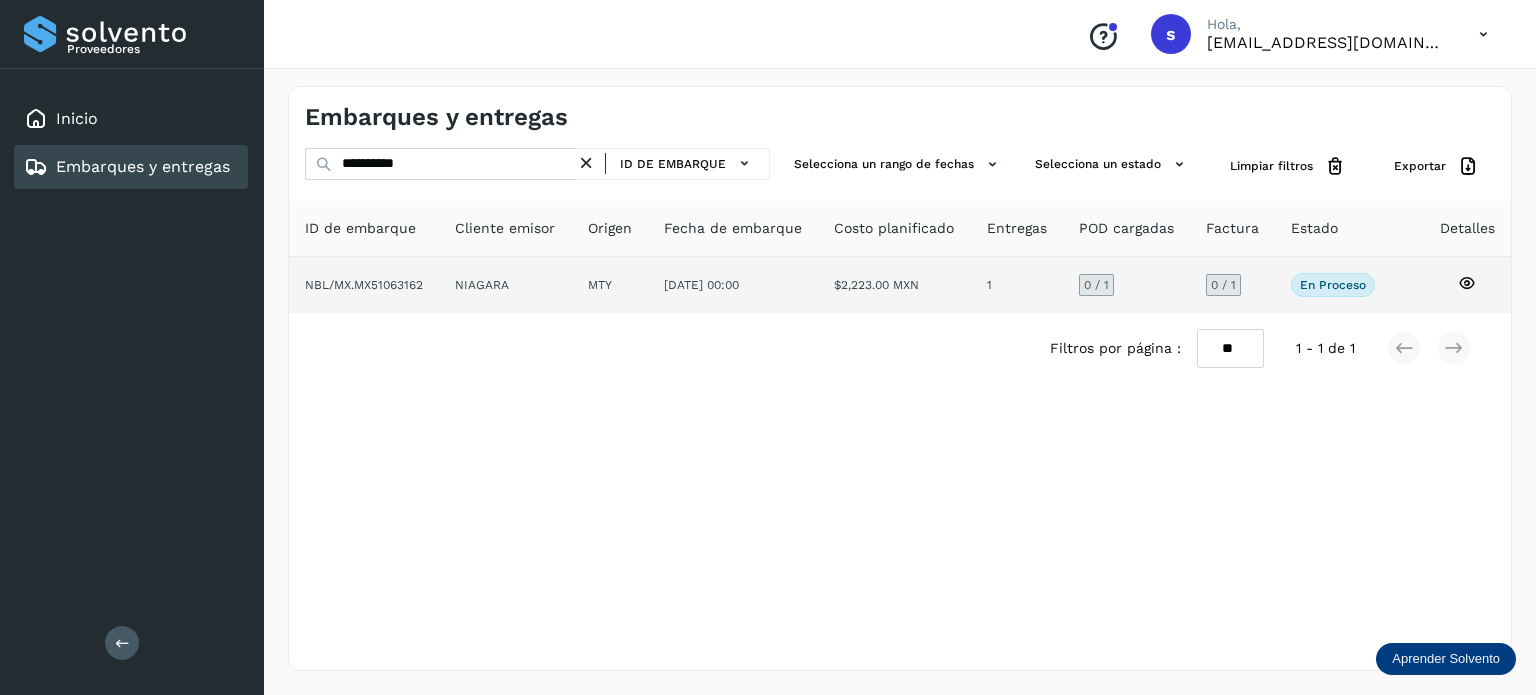 click on "NIAGARA" 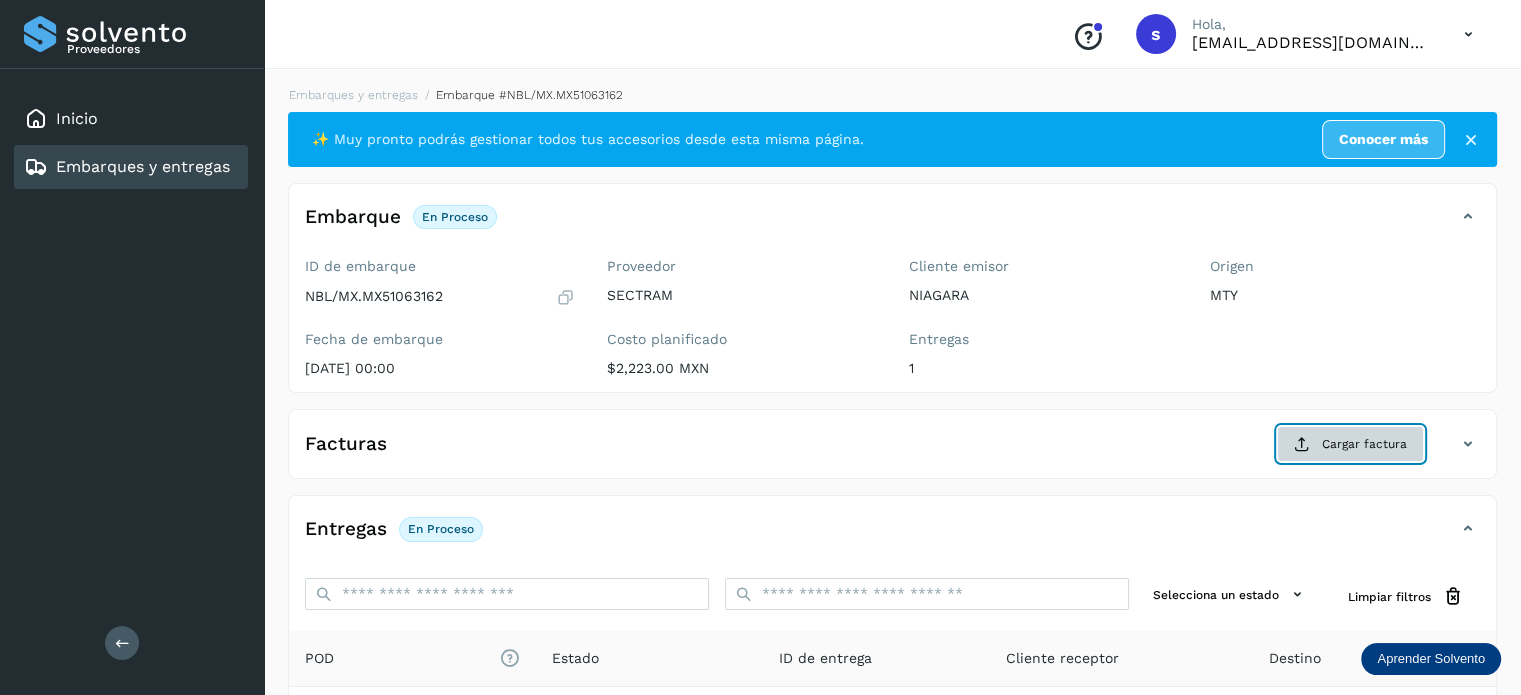 click on "Cargar factura" 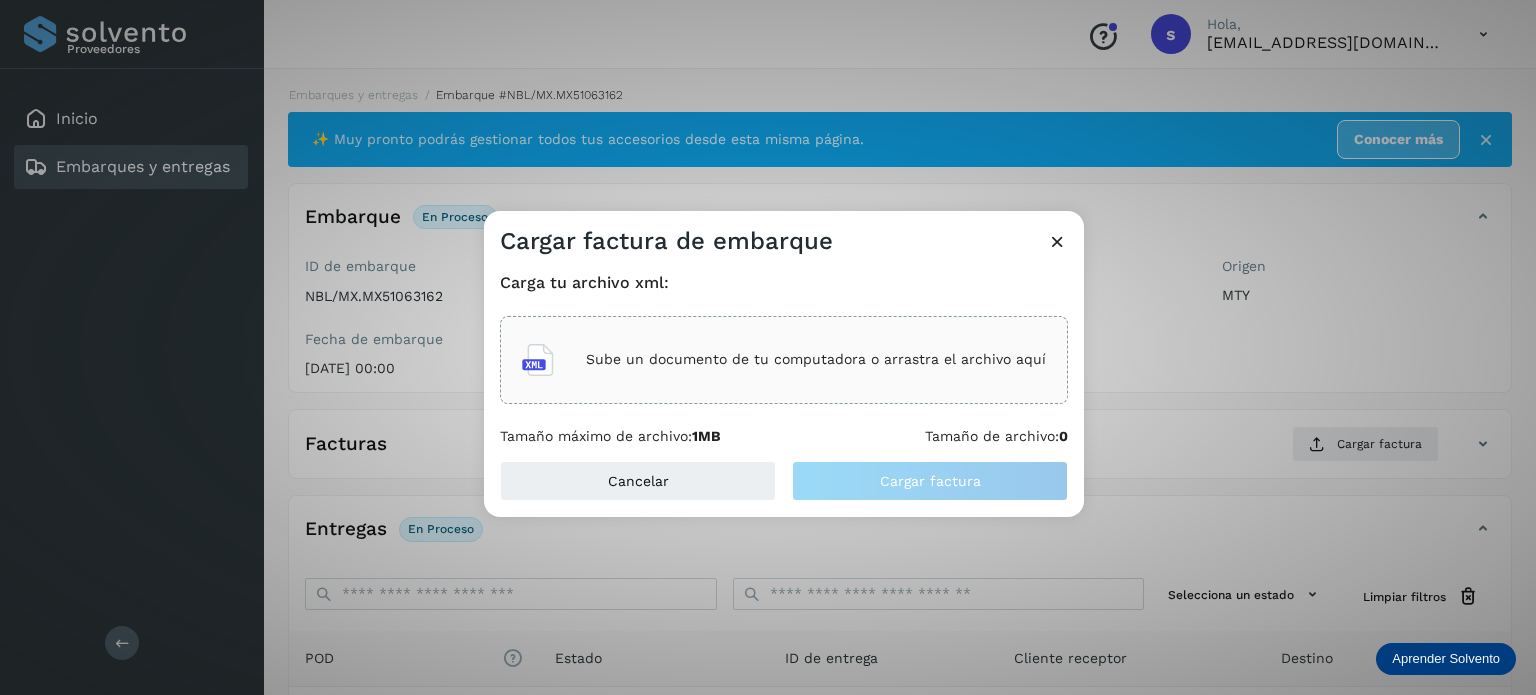 click on "Sube un documento de tu computadora o arrastra el archivo aquí" at bounding box center (816, 359) 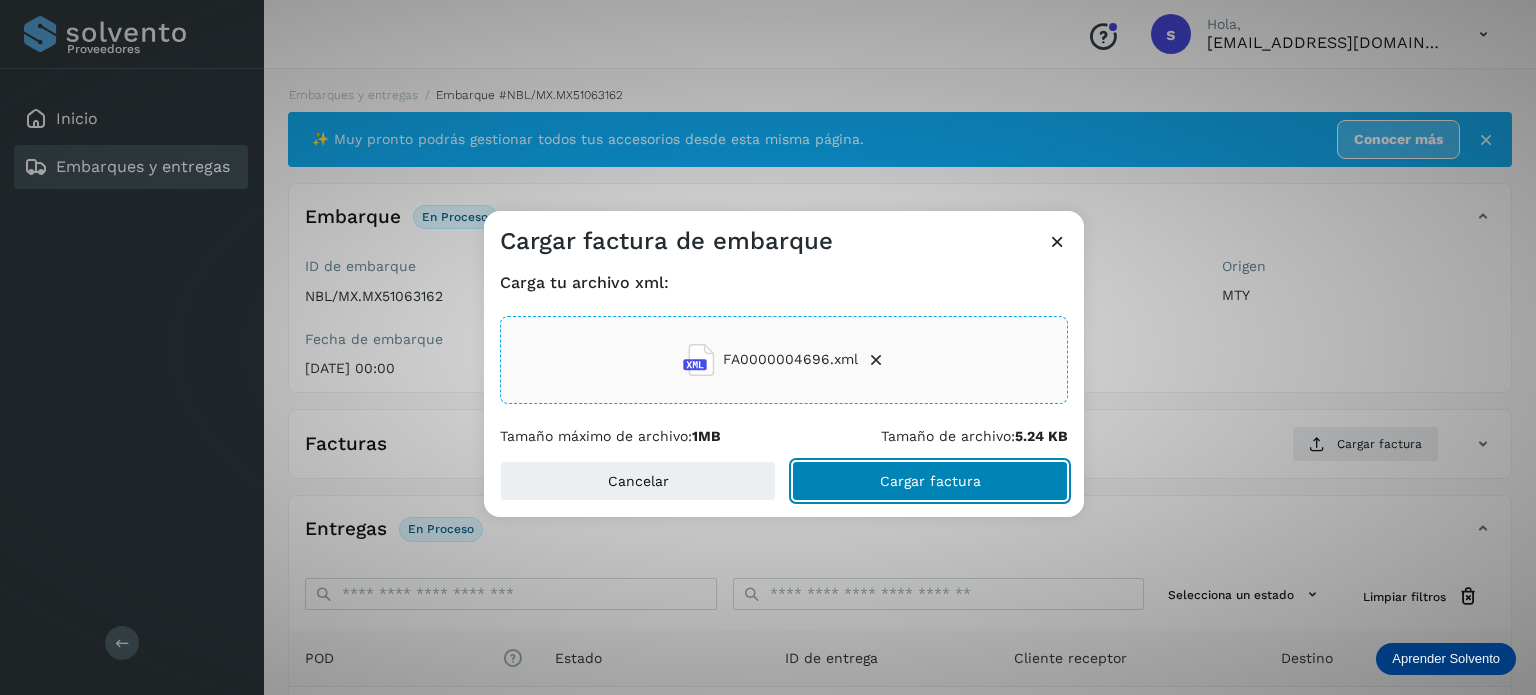 click on "Cargar factura" 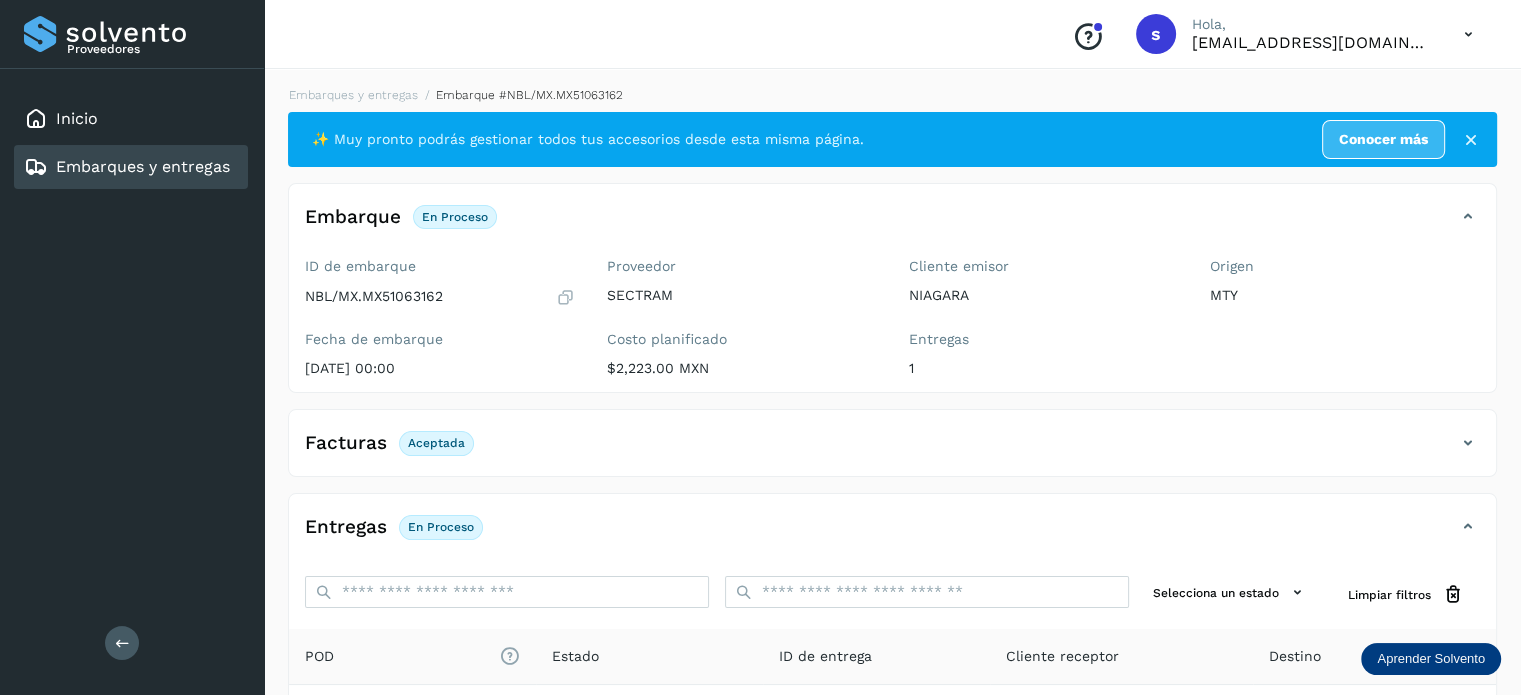 scroll, scrollTop: 250, scrollLeft: 0, axis: vertical 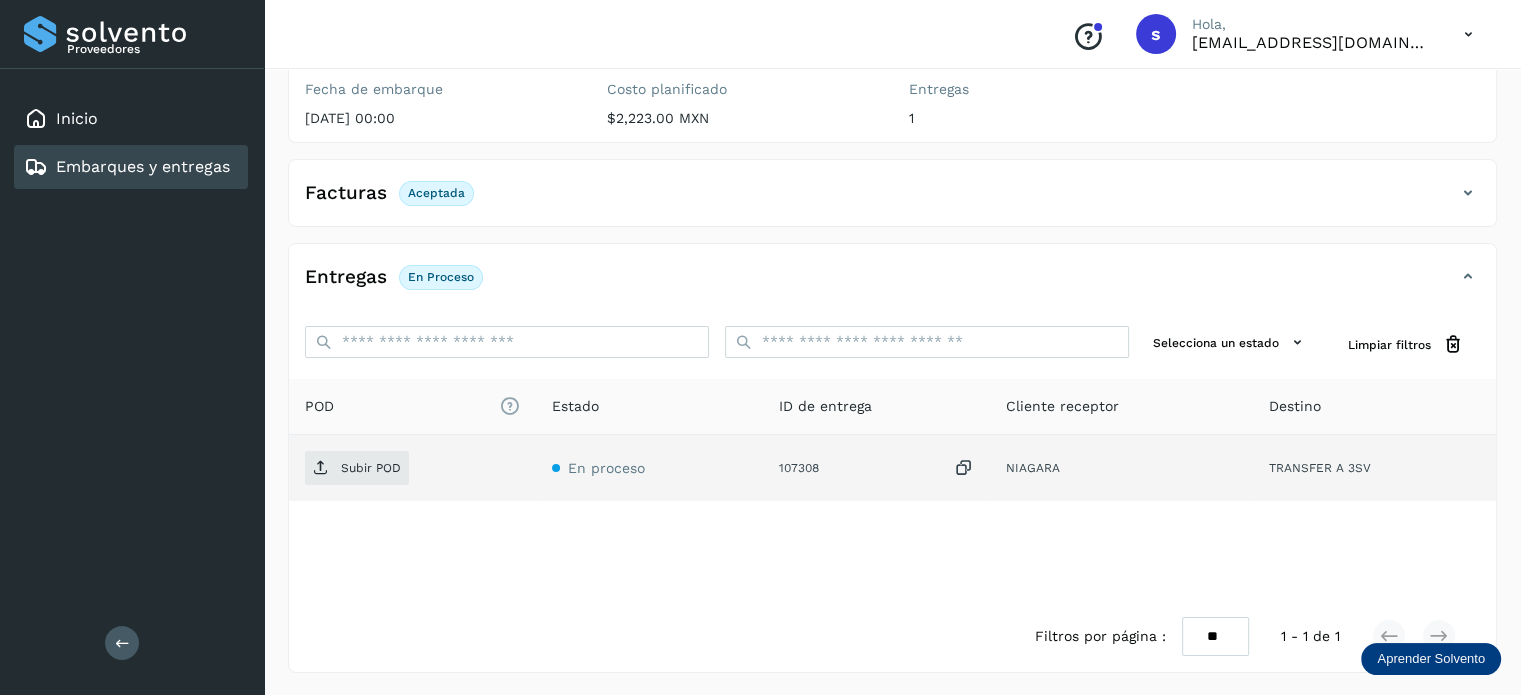 click on "Subir POD" 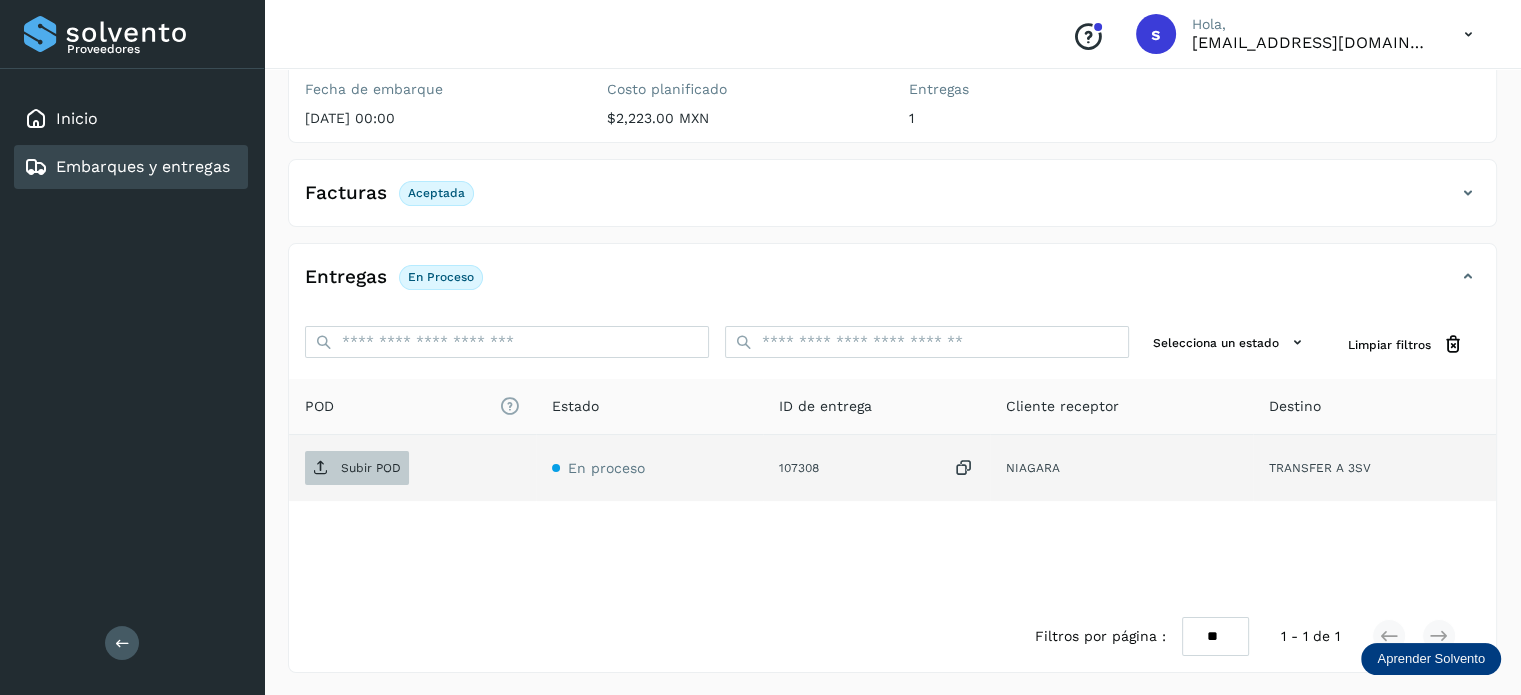 click on "Subir POD" at bounding box center (371, 468) 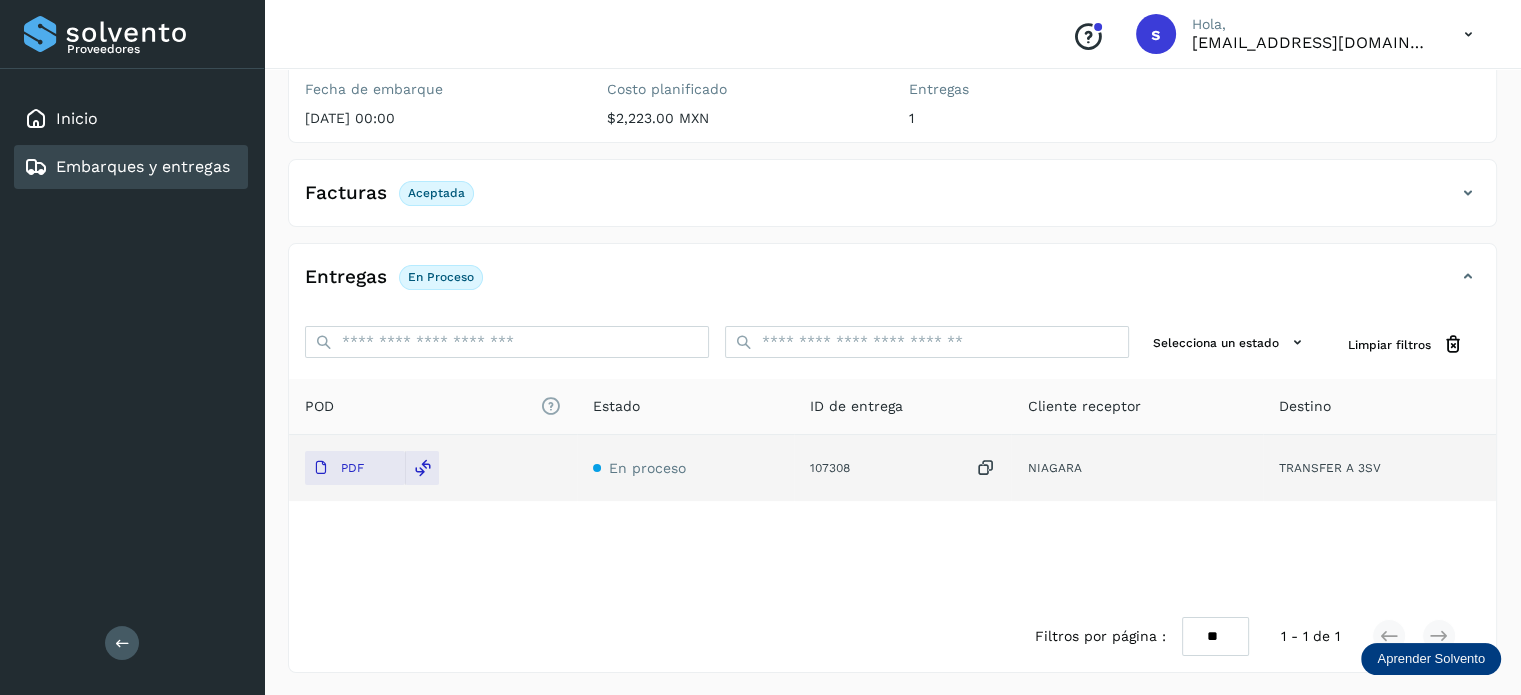 scroll, scrollTop: 0, scrollLeft: 0, axis: both 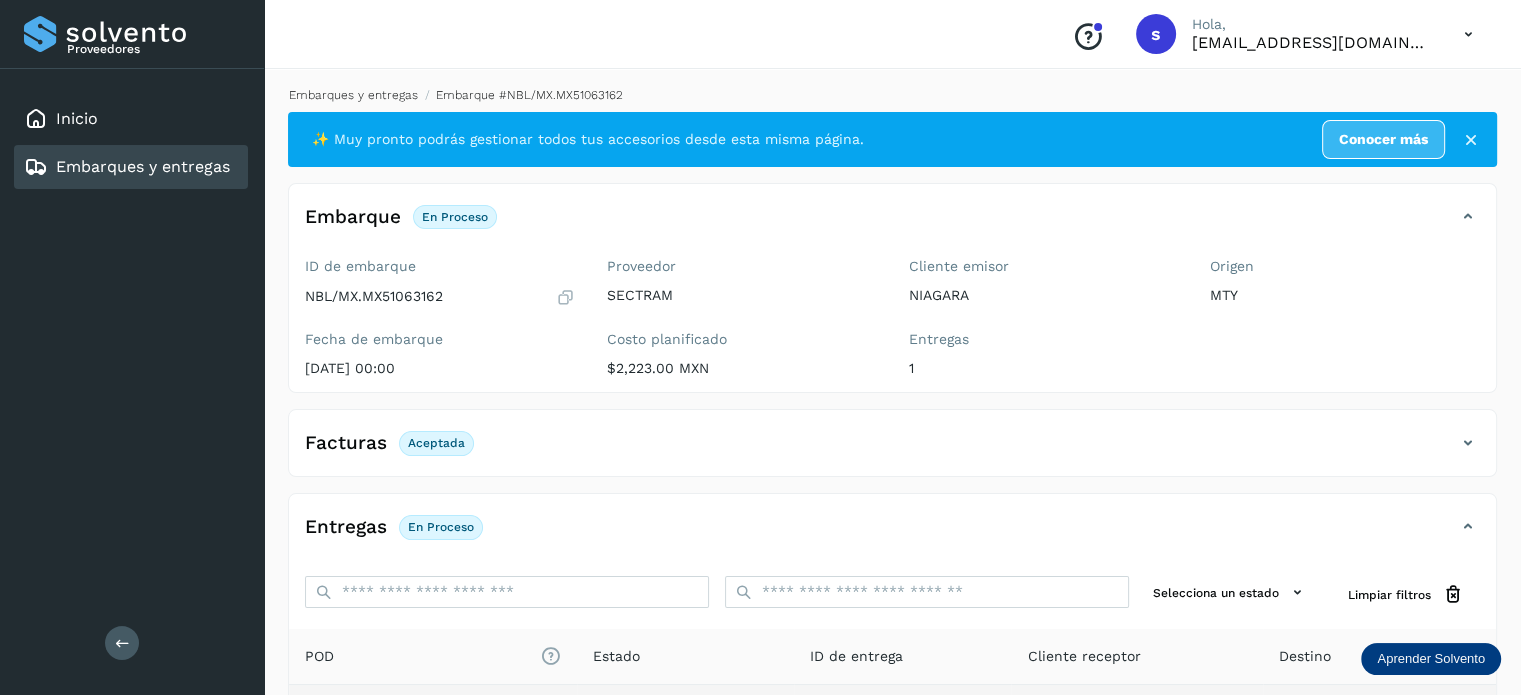 click on "Embarques y entregas" at bounding box center [353, 95] 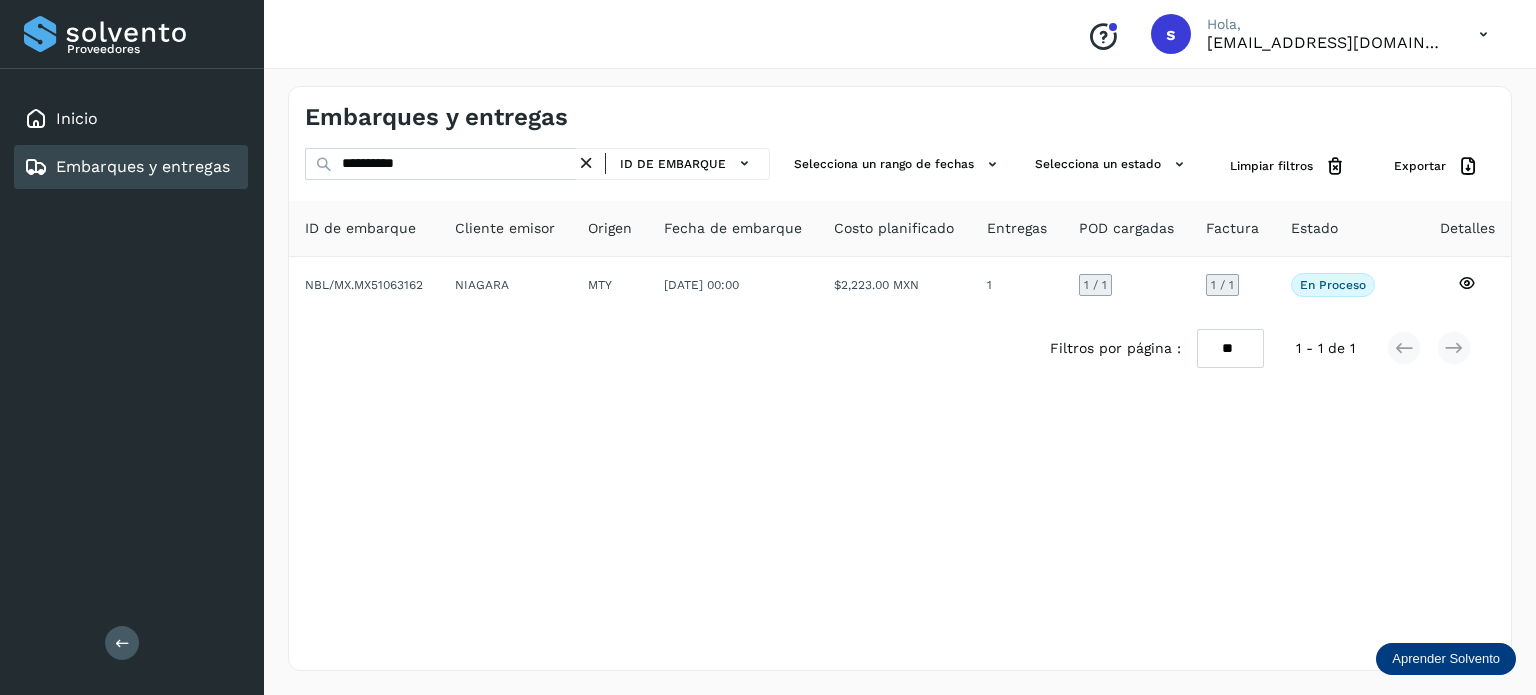 click at bounding box center (586, 163) 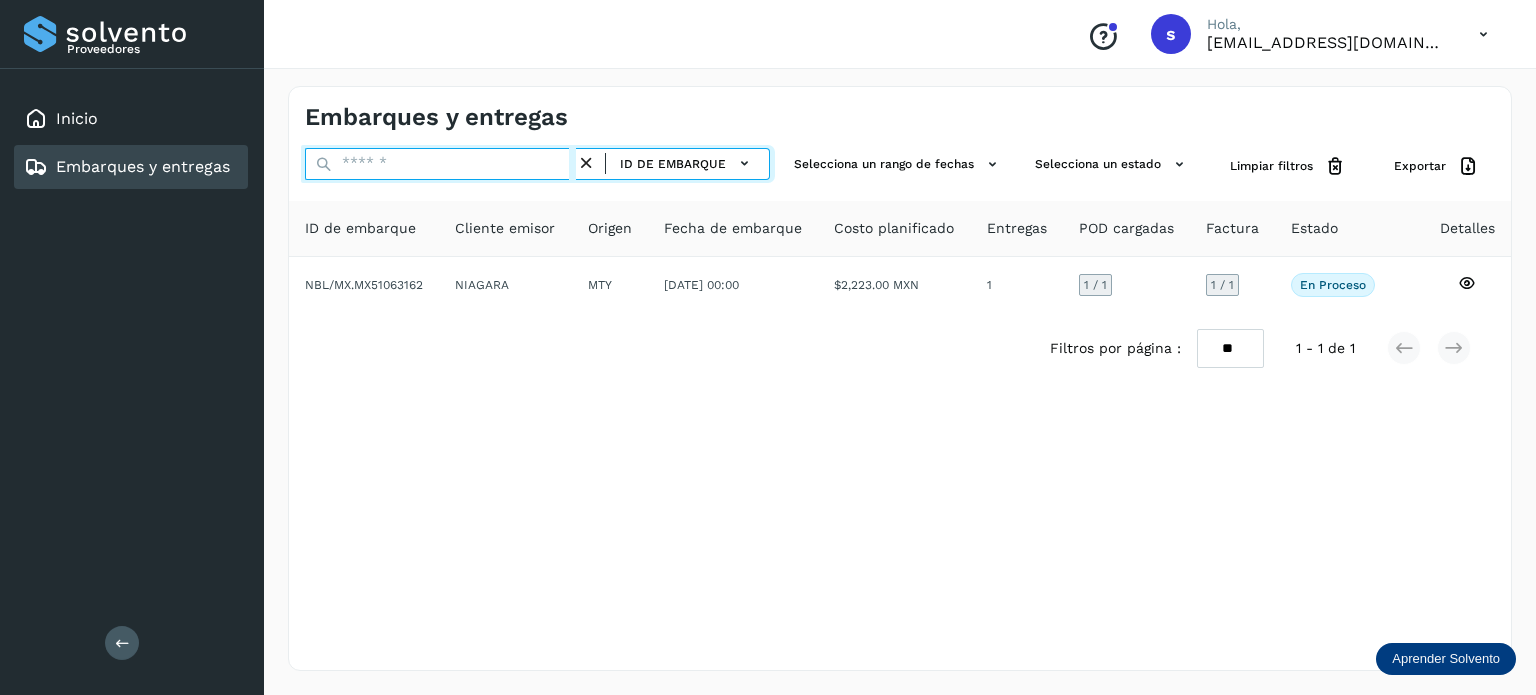 click at bounding box center (440, 164) 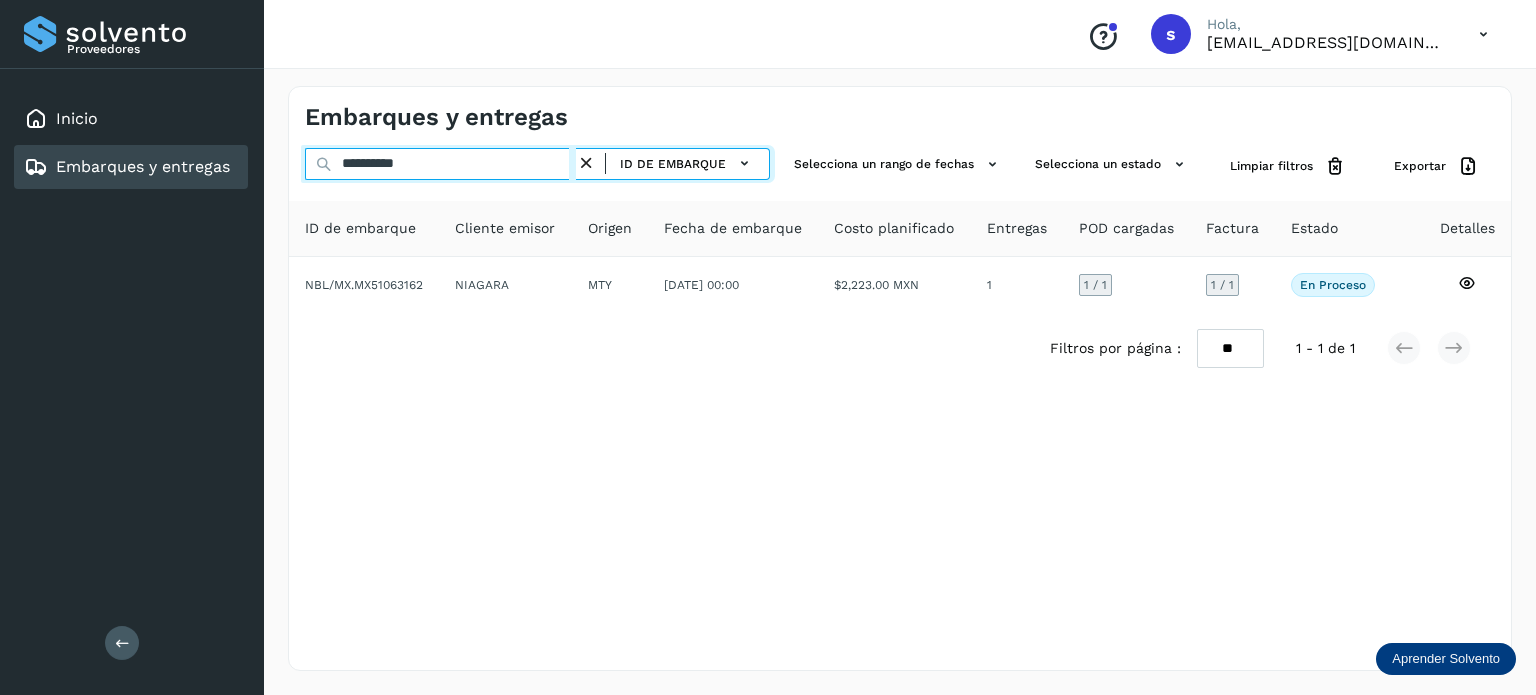 type on "**********" 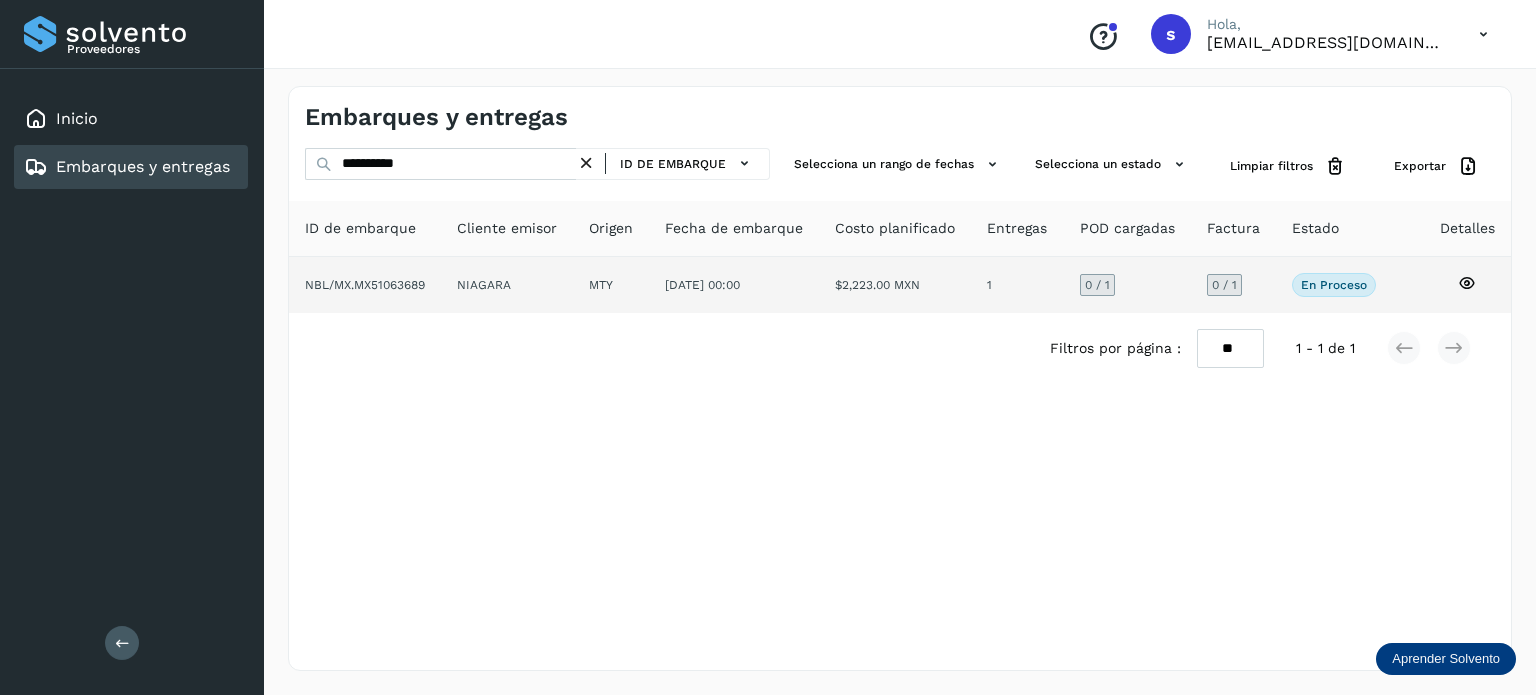 click on "NBL/MX.MX51063689" 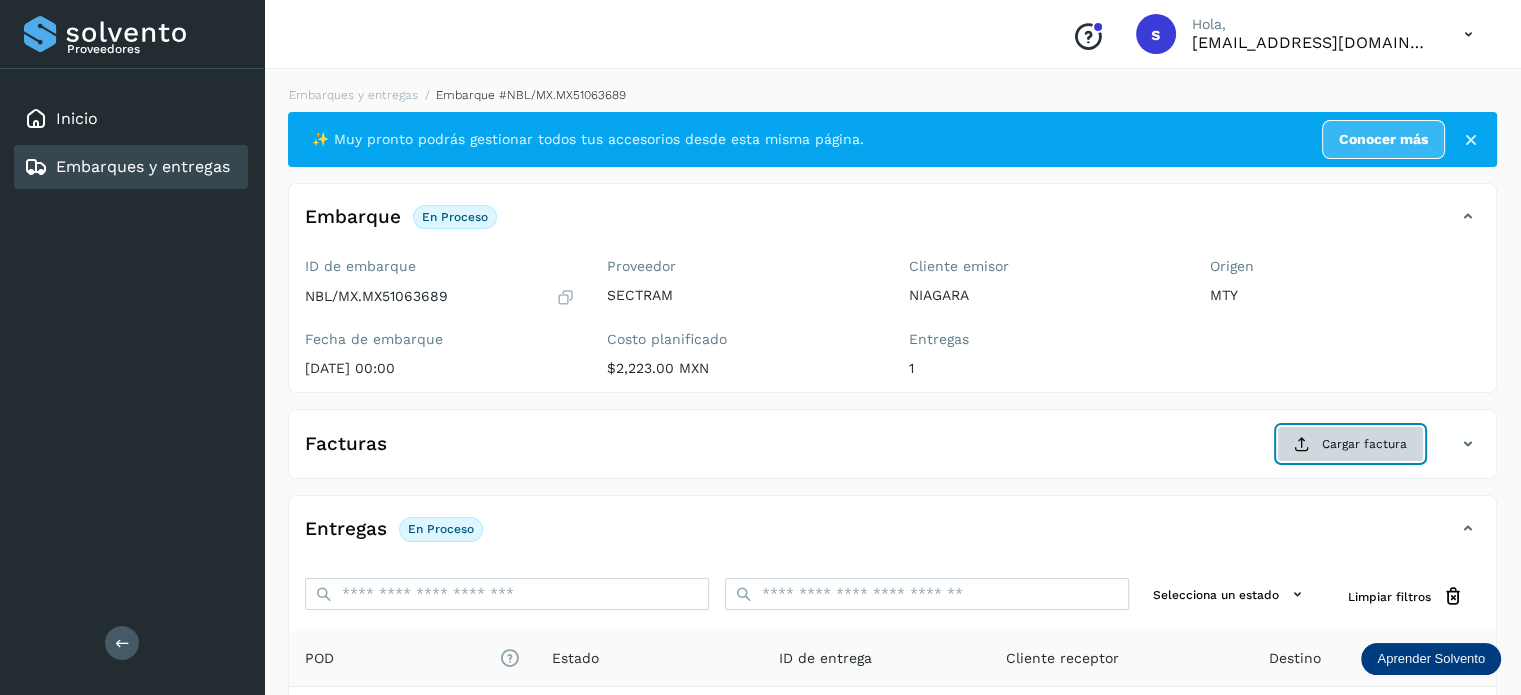 click on "Cargar factura" 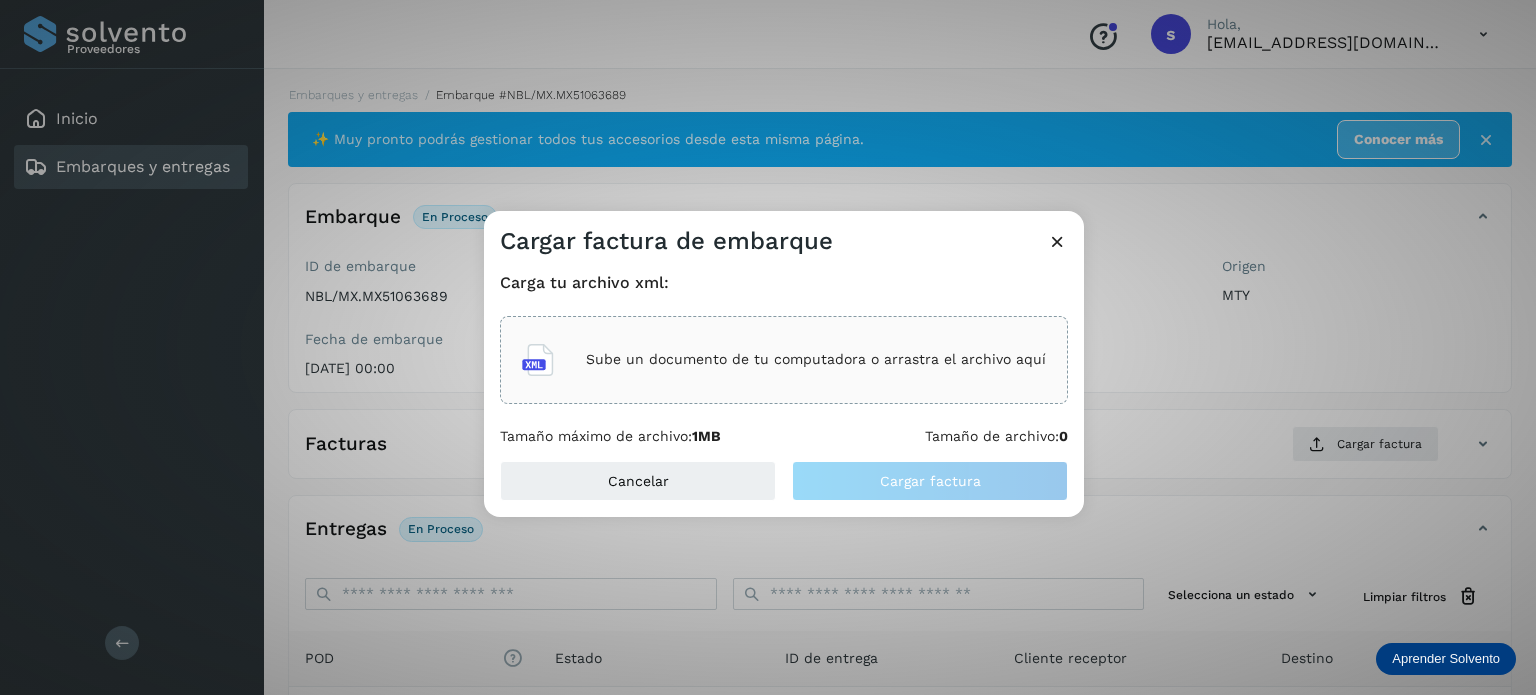 click on "Sube un documento de tu computadora o arrastra el archivo aquí" at bounding box center (816, 359) 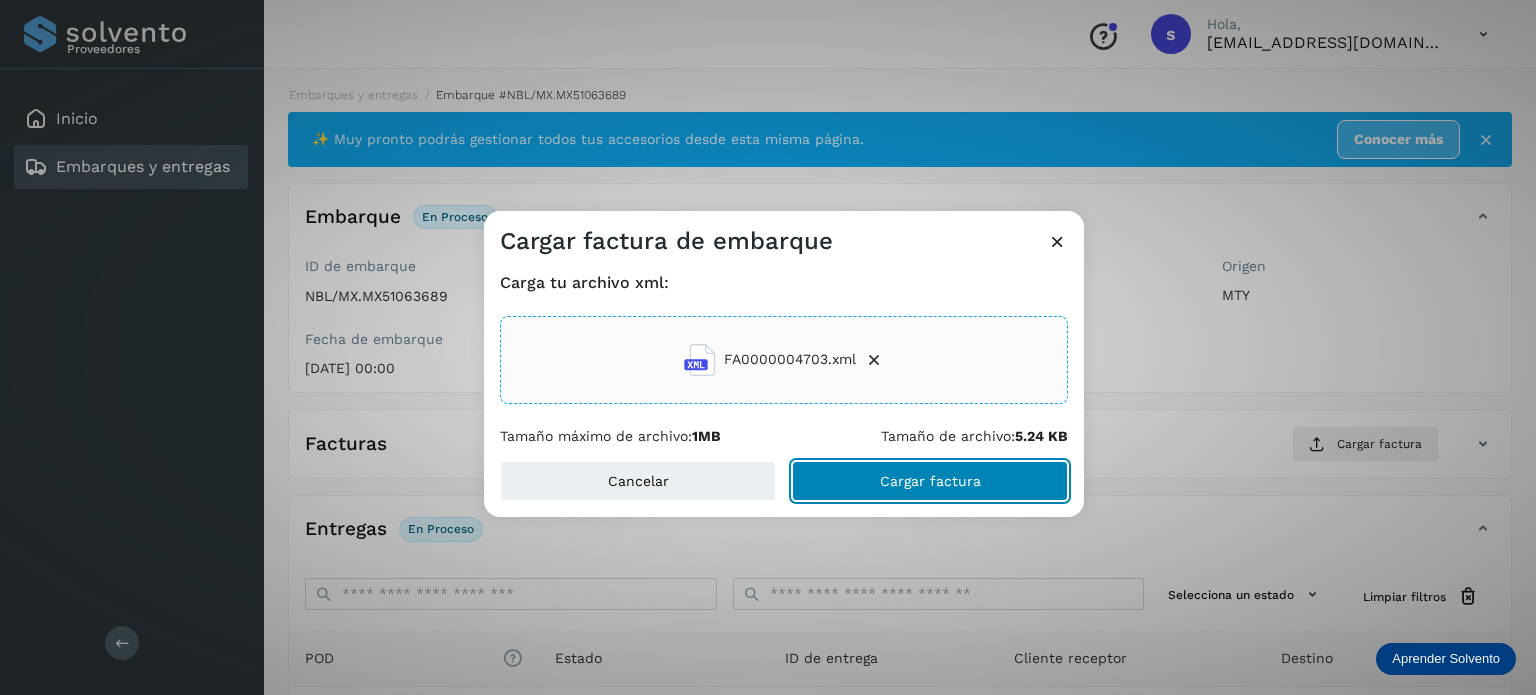 click on "Cargar factura" 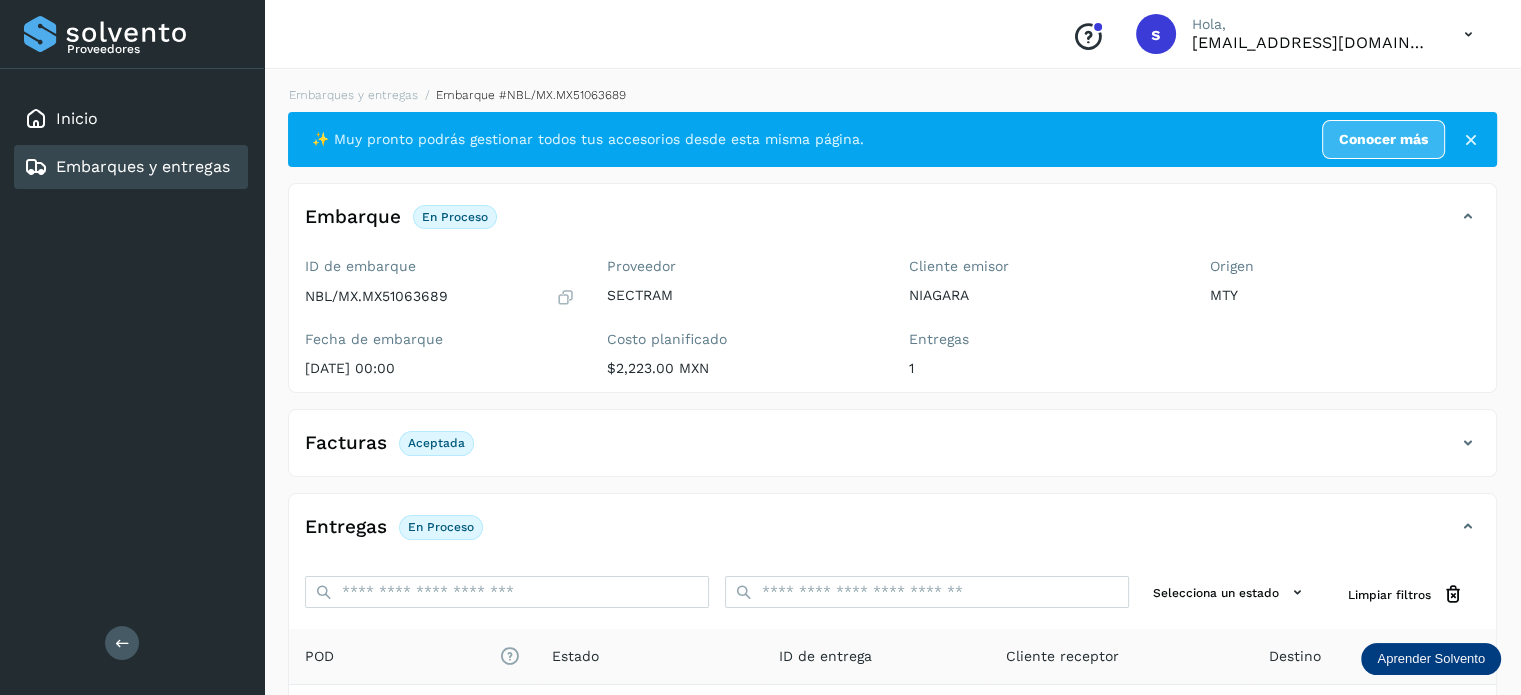 scroll, scrollTop: 250, scrollLeft: 0, axis: vertical 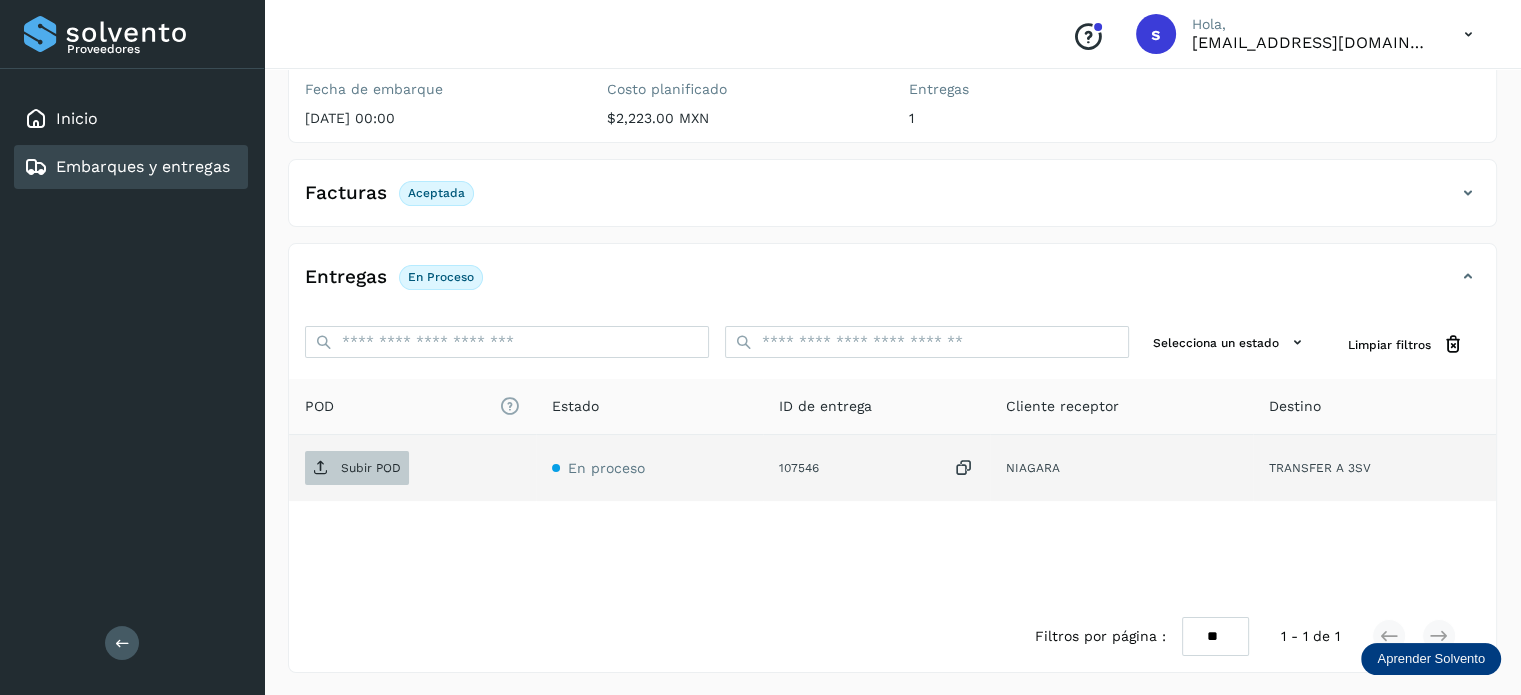 click on "Subir POD" at bounding box center [371, 468] 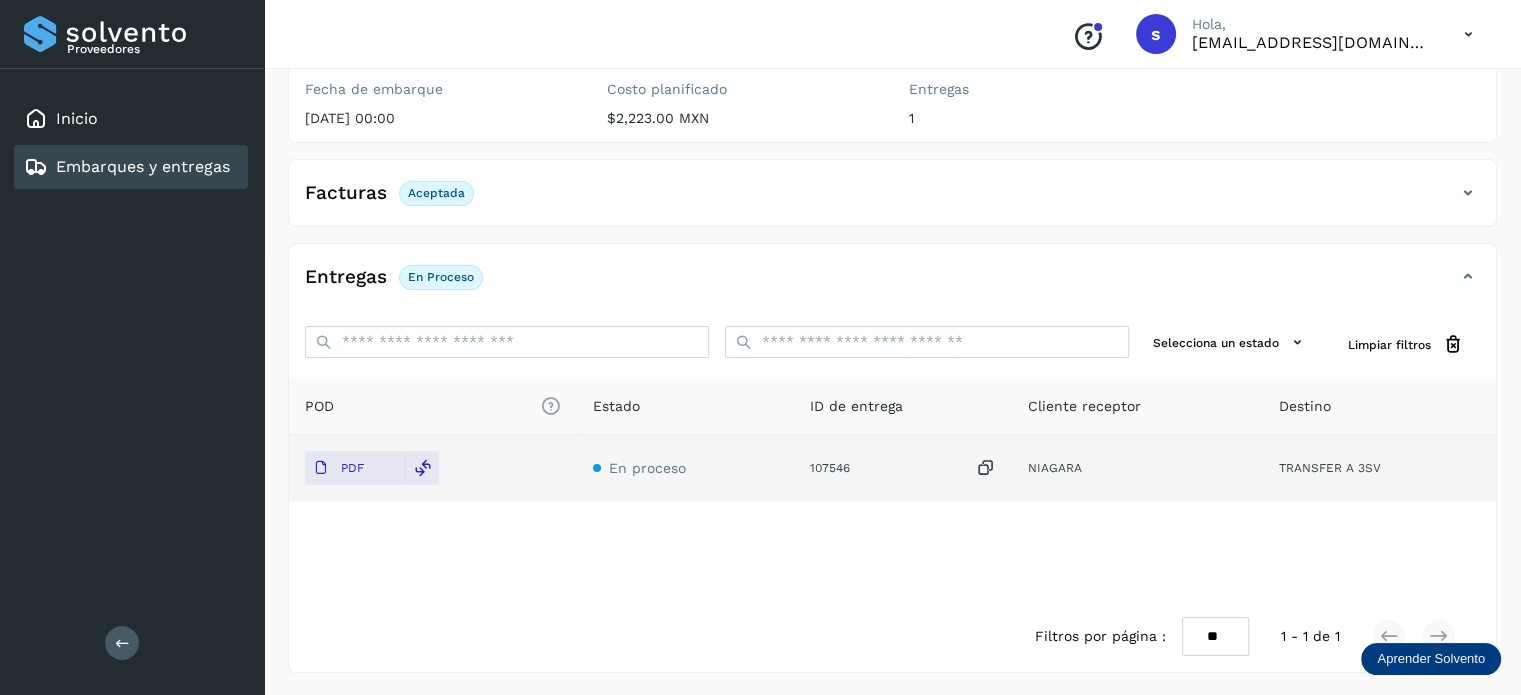 scroll, scrollTop: 0, scrollLeft: 0, axis: both 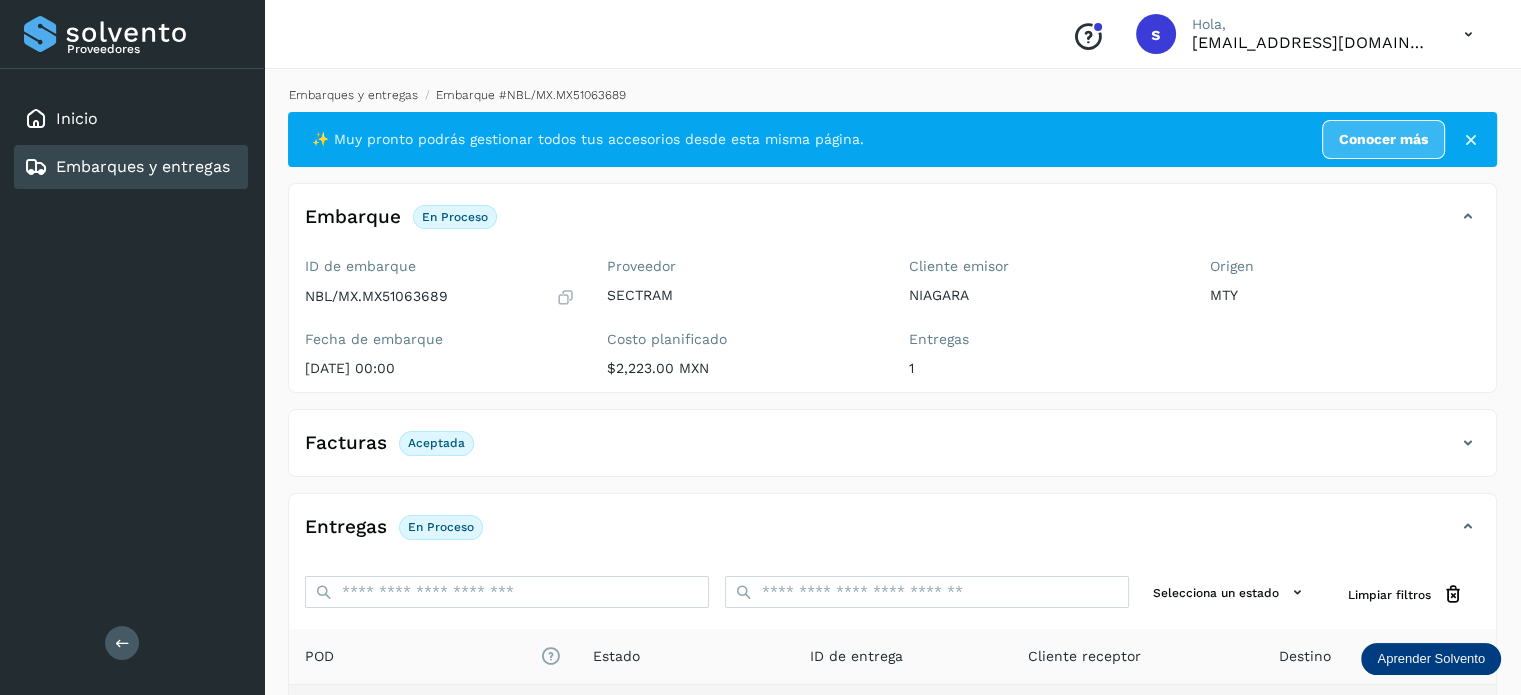 click on "Embarques y entregas" at bounding box center (353, 95) 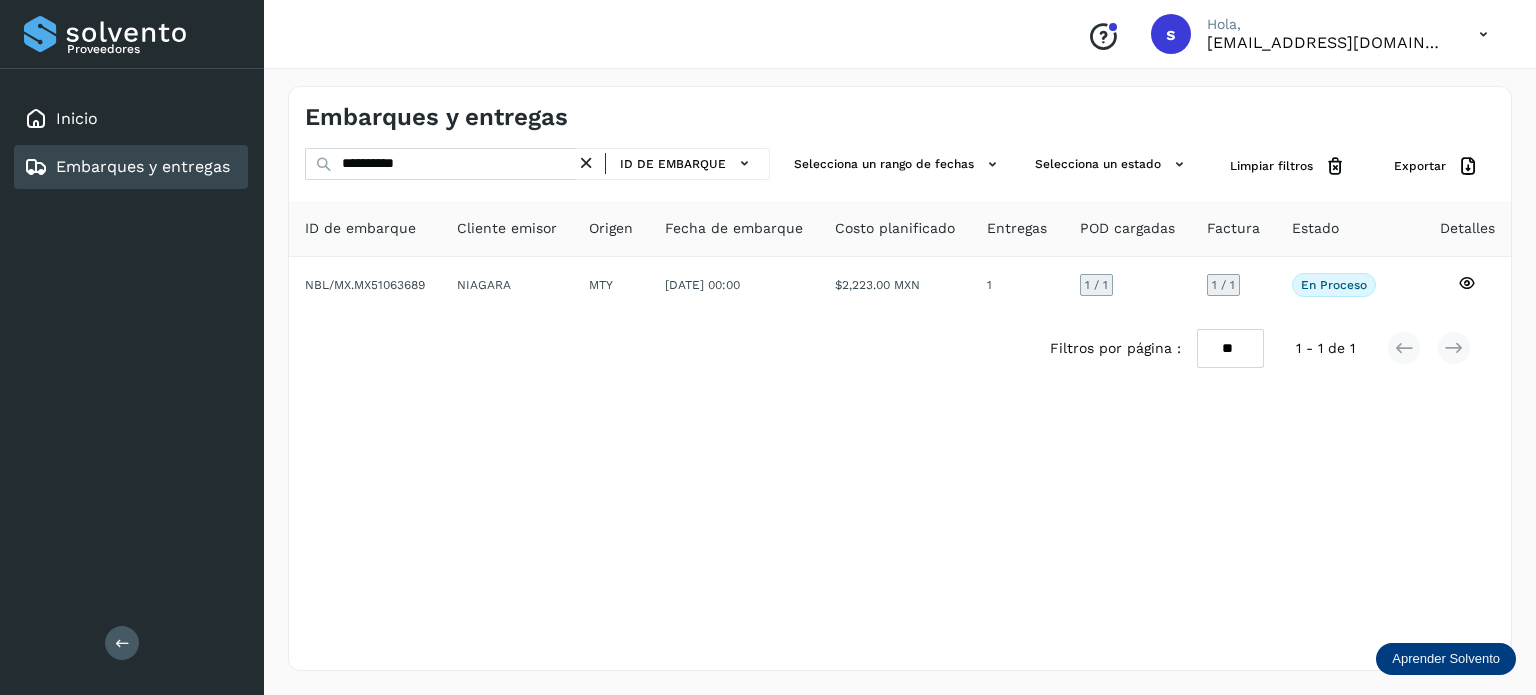 click at bounding box center [586, 163] 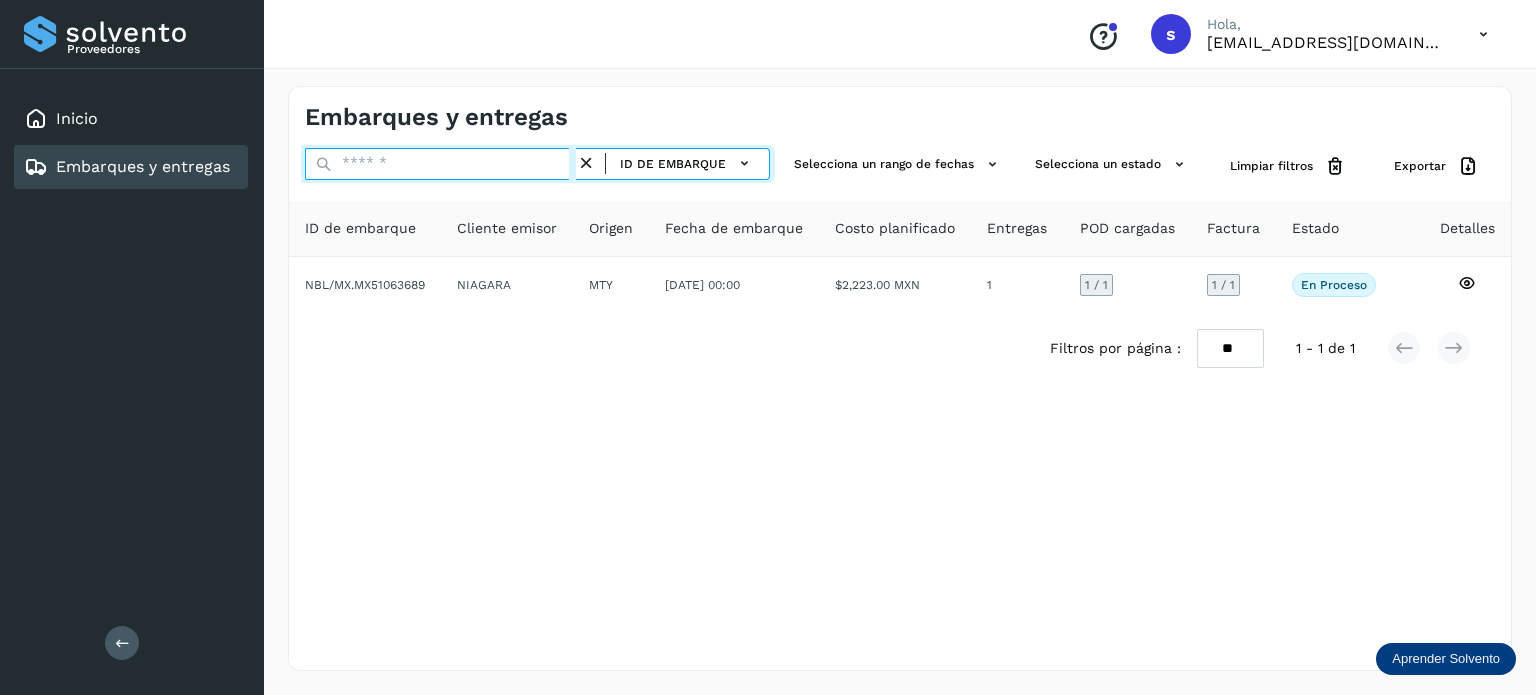 click at bounding box center [440, 164] 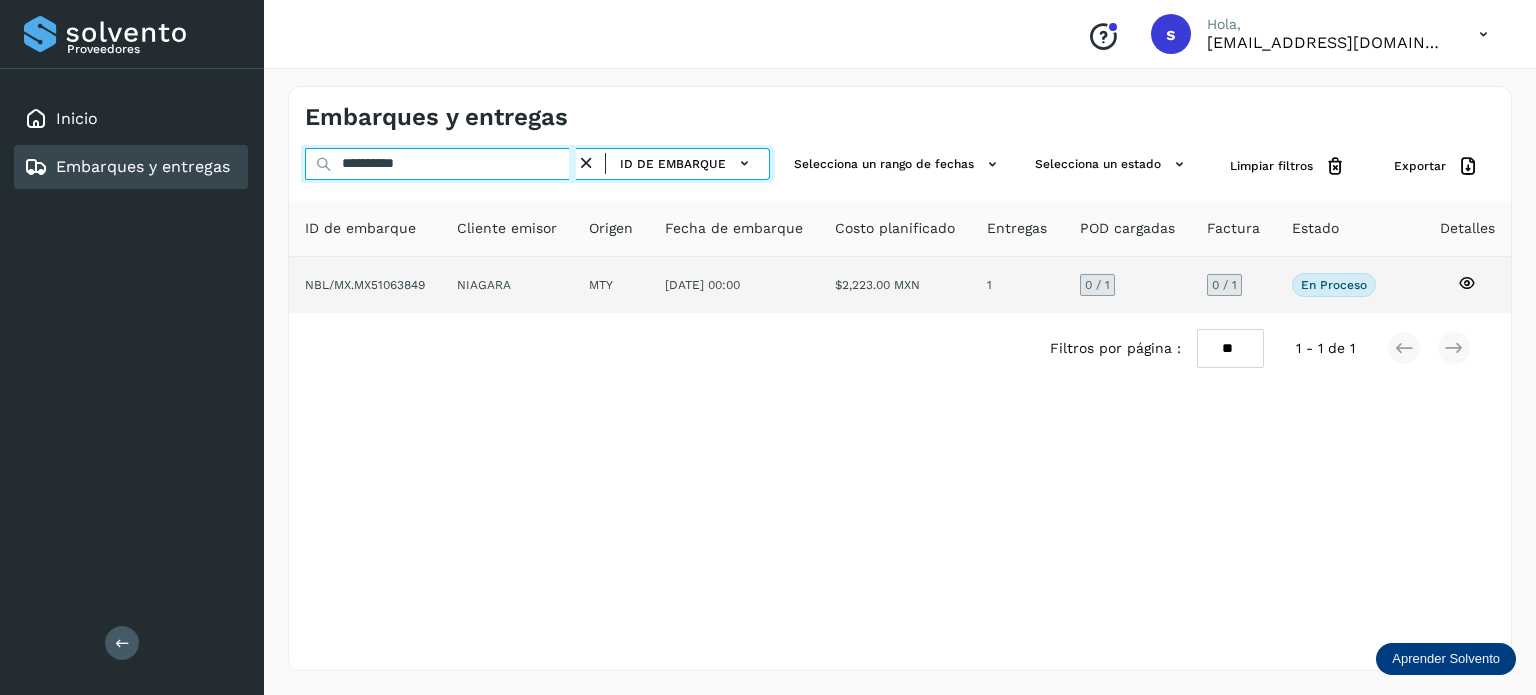 type on "**********" 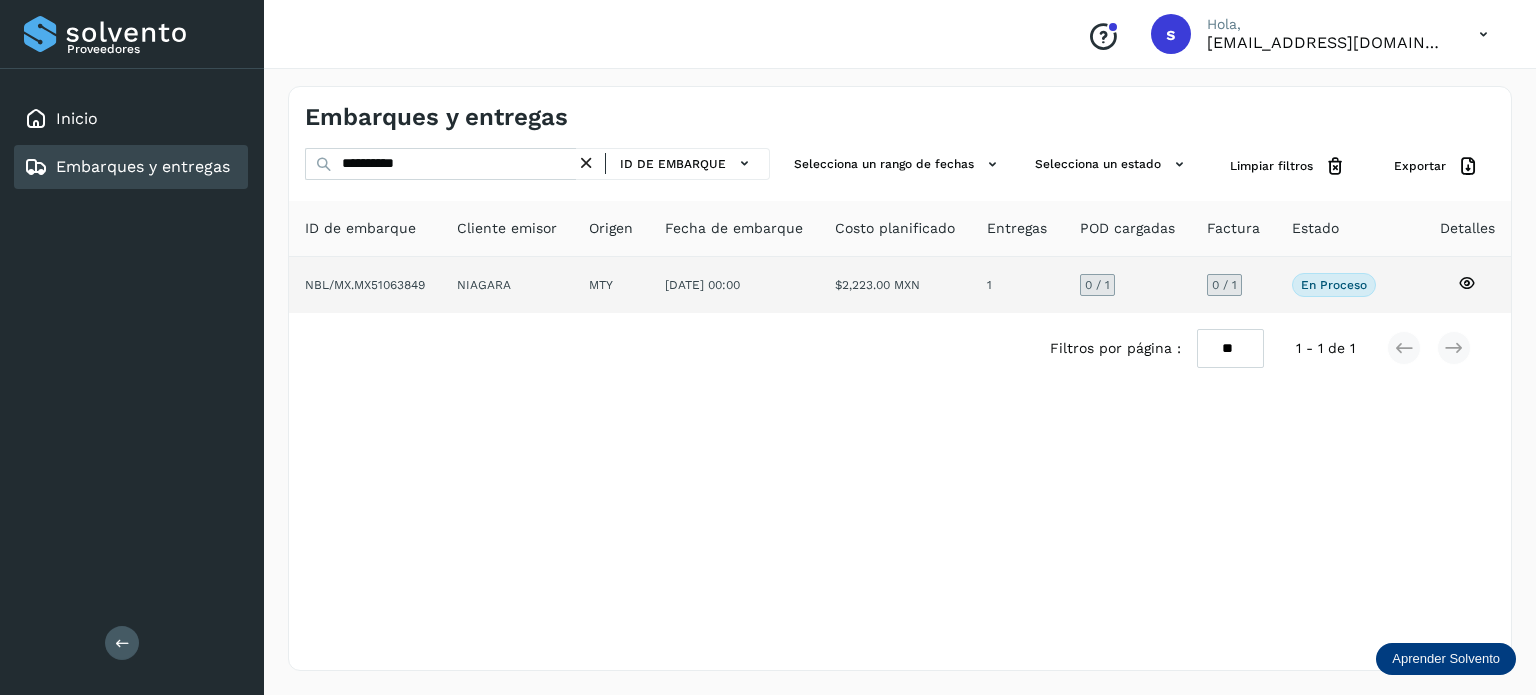 click on "NBL/MX.MX51063849" 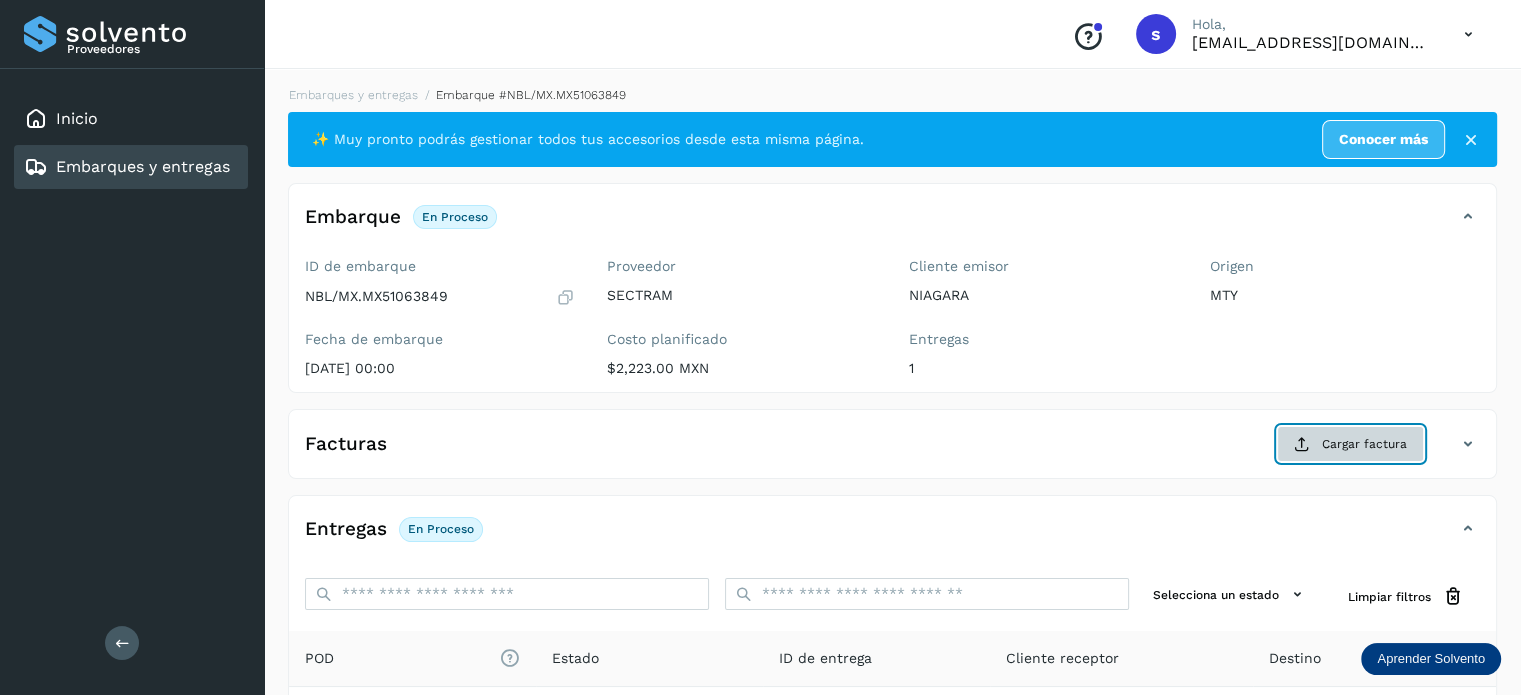 click on "Cargar factura" 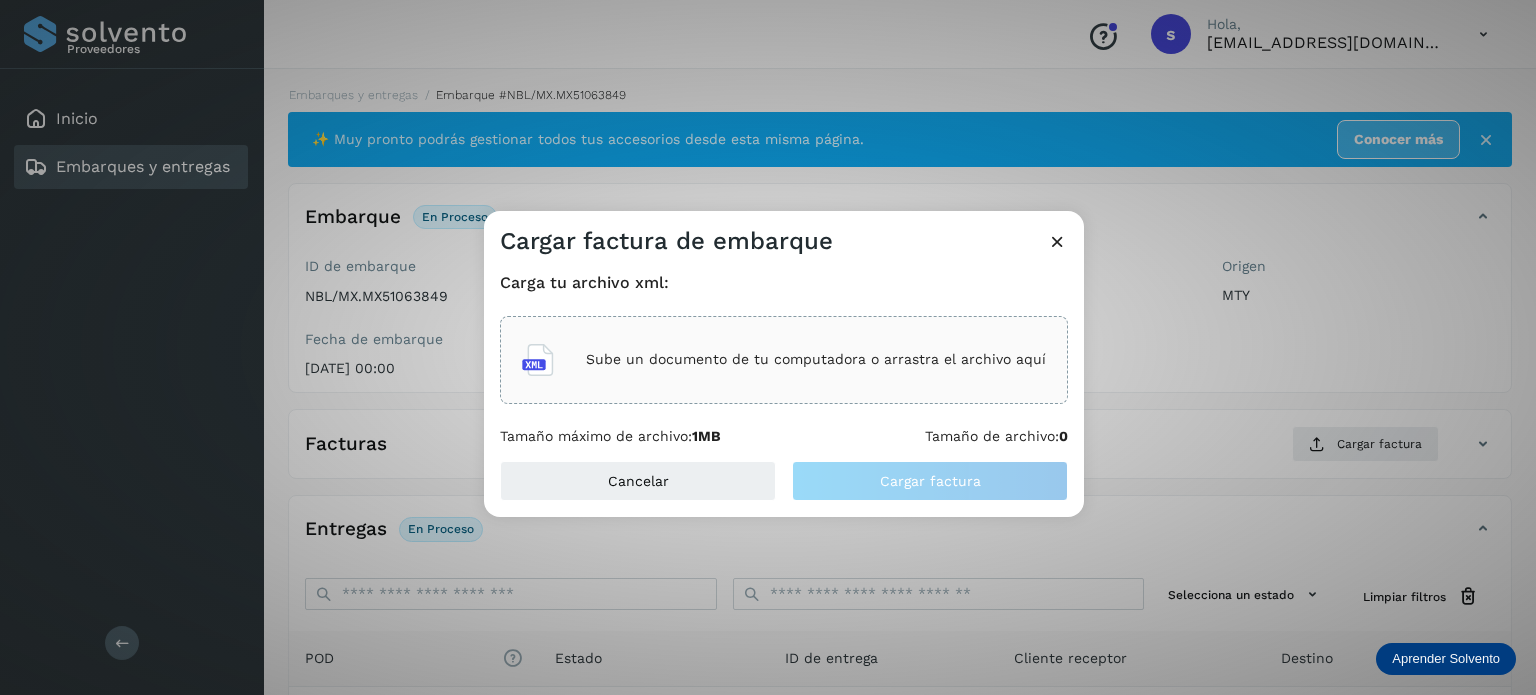 click on "Sube un documento de tu computadora o arrastra el archivo aquí" 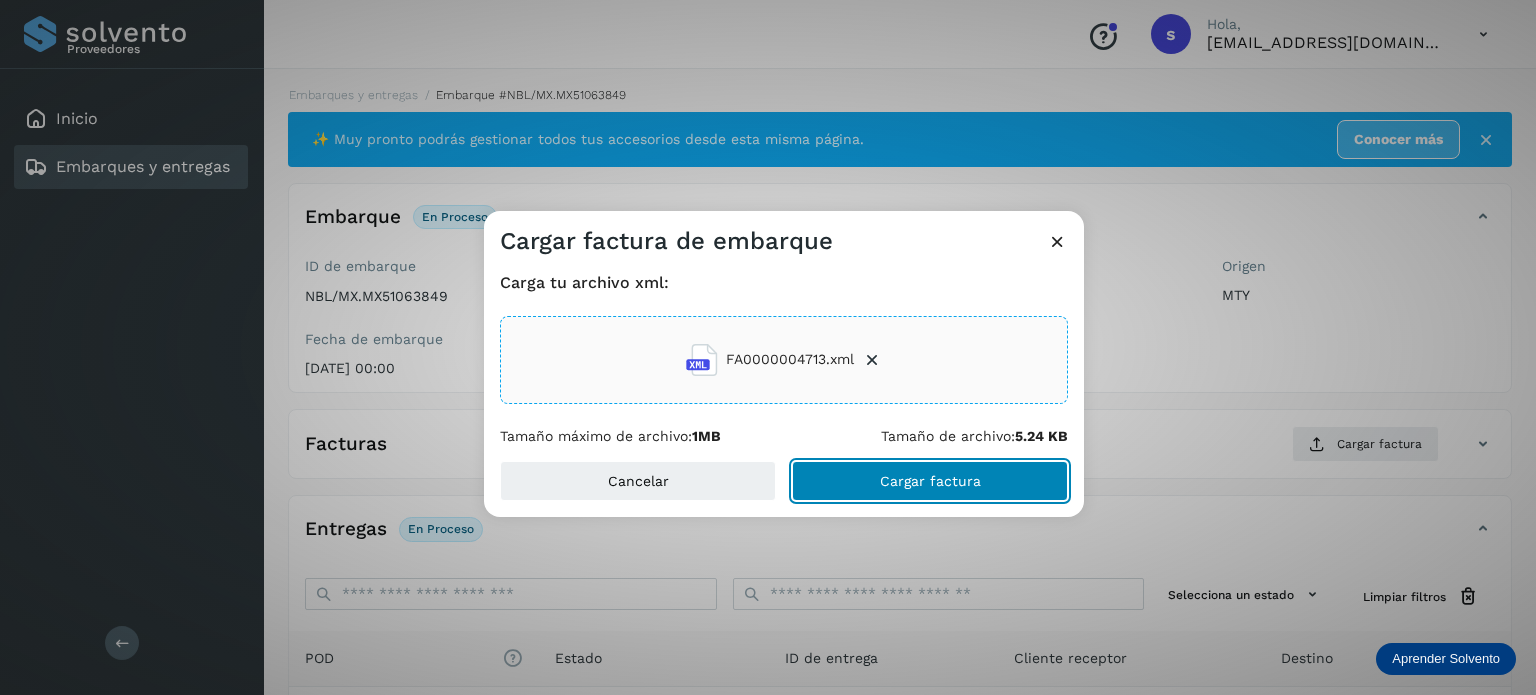 click on "Cargar factura" 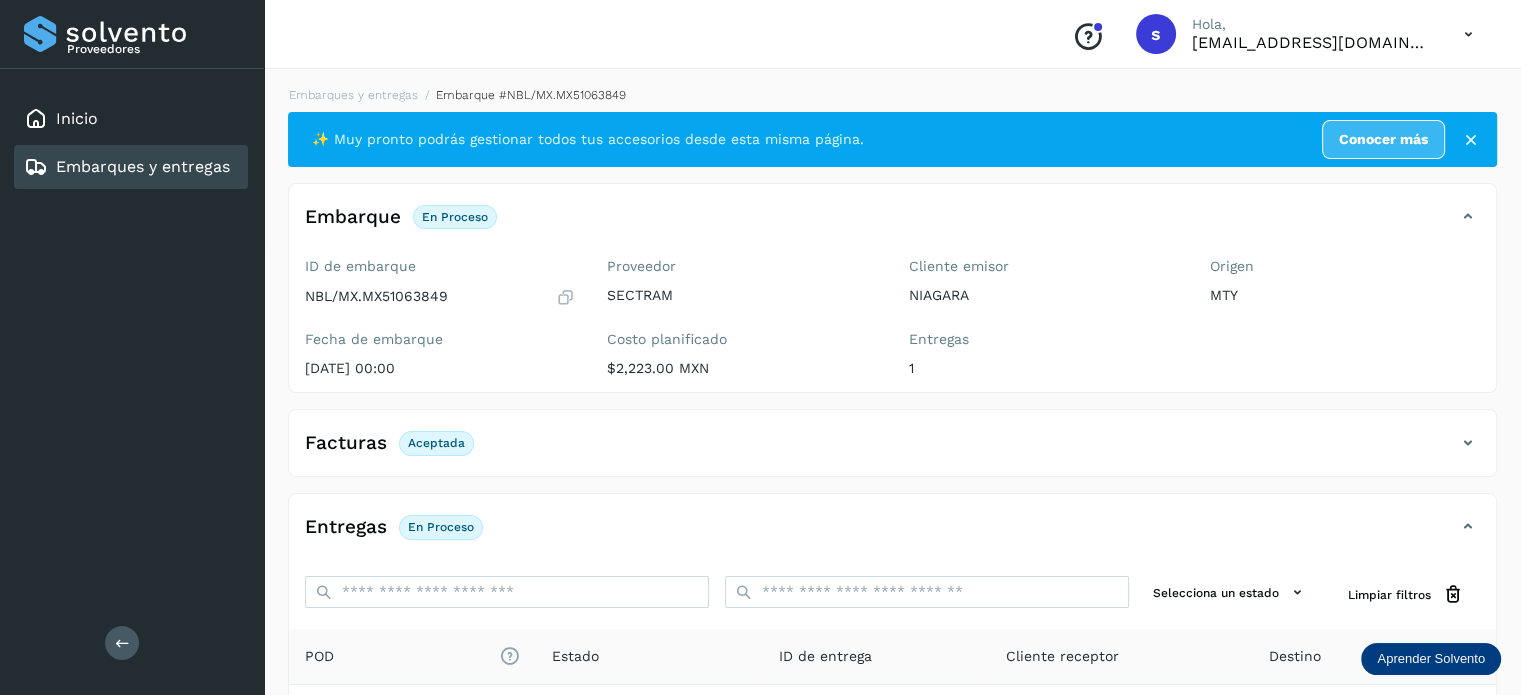 scroll, scrollTop: 250, scrollLeft: 0, axis: vertical 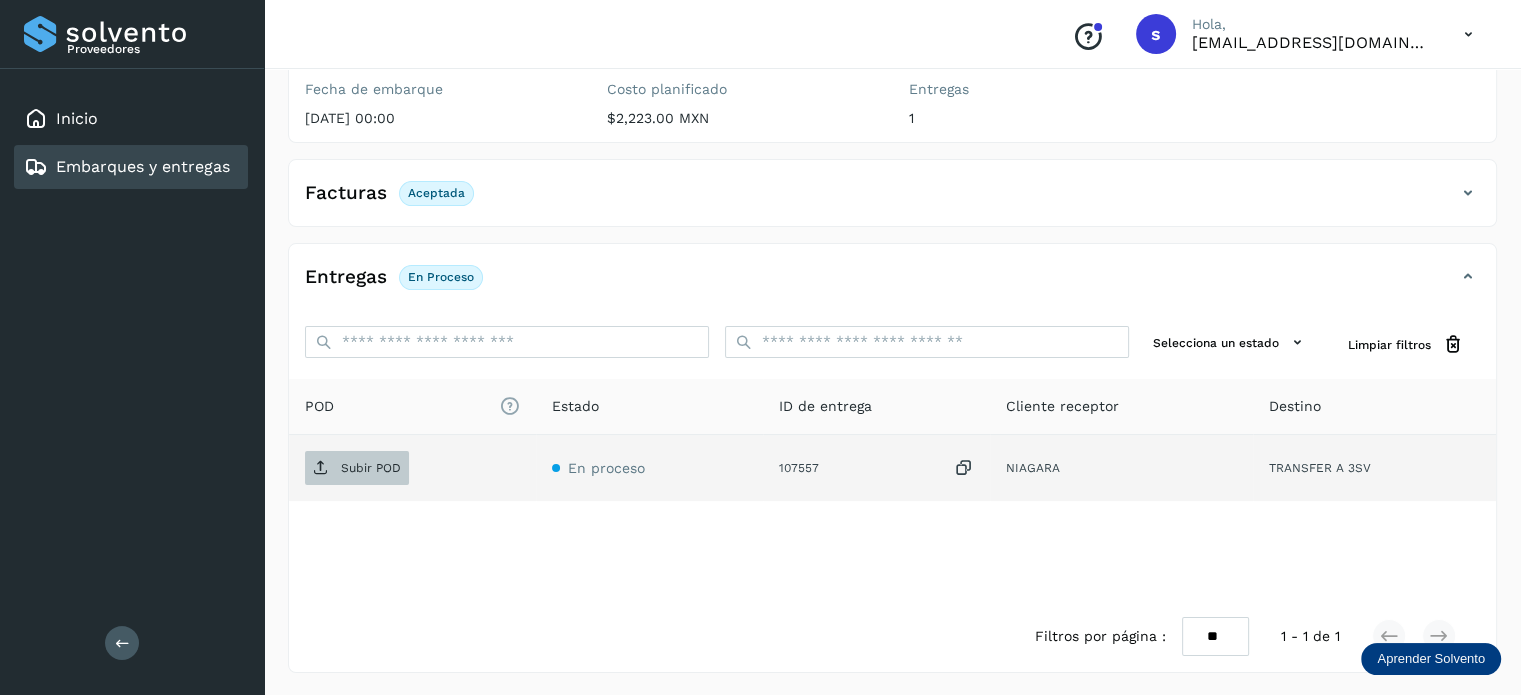 click on "Subir POD" at bounding box center (357, 468) 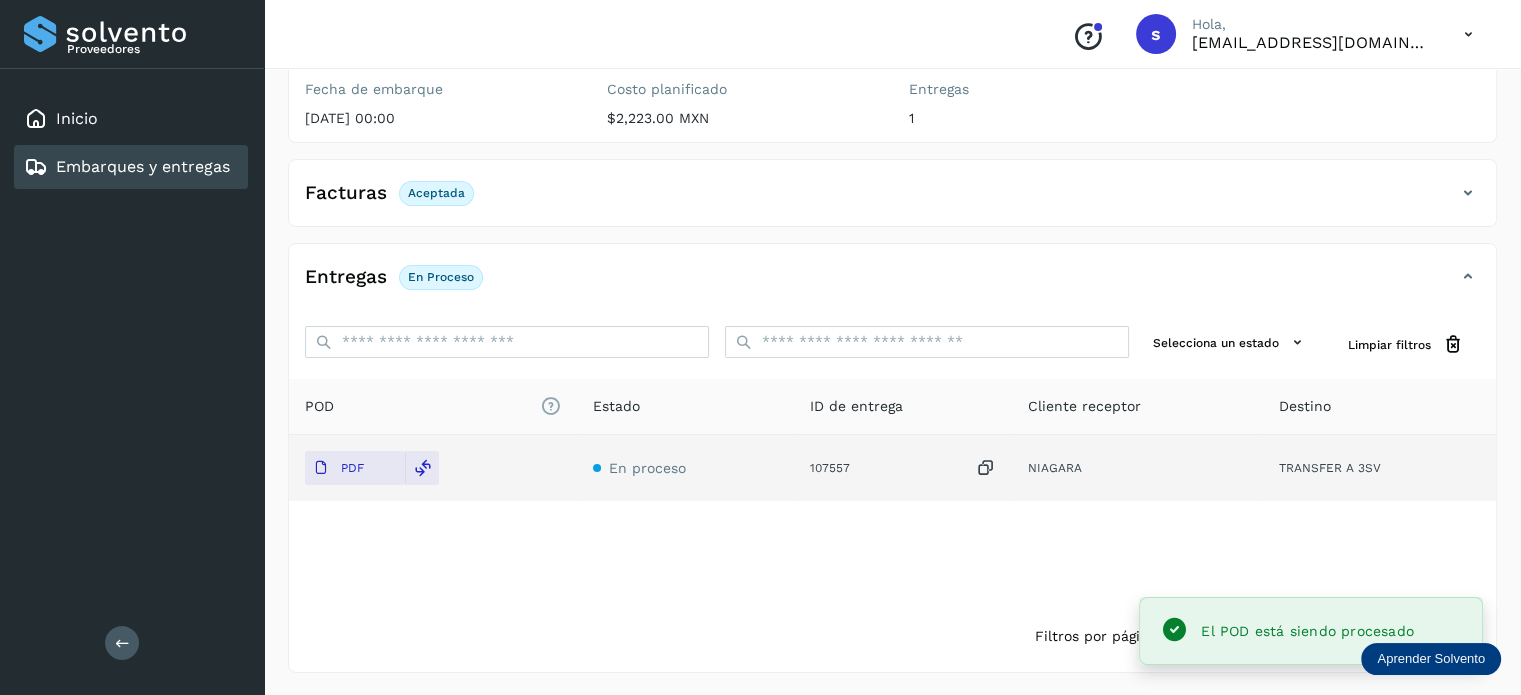 scroll, scrollTop: 0, scrollLeft: 0, axis: both 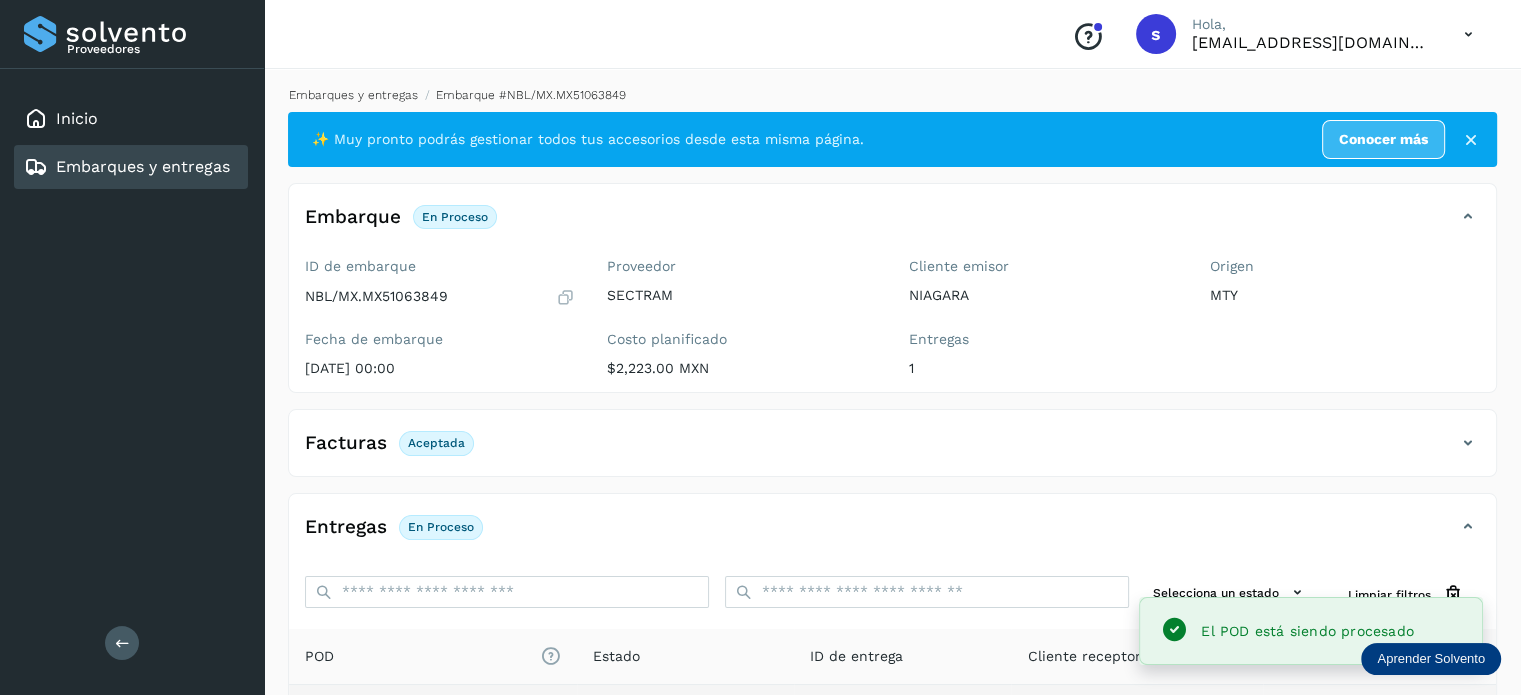 click on "Embarques y entregas" at bounding box center [353, 95] 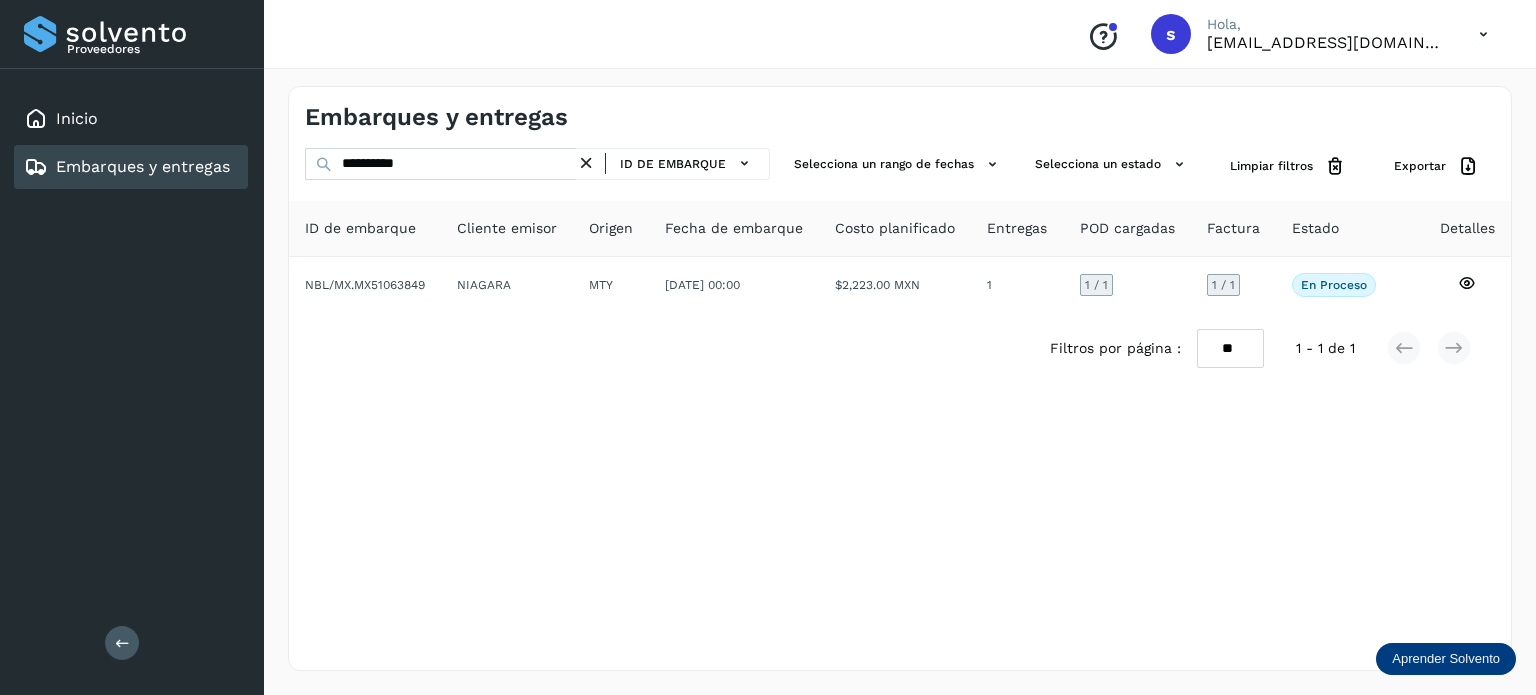 click at bounding box center [586, 163] 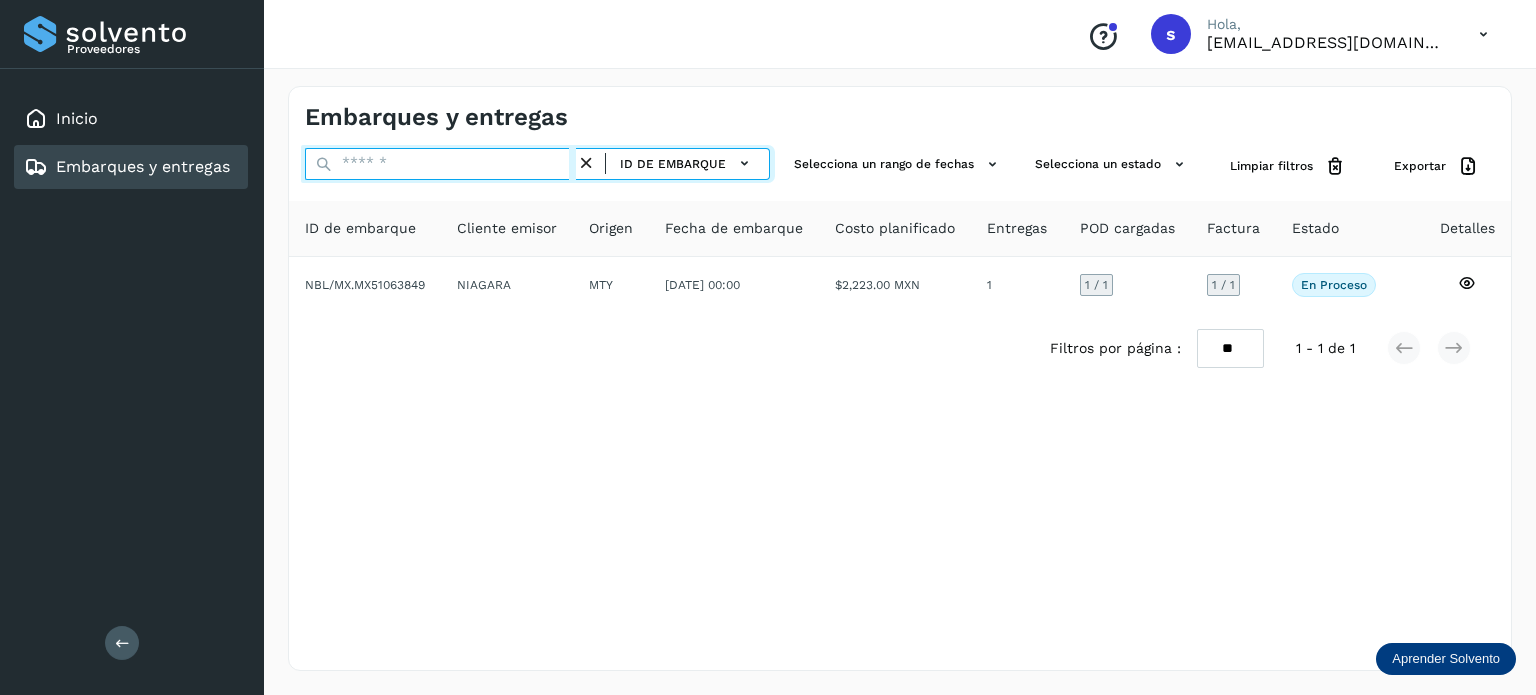 click at bounding box center [440, 164] 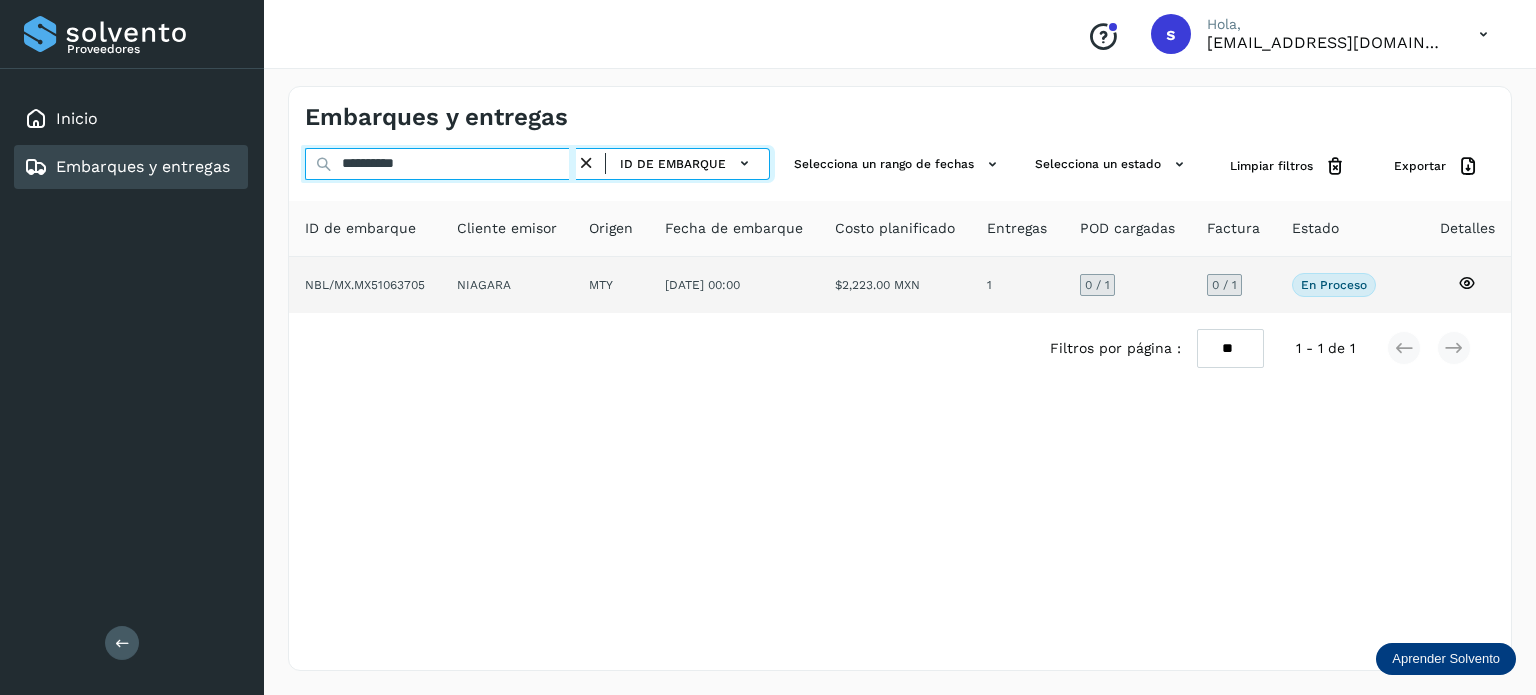 type on "**********" 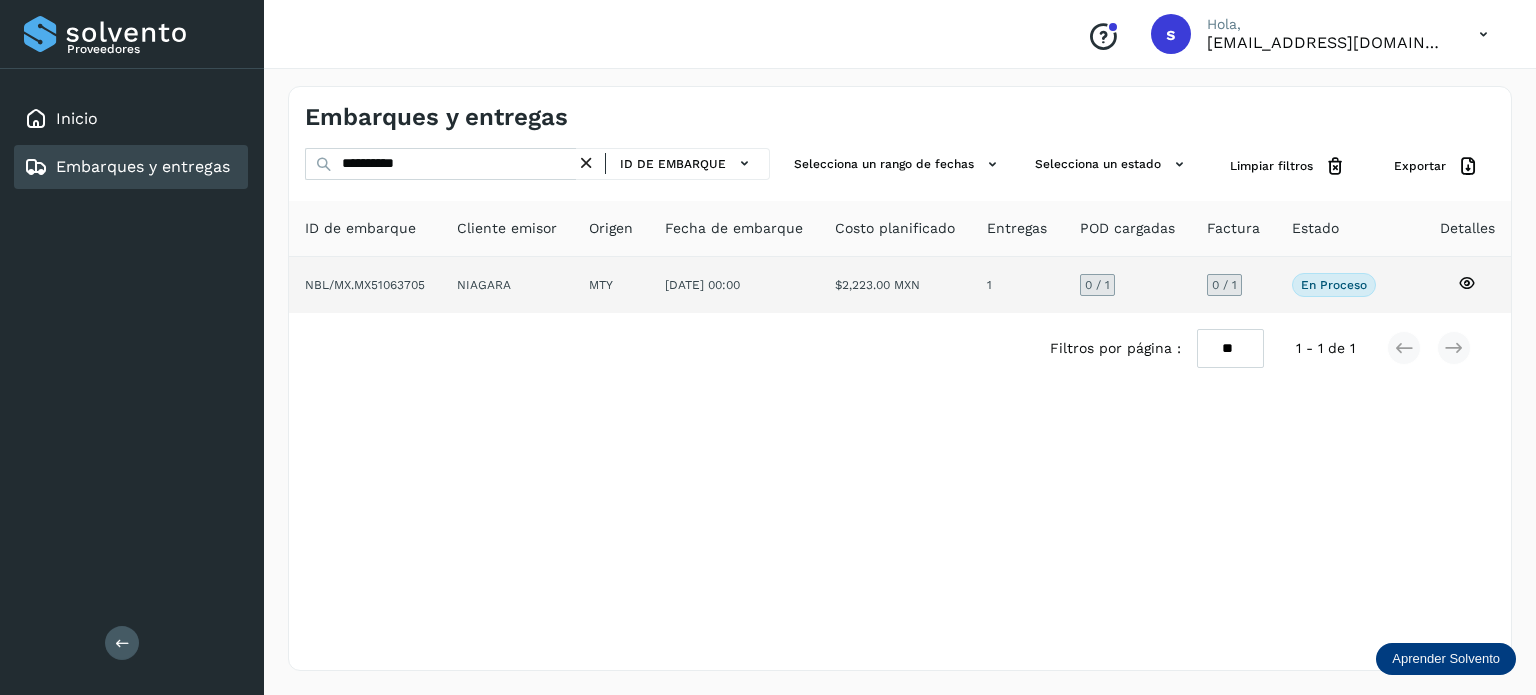click on "NIAGARA" 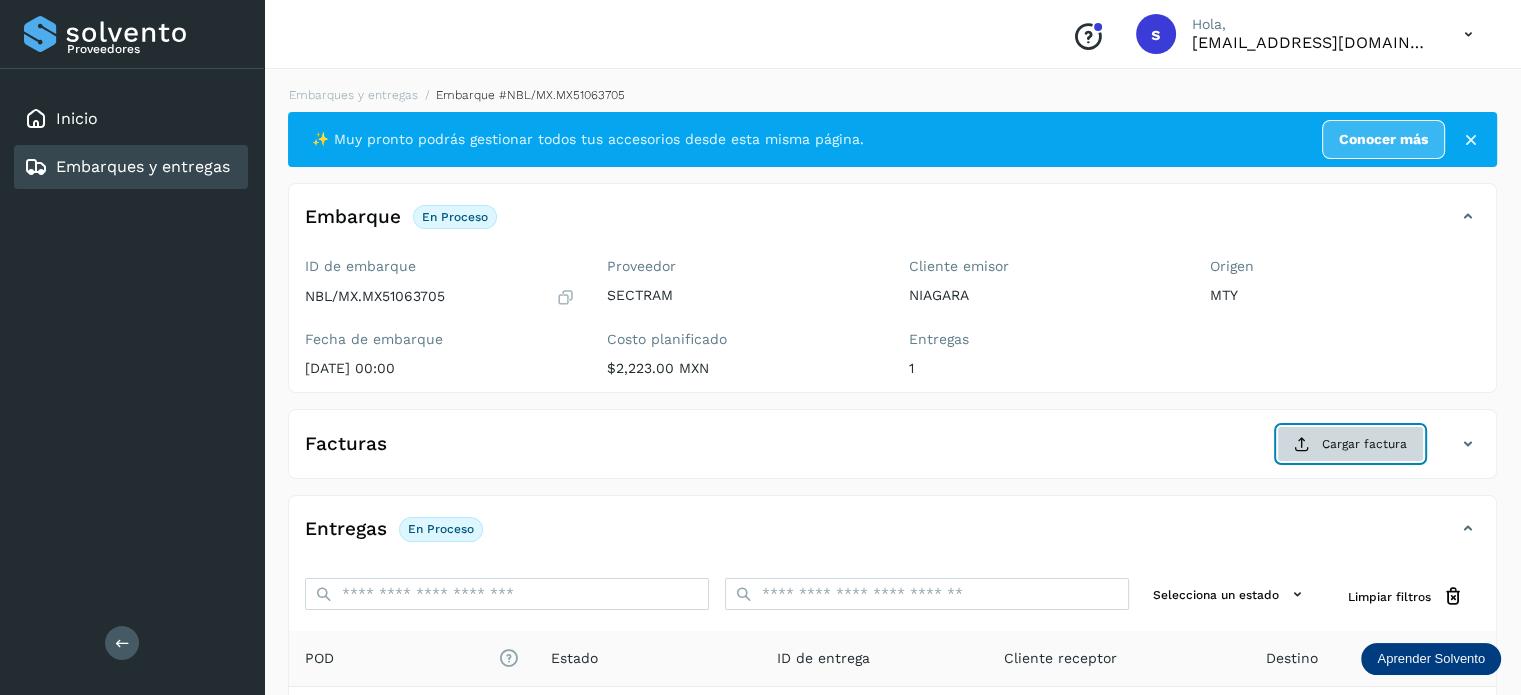 click on "Cargar factura" at bounding box center (1350, 444) 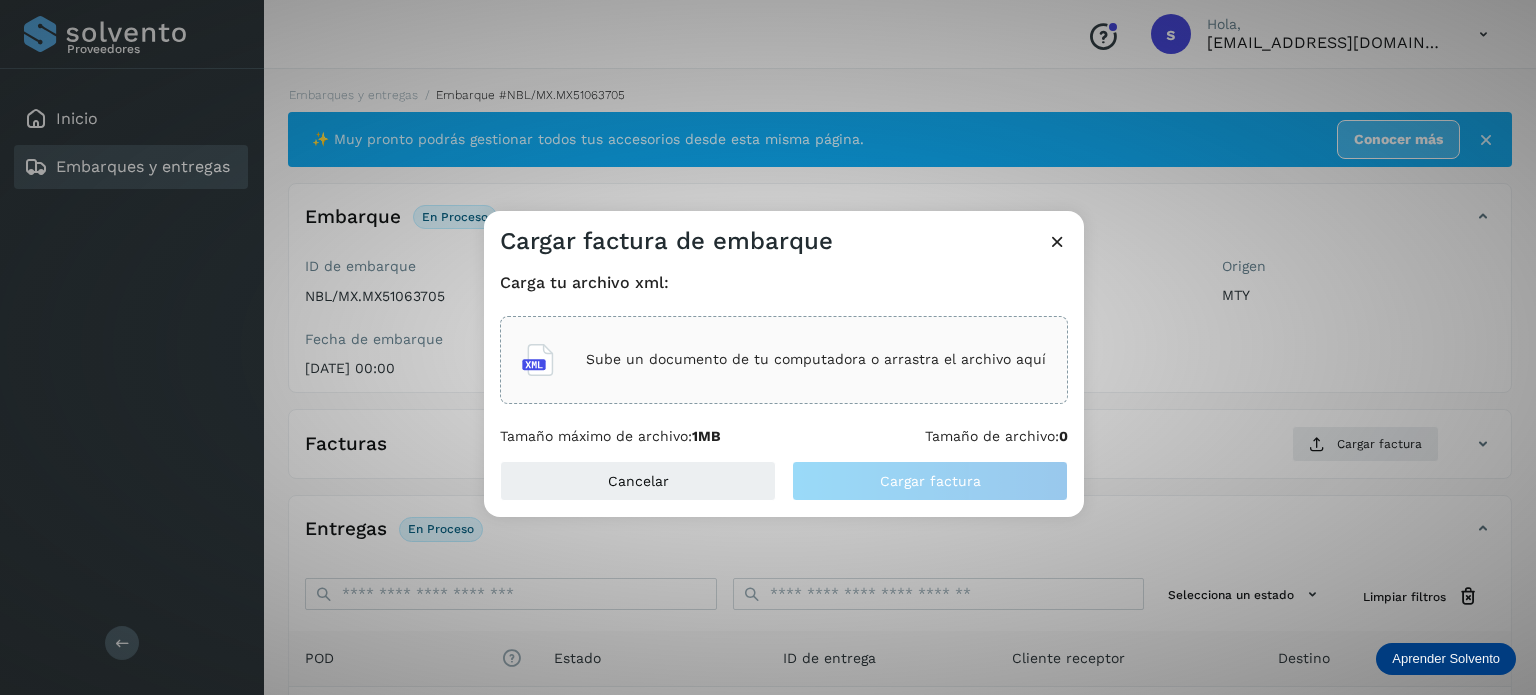 click on "Sube un documento de tu computadora o arrastra el archivo aquí" at bounding box center (816, 359) 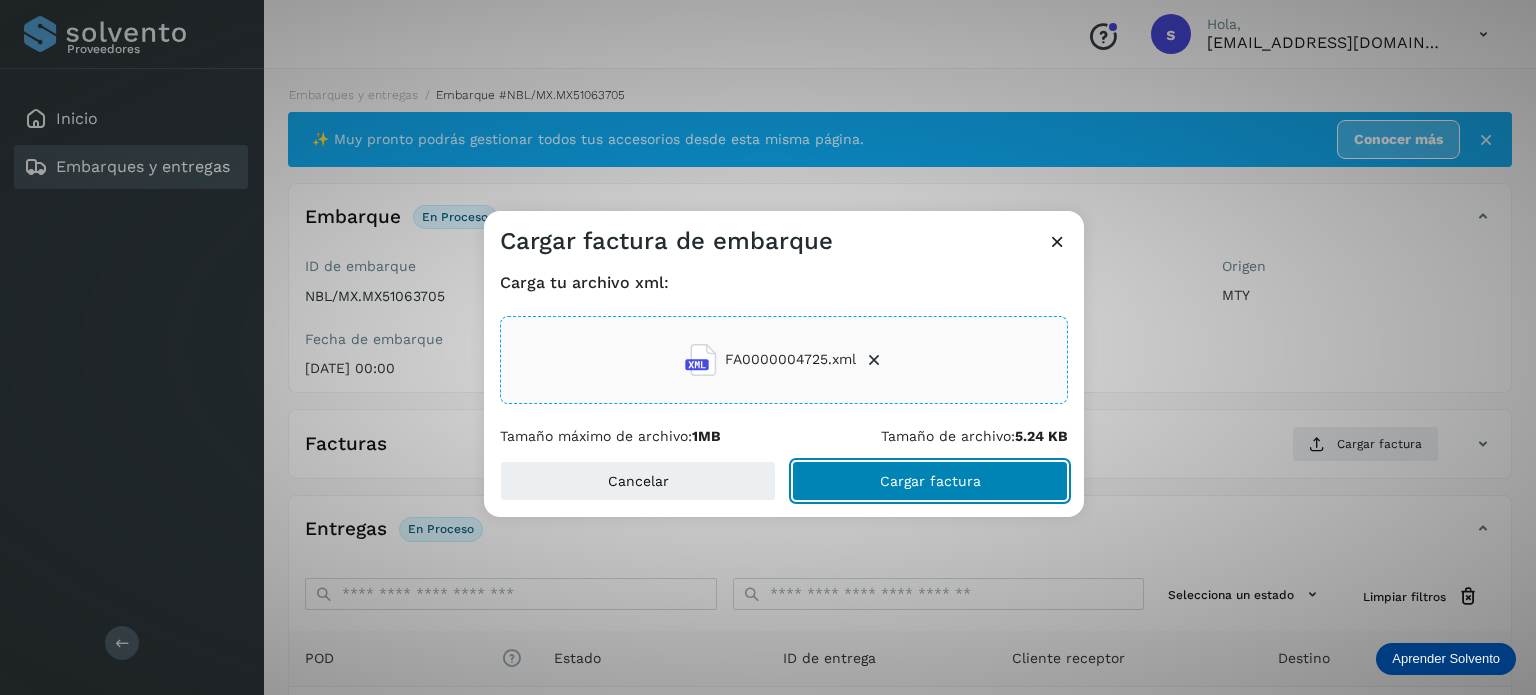 click on "Cargar factura" 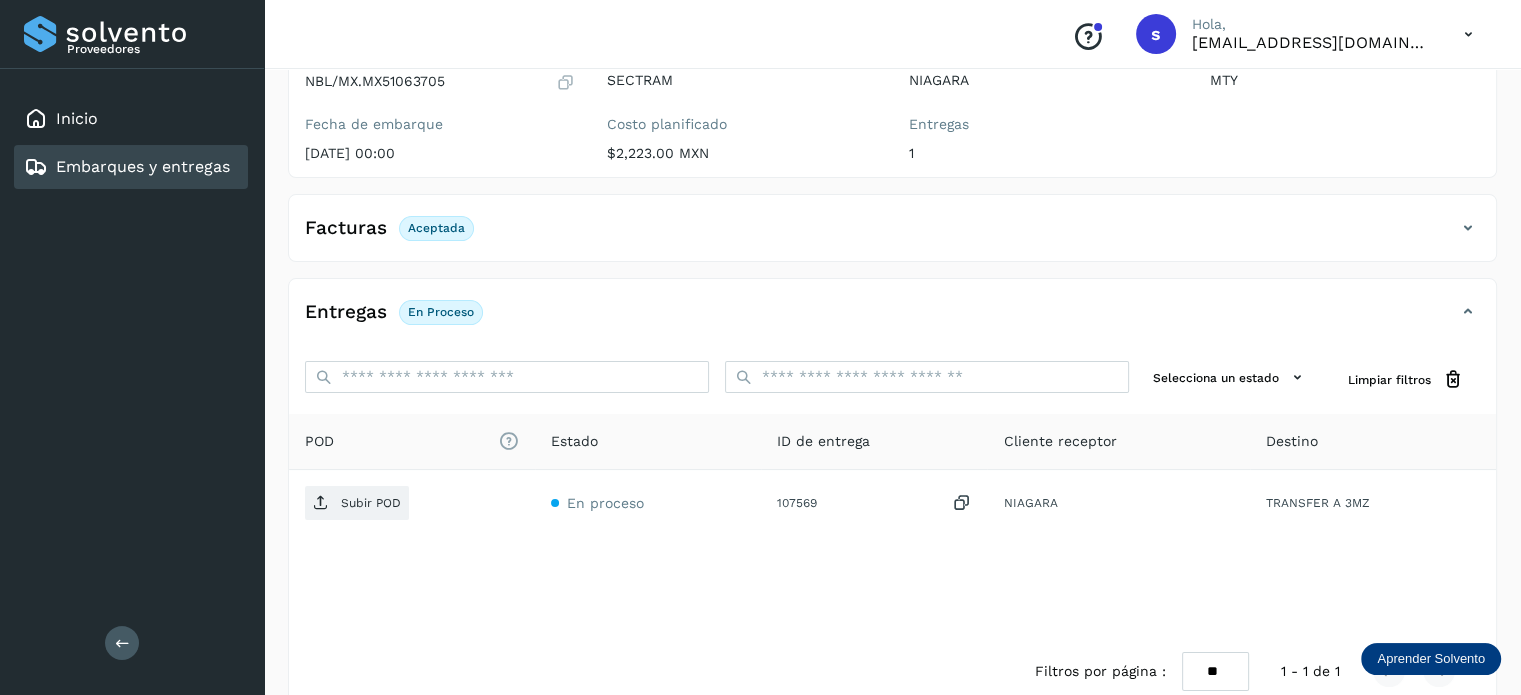 scroll, scrollTop: 216, scrollLeft: 0, axis: vertical 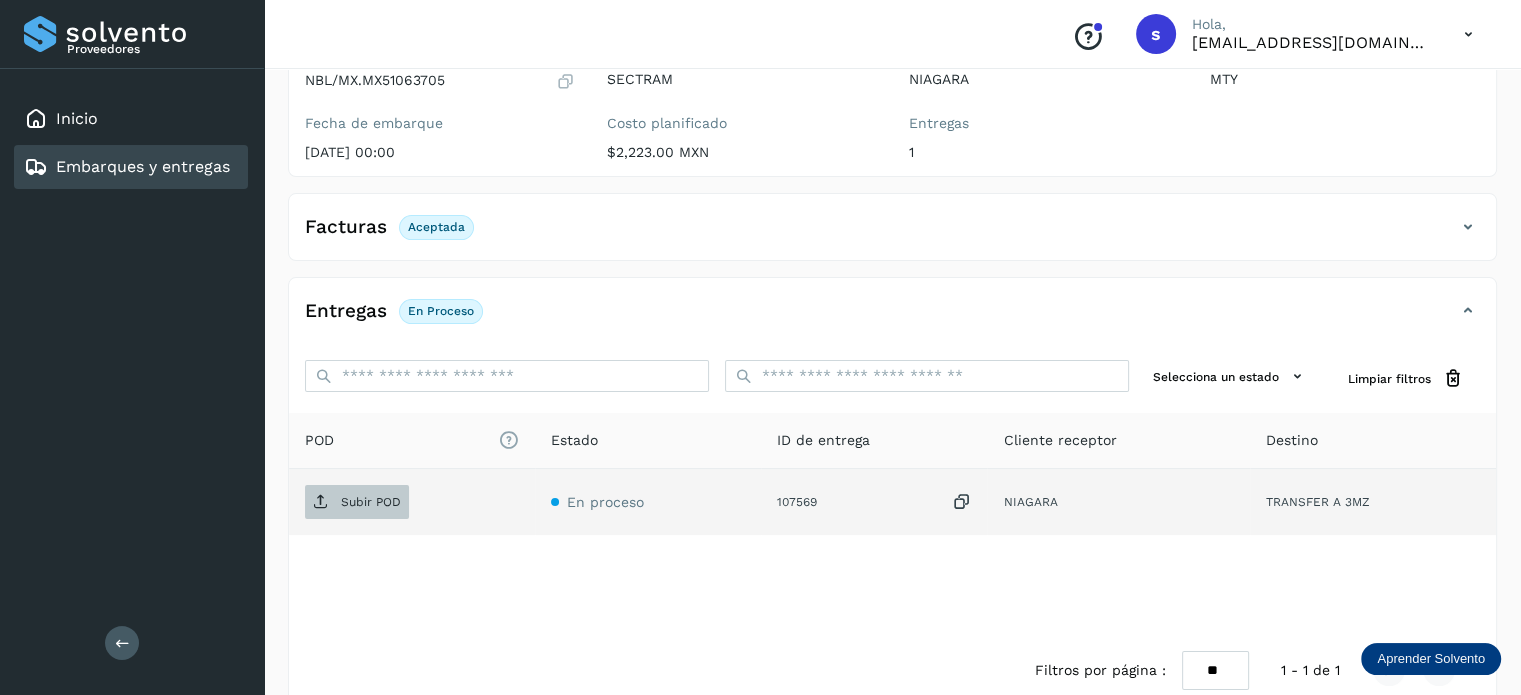 click on "Subir POD" at bounding box center [371, 502] 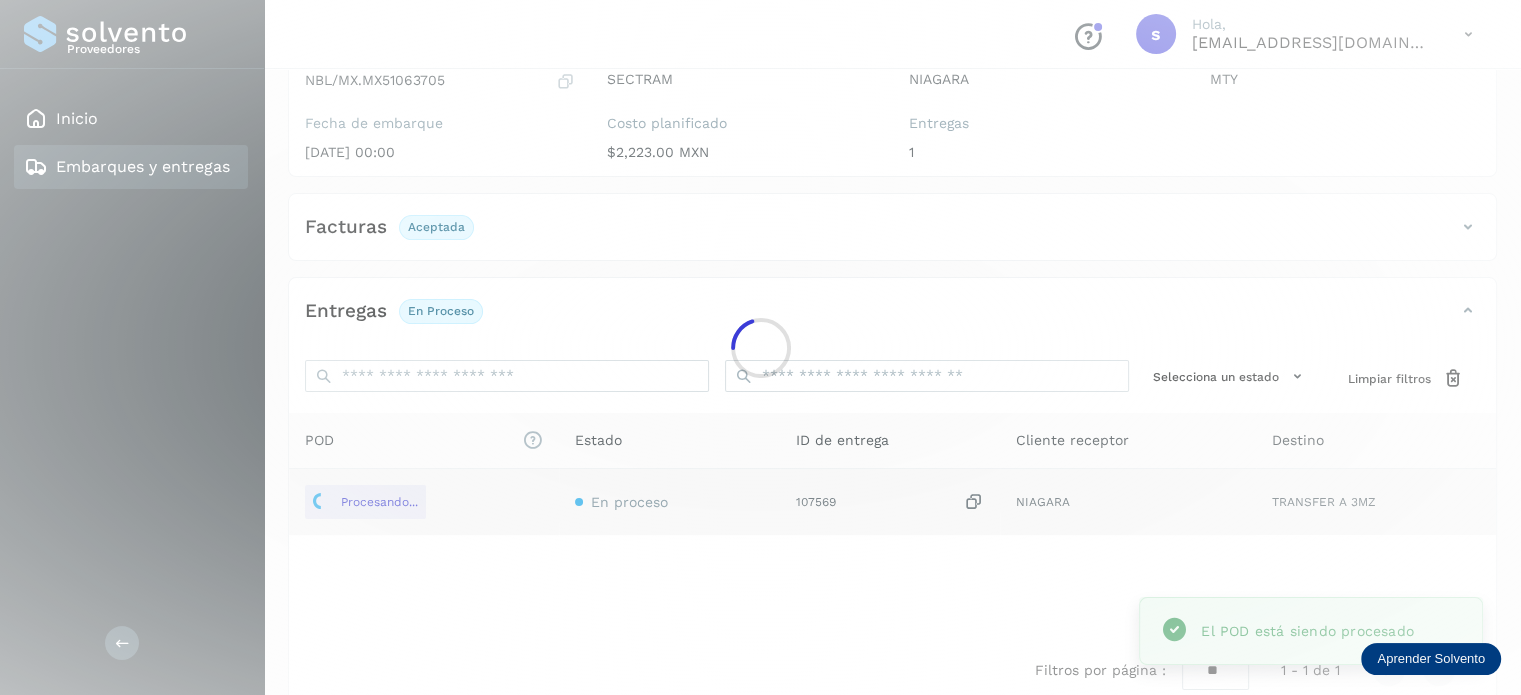 scroll, scrollTop: 0, scrollLeft: 0, axis: both 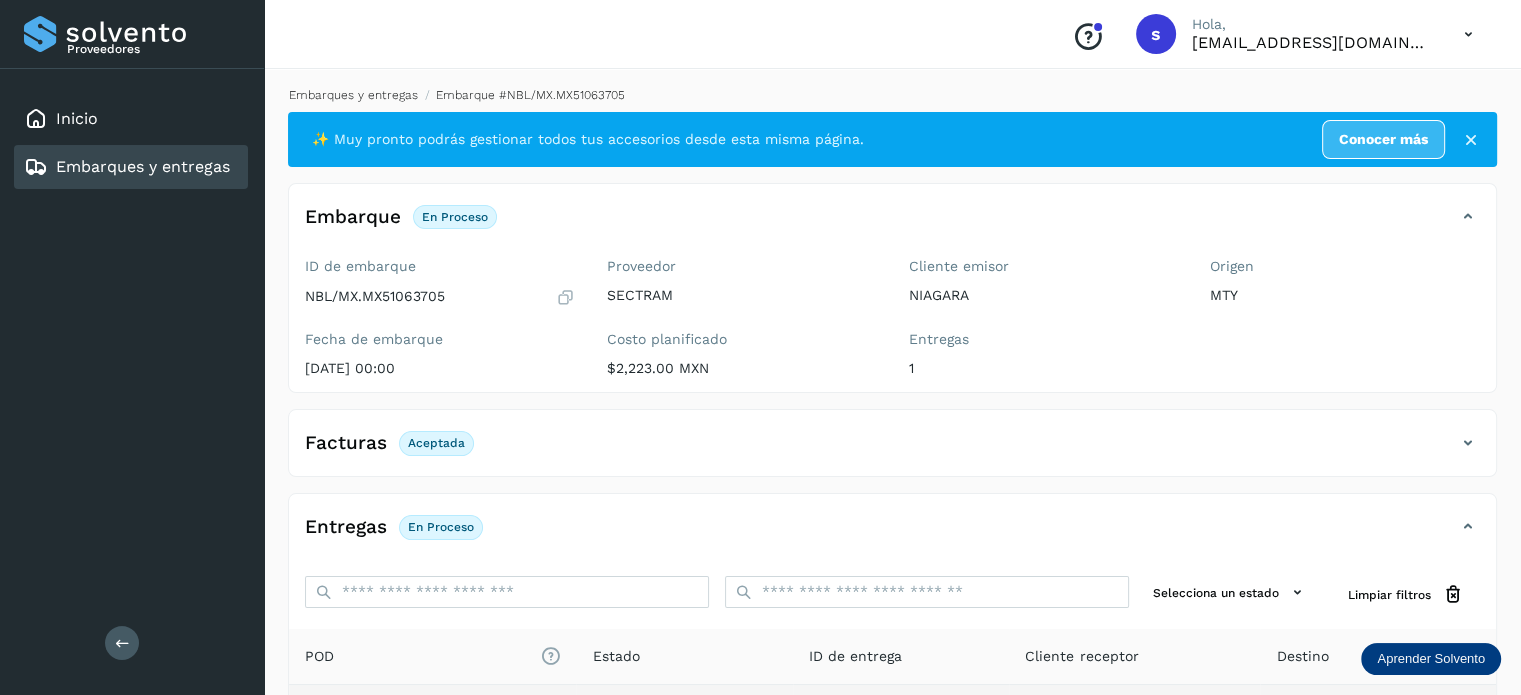 click on "Embarques y entregas" at bounding box center [353, 95] 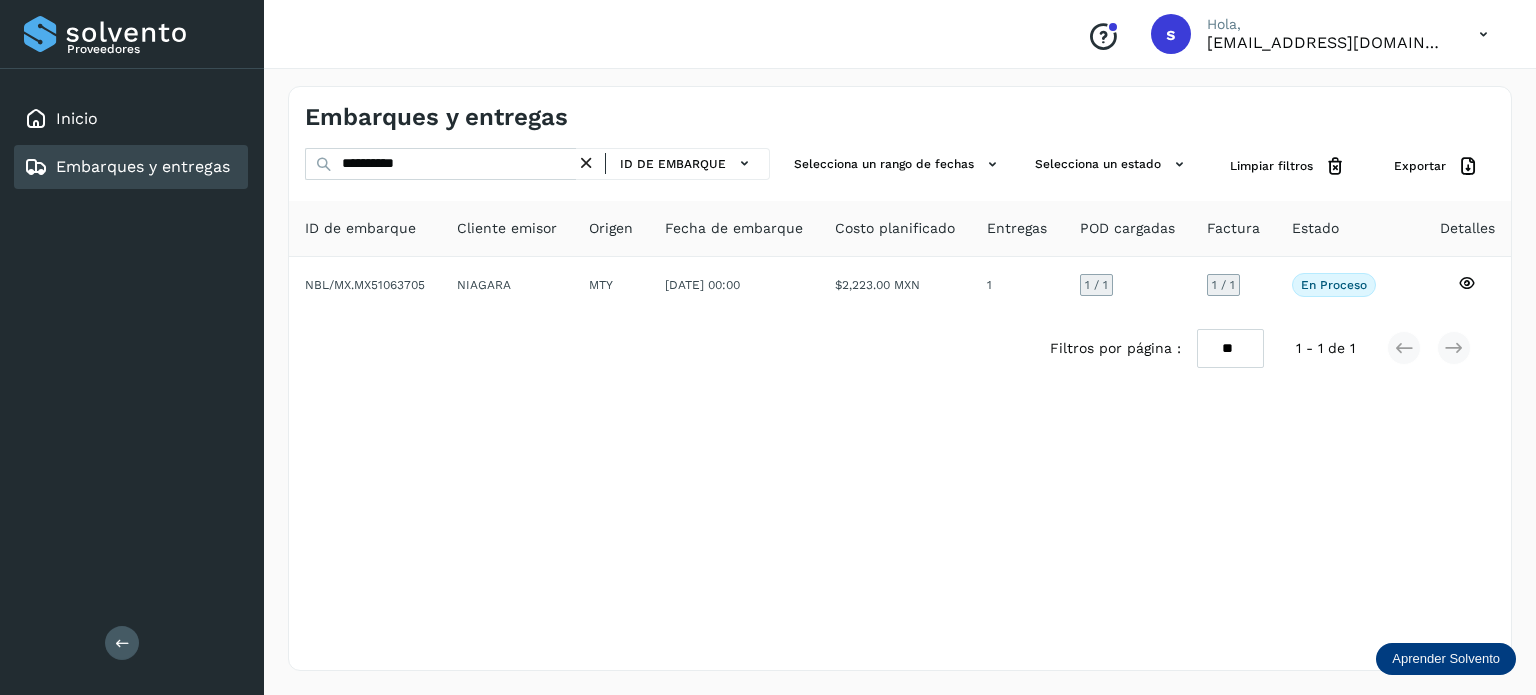 click at bounding box center [586, 163] 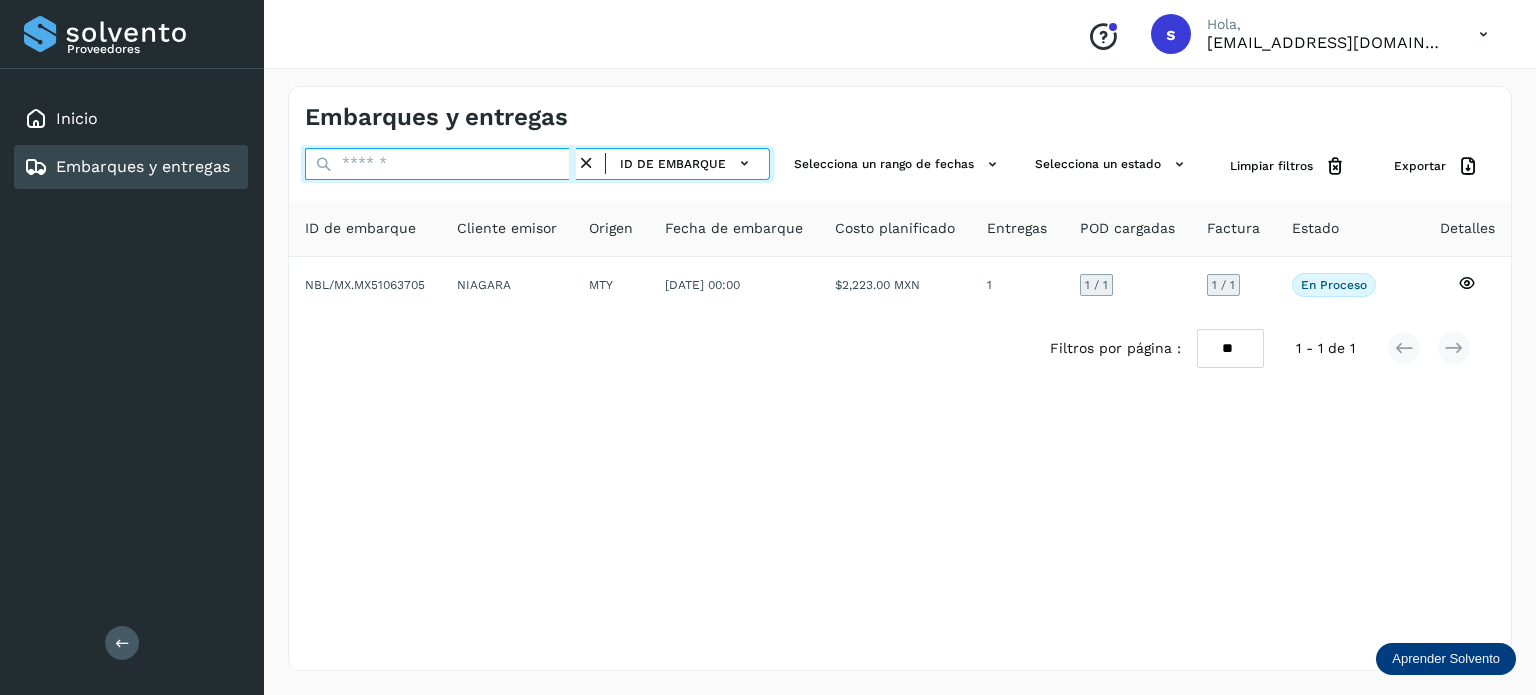 click at bounding box center (440, 164) 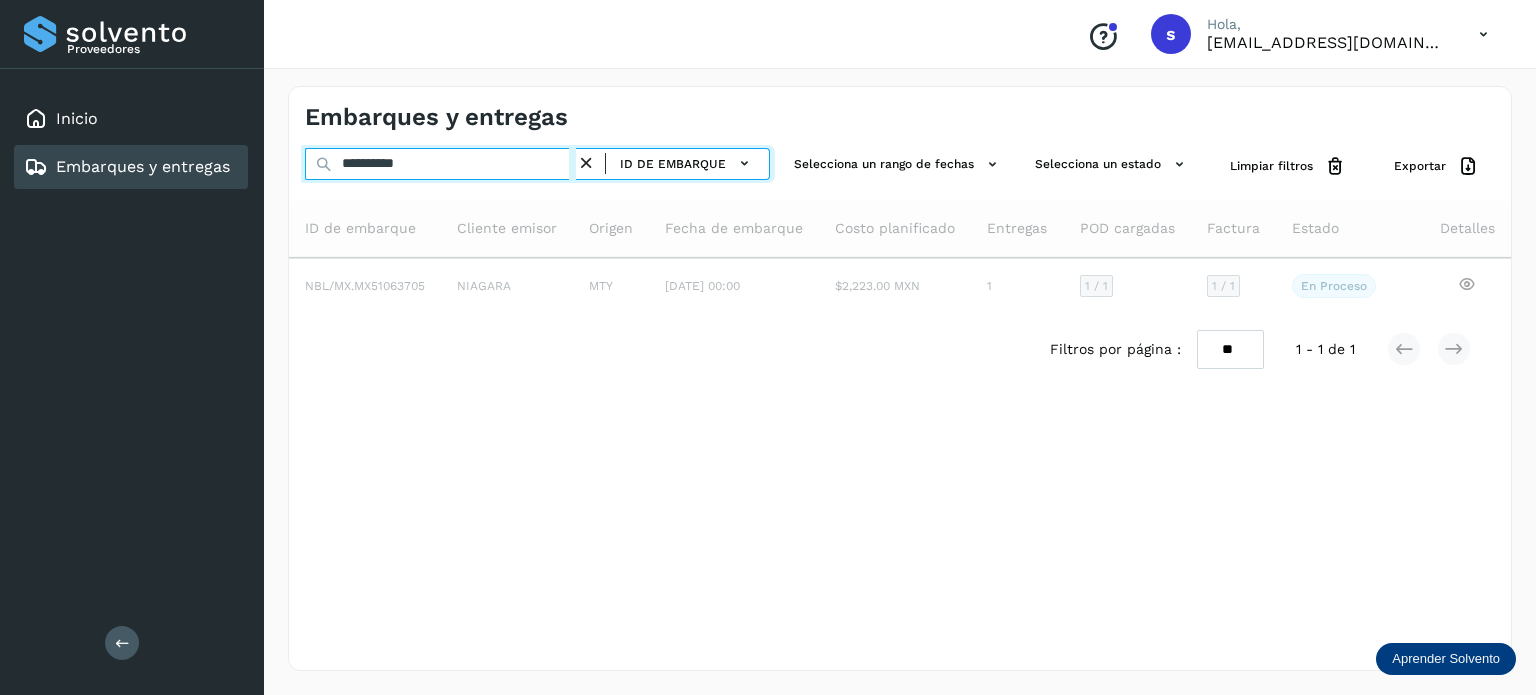 type on "**********" 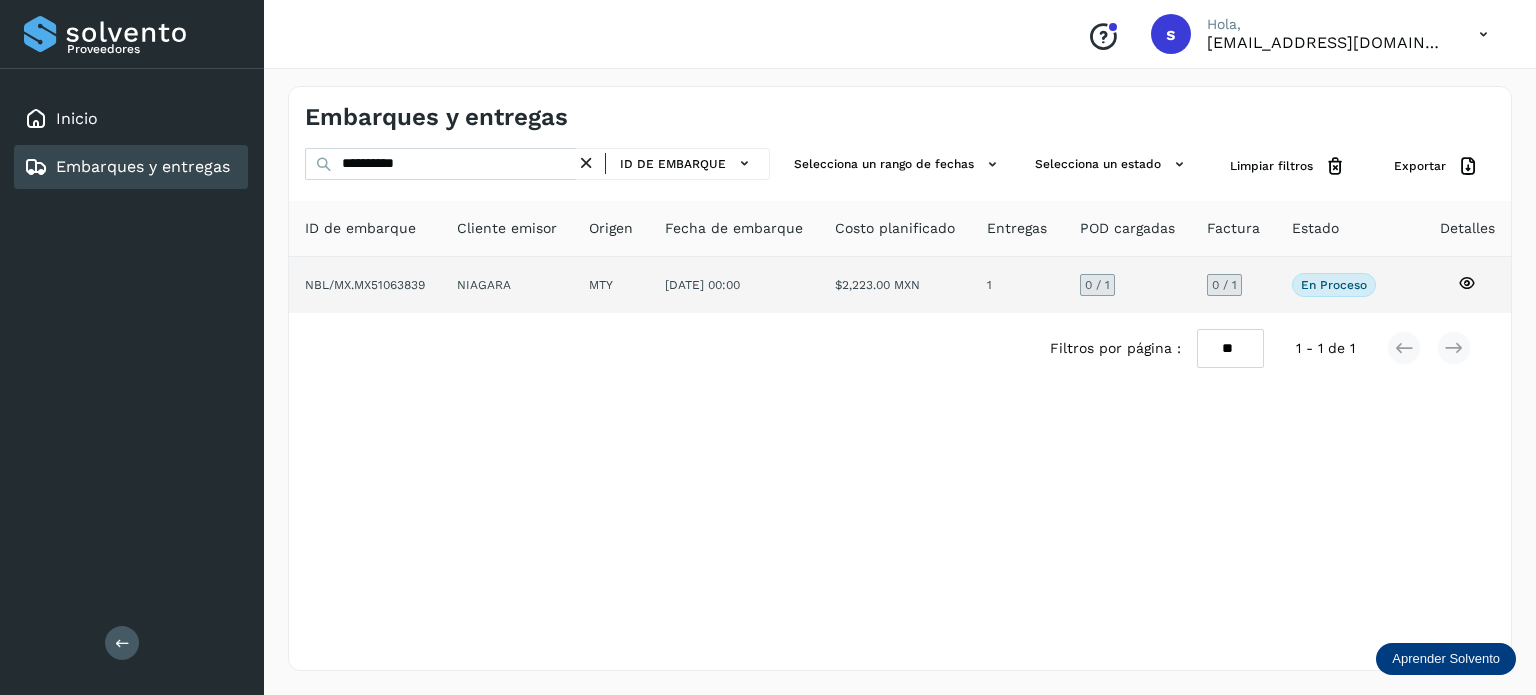 click on "1" 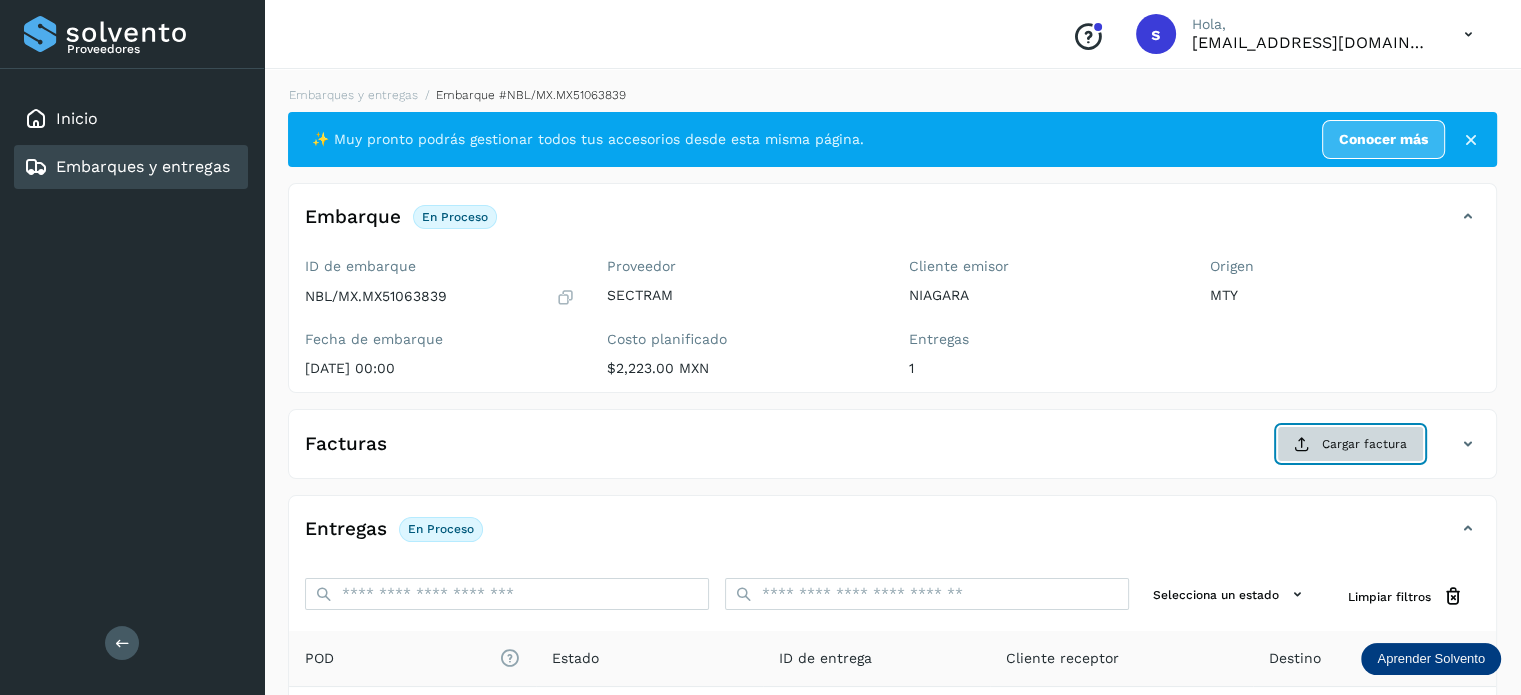 click on "Cargar factura" 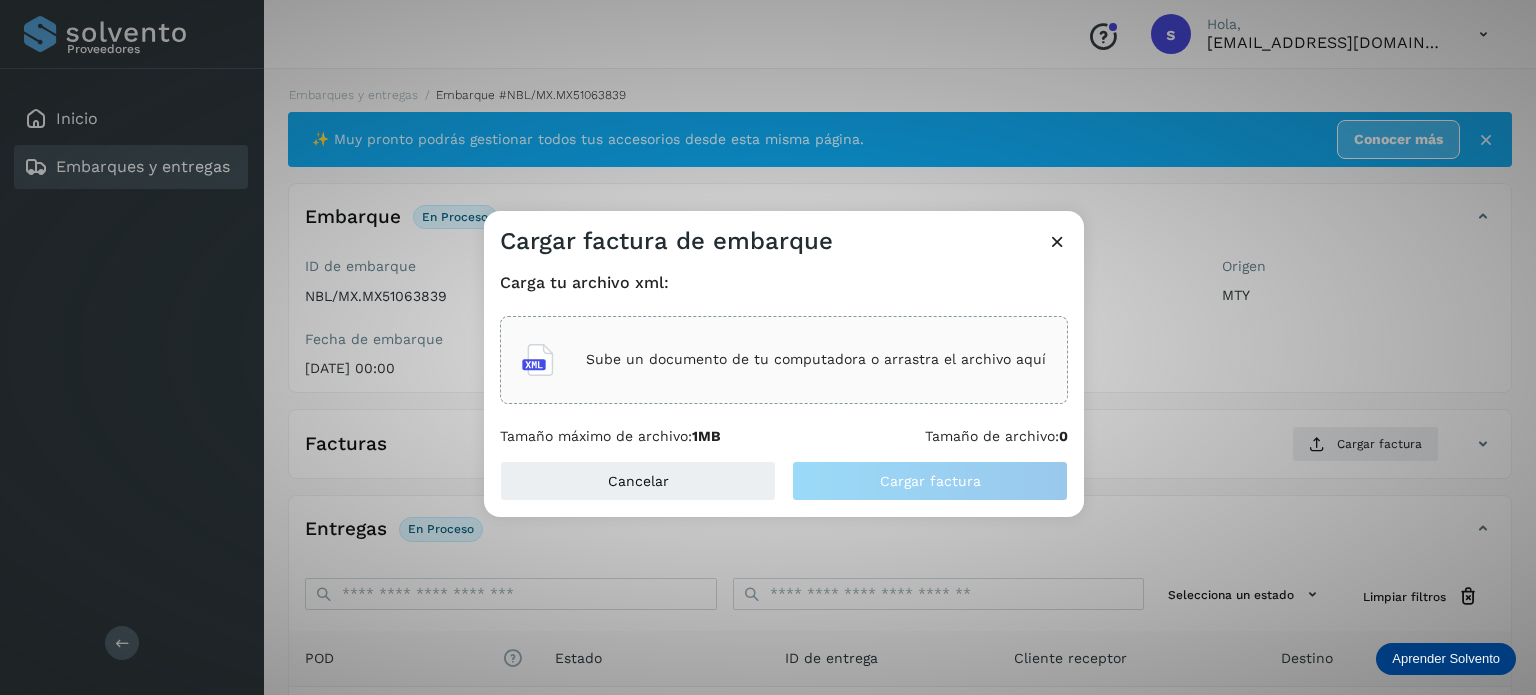 click on "Sube un documento de tu computadora o arrastra el archivo aquí" 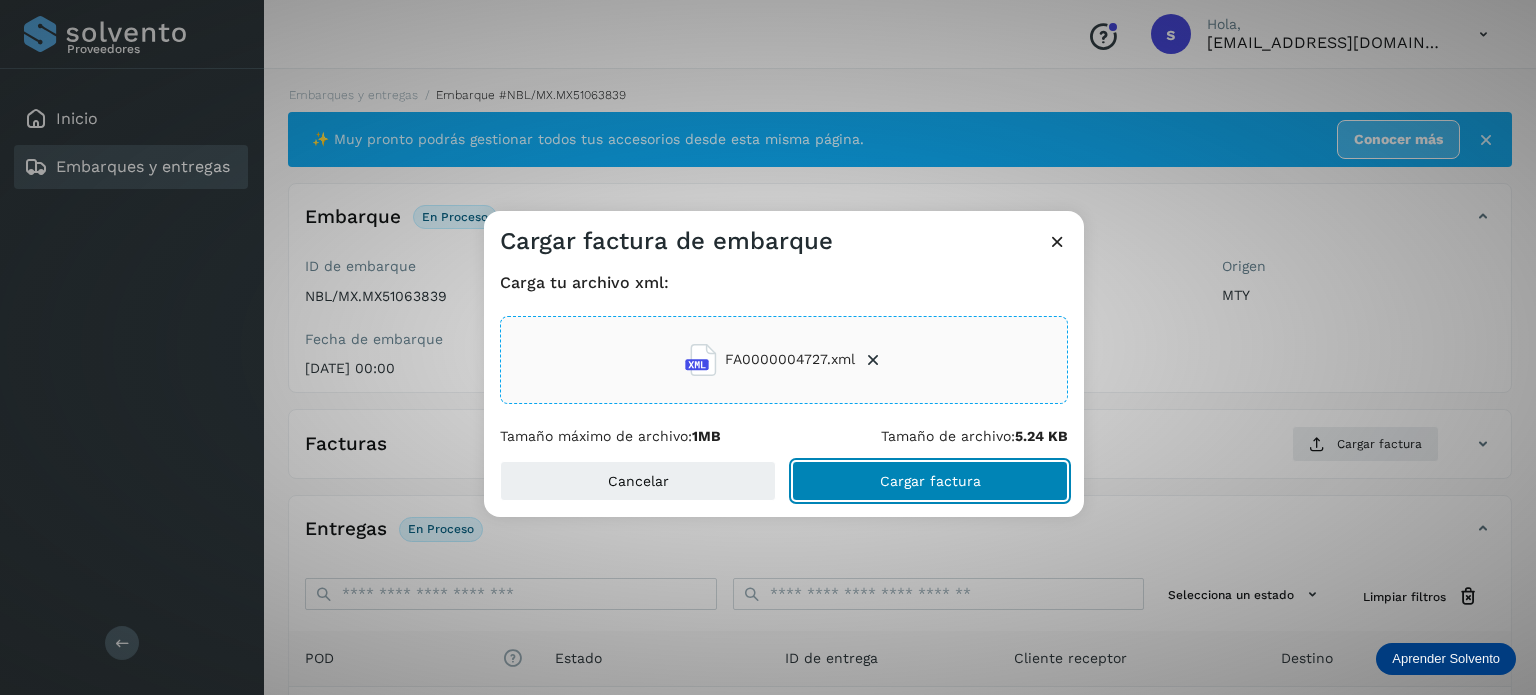 click on "Cargar factura" 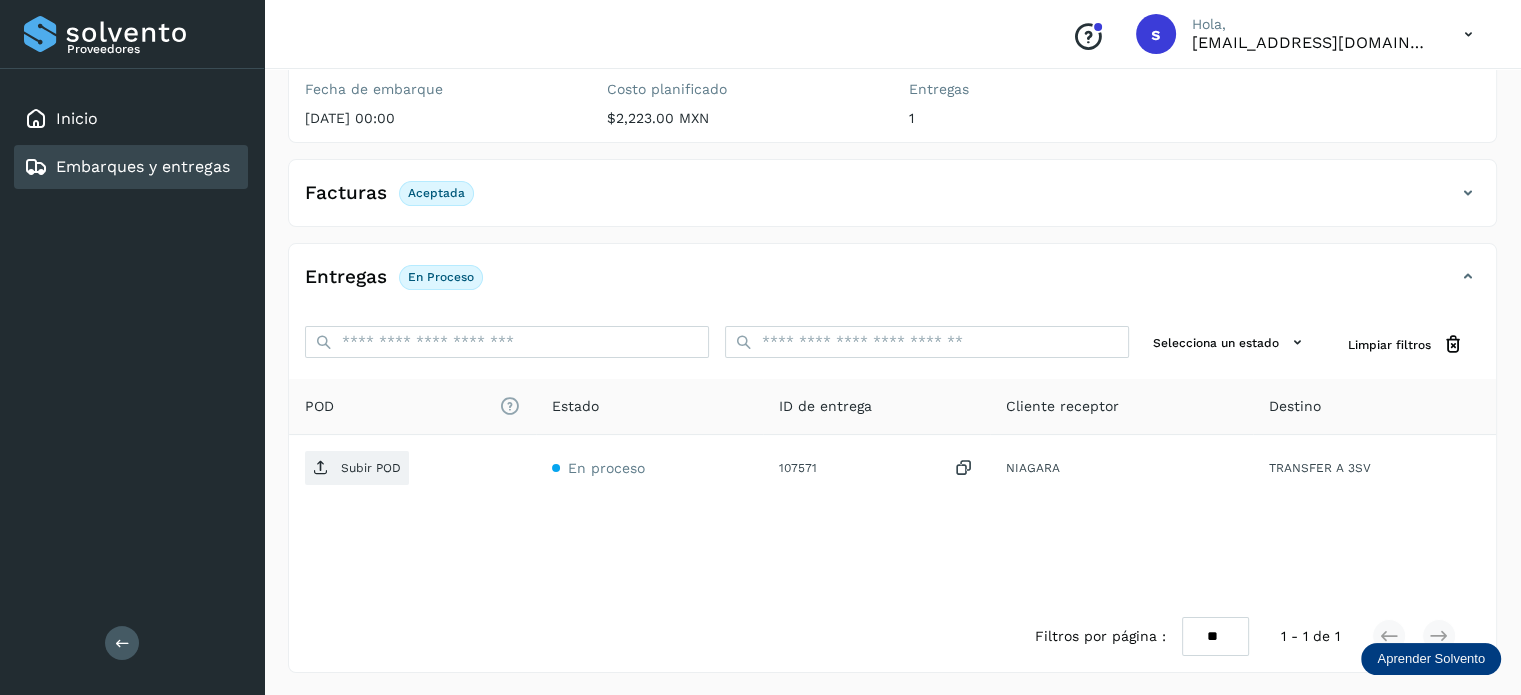 scroll, scrollTop: 249, scrollLeft: 0, axis: vertical 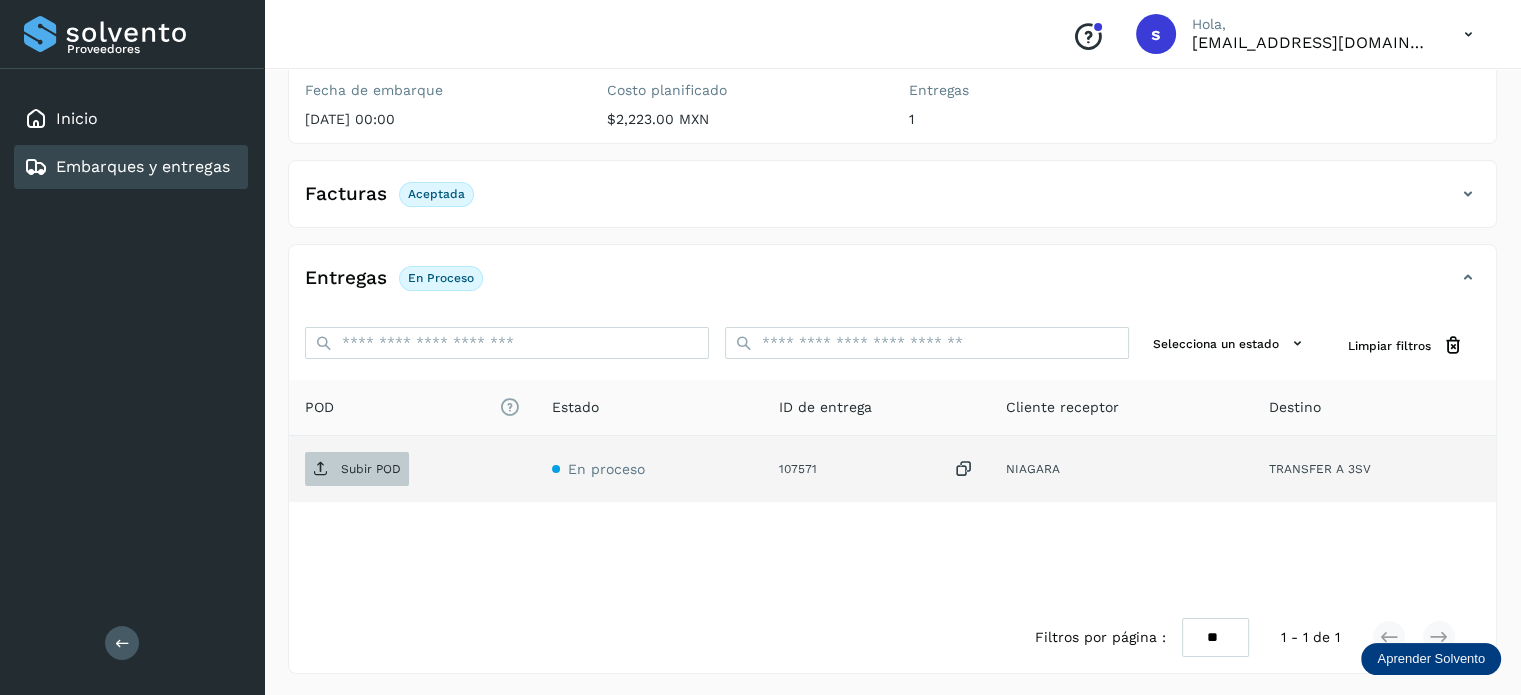 click on "Subir POD" at bounding box center [357, 469] 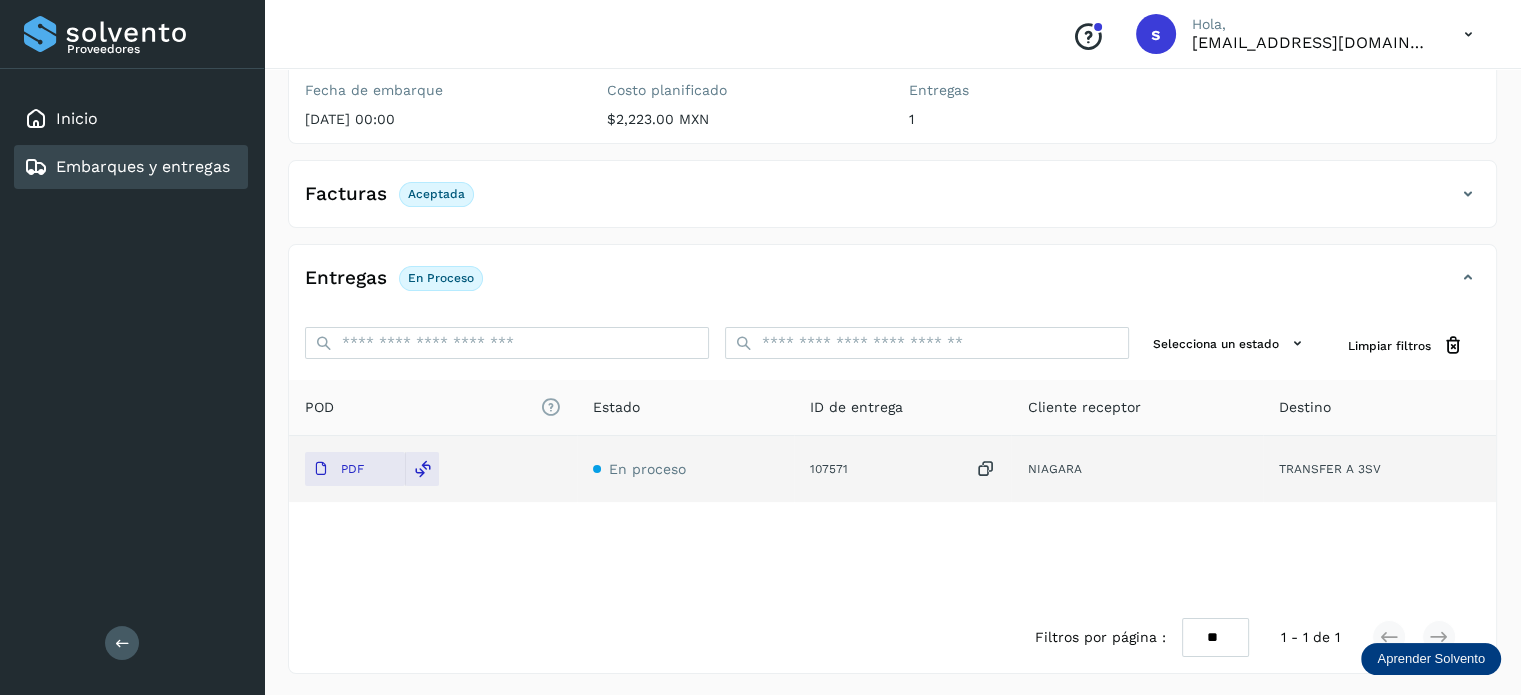scroll, scrollTop: 0, scrollLeft: 0, axis: both 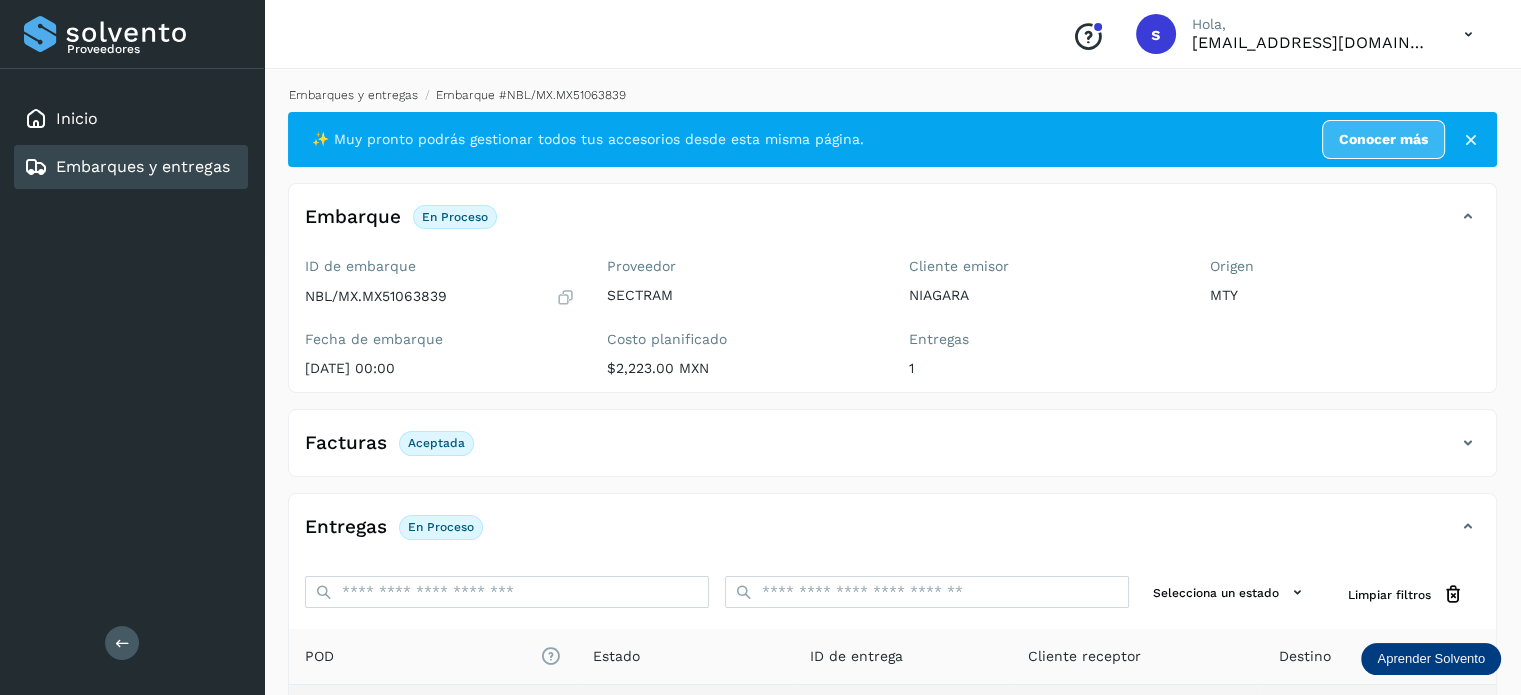 click on "Embarques y entregas" at bounding box center [353, 95] 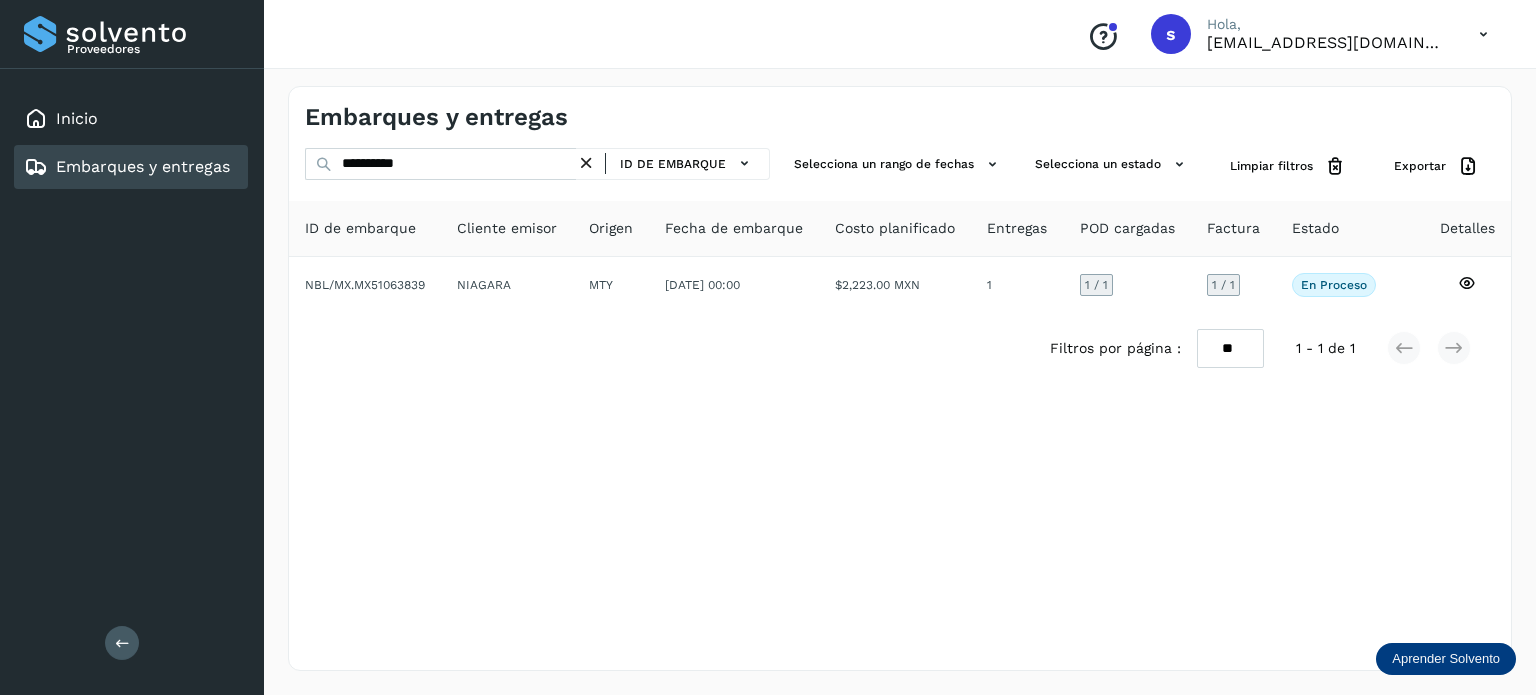 click at bounding box center [586, 163] 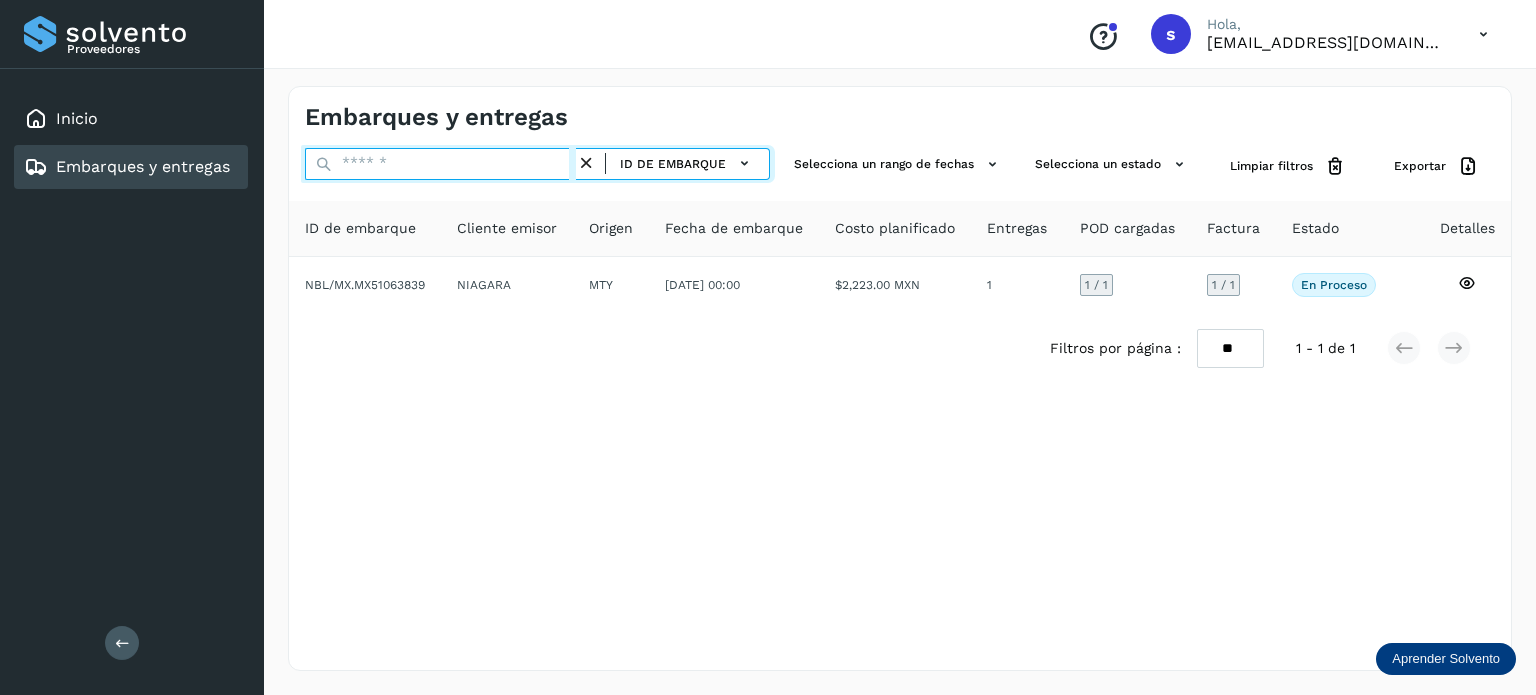 click at bounding box center (440, 164) 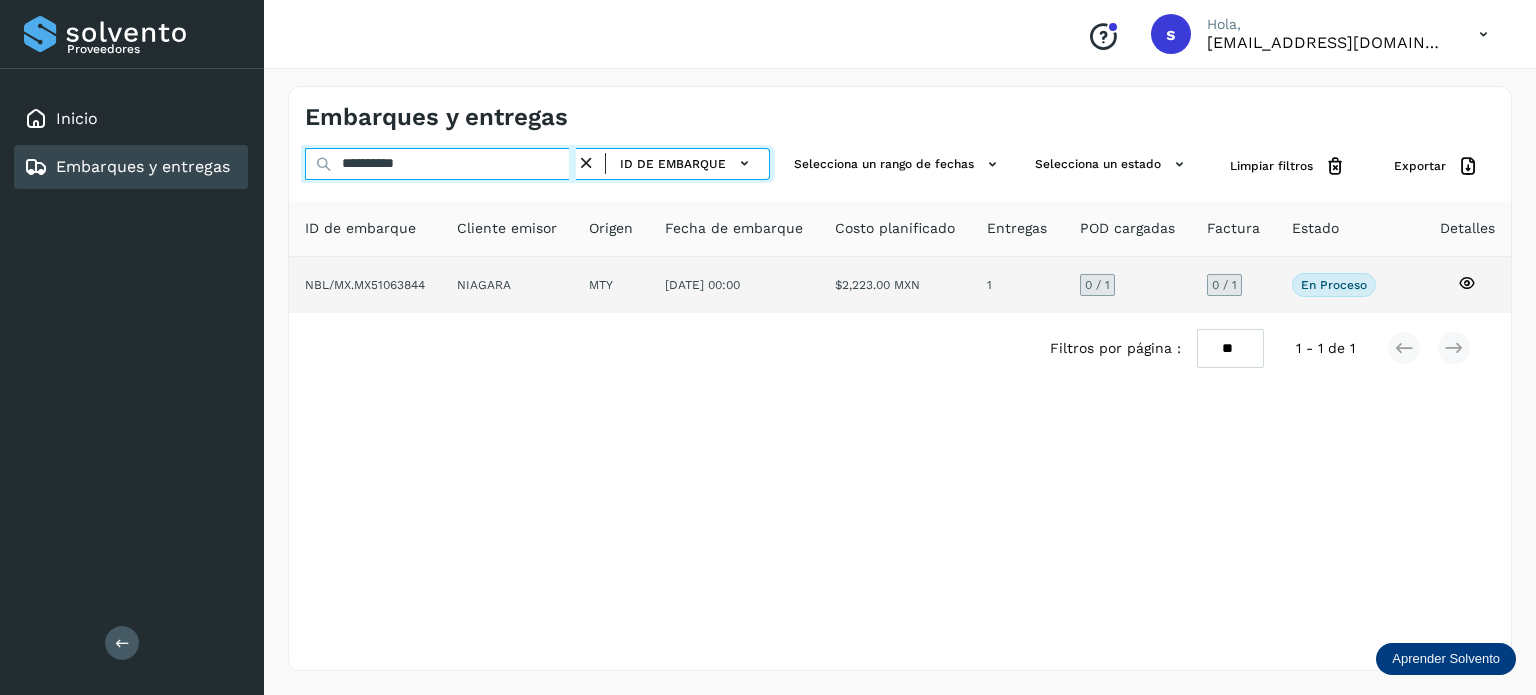 type on "**********" 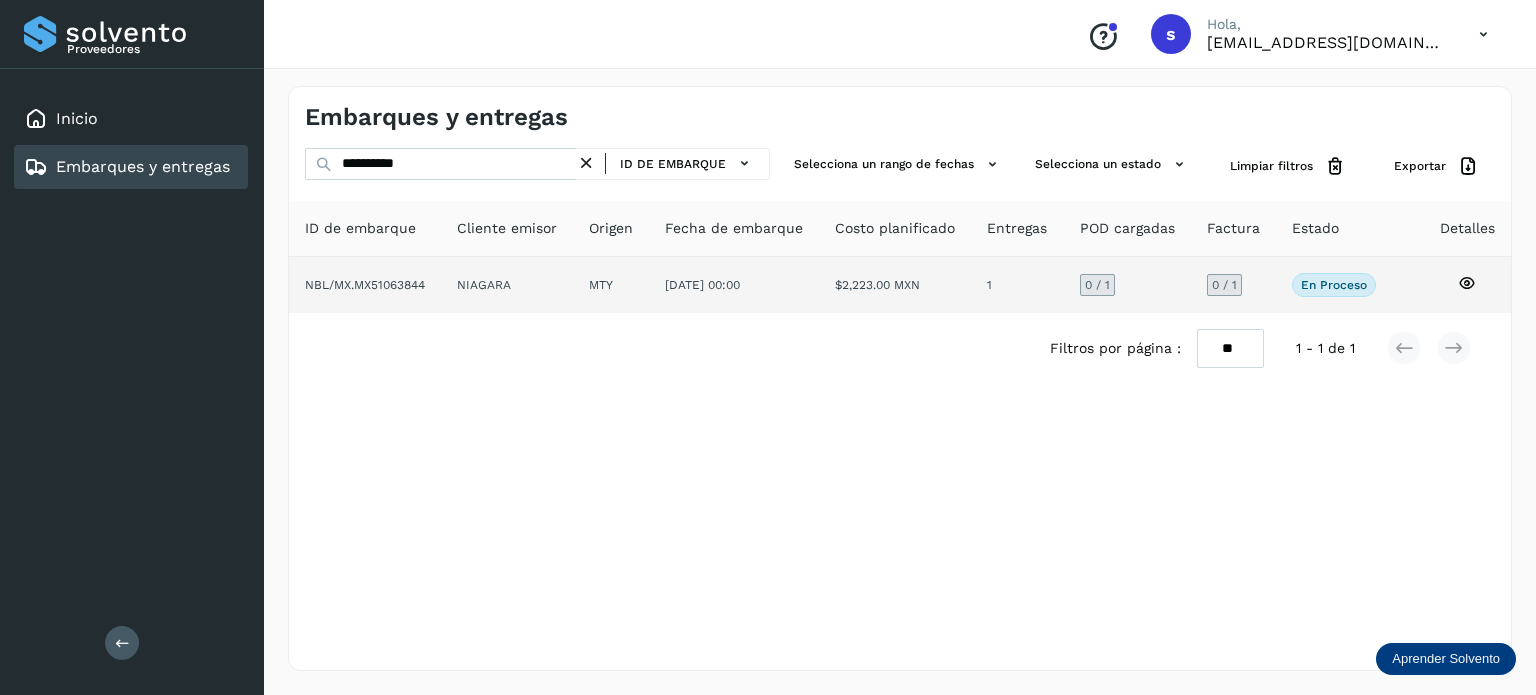 click on "NIAGARA" 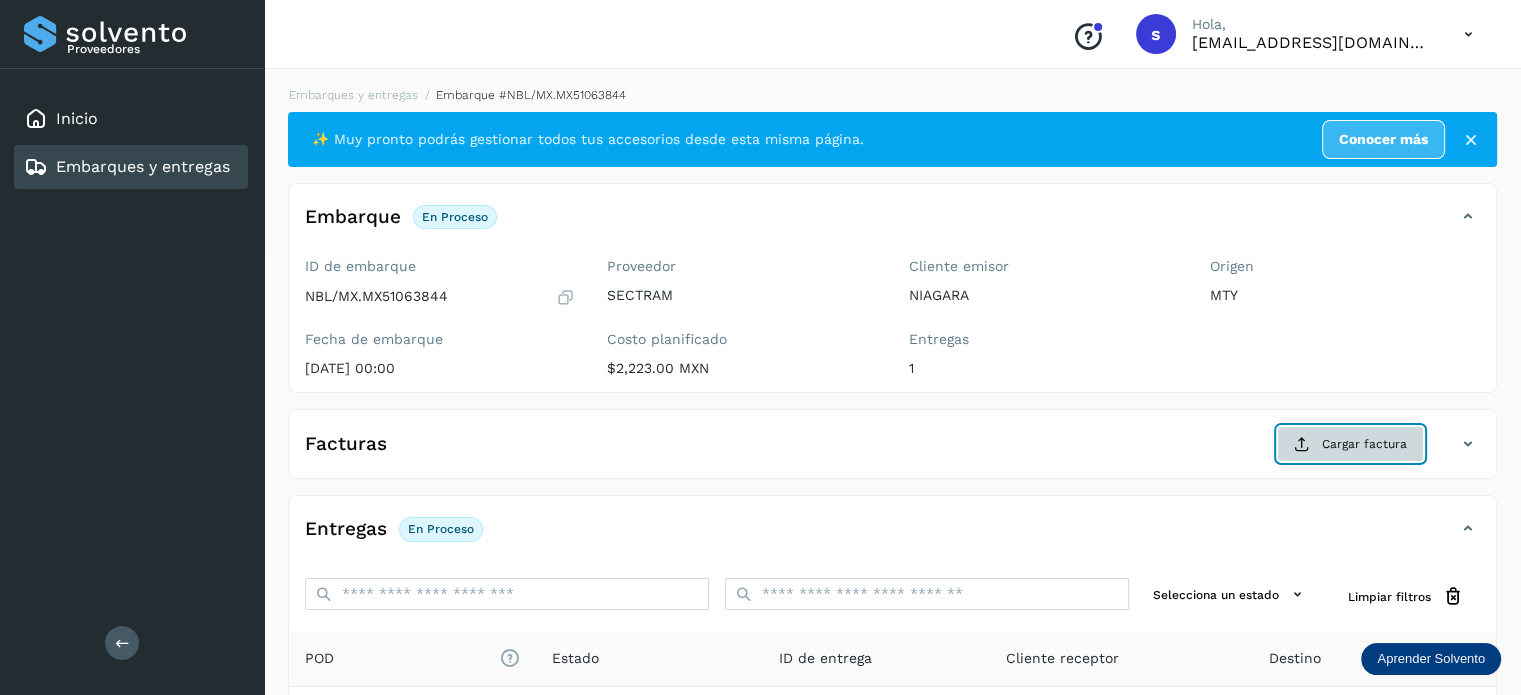 click on "Cargar factura" 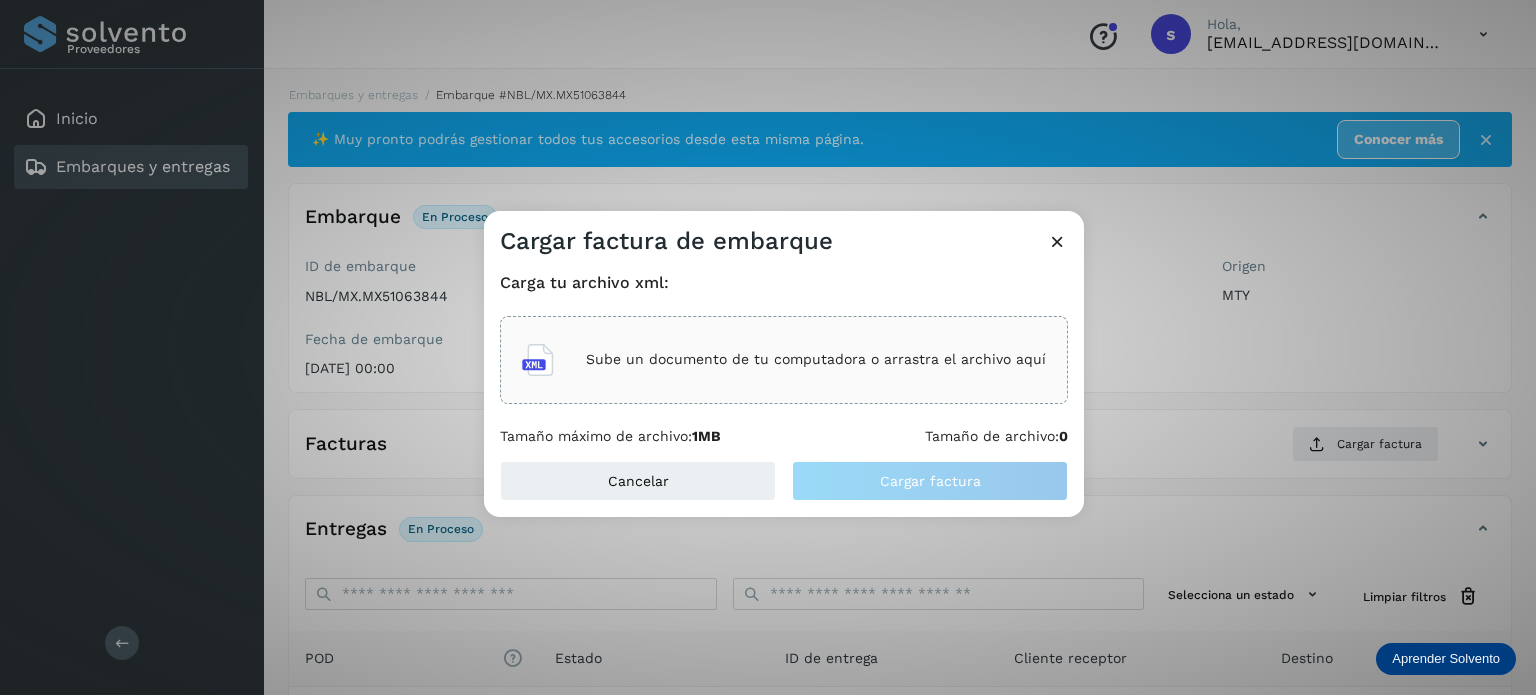 click on "Sube un documento de tu computadora o arrastra el archivo aquí" 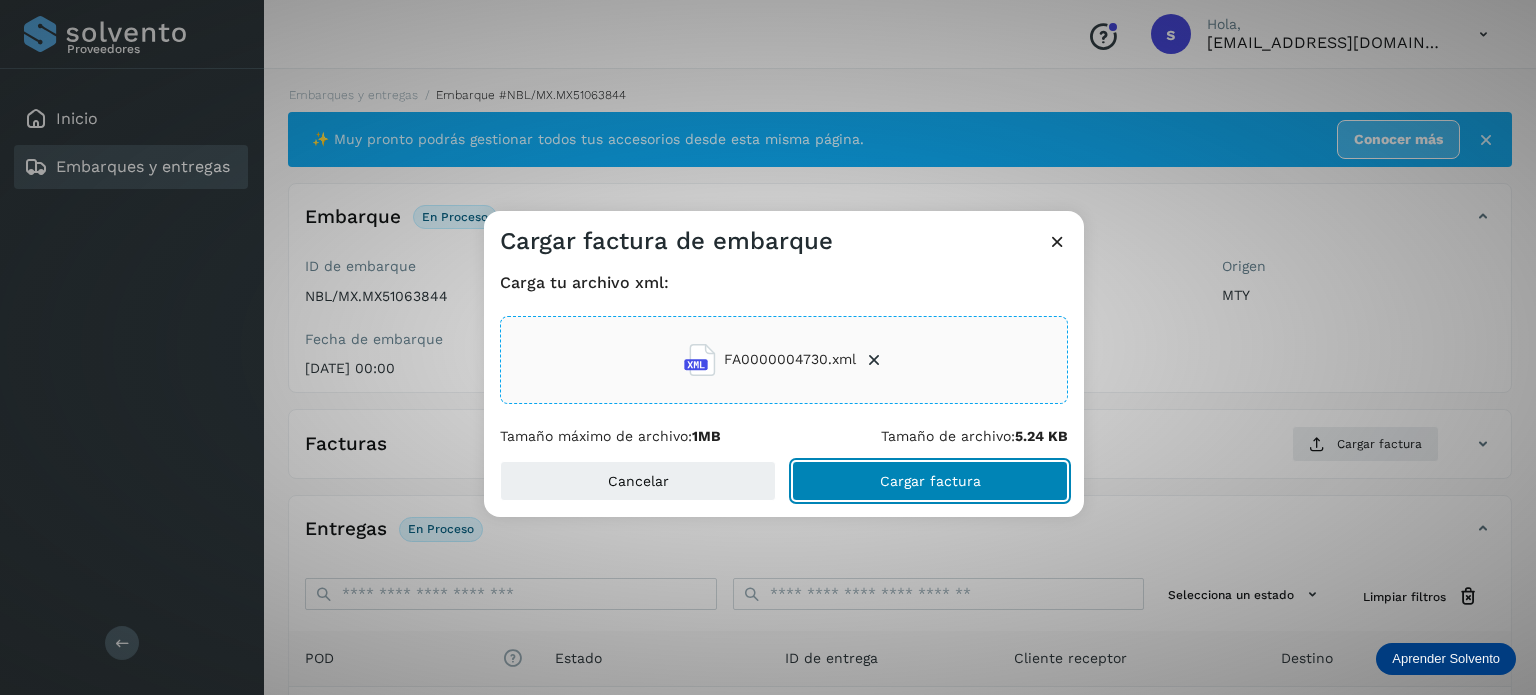 click on "Cargar factura" 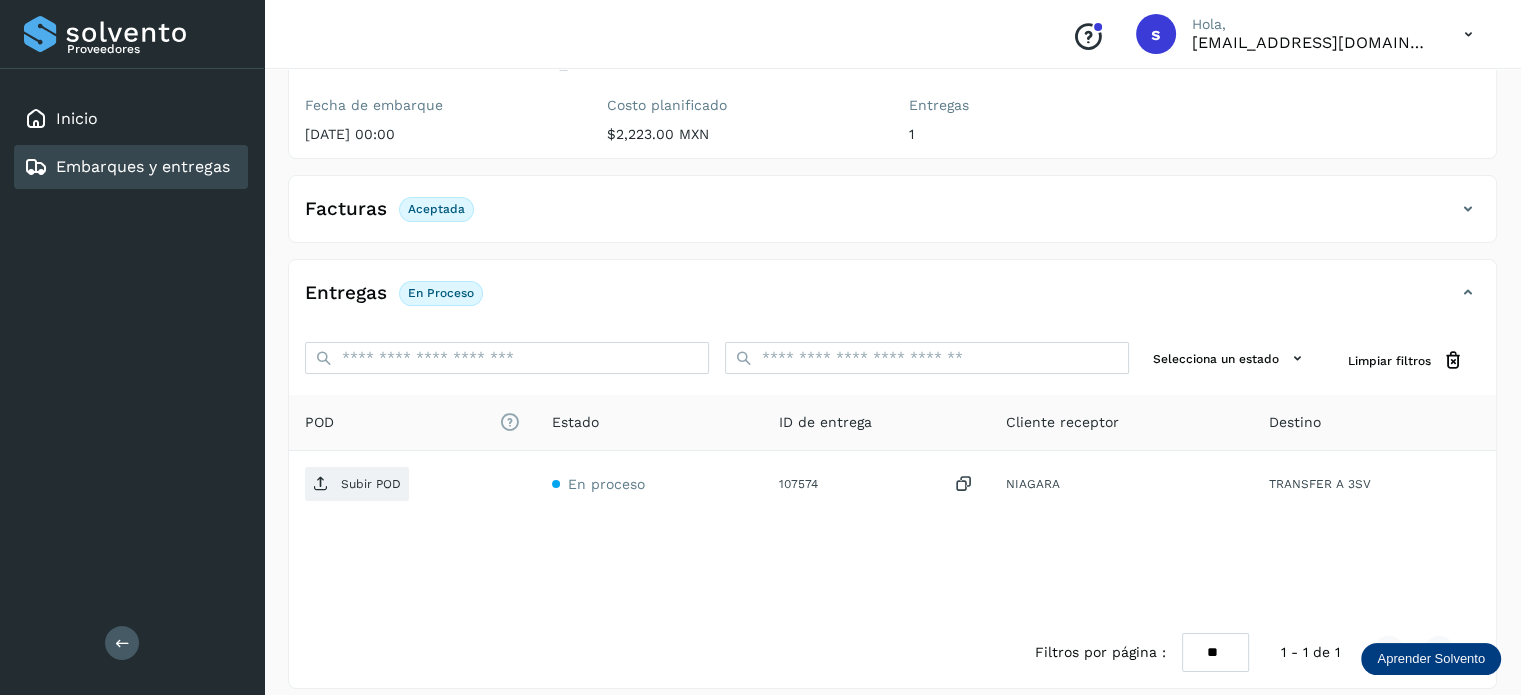 scroll, scrollTop: 250, scrollLeft: 0, axis: vertical 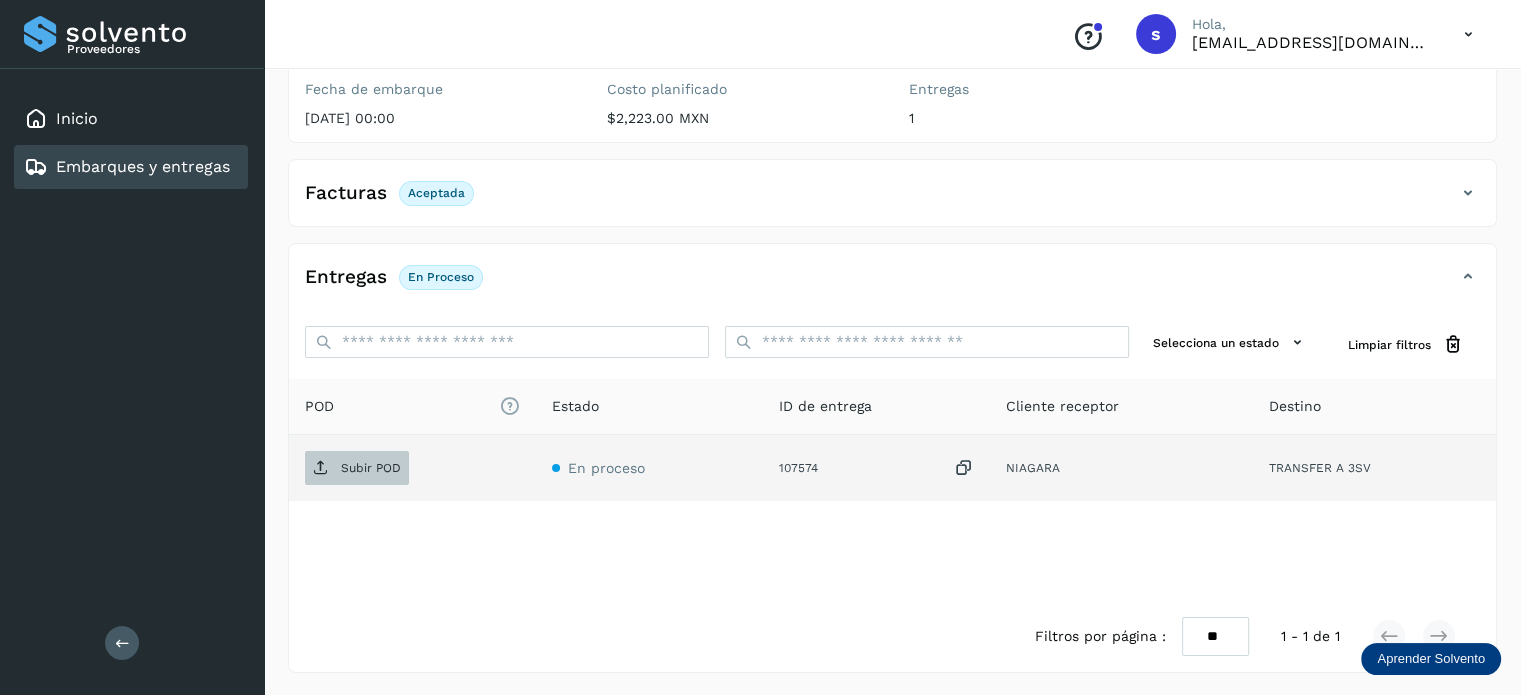 click on "Subir POD" at bounding box center [371, 468] 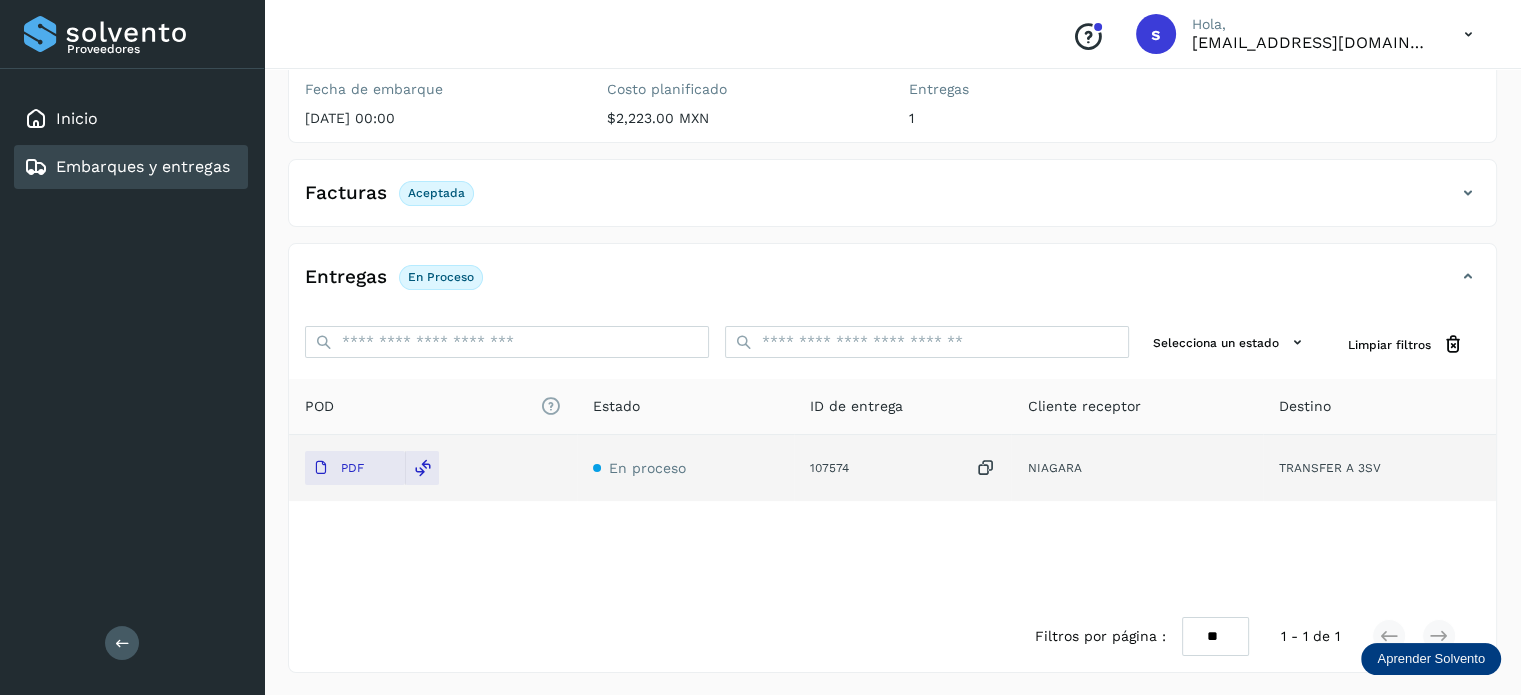 scroll, scrollTop: 0, scrollLeft: 0, axis: both 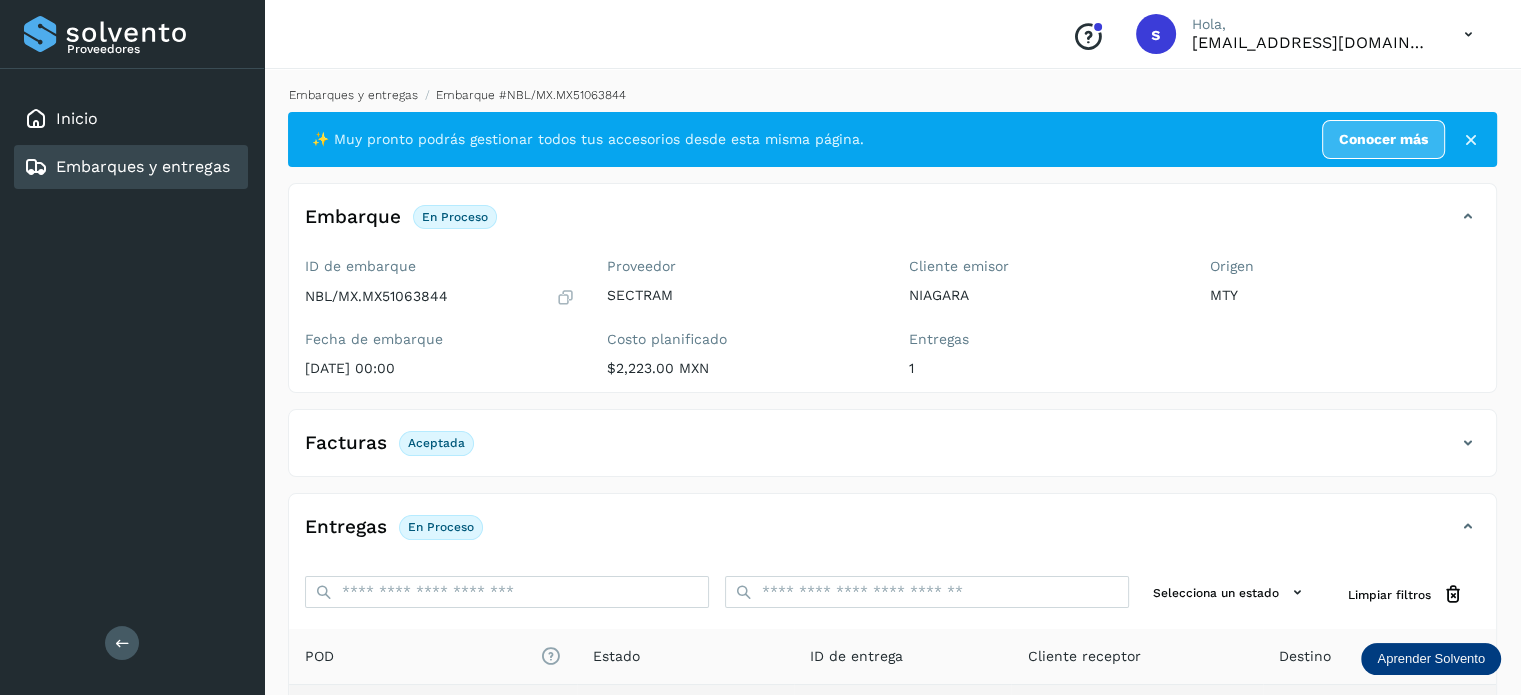 click on "Embarques y entregas" at bounding box center (353, 95) 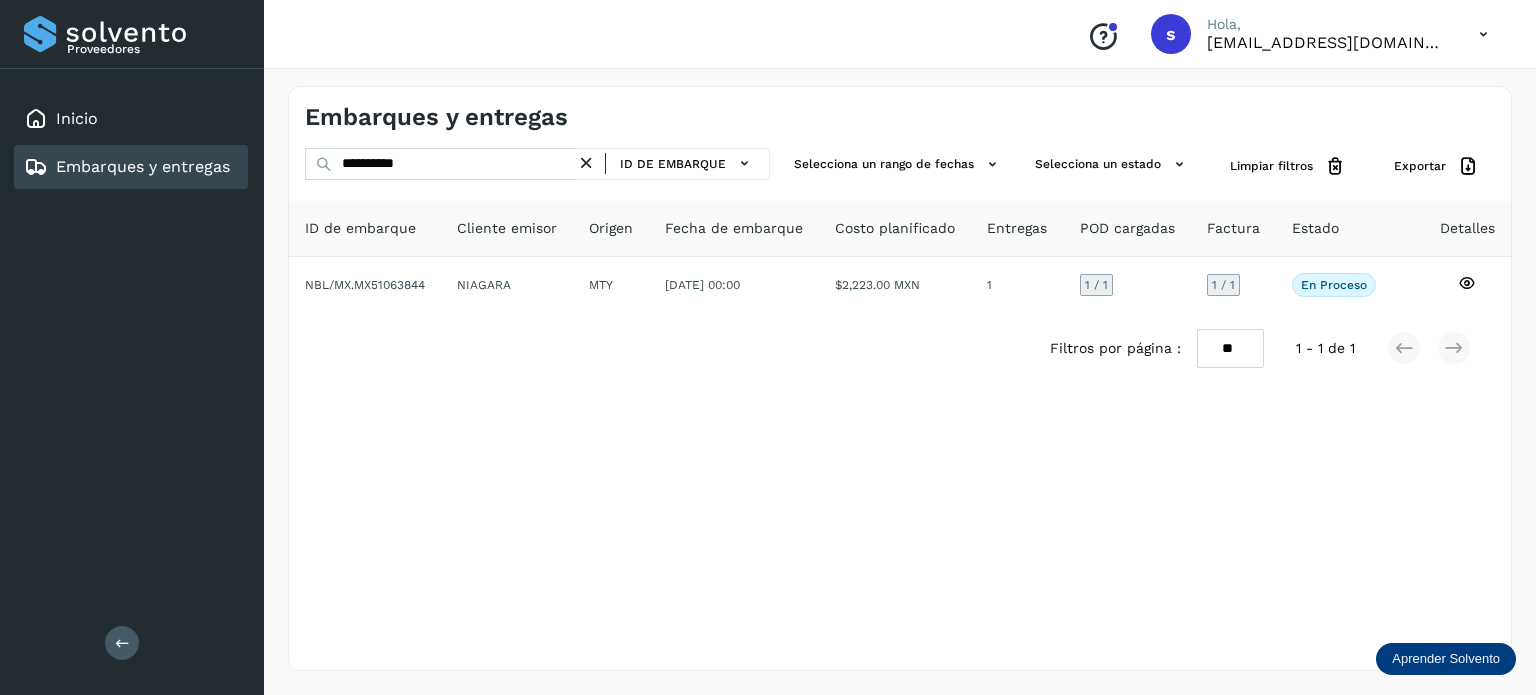 click at bounding box center [586, 163] 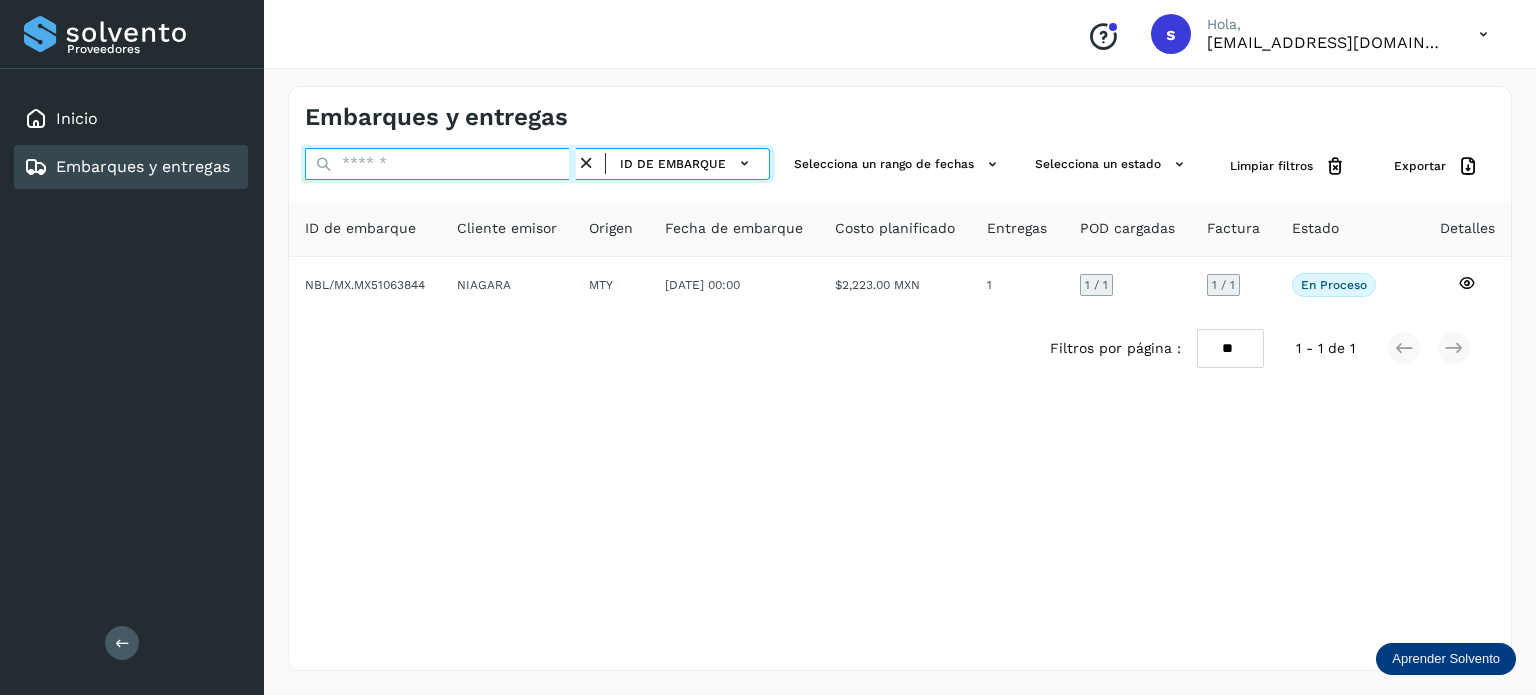 click at bounding box center [440, 164] 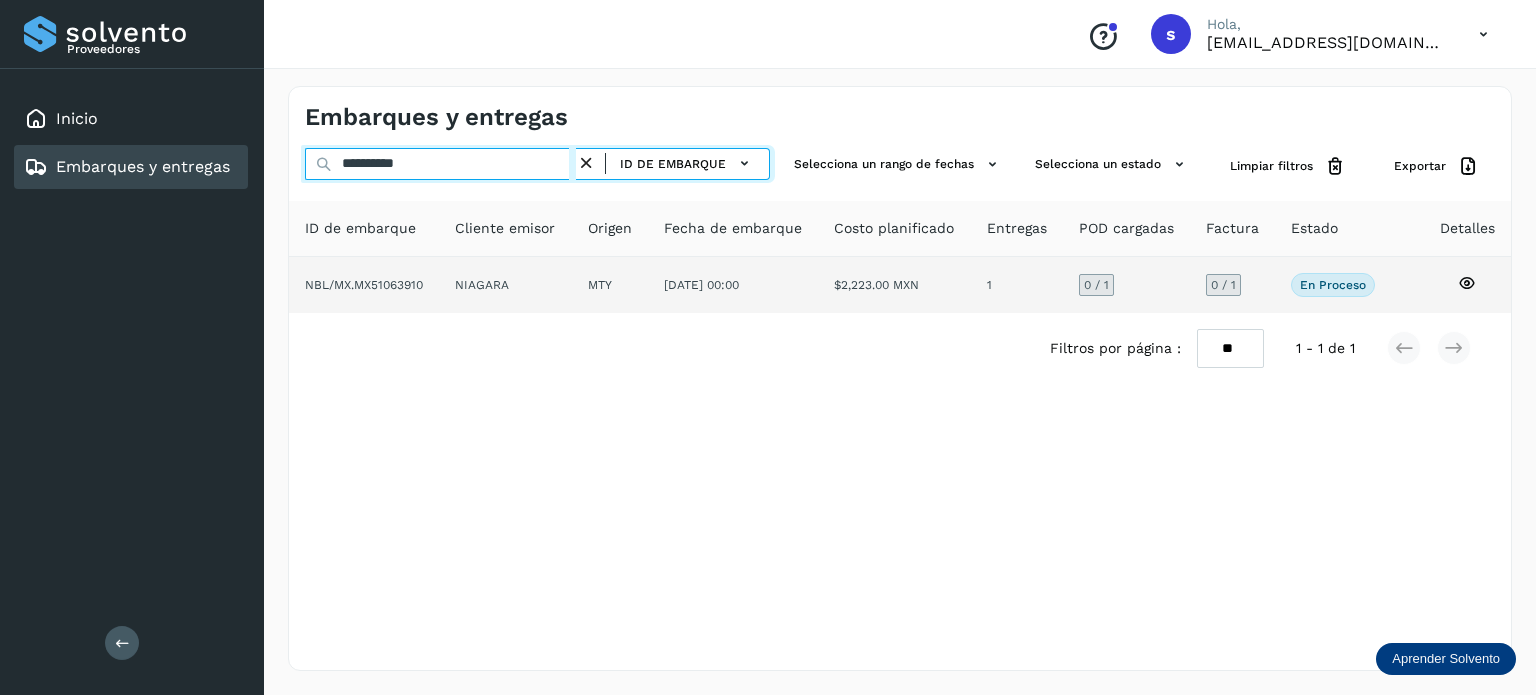 type on "**********" 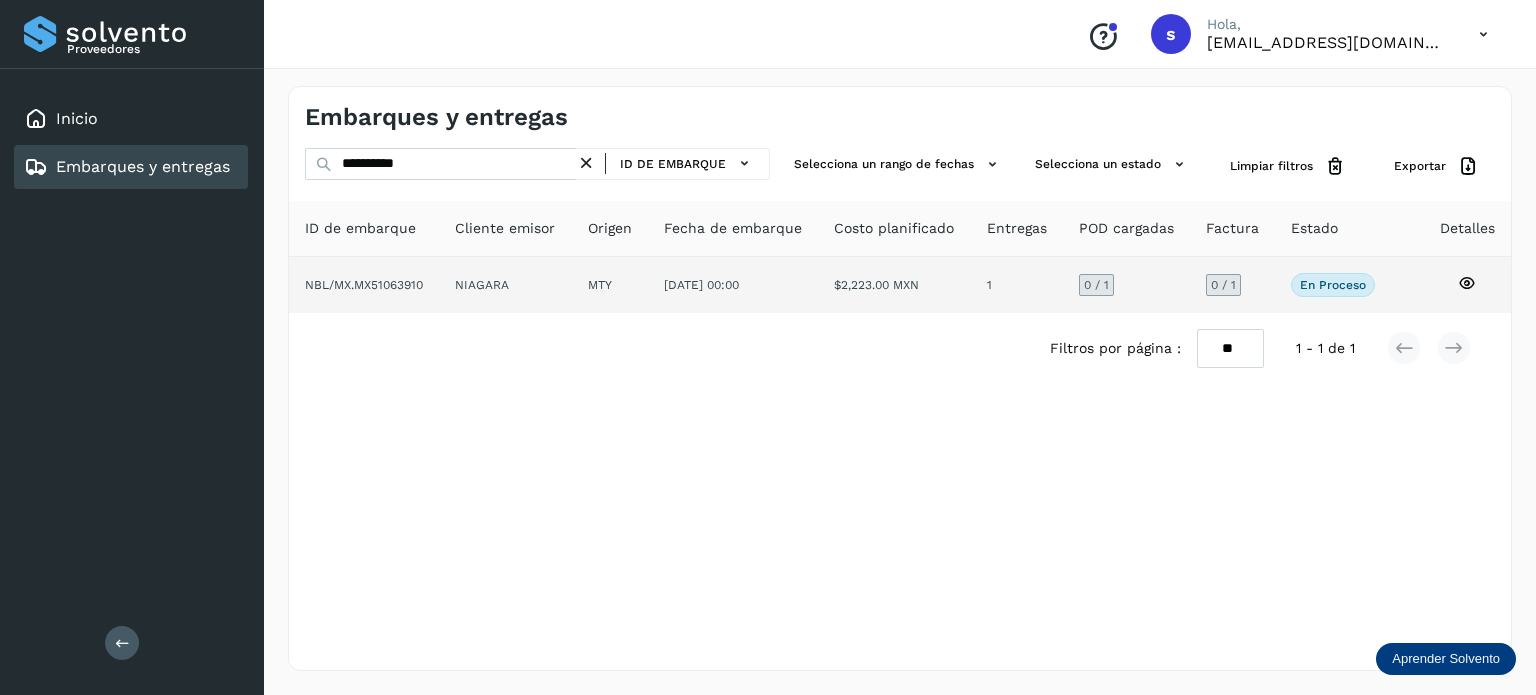 click on "NIAGARA" 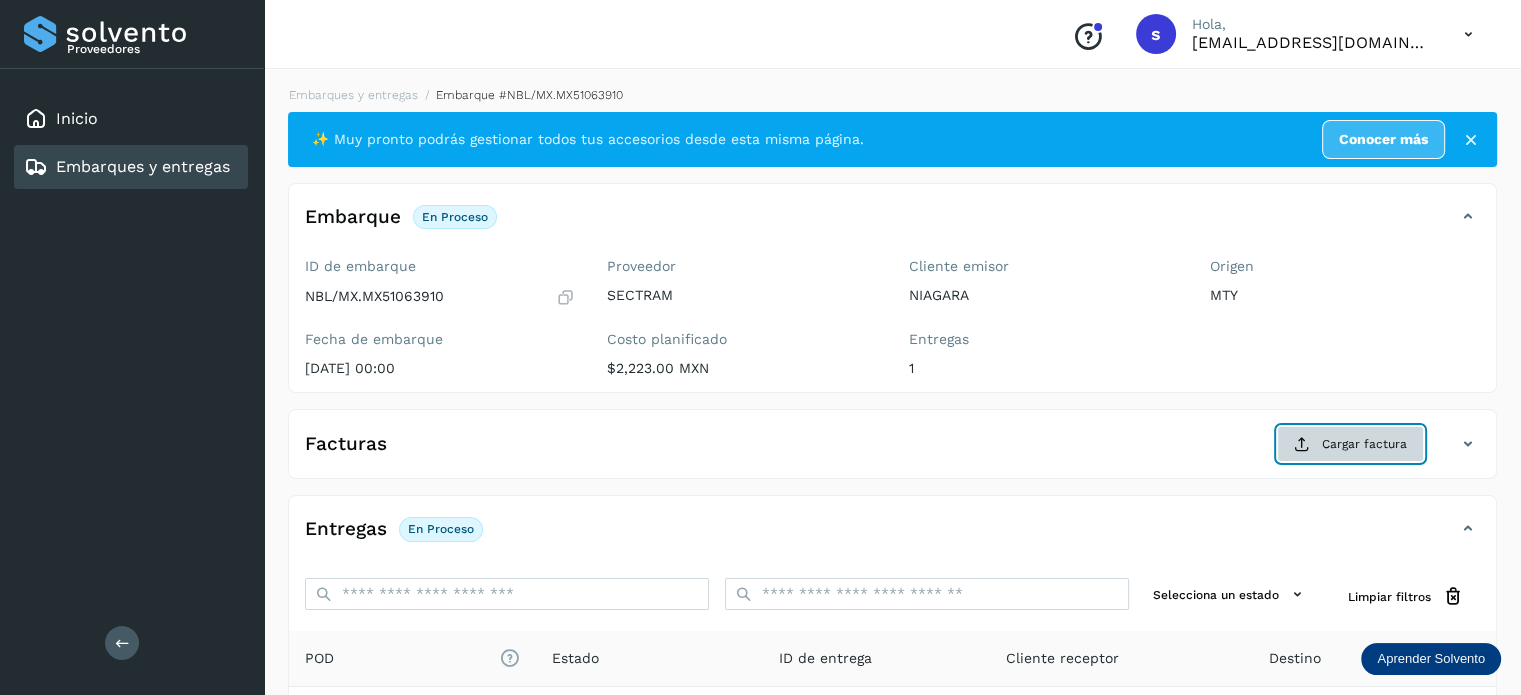 click on "Cargar factura" 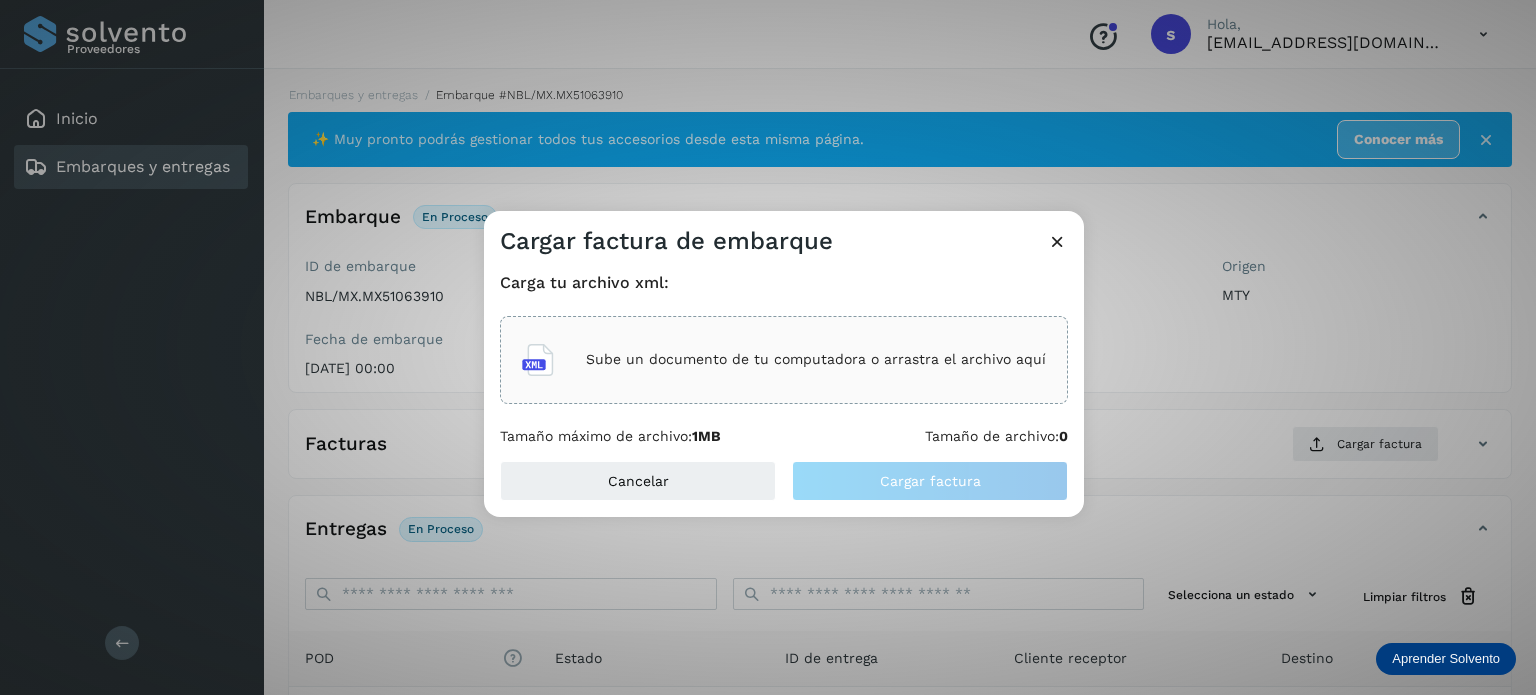 click on "Sube un documento de tu computadora o arrastra el archivo aquí" 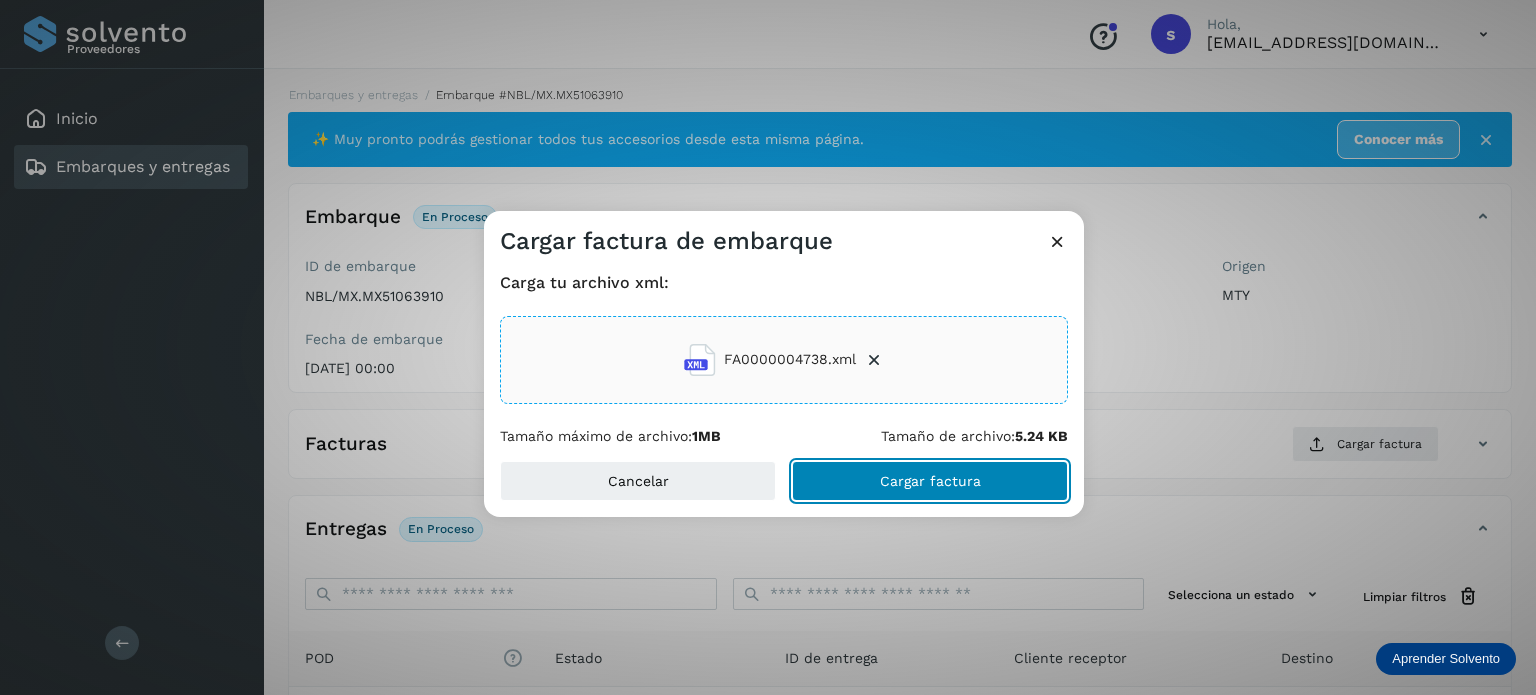 click on "Cargar factura" 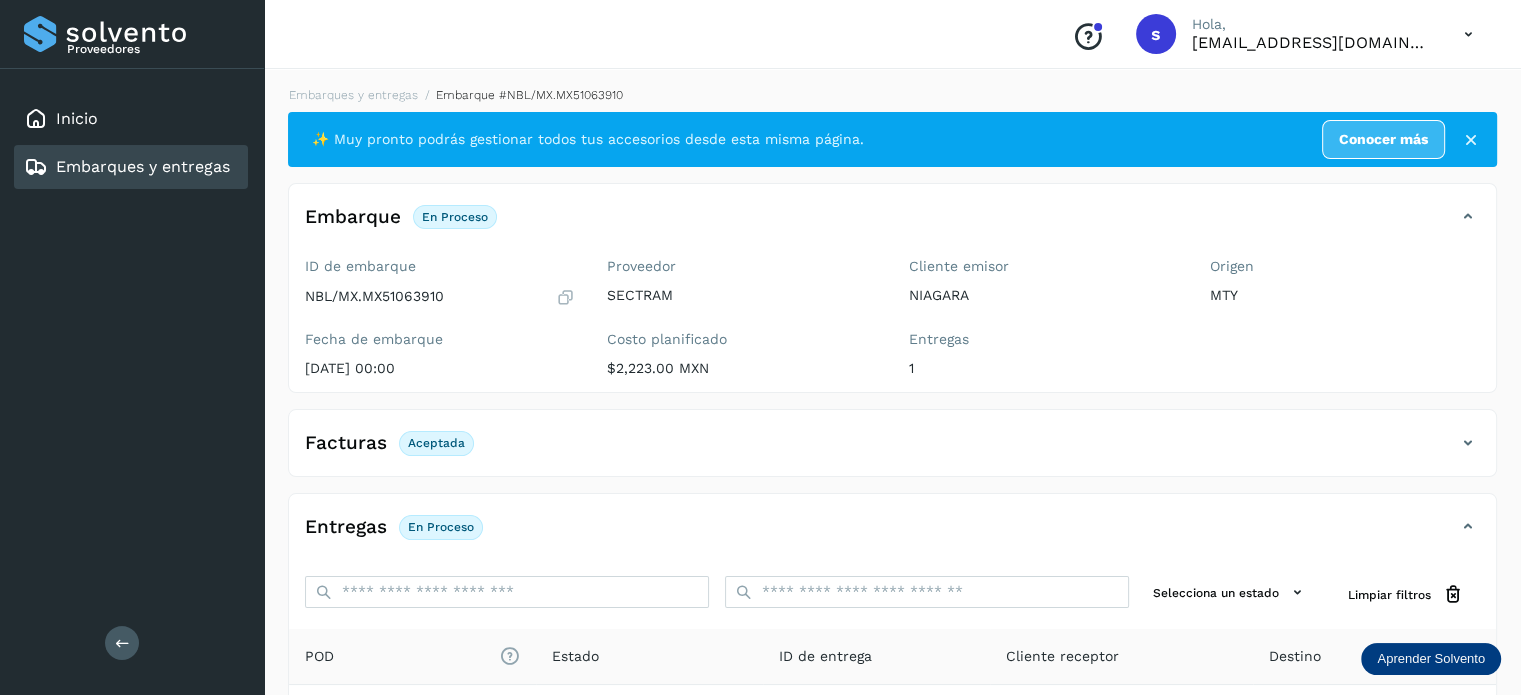 scroll, scrollTop: 250, scrollLeft: 0, axis: vertical 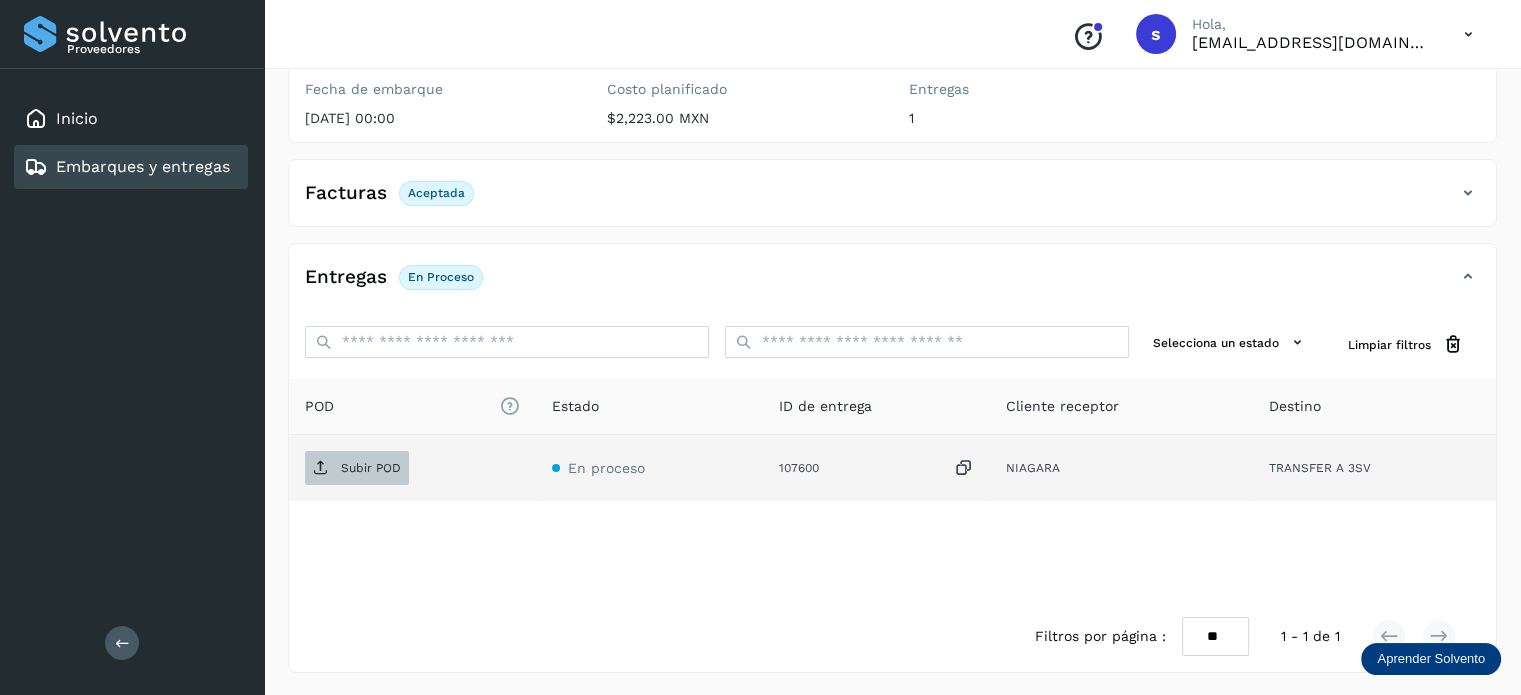 click on "Subir POD" at bounding box center (371, 468) 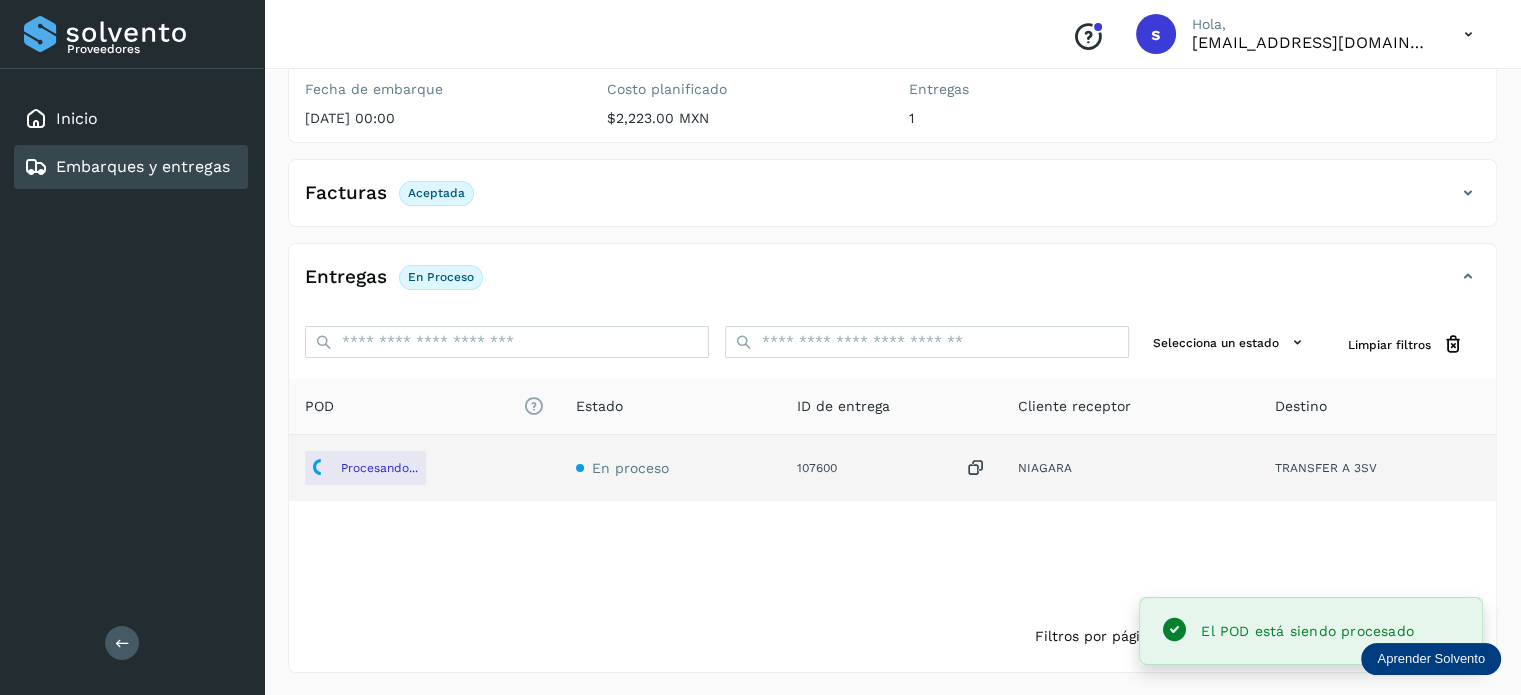 scroll, scrollTop: 0, scrollLeft: 0, axis: both 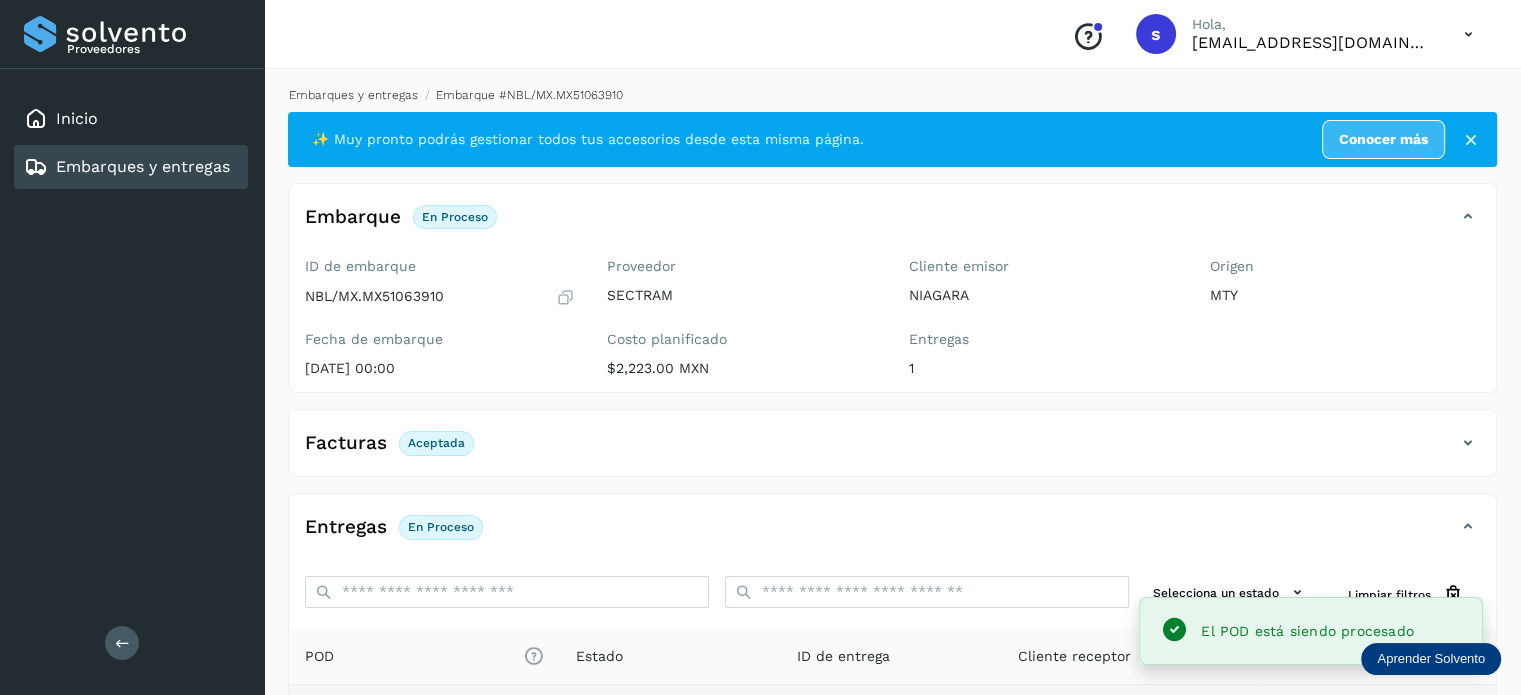click on "Embarques y entregas" at bounding box center [353, 95] 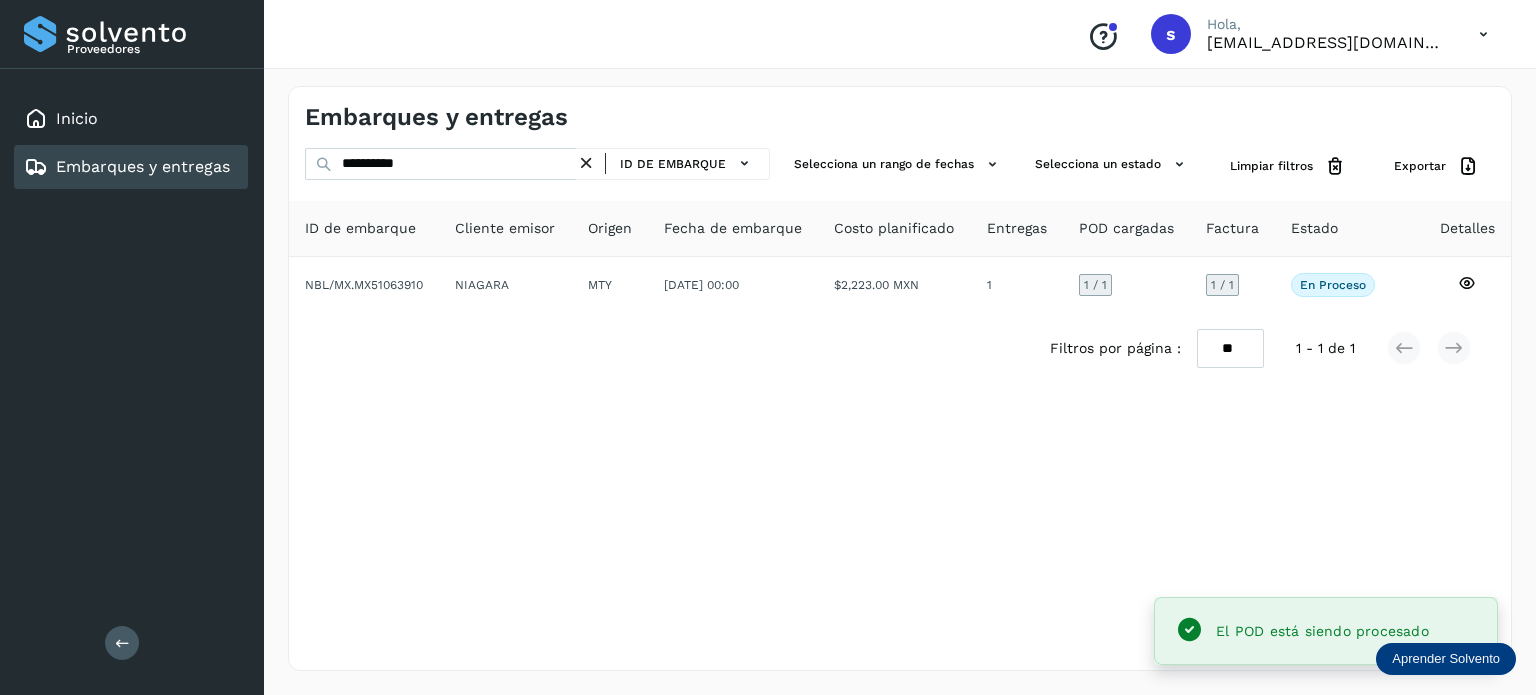 click at bounding box center (586, 163) 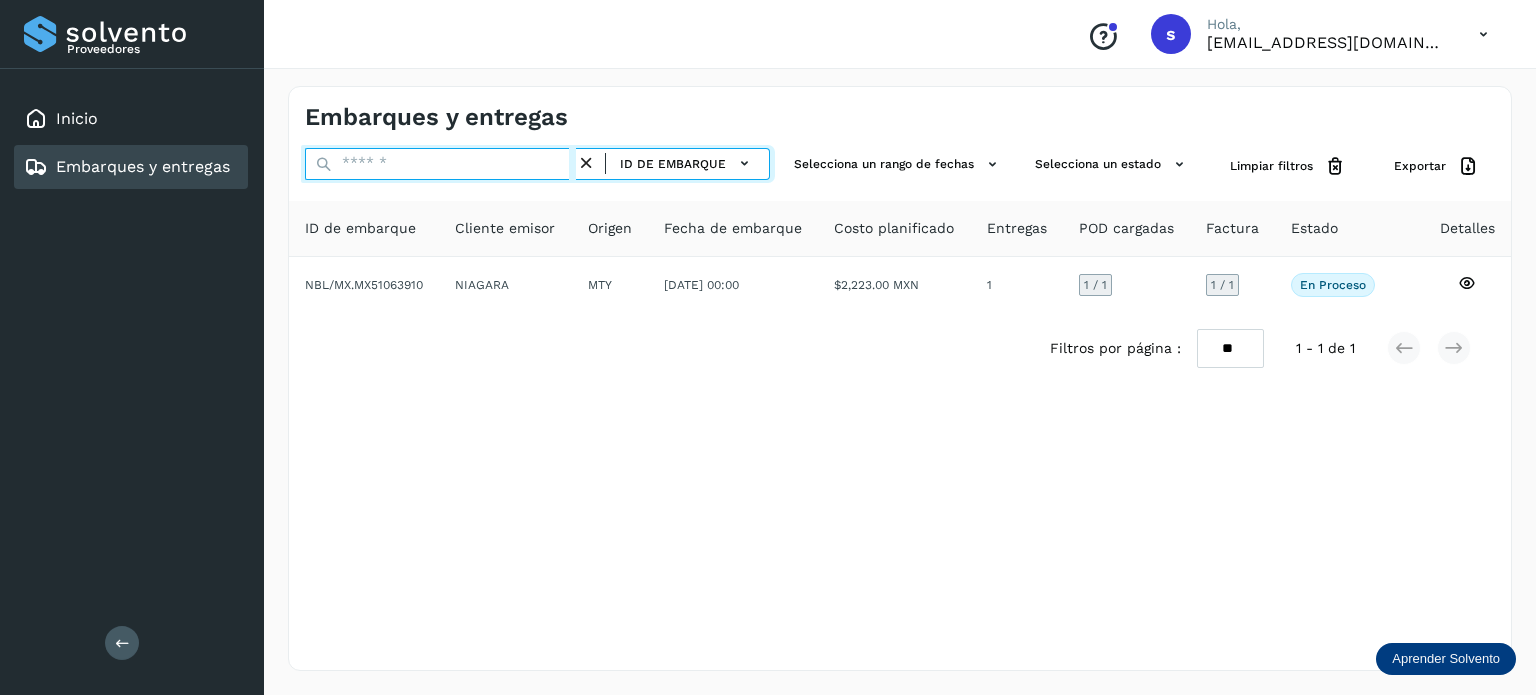 click at bounding box center [440, 164] 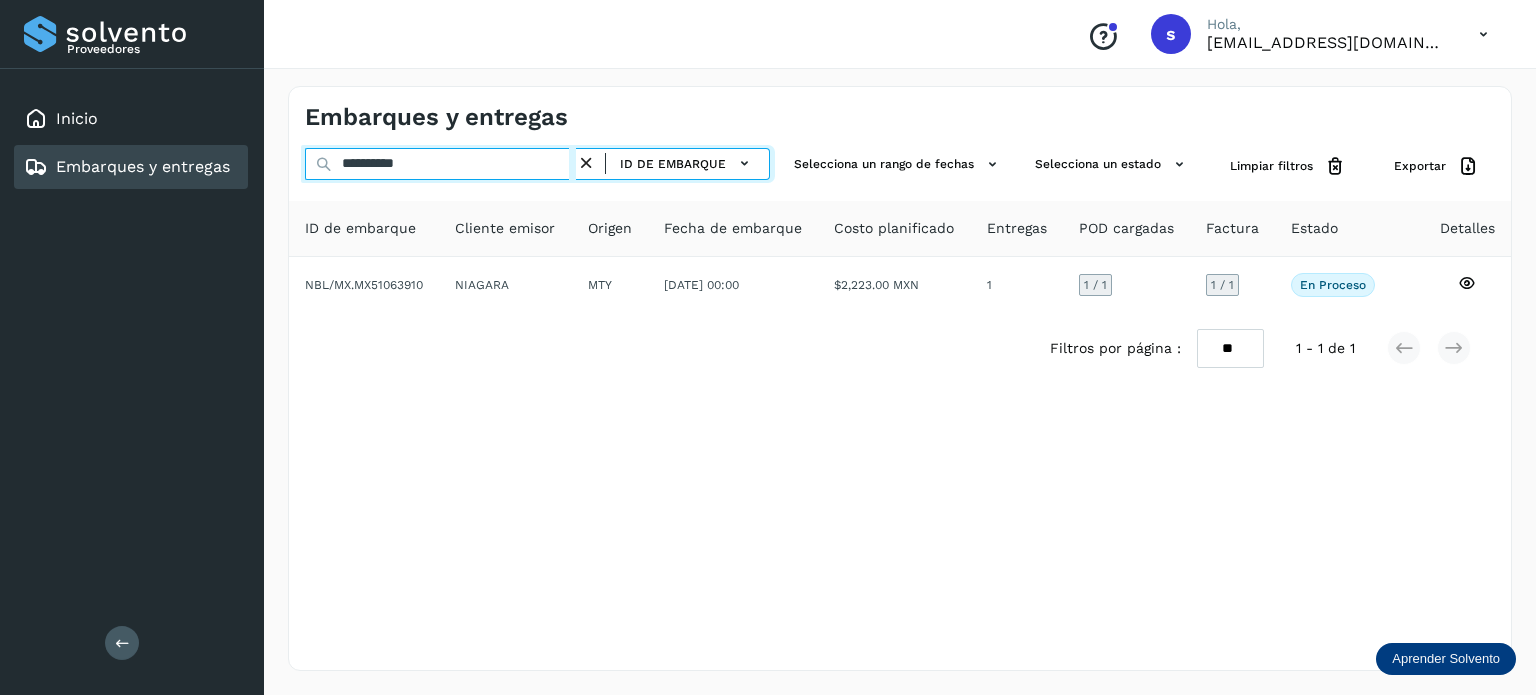 type on "**********" 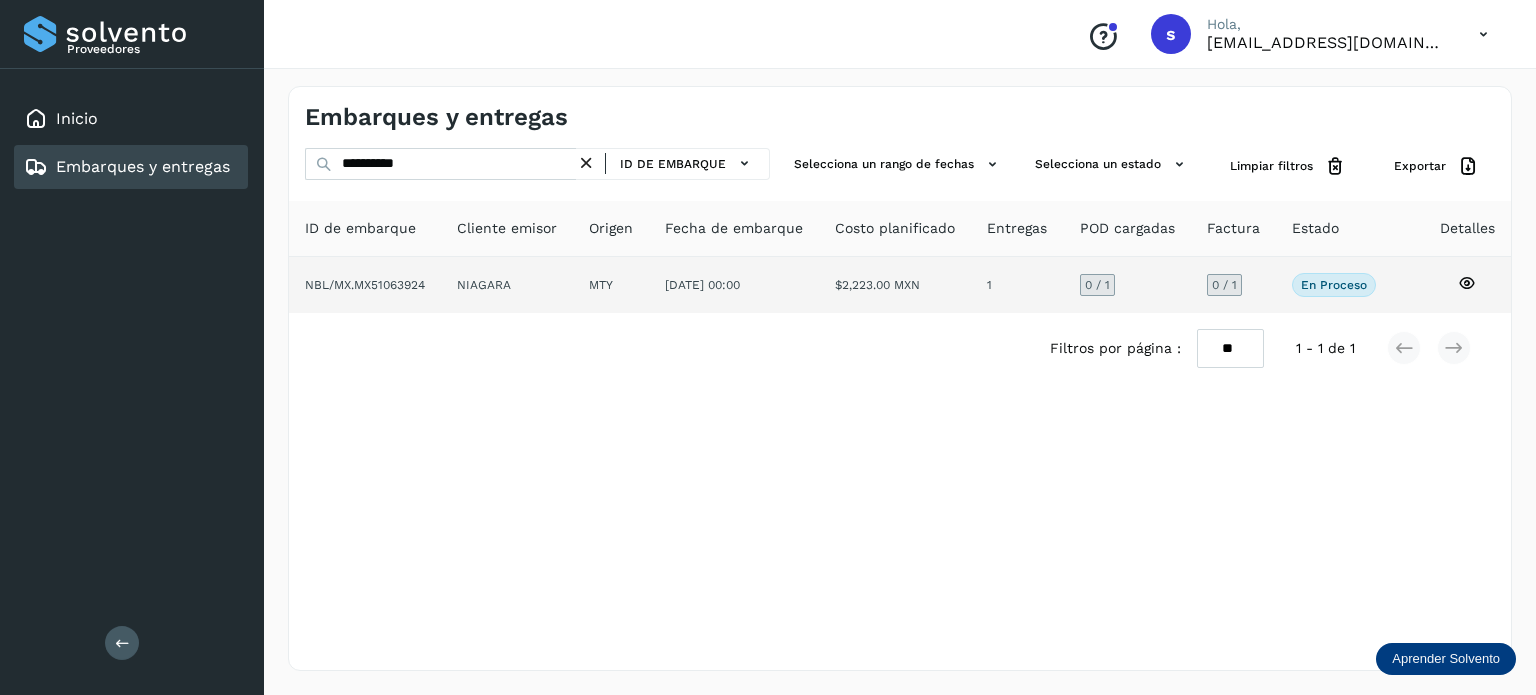 click on "[DATE] 00:00" 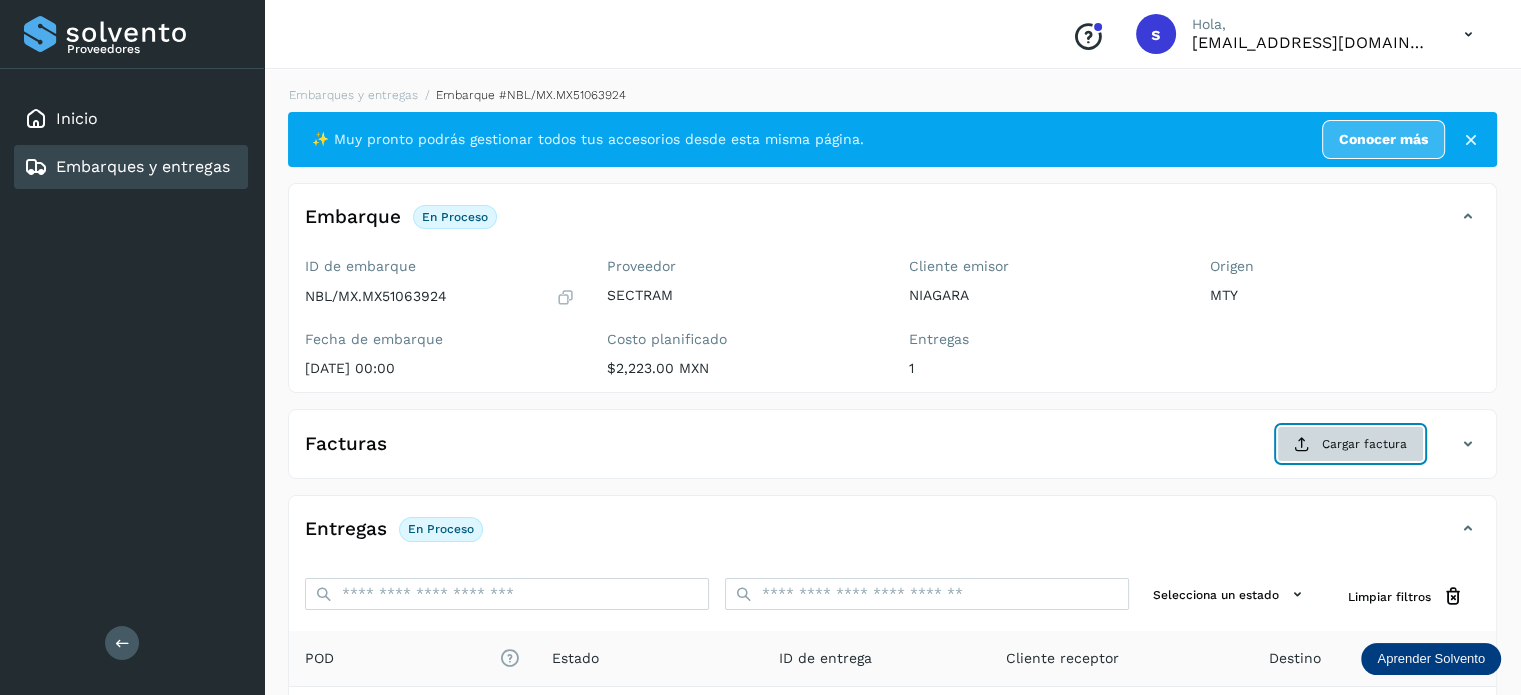 click at bounding box center [1302, 444] 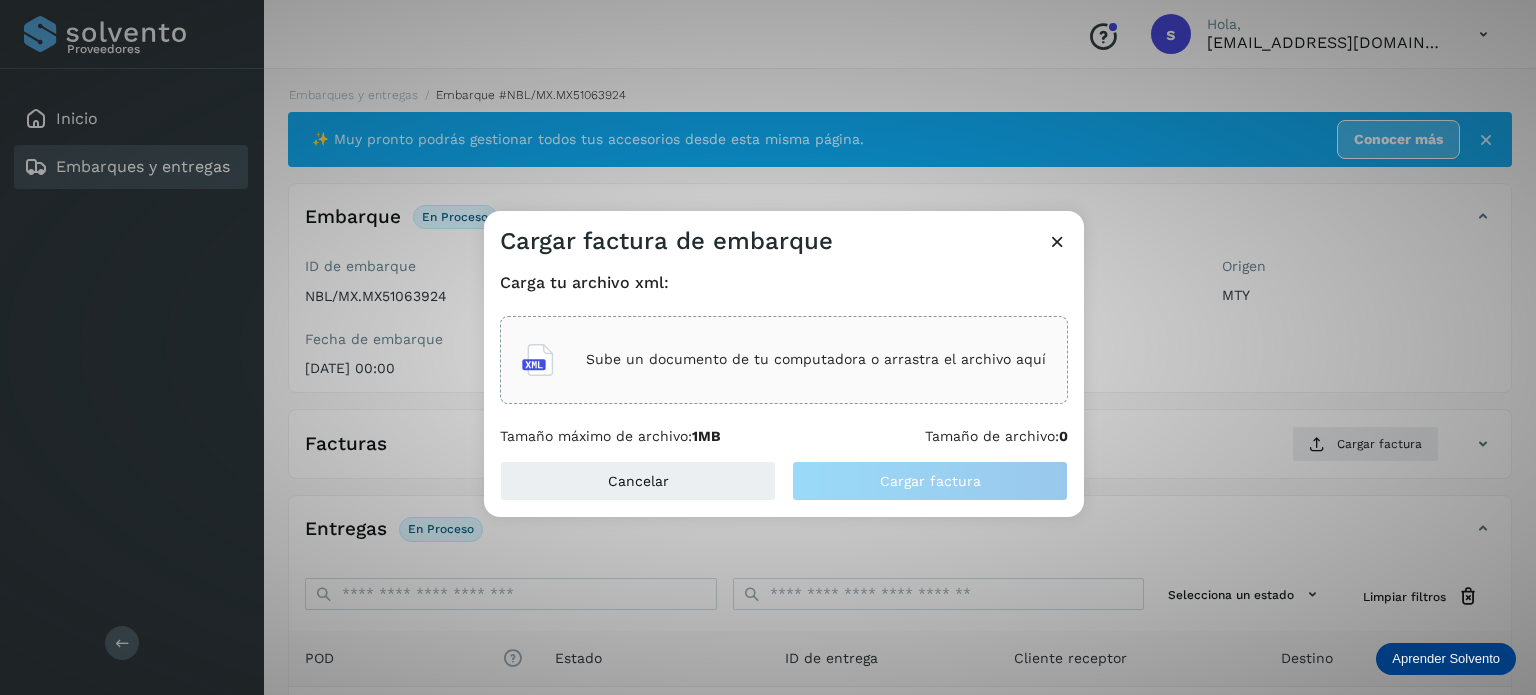 click on "Sube un documento de tu computadora o arrastra el archivo aquí" at bounding box center [816, 359] 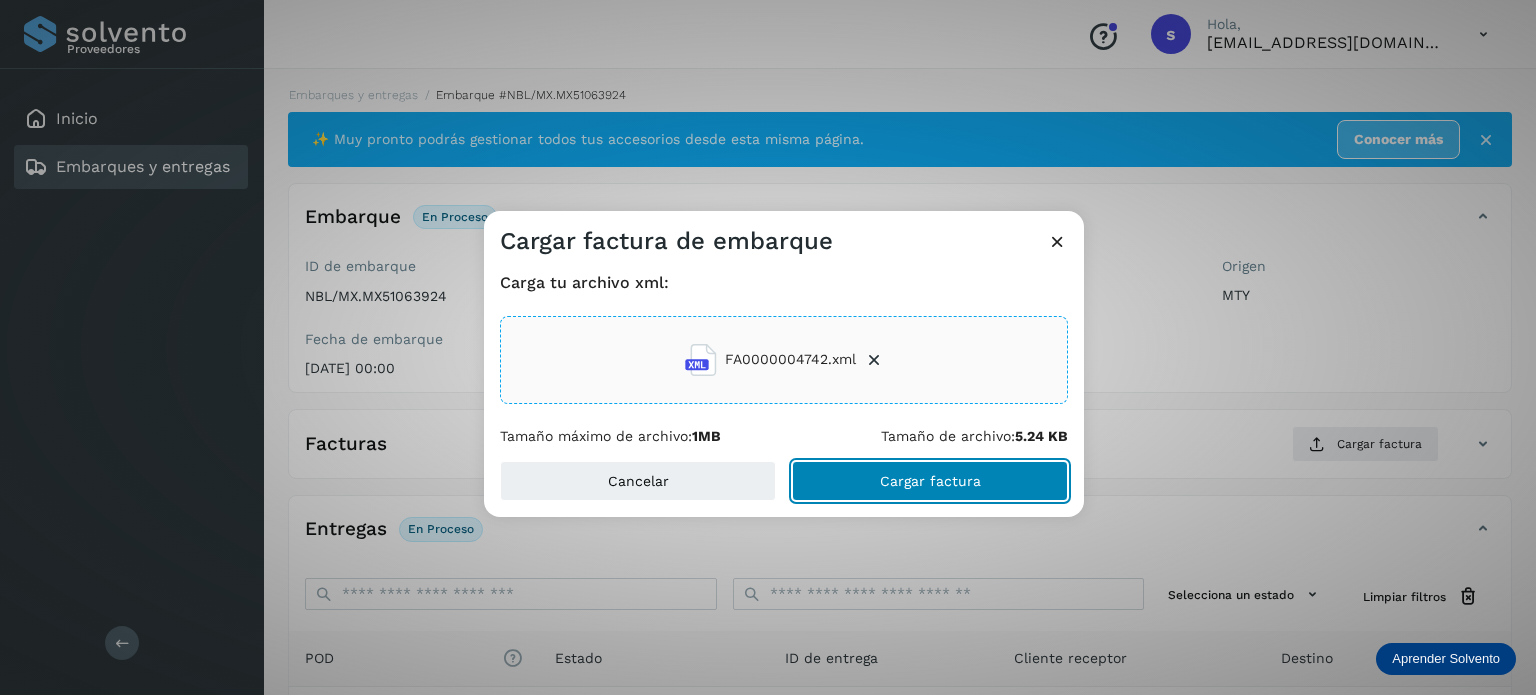 click on "Cargar factura" 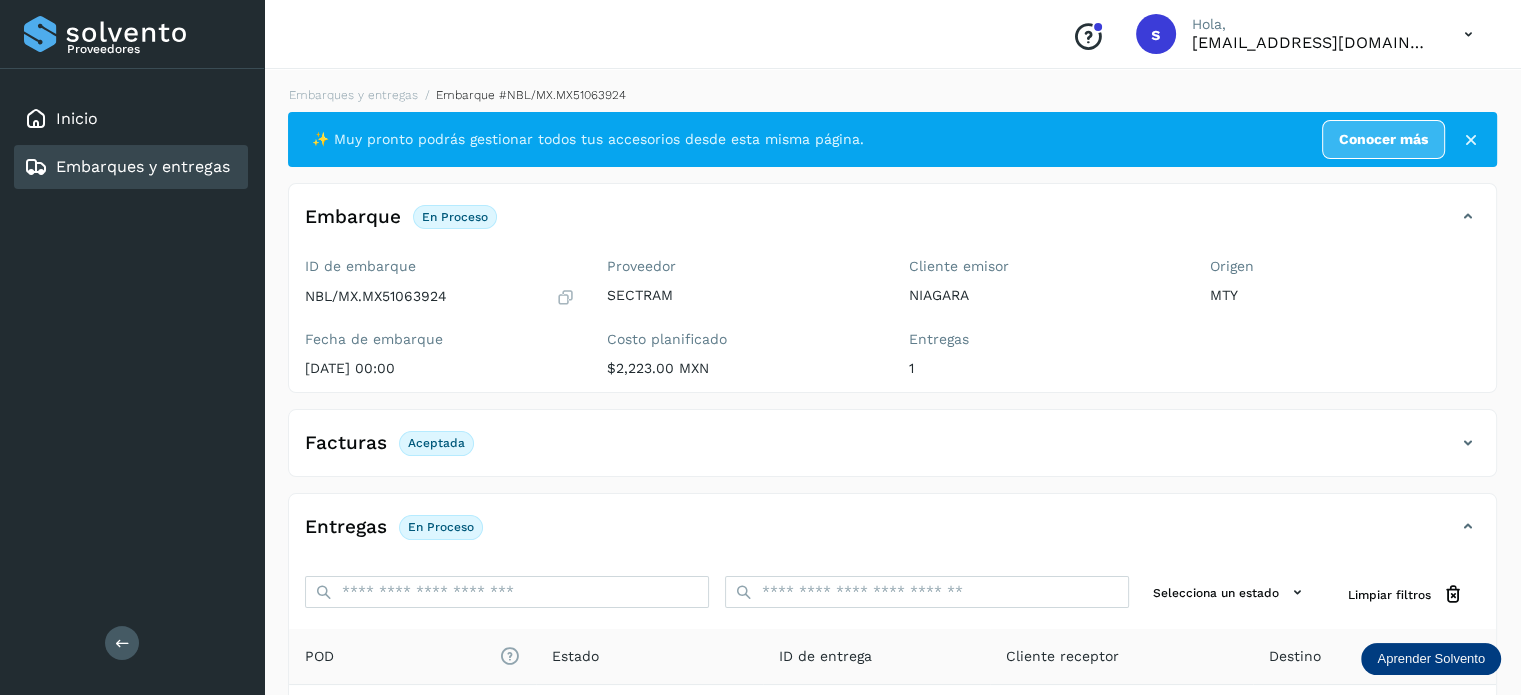 scroll, scrollTop: 250, scrollLeft: 0, axis: vertical 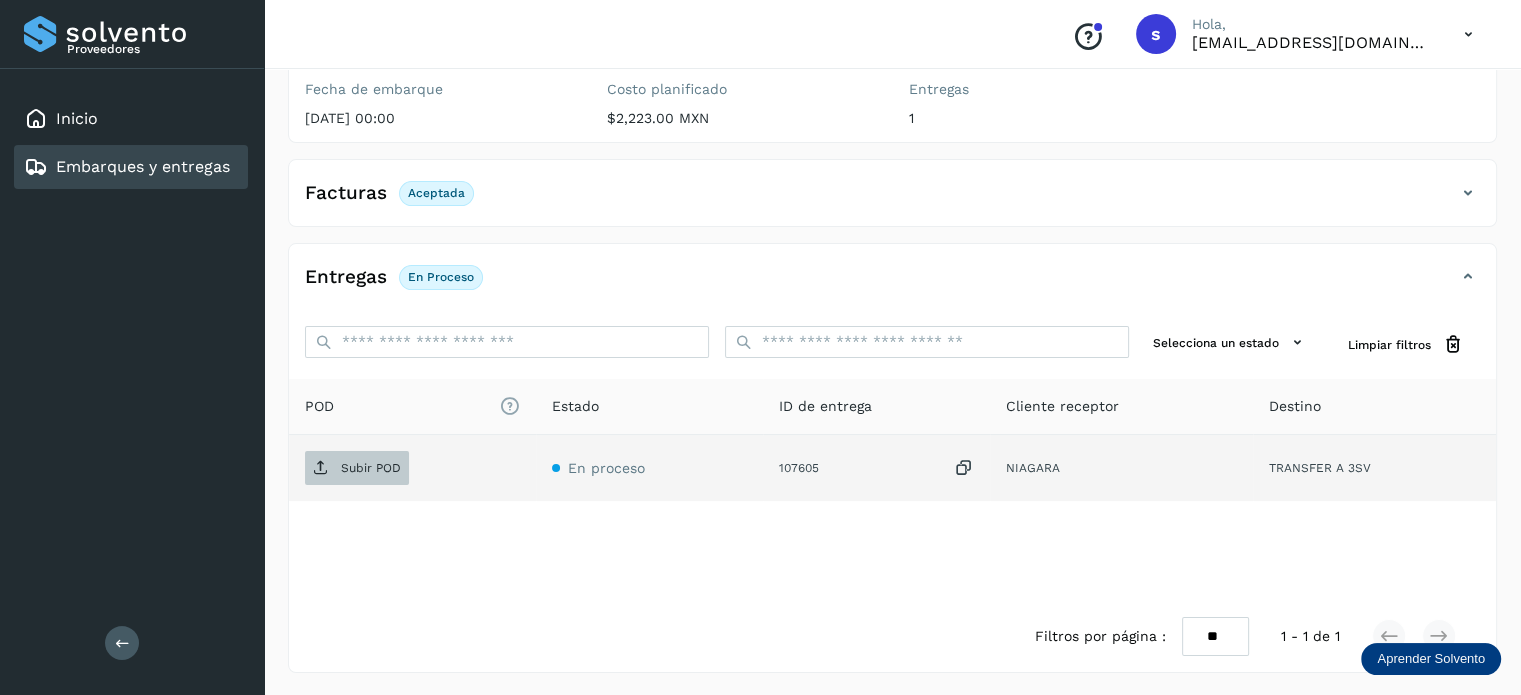 click at bounding box center [321, 468] 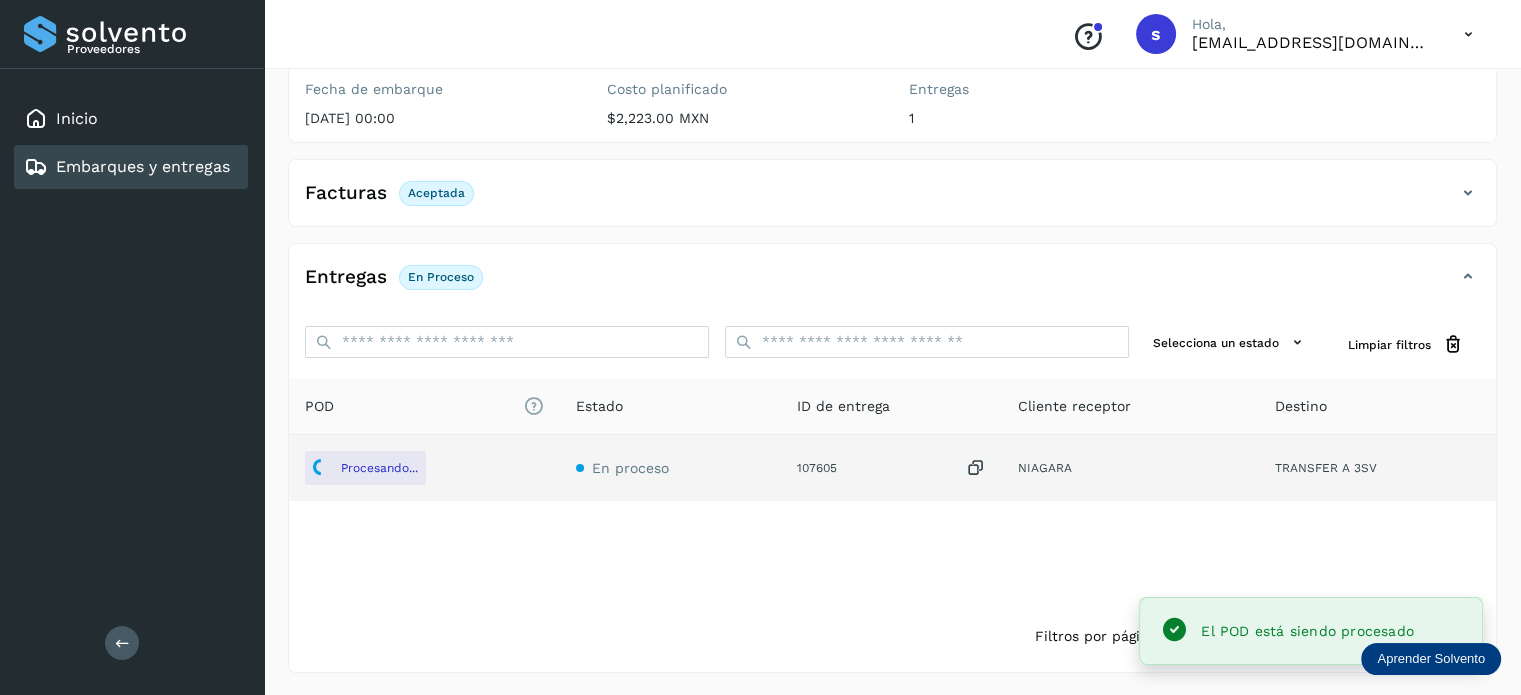 scroll, scrollTop: 0, scrollLeft: 0, axis: both 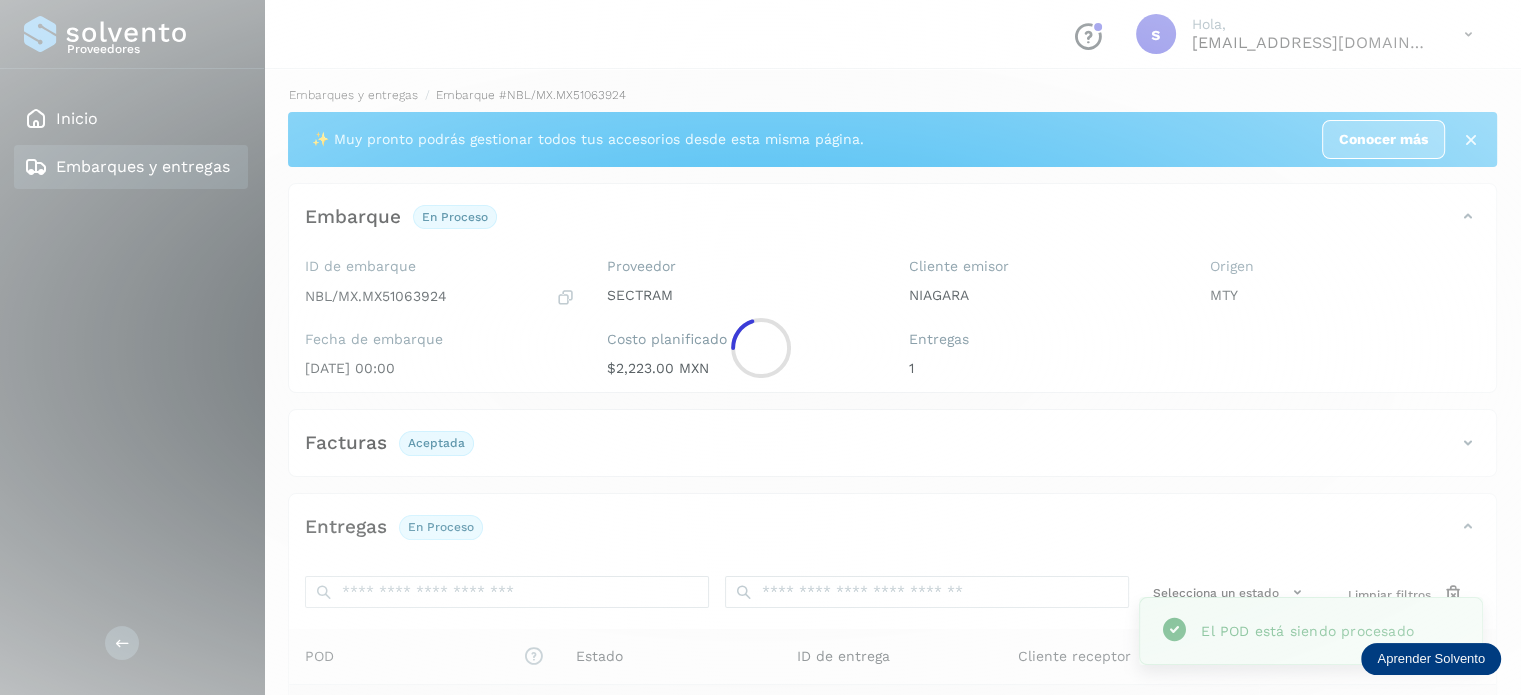 click 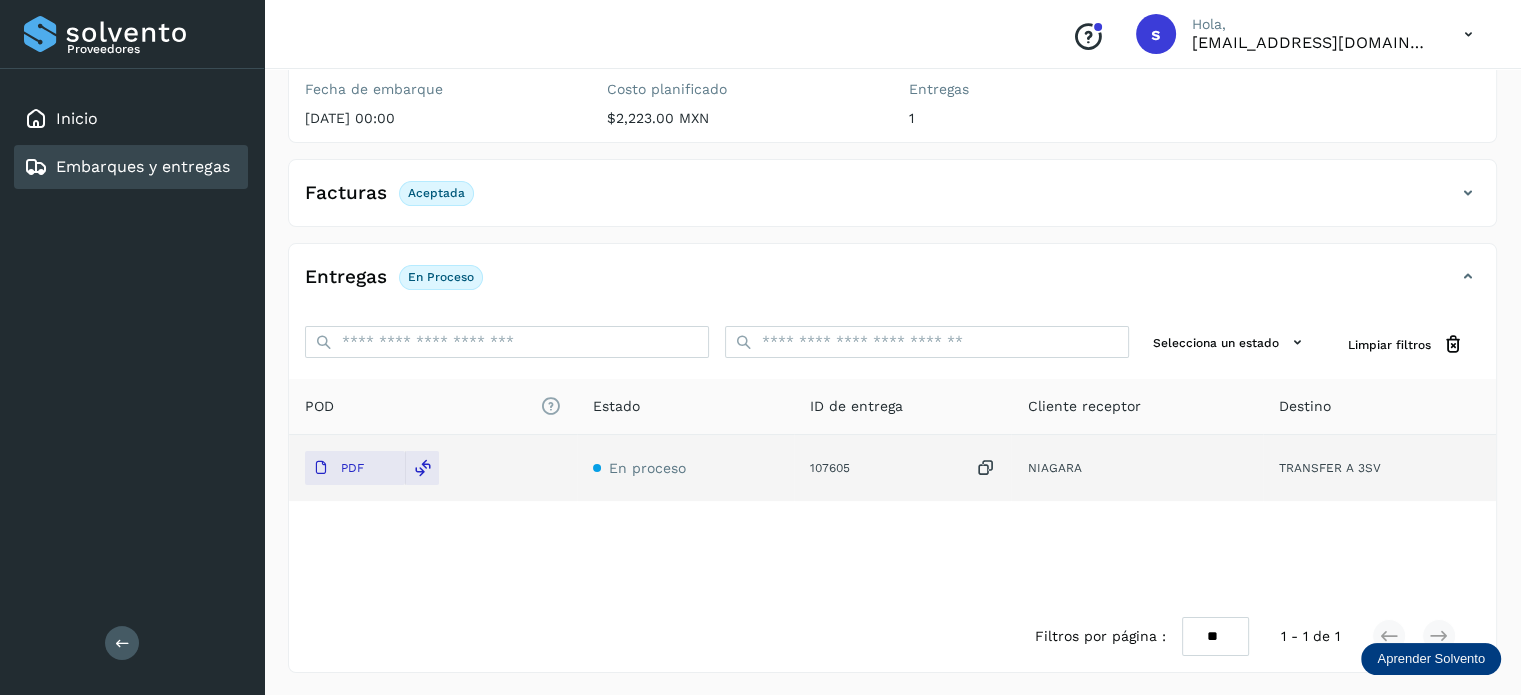 scroll, scrollTop: 0, scrollLeft: 0, axis: both 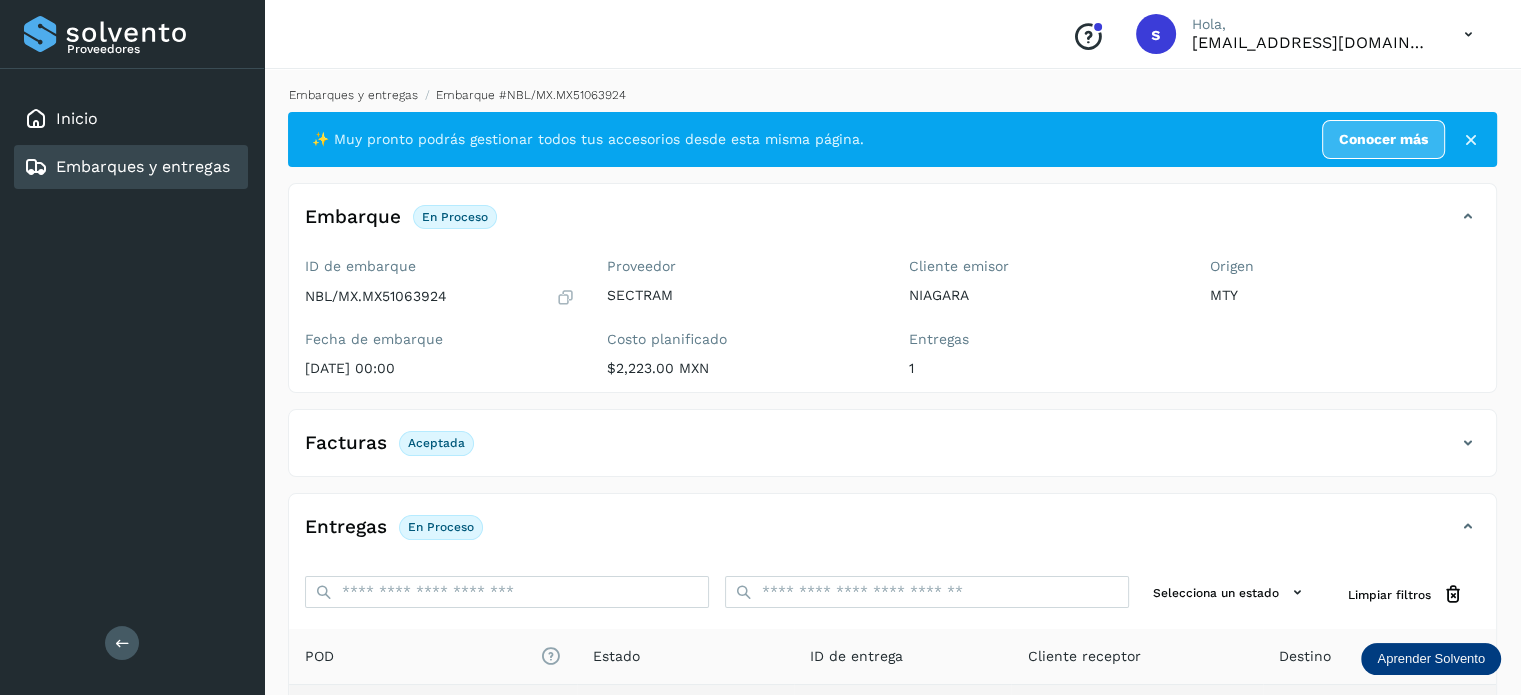 click on "Embarques y entregas" at bounding box center [353, 95] 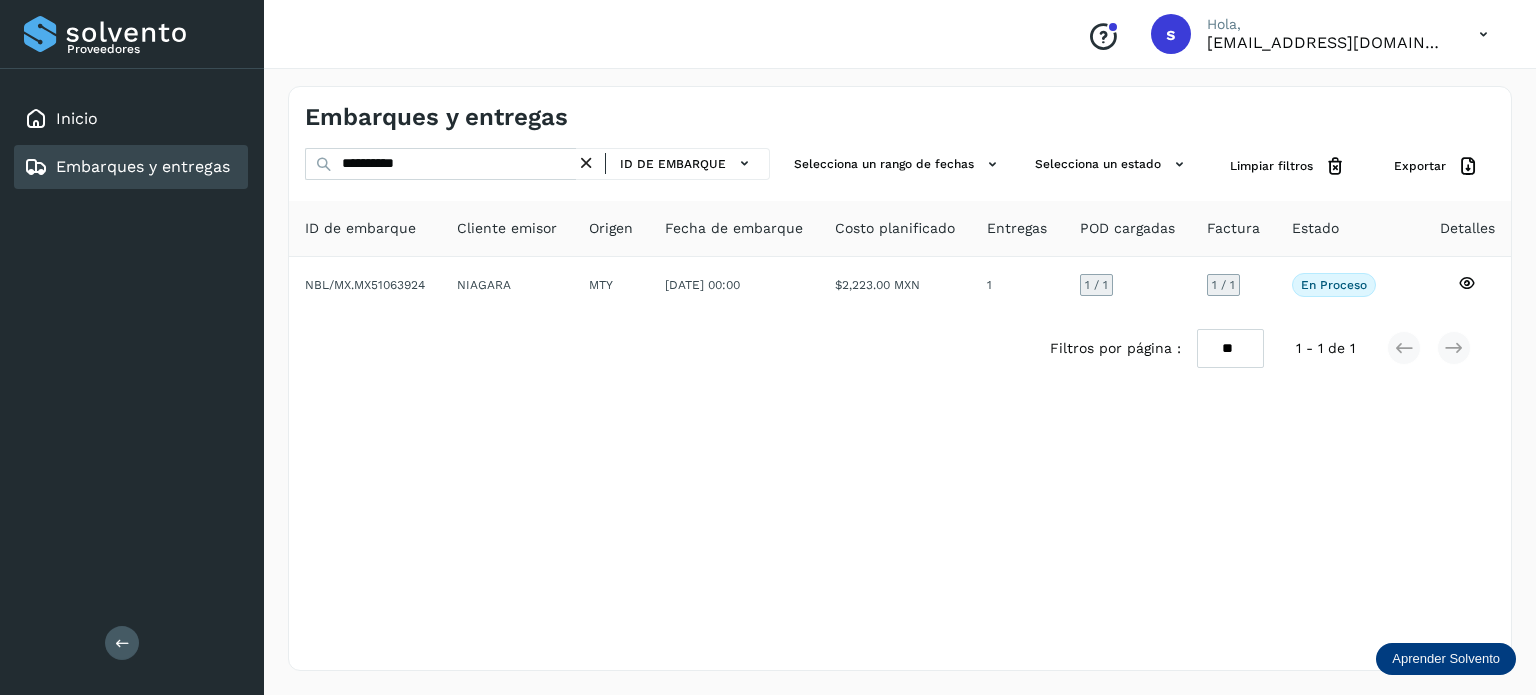 click at bounding box center [586, 163] 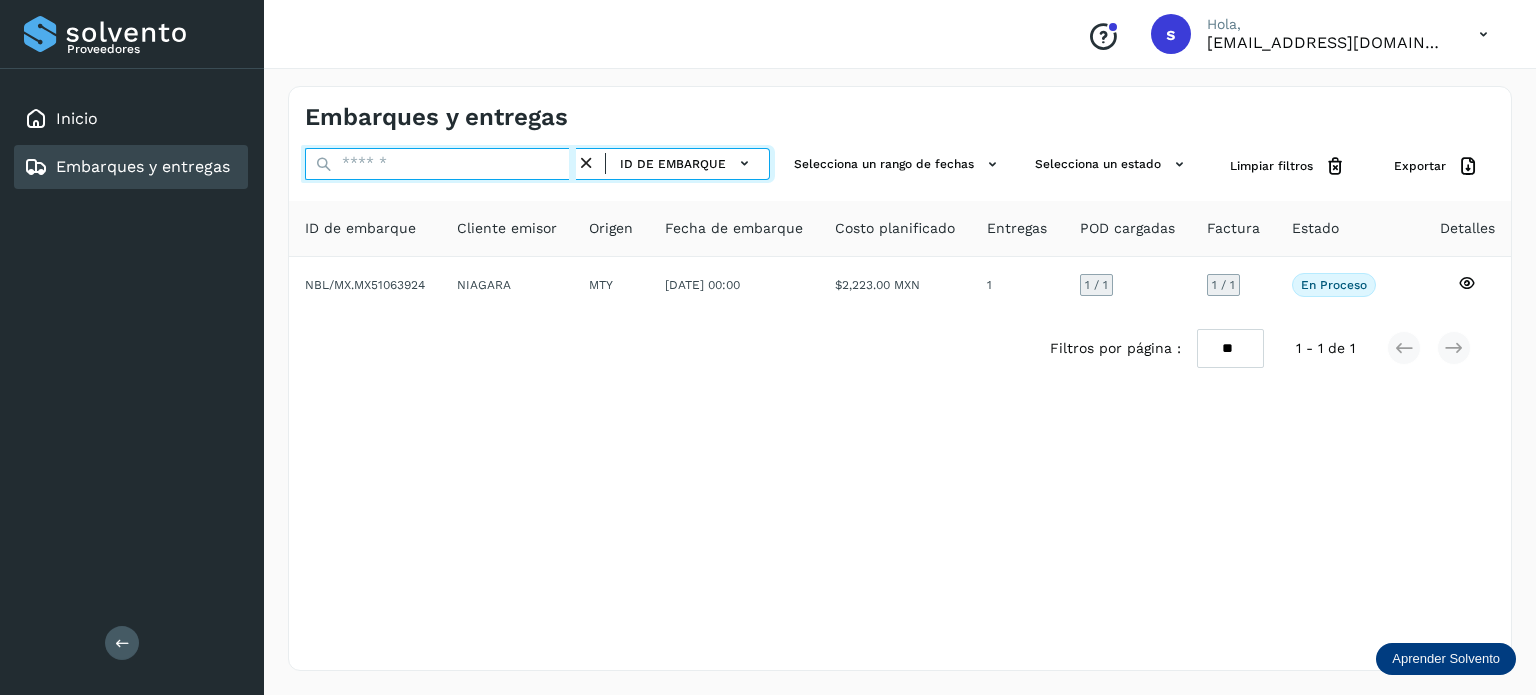 click at bounding box center (440, 164) 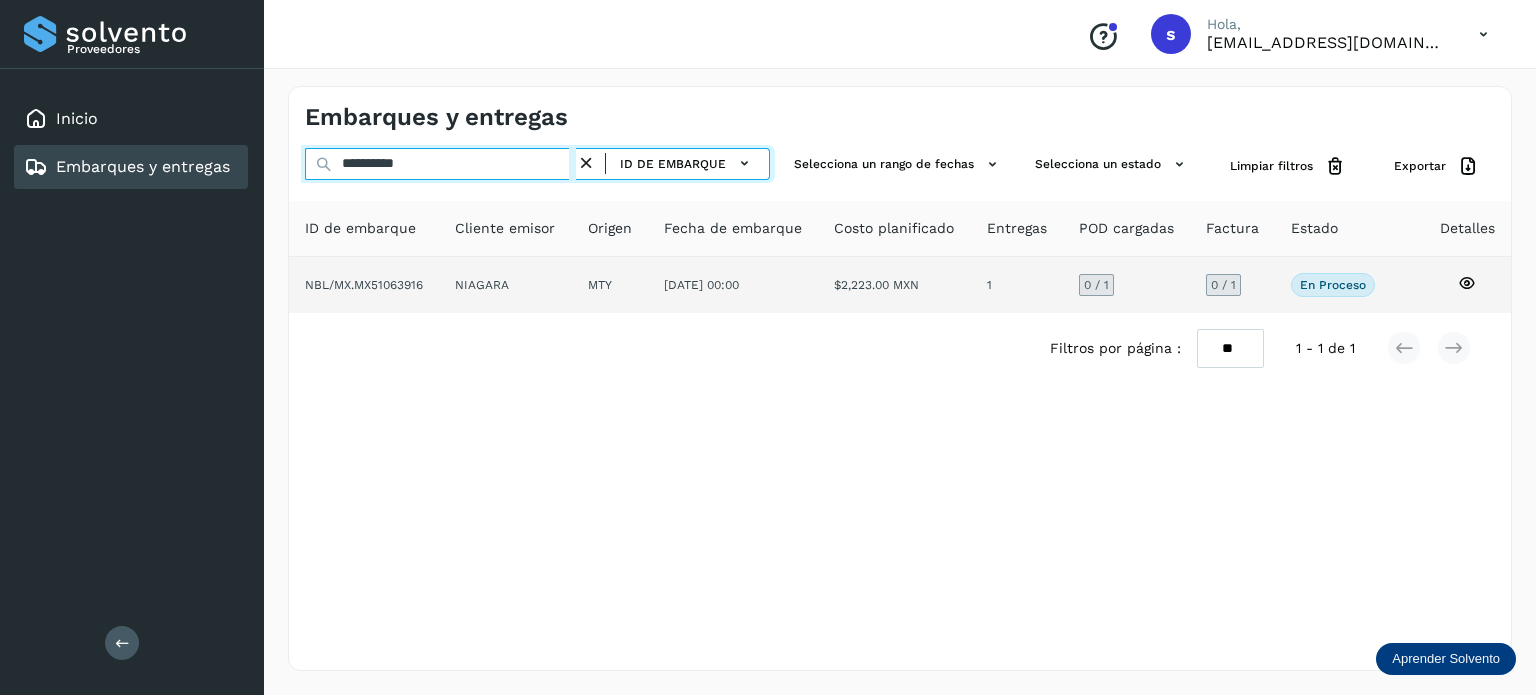 type on "**********" 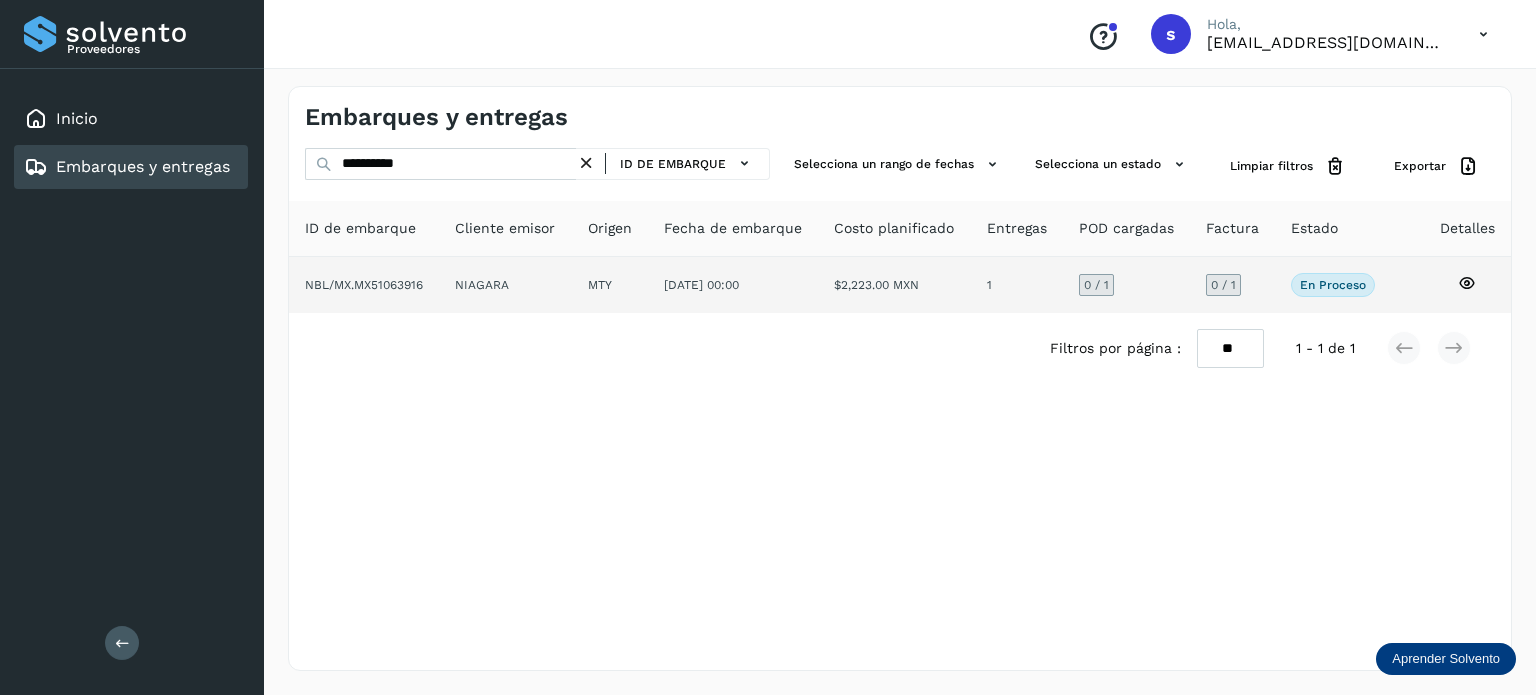 click on "NIAGARA" 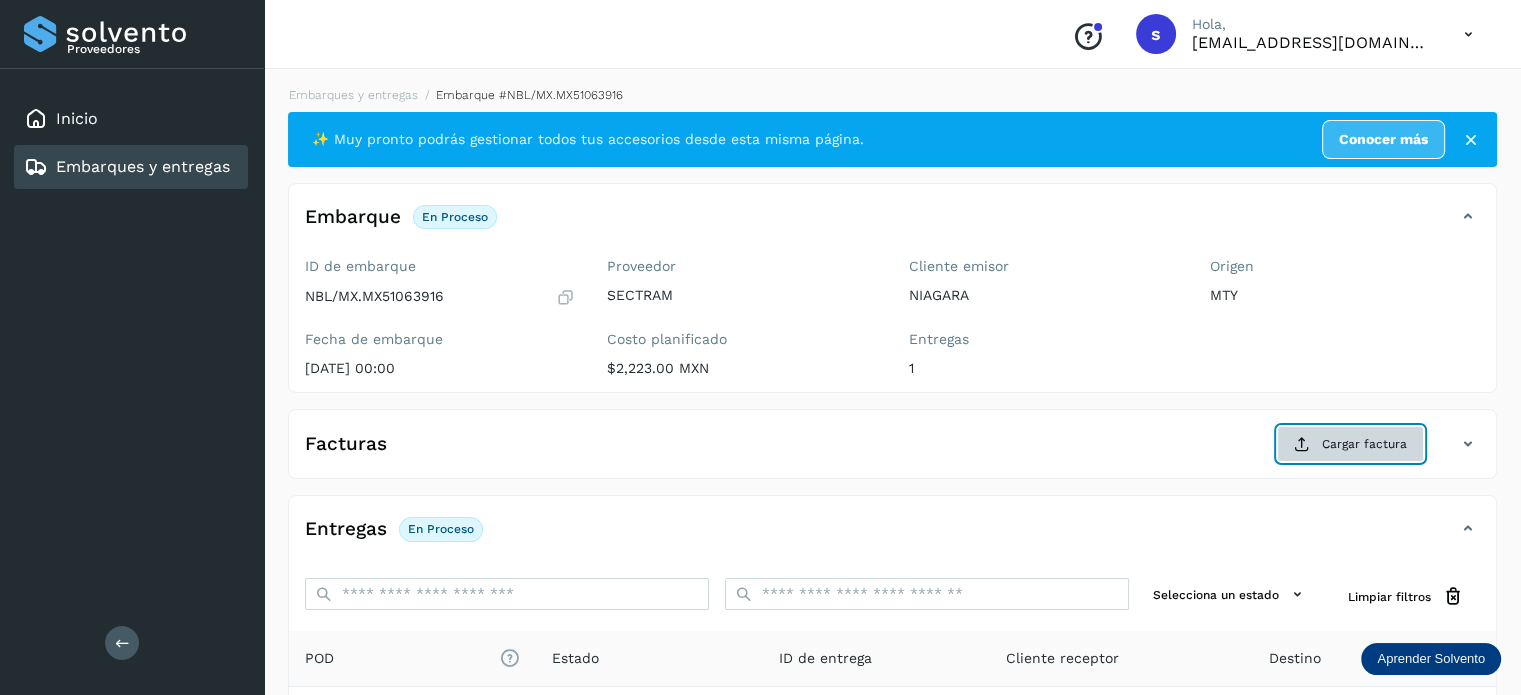 click on "Cargar factura" 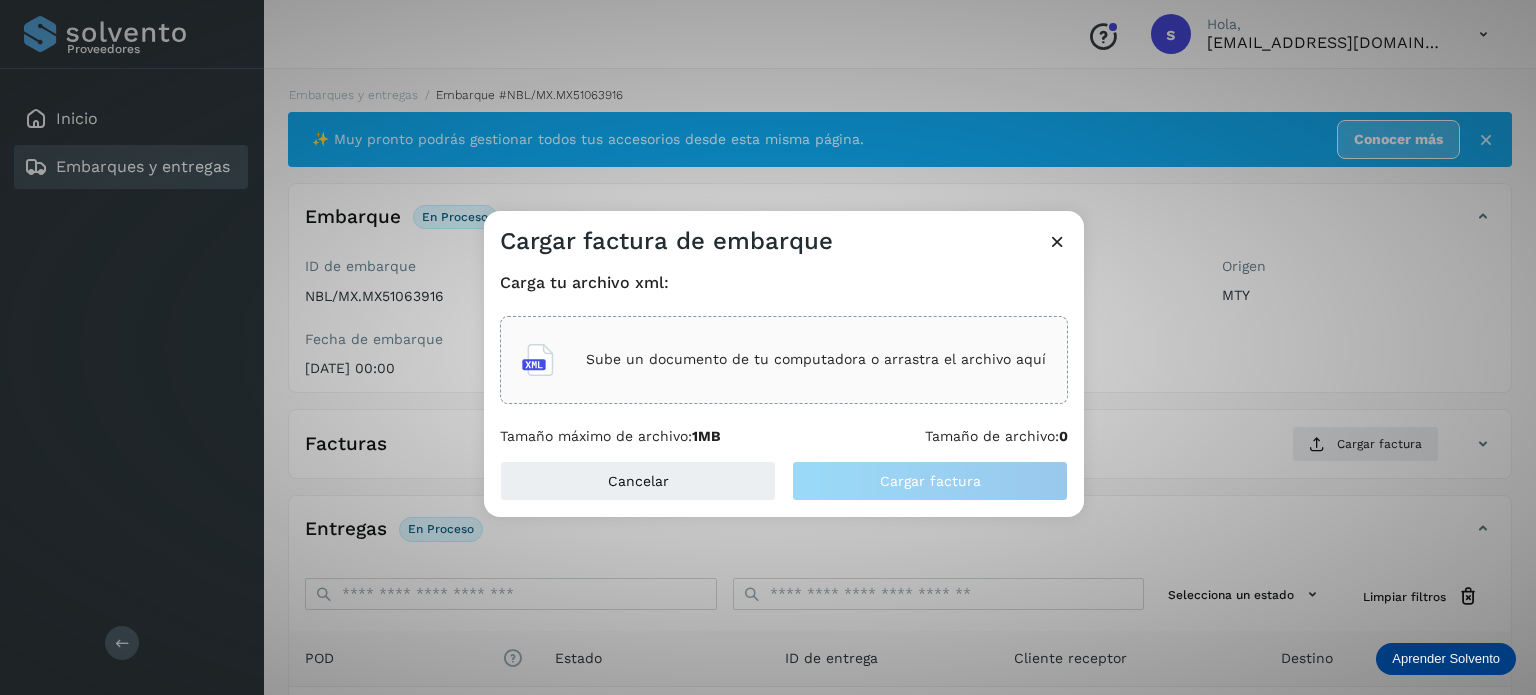 click on "Sube un documento de tu computadora o arrastra el archivo aquí" at bounding box center (816, 359) 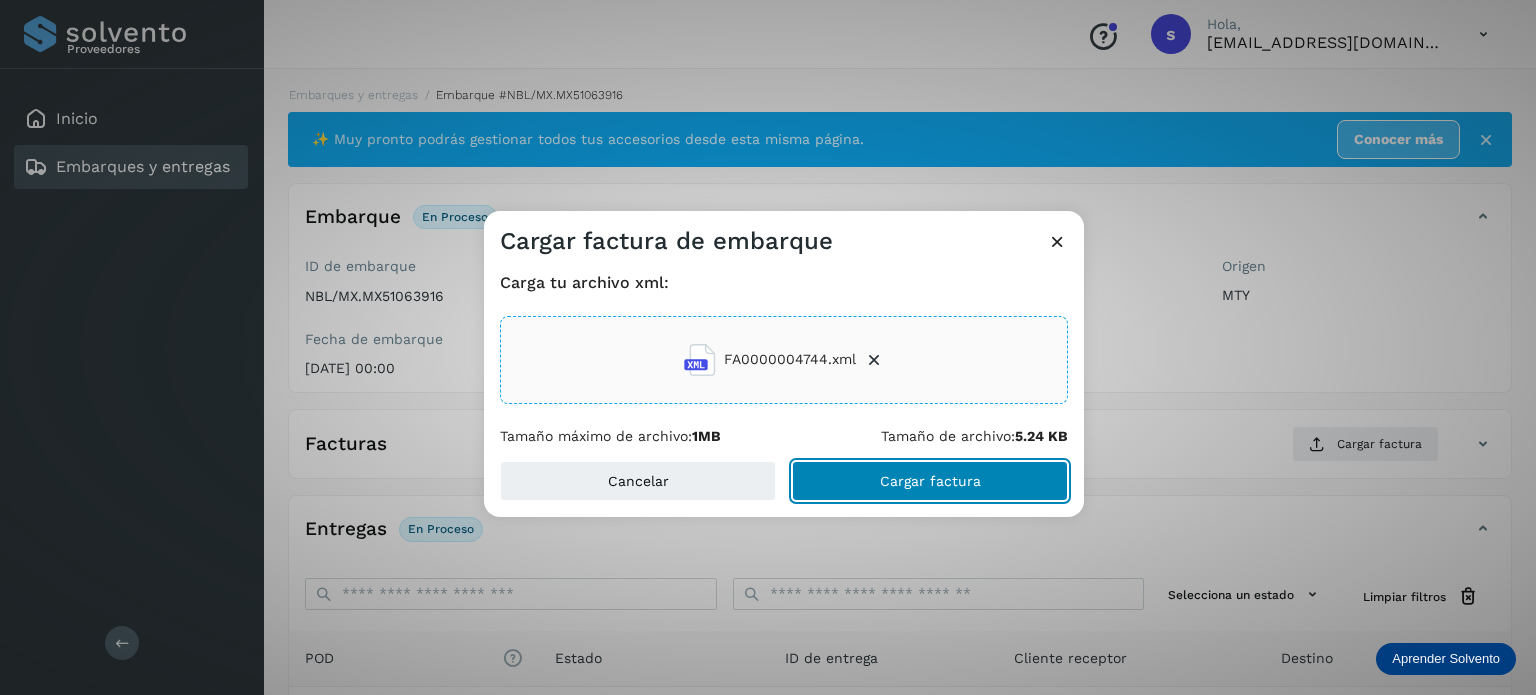 click on "Cargar factura" 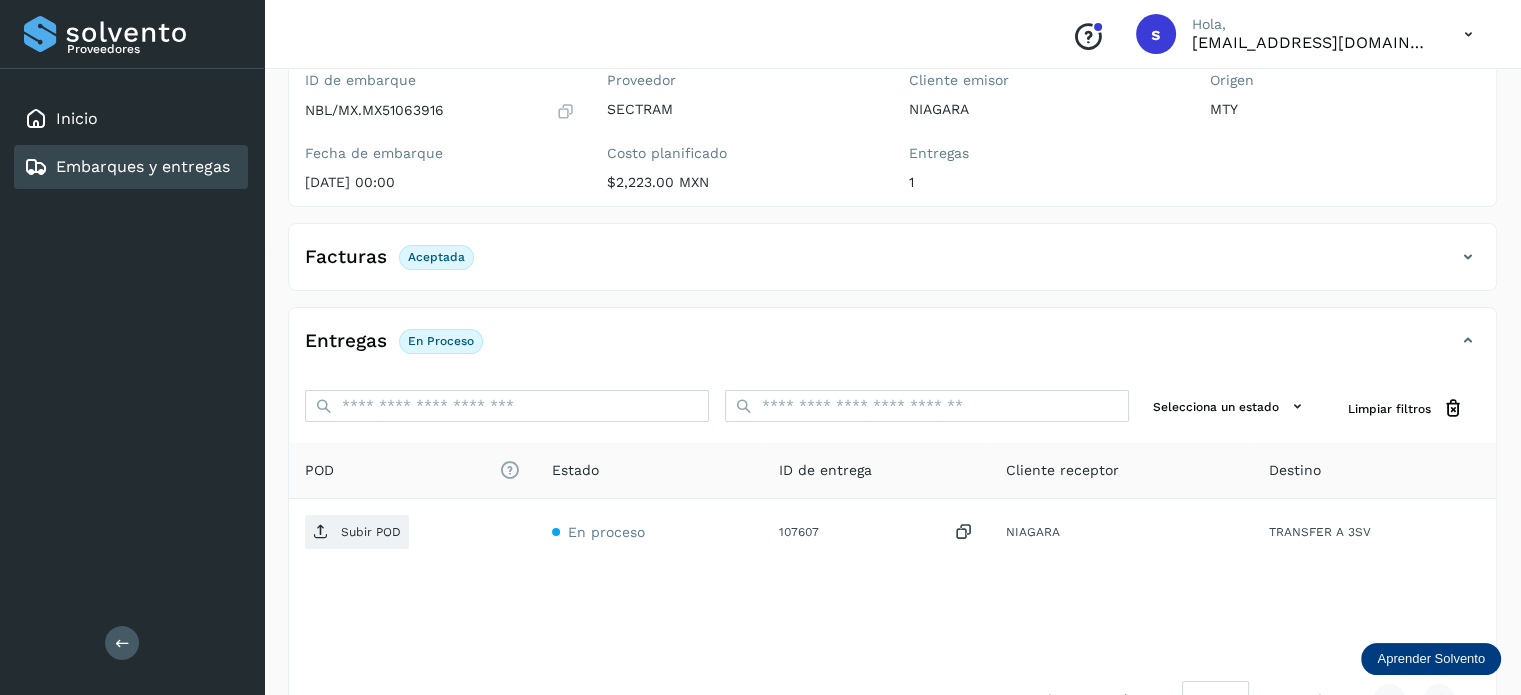 scroll, scrollTop: 190, scrollLeft: 0, axis: vertical 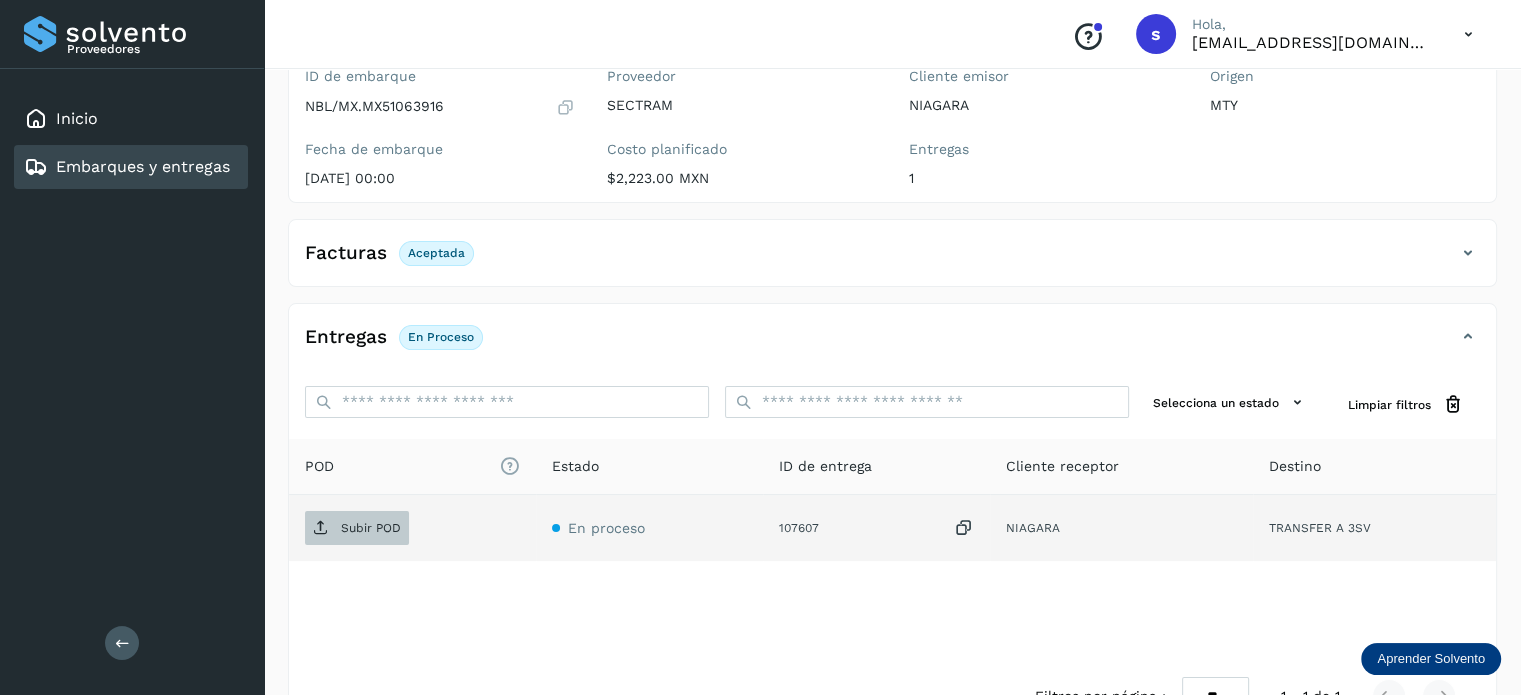 click on "Subir POD" at bounding box center (371, 528) 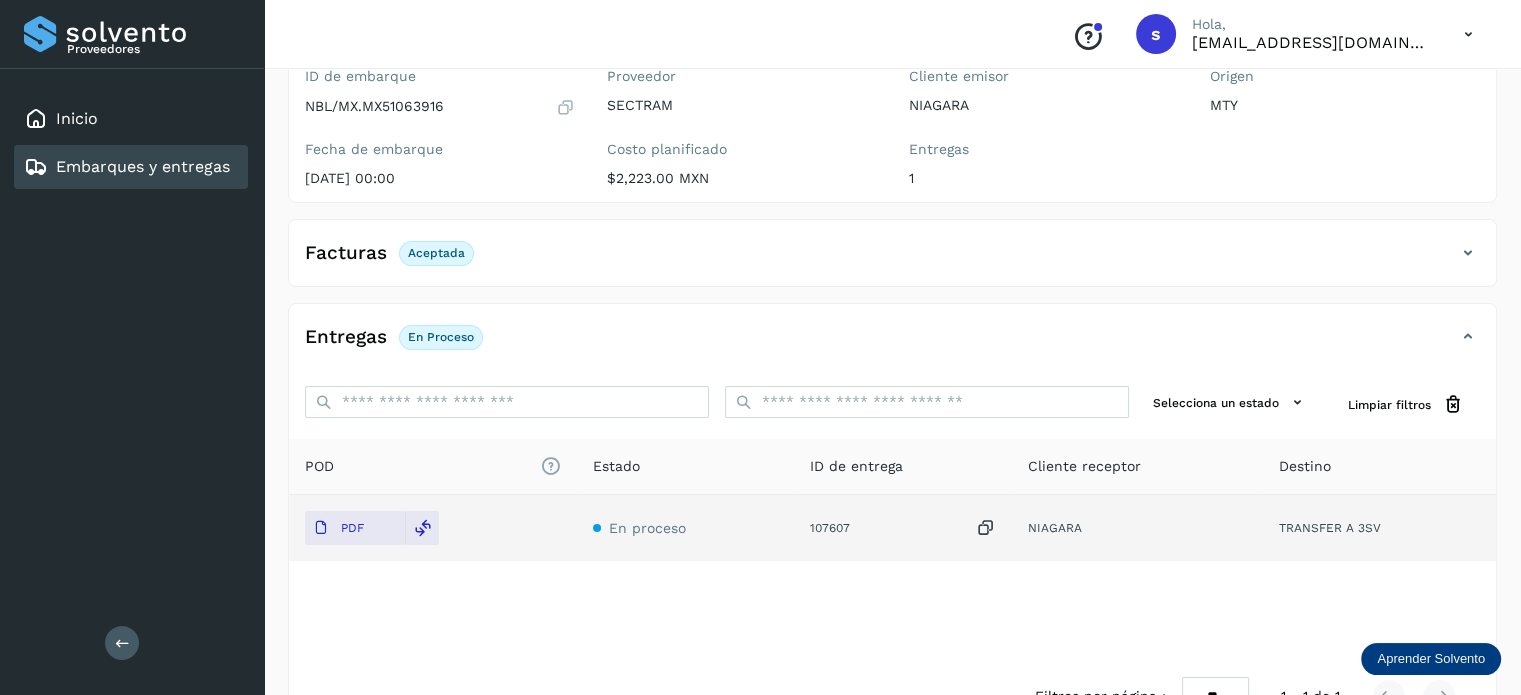 scroll, scrollTop: 0, scrollLeft: 0, axis: both 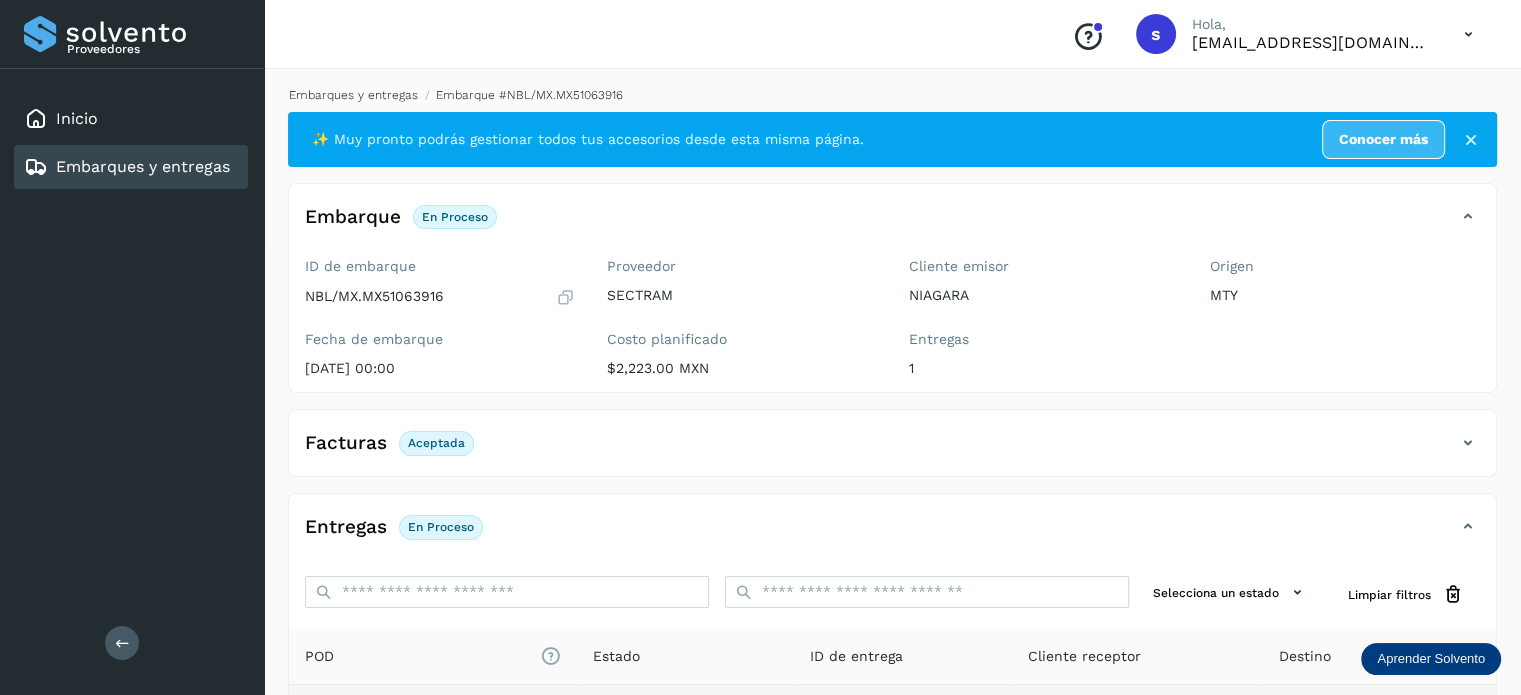click on "Embarques y entregas" at bounding box center [353, 95] 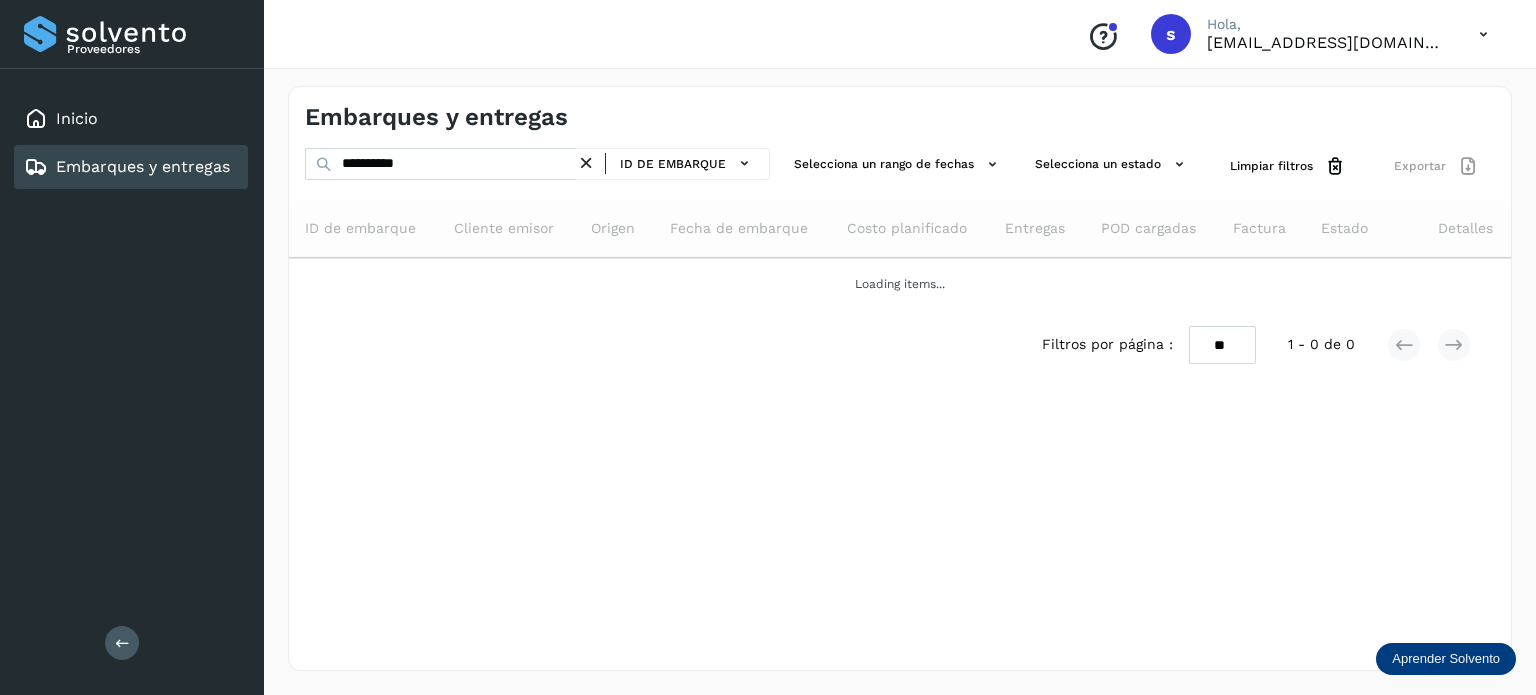 click at bounding box center (586, 163) 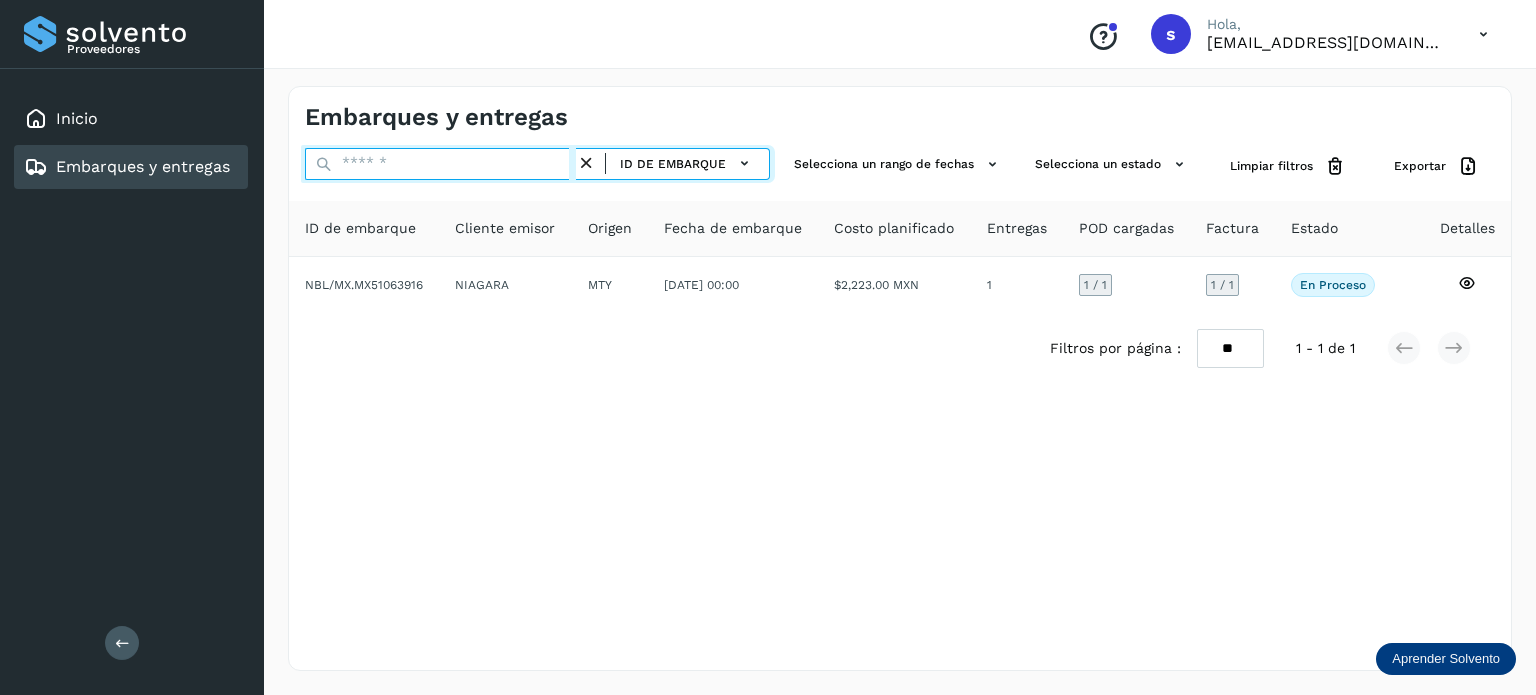 click at bounding box center (440, 164) 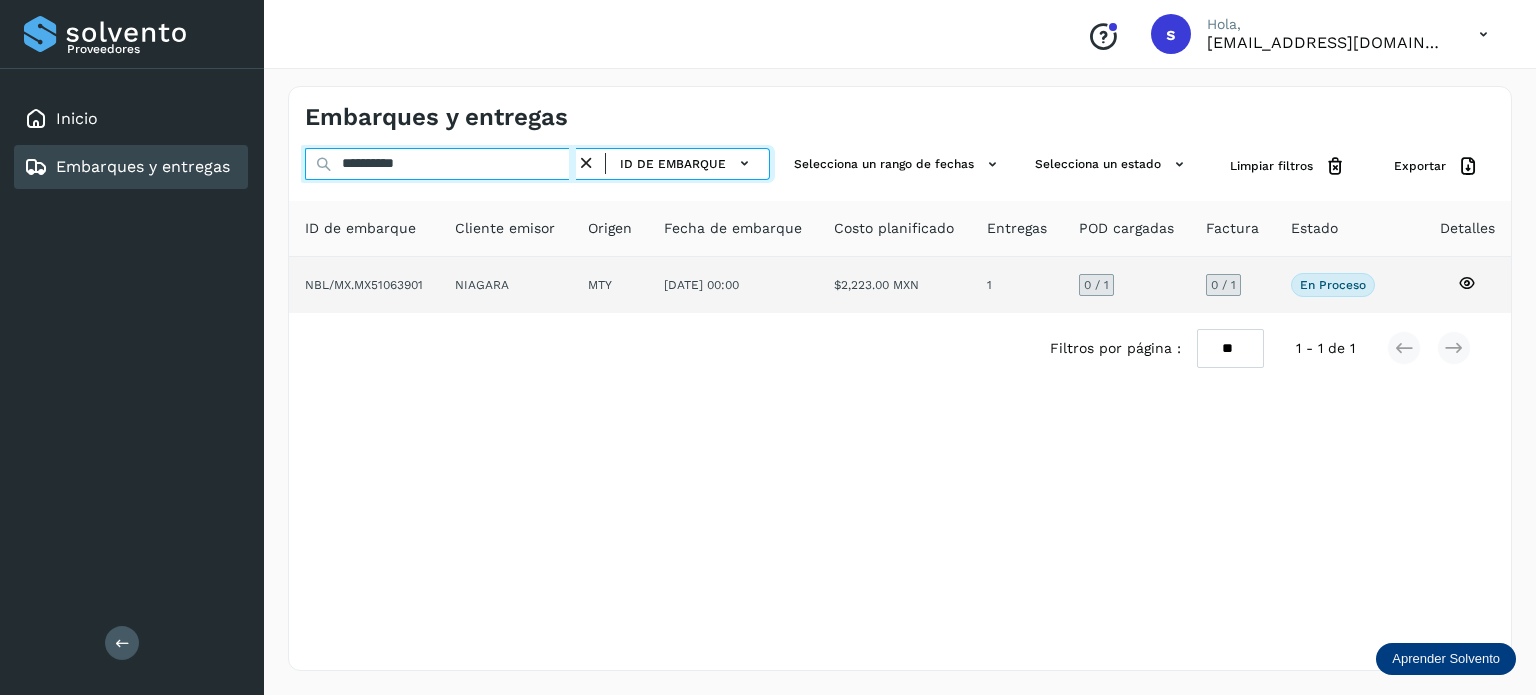 type on "**********" 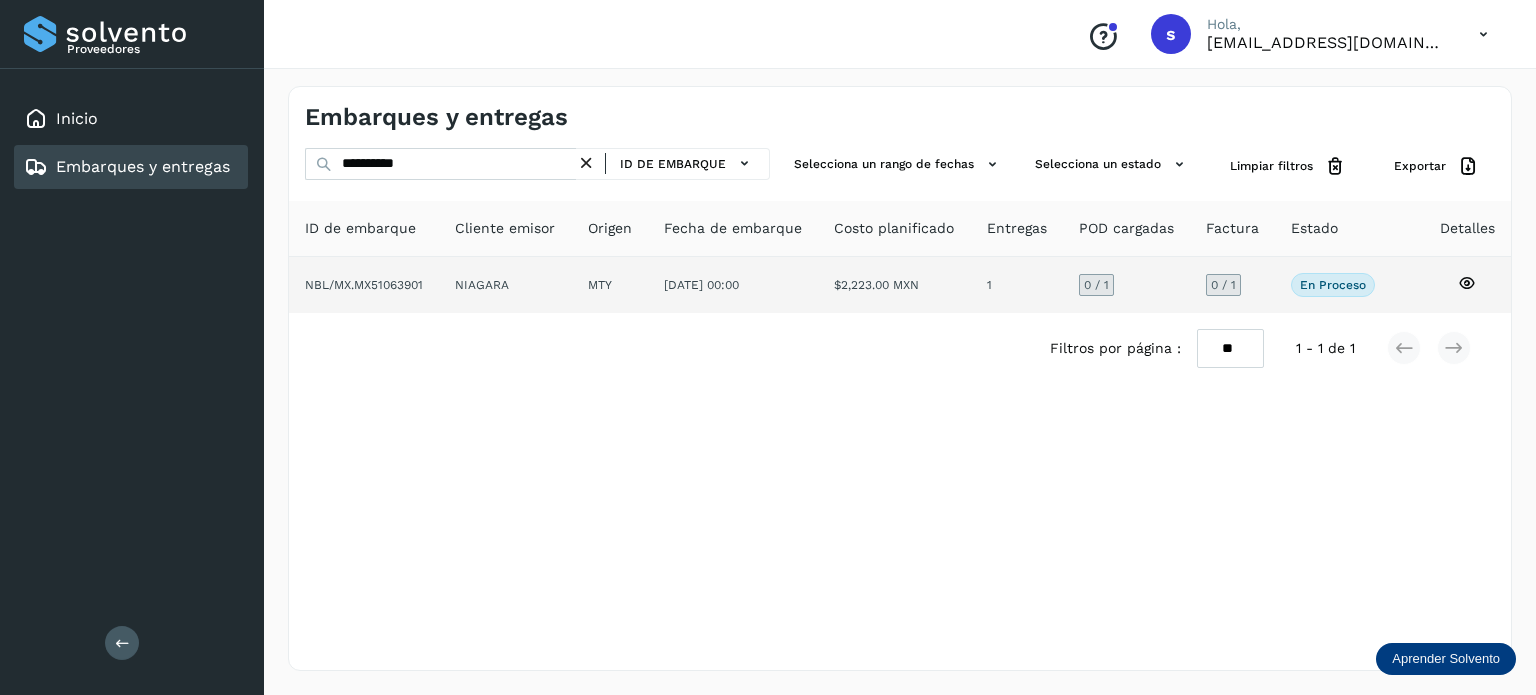 click on "NIAGARA" 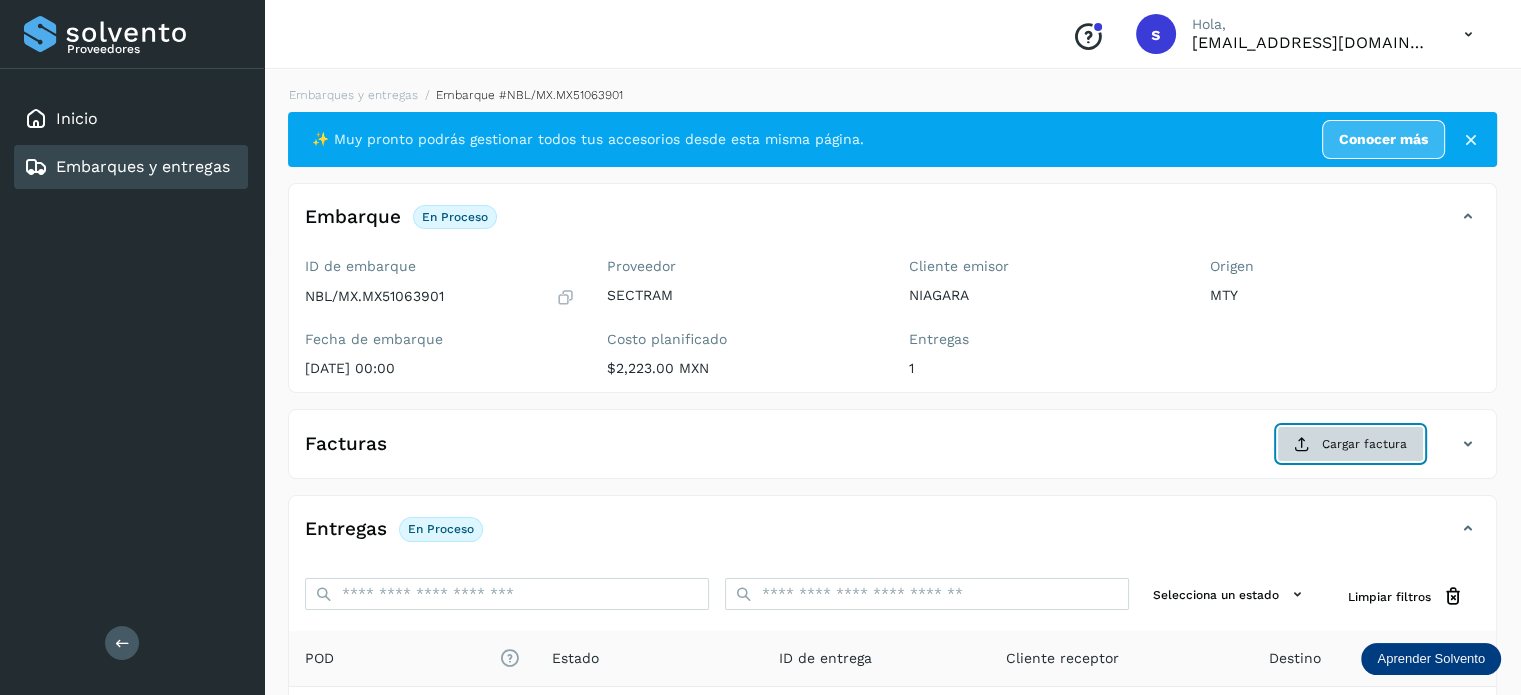 click on "Cargar factura" at bounding box center (1350, 444) 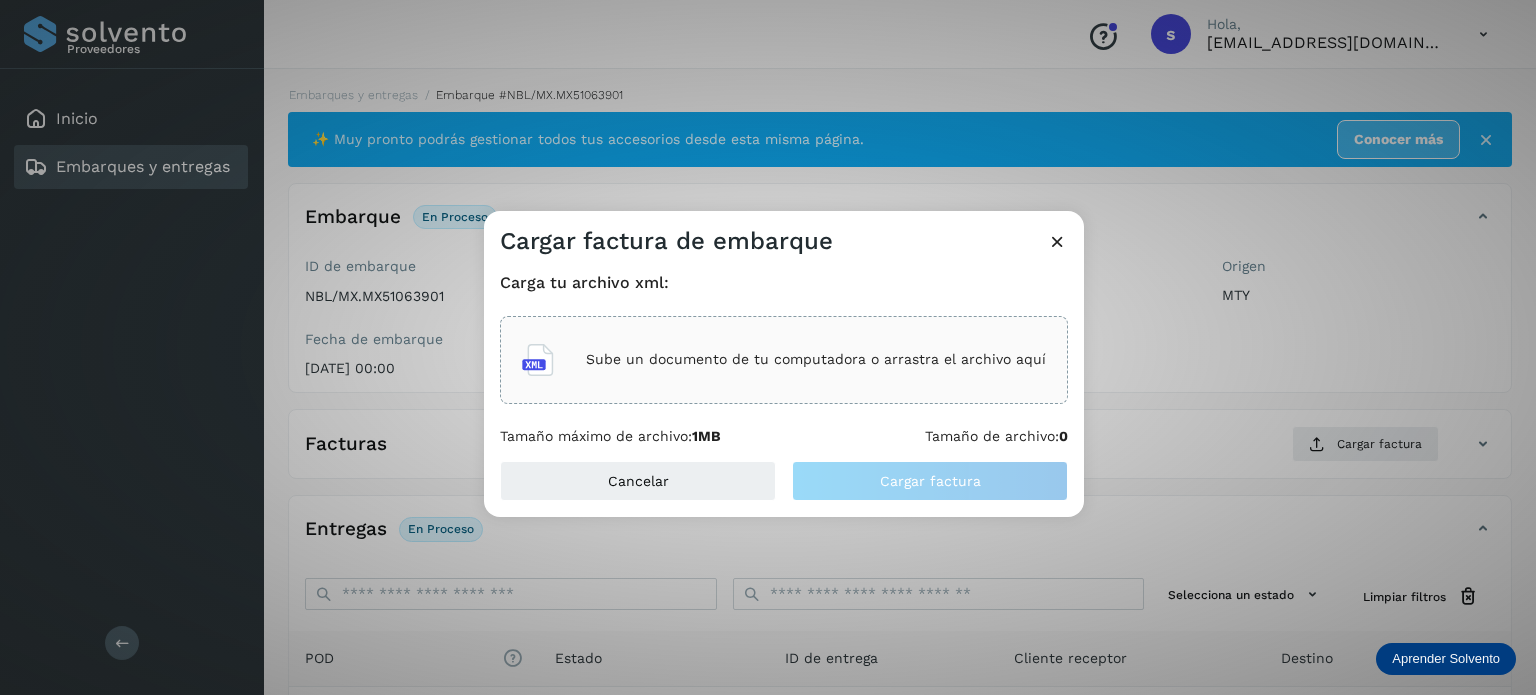 click on "Sube un documento de tu computadora o arrastra el archivo aquí" at bounding box center (816, 359) 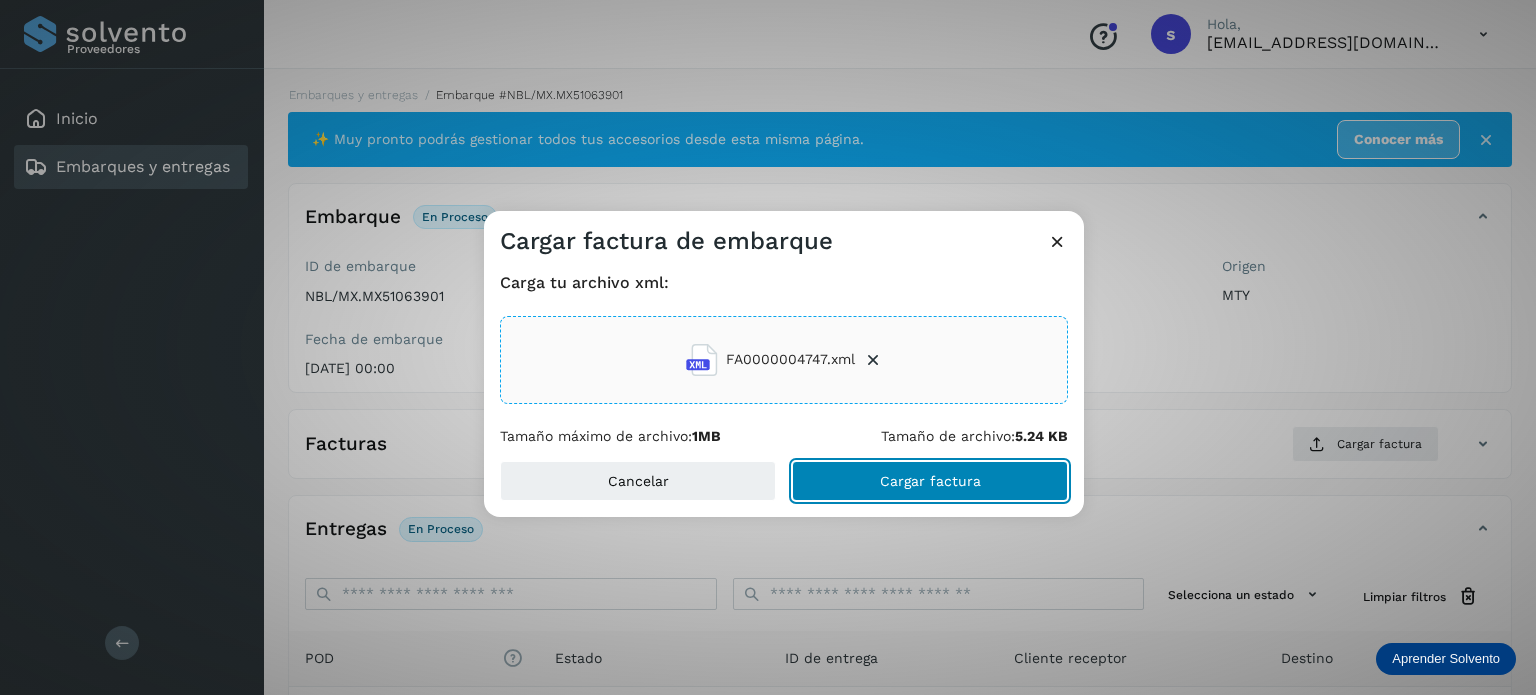 click on "Cargar factura" 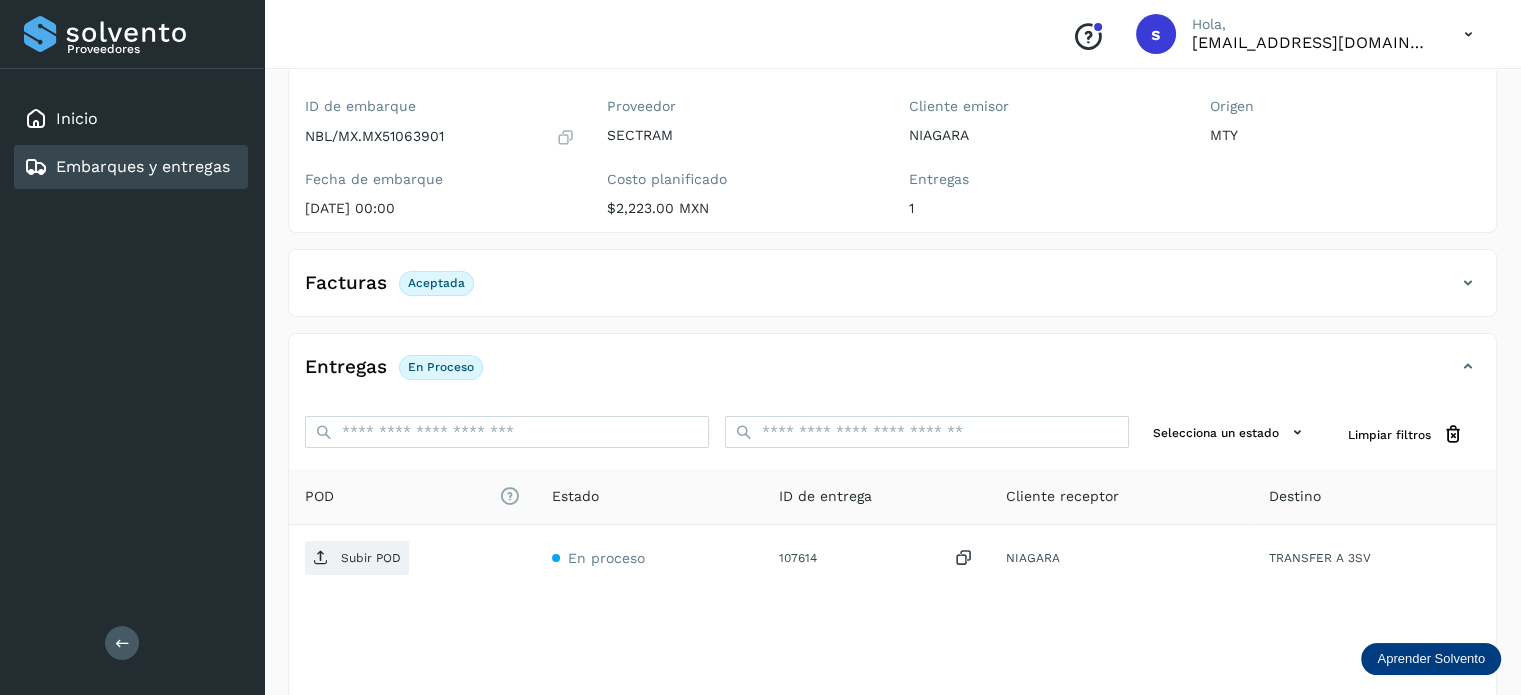 scroll, scrollTop: 250, scrollLeft: 0, axis: vertical 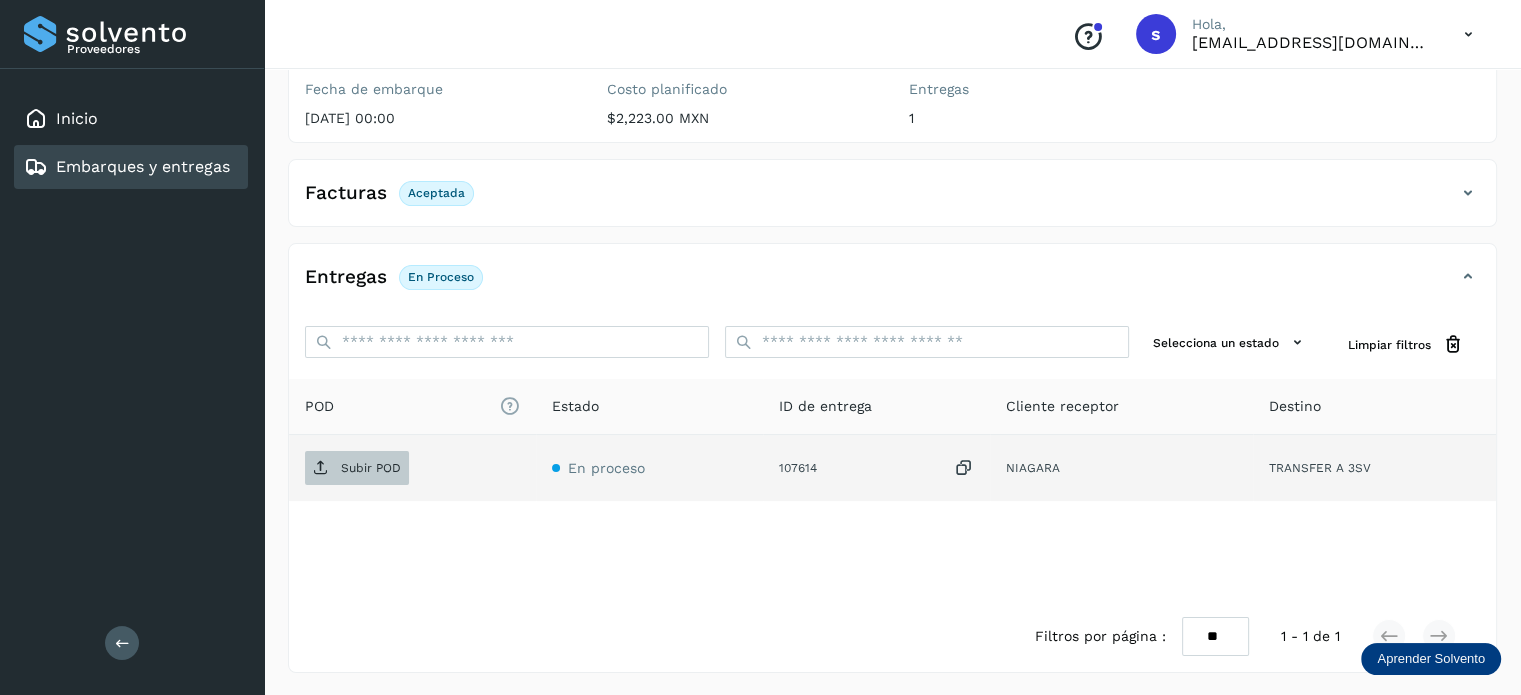 click on "Subir POD" at bounding box center [371, 468] 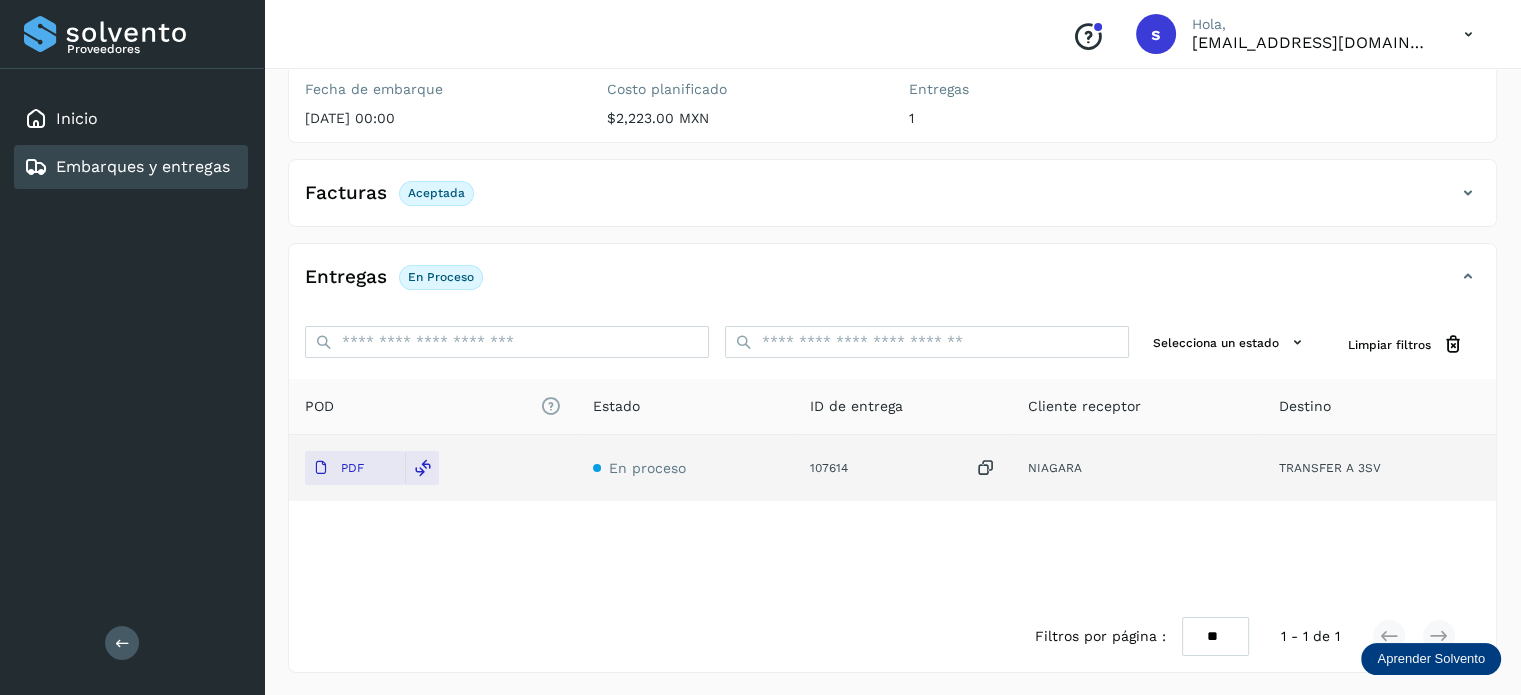 scroll, scrollTop: 0, scrollLeft: 0, axis: both 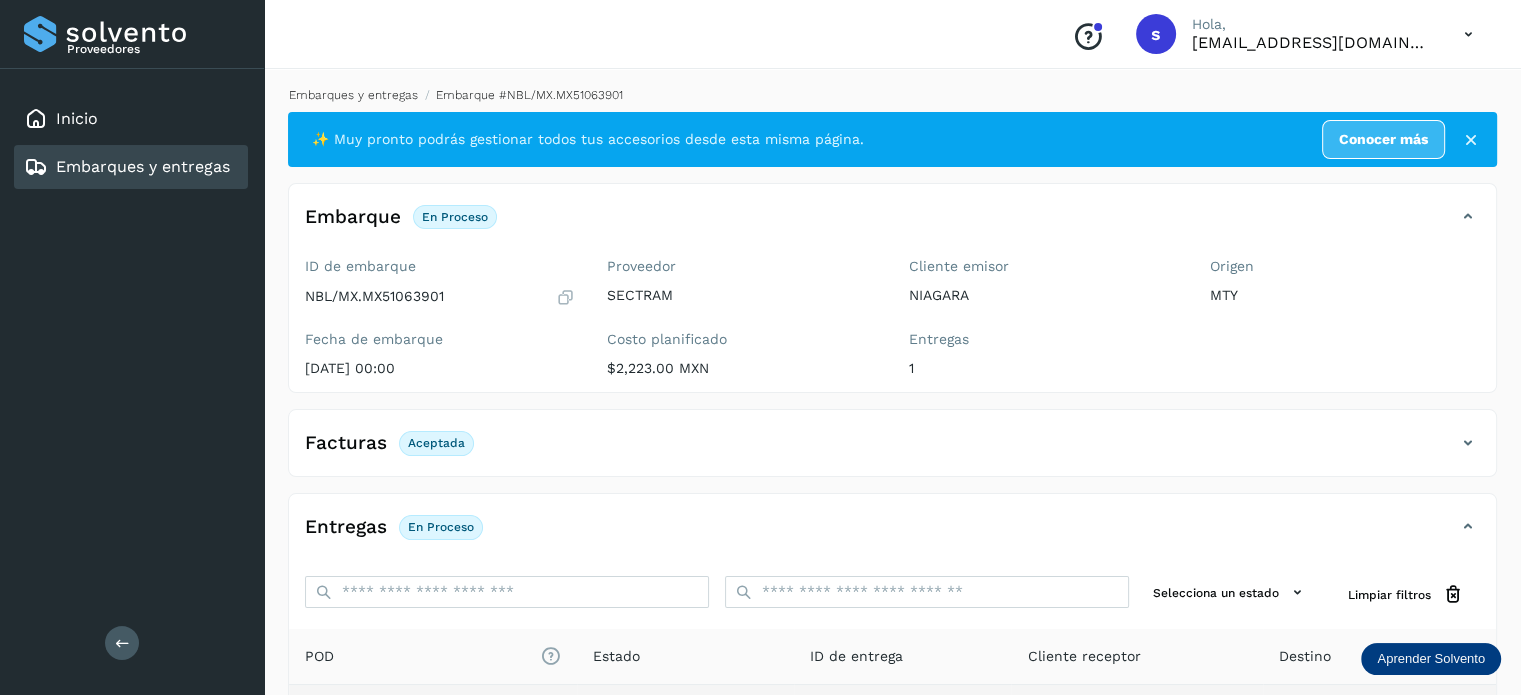 click on "Embarques y entregas" at bounding box center (353, 95) 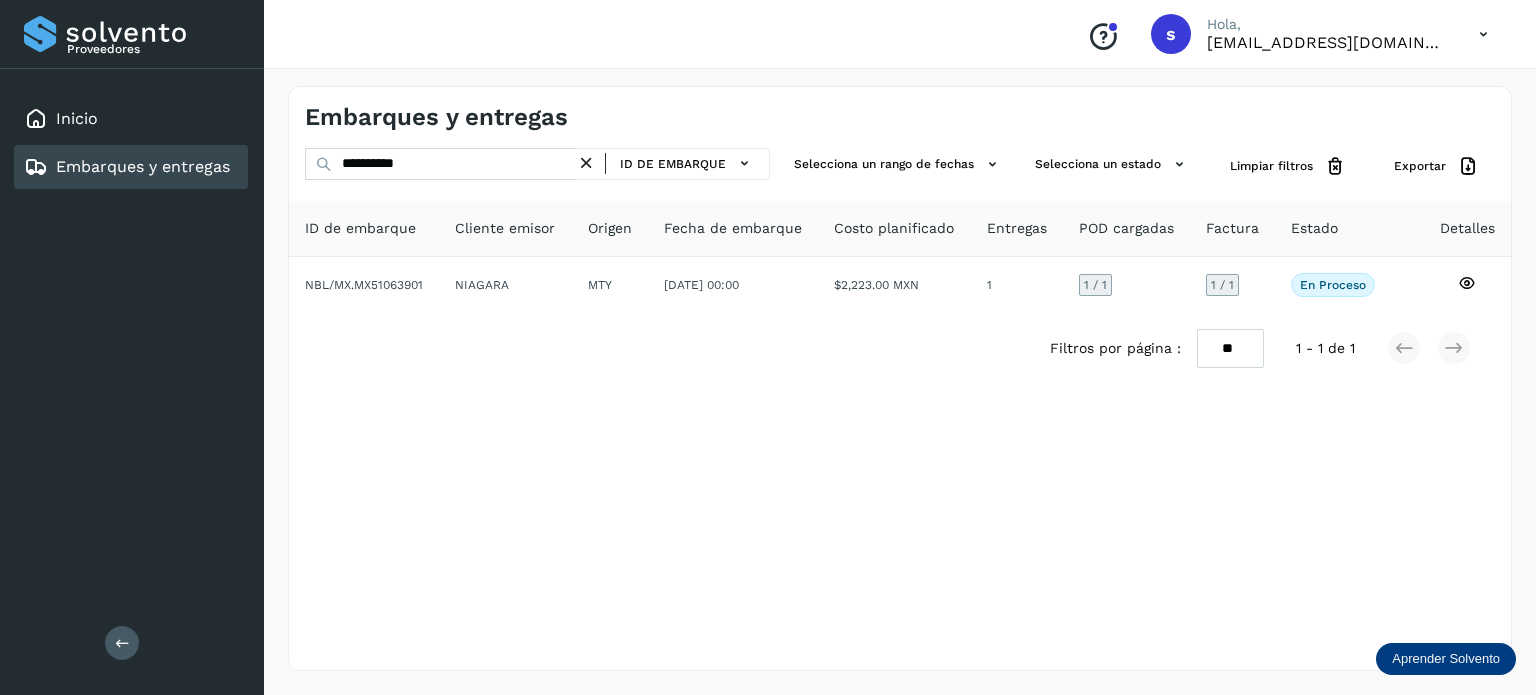 click at bounding box center (586, 163) 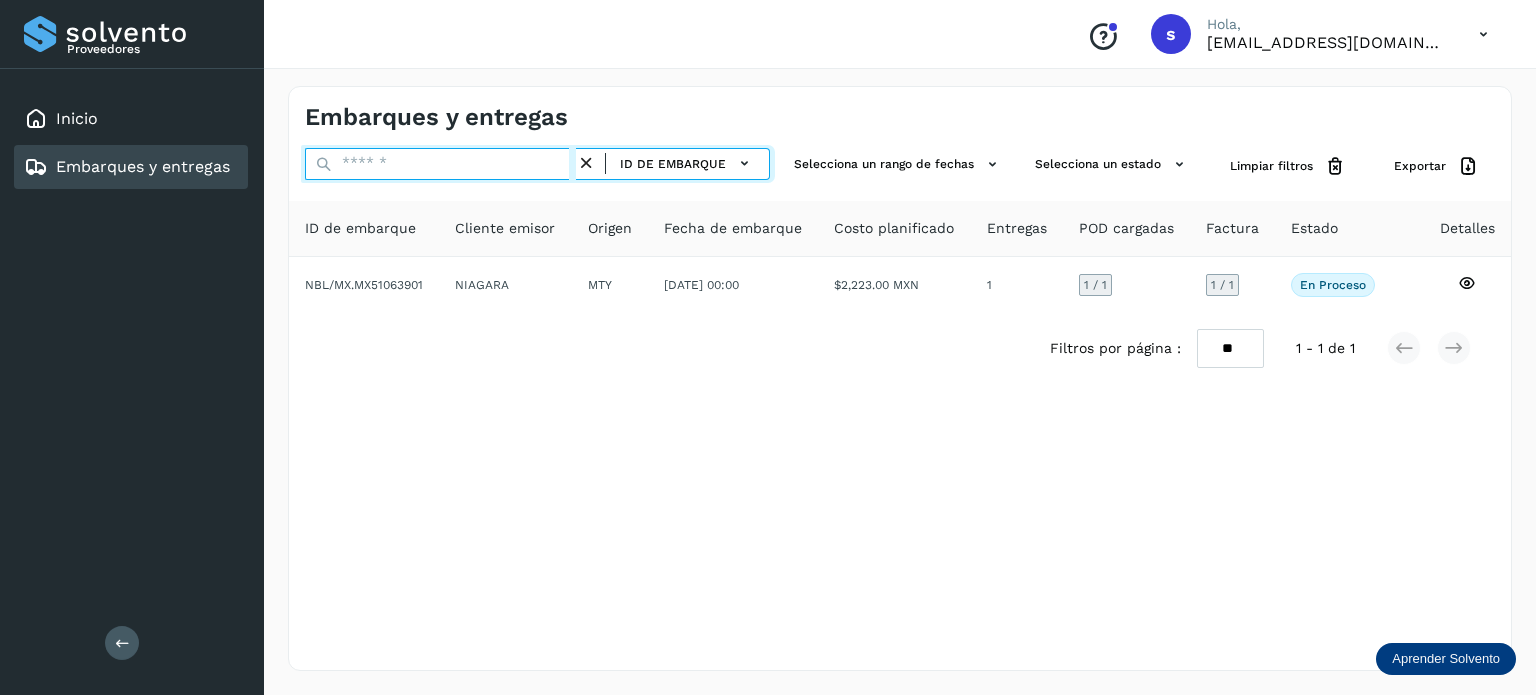 click at bounding box center (440, 164) 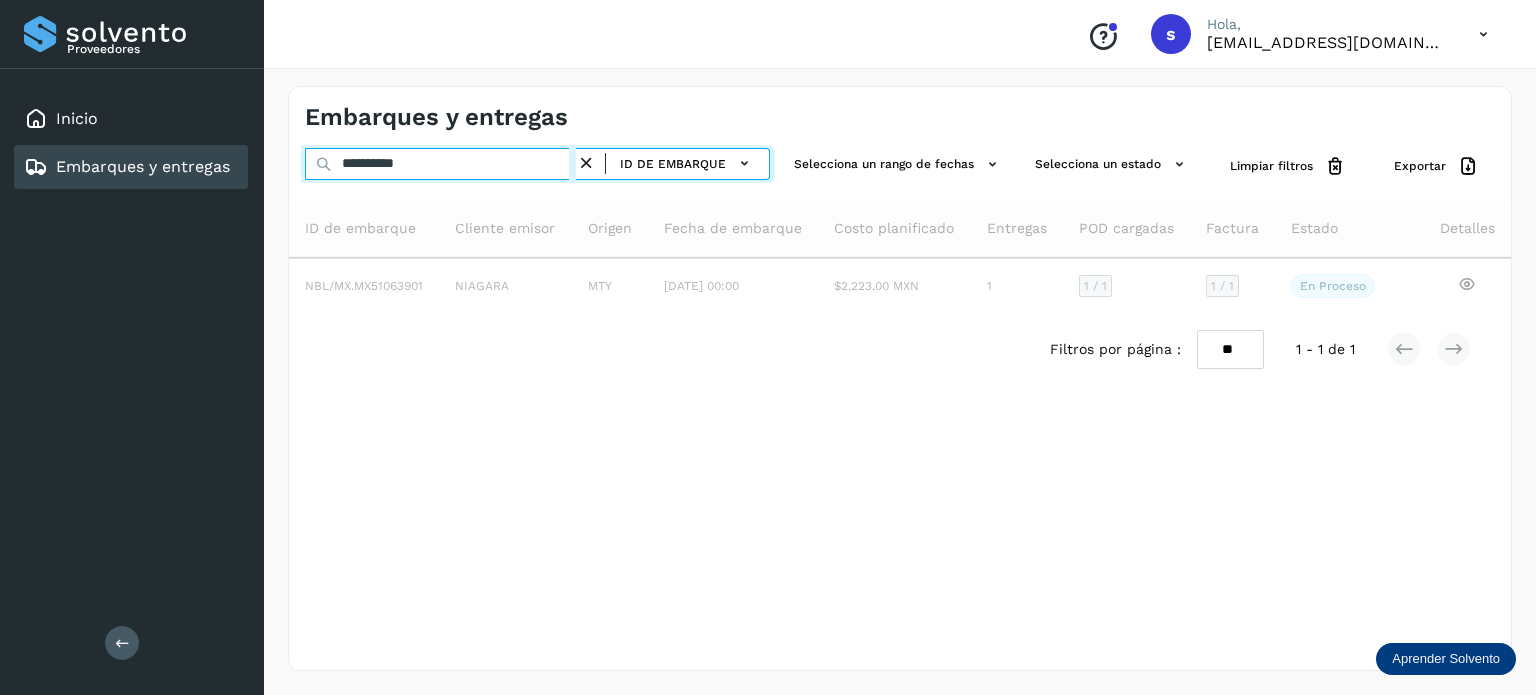 type on "**********" 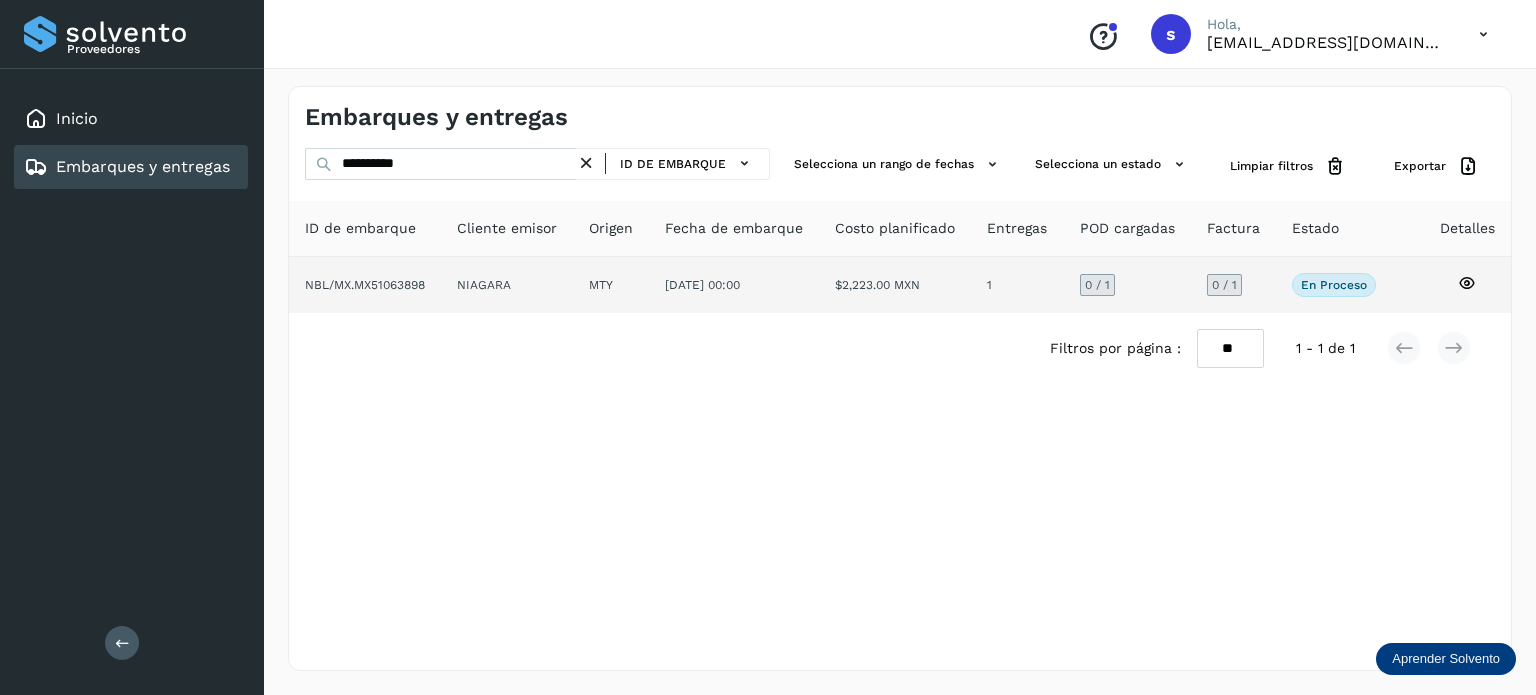 click on "[DATE] 00:00" 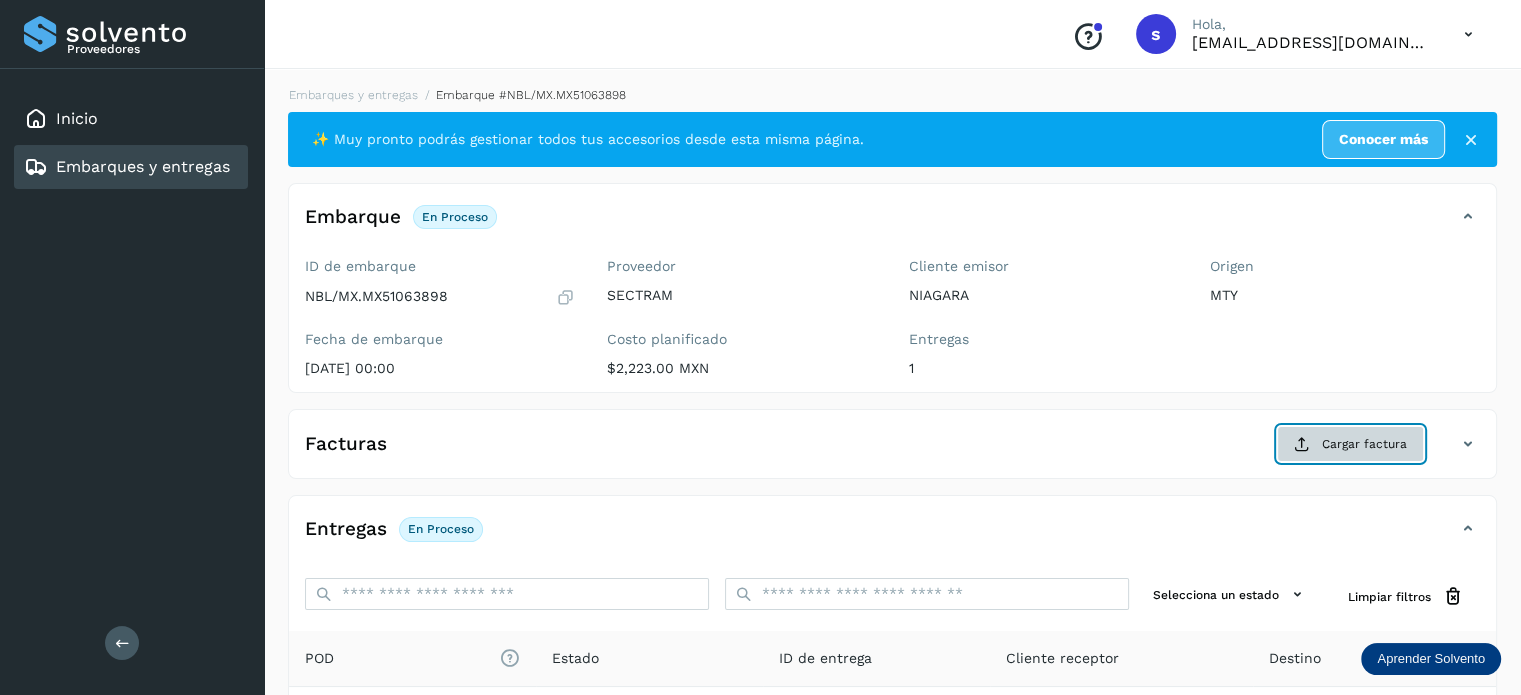 click on "Cargar factura" 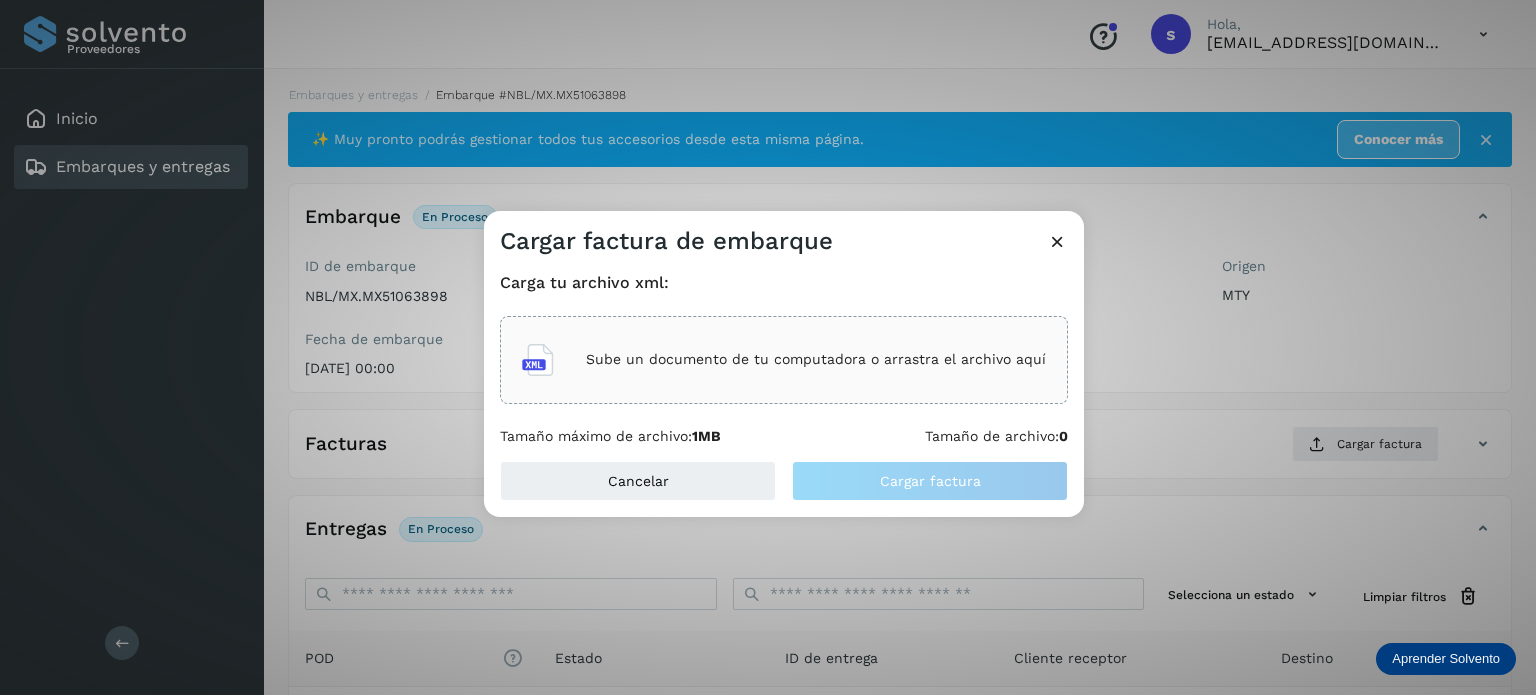 click on "Sube un documento de tu computadora o arrastra el archivo aquí" 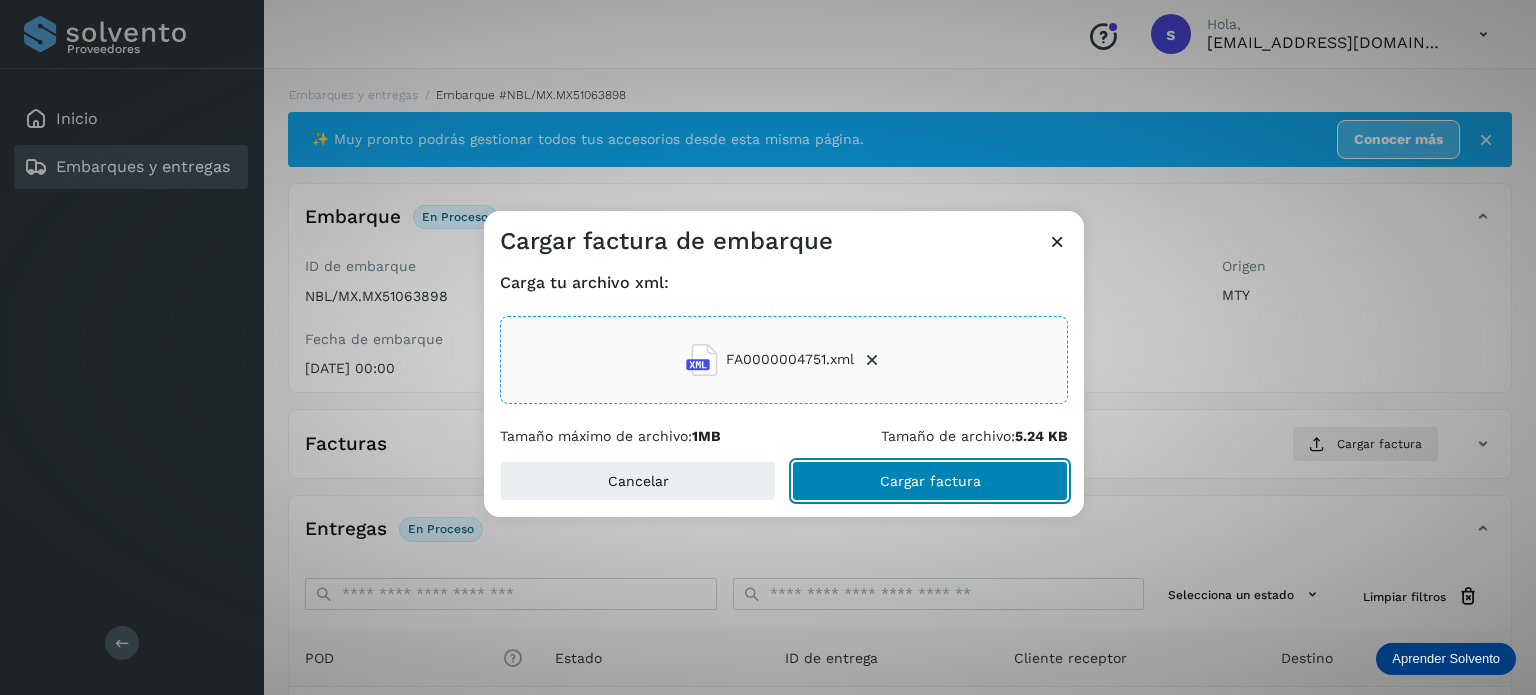 click on "Cargar factura" 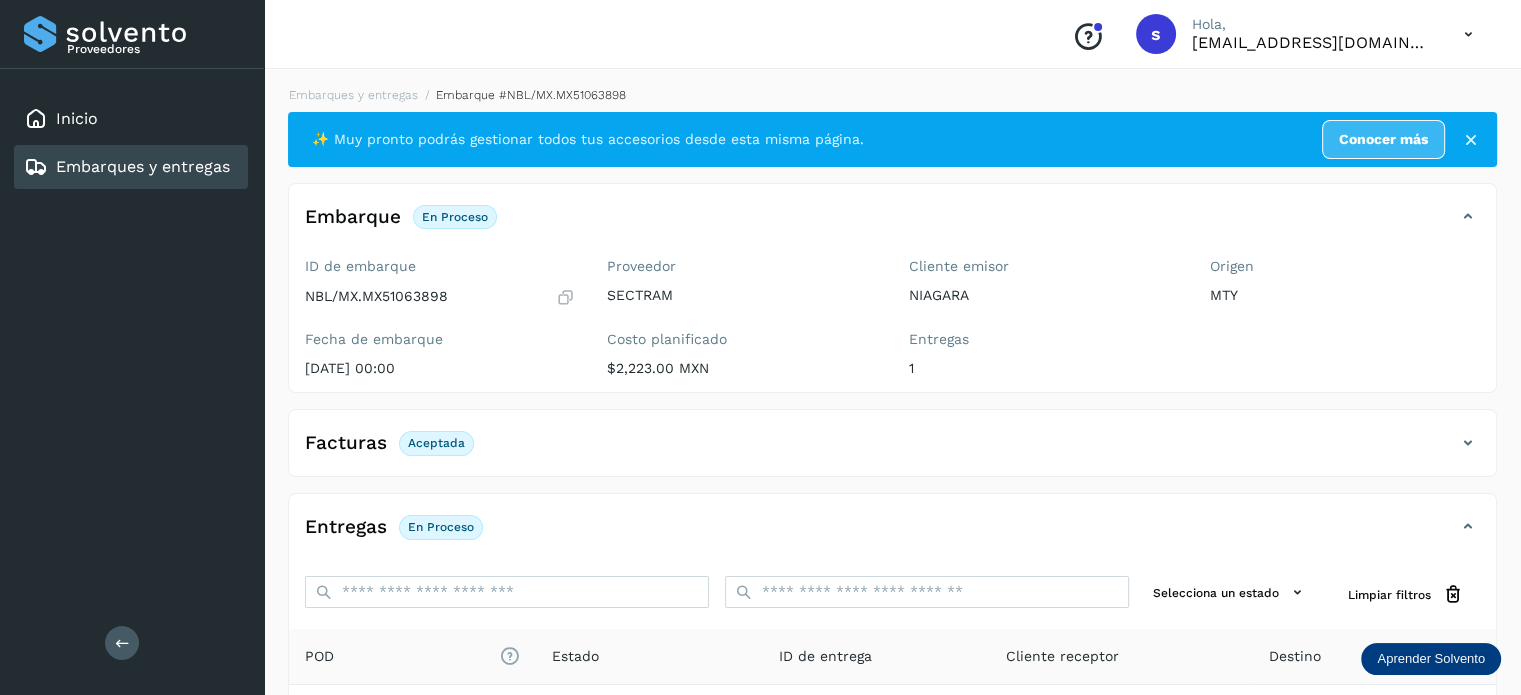 scroll, scrollTop: 250, scrollLeft: 0, axis: vertical 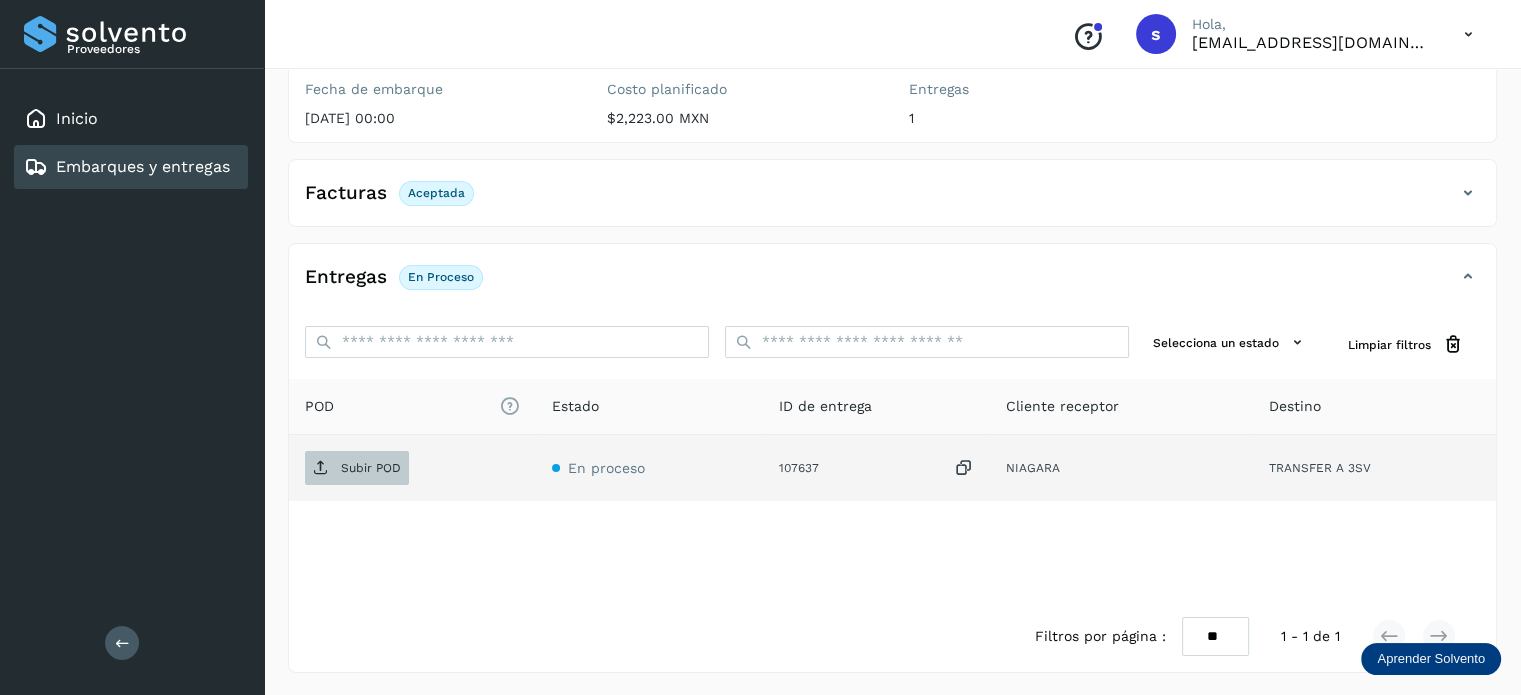 click on "Subir POD" at bounding box center (357, 468) 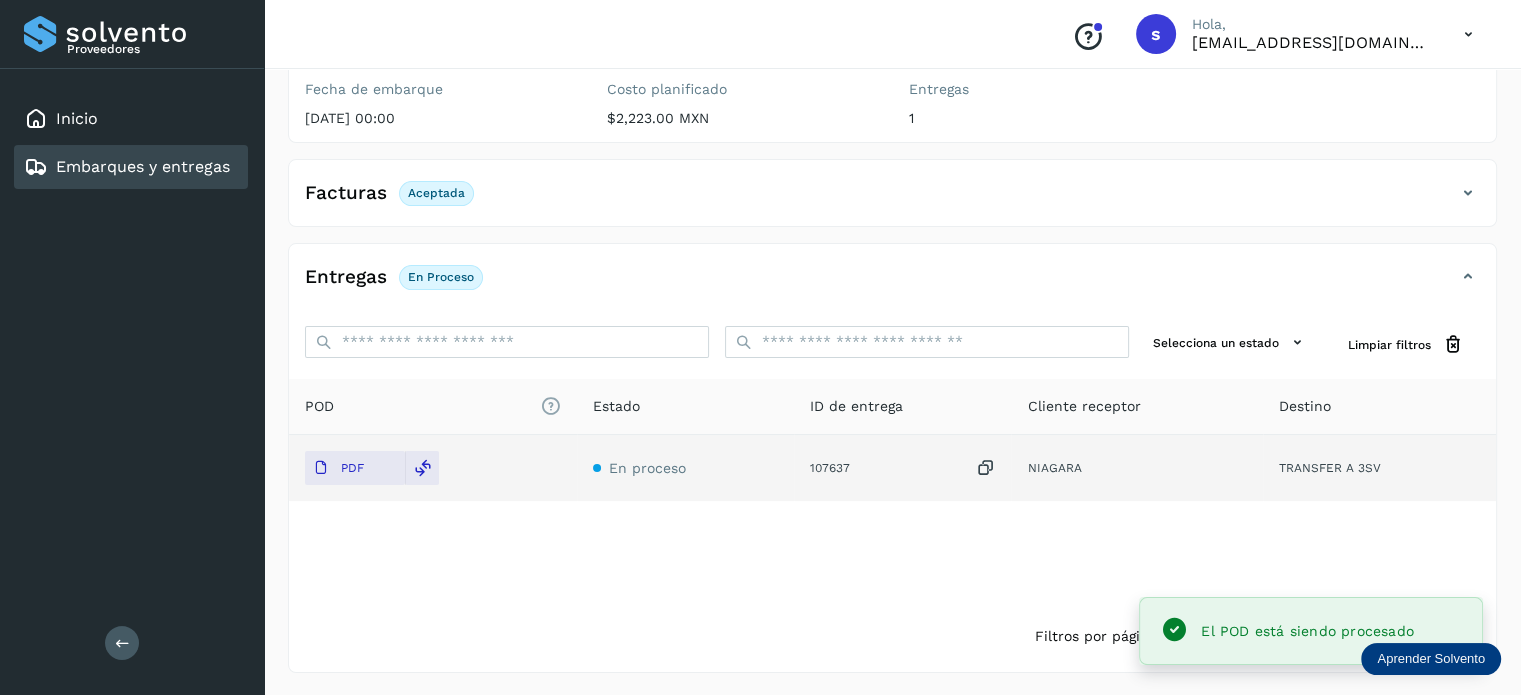 scroll, scrollTop: 0, scrollLeft: 0, axis: both 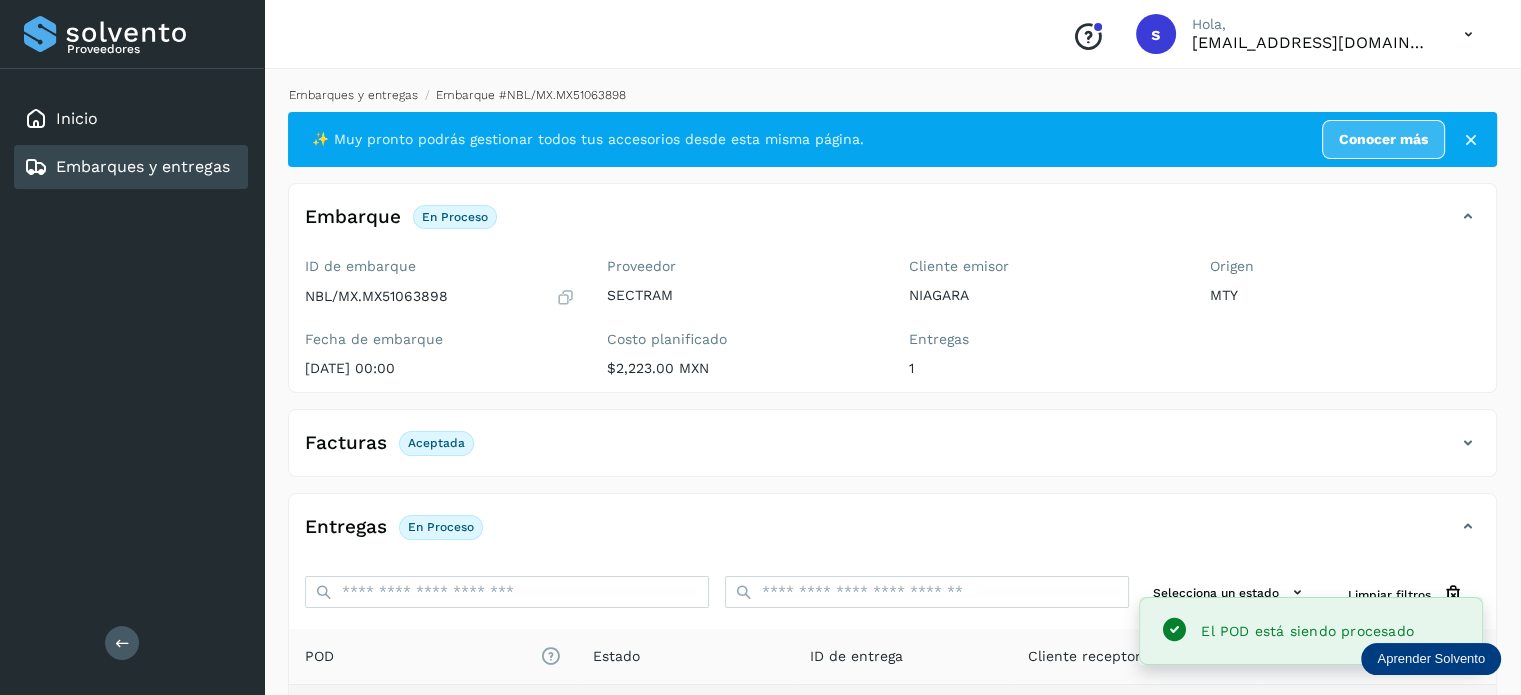 click on "Embarques y entregas" at bounding box center (353, 95) 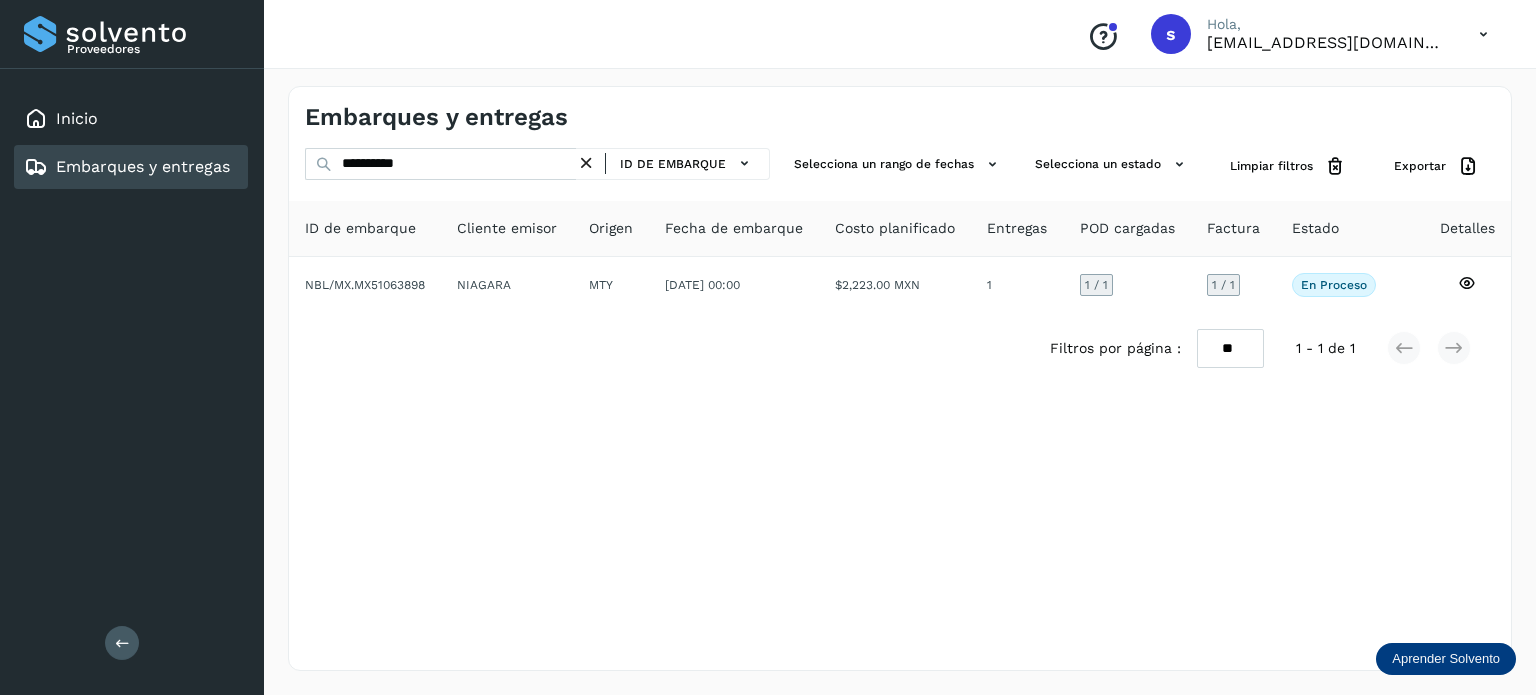 click at bounding box center [586, 163] 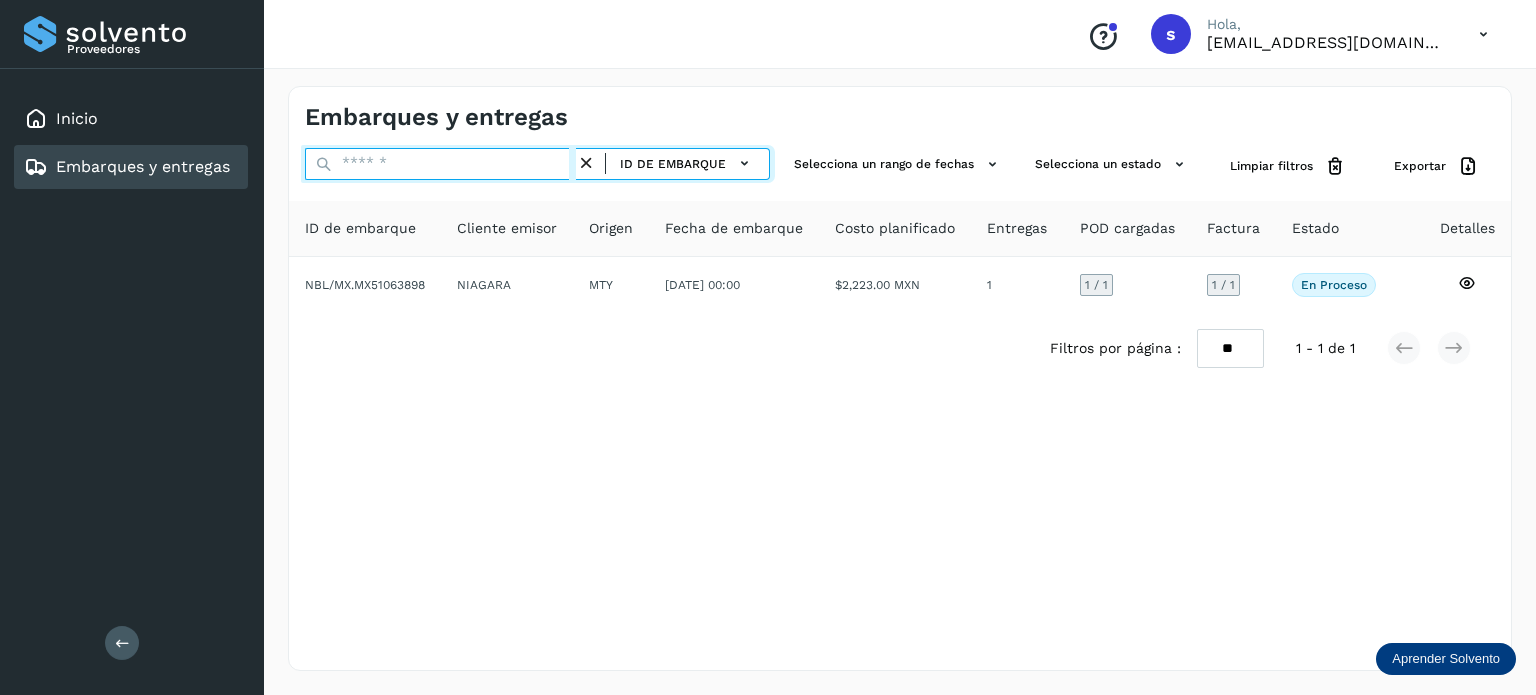 click at bounding box center (440, 164) 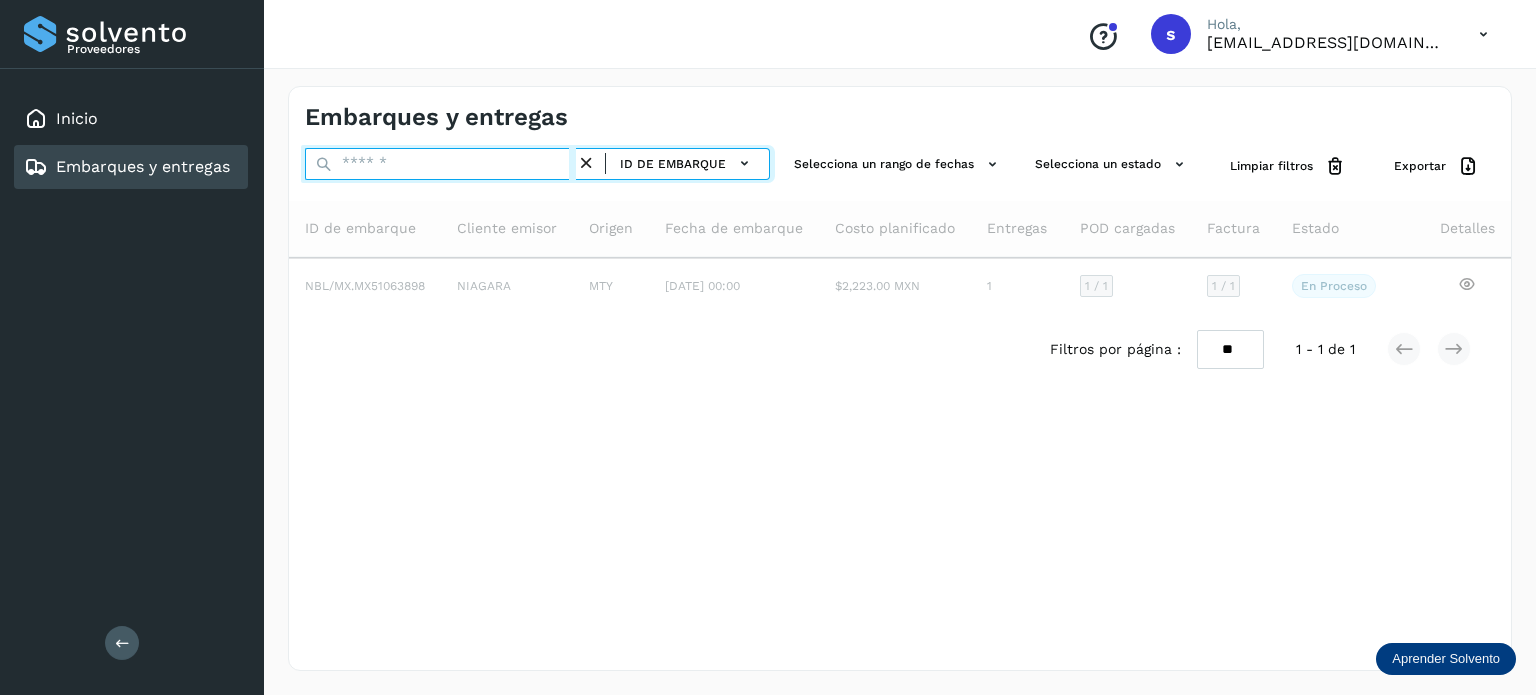 paste on "**********" 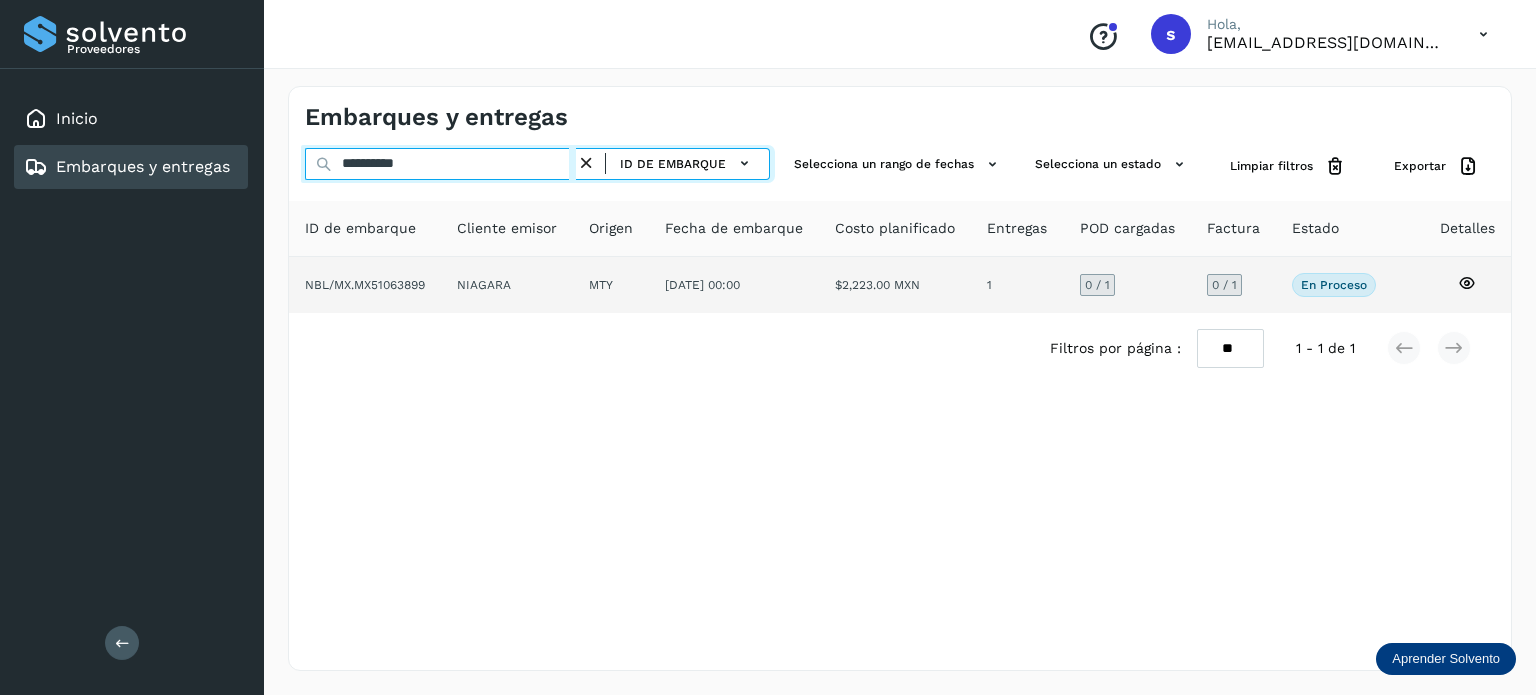 type on "**********" 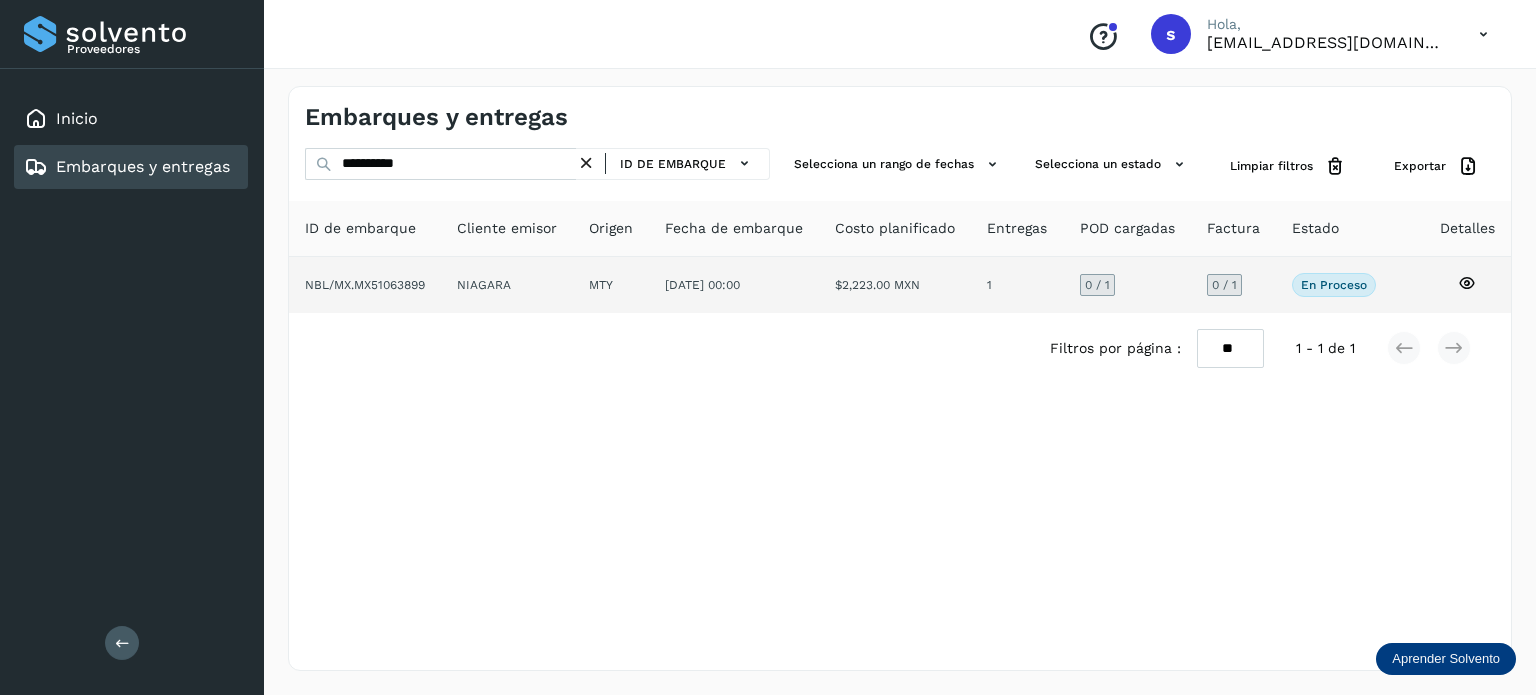 click on "NIAGARA" 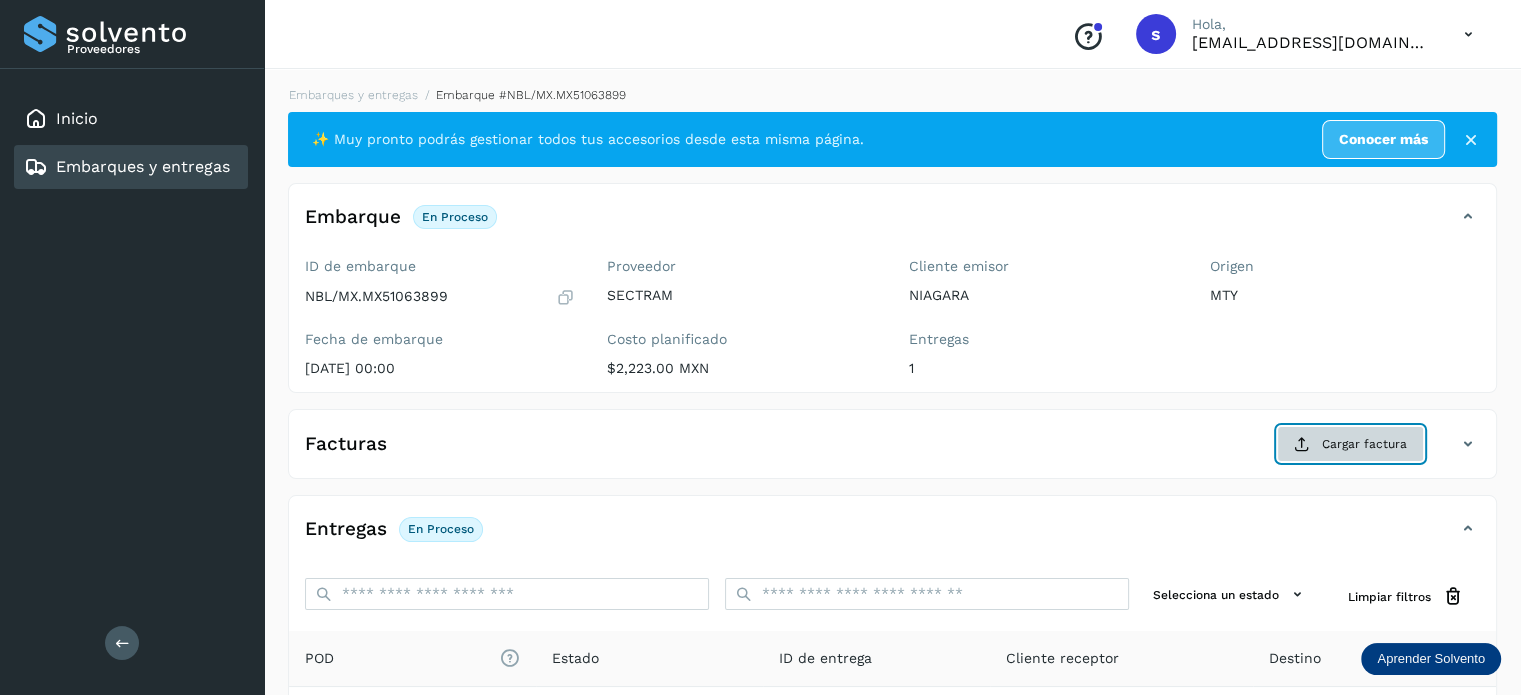 click on "Cargar factura" at bounding box center (1350, 444) 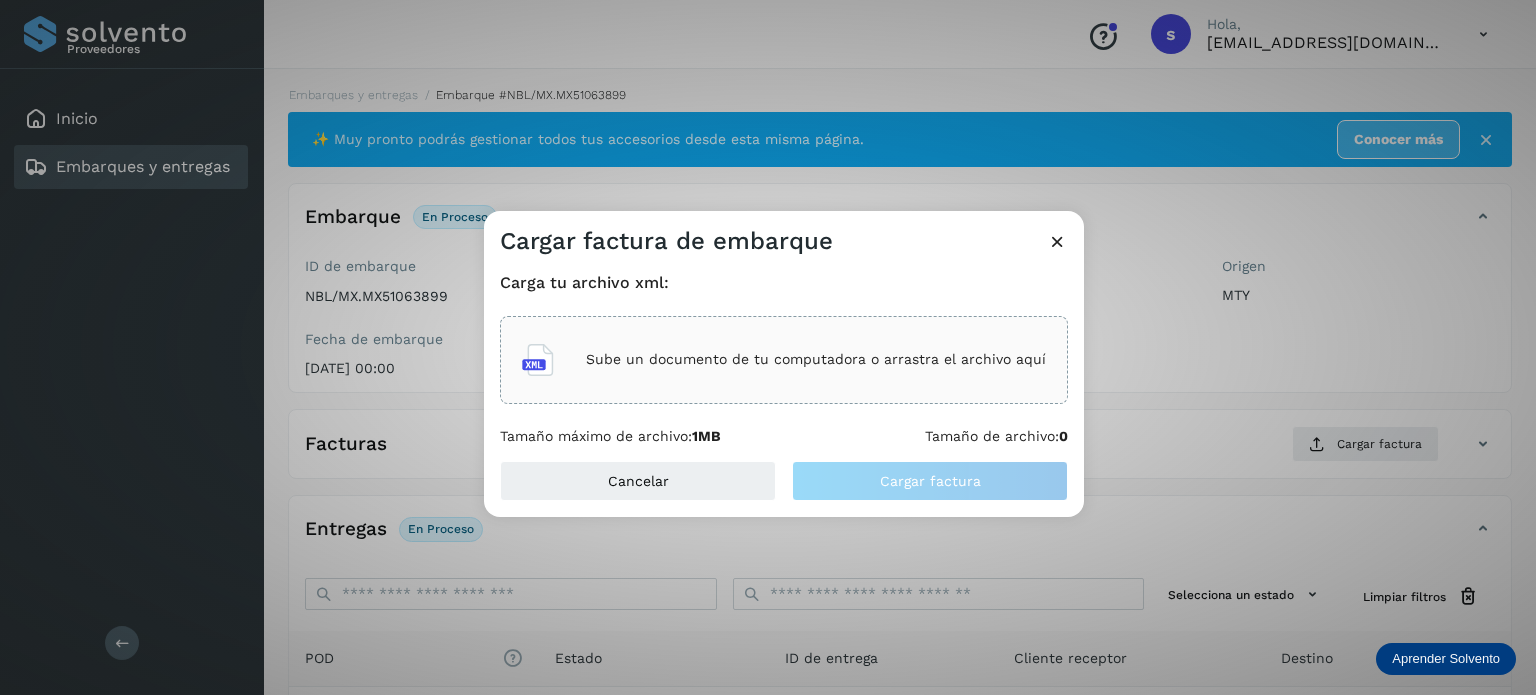 click on "Sube un documento de tu computadora o arrastra el archivo aquí" at bounding box center (816, 359) 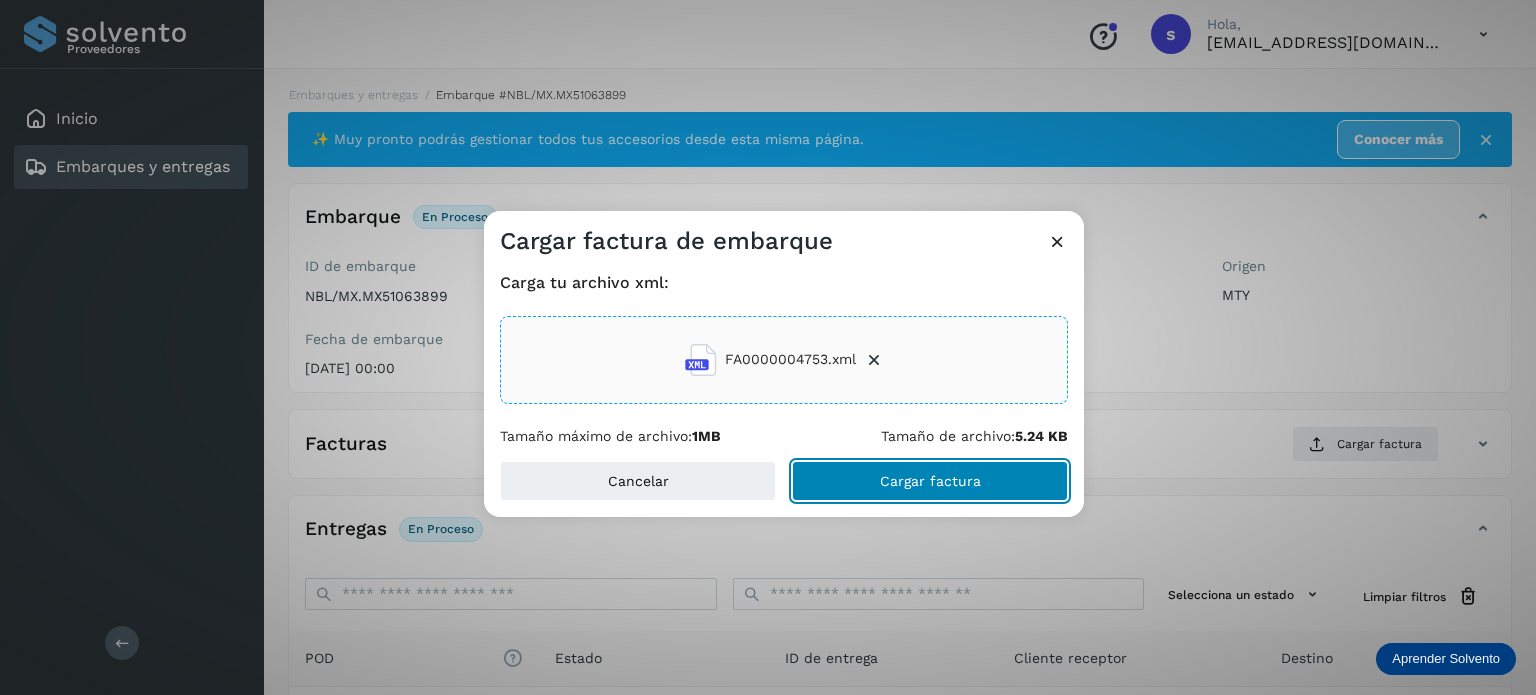 click on "Cargar factura" 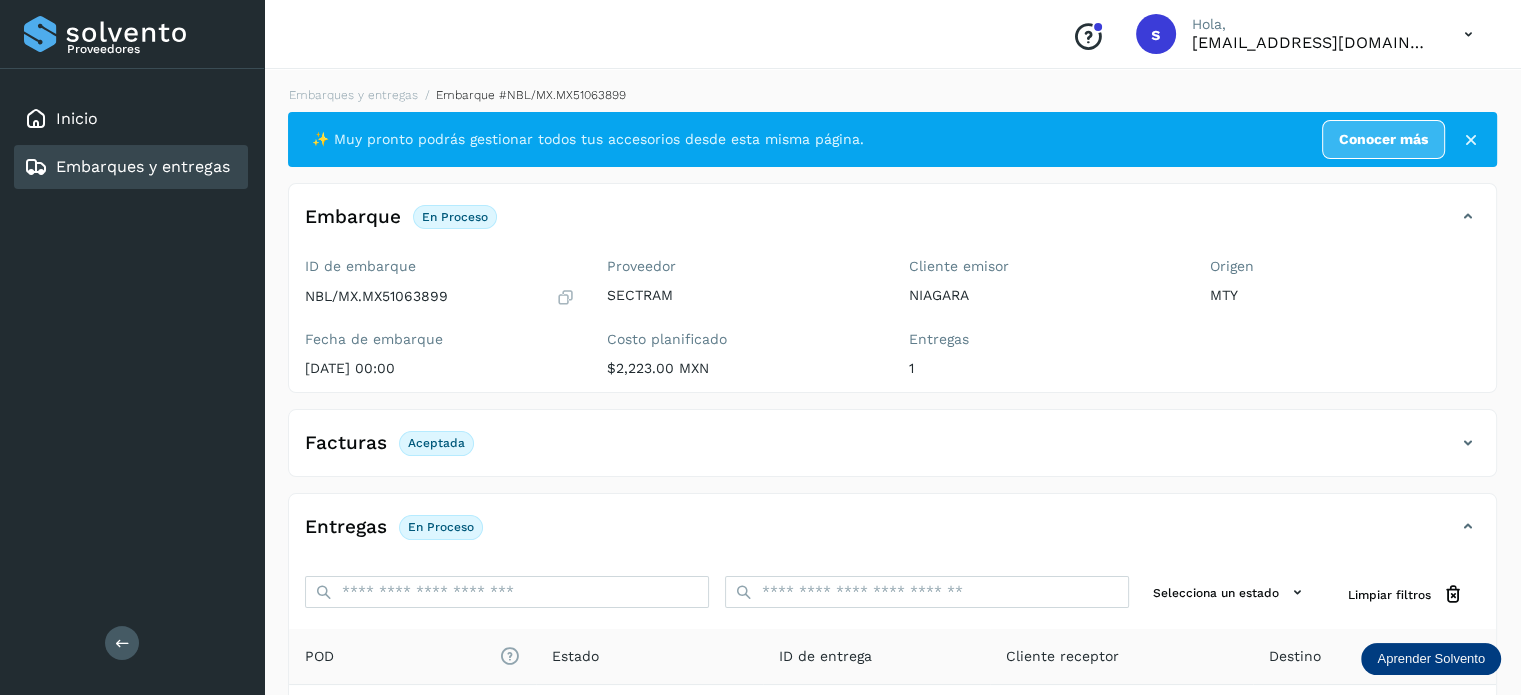 scroll, scrollTop: 250, scrollLeft: 0, axis: vertical 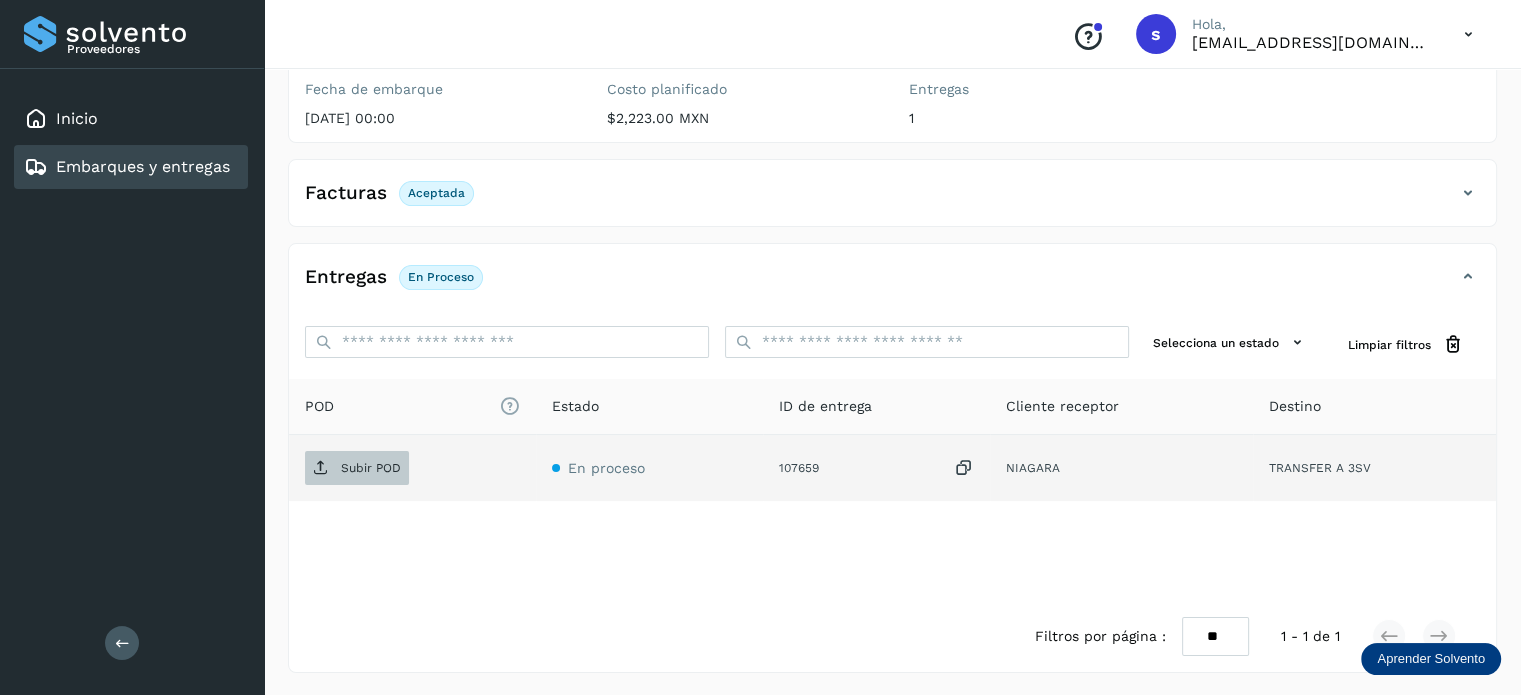 click on "Subir POD" at bounding box center (371, 468) 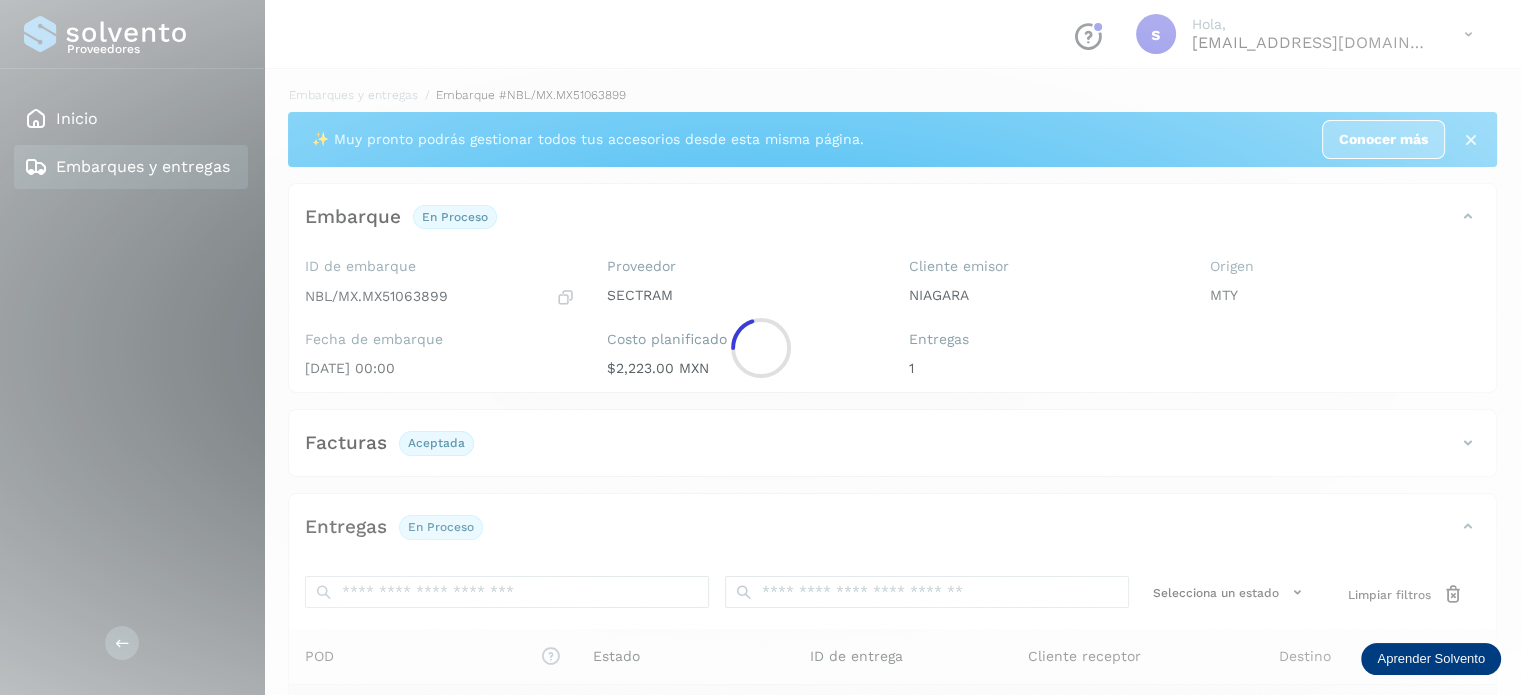 scroll, scrollTop: 250, scrollLeft: 0, axis: vertical 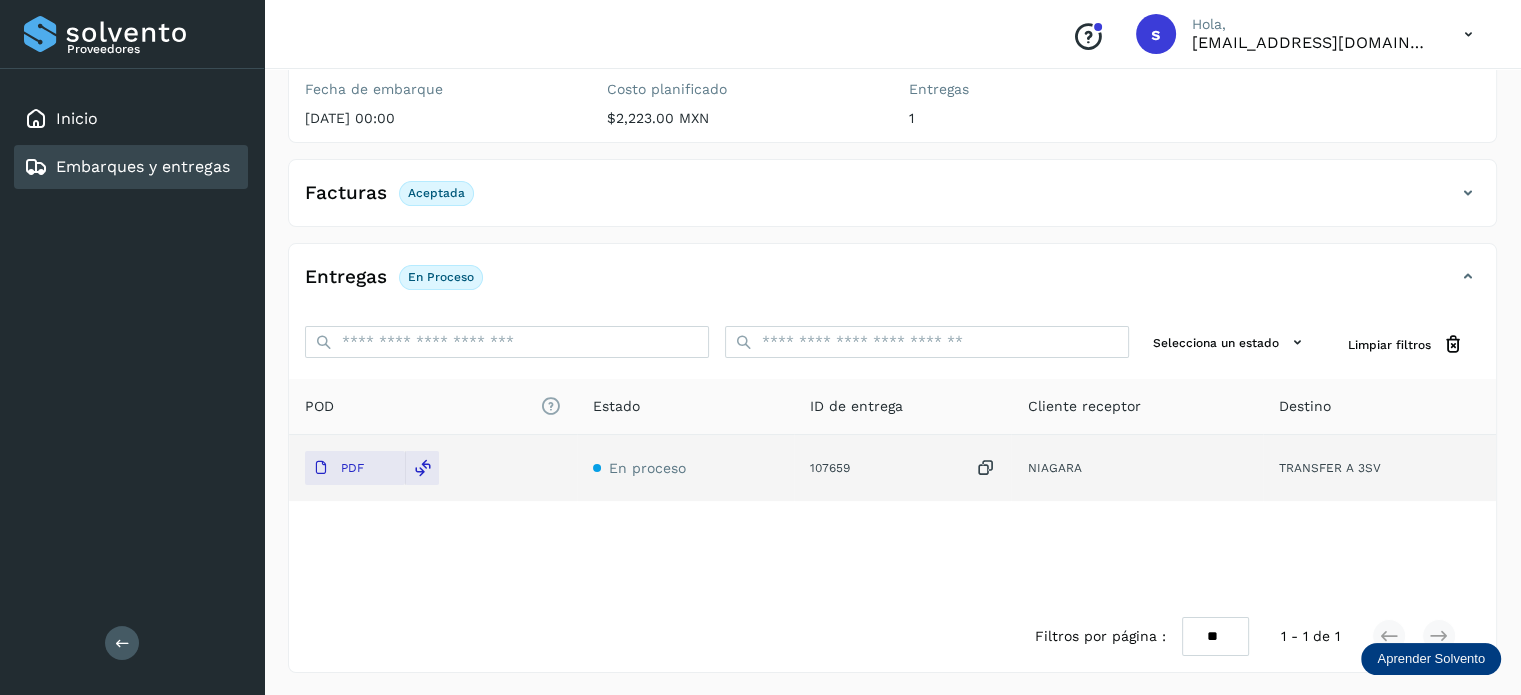 click on "Embarques y entregas" at bounding box center [143, 166] 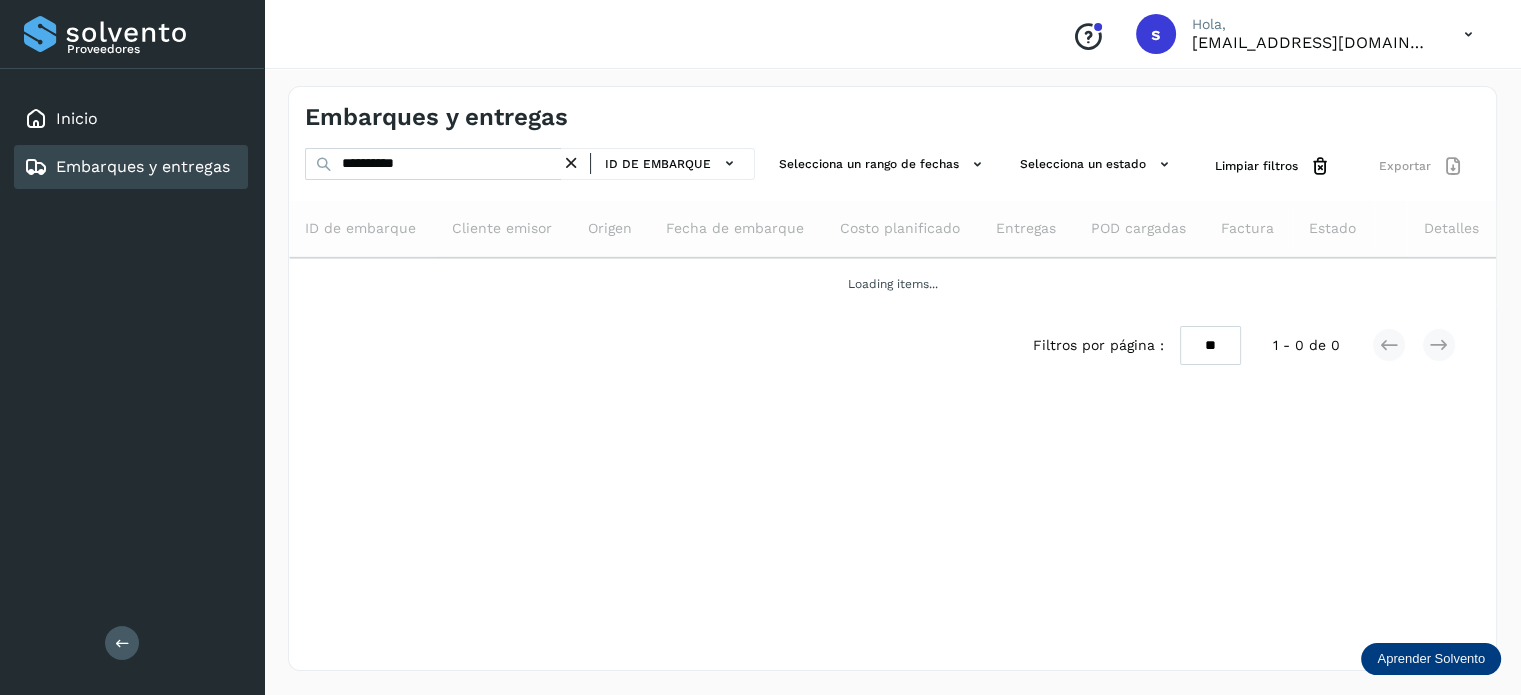 scroll, scrollTop: 0, scrollLeft: 0, axis: both 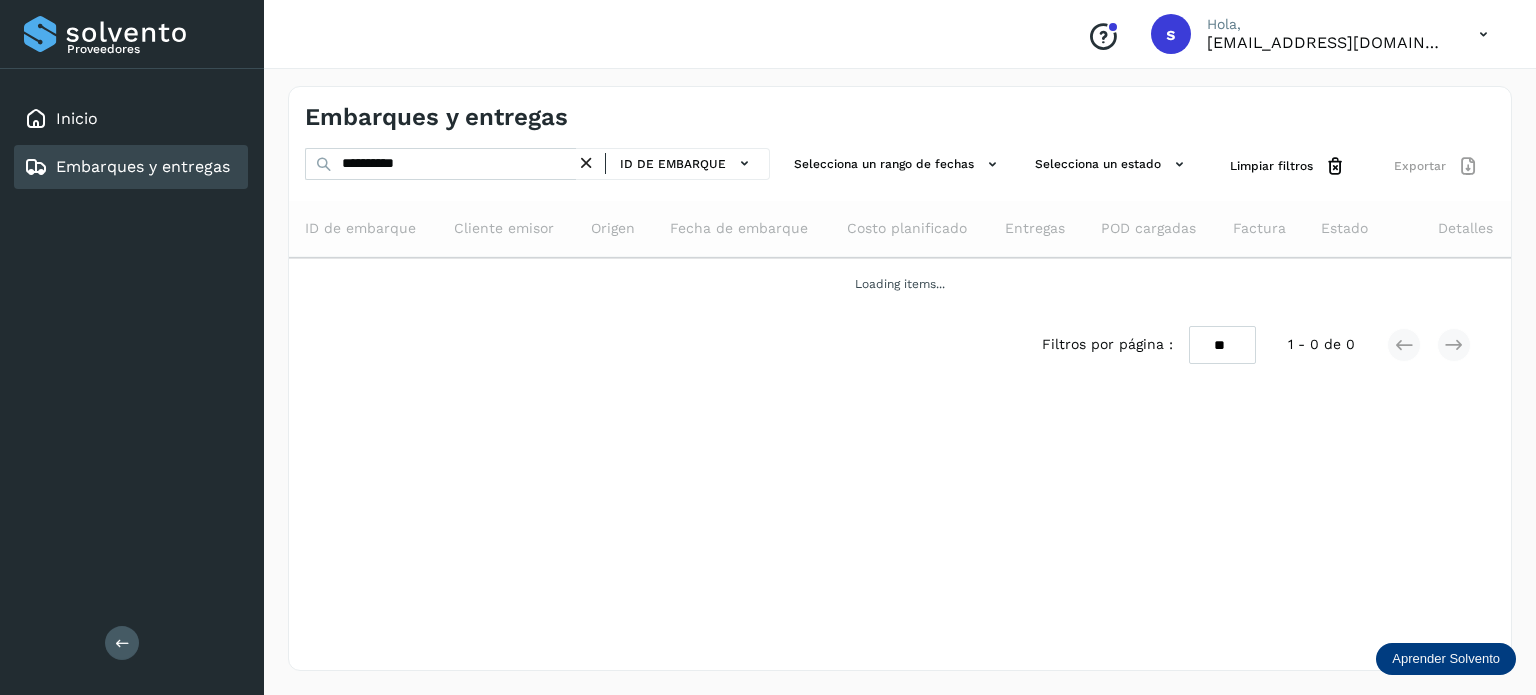 click at bounding box center [586, 163] 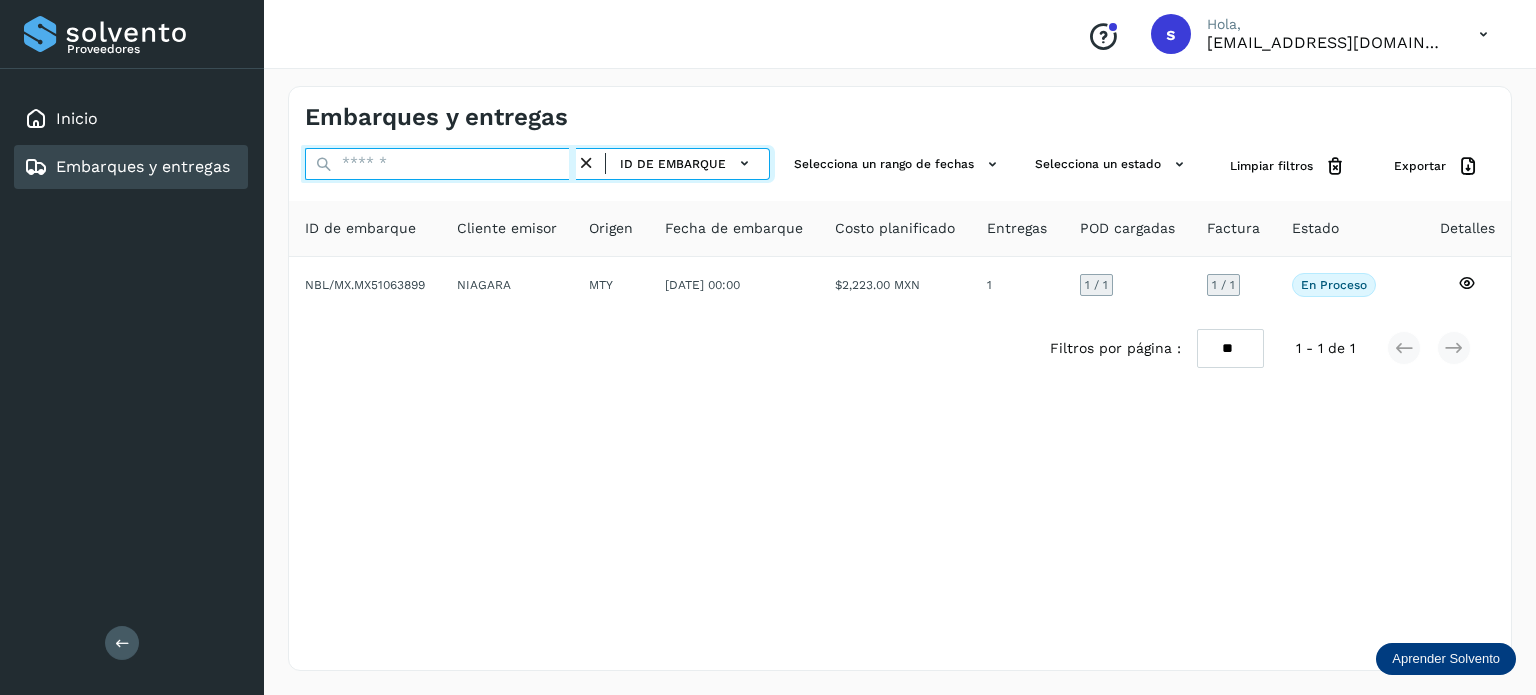 click at bounding box center [440, 164] 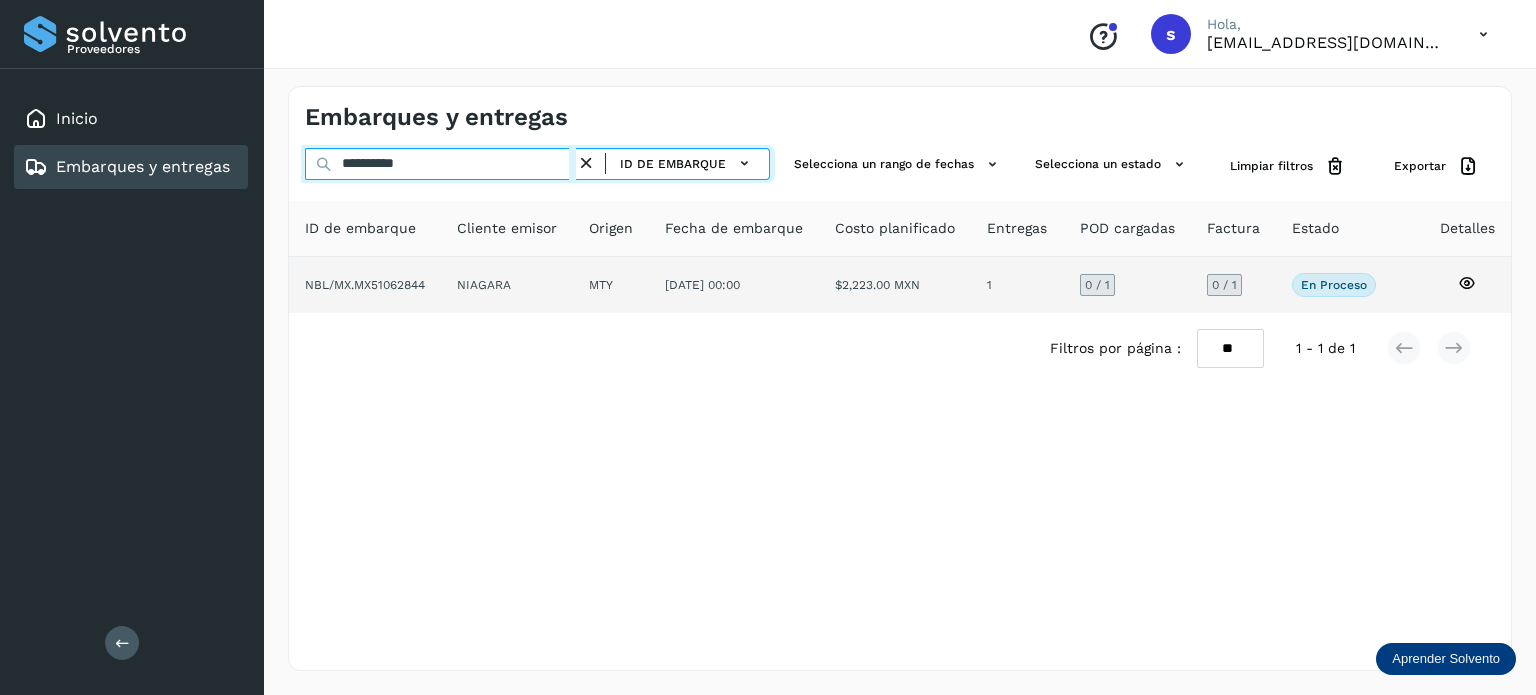 type on "**********" 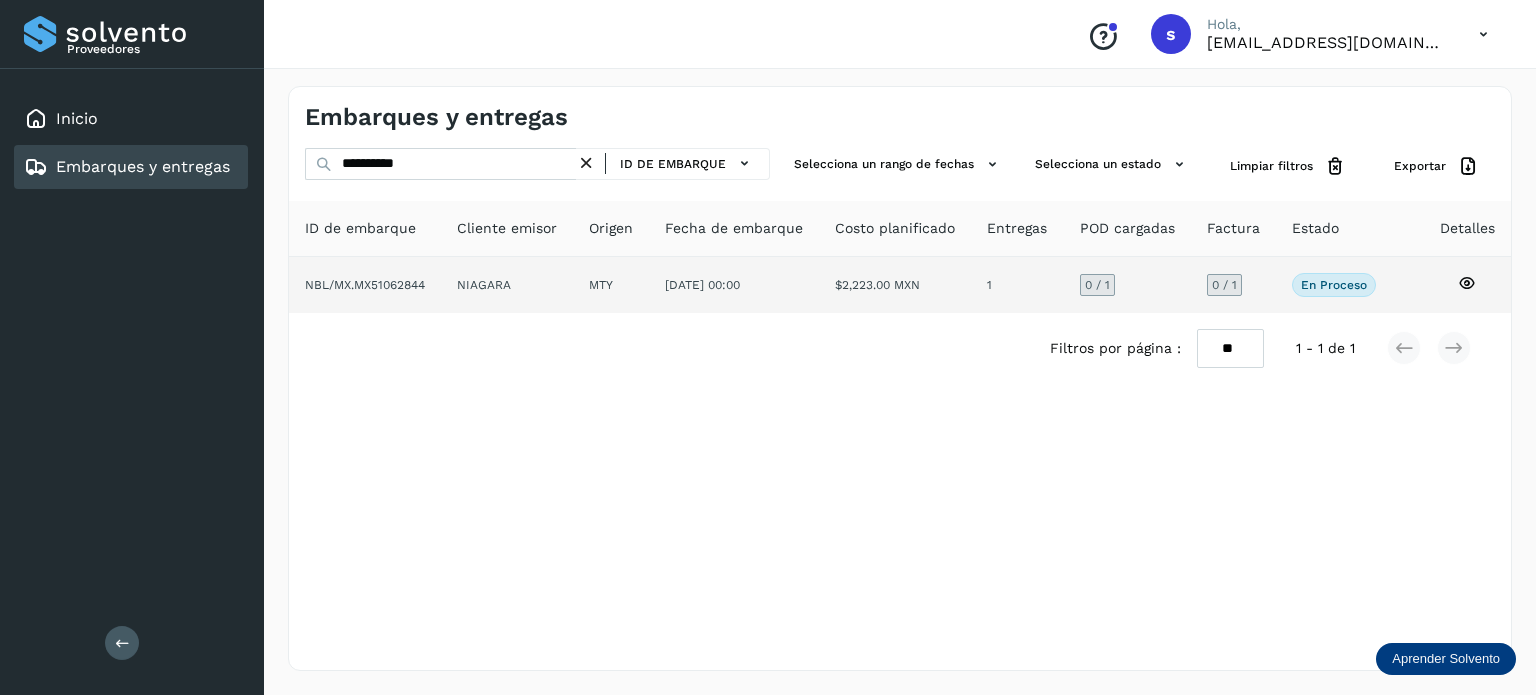 click on "NIAGARA" 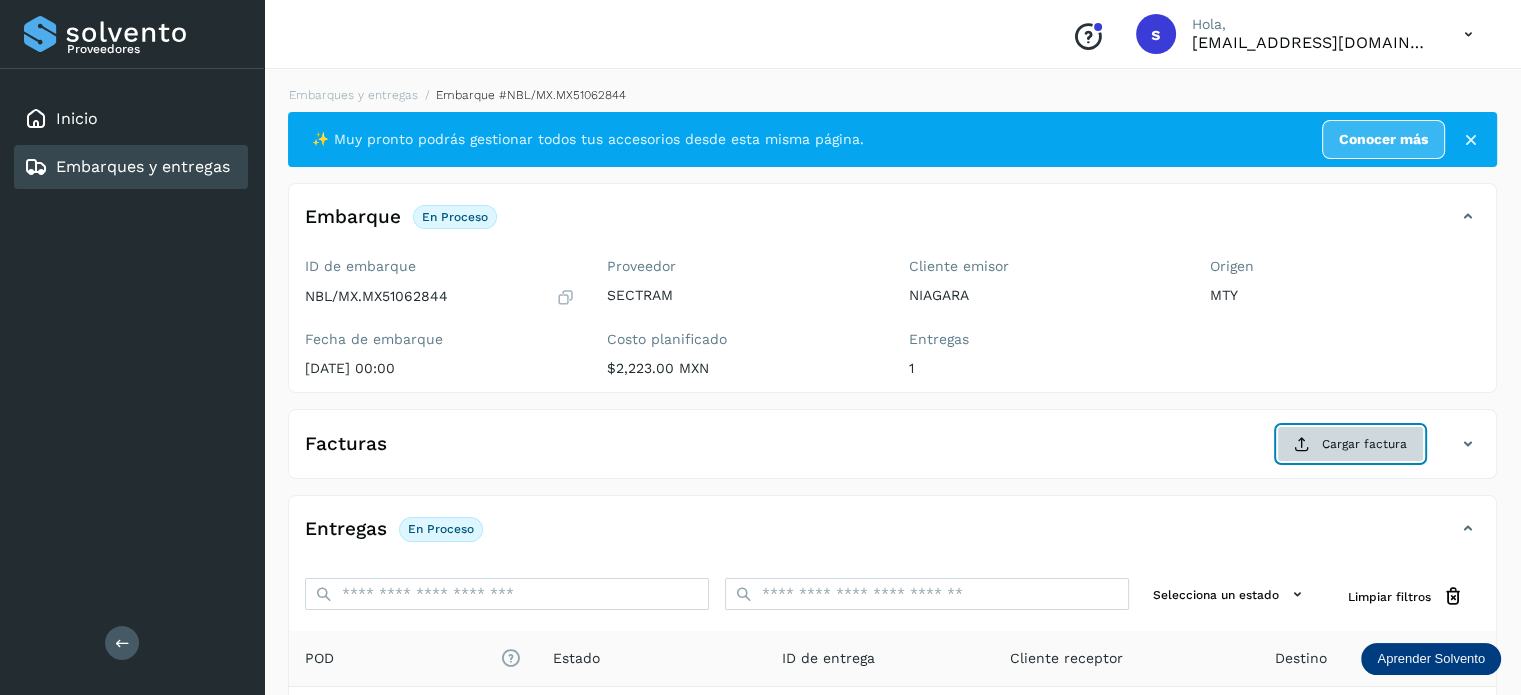 click on "Cargar factura" 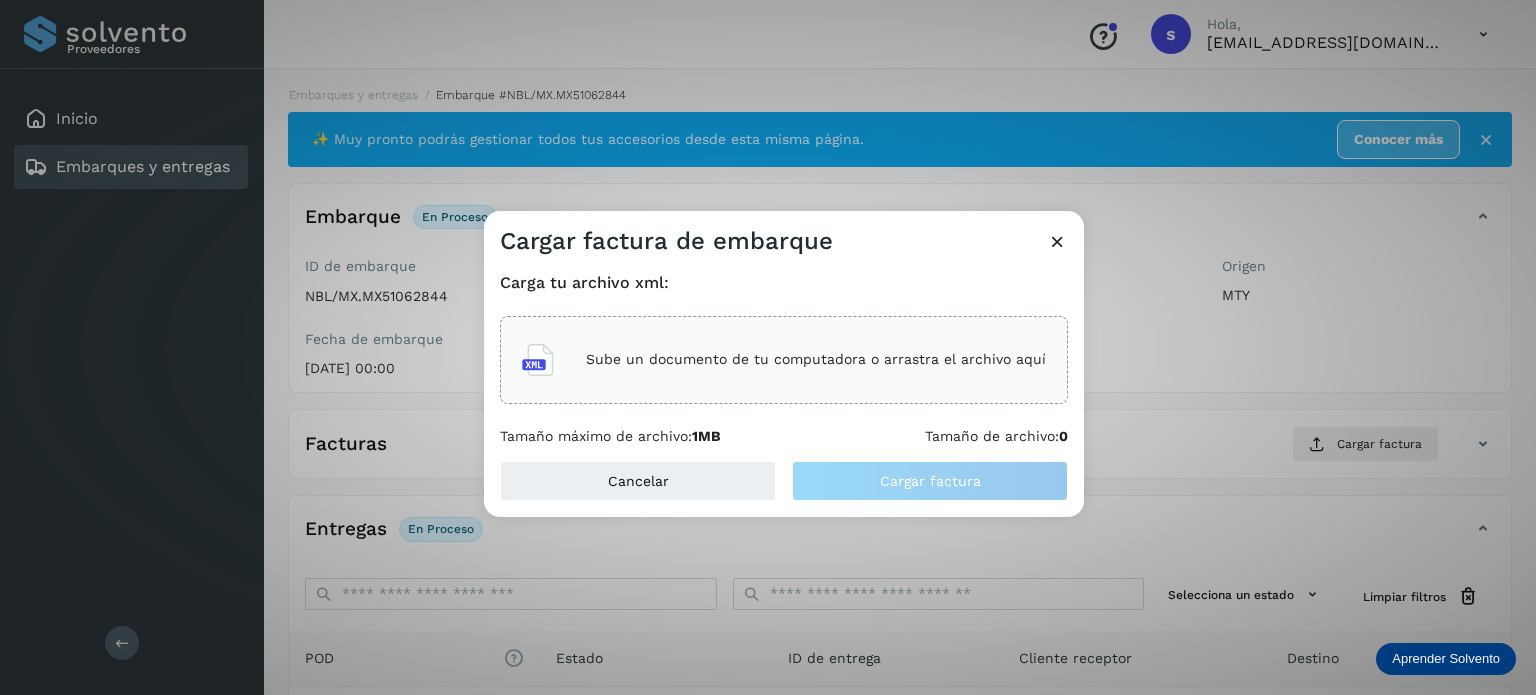 click on "Sube un documento de tu computadora o arrastra el archivo aquí" 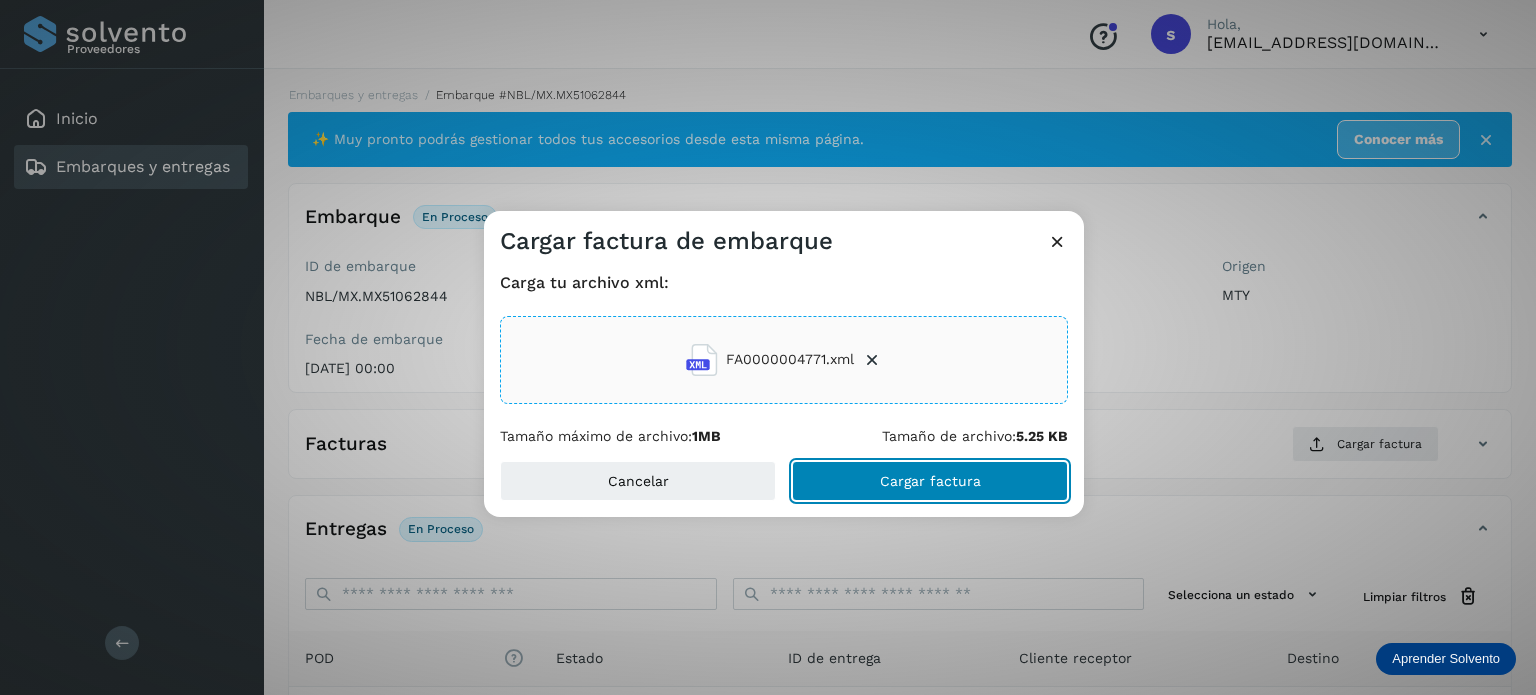 click on "Cargar factura" 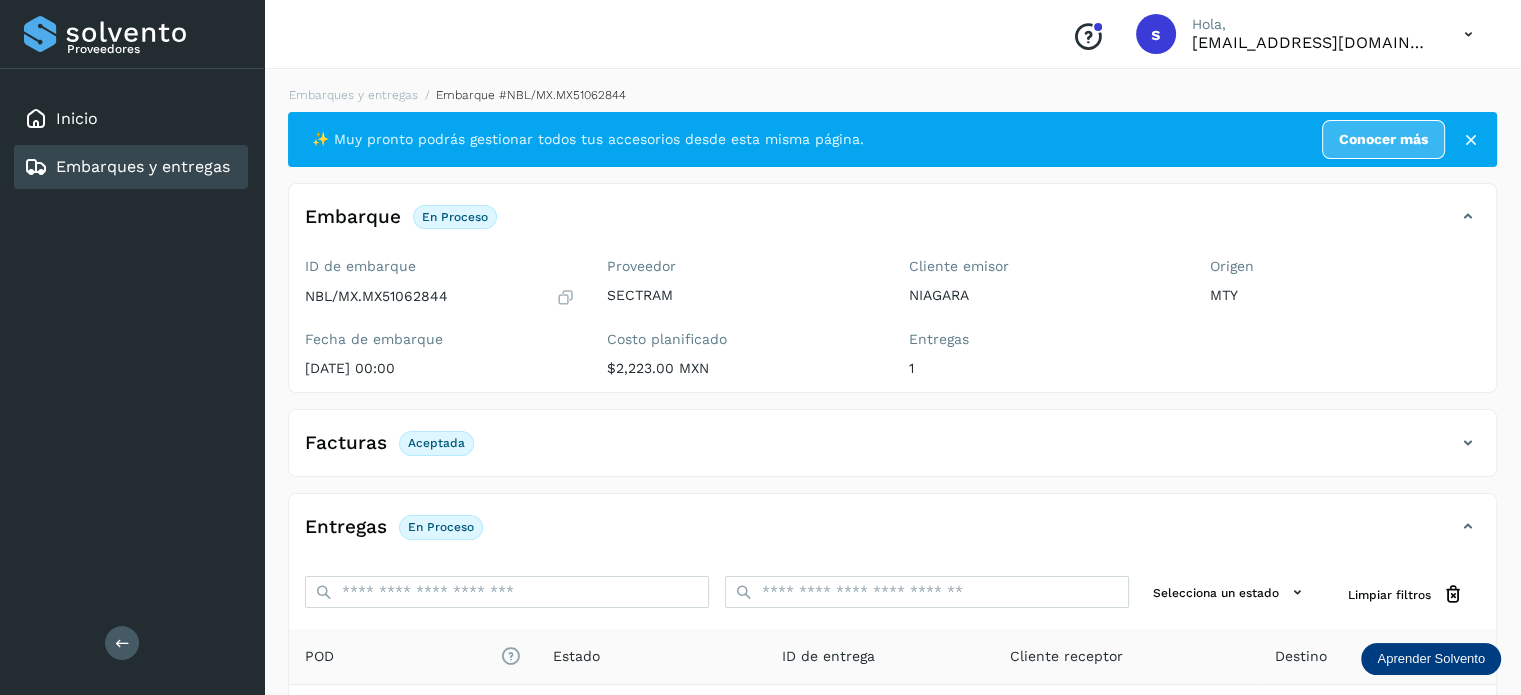 scroll, scrollTop: 250, scrollLeft: 0, axis: vertical 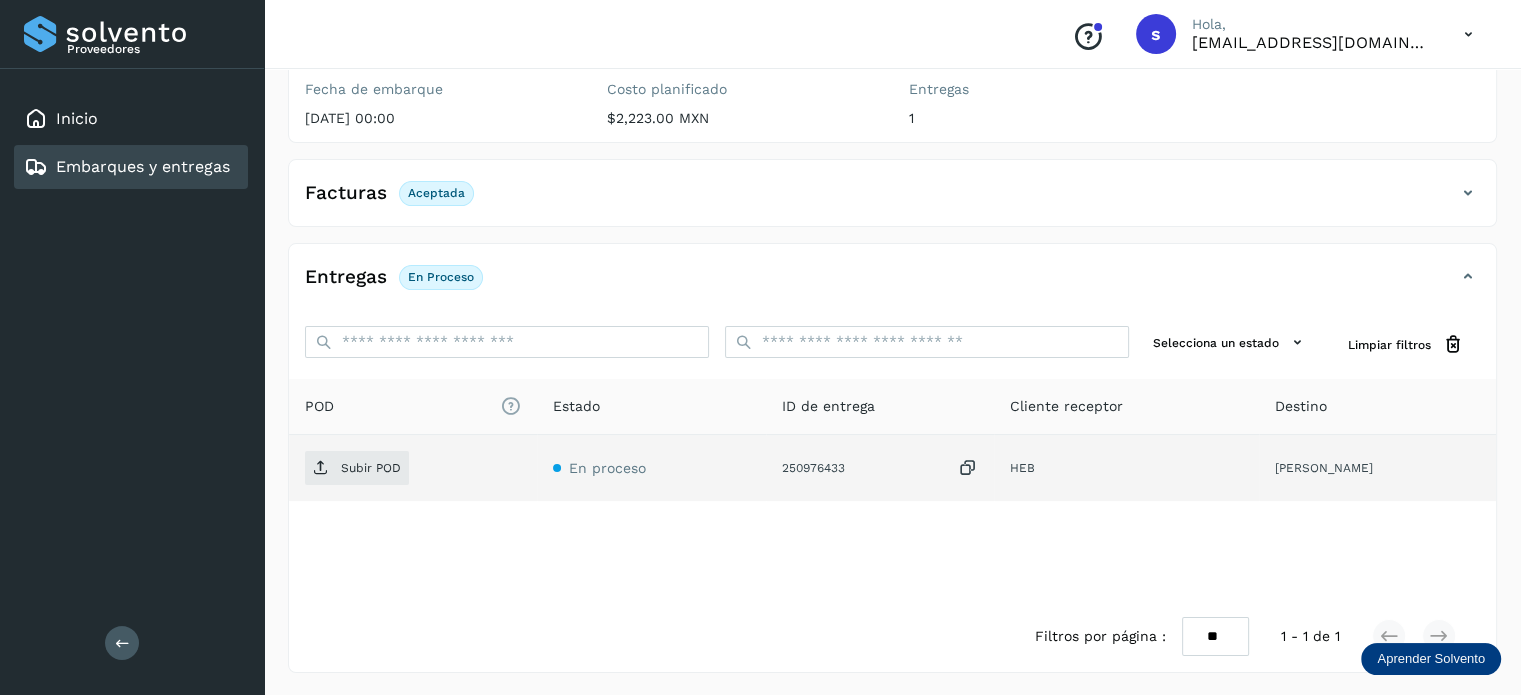 click on "Subir POD" 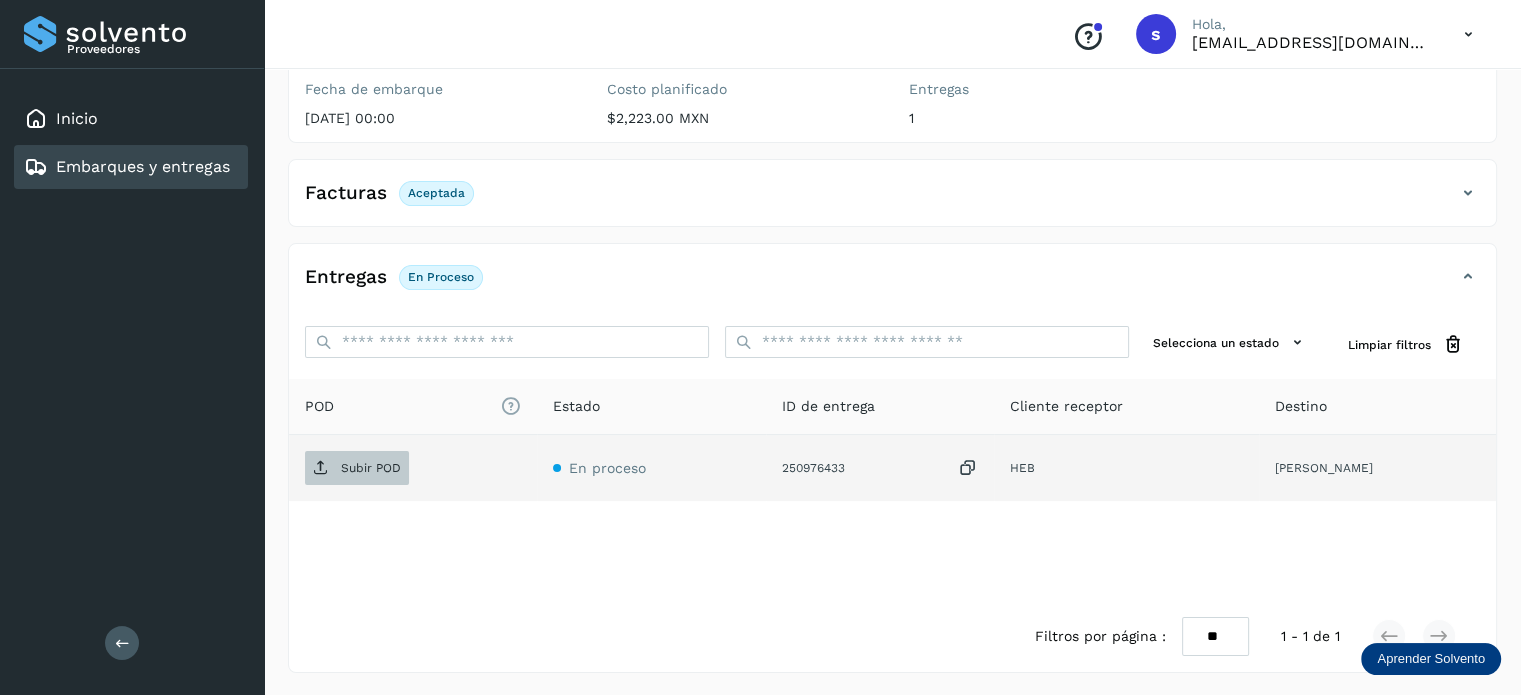 click on "Subir POD" at bounding box center (357, 468) 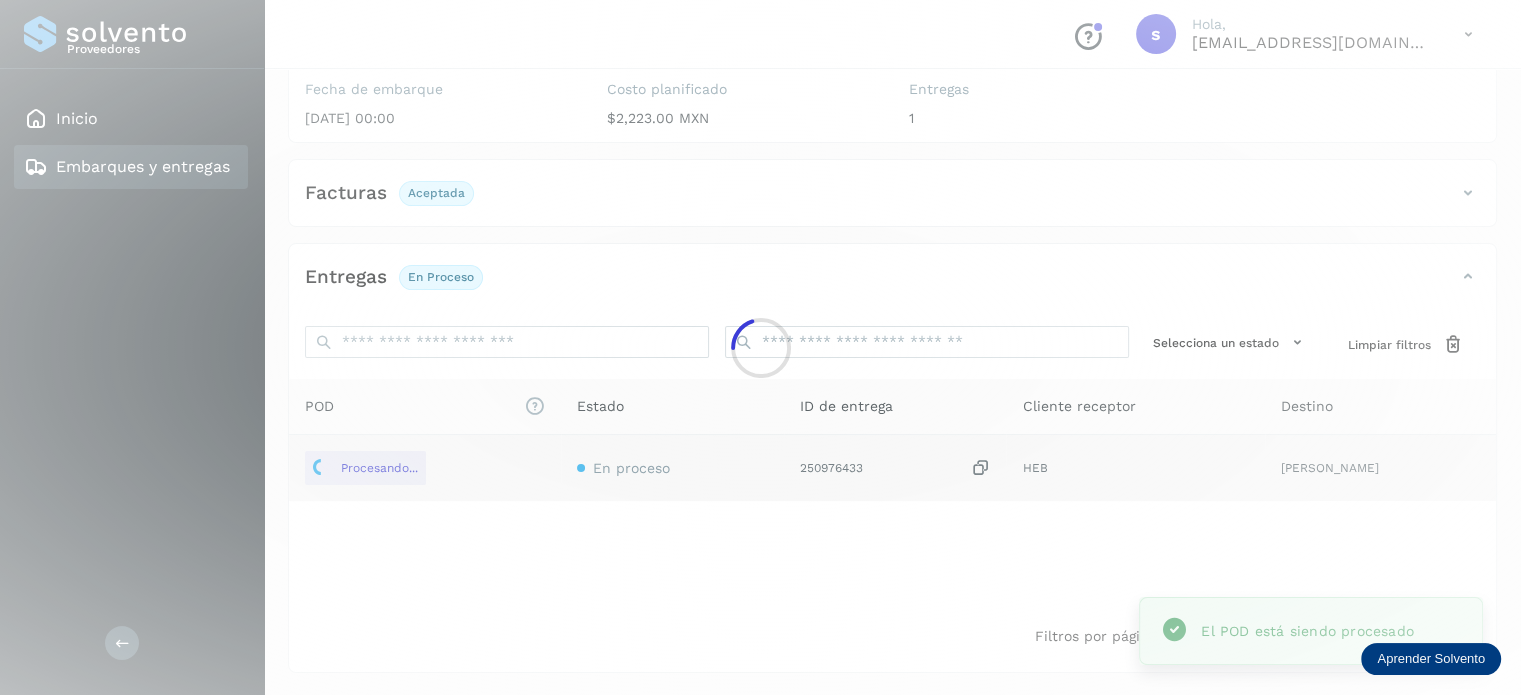 scroll, scrollTop: 0, scrollLeft: 0, axis: both 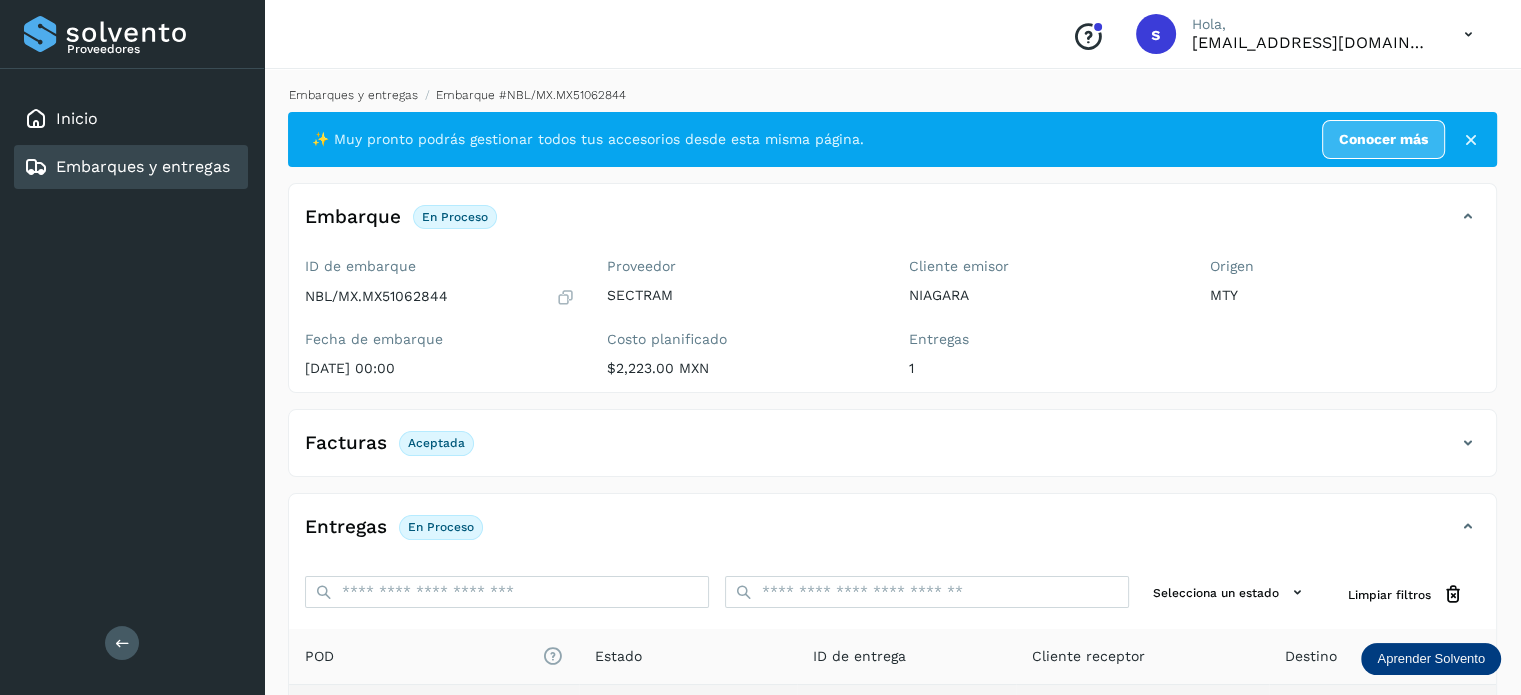 click on "Embarques y entregas" at bounding box center [353, 95] 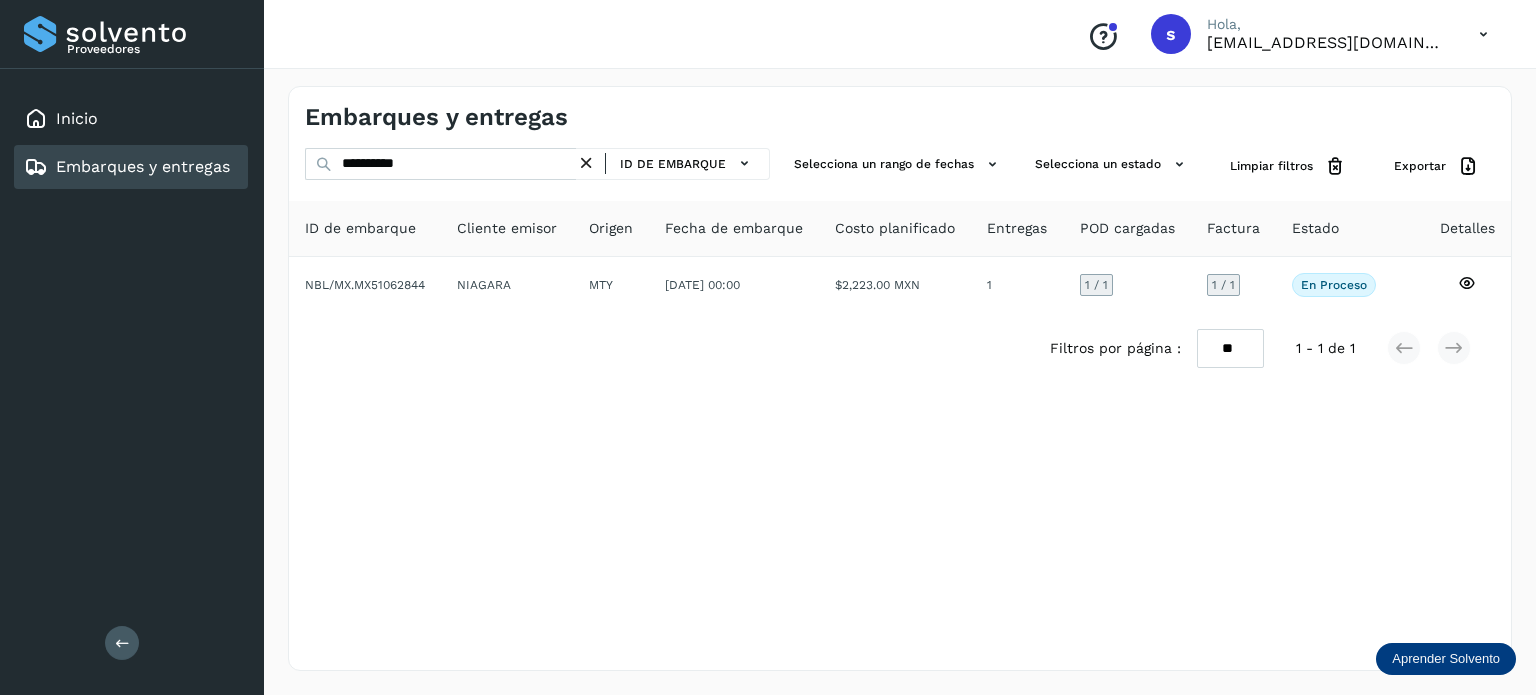 click at bounding box center [586, 163] 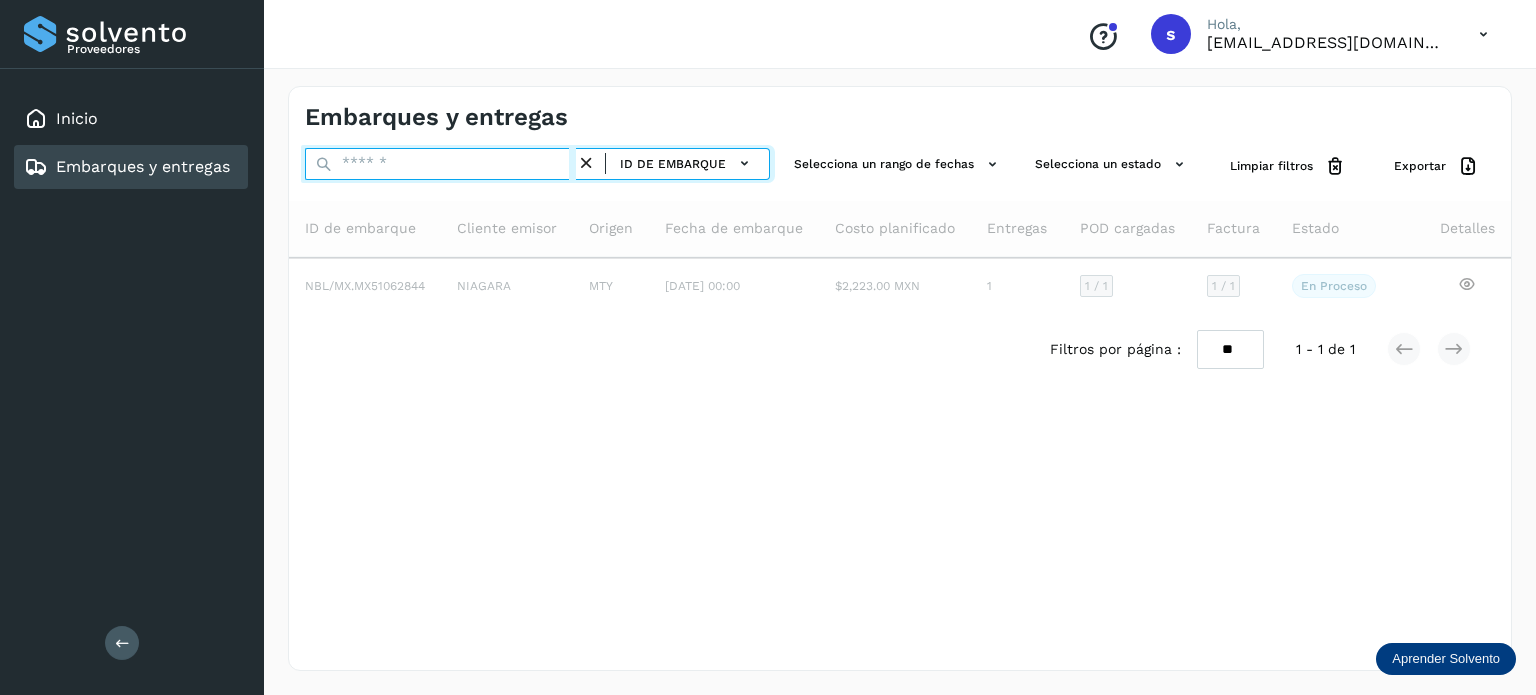 click at bounding box center (440, 164) 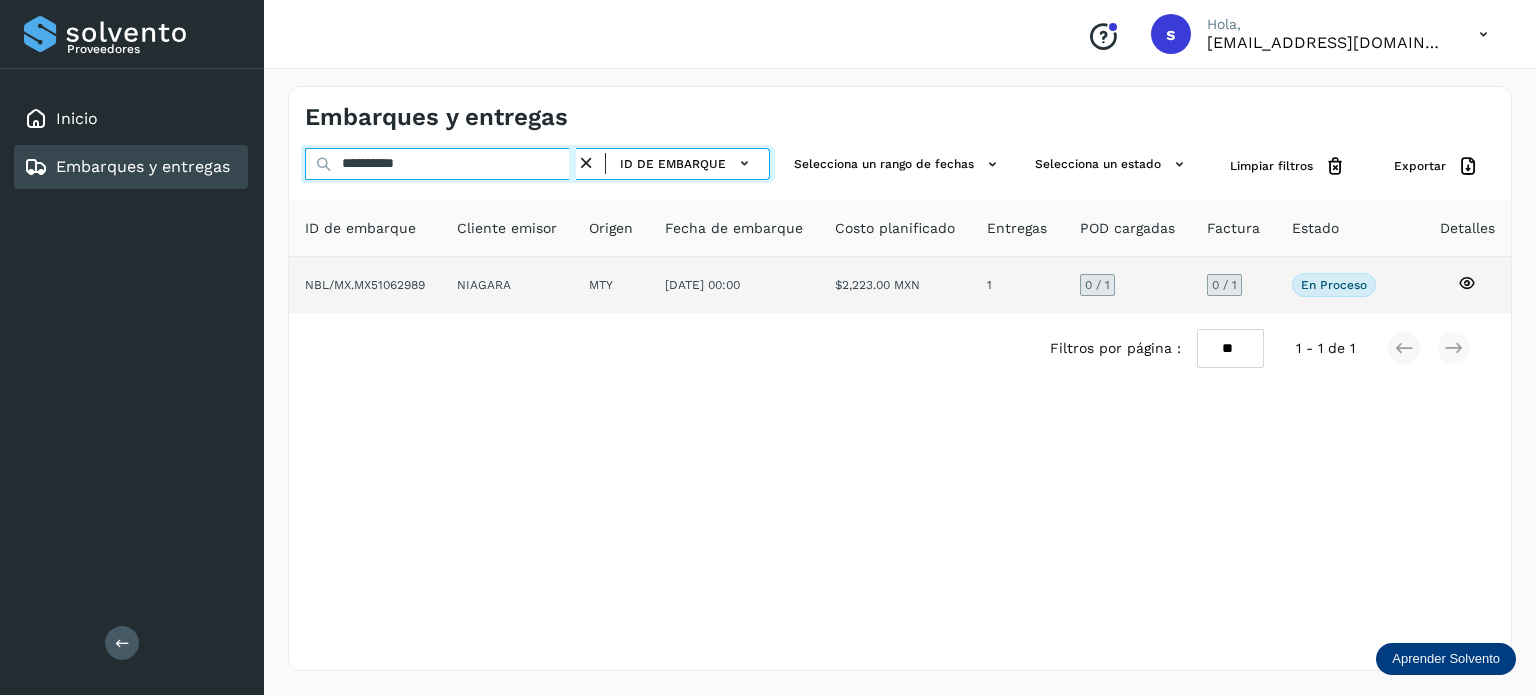 type on "**********" 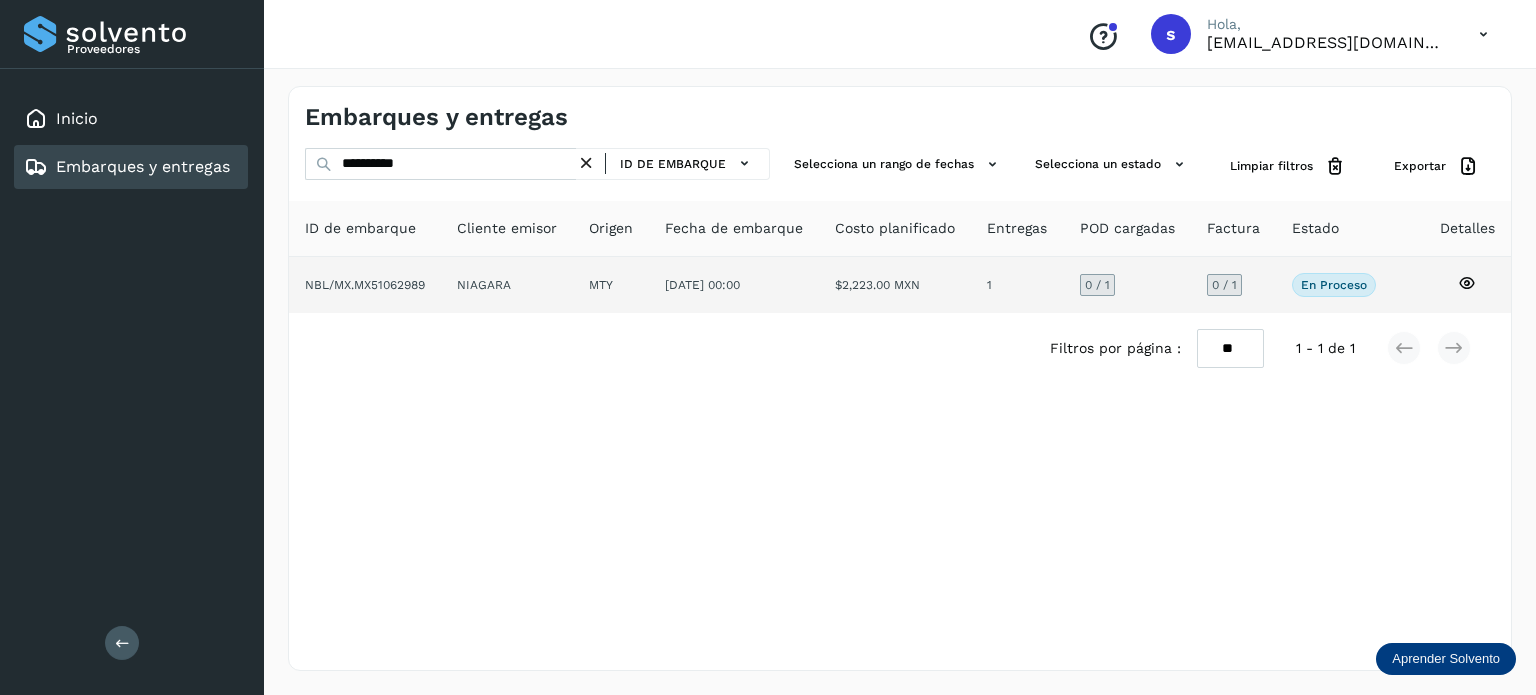 click on "NIAGARA" 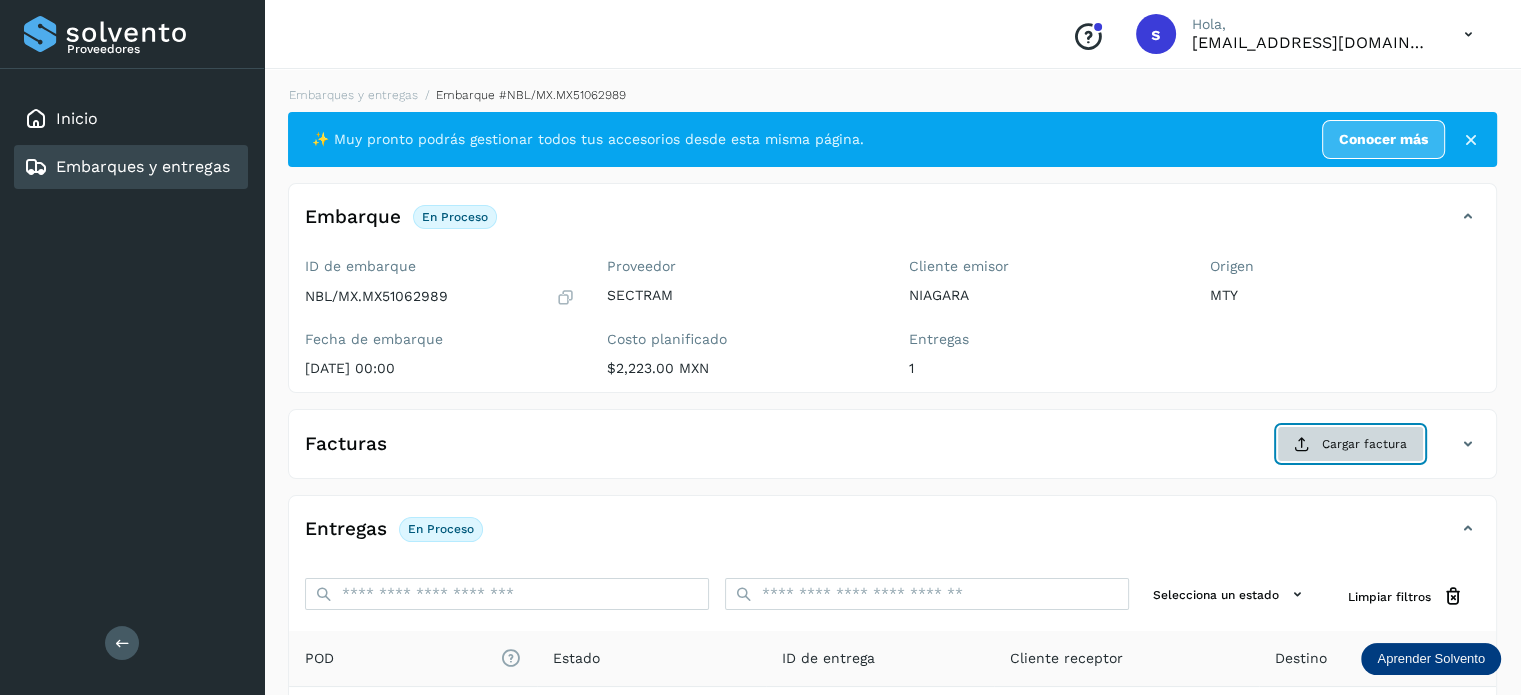 click on "Cargar factura" 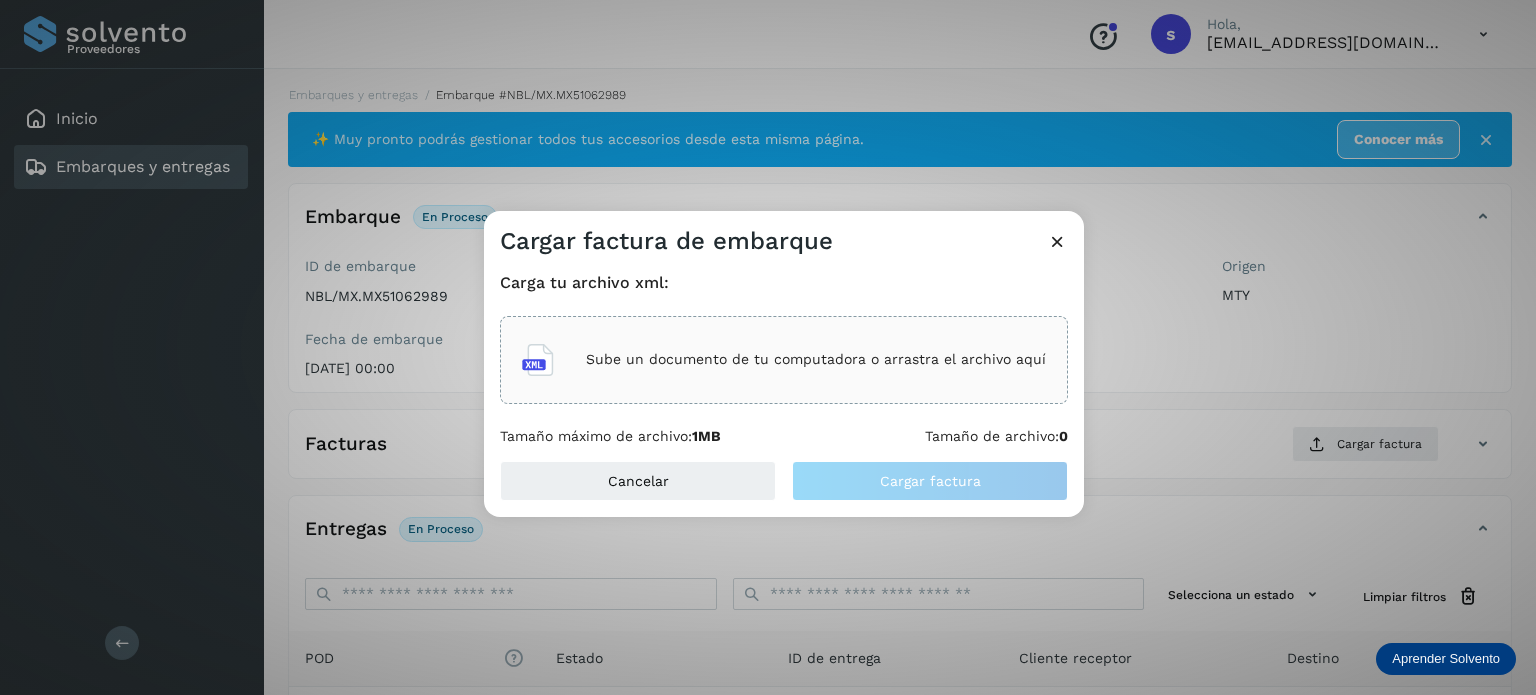 click on "Sube un documento de tu computadora o arrastra el archivo aquí" at bounding box center (816, 359) 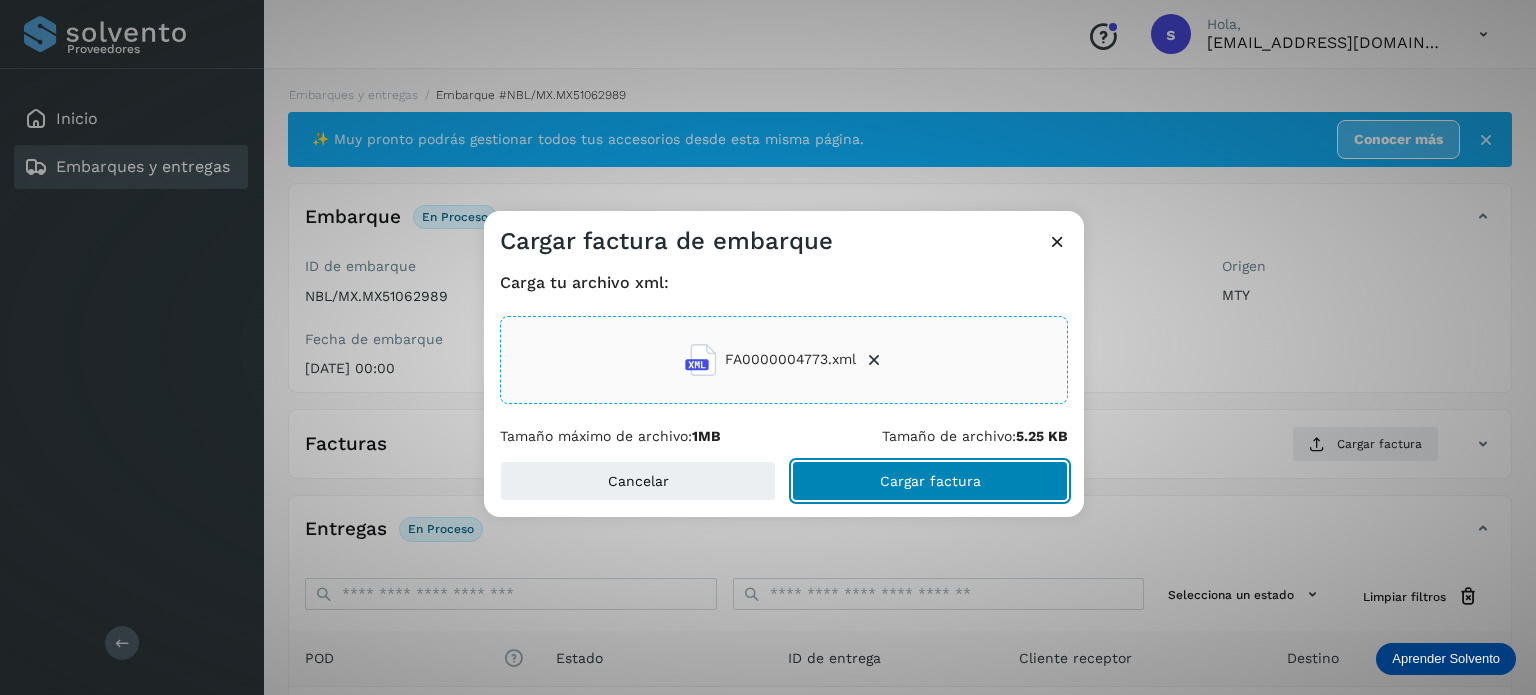 click on "Cargar factura" 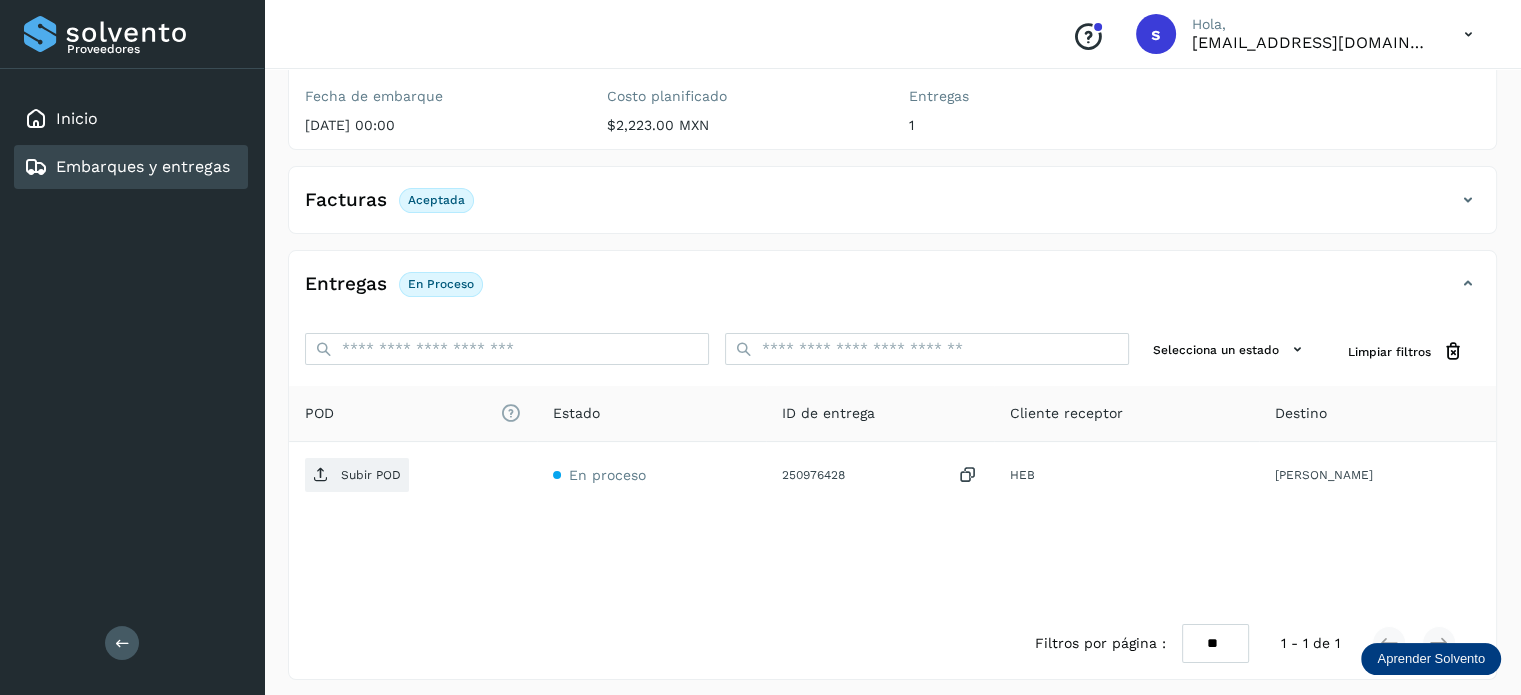 scroll, scrollTop: 250, scrollLeft: 0, axis: vertical 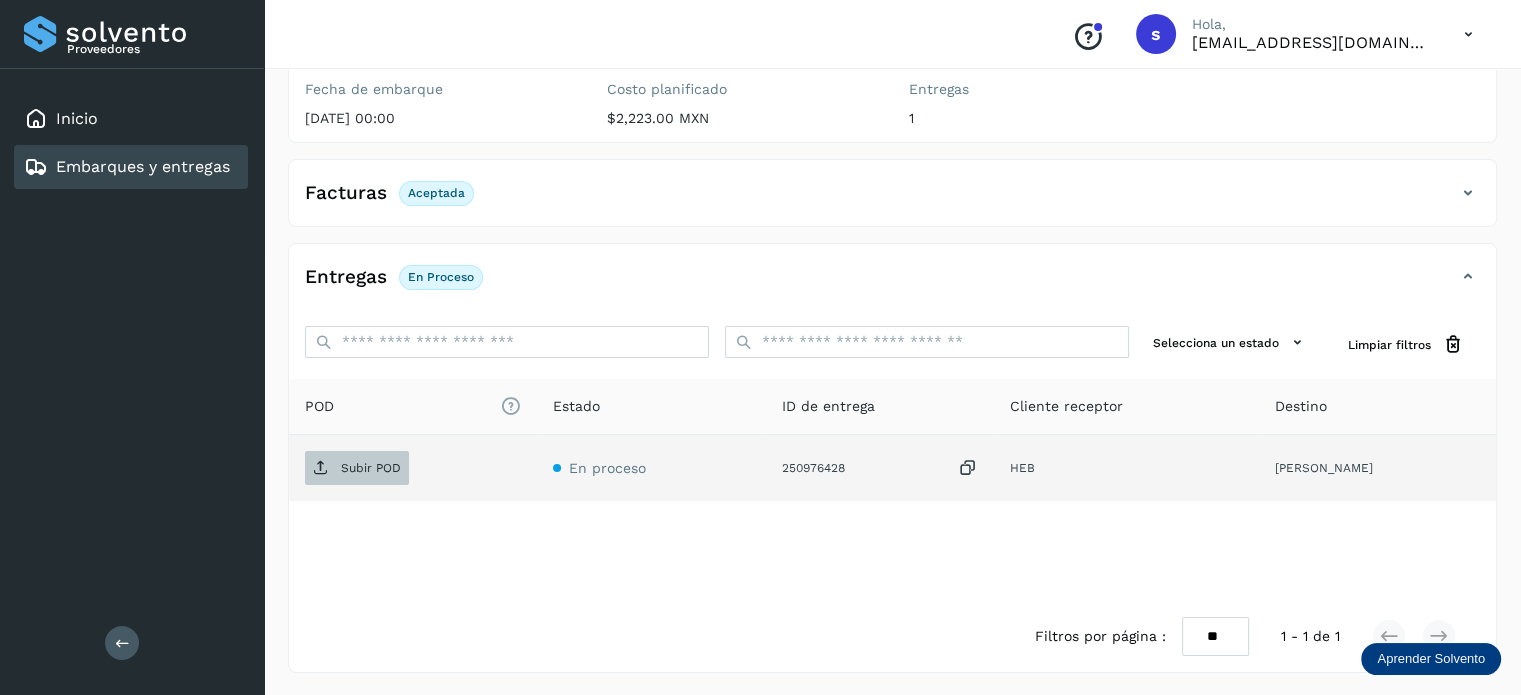 click on "Subir POD" at bounding box center (357, 468) 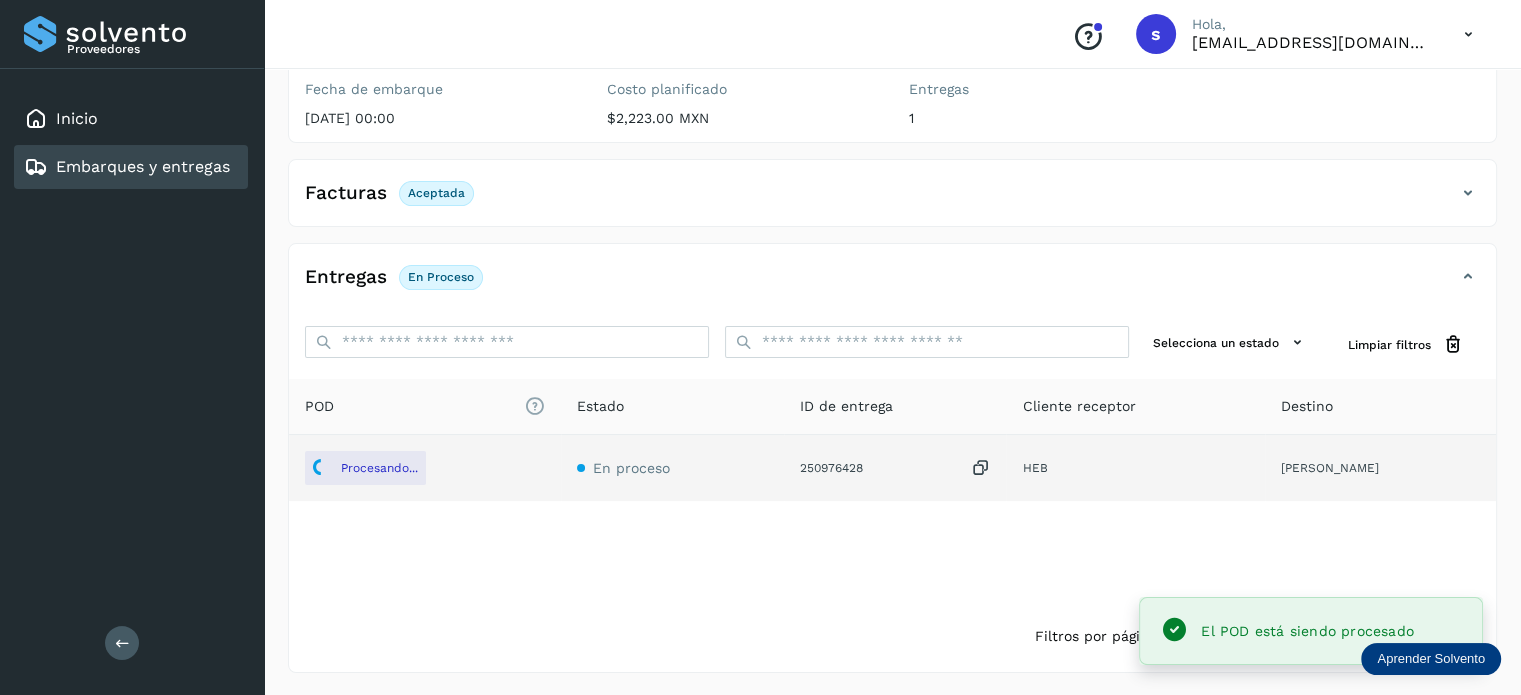 scroll, scrollTop: 0, scrollLeft: 0, axis: both 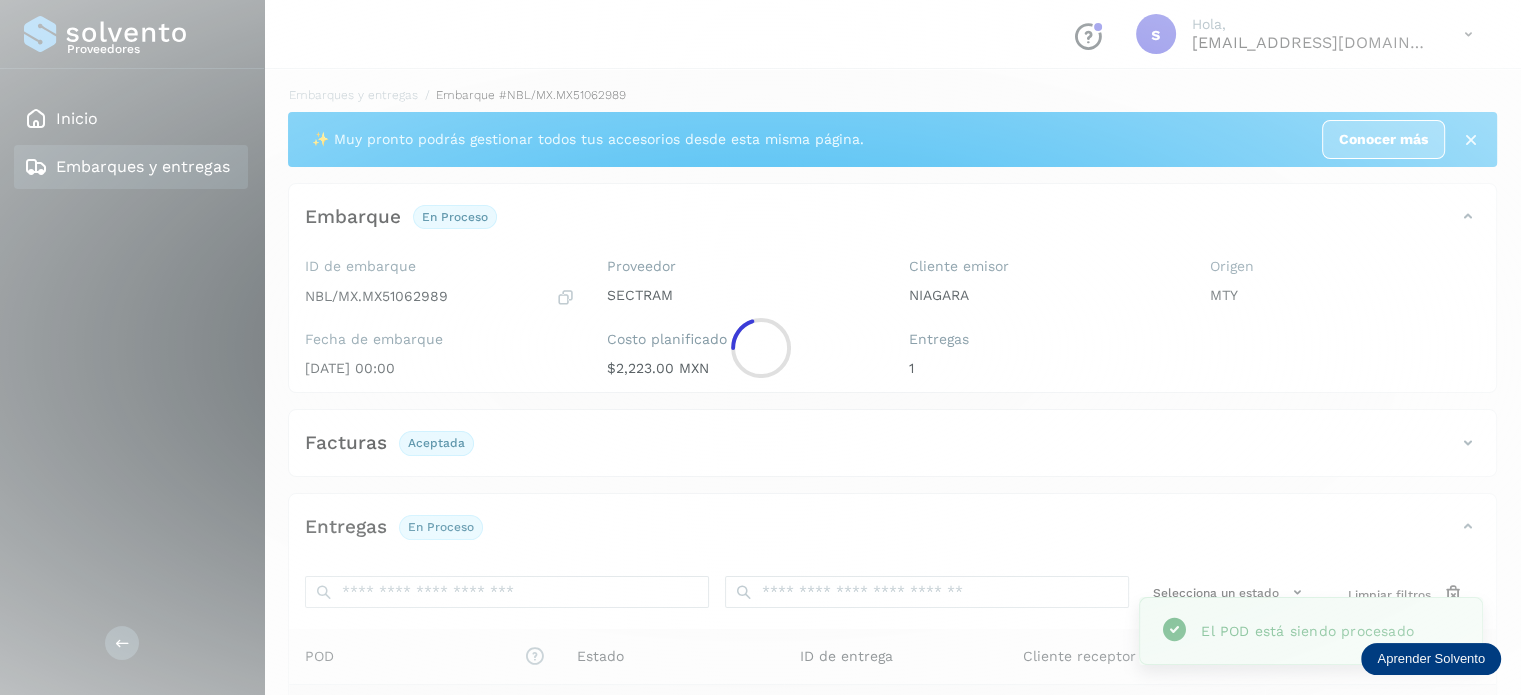 click 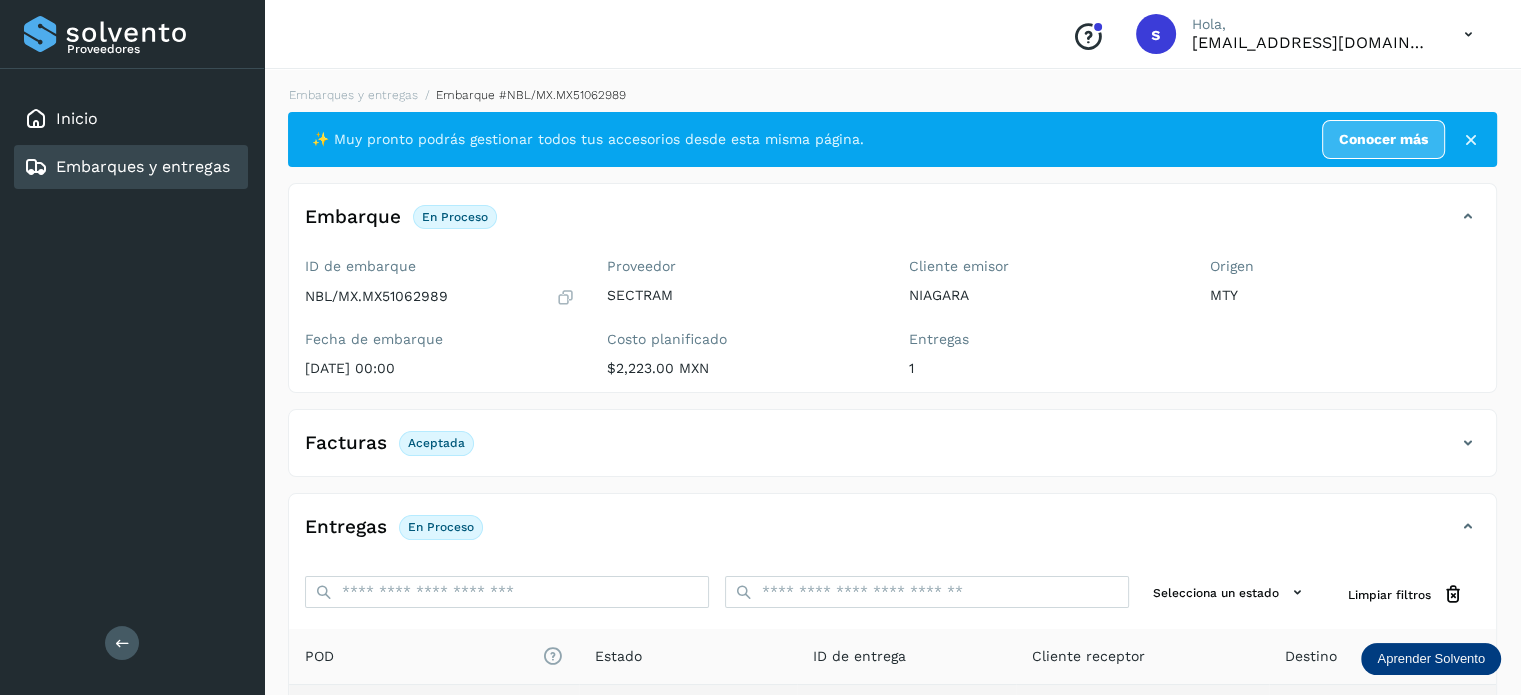 click on "Embarques y entregas" at bounding box center (353, 95) 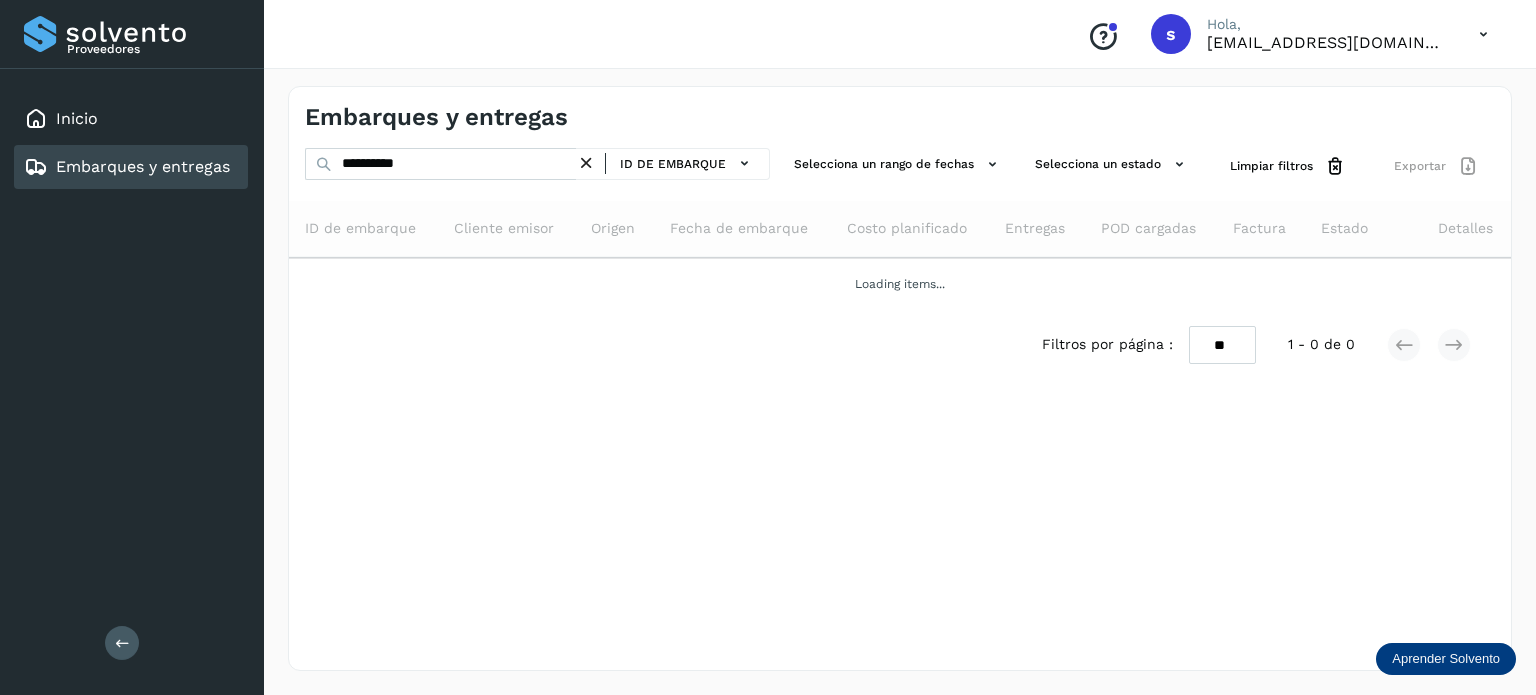 click at bounding box center (586, 163) 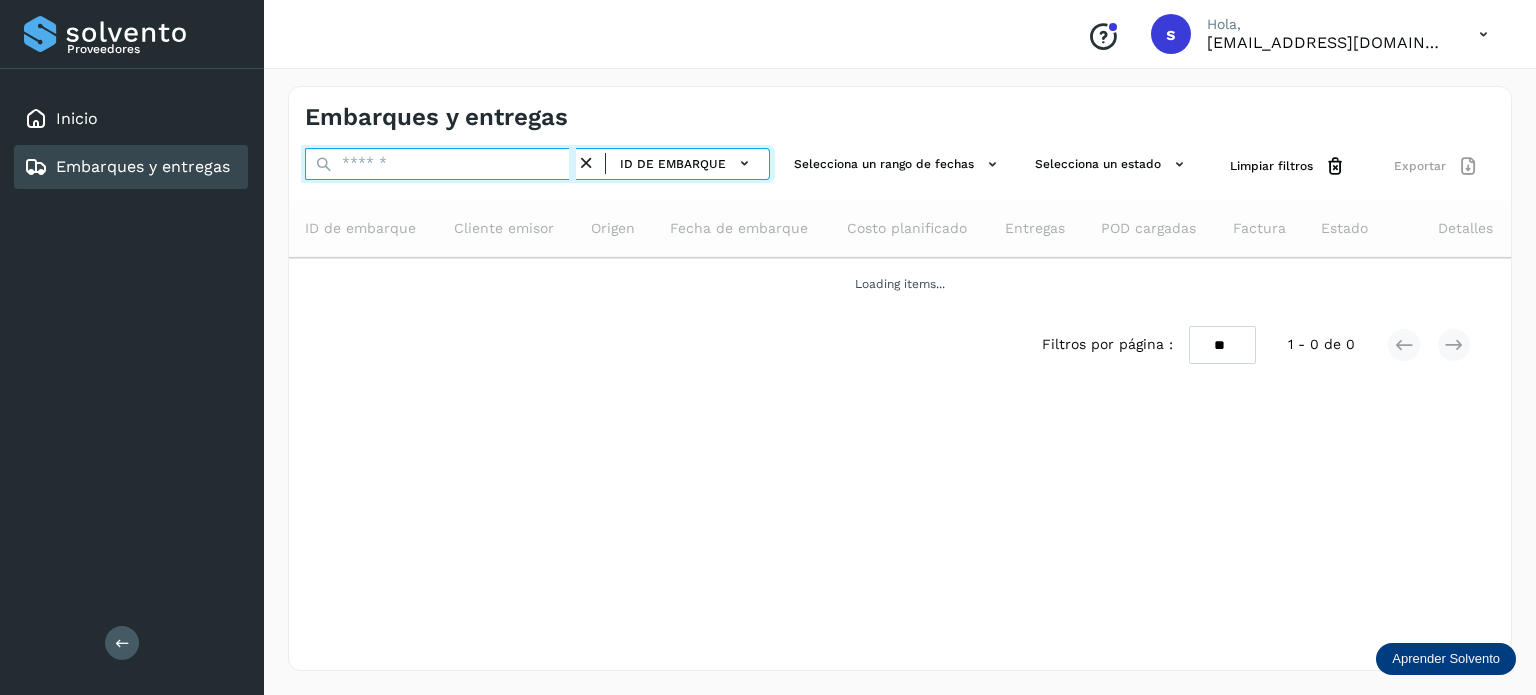 click at bounding box center [440, 164] 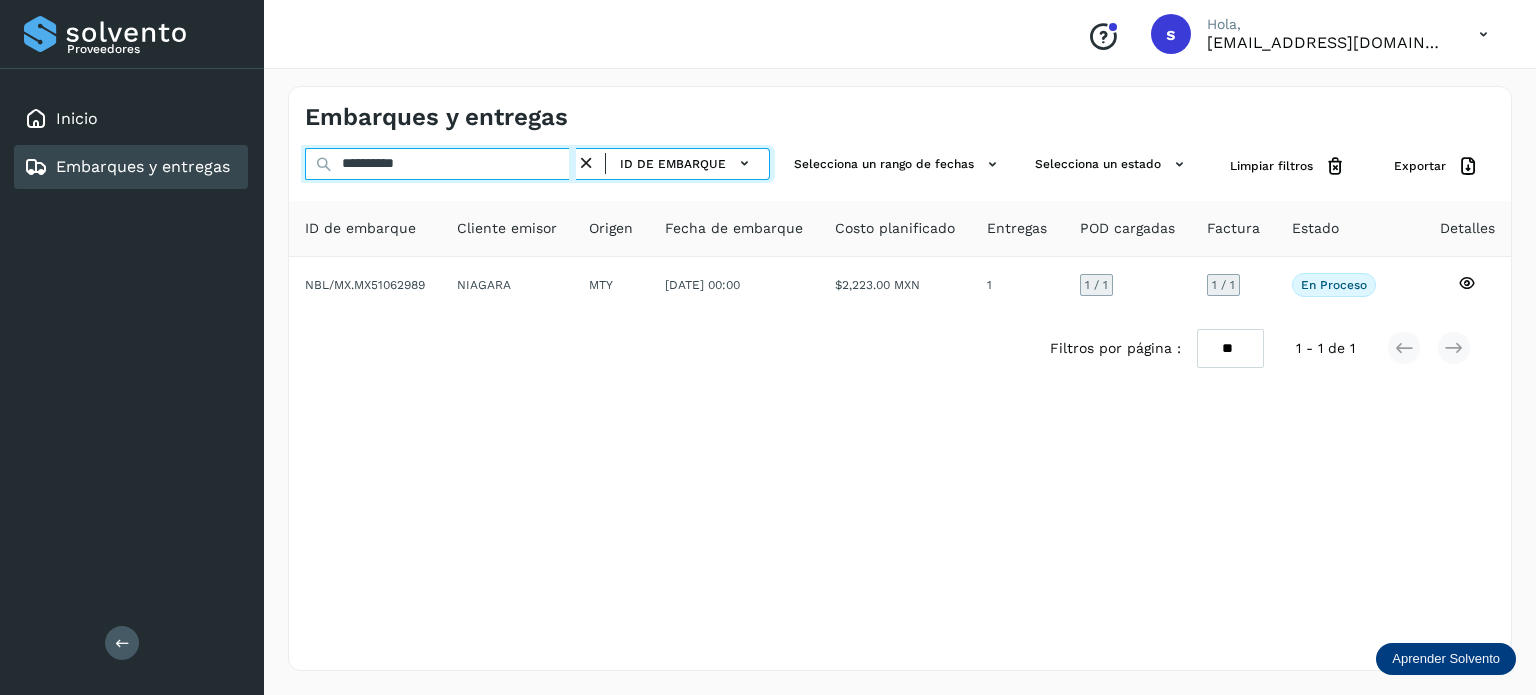 type on "**********" 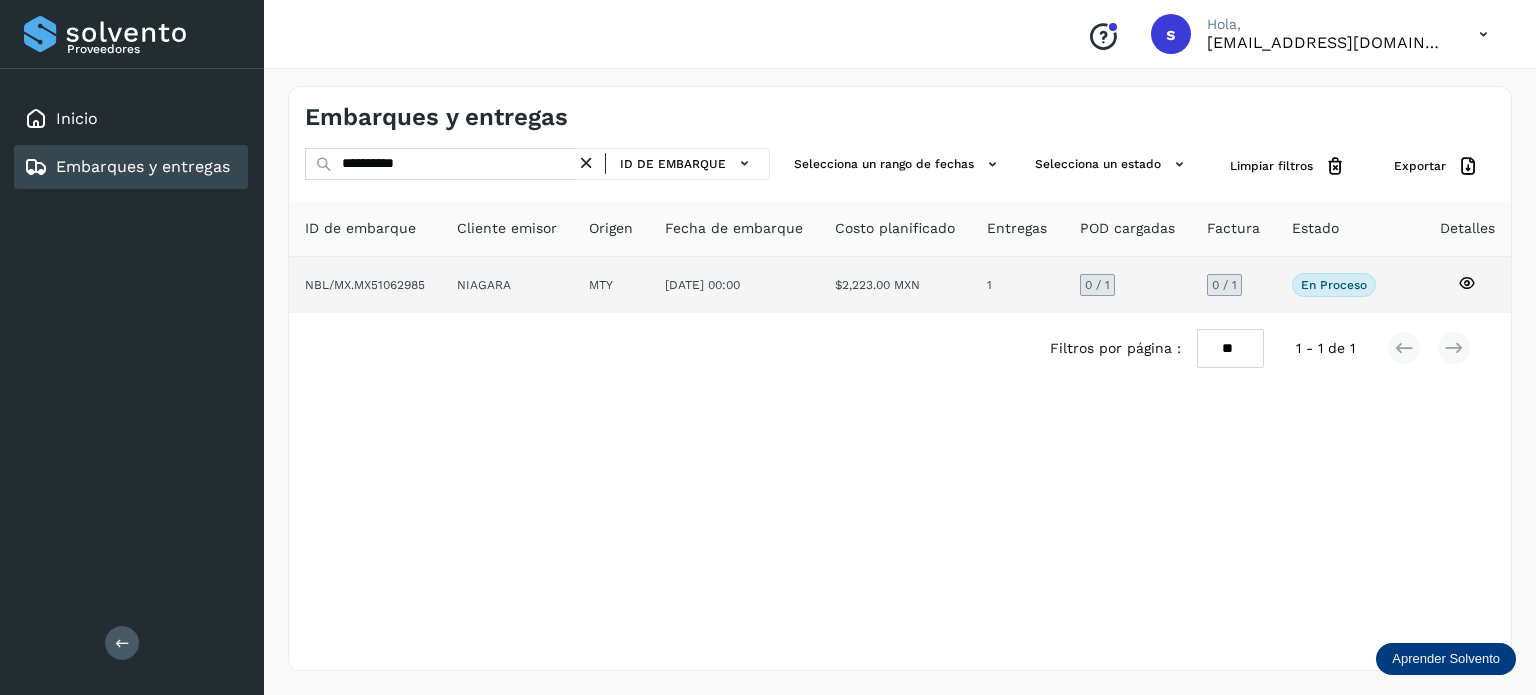 click on "$2,223.00 MXN" 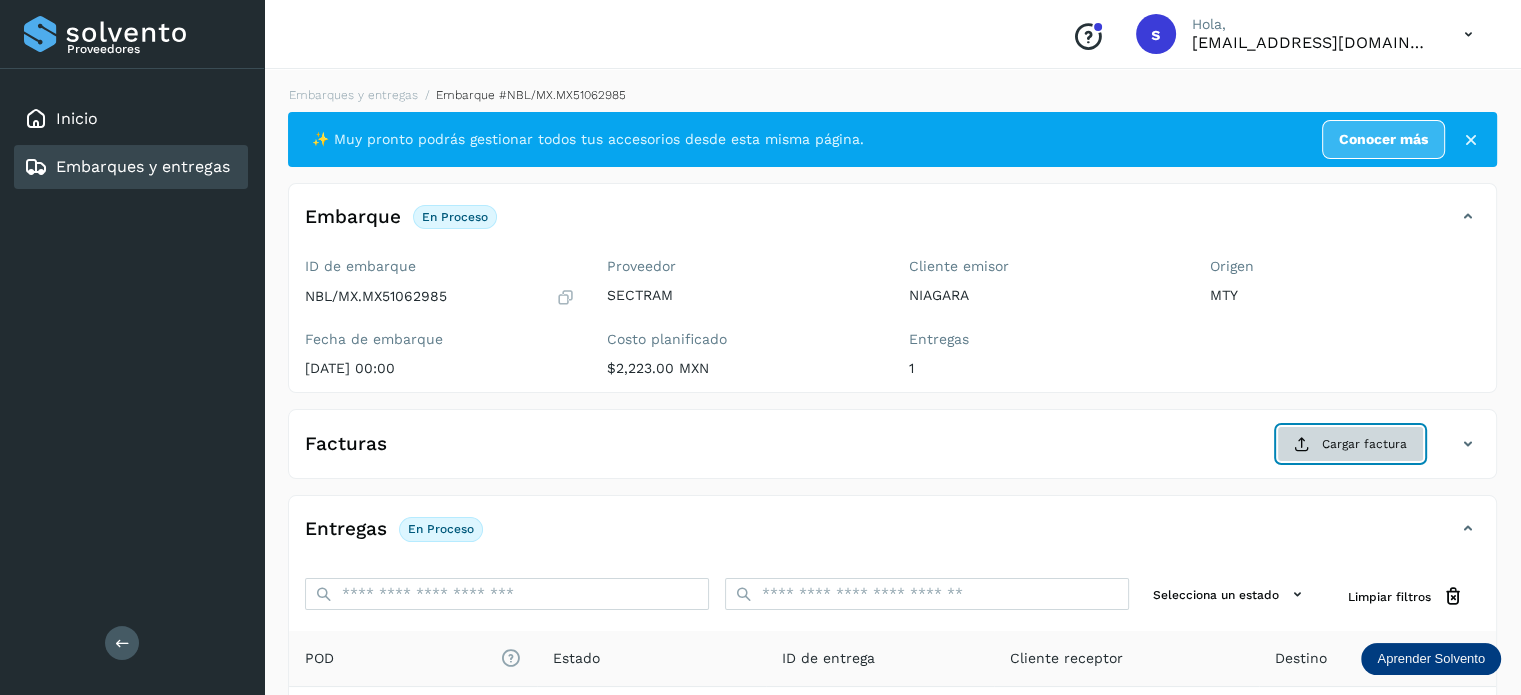 click on "Cargar factura" 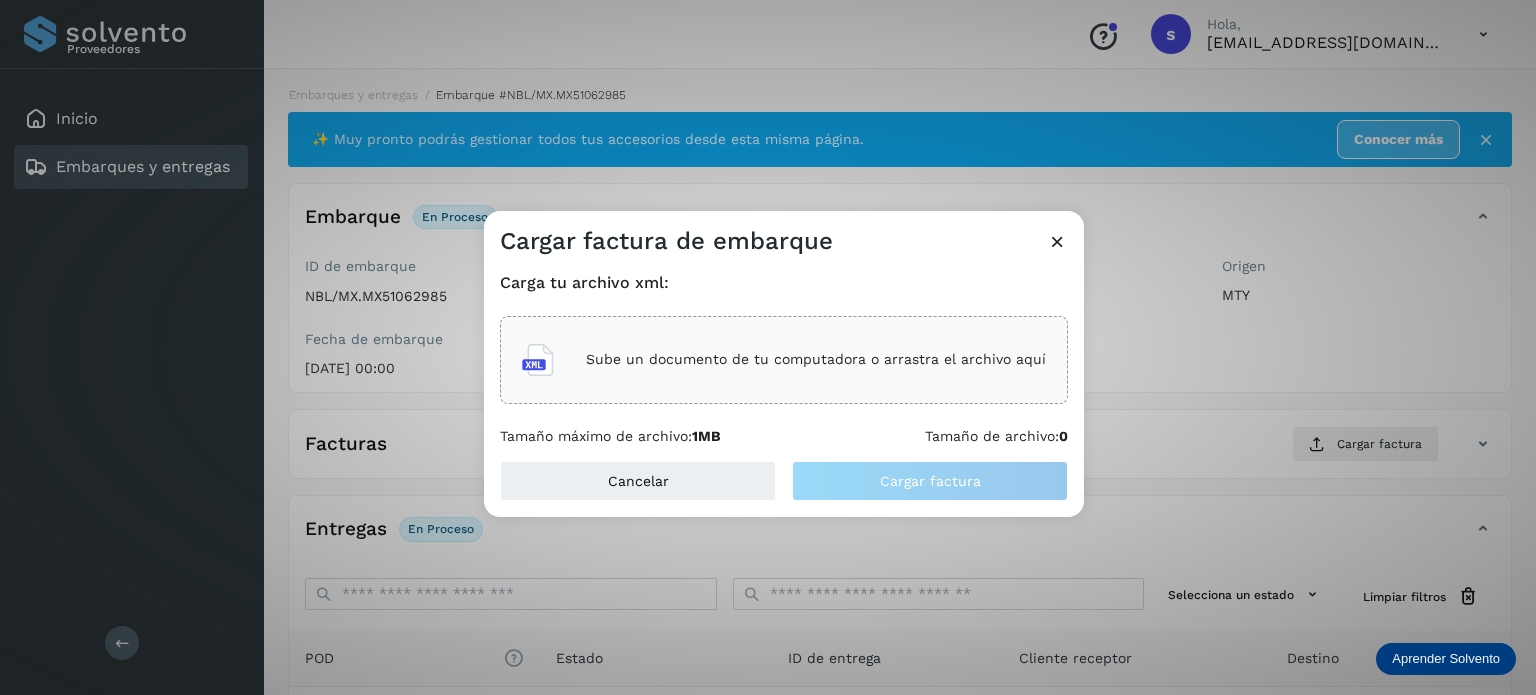 click on "Sube un documento de tu computadora o arrastra el archivo aquí" 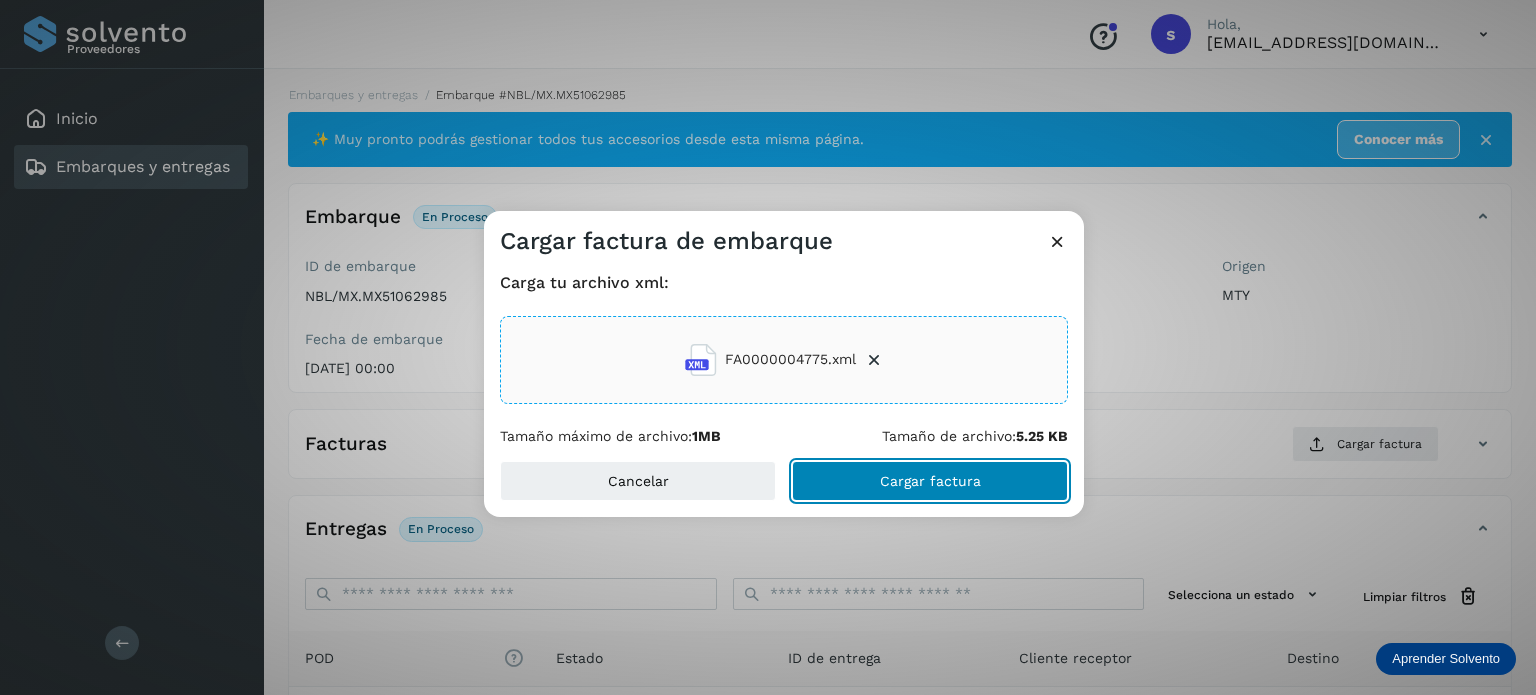 click on "Cargar factura" 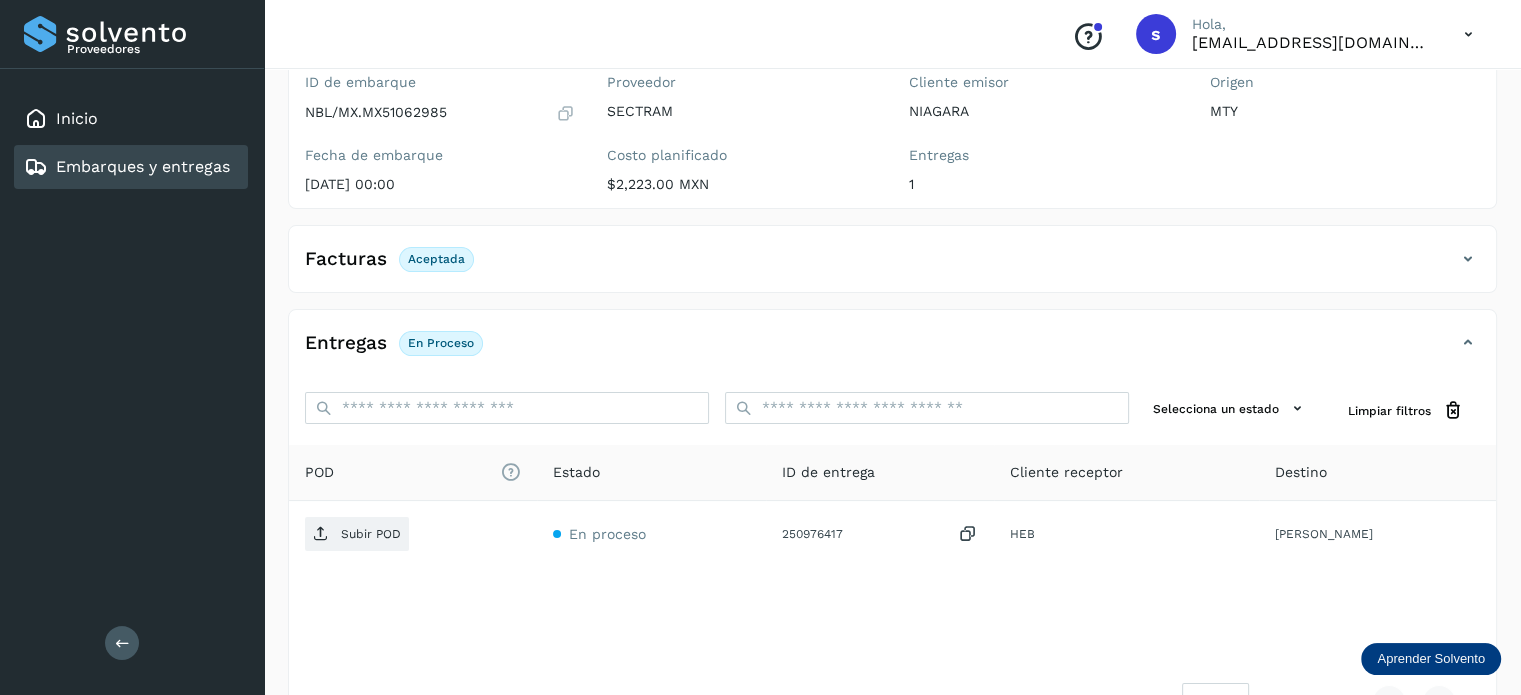 scroll, scrollTop: 244, scrollLeft: 0, axis: vertical 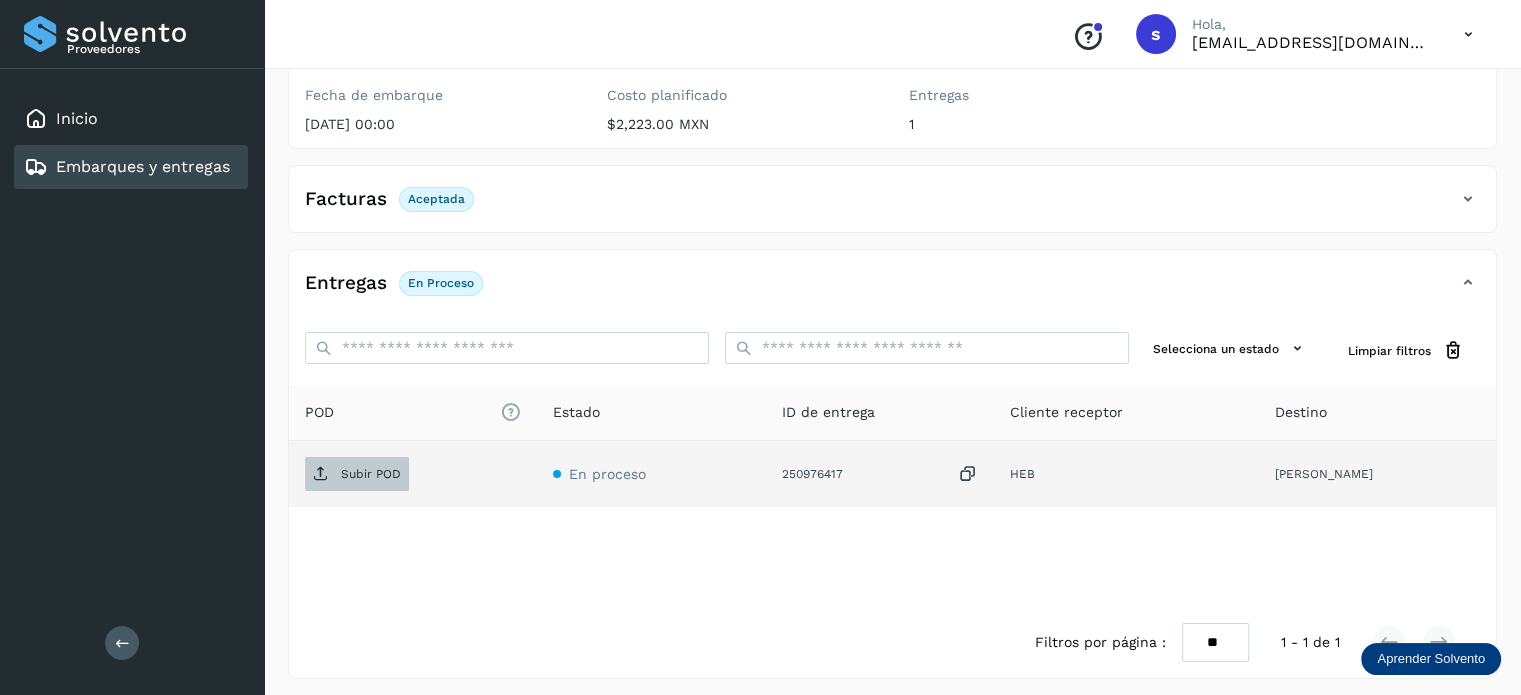 click on "Subir POD" at bounding box center [357, 474] 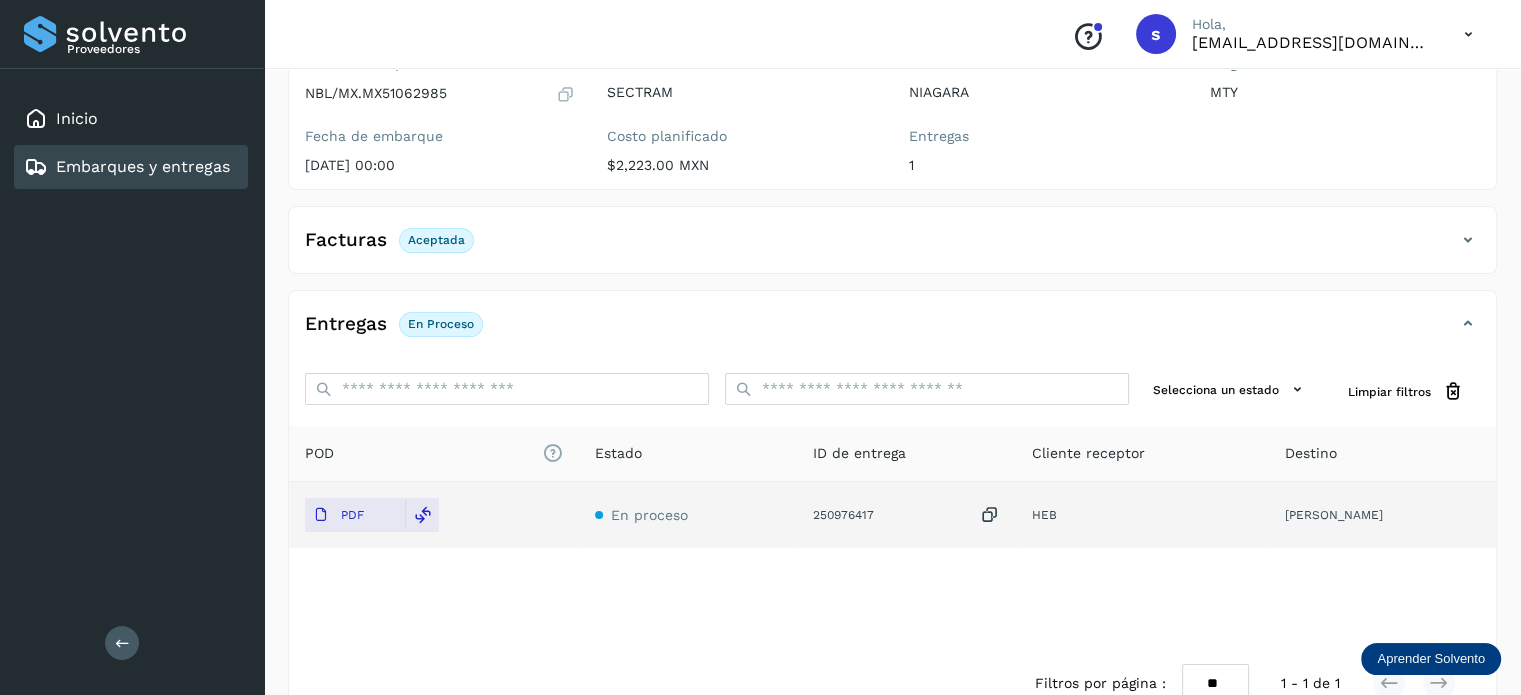 scroll, scrollTop: 0, scrollLeft: 0, axis: both 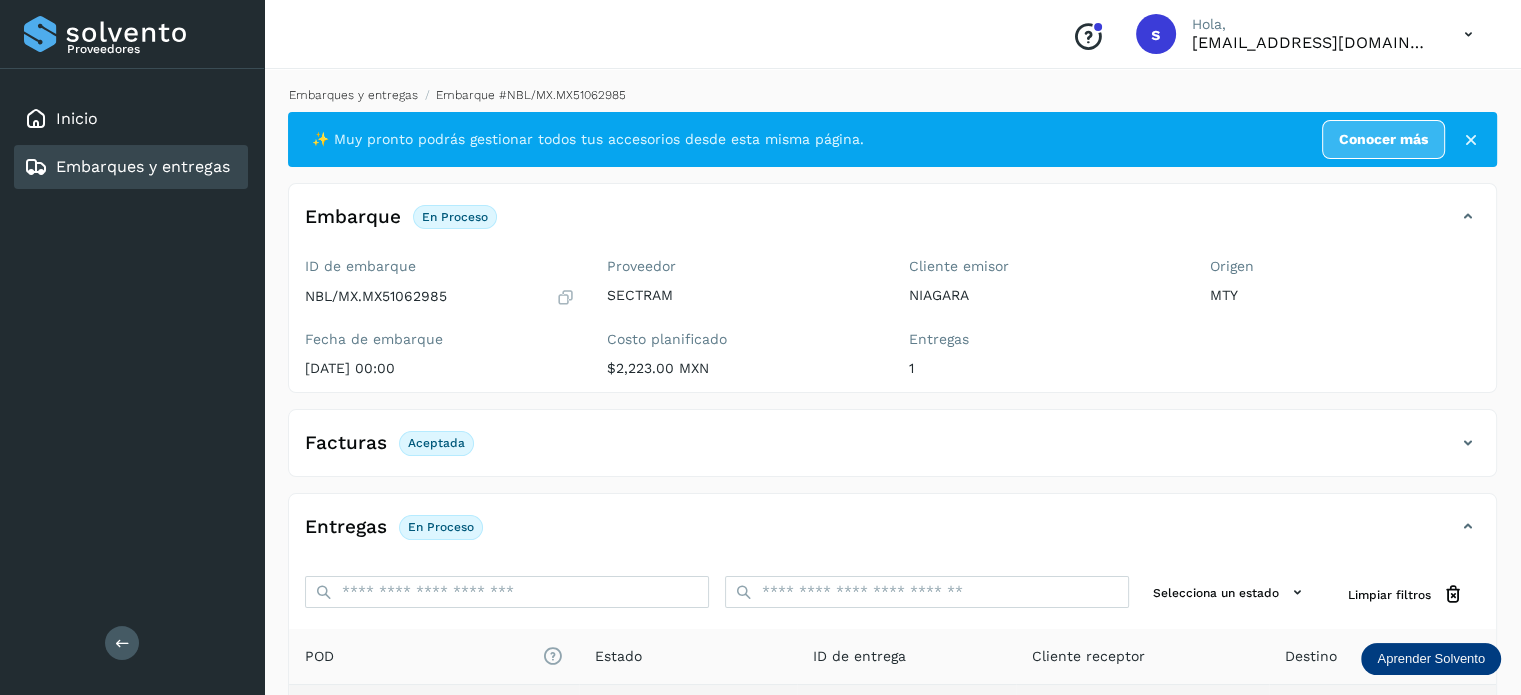 click on "Embarques y entregas" at bounding box center (353, 95) 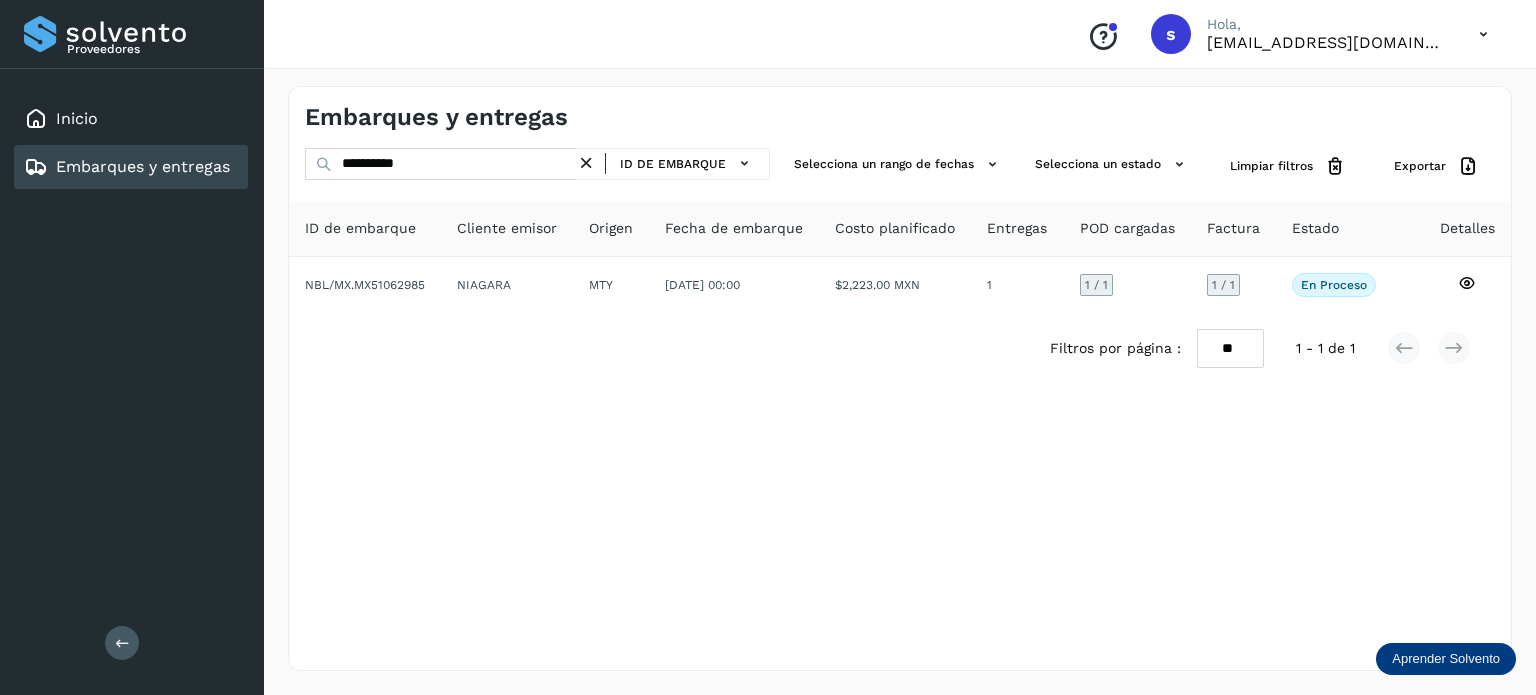 click at bounding box center (586, 163) 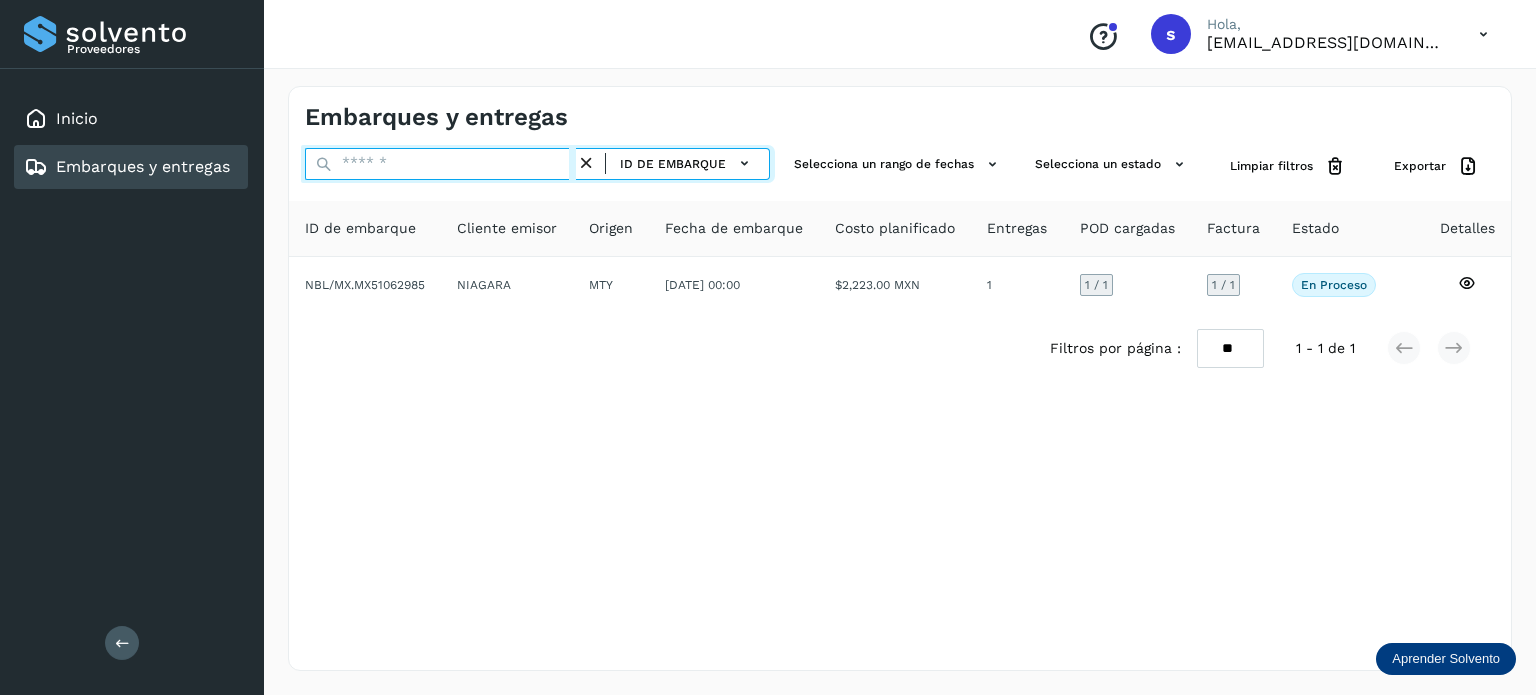 click at bounding box center [440, 164] 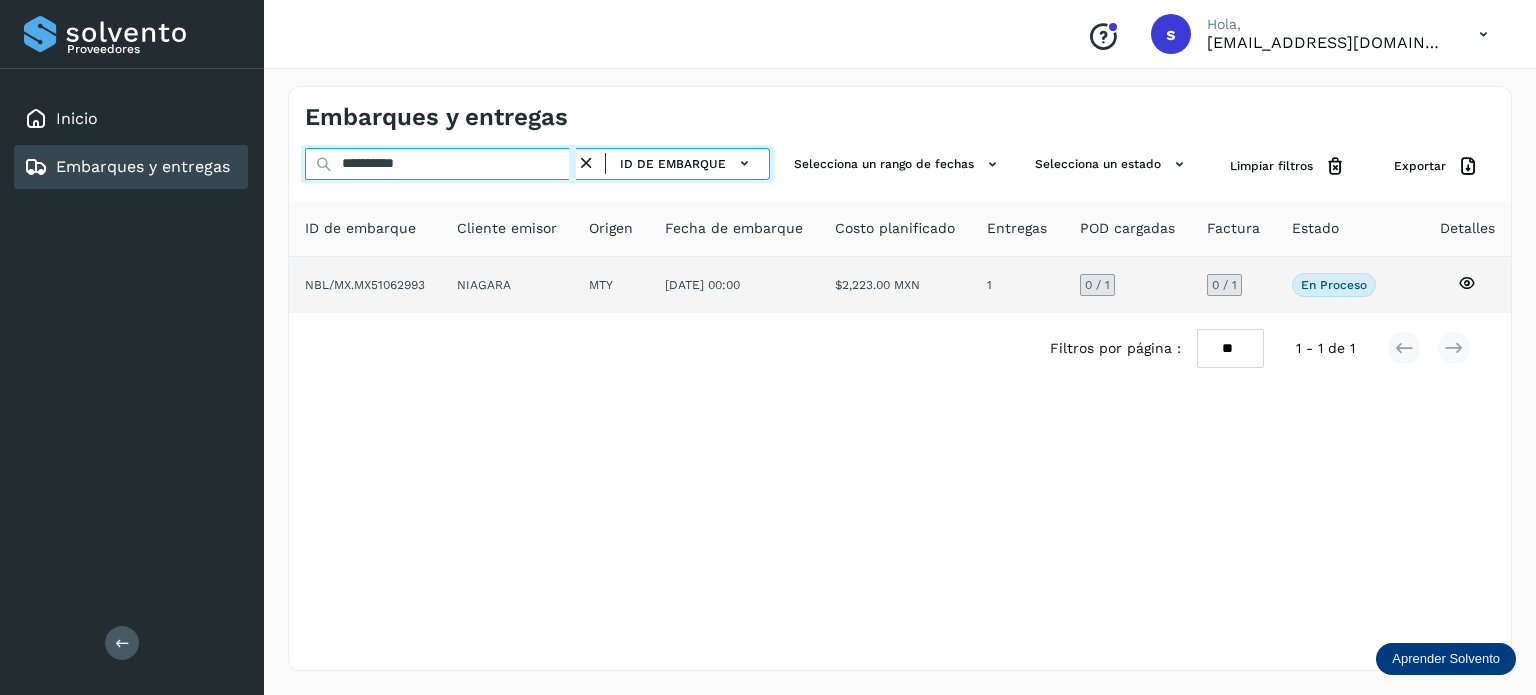 type on "**********" 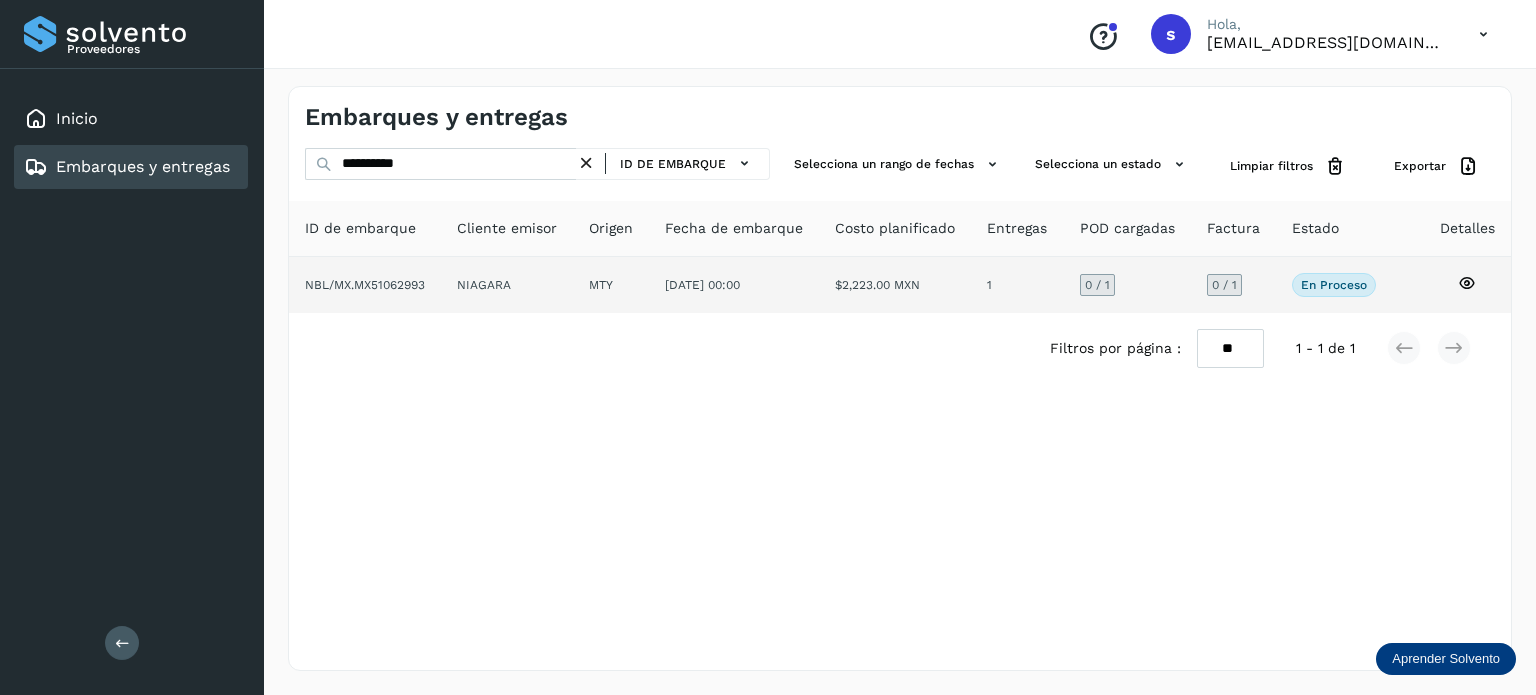 click on "NIAGARA" 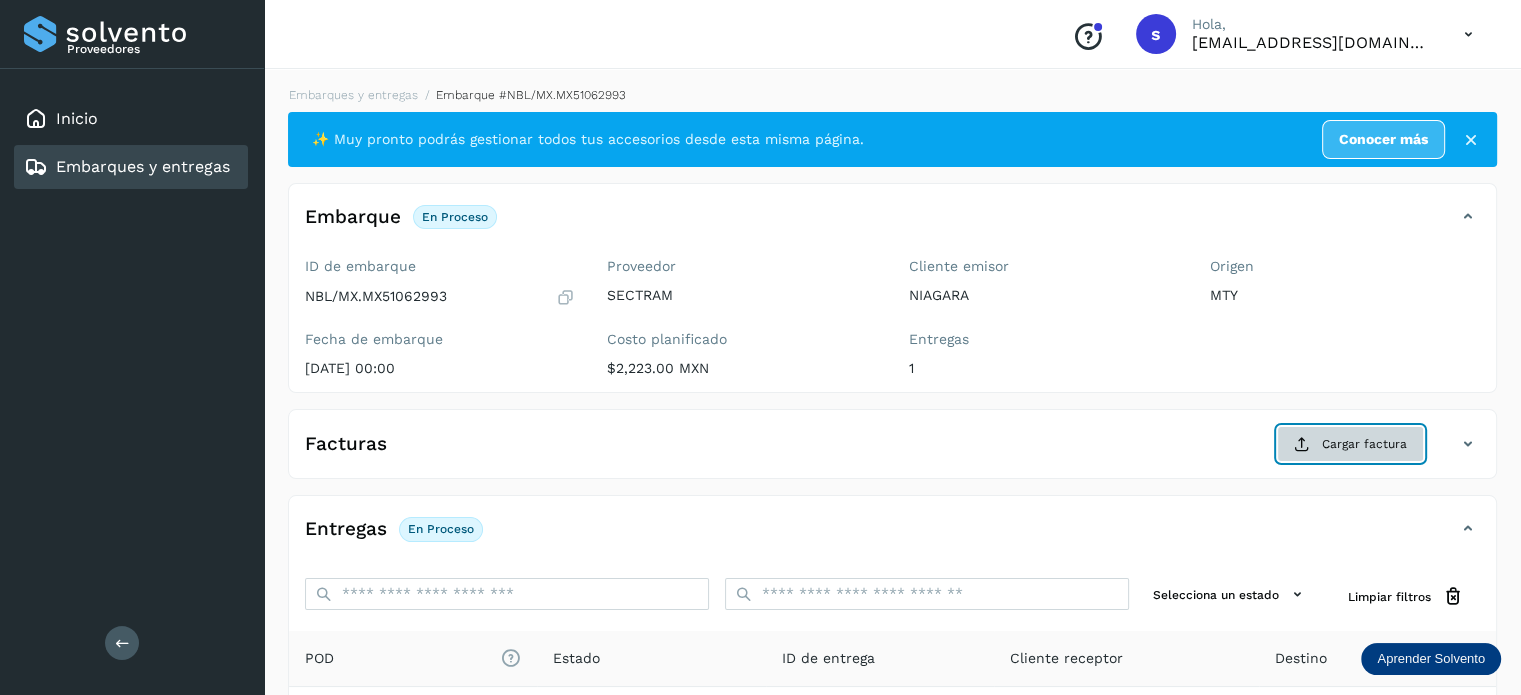 click at bounding box center [1302, 444] 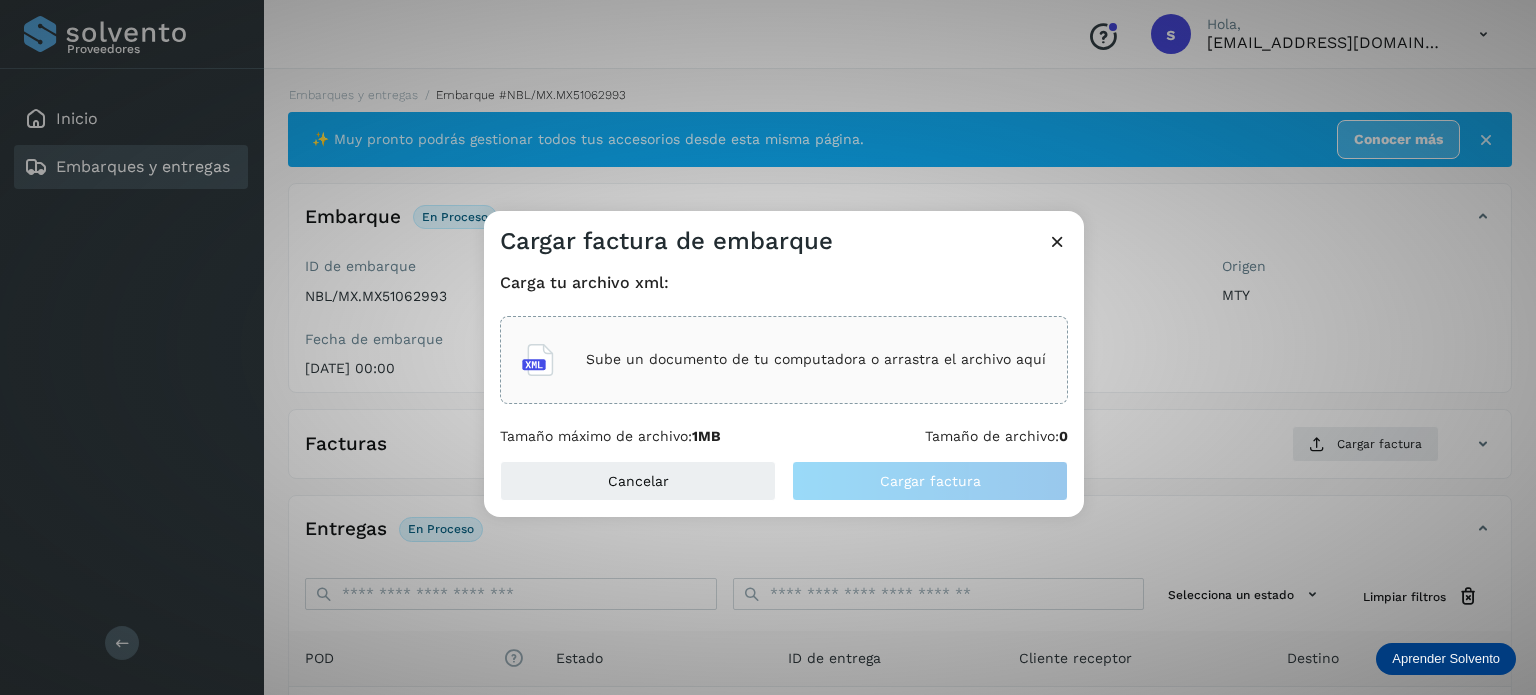 click on "Sube un documento de tu computadora o arrastra el archivo aquí" 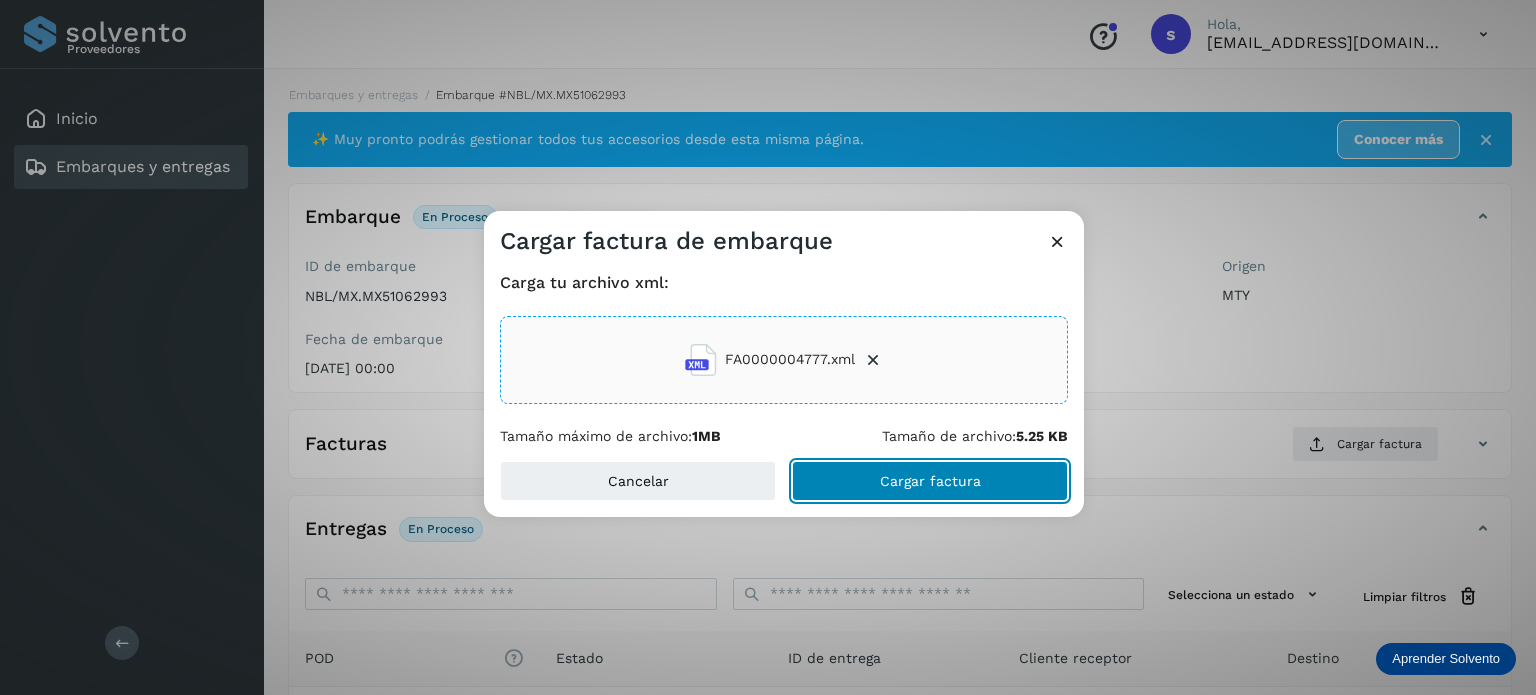 click on "Cargar factura" 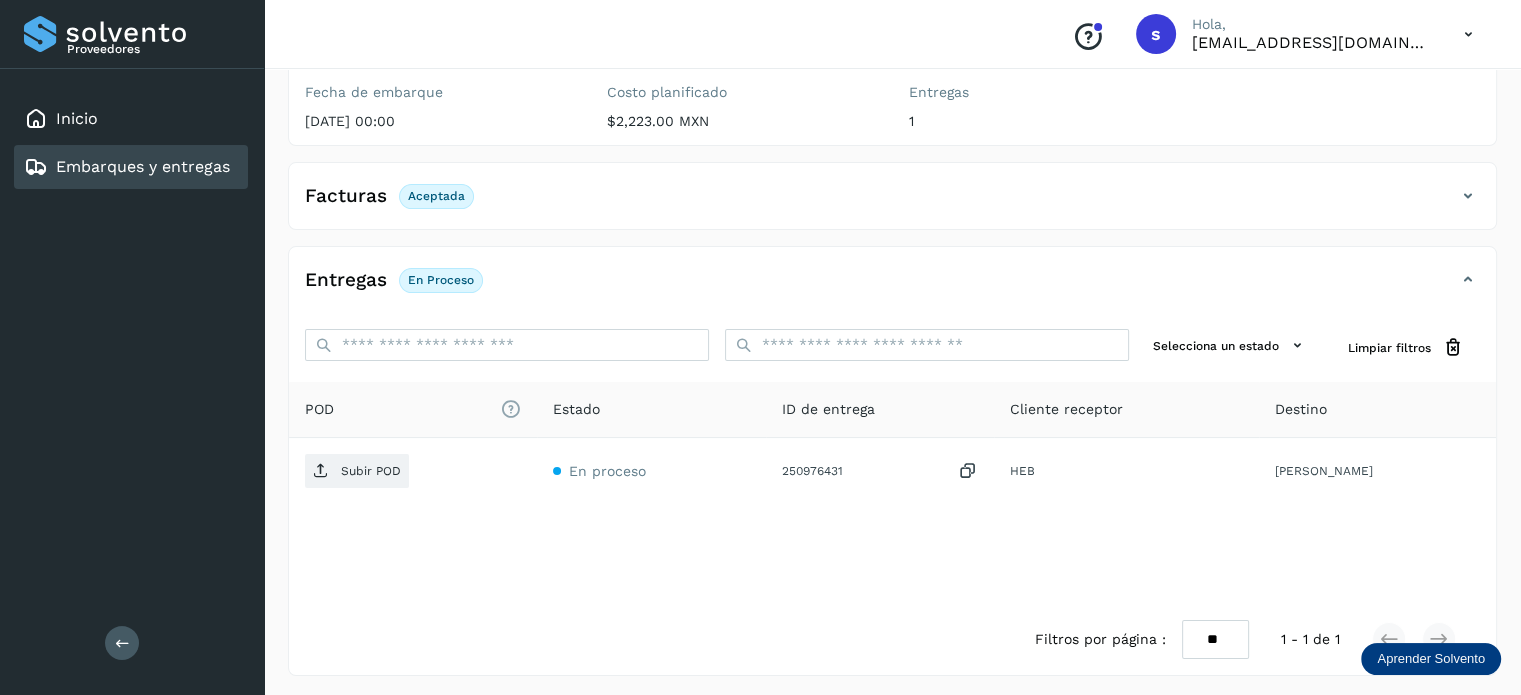 scroll, scrollTop: 250, scrollLeft: 0, axis: vertical 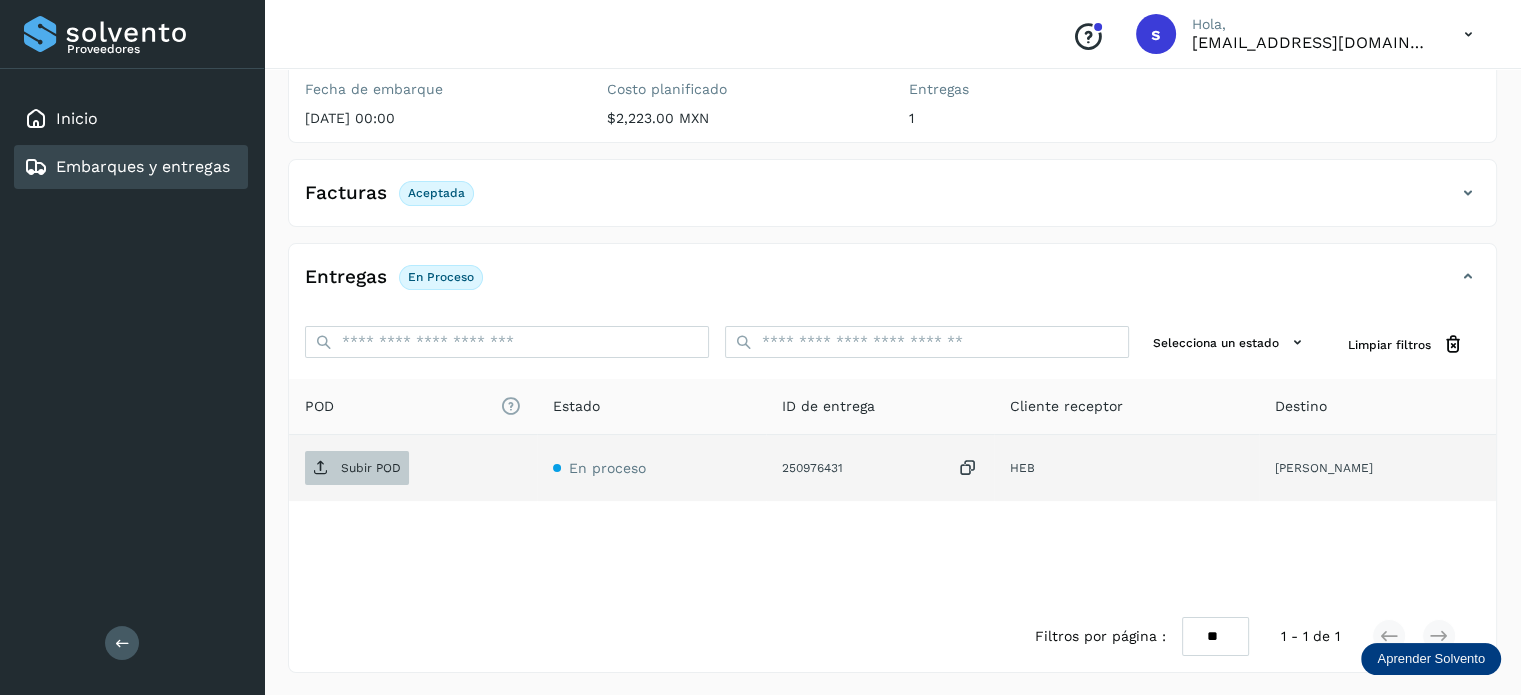 click on "Subir POD" at bounding box center [371, 468] 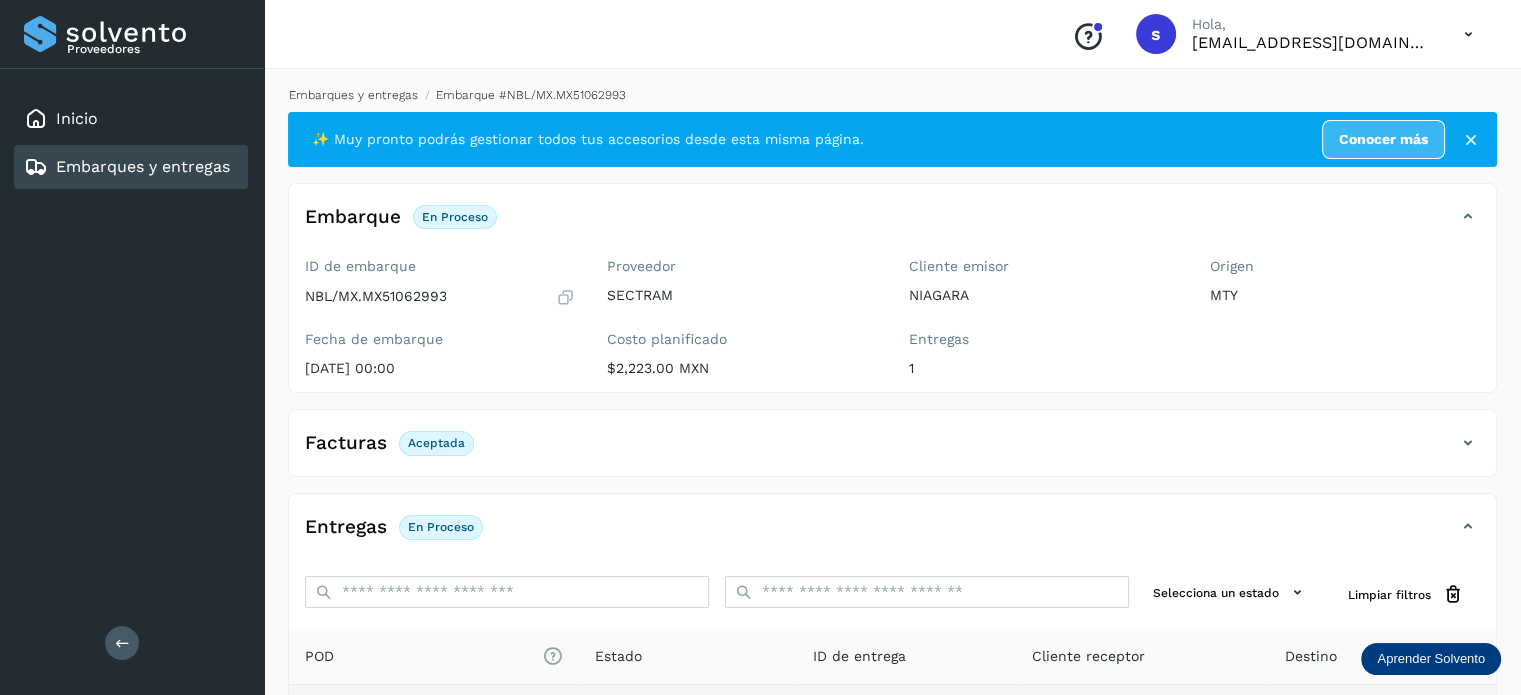 click on "Embarques y entregas" at bounding box center [353, 95] 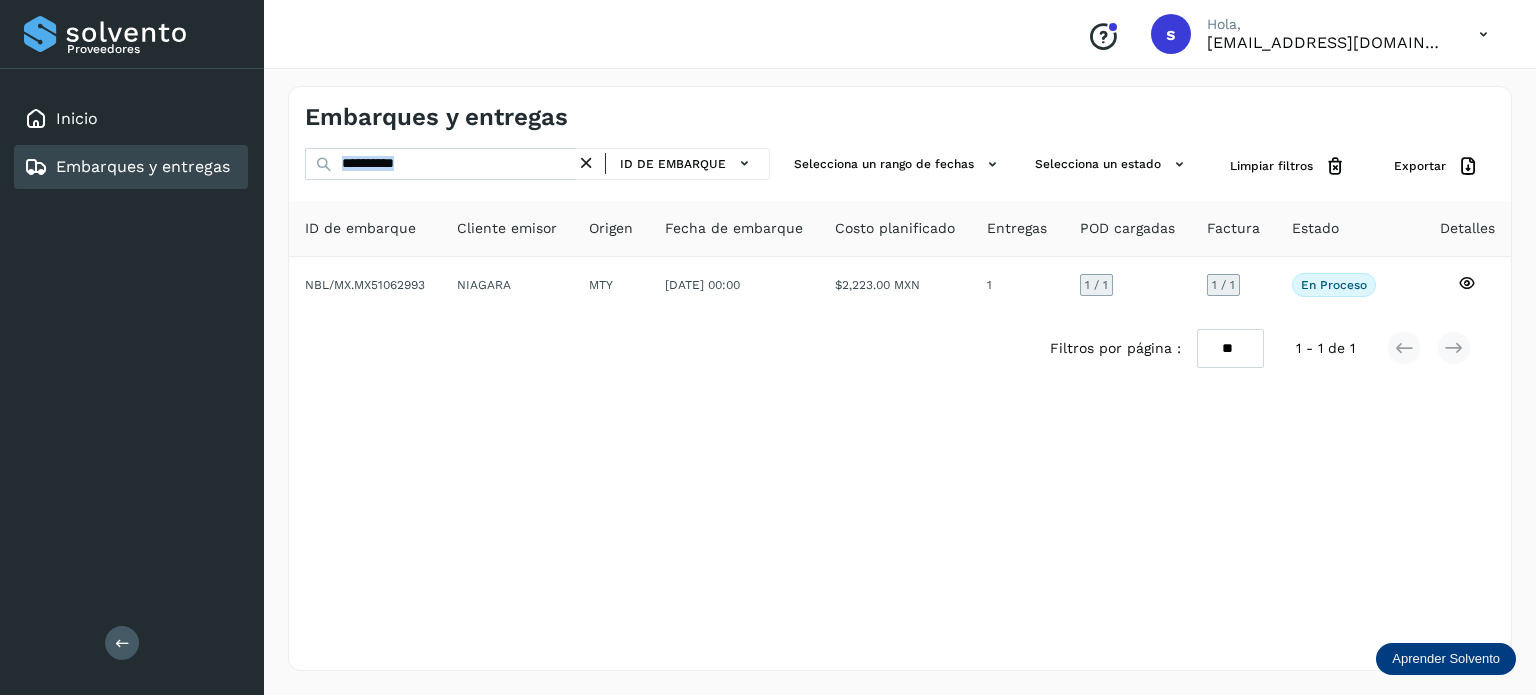 drag, startPoint x: 595, startPoint y: 166, endPoint x: 509, endPoint y: 151, distance: 87.29834 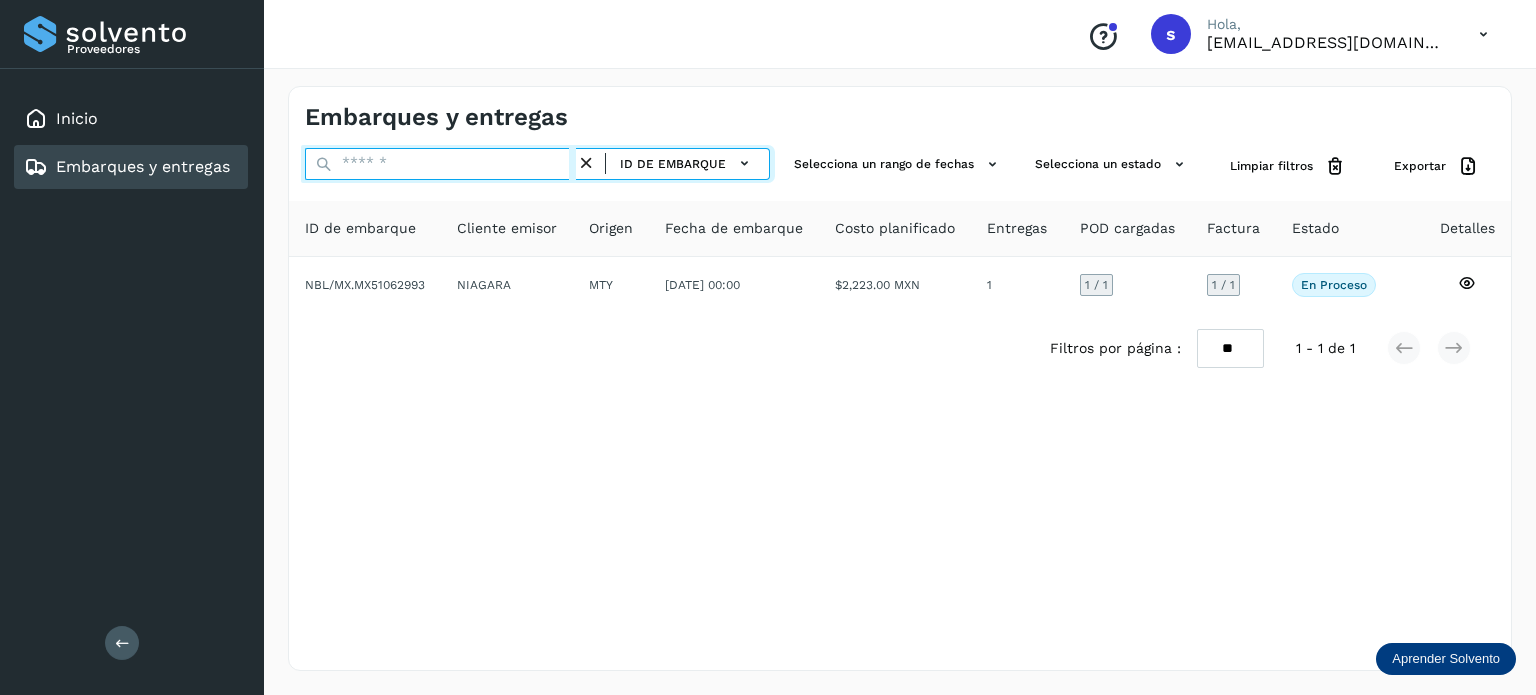 click at bounding box center [440, 164] 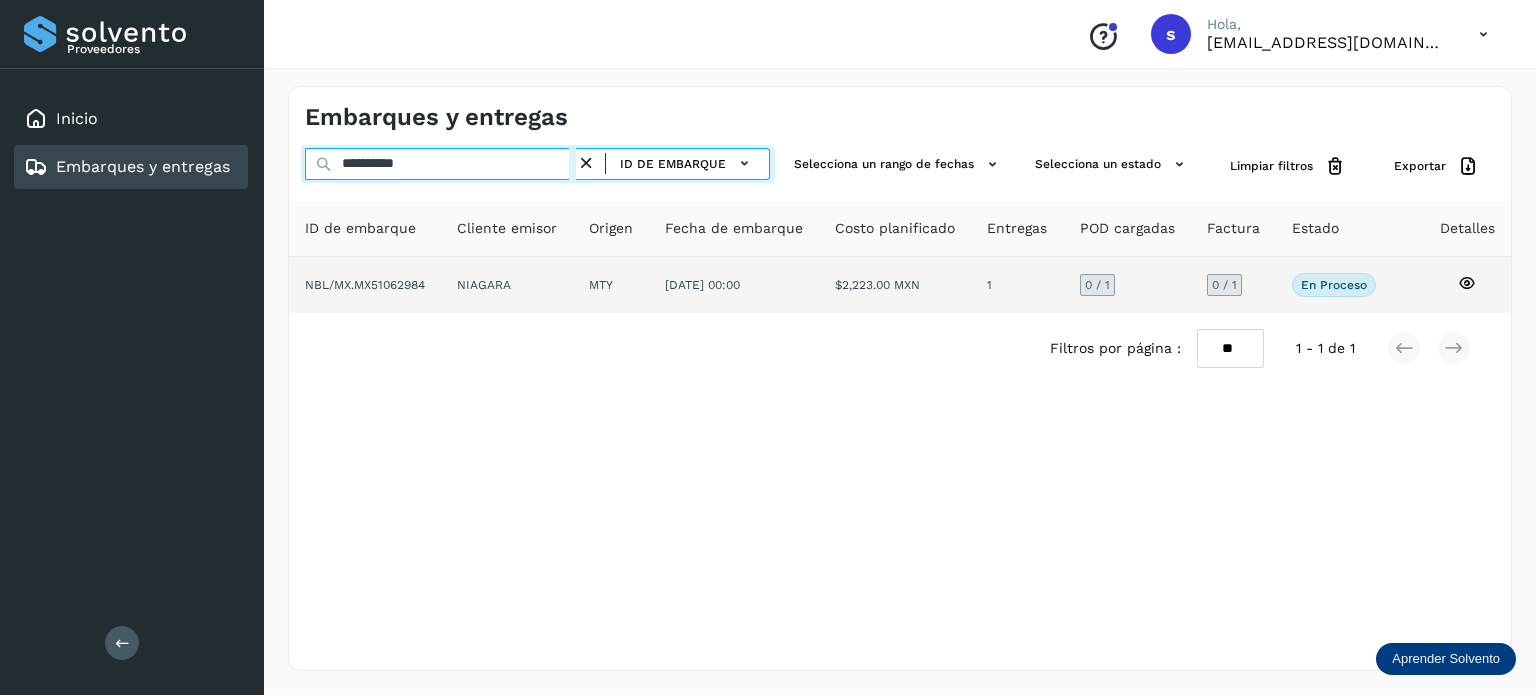type on "**********" 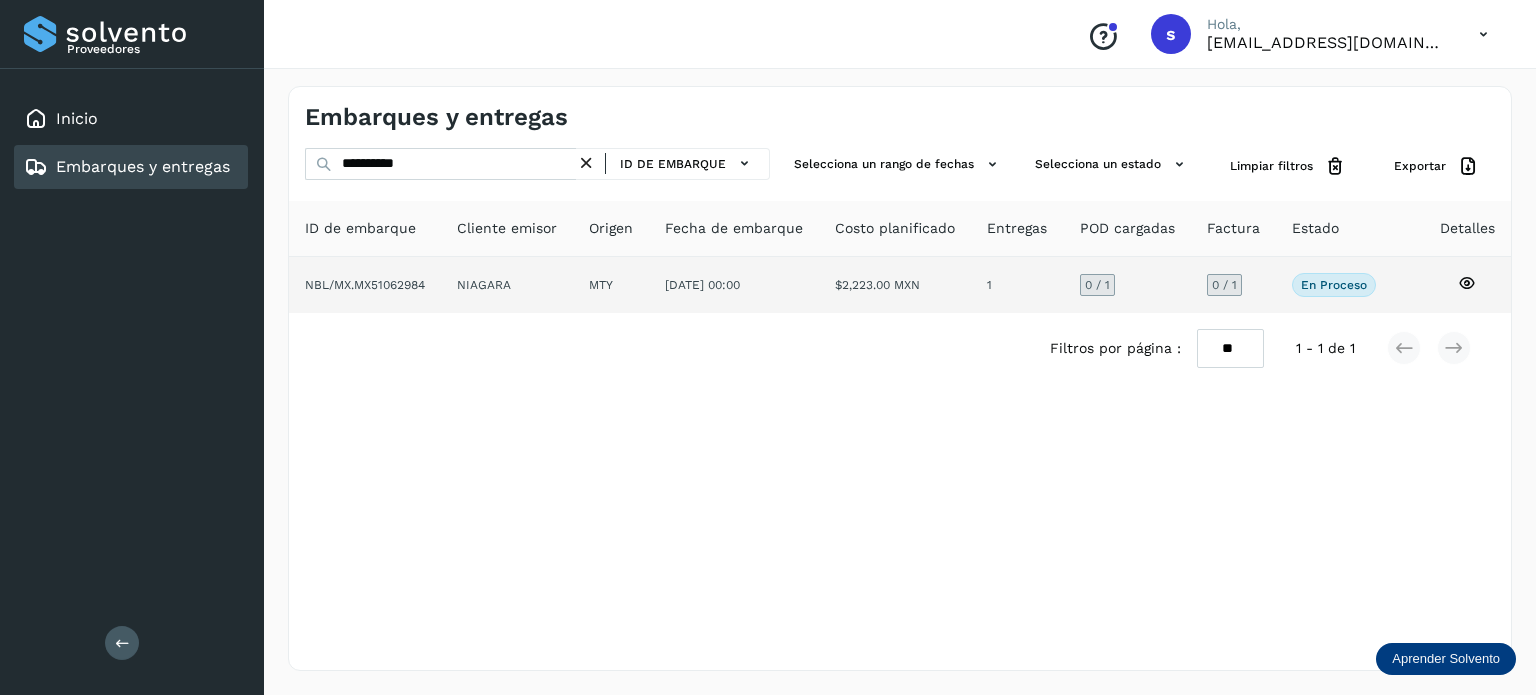 click on "NBL/MX.MX51062984" 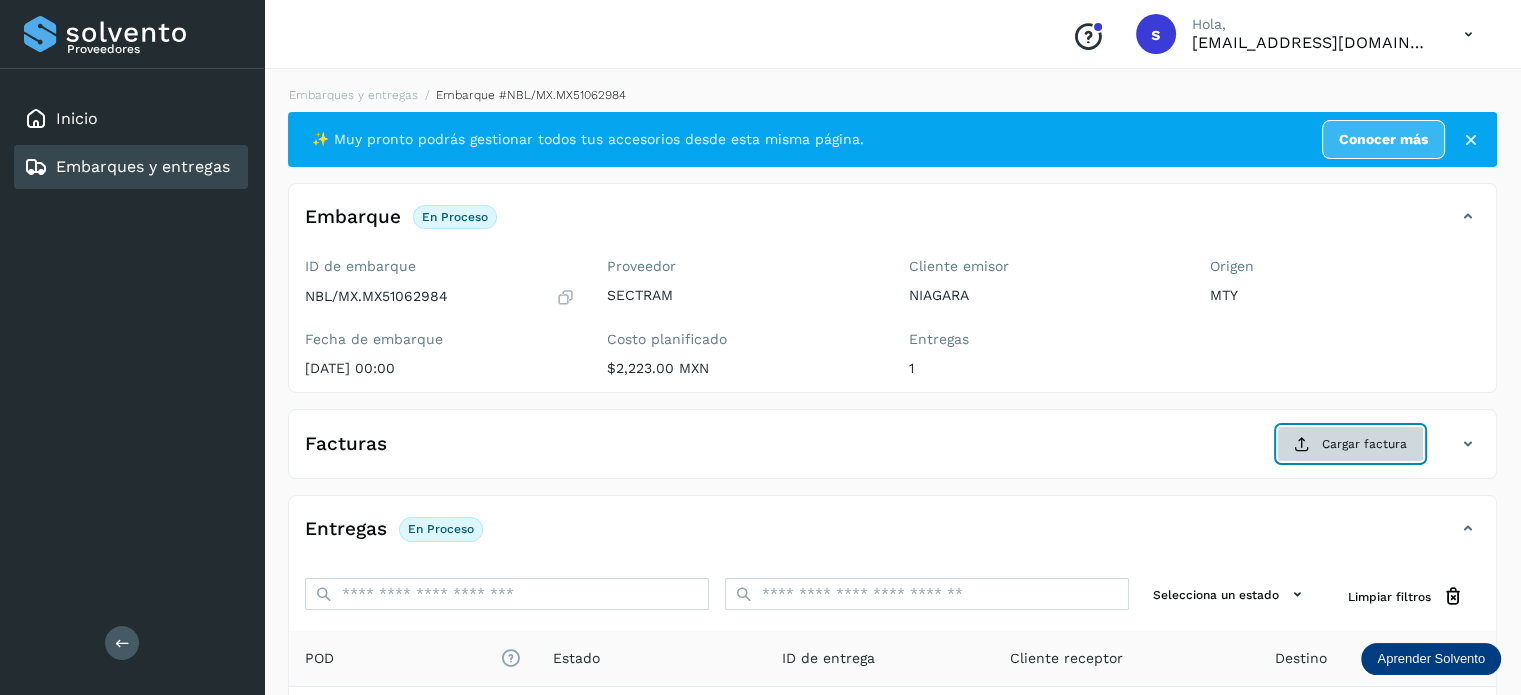click on "Cargar factura" 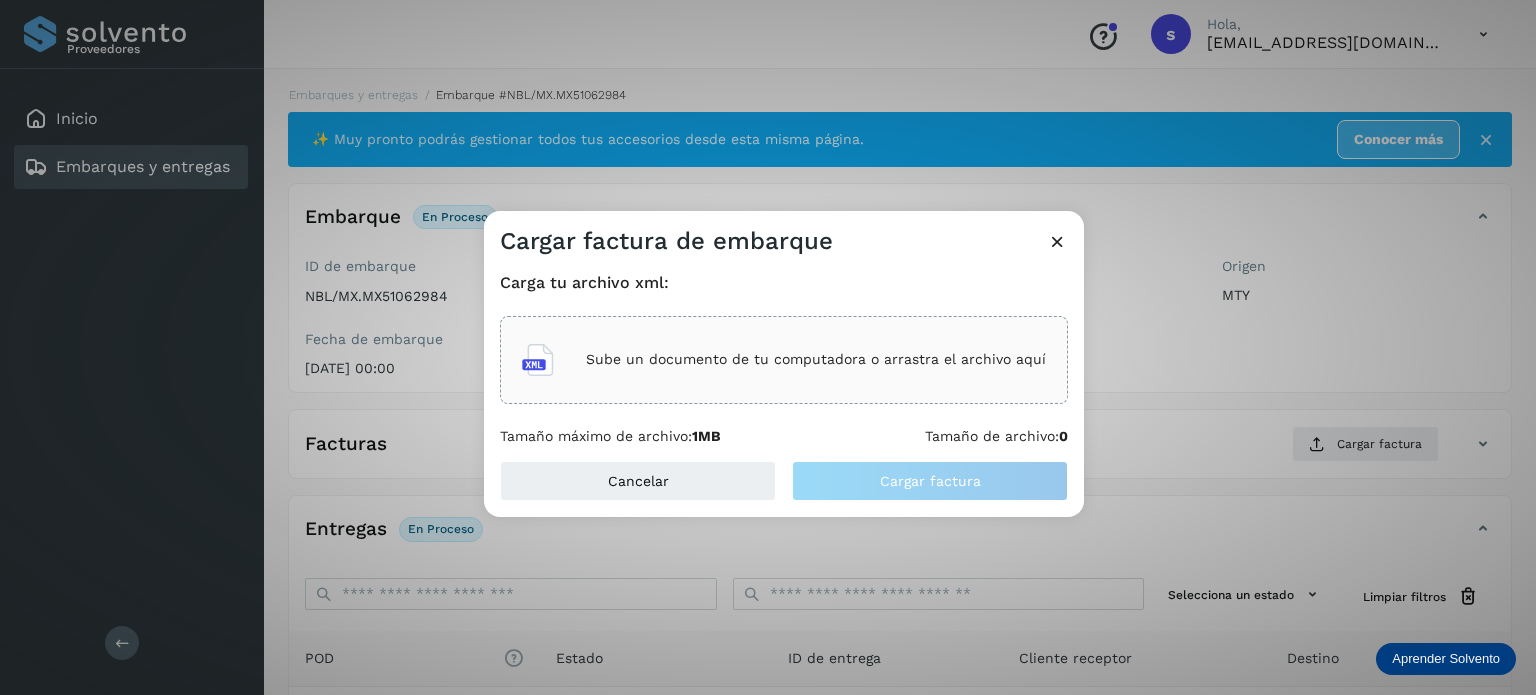 click on "Sube un documento de tu computadora o arrastra el archivo aquí" at bounding box center (816, 359) 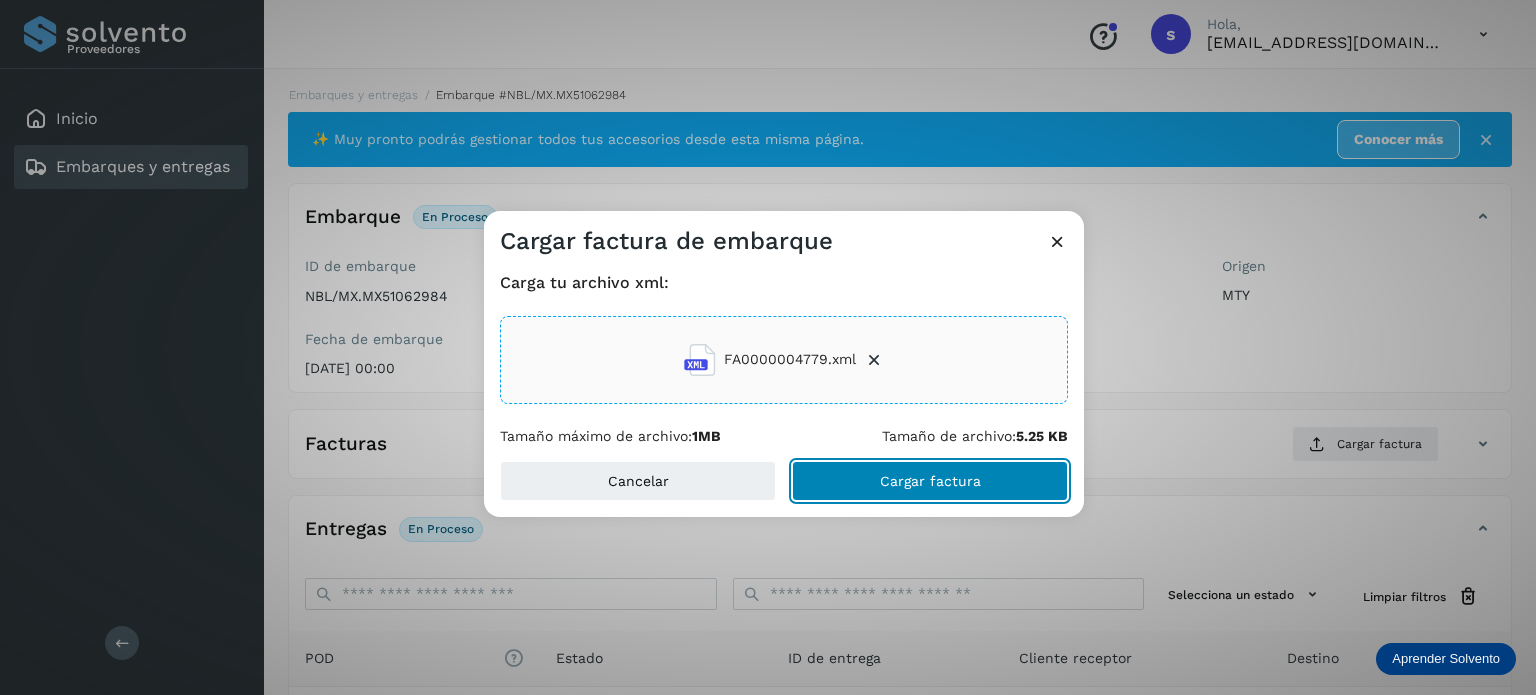 click on "Cargar factura" 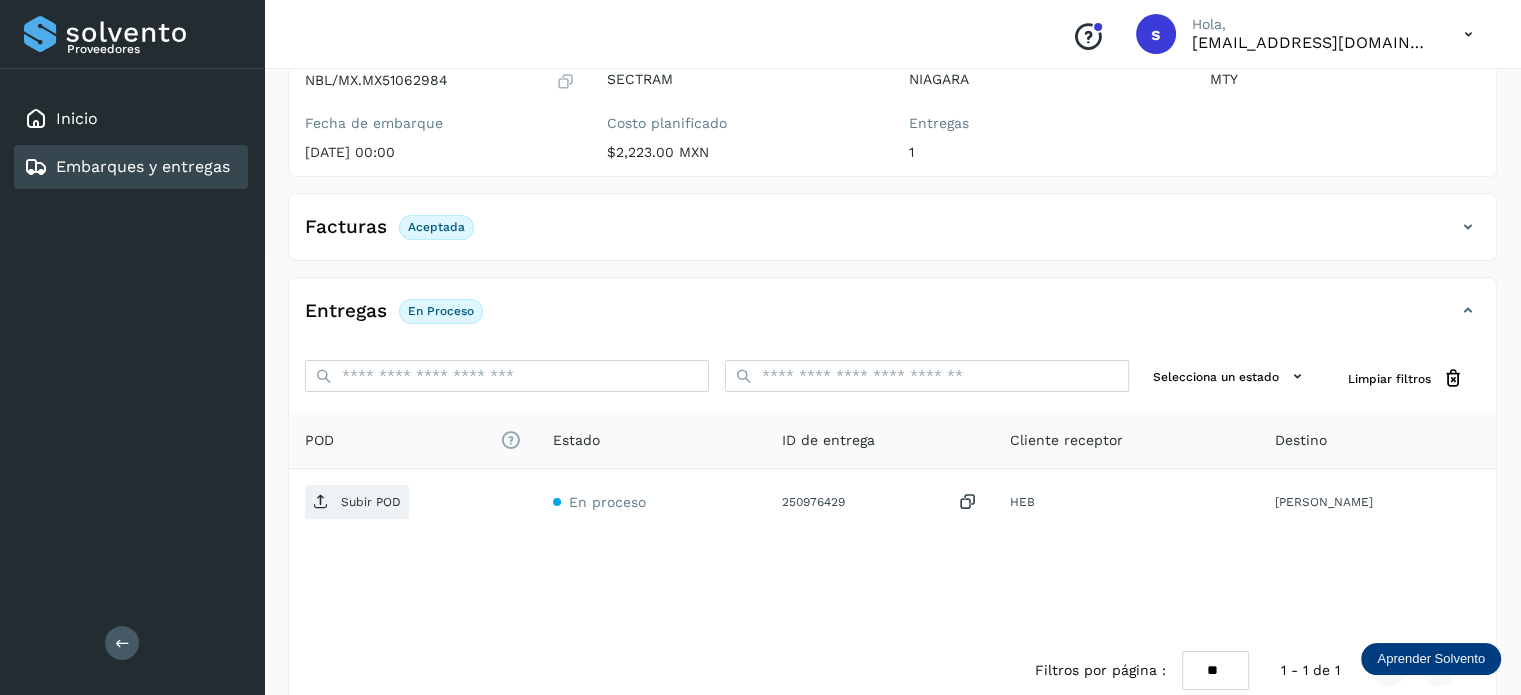 scroll, scrollTop: 250, scrollLeft: 0, axis: vertical 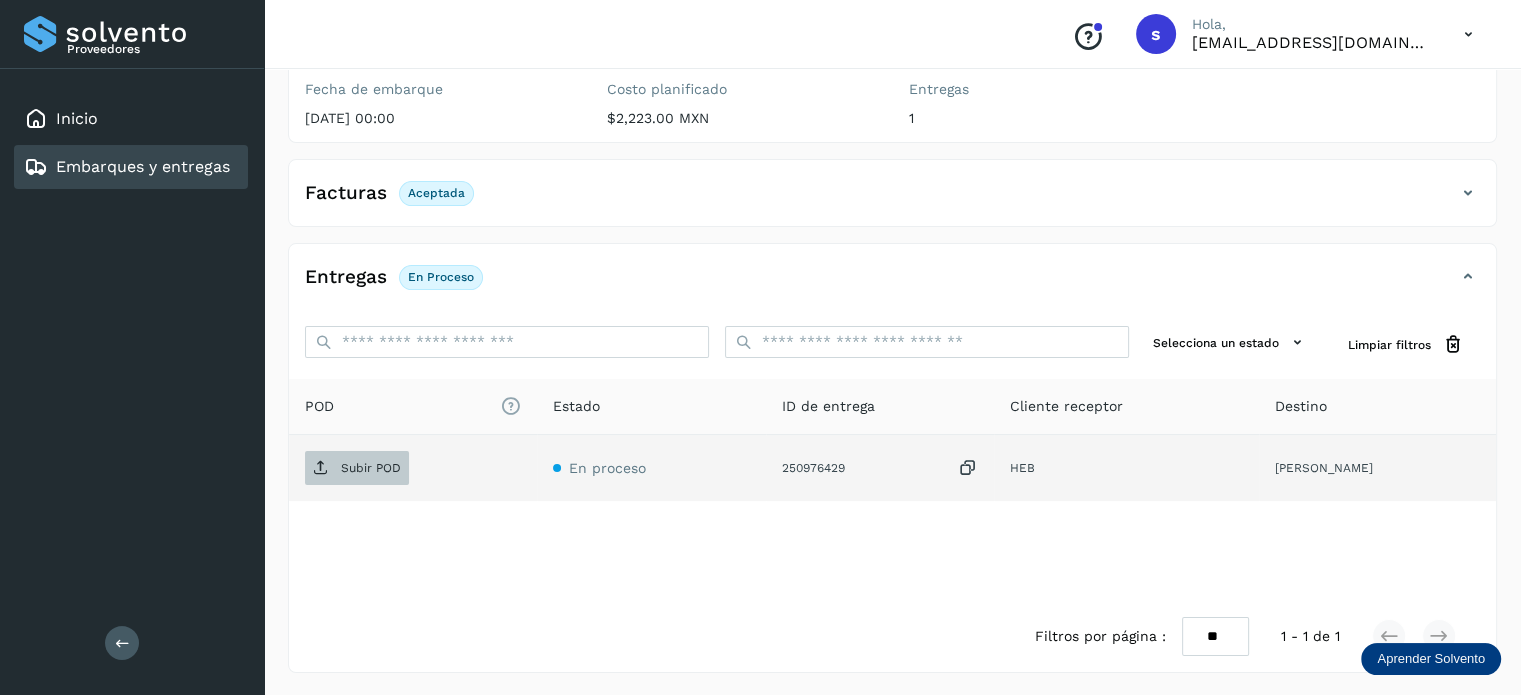 click on "Subir POD" at bounding box center (357, 468) 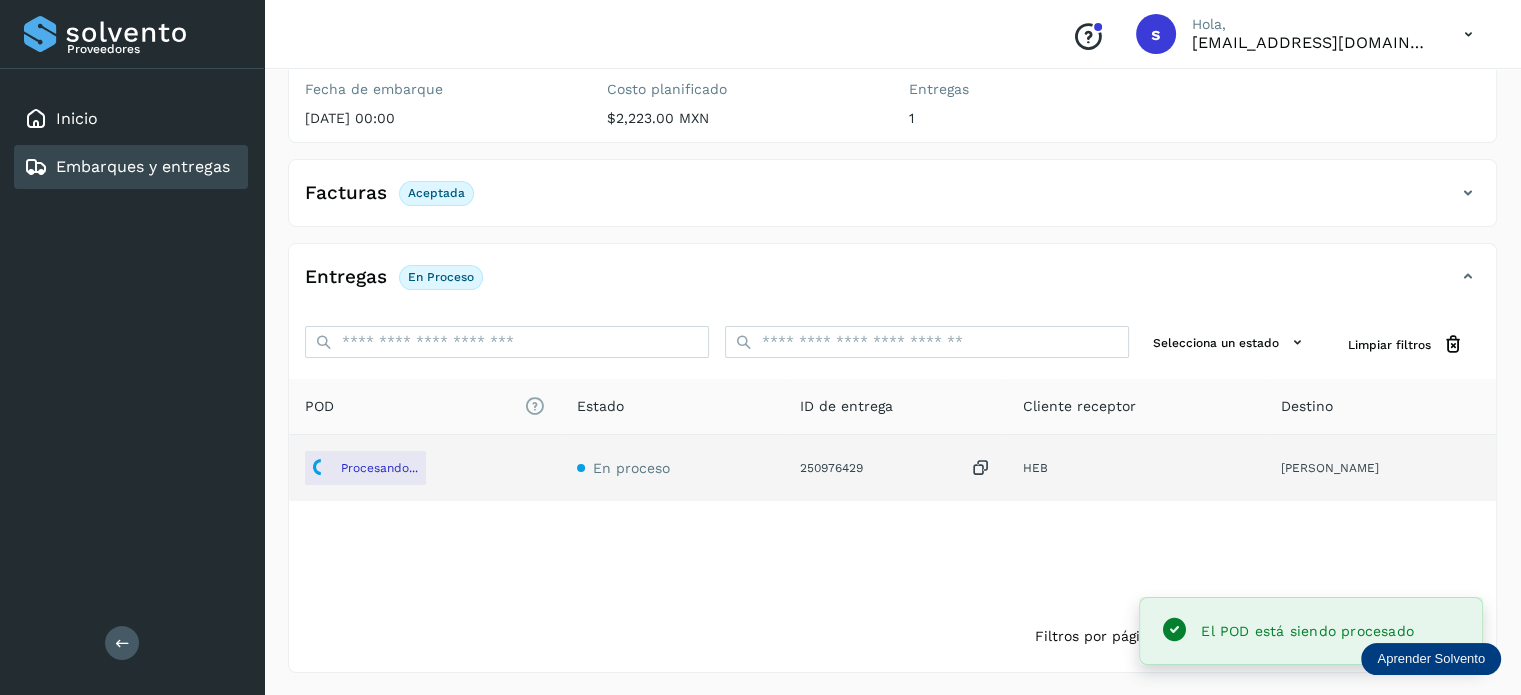 scroll, scrollTop: 0, scrollLeft: 0, axis: both 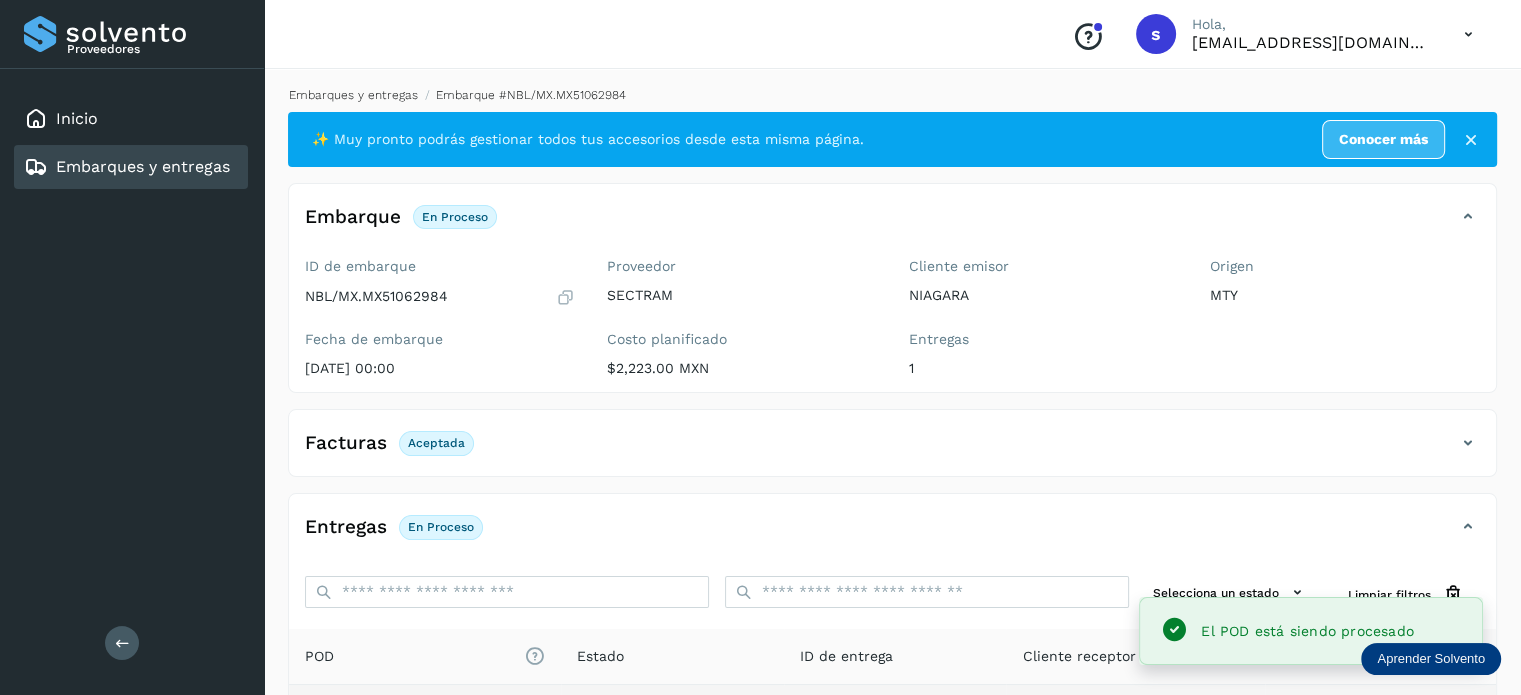 click on "Embarques y entregas" at bounding box center (353, 95) 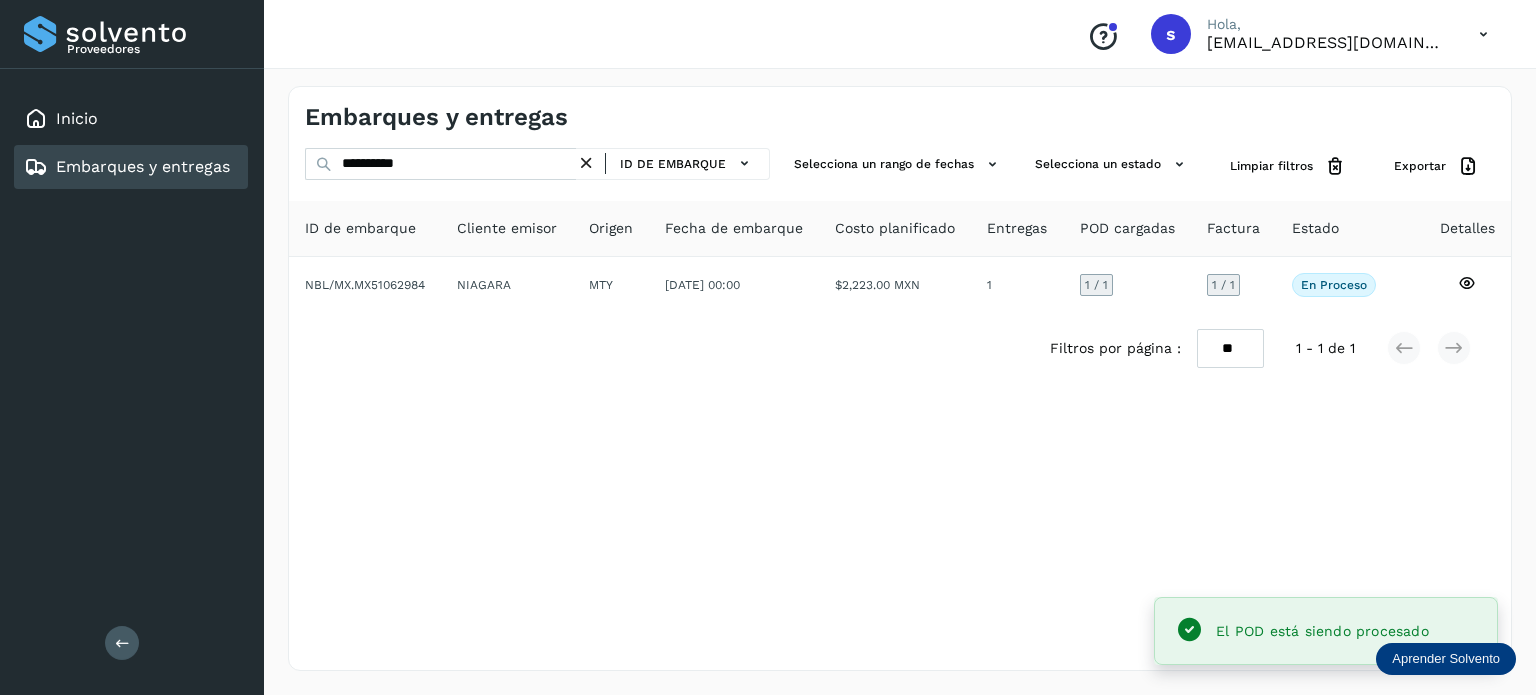 click at bounding box center (586, 163) 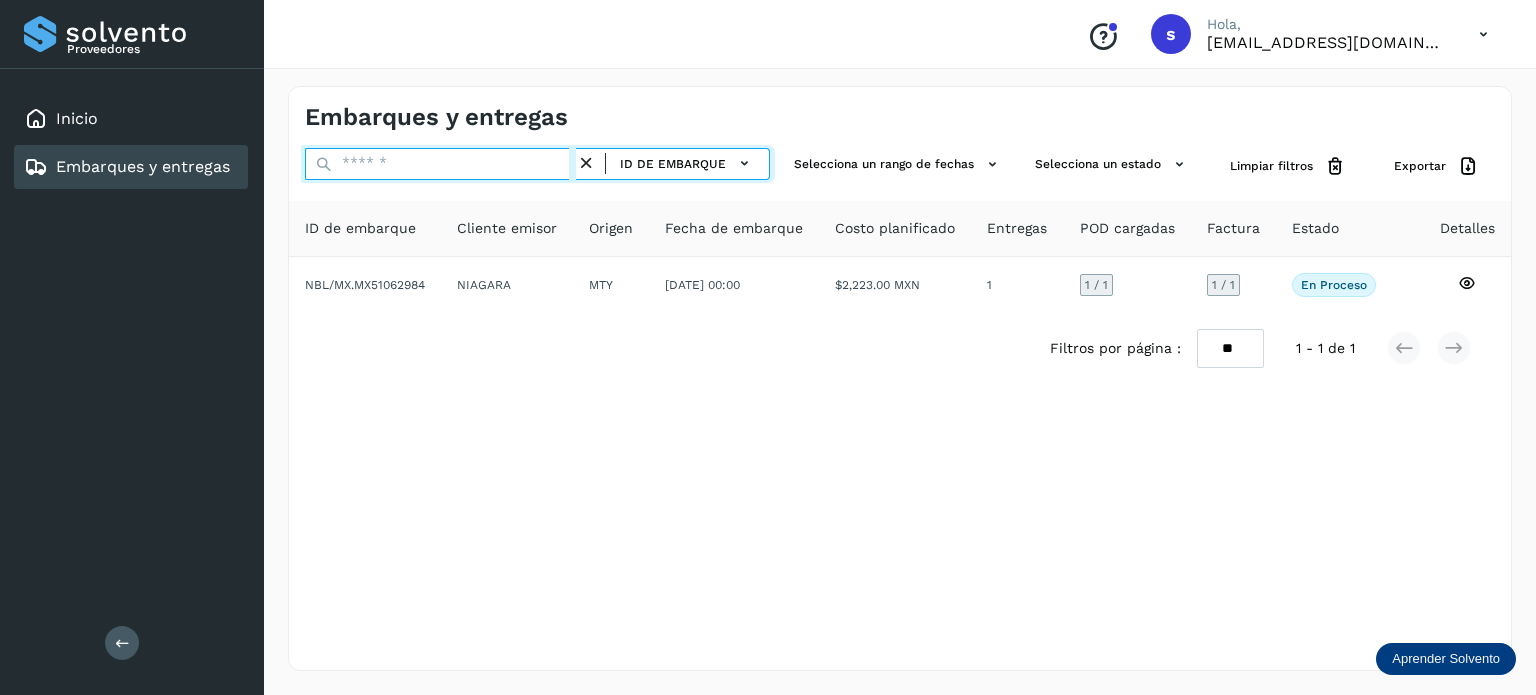 click at bounding box center (440, 164) 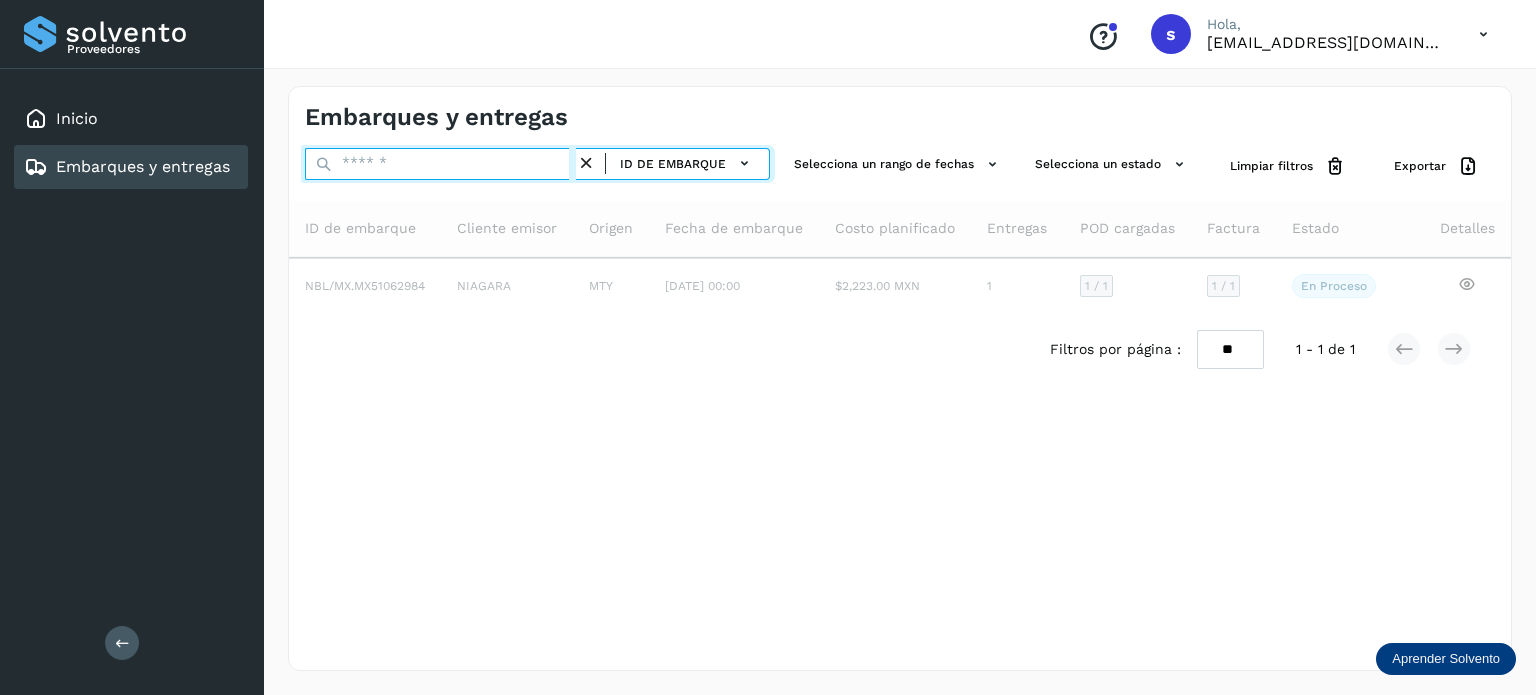 paste on "**********" 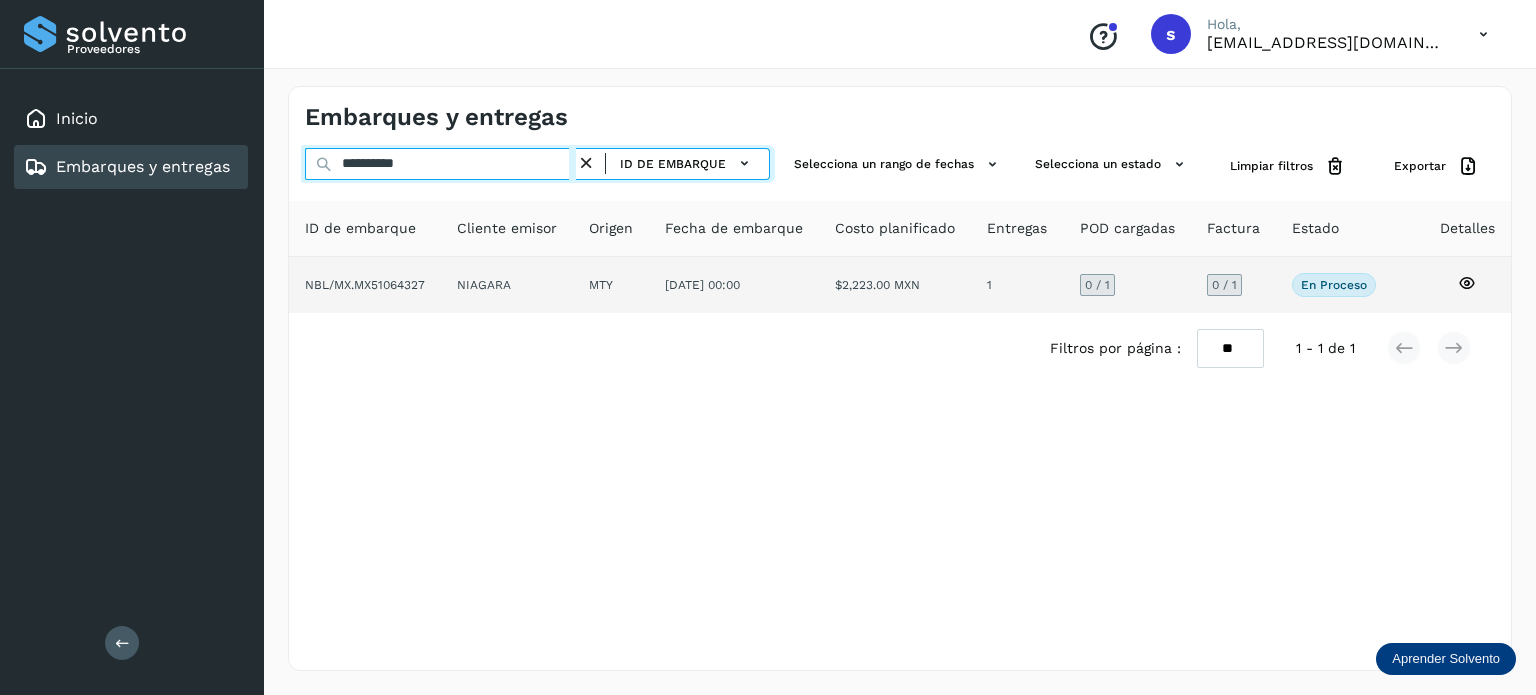 type on "**********" 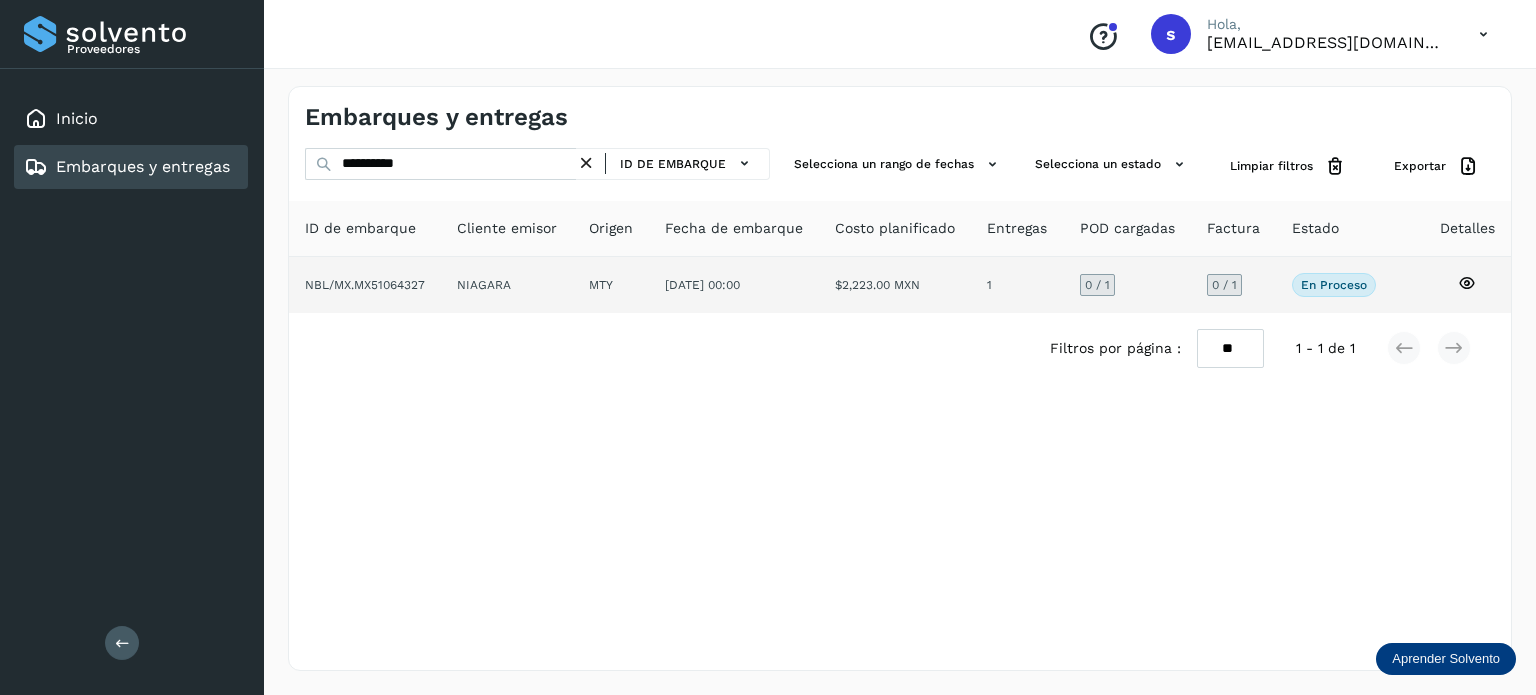 click on "NIAGARA" 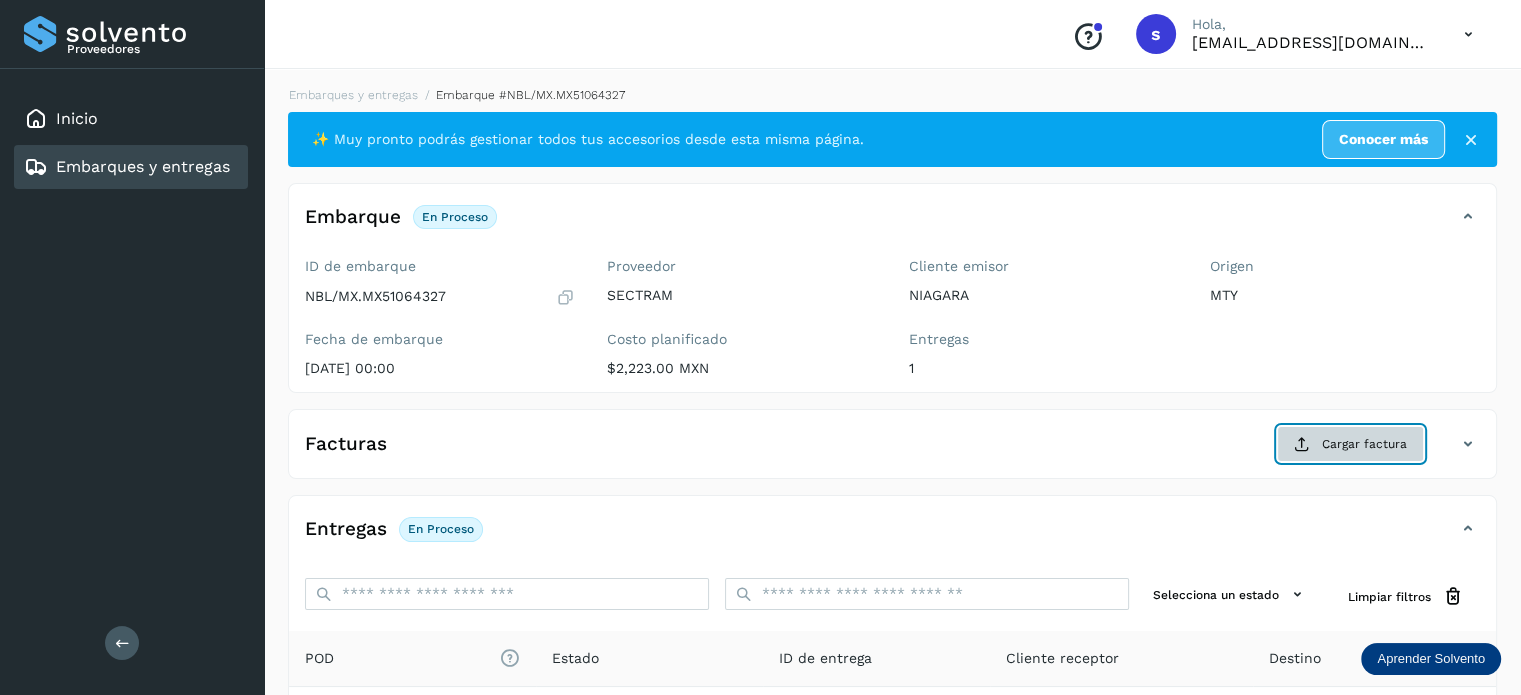 click on "Cargar factura" at bounding box center [1350, 444] 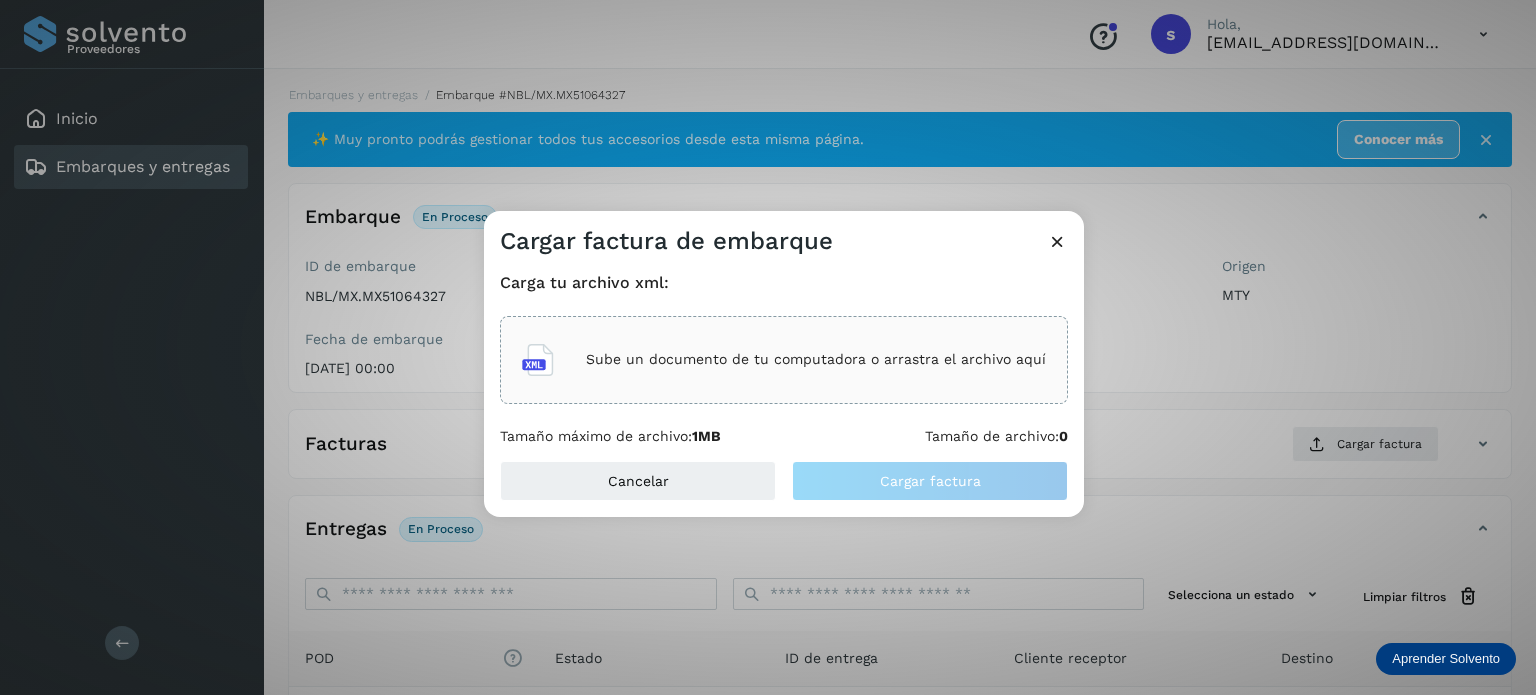 click on "Sube un documento de tu computadora o arrastra el archivo aquí" at bounding box center [784, 360] 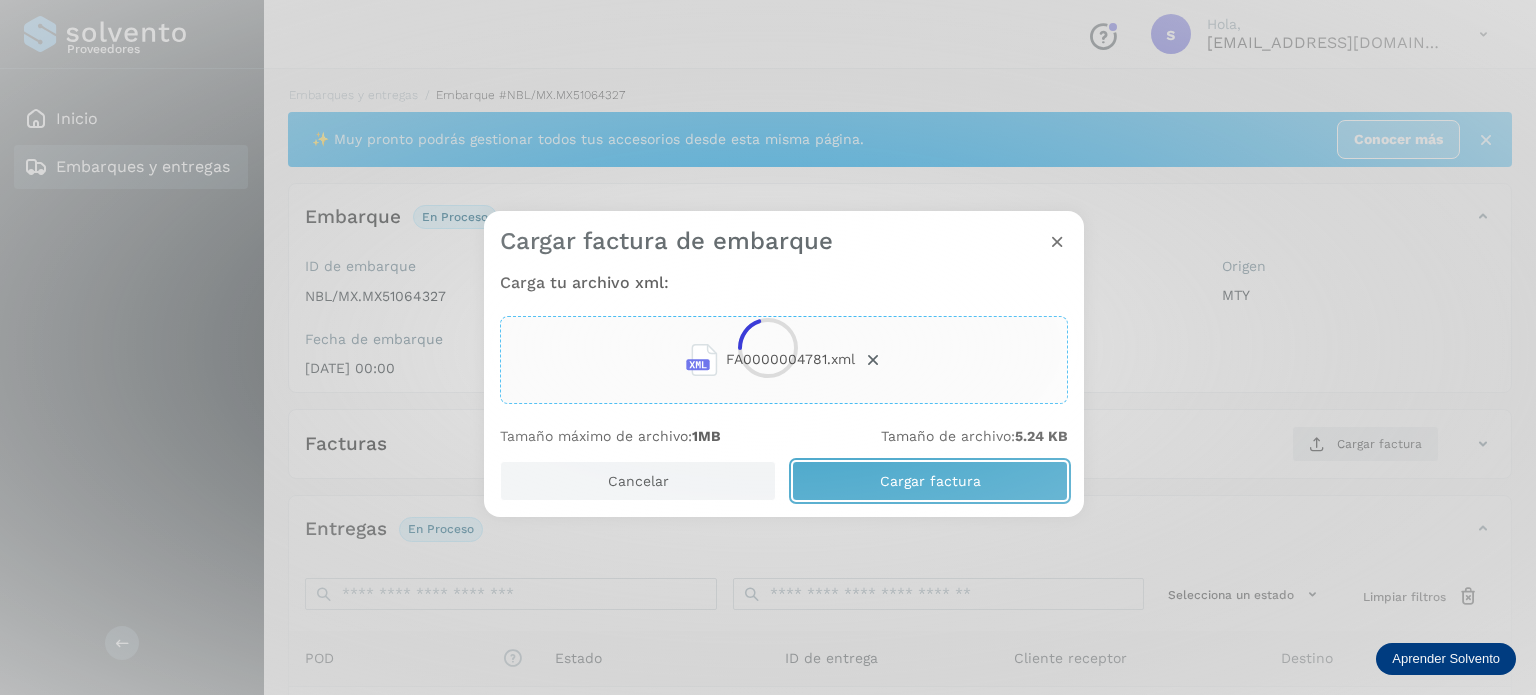 click on "Proveedores Inicio Embarques y entregas Salir
Conoce nuestros beneficios
s Hola, [EMAIL_ADDRESS][DOMAIN_NAME] Embarques y entregas Embarque #NBL/MX.MX51064327  ✨ Muy pronto podrás gestionar todos tus accesorios desde esta misma página. Conocer más Embarque En proceso
Verifica el estado de la factura o entregas asociadas a este embarque
ID de embarque NBL/MX.MX51064327 Fecha de embarque [DATE] 00:00 Proveedor SECTRAM Costo planificado  $2,223.00 MXN  Cliente emisor NIAGARA Entregas 1 Origen MTY Facturas Cargar factura Aún no has subido ninguna factura Cargar factura de embarque Carga tu archivo xml: FA0000004781.xml Tamaño máximo de archivo:  1MB Tamaño de archivo:  5.24 KB Cancelar Cargar factura Entregas En proceso Selecciona un estado Limpiar filtros POD
El tamaño máximo de archivo es de 20 Mb.
Estado ID de entrega Cliente receptor Destino 107616" 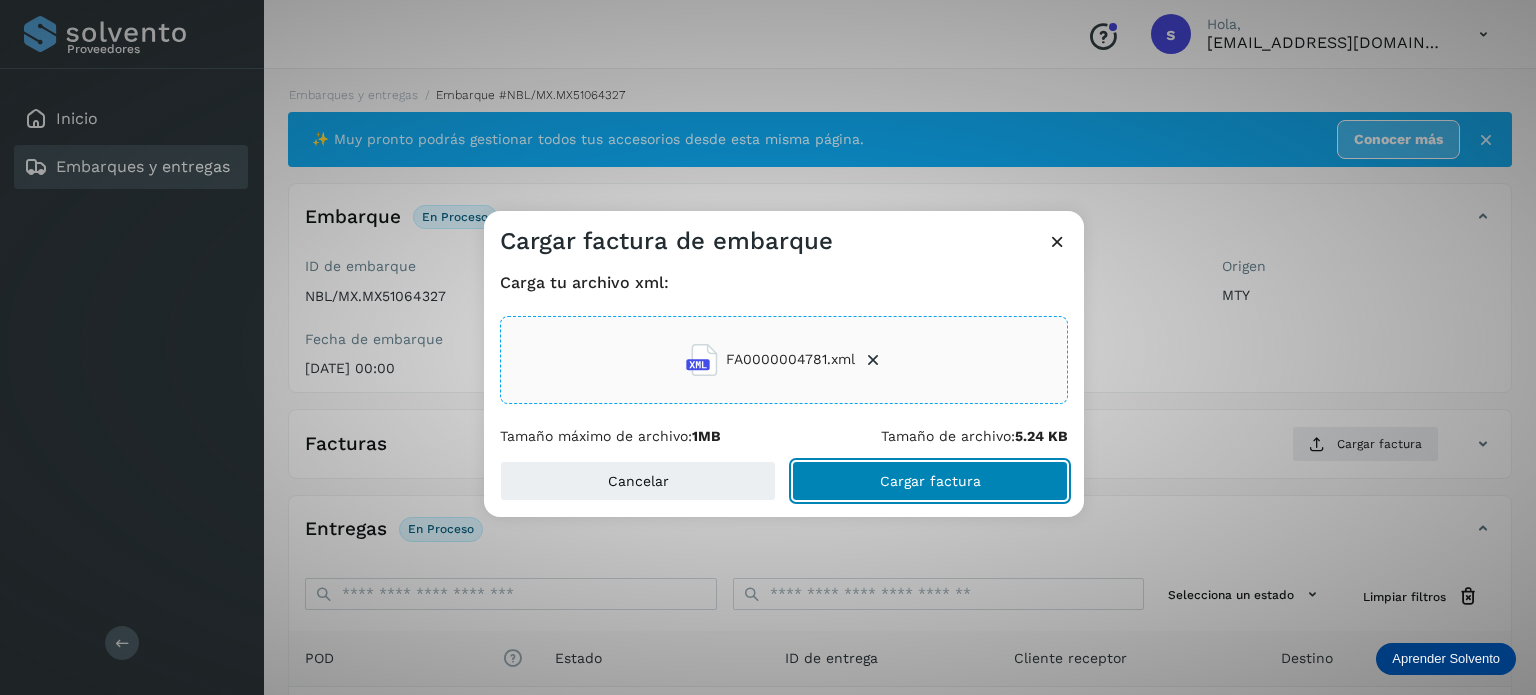 click on "Cargar factura" 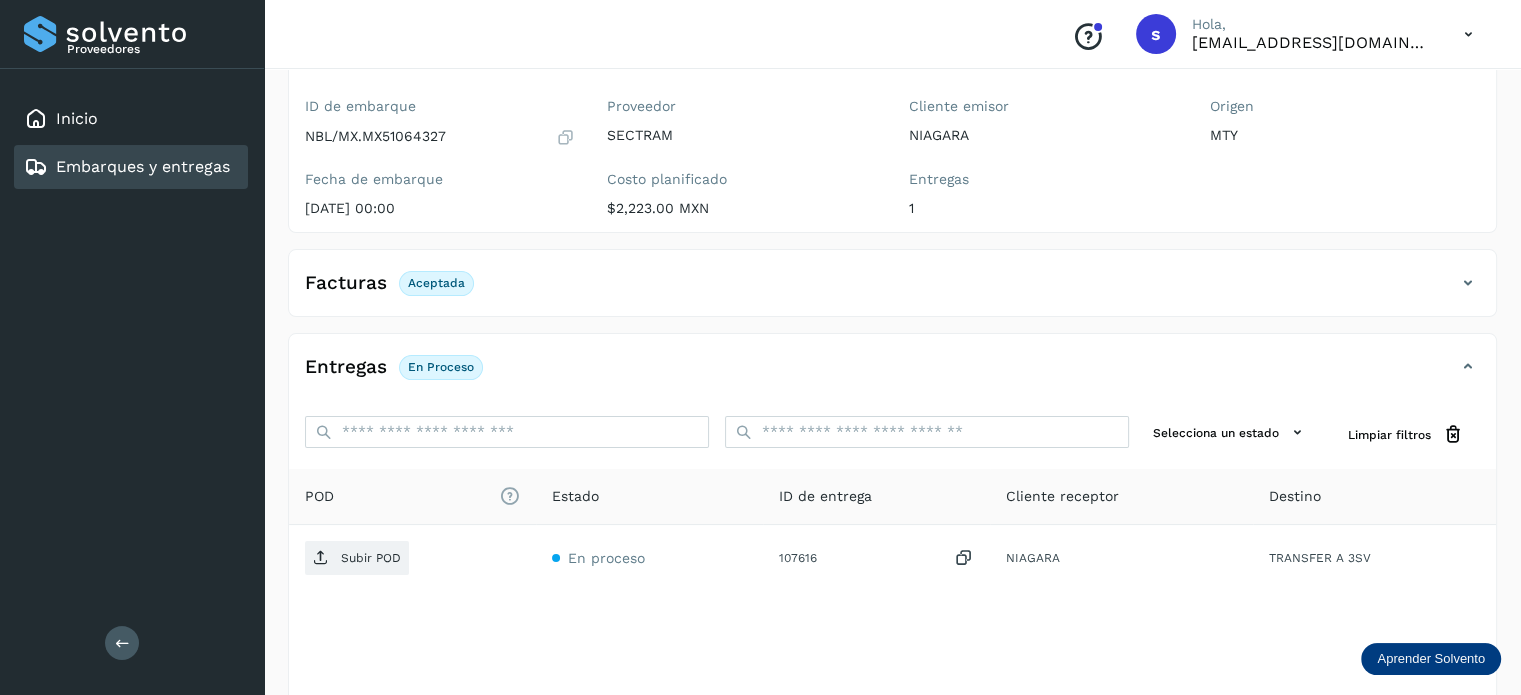 scroll, scrollTop: 160, scrollLeft: 0, axis: vertical 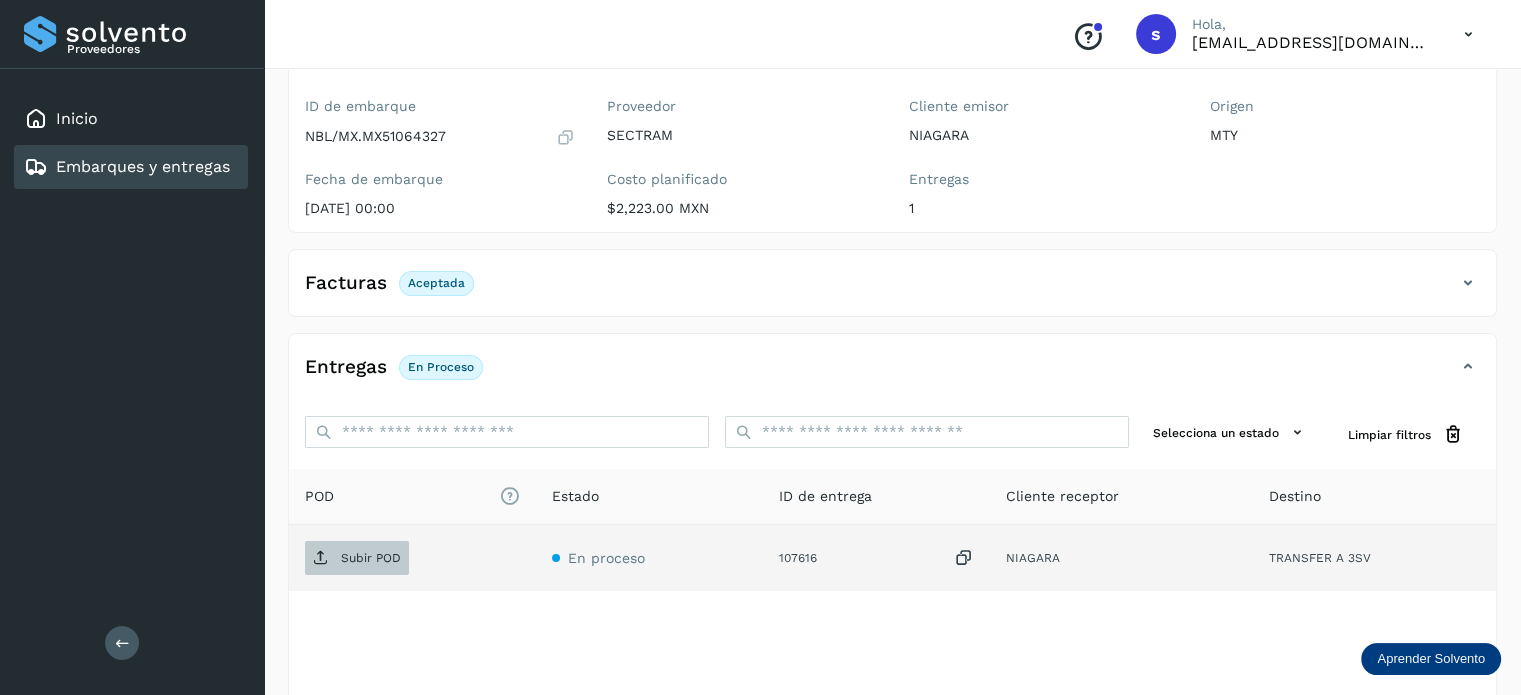 click on "Subir POD" at bounding box center (371, 558) 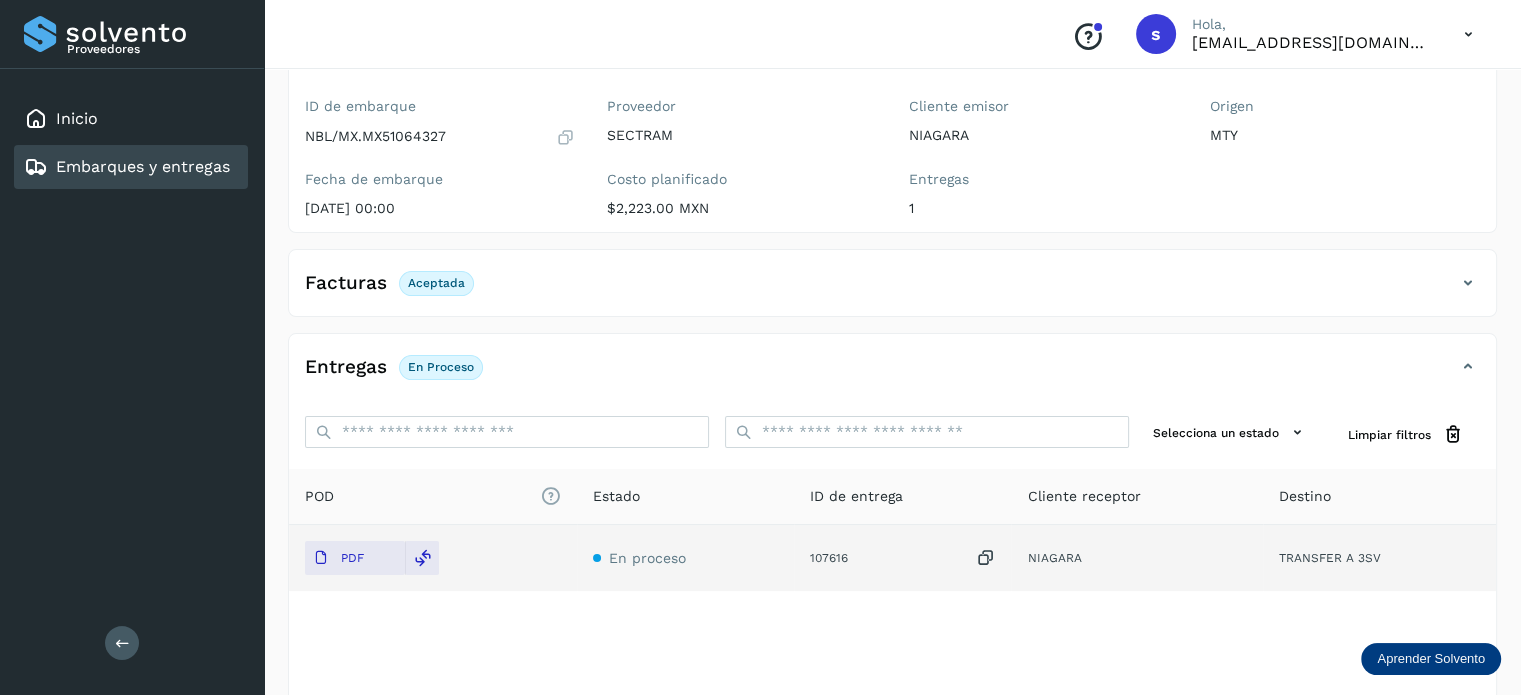 scroll, scrollTop: 0, scrollLeft: 0, axis: both 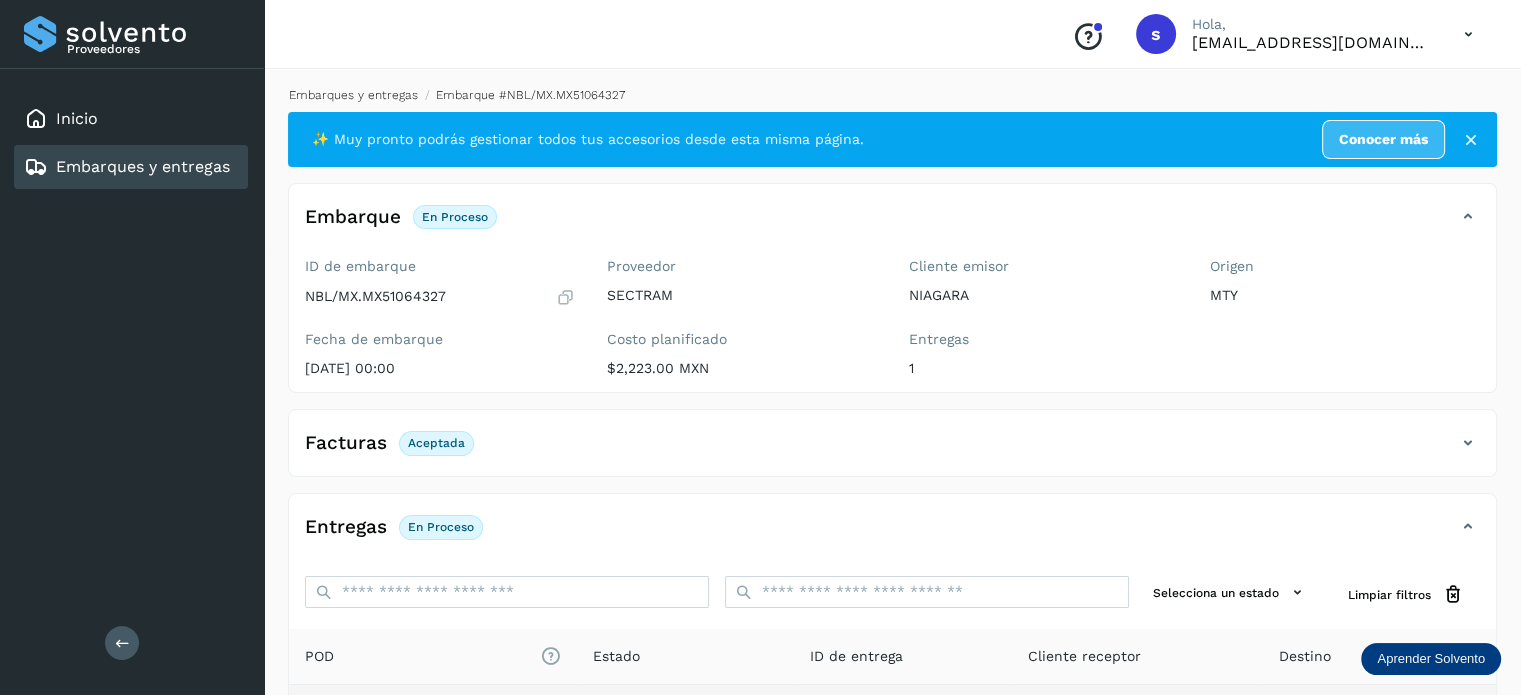 click on "Embarques y entregas" at bounding box center [353, 95] 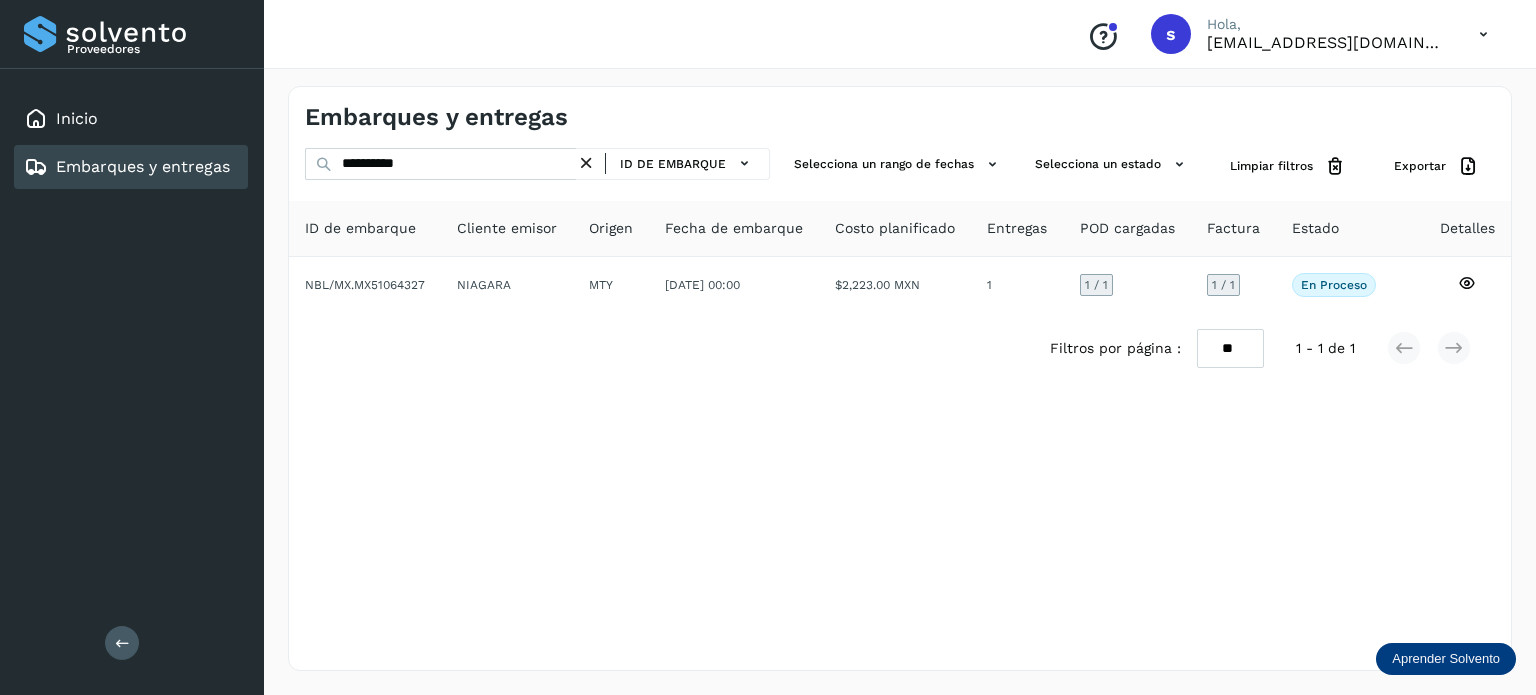 click at bounding box center [586, 163] 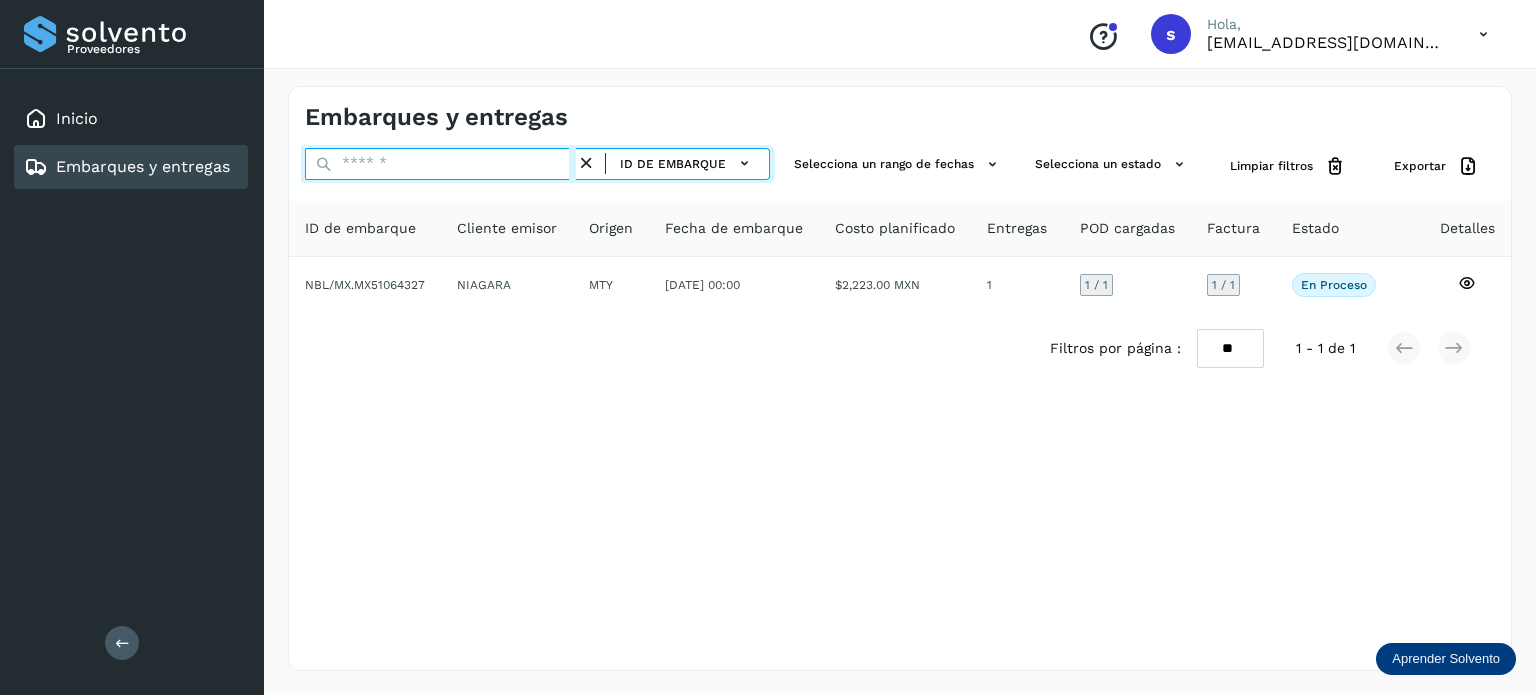click at bounding box center (440, 164) 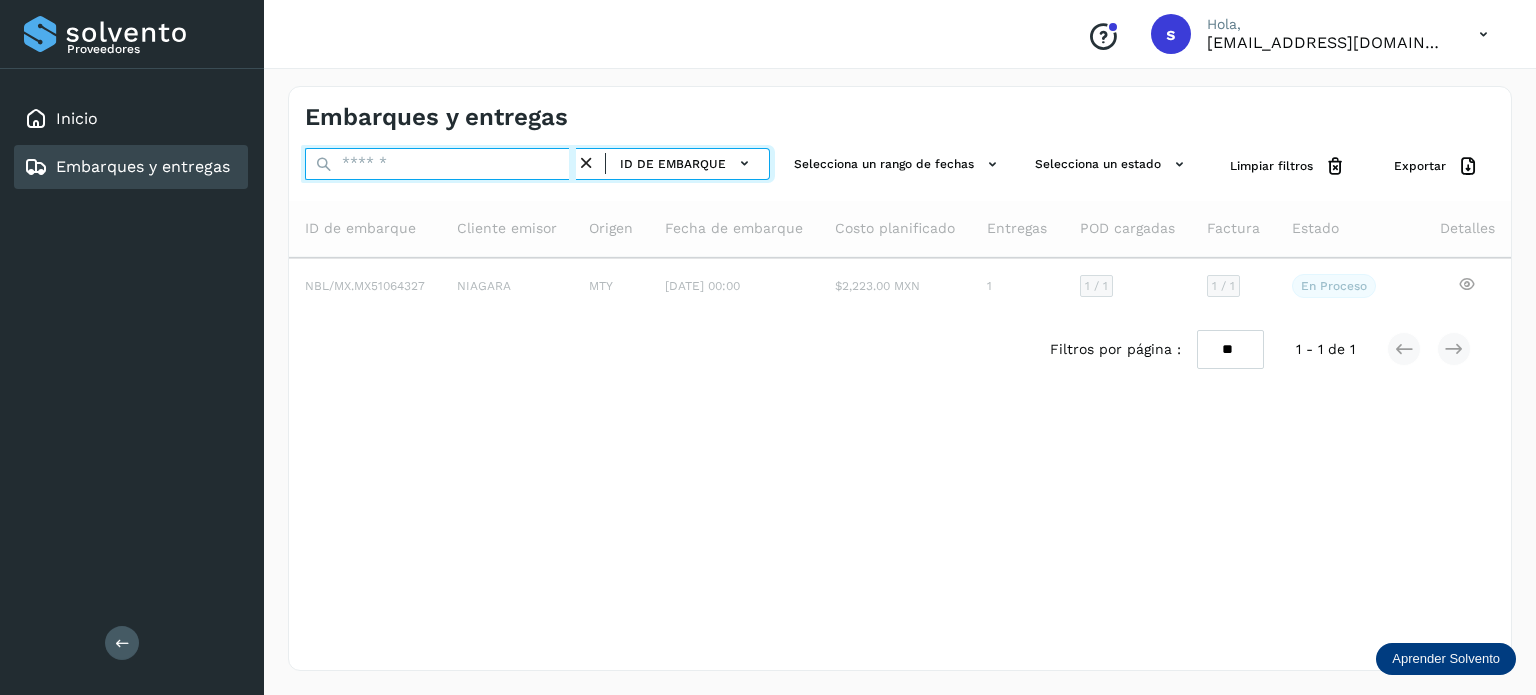 paste on "**********" 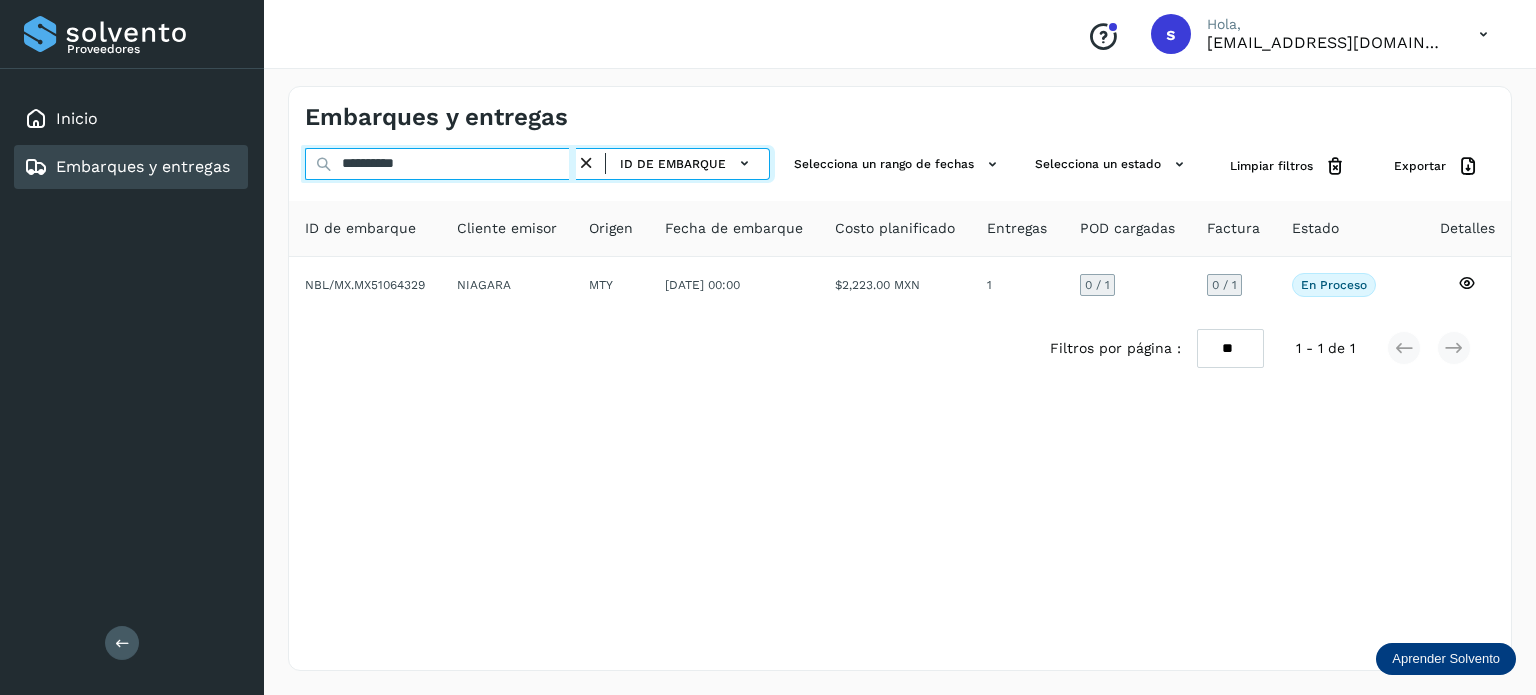 type on "**********" 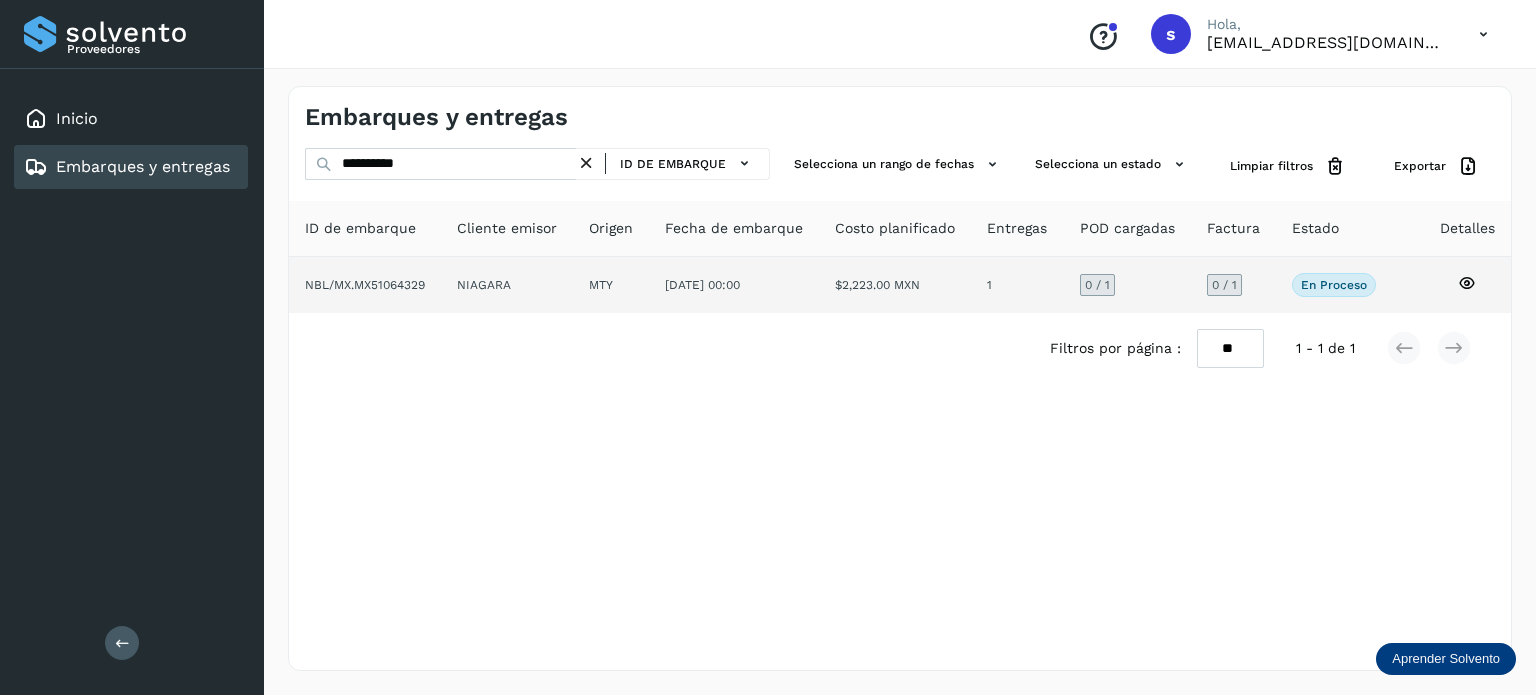 click on "NIAGARA" 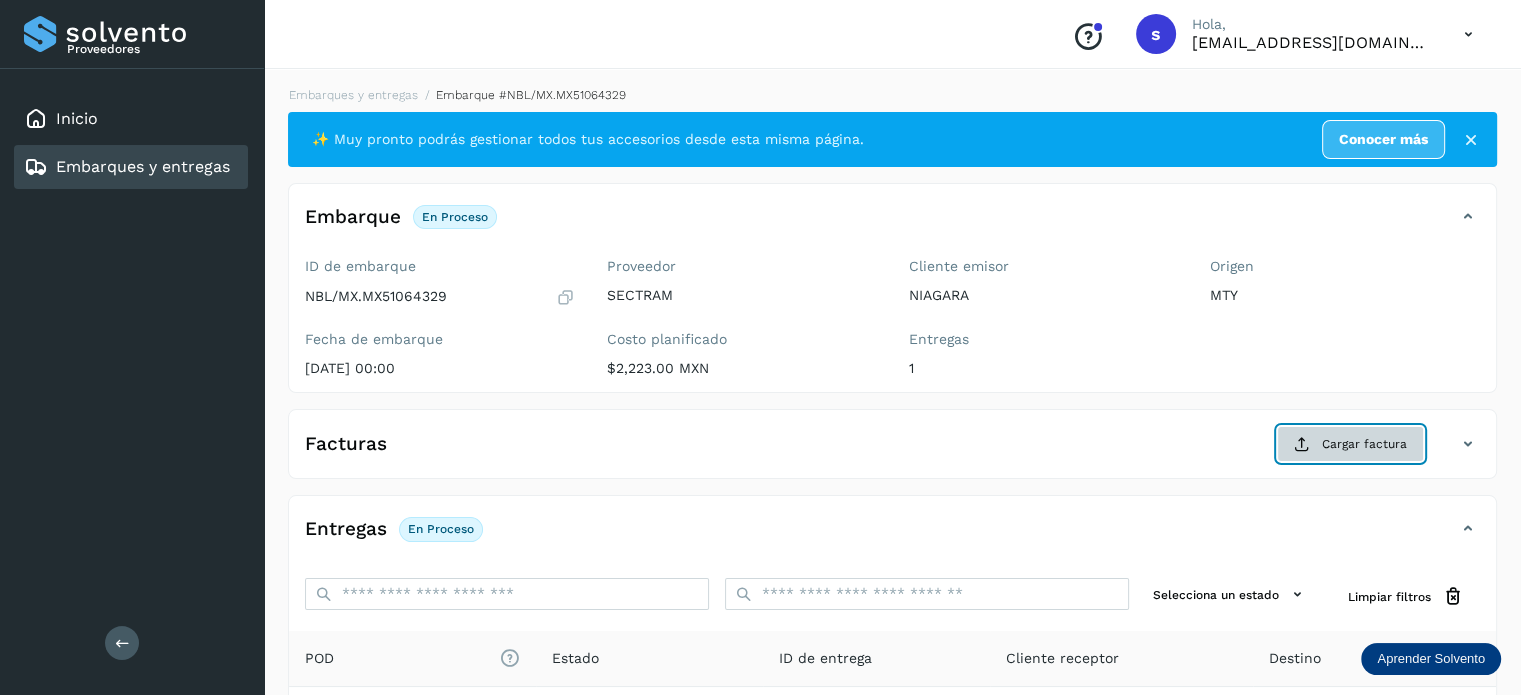 click on "Cargar factura" 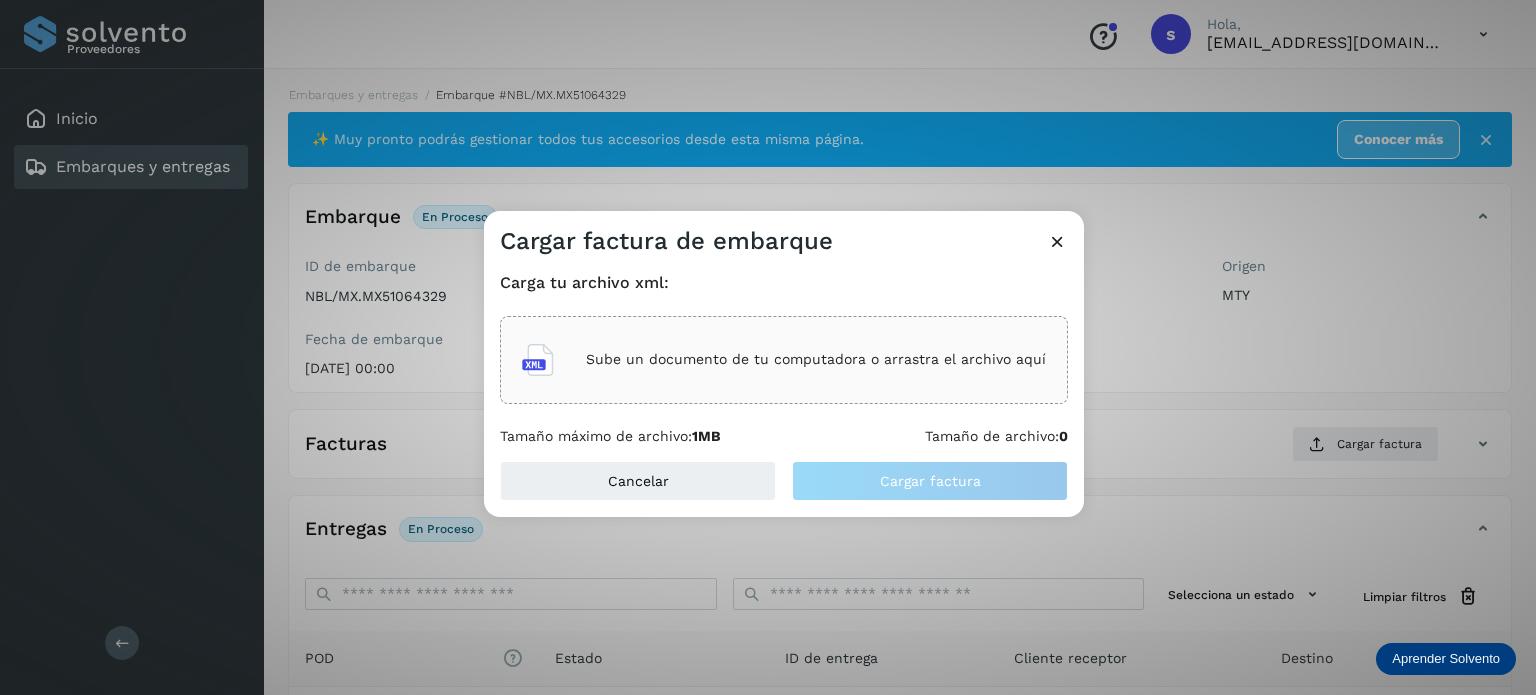 click on "Sube un documento de tu computadora o arrastra el archivo aquí" 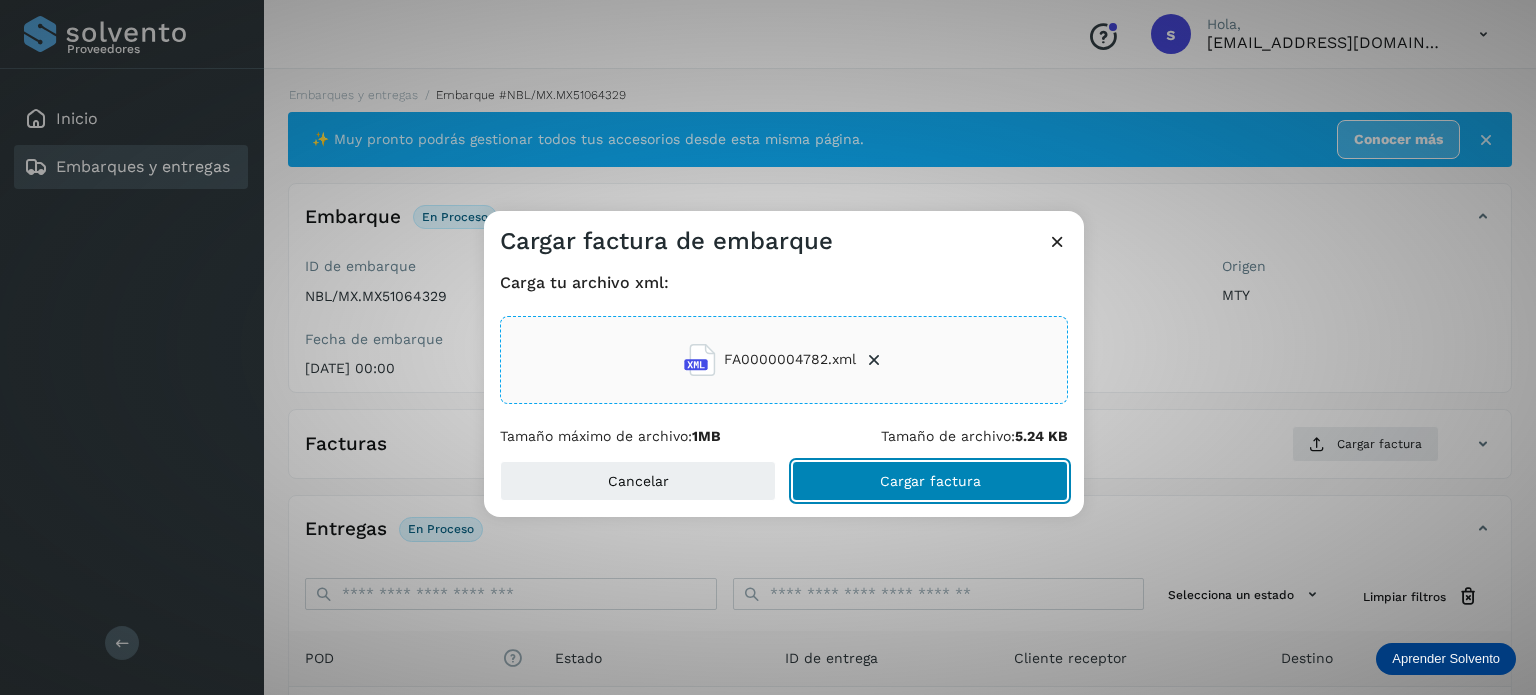 click on "Cargar factura" 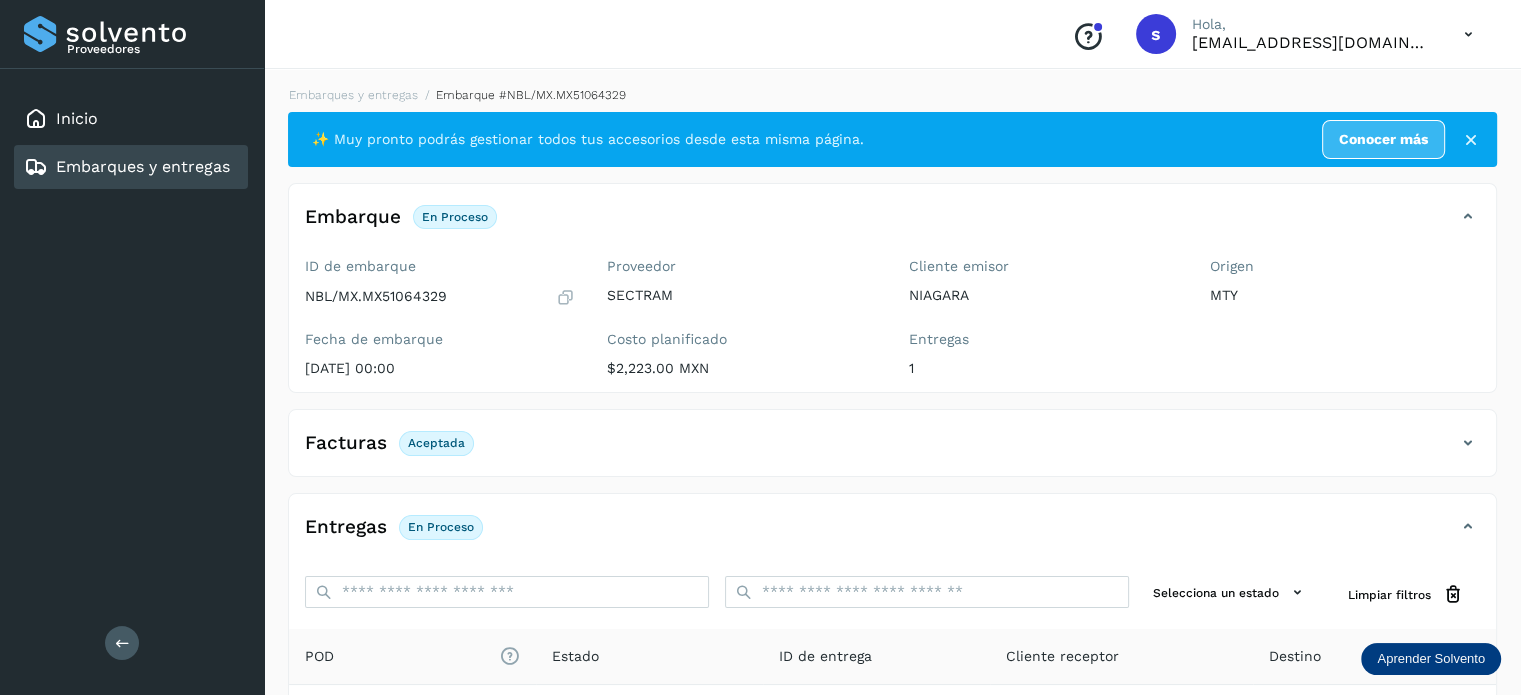 scroll, scrollTop: 250, scrollLeft: 0, axis: vertical 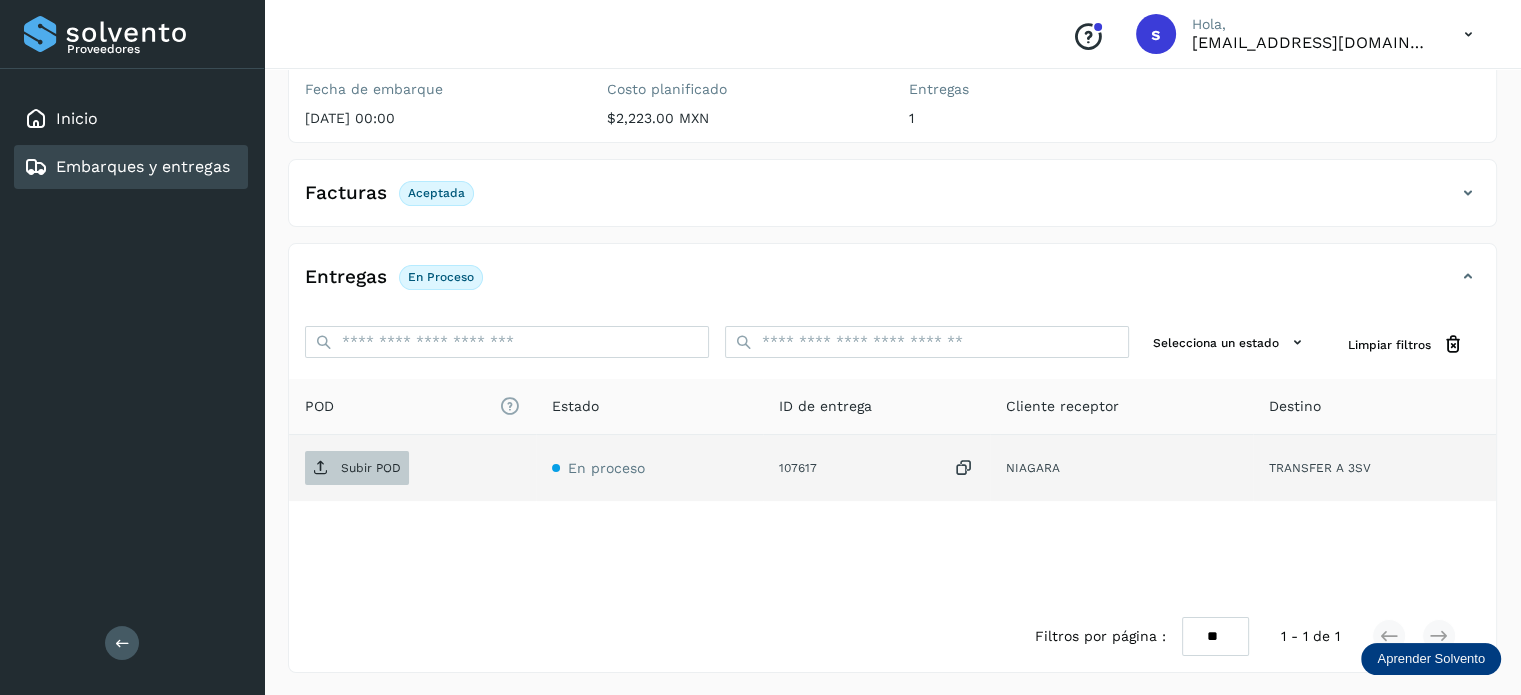 click on "Subir POD" at bounding box center (357, 468) 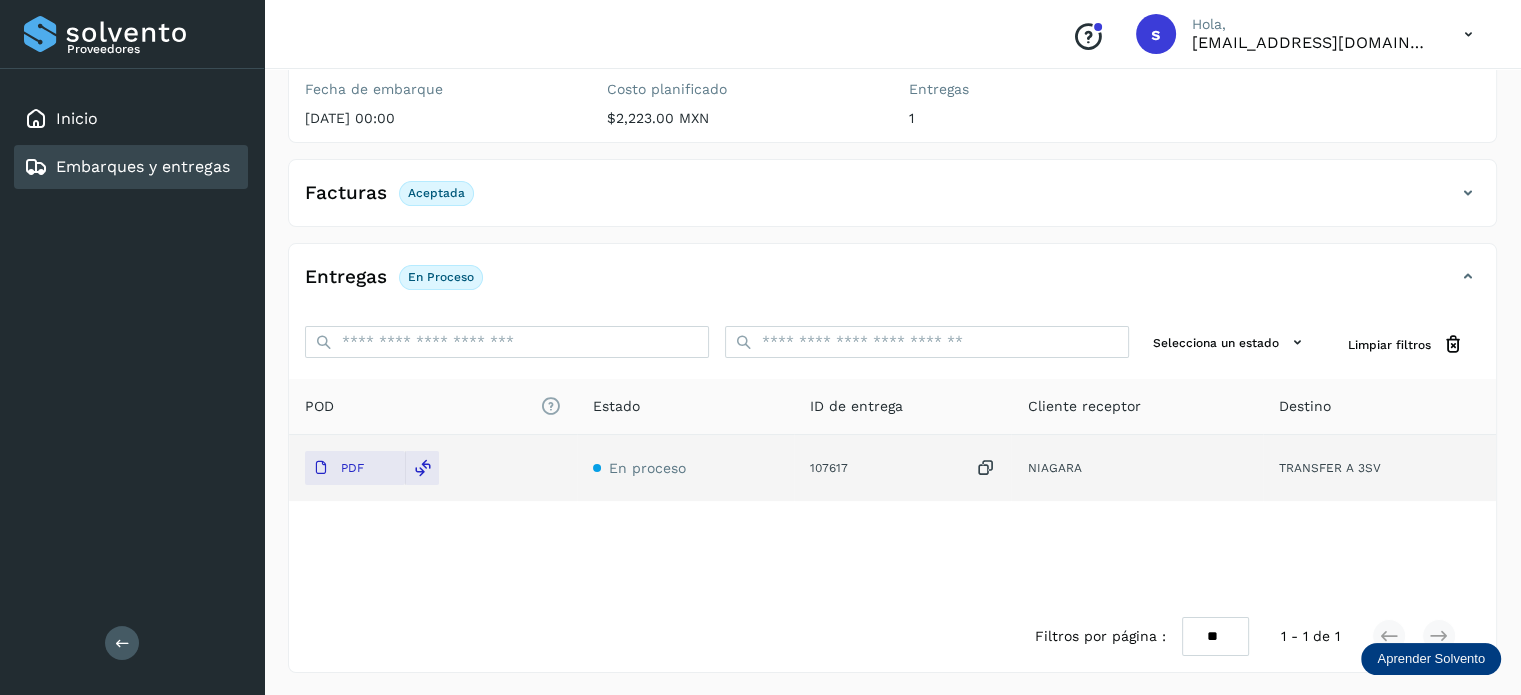 scroll, scrollTop: 0, scrollLeft: 0, axis: both 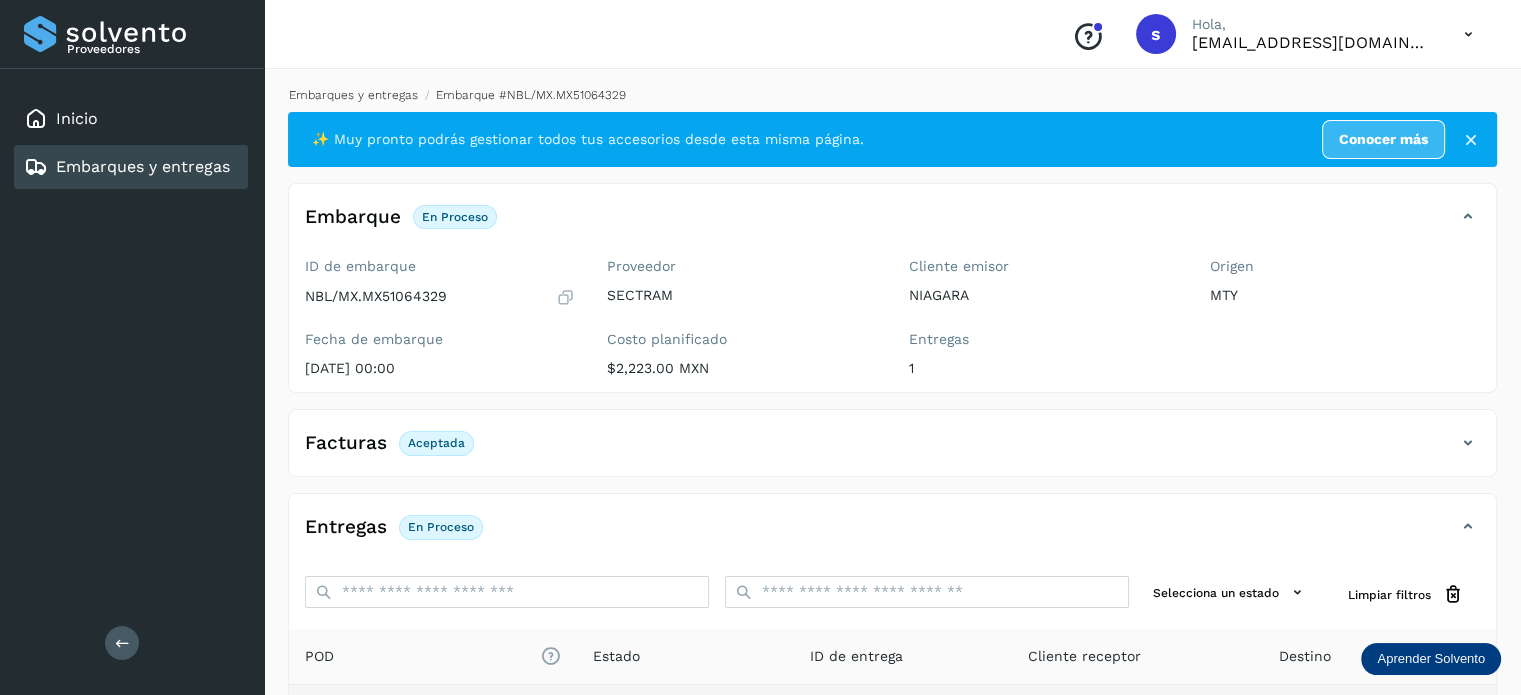 click on "Embarques y entregas" at bounding box center (353, 95) 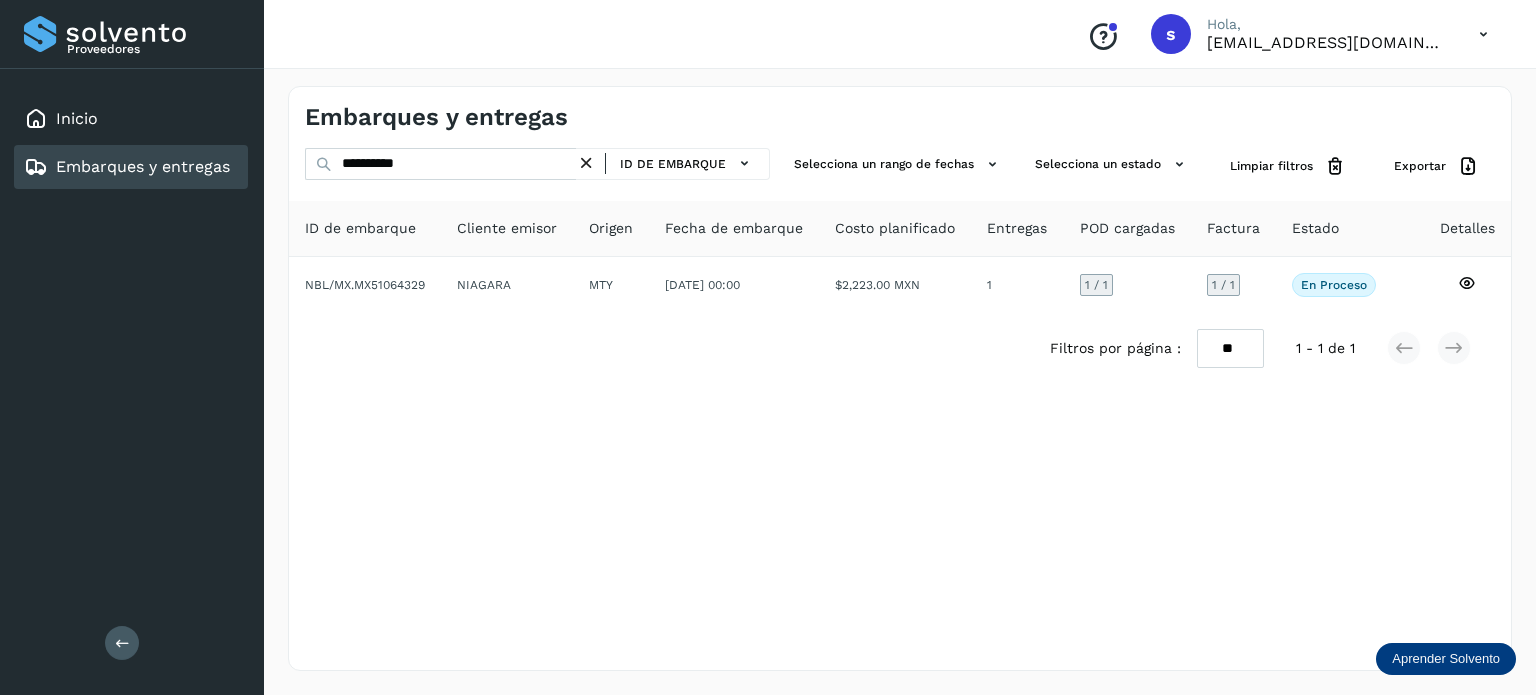 click at bounding box center [586, 163] 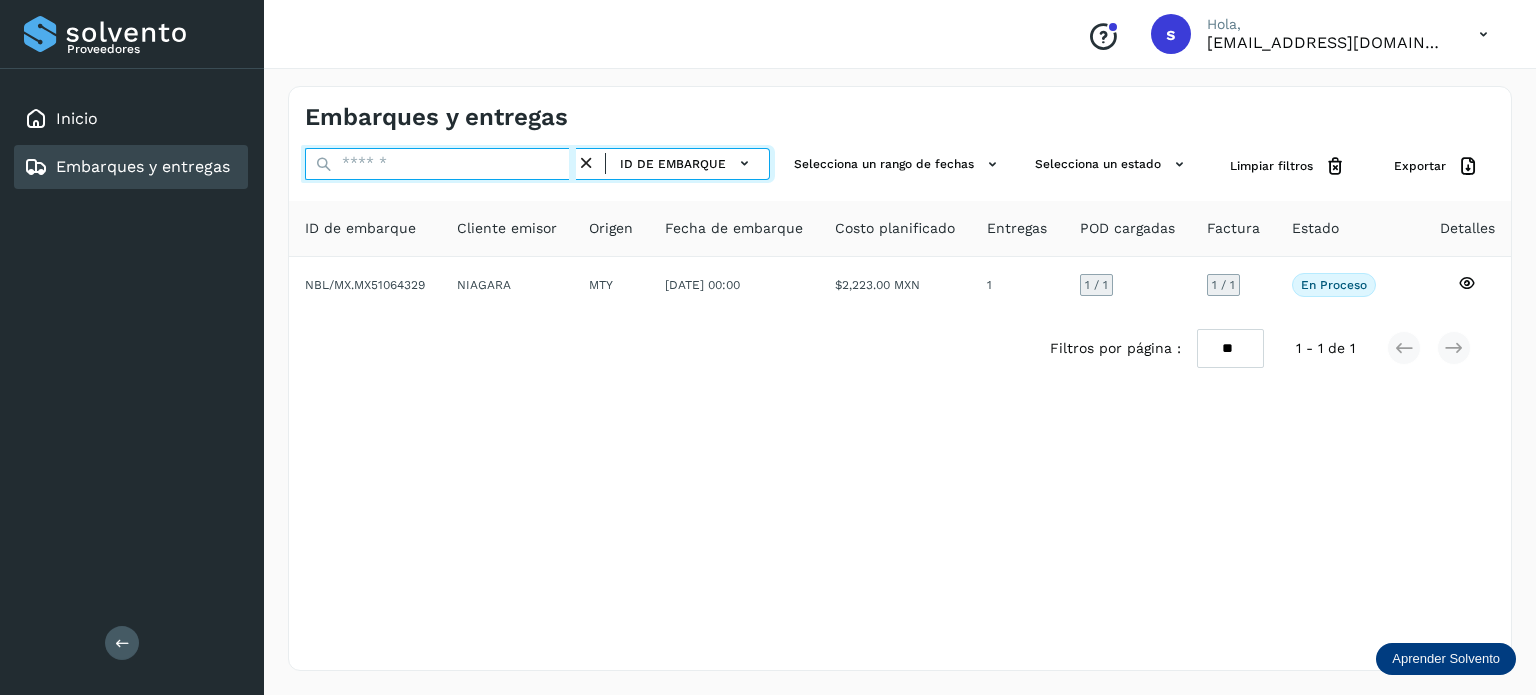click at bounding box center [440, 164] 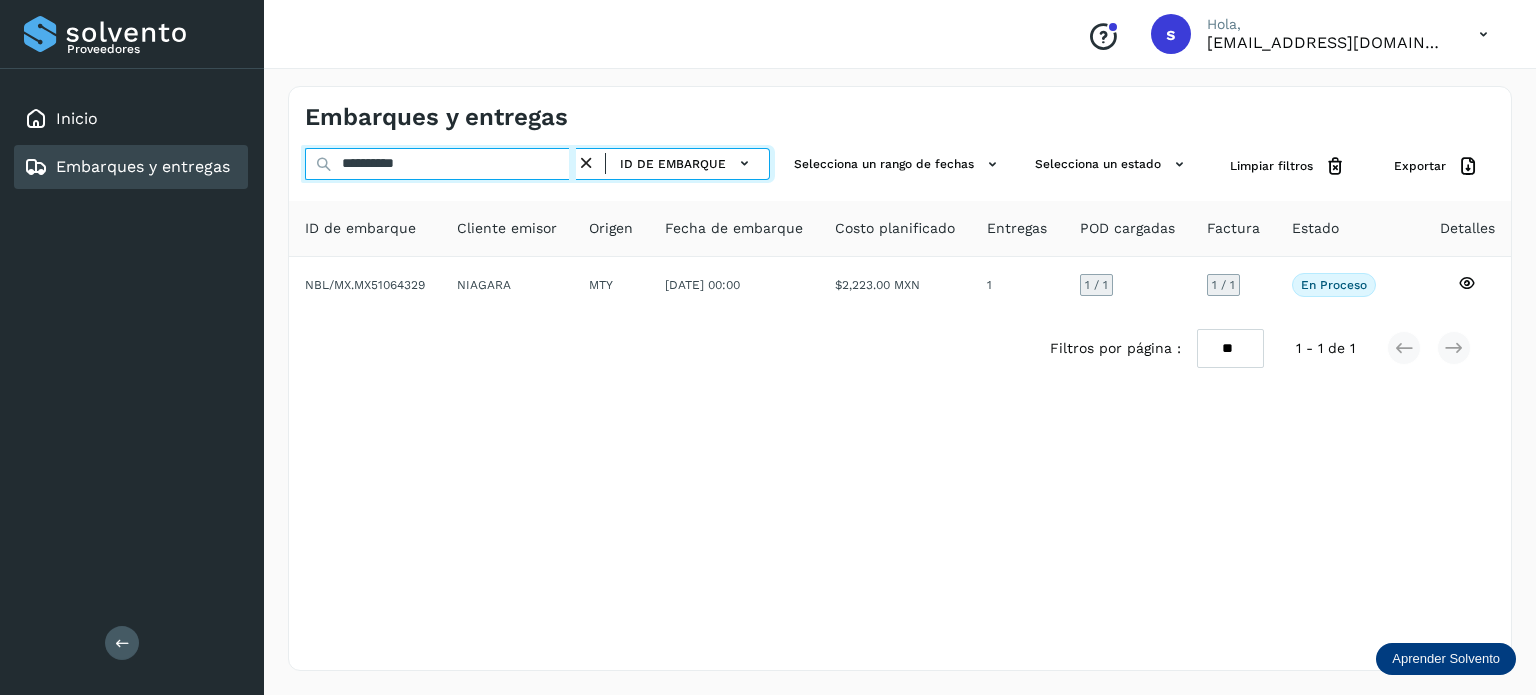 type on "**********" 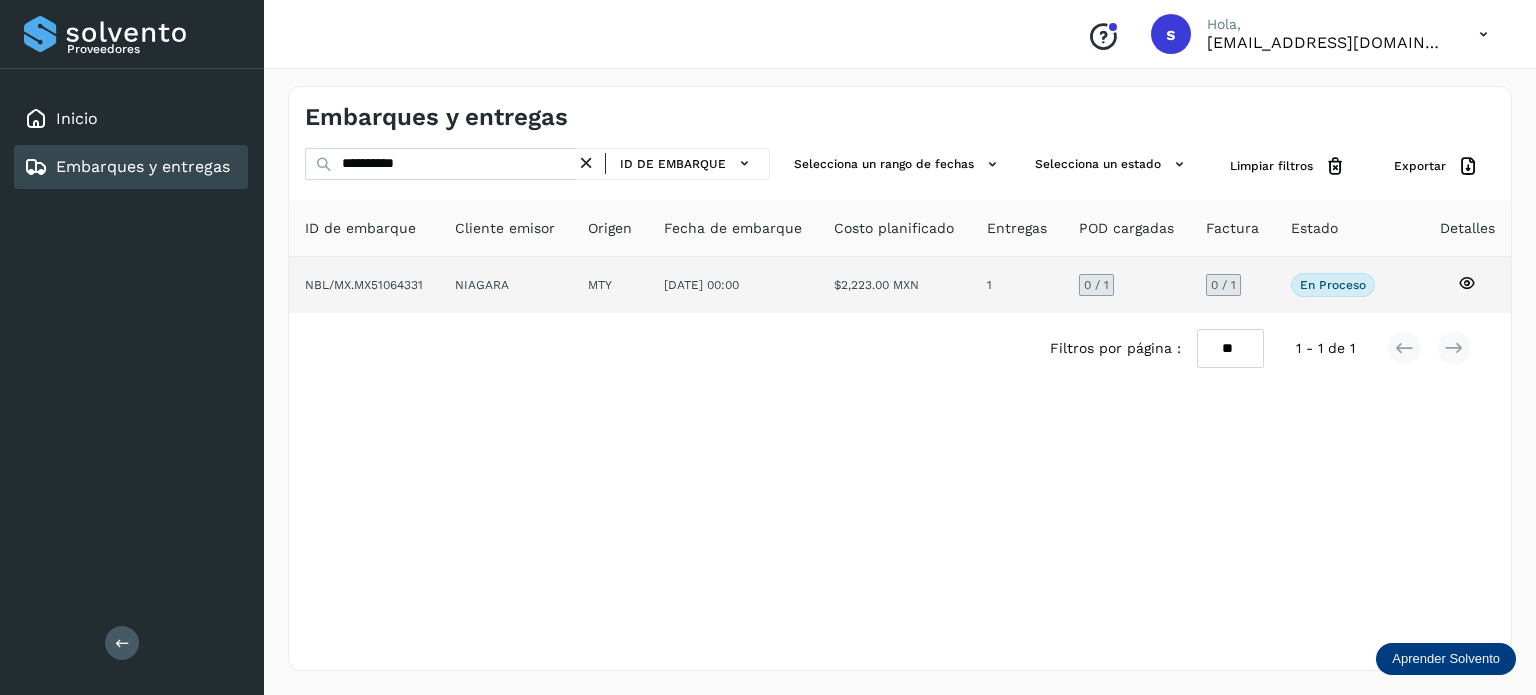 click on "0  / 1" 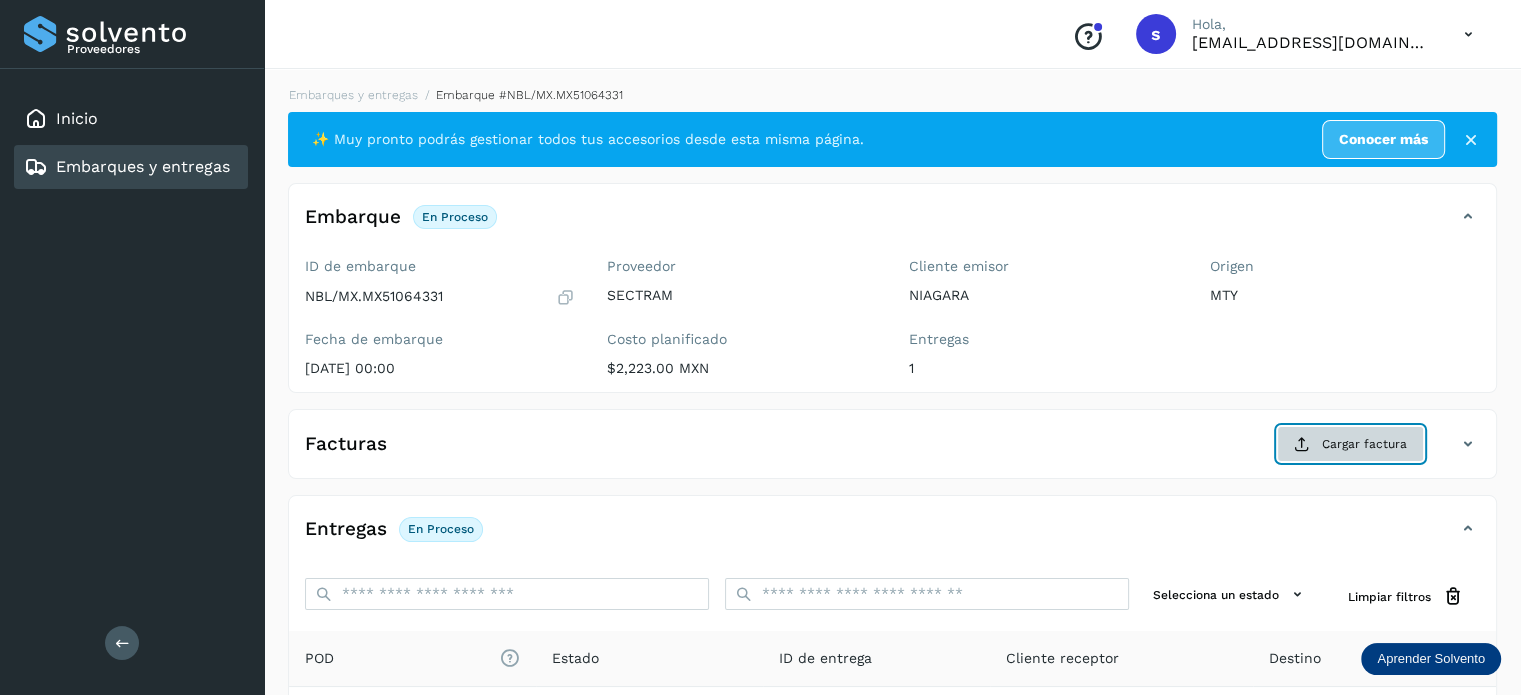 click on "Cargar factura" 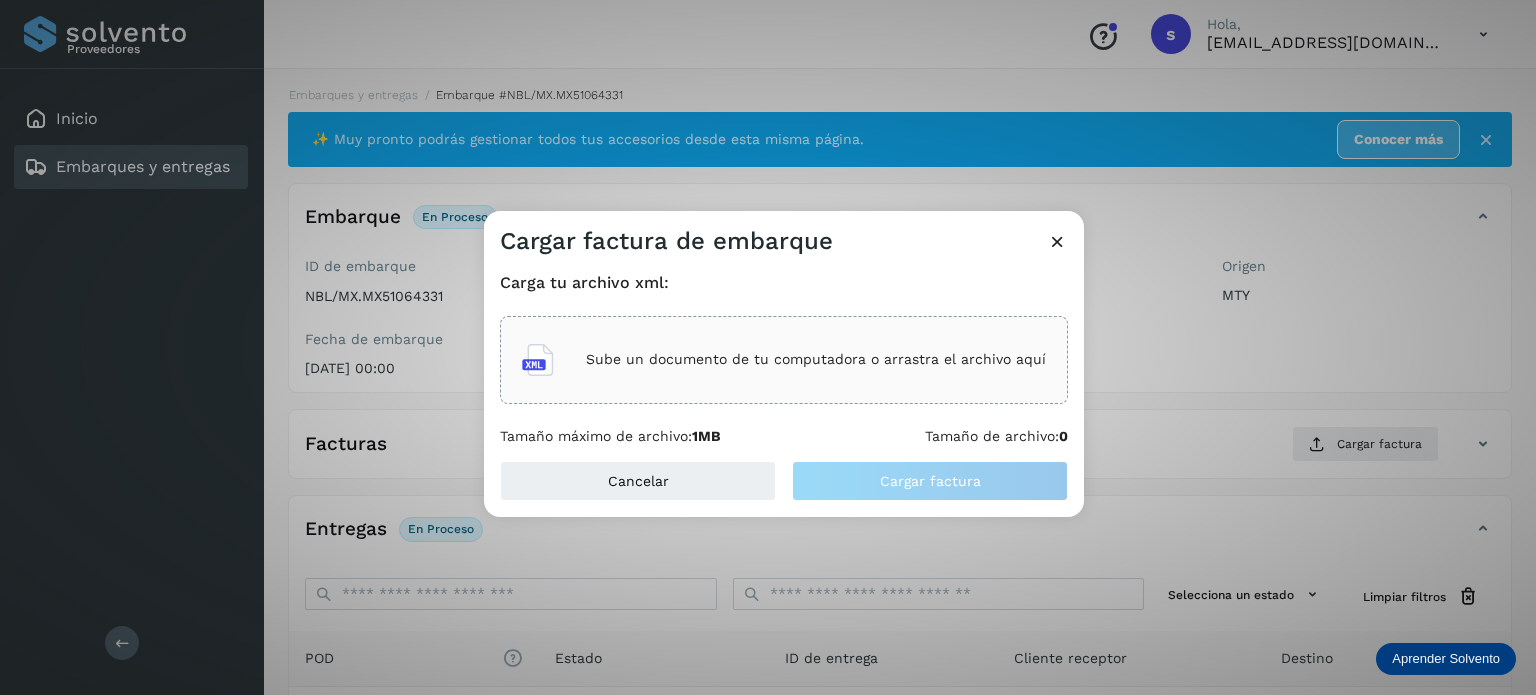 click on "Sube un documento de tu computadora o arrastra el archivo aquí" at bounding box center (816, 359) 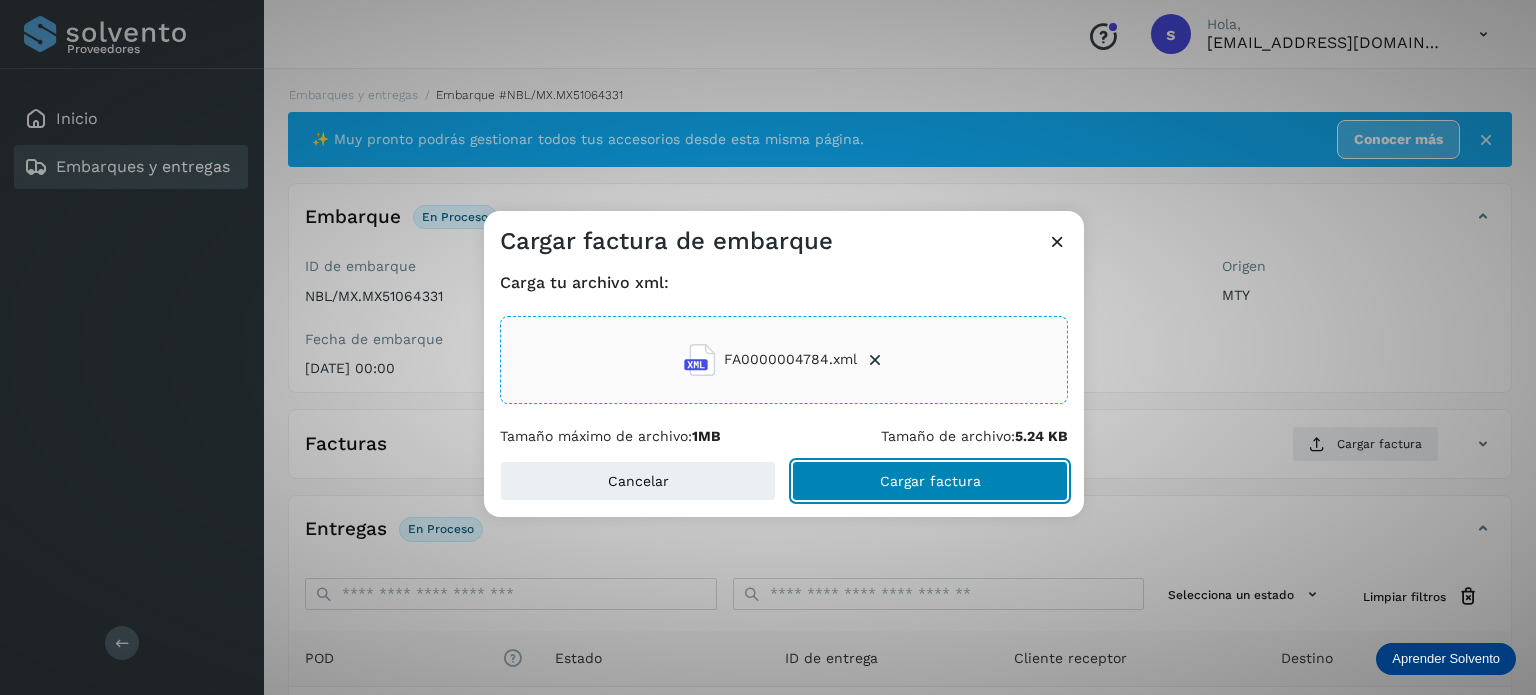 click on "Cargar factura" 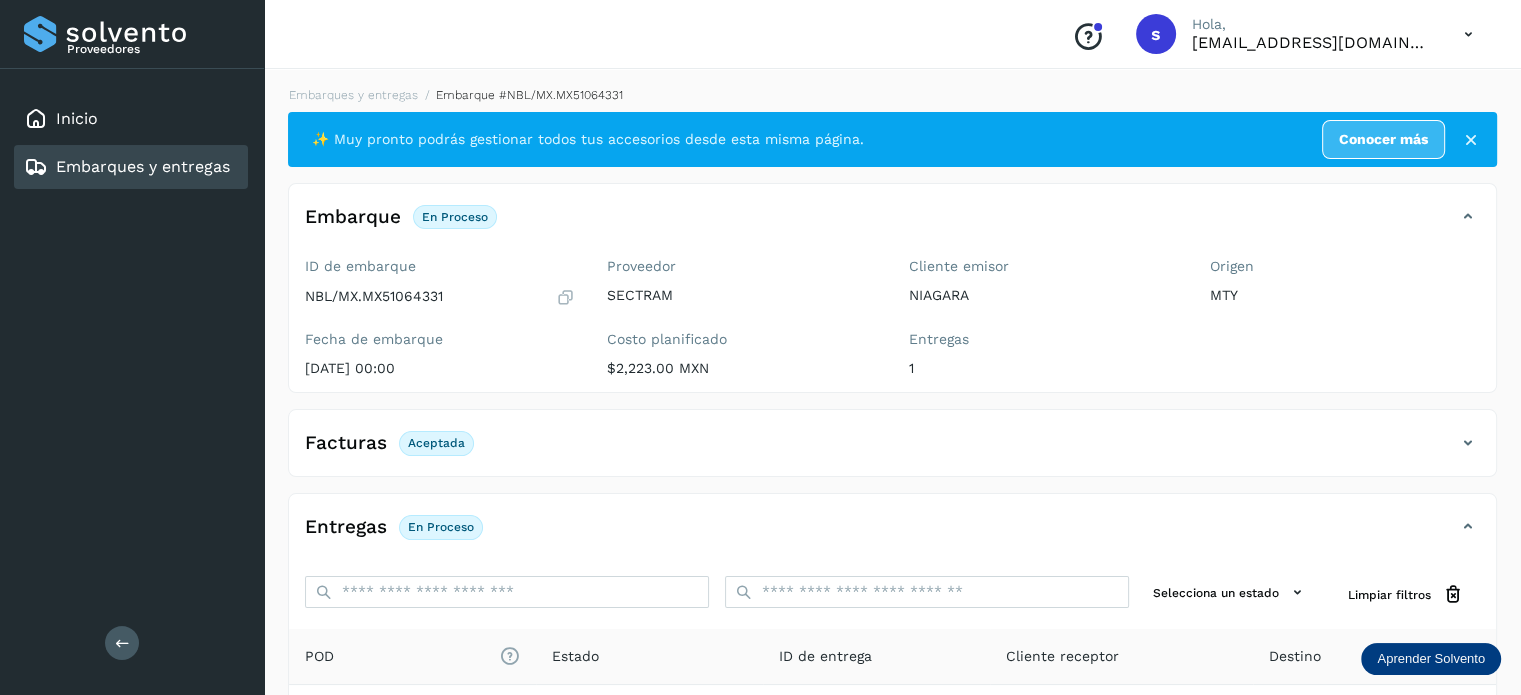 scroll, scrollTop: 250, scrollLeft: 0, axis: vertical 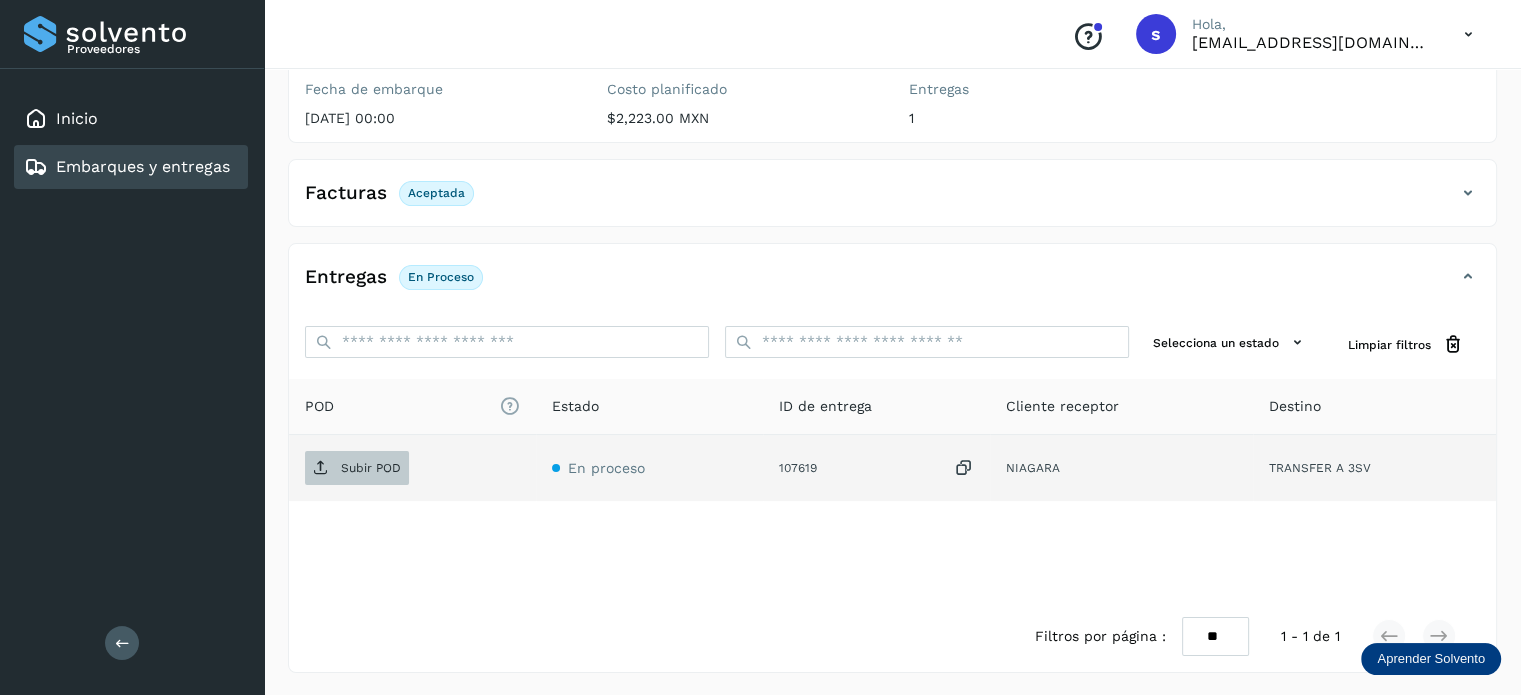 click on "Subir POD" at bounding box center (371, 468) 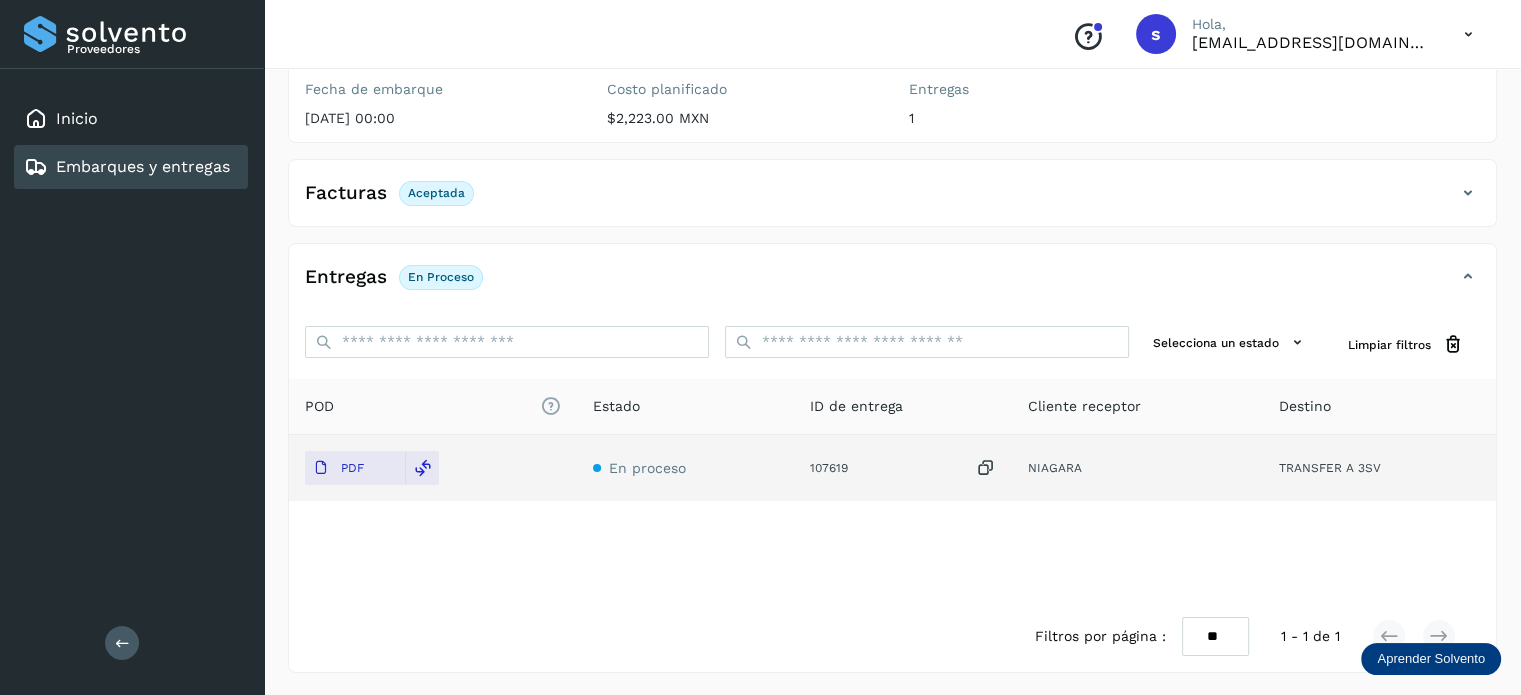 scroll, scrollTop: 0, scrollLeft: 0, axis: both 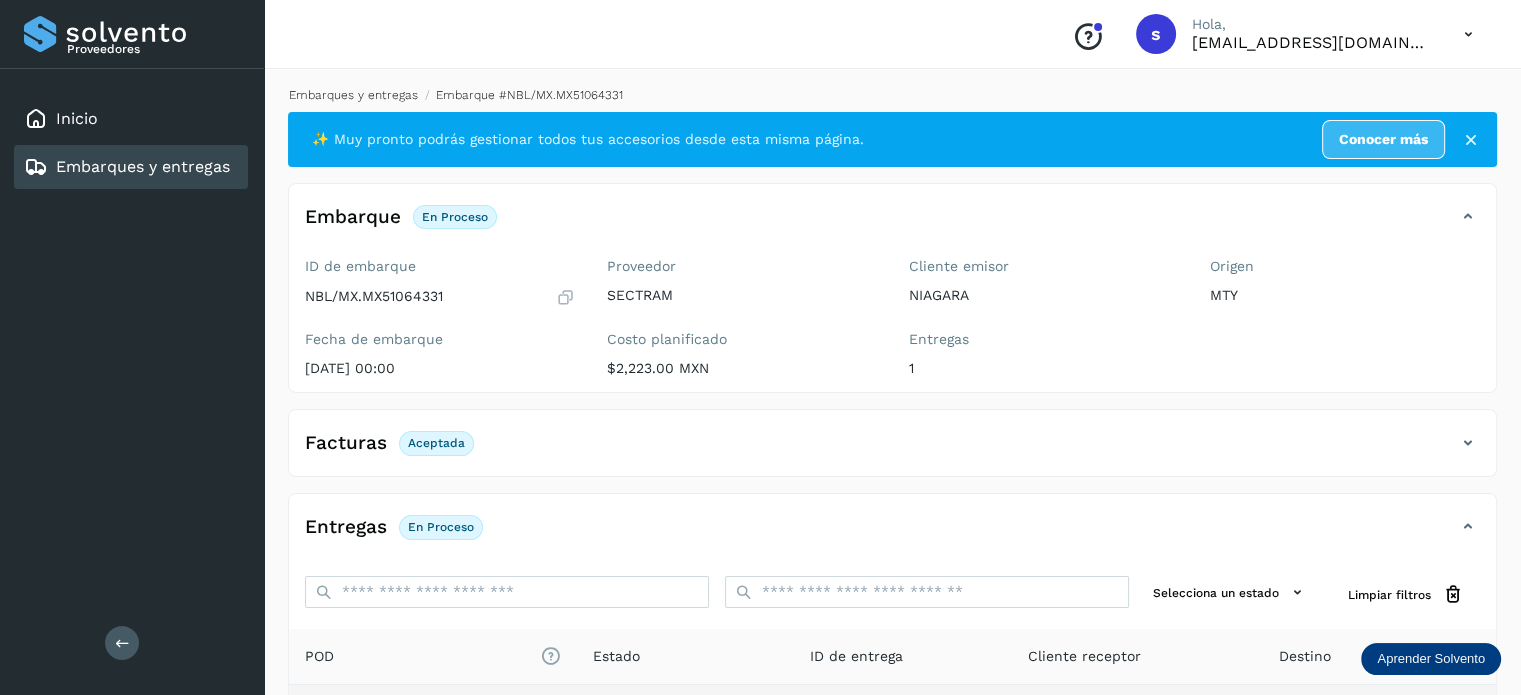 click on "Embarques y entregas" at bounding box center [353, 95] 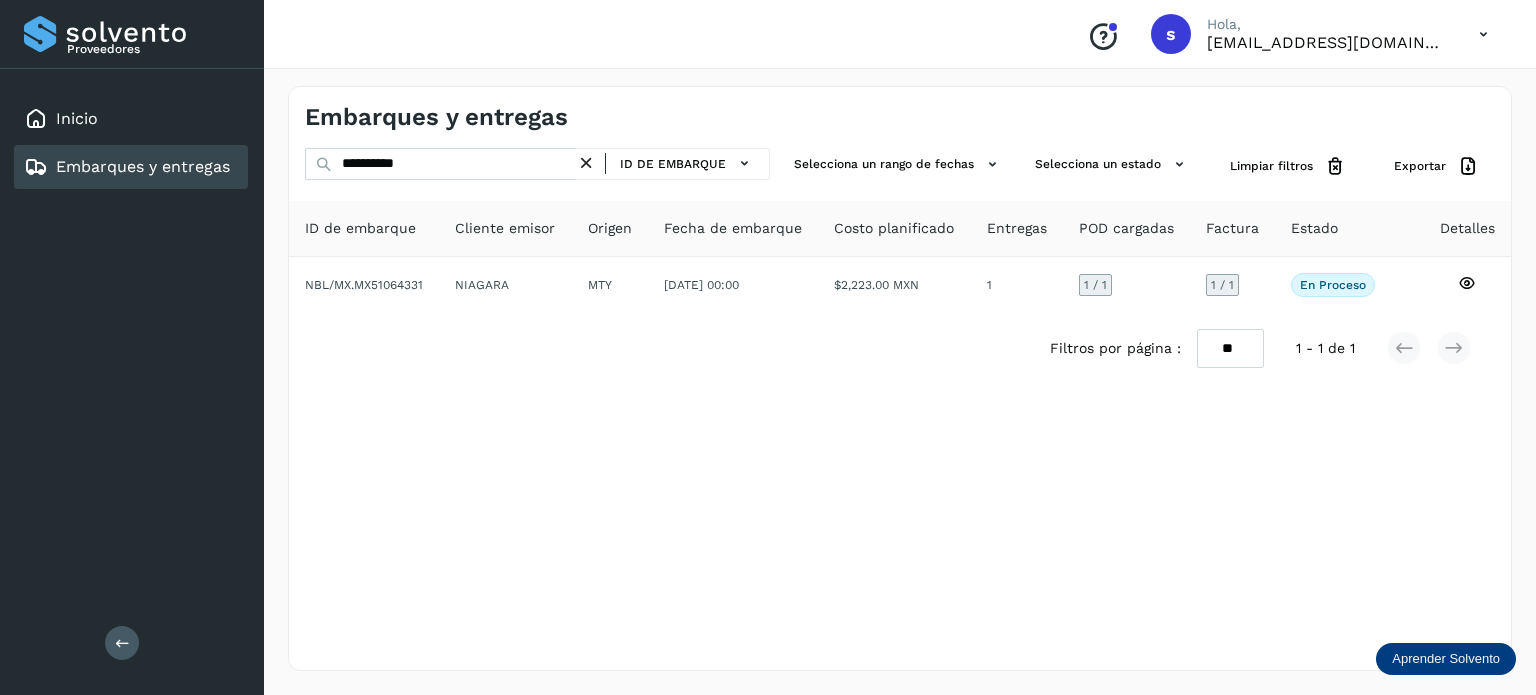click at bounding box center (586, 163) 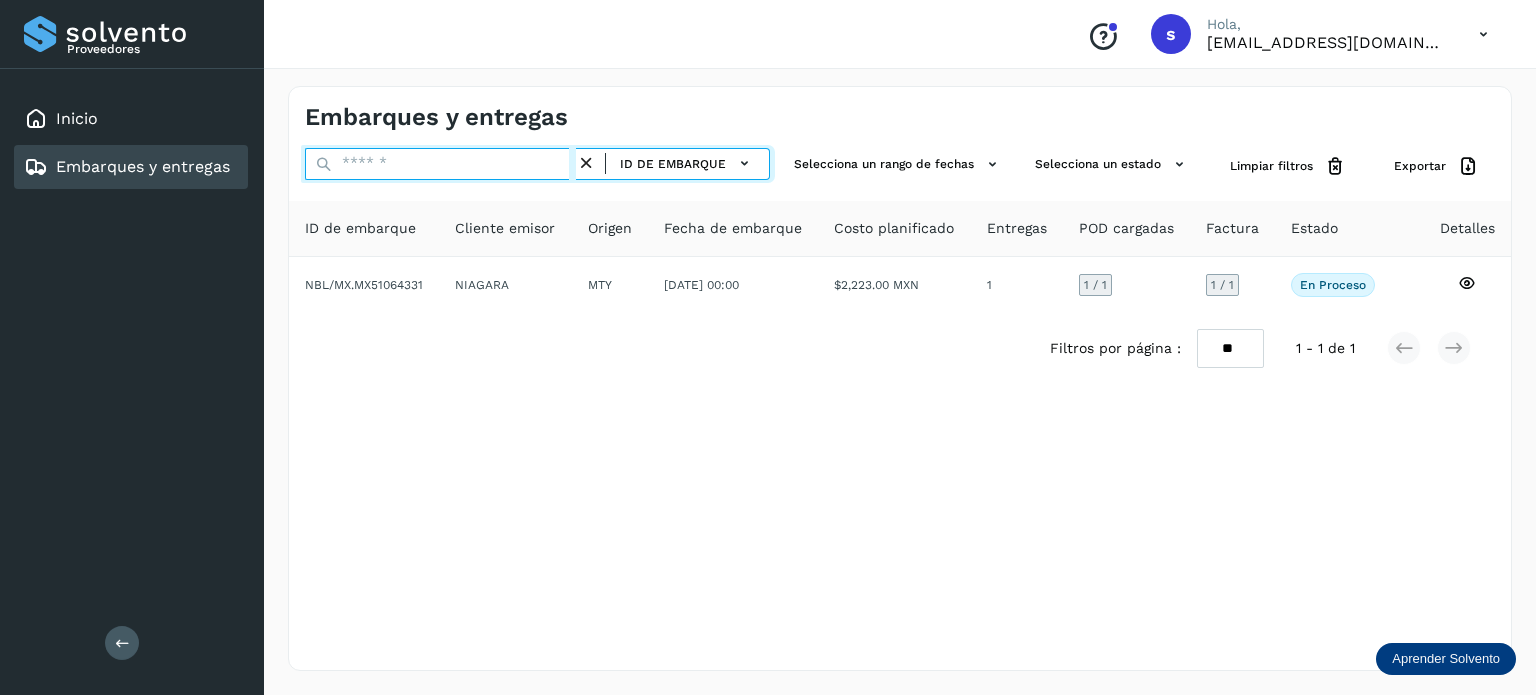 click at bounding box center (440, 164) 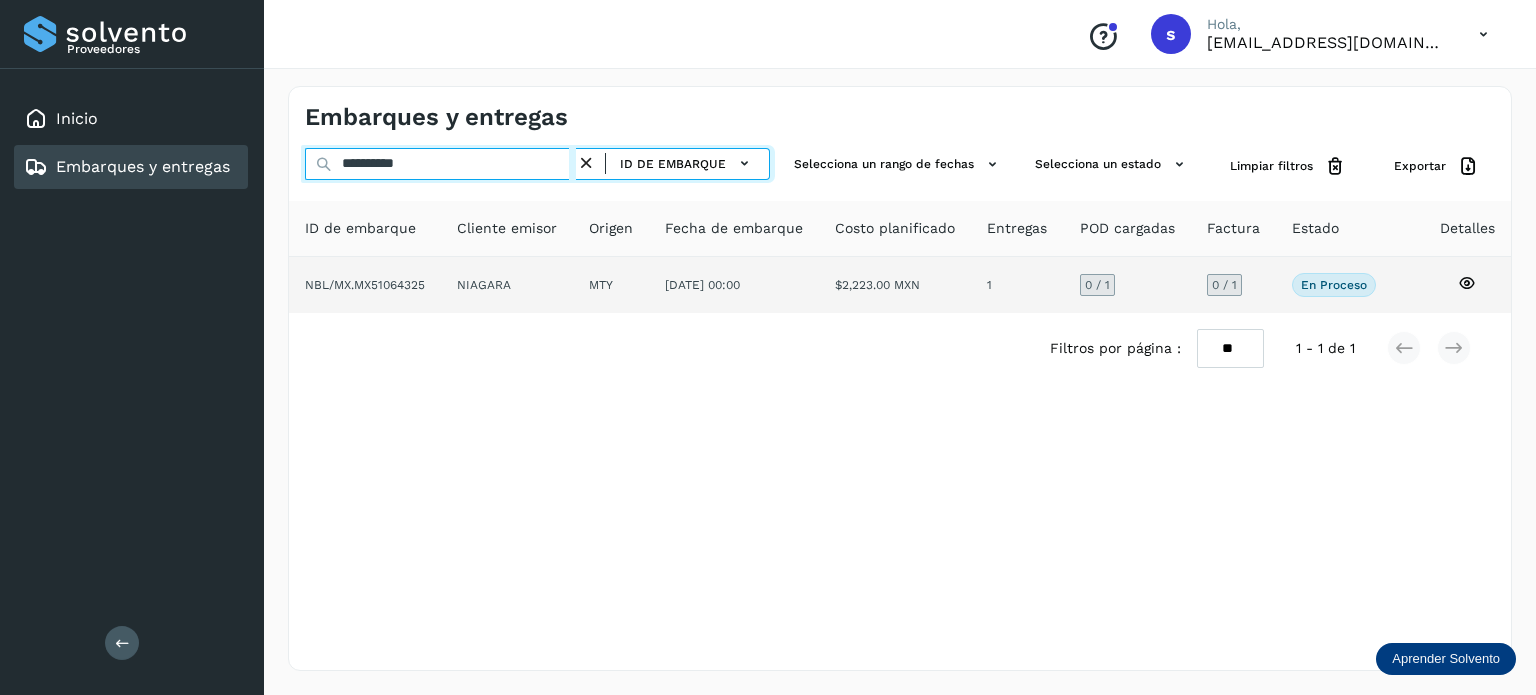 type on "**********" 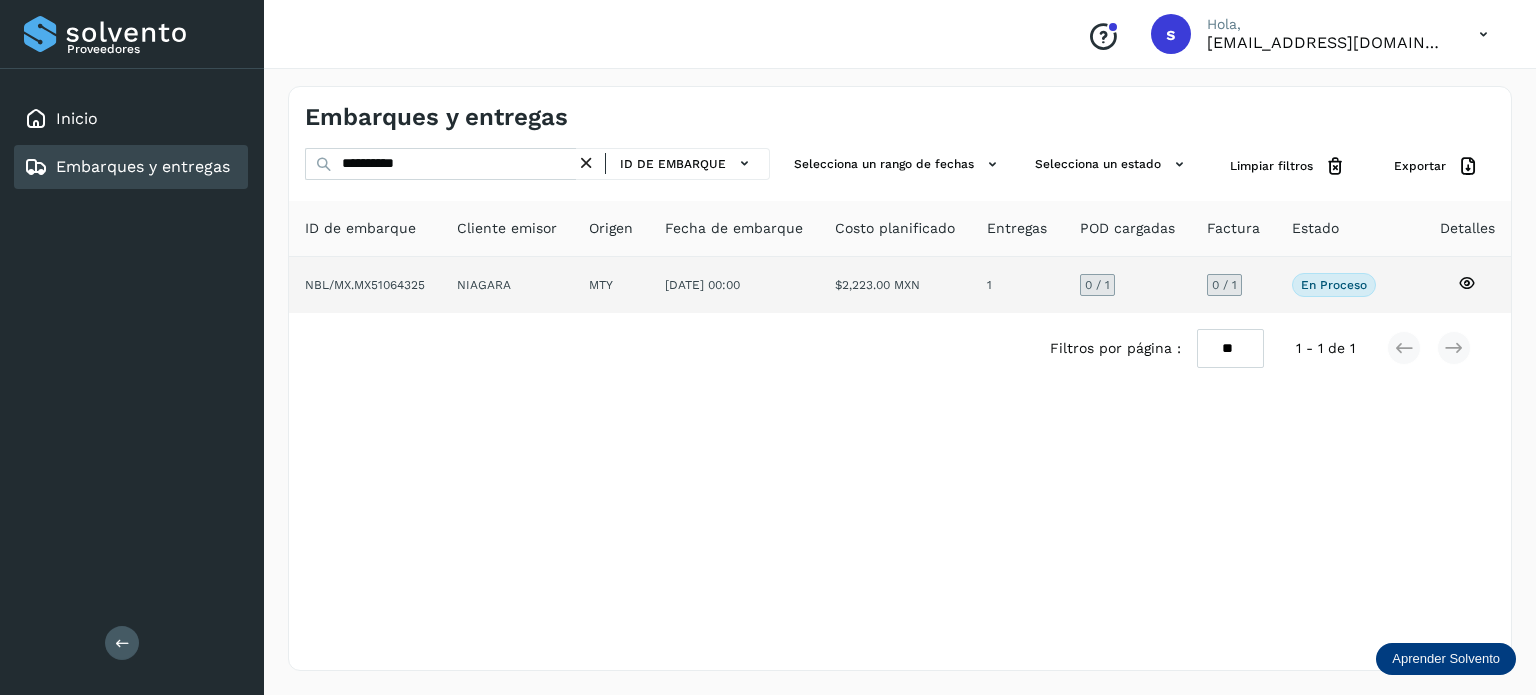 click on "NIAGARA" 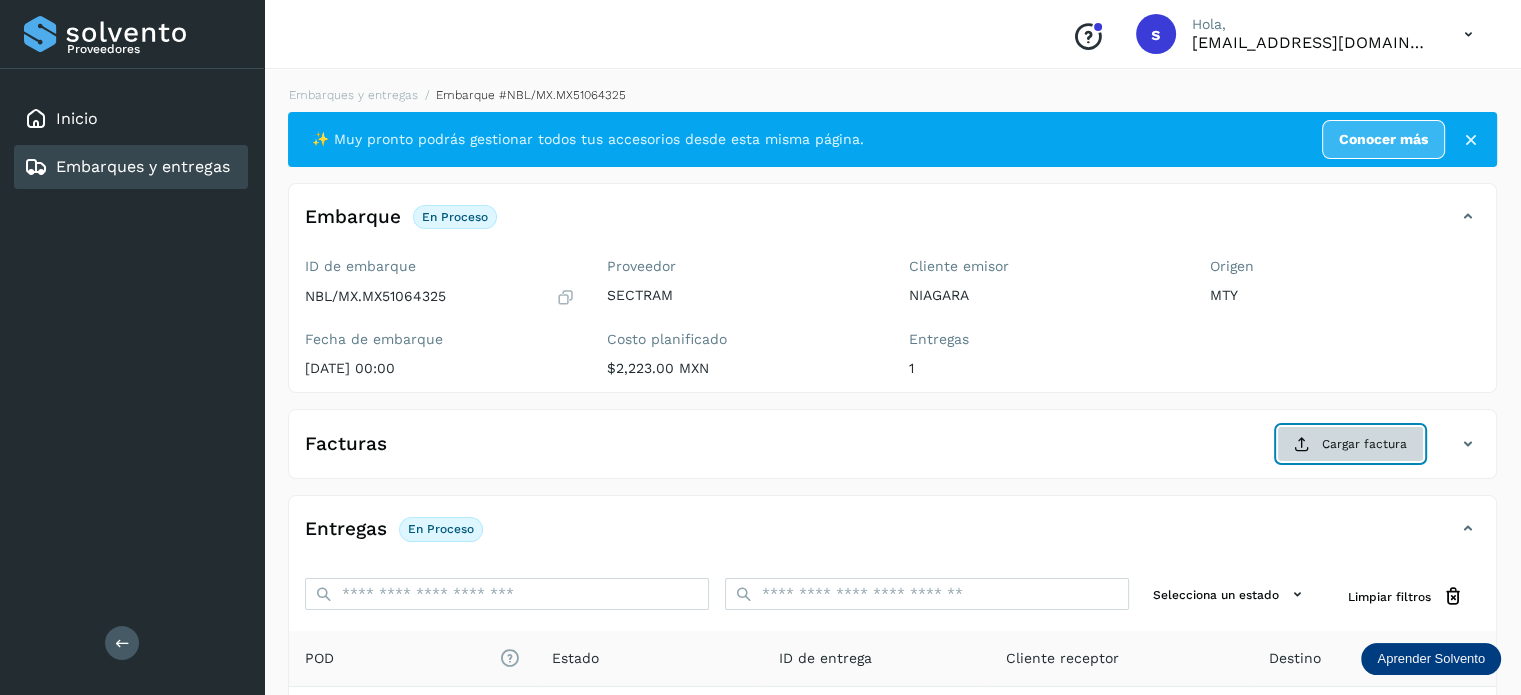 drag, startPoint x: 1318, startPoint y: 451, endPoint x: 1348, endPoint y: 454, distance: 30.149628 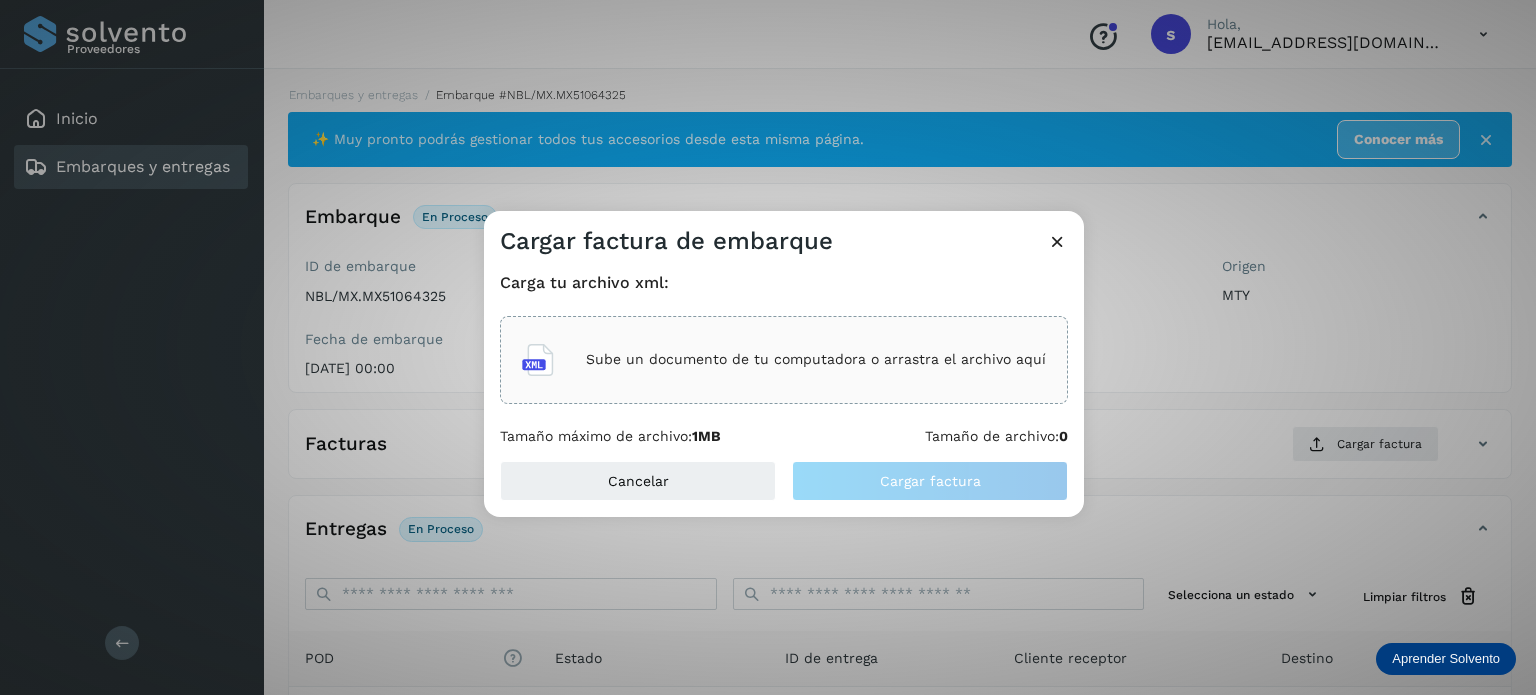click on "Sube un documento de tu computadora o arrastra el archivo aquí" at bounding box center (816, 359) 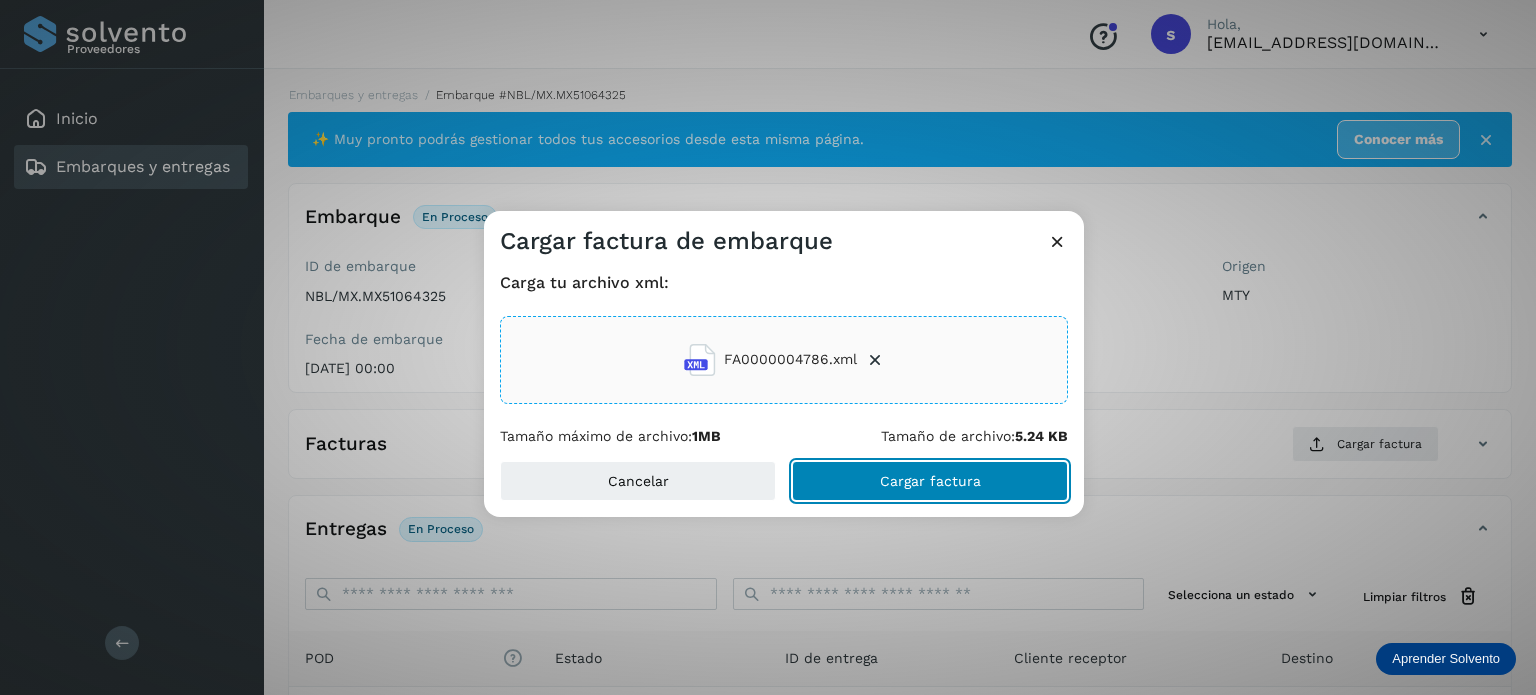 click on "Cargar factura" 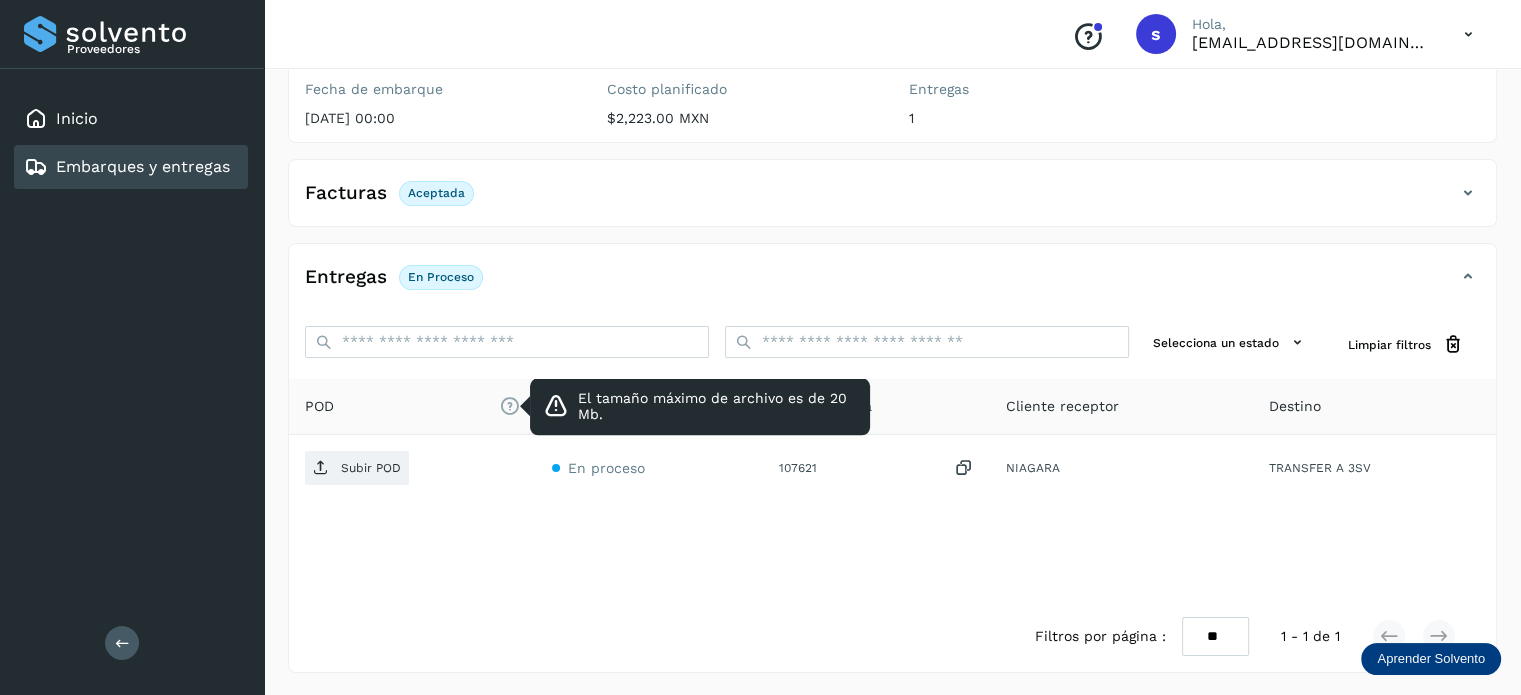 scroll, scrollTop: 249, scrollLeft: 0, axis: vertical 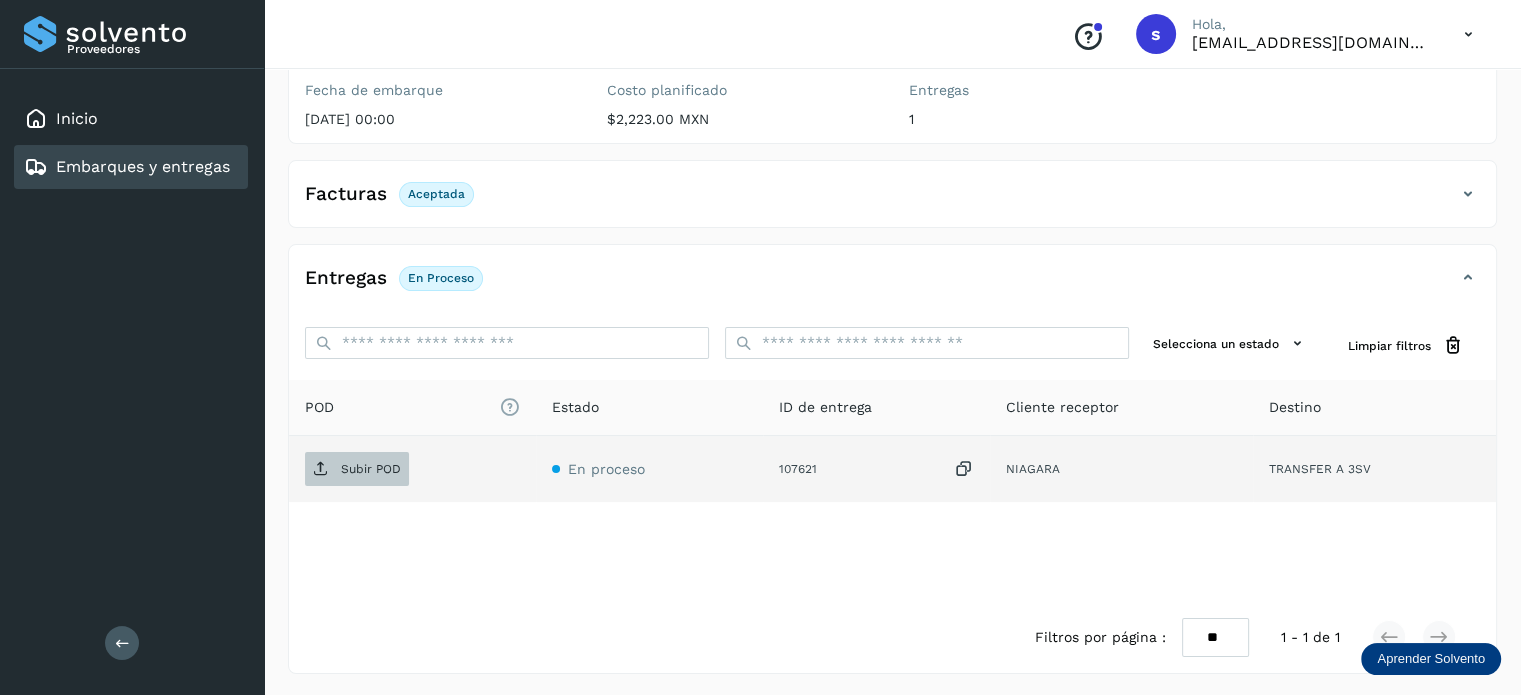 click on "Subir POD" at bounding box center (357, 469) 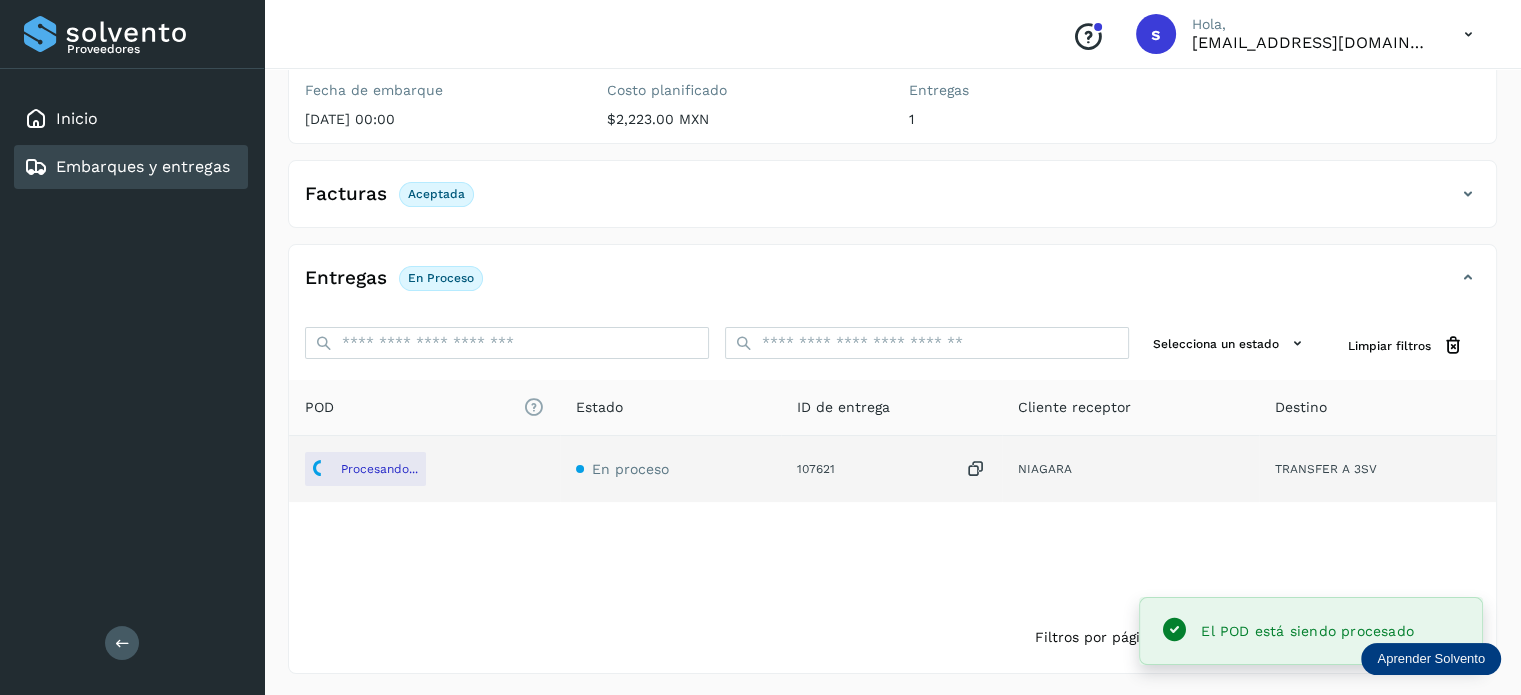 scroll, scrollTop: 0, scrollLeft: 0, axis: both 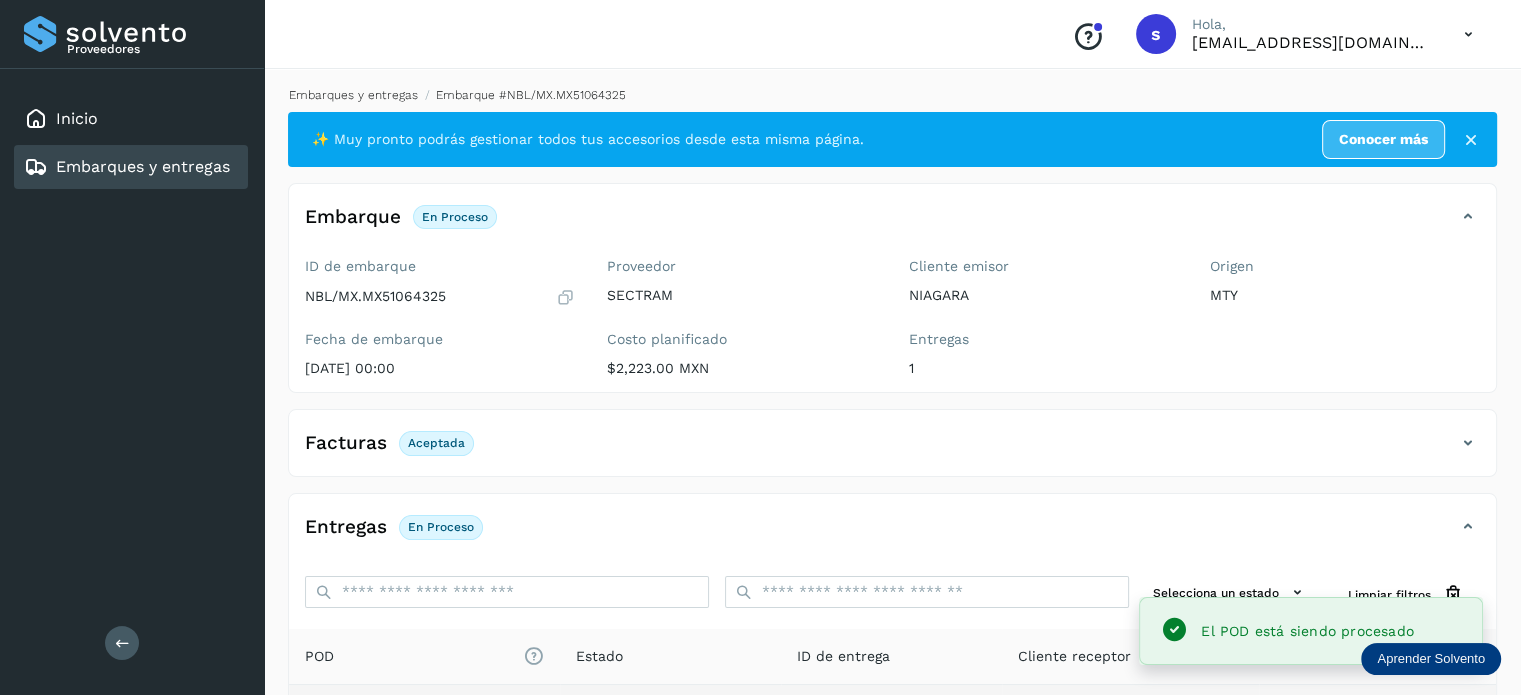 click on "Embarques y entregas" at bounding box center [353, 95] 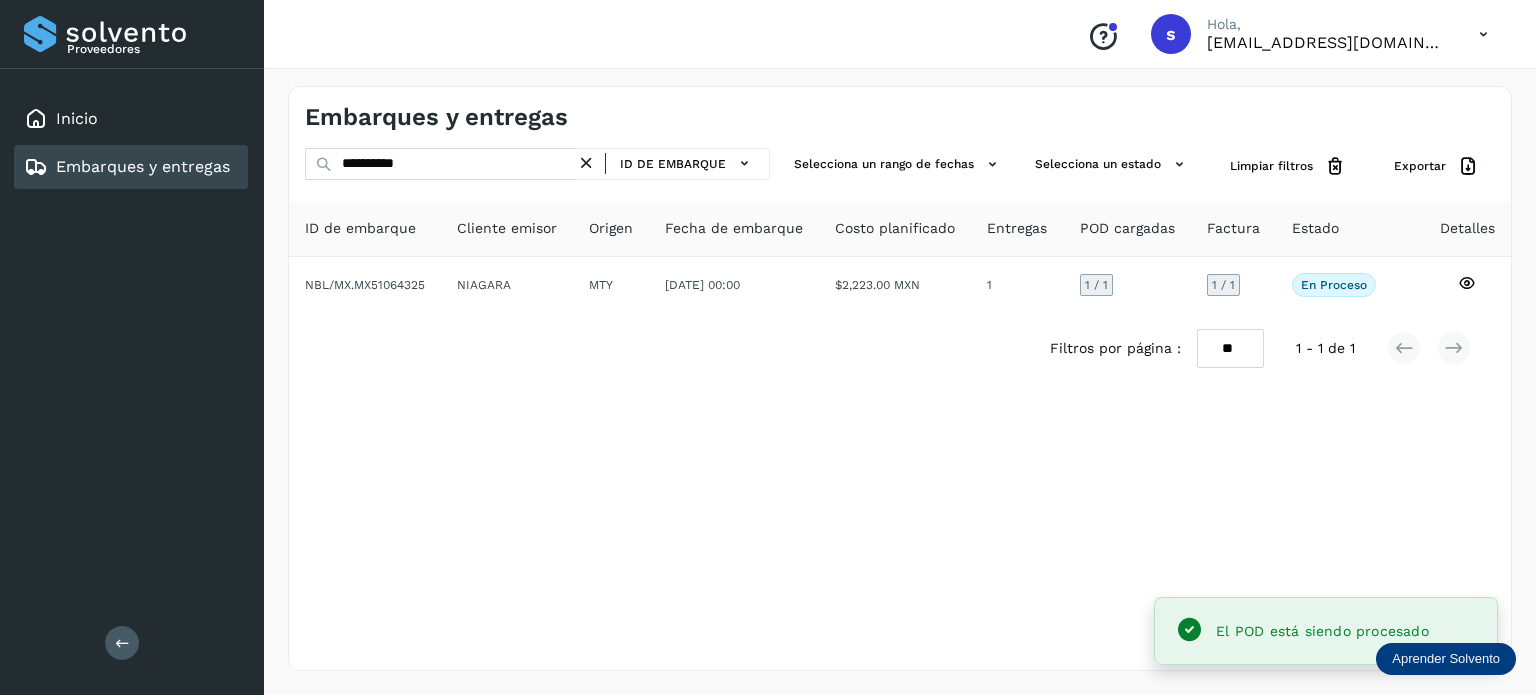 click at bounding box center [586, 163] 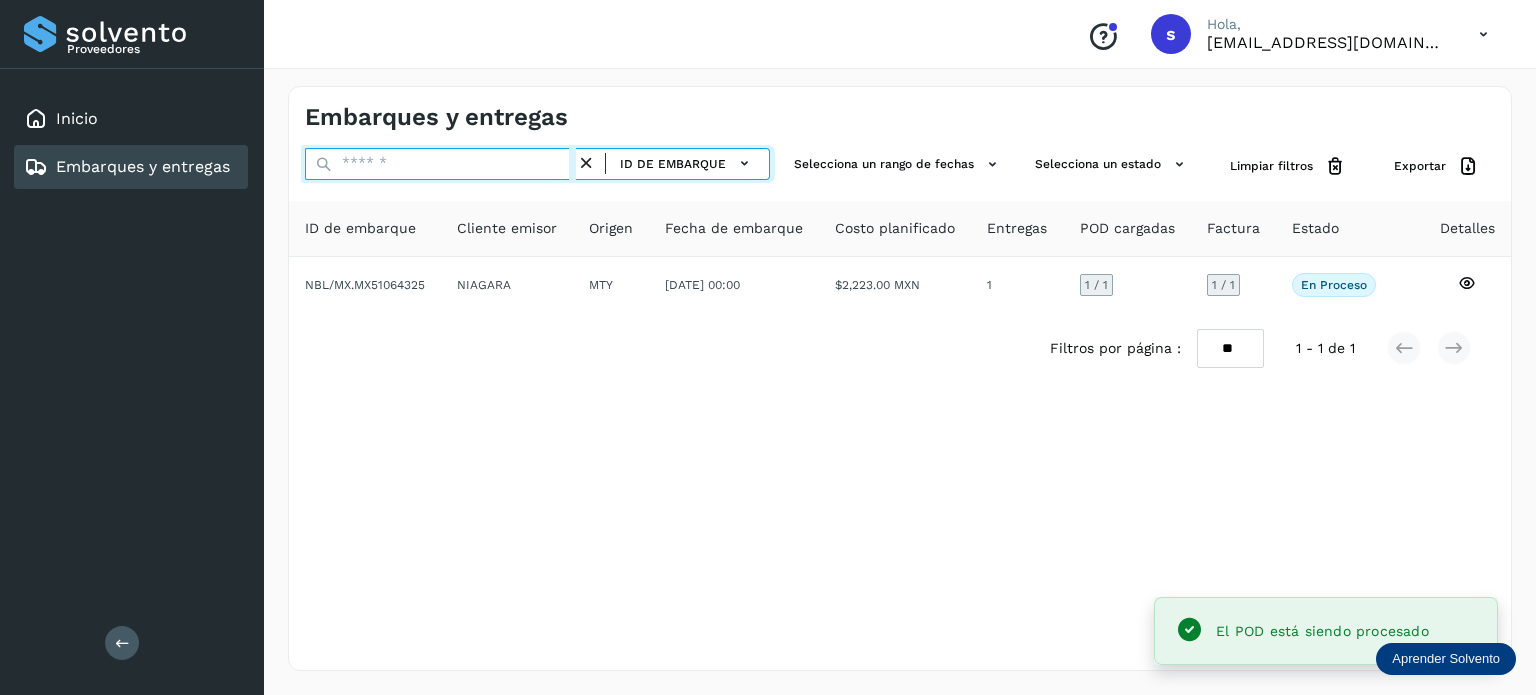 click at bounding box center (440, 164) 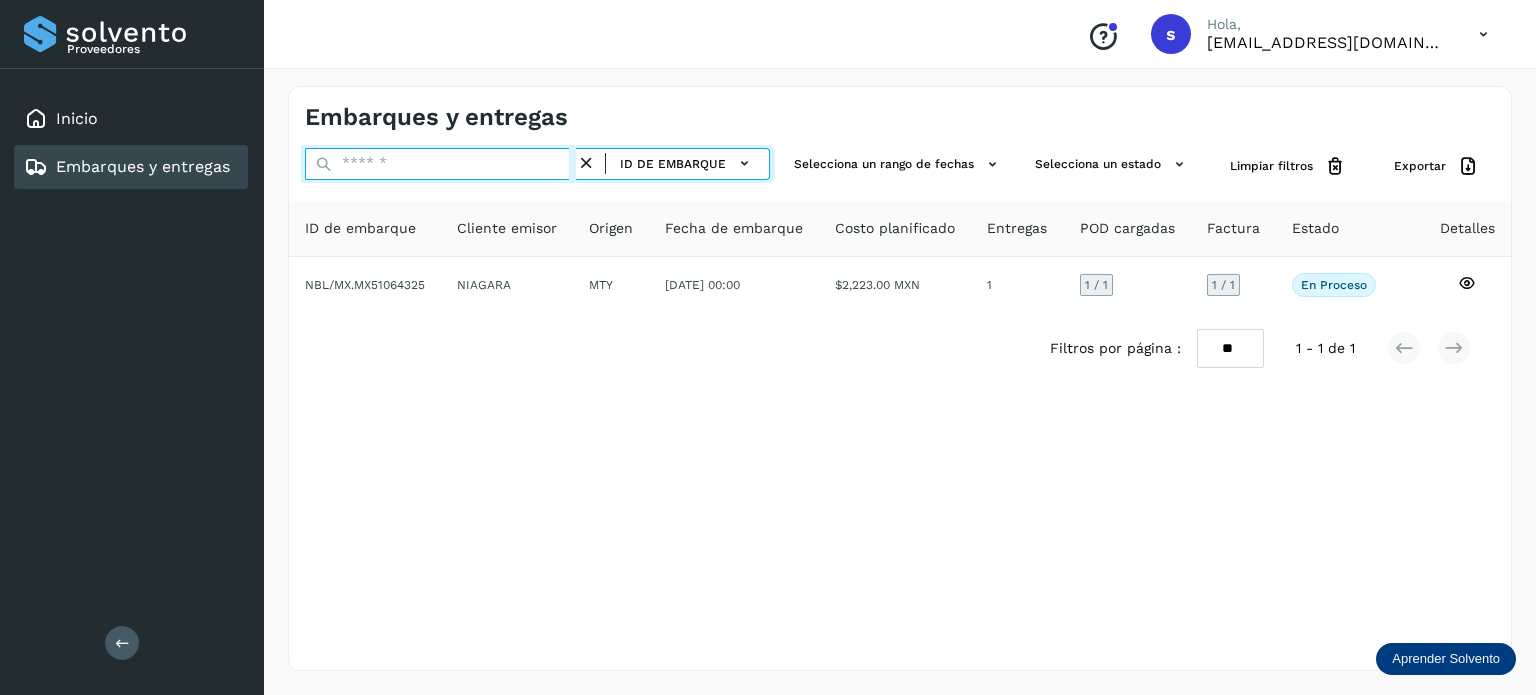 paste on "**********" 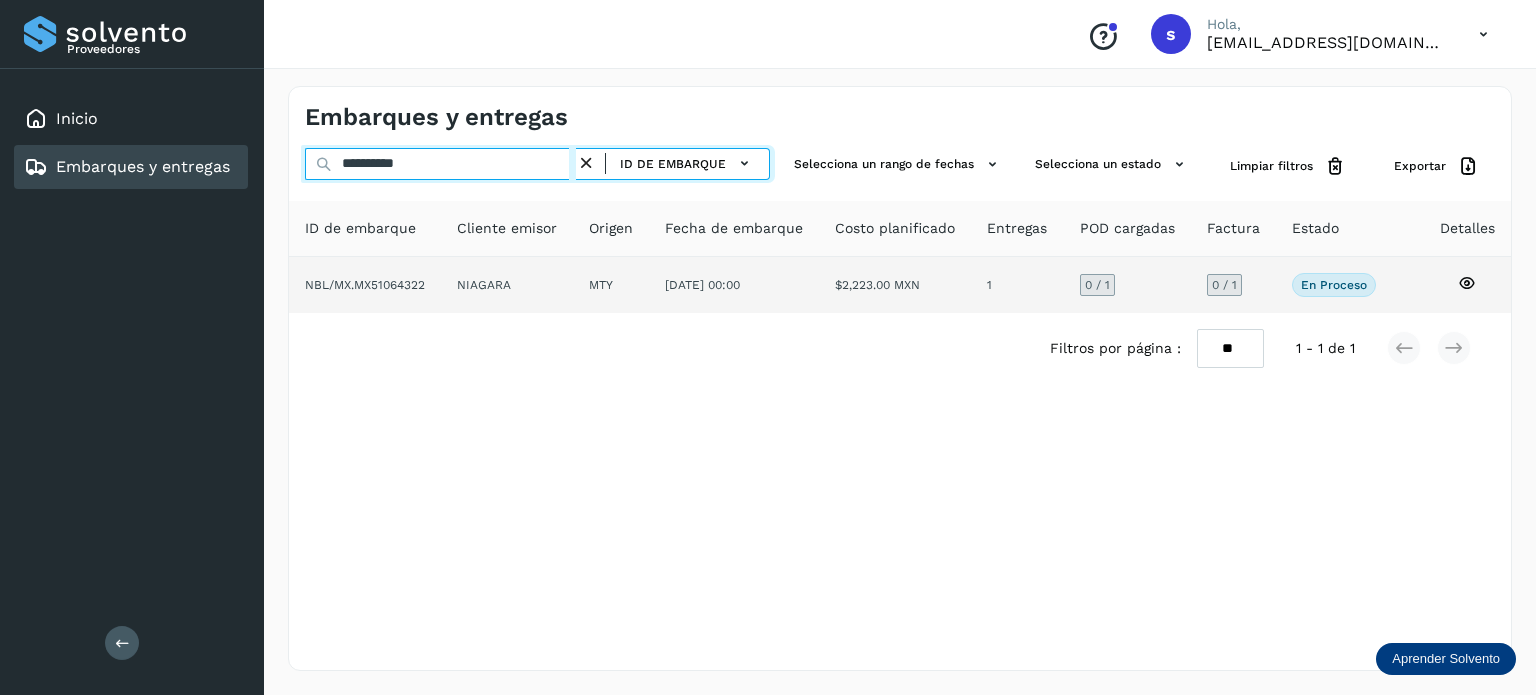type on "**********" 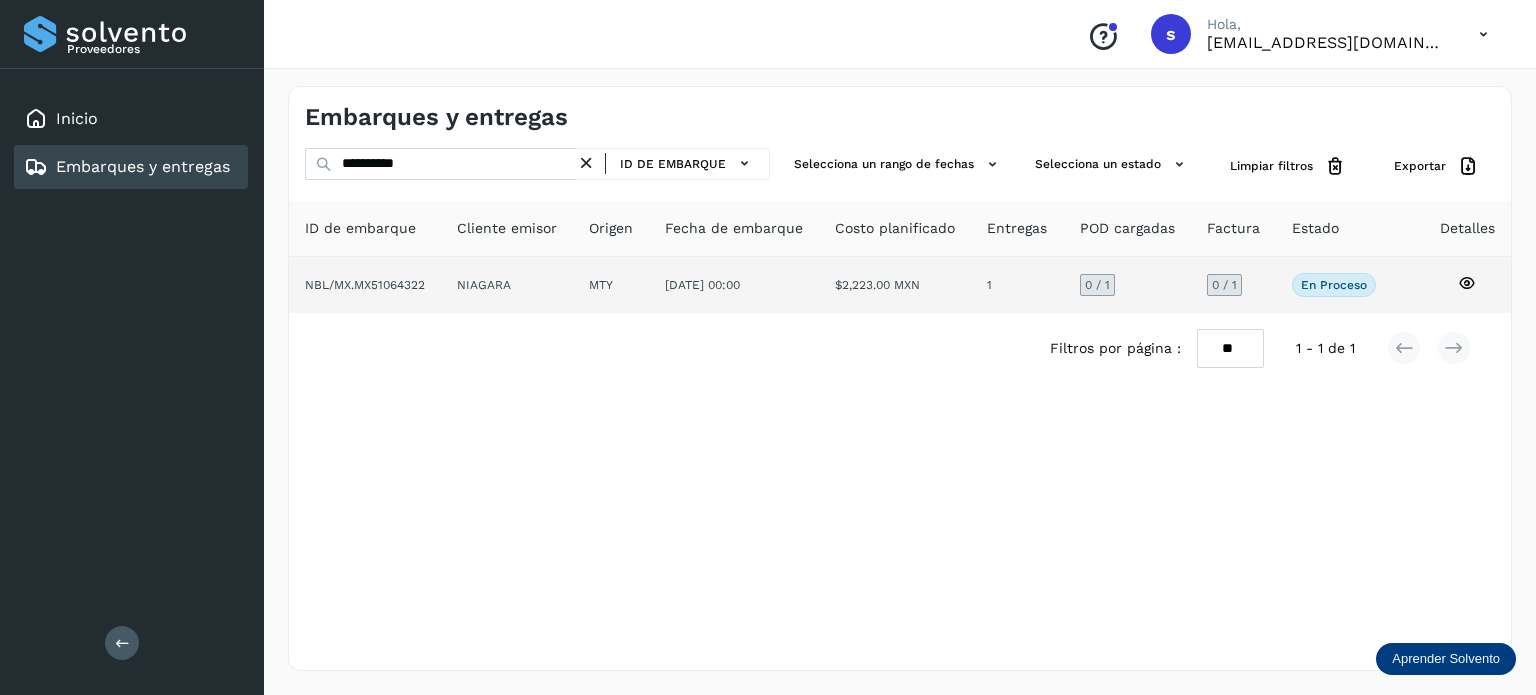 click on "NIAGARA" 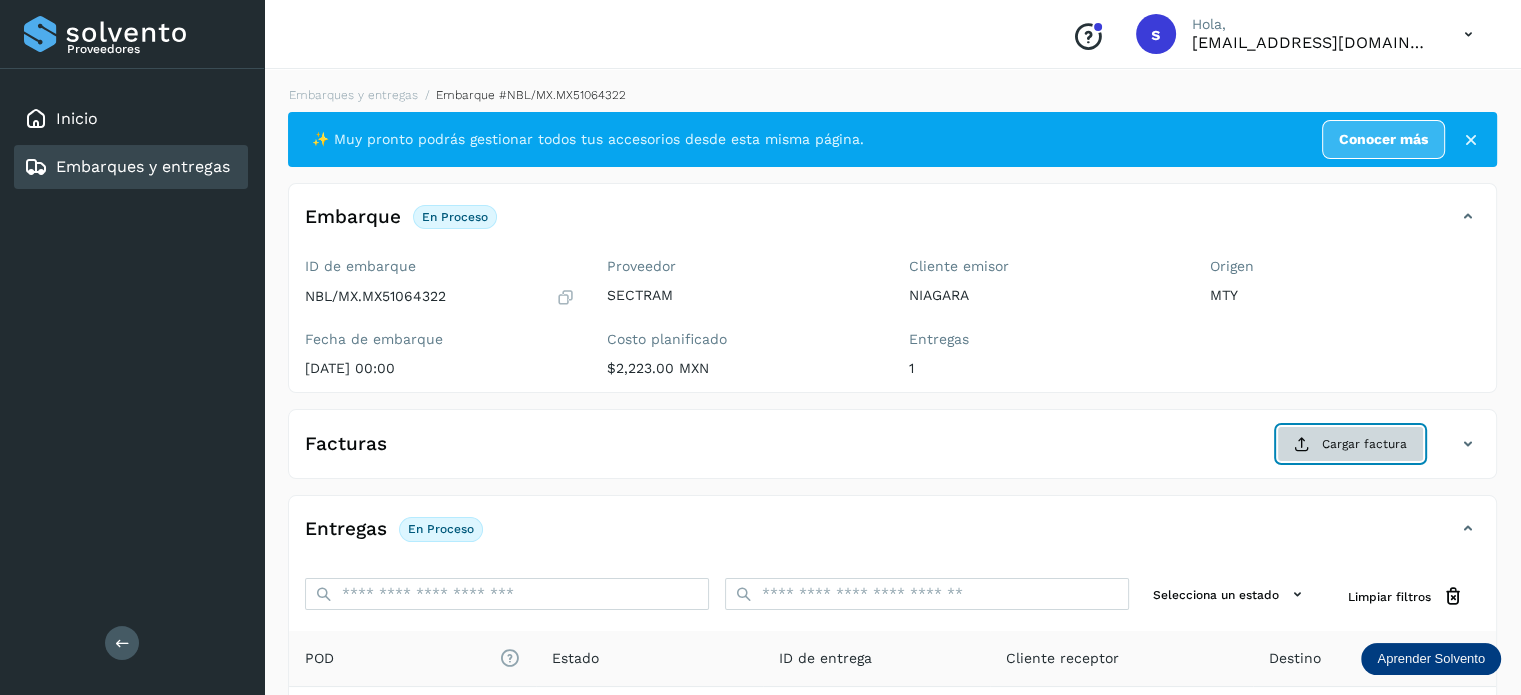click on "Cargar factura" 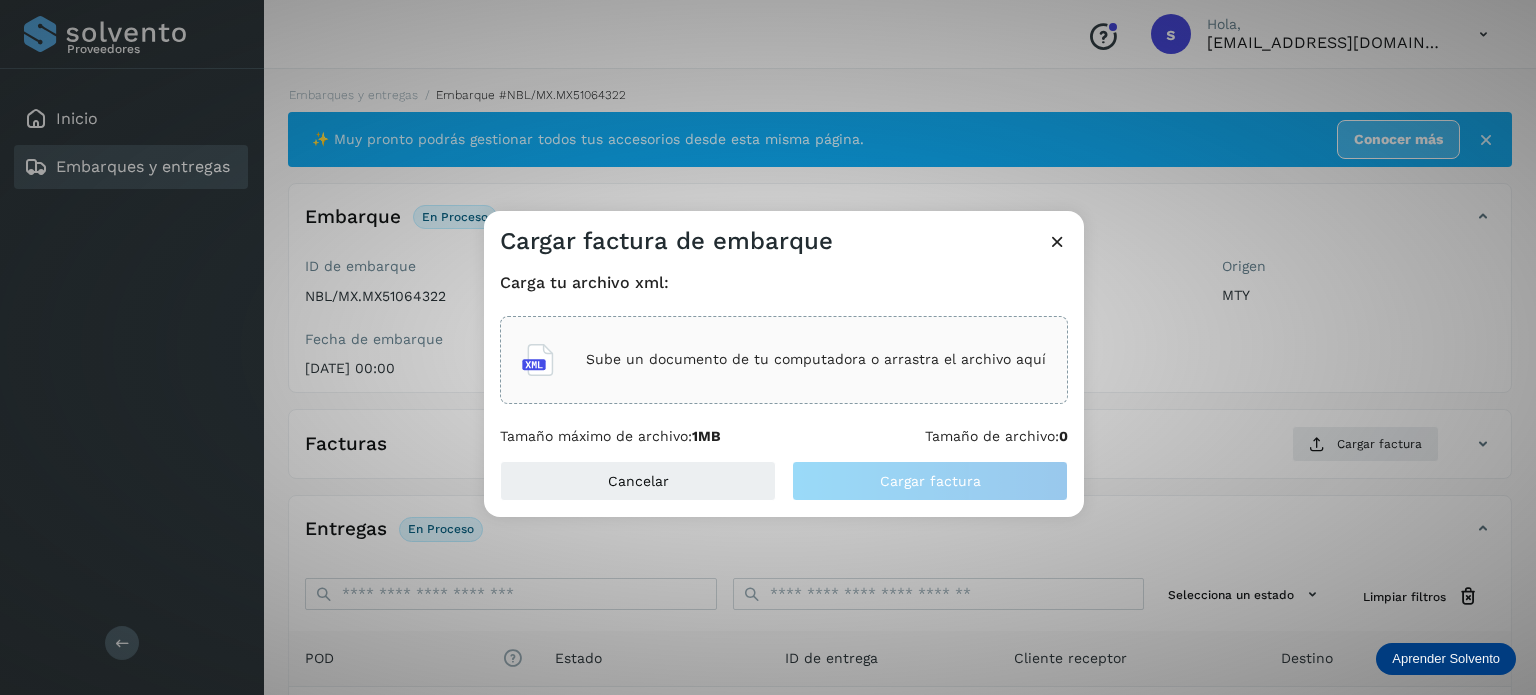 click on "Sube un documento de tu computadora o arrastra el archivo aquí" 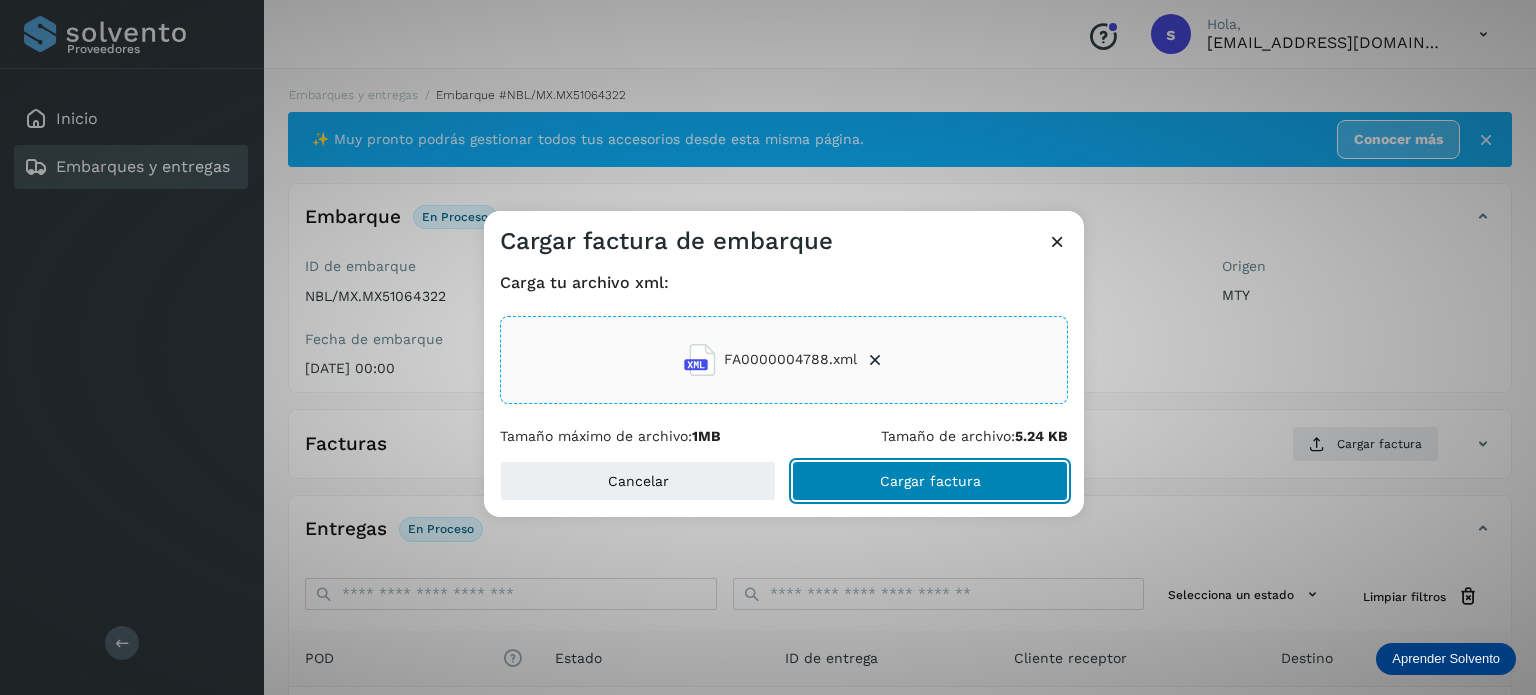 click on "Cargar factura" 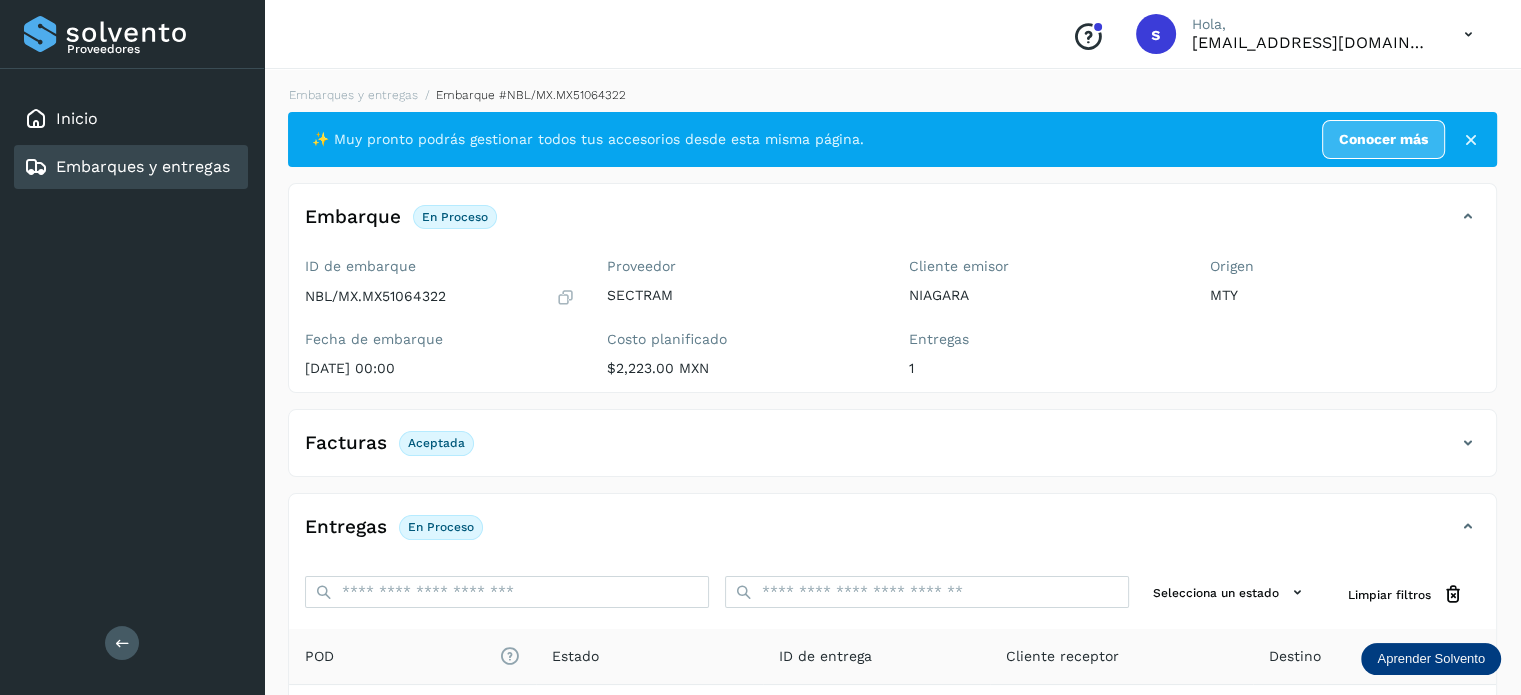 scroll, scrollTop: 250, scrollLeft: 0, axis: vertical 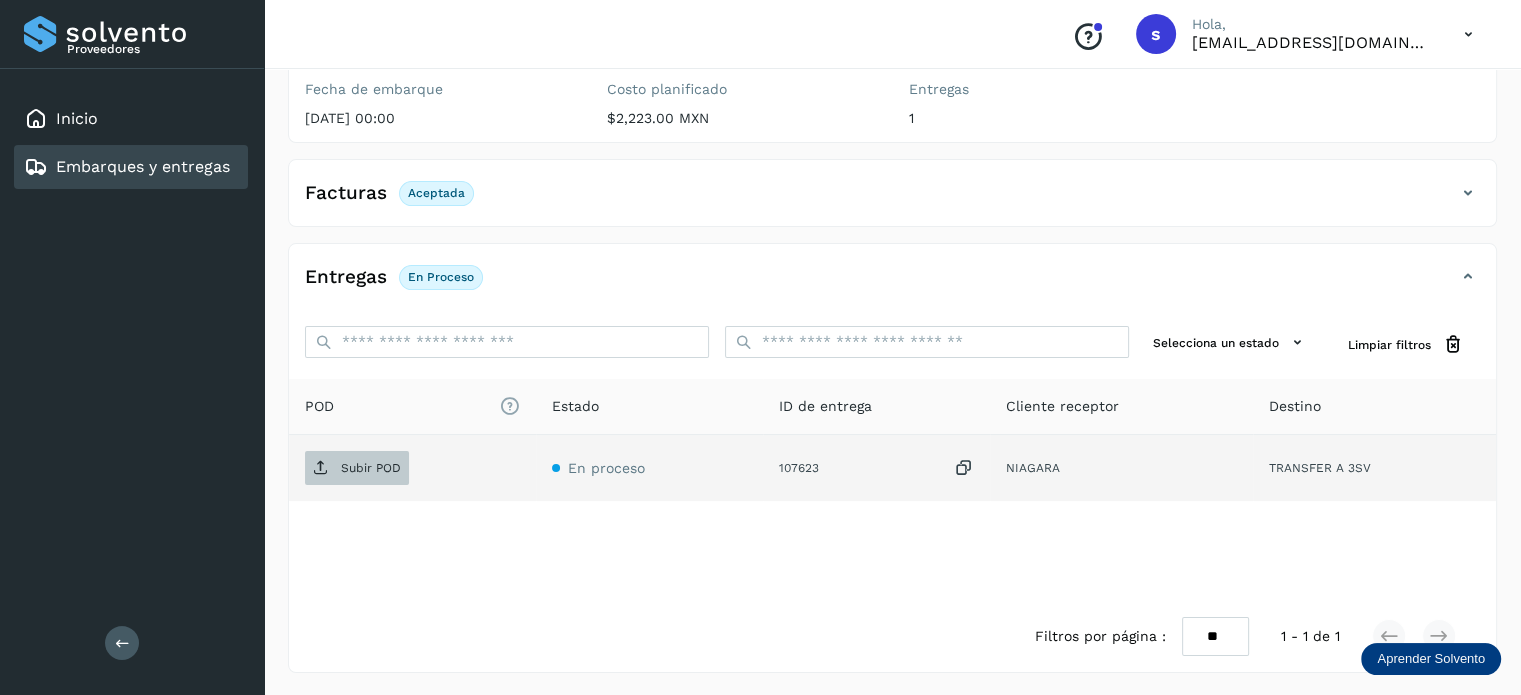 click on "Subir POD" at bounding box center (371, 468) 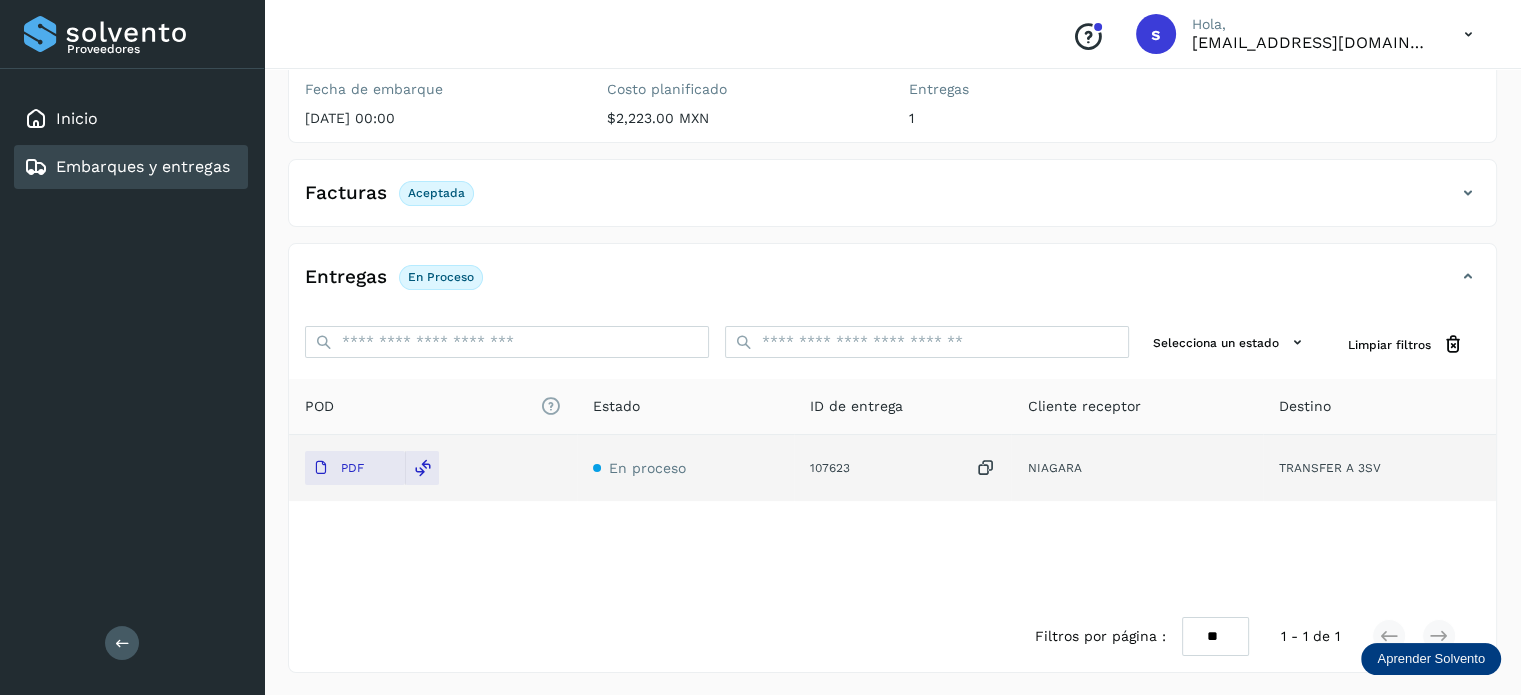 scroll, scrollTop: 0, scrollLeft: 0, axis: both 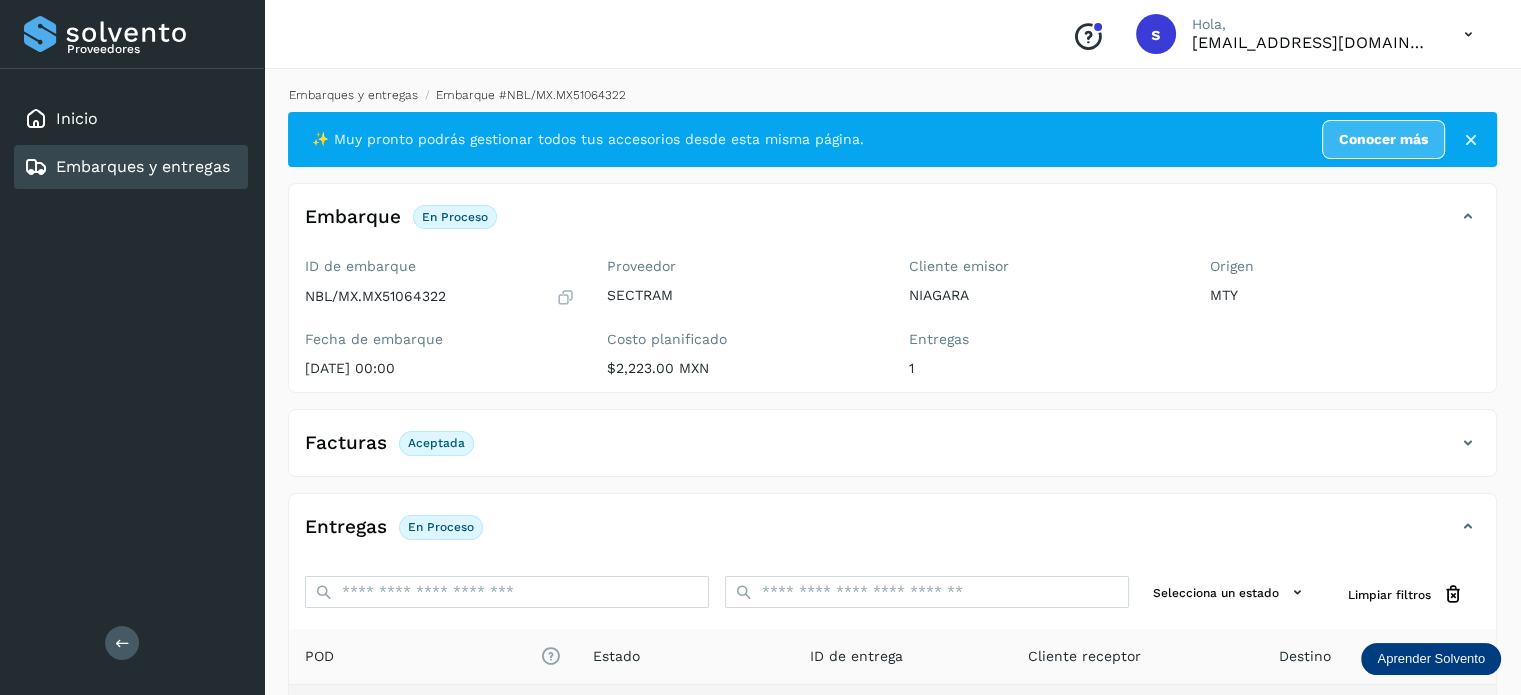 click on "Embarques y entregas" at bounding box center [353, 95] 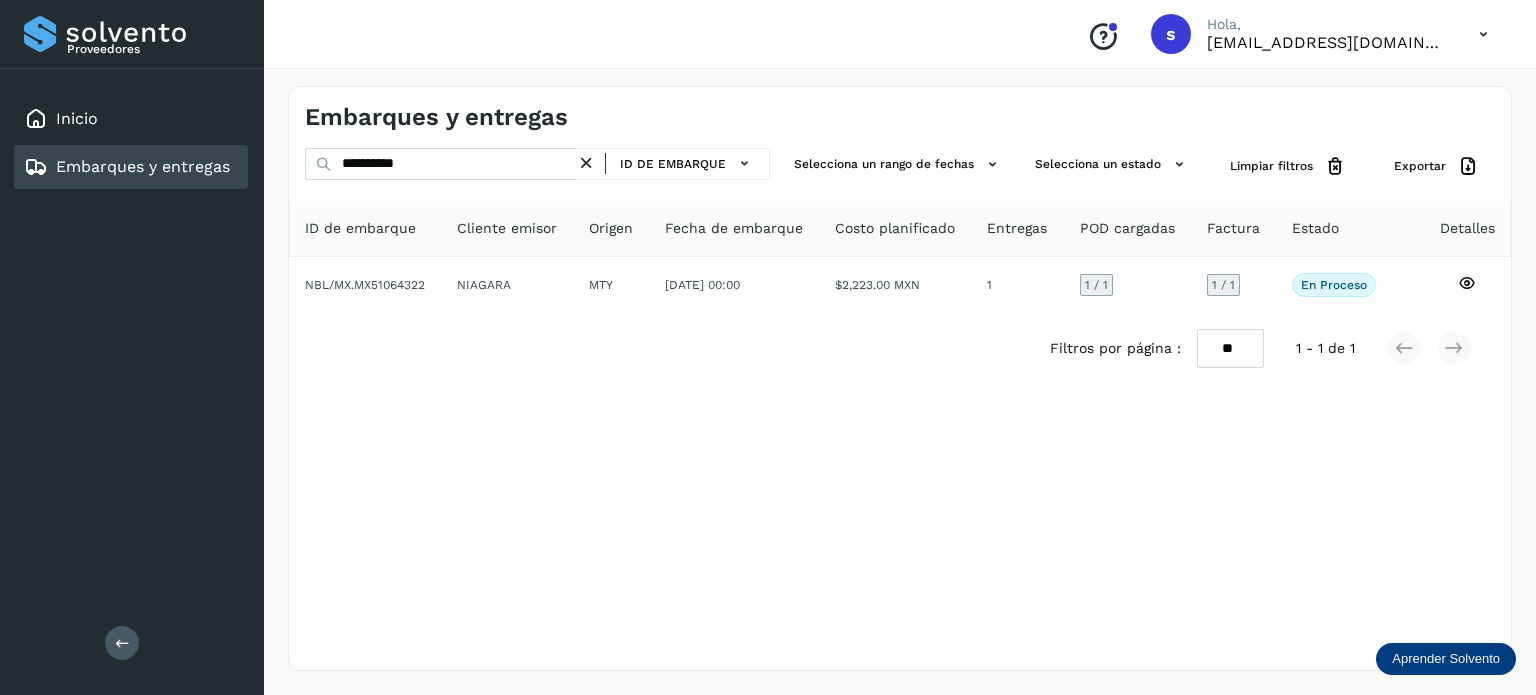 click at bounding box center [586, 163] 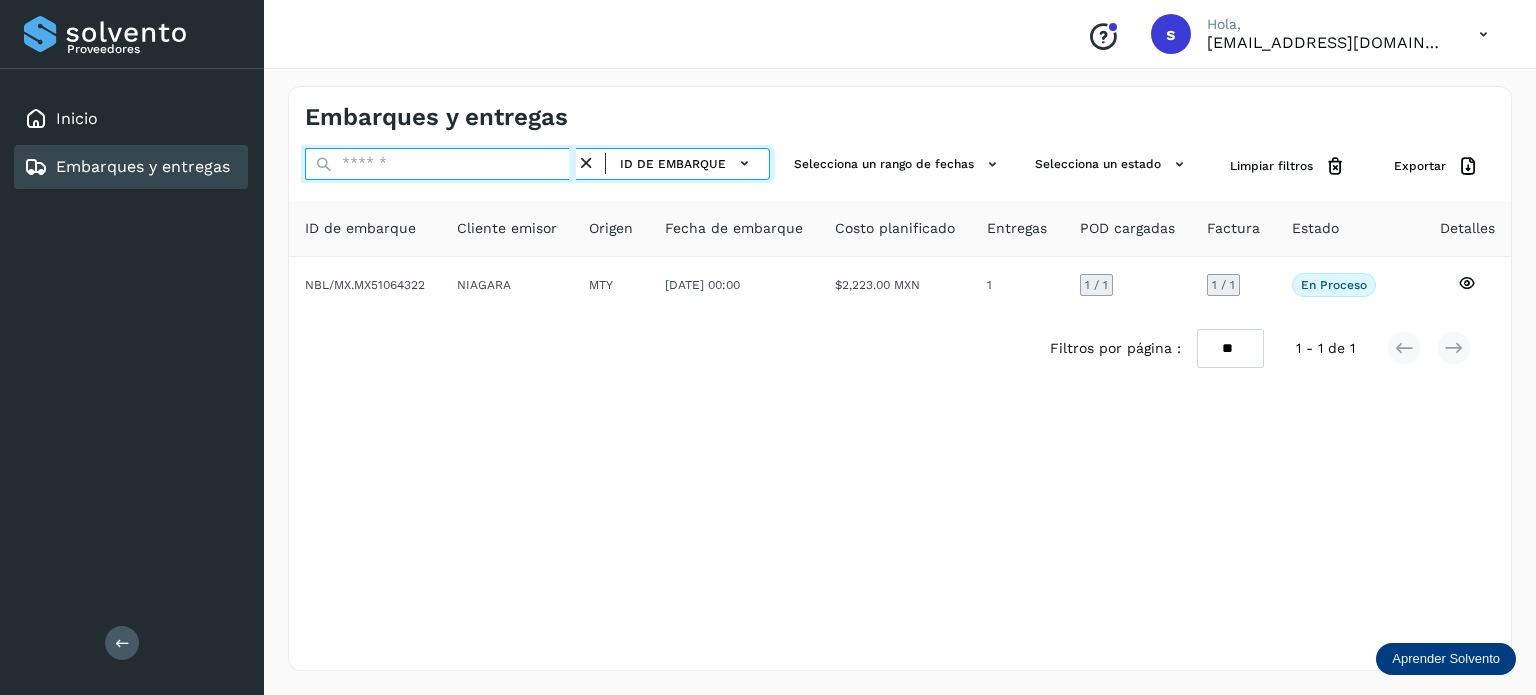 click at bounding box center (440, 164) 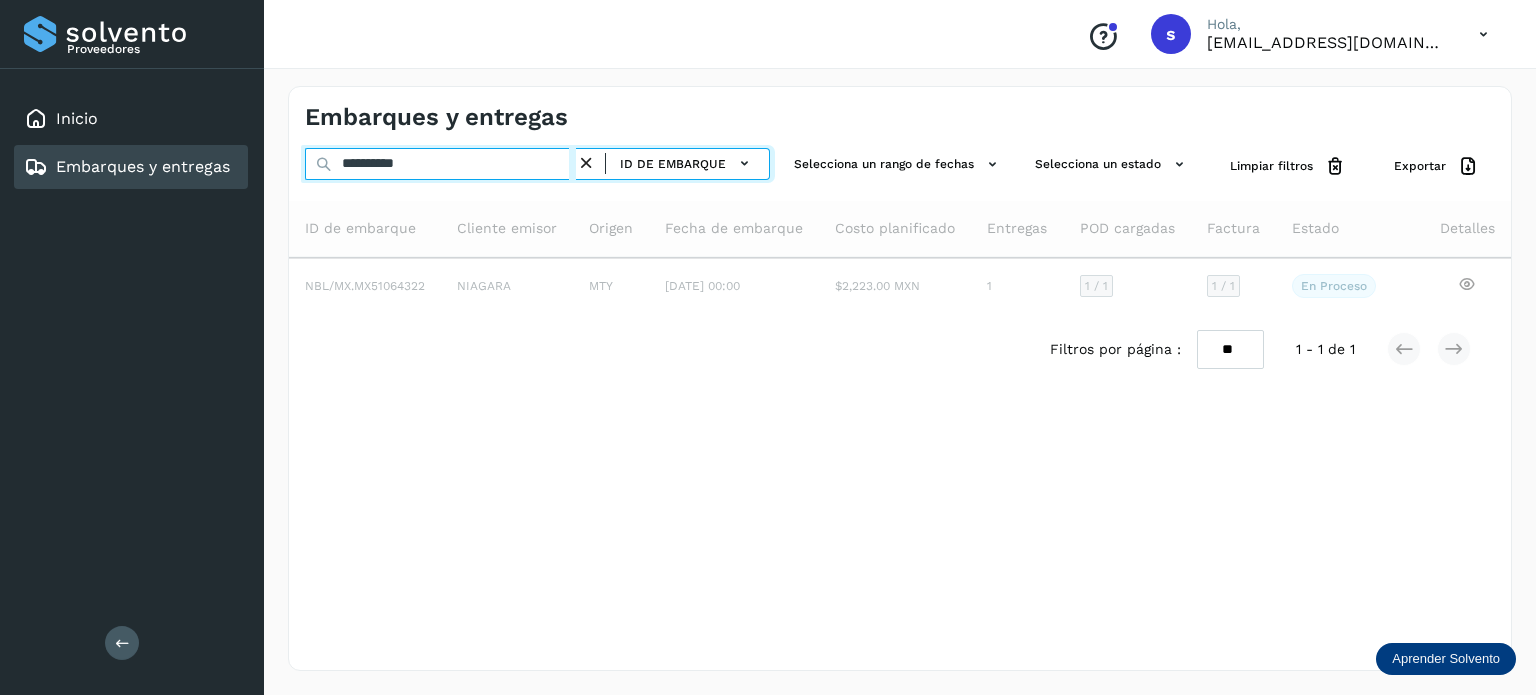 type on "**********" 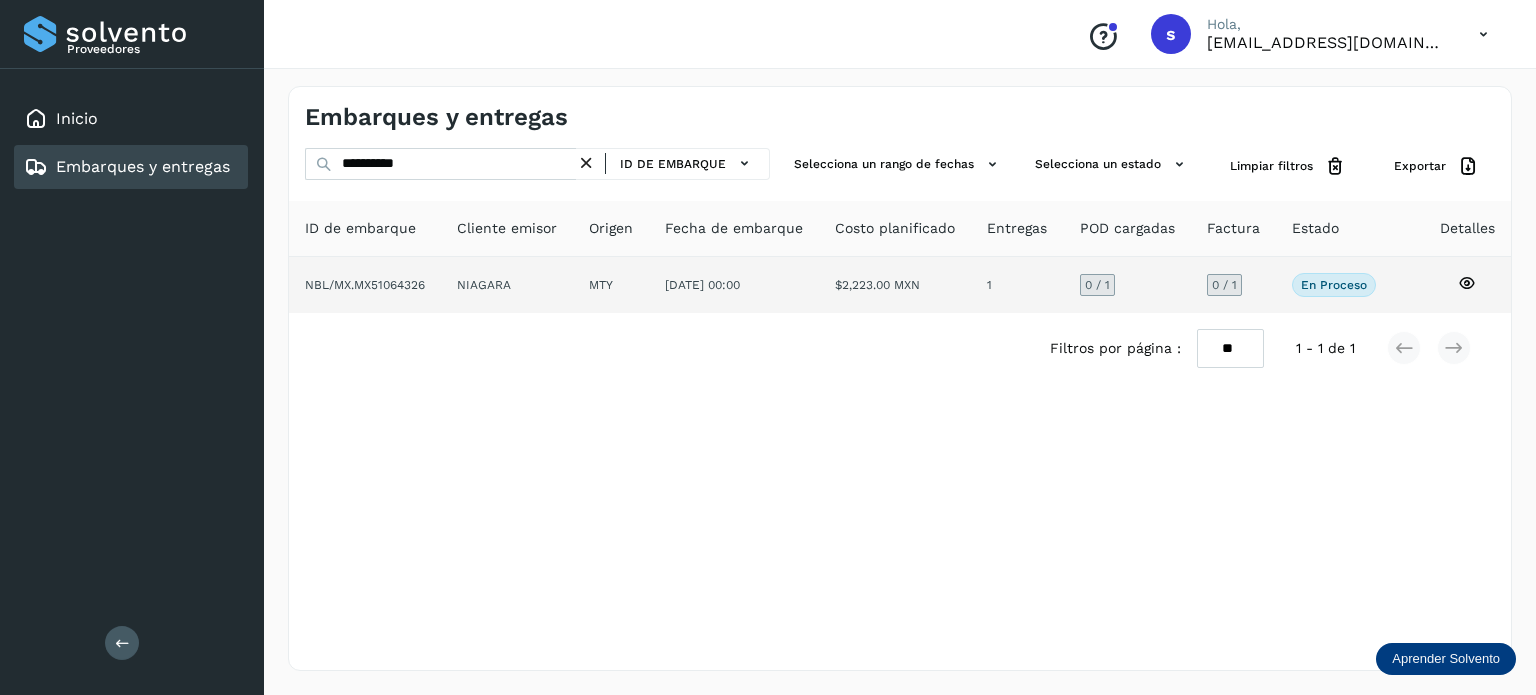 click on "1" 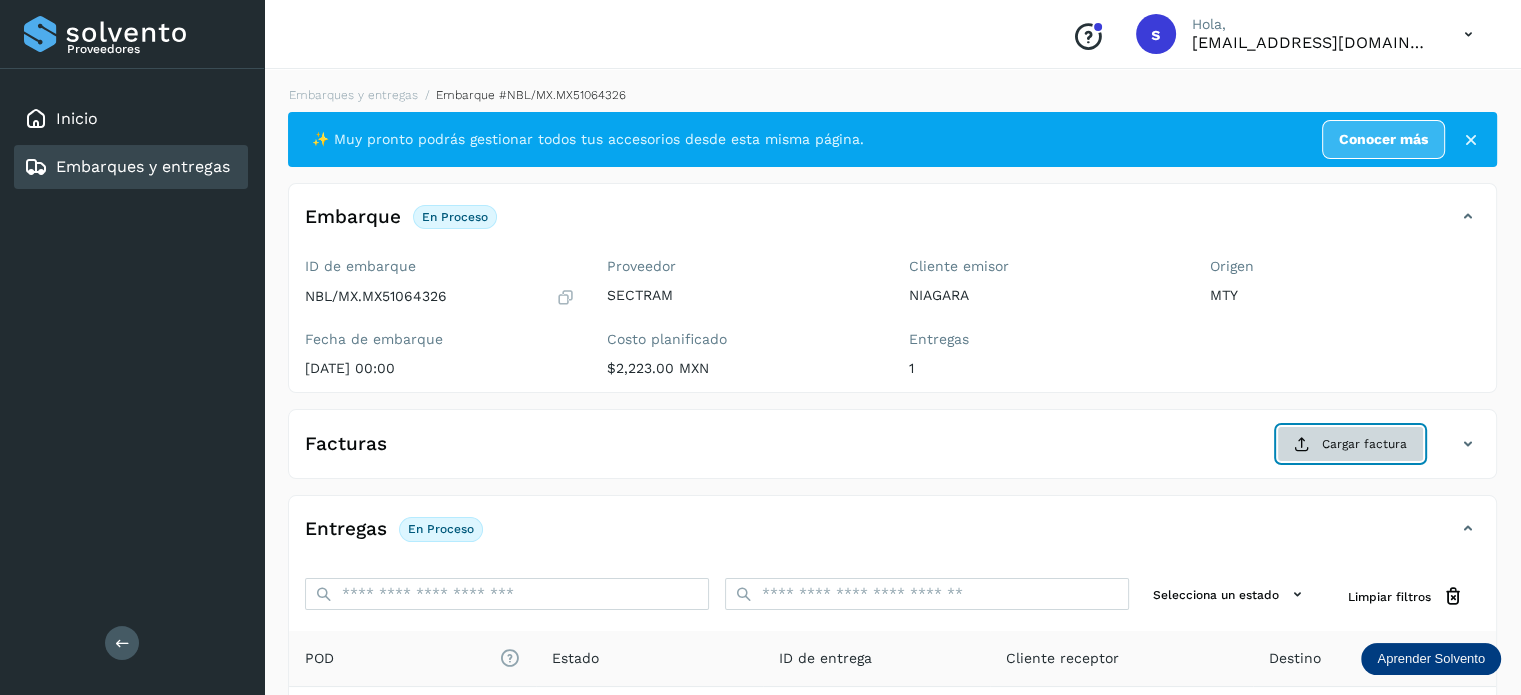 click on "Cargar factura" 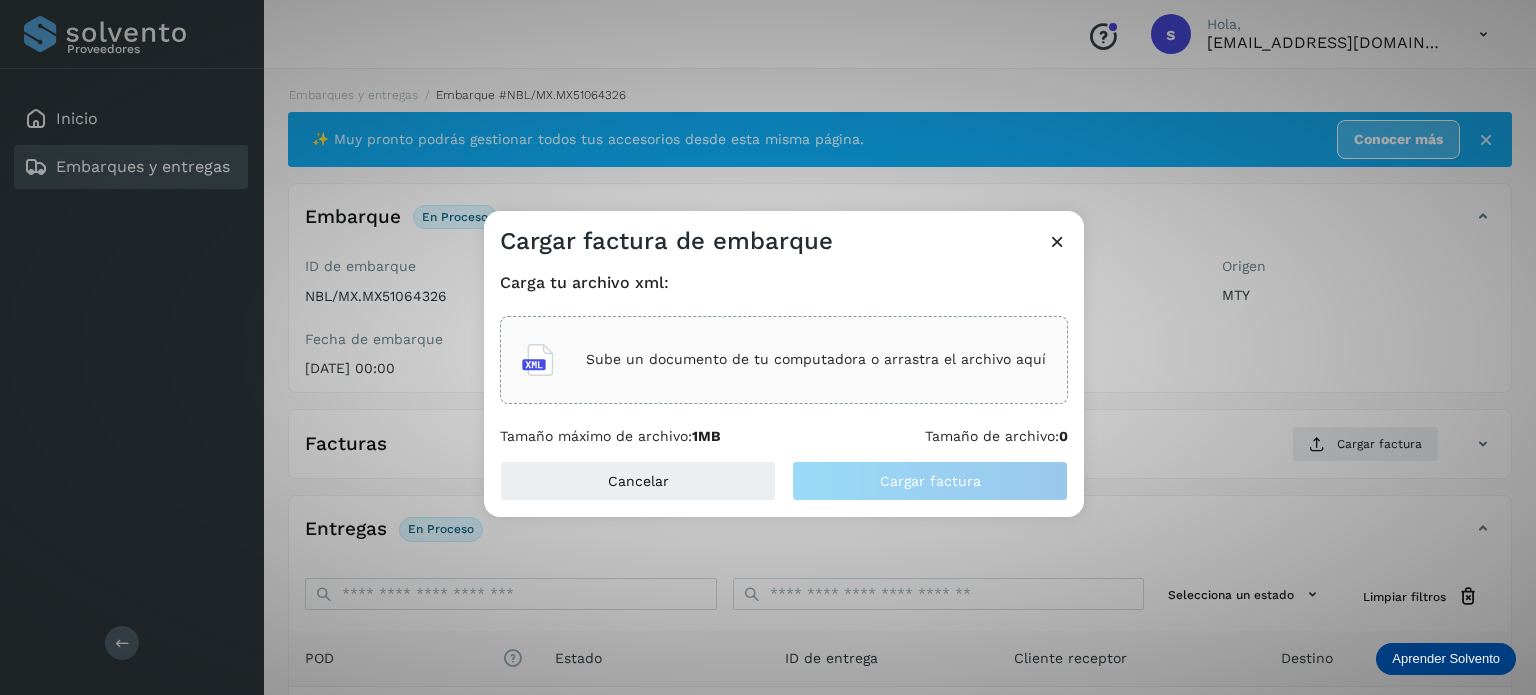 click on "Sube un documento de tu computadora o arrastra el archivo aquí" at bounding box center [816, 359] 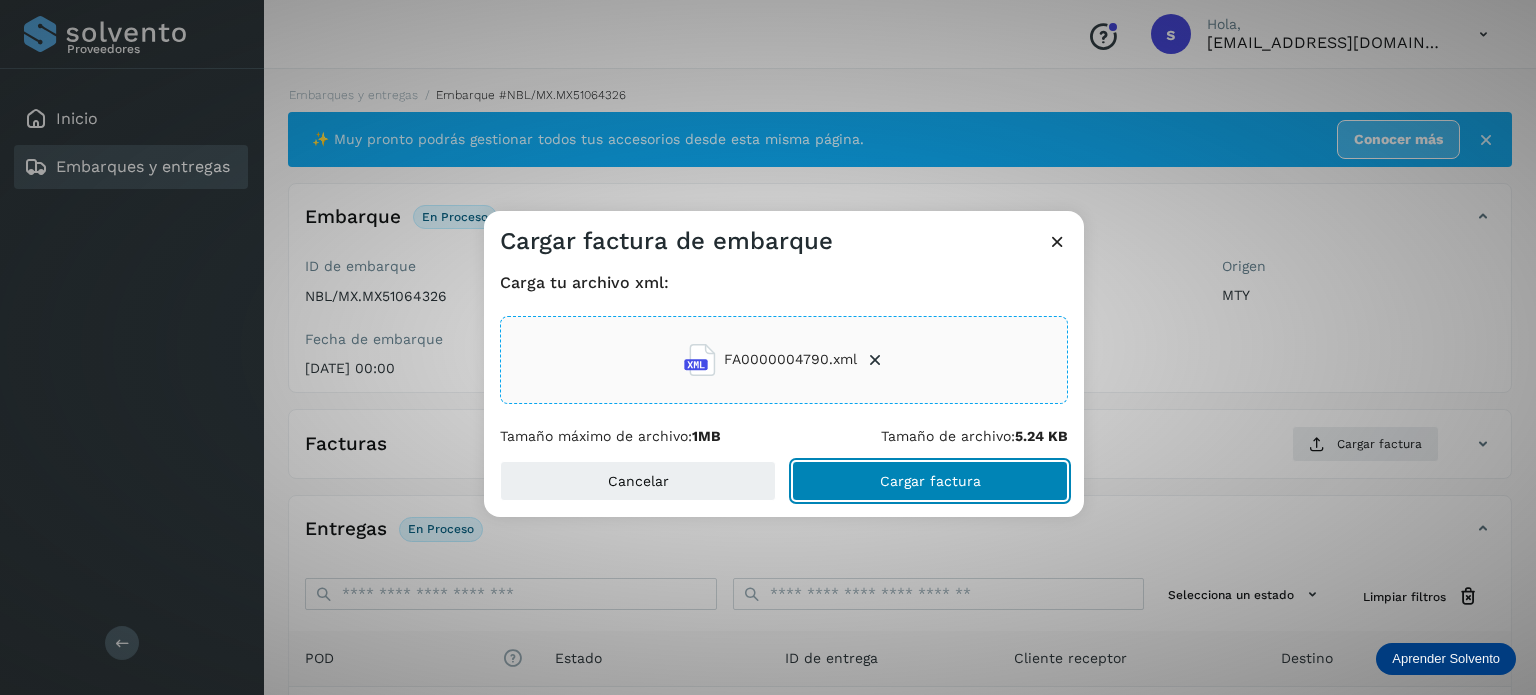 click on "Cargar factura" 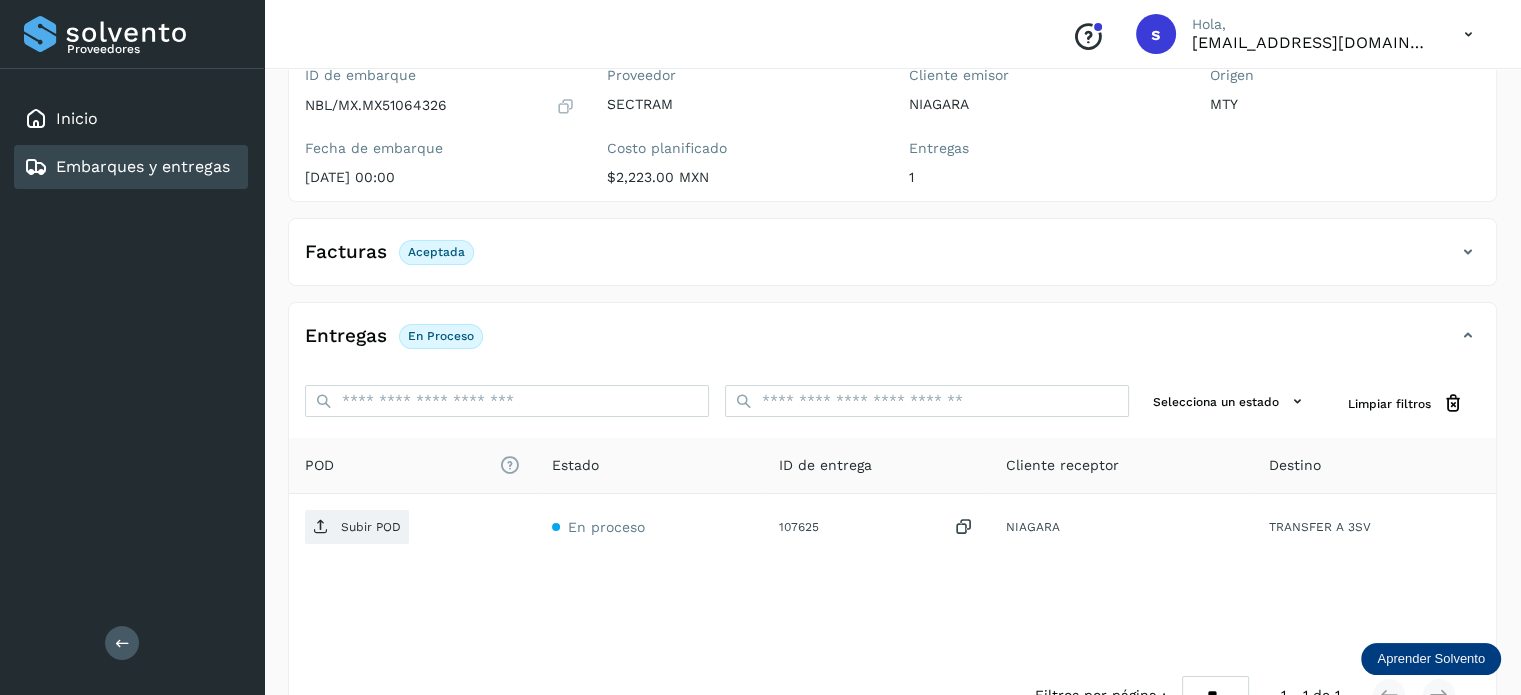 scroll, scrollTop: 196, scrollLeft: 0, axis: vertical 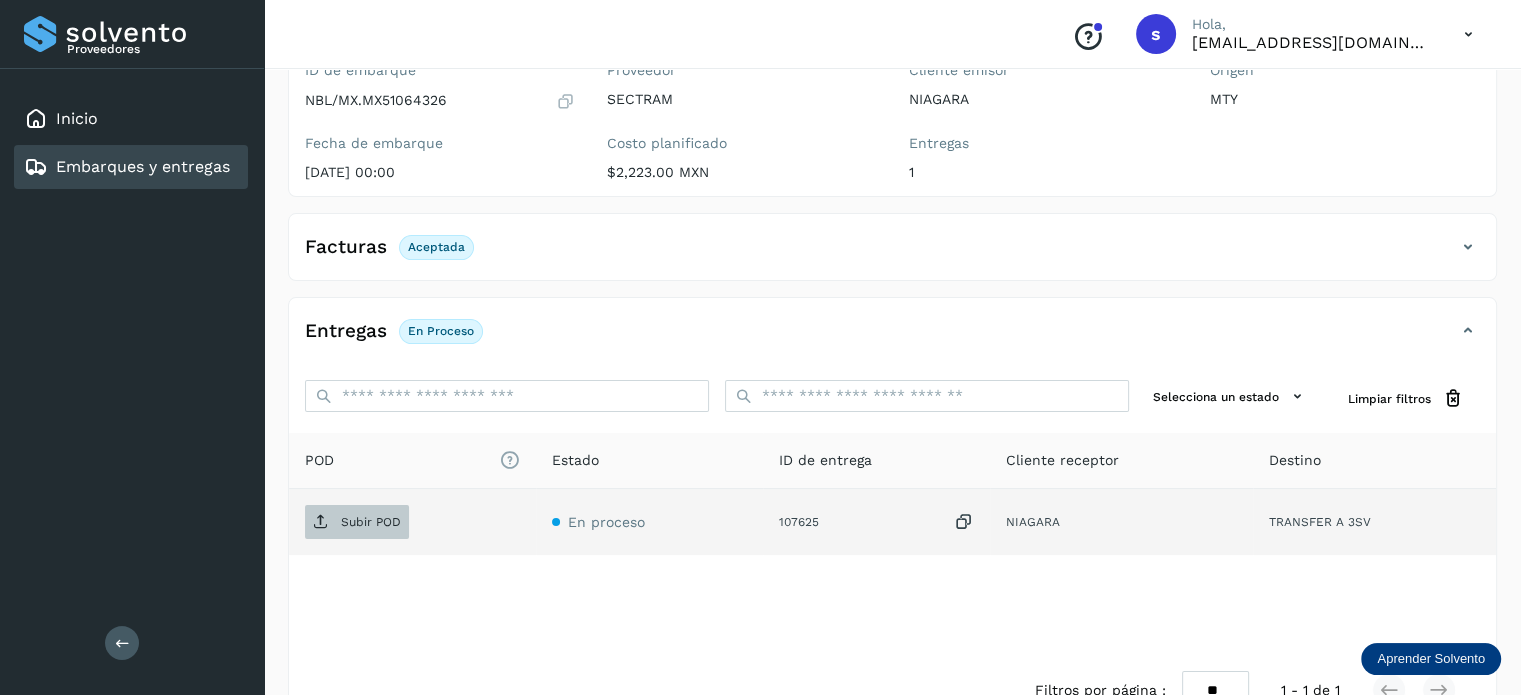 click on "Subir POD" at bounding box center (371, 522) 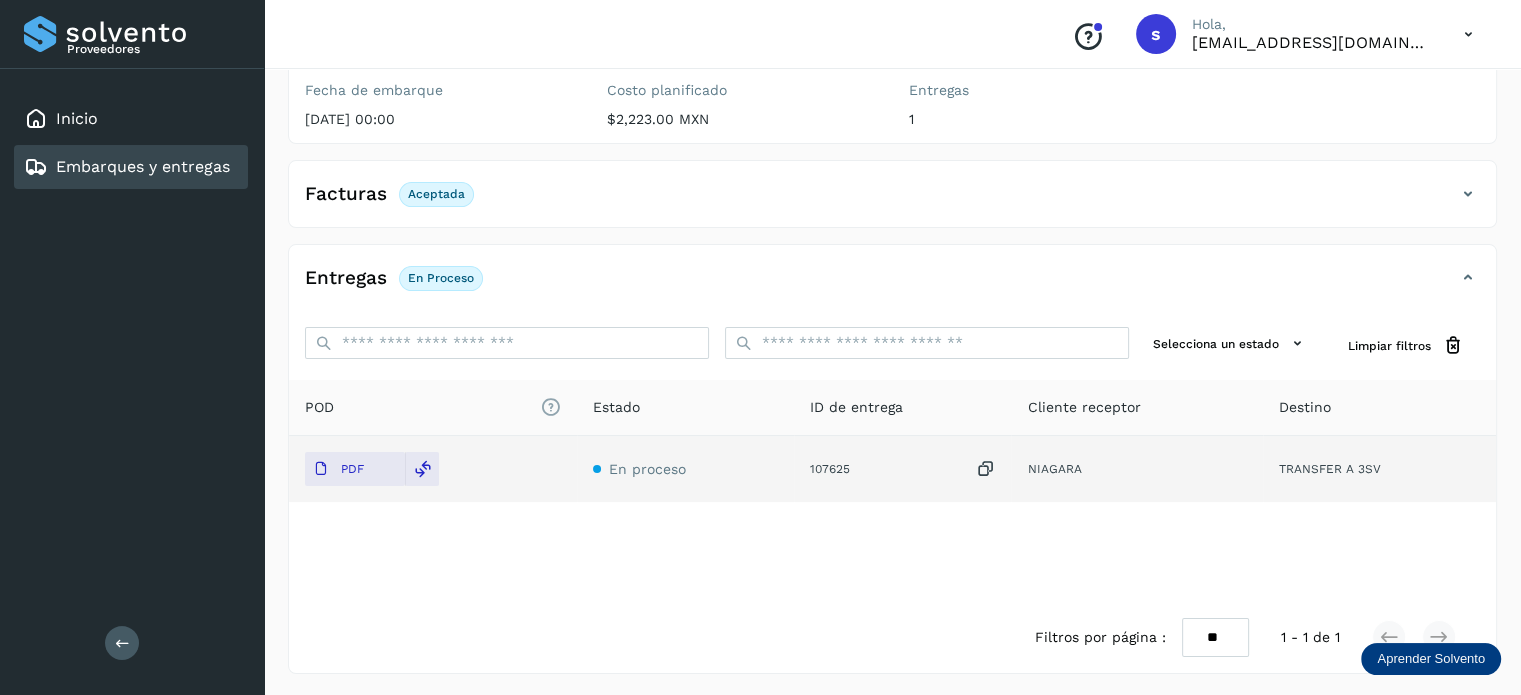 scroll, scrollTop: 0, scrollLeft: 0, axis: both 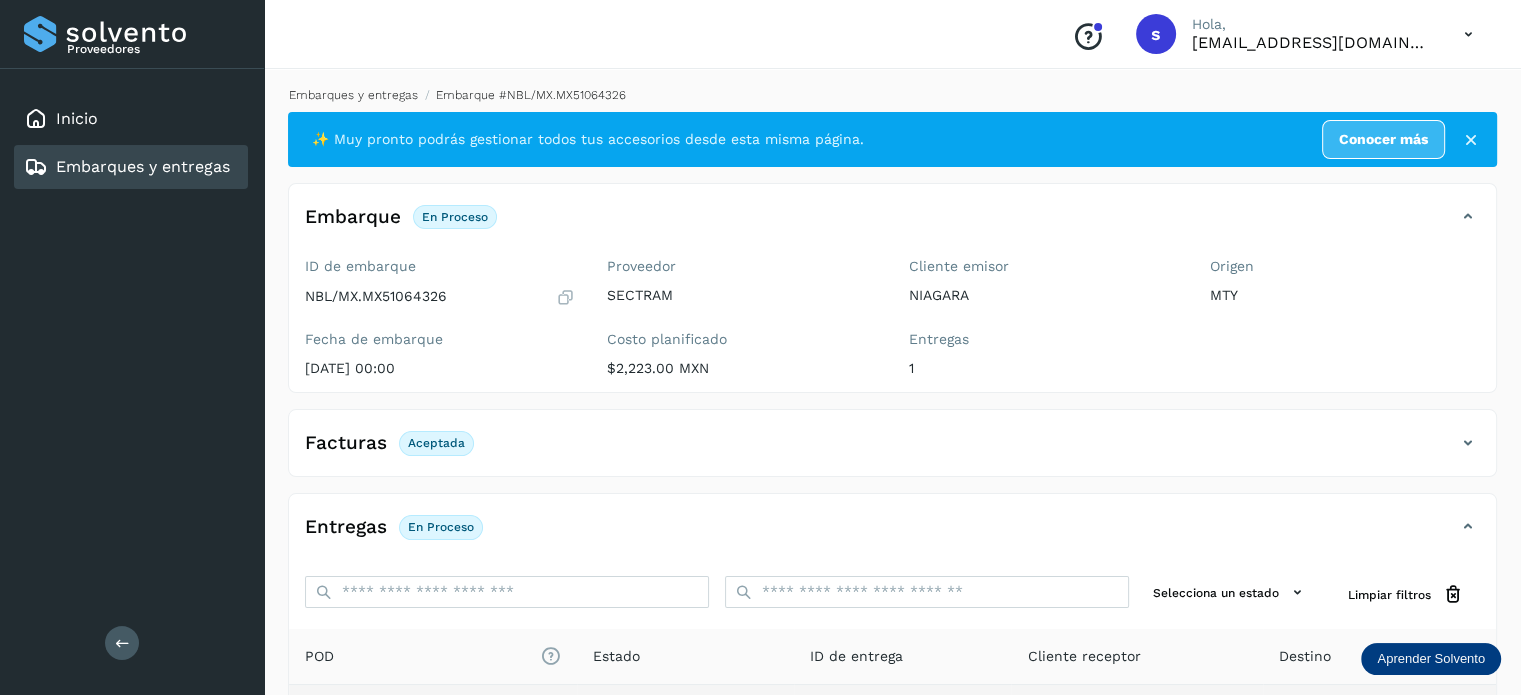 click on "Embarques y entregas" at bounding box center (353, 95) 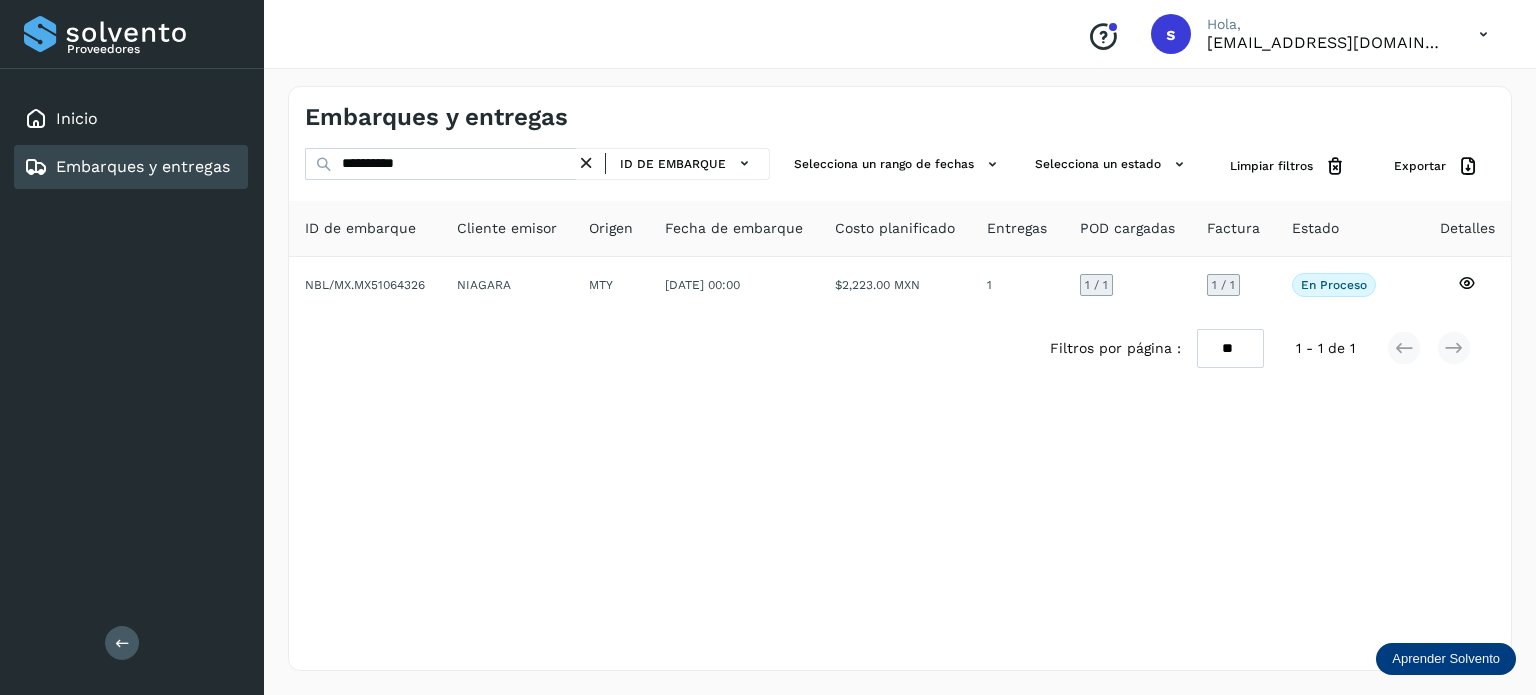 click at bounding box center [586, 163] 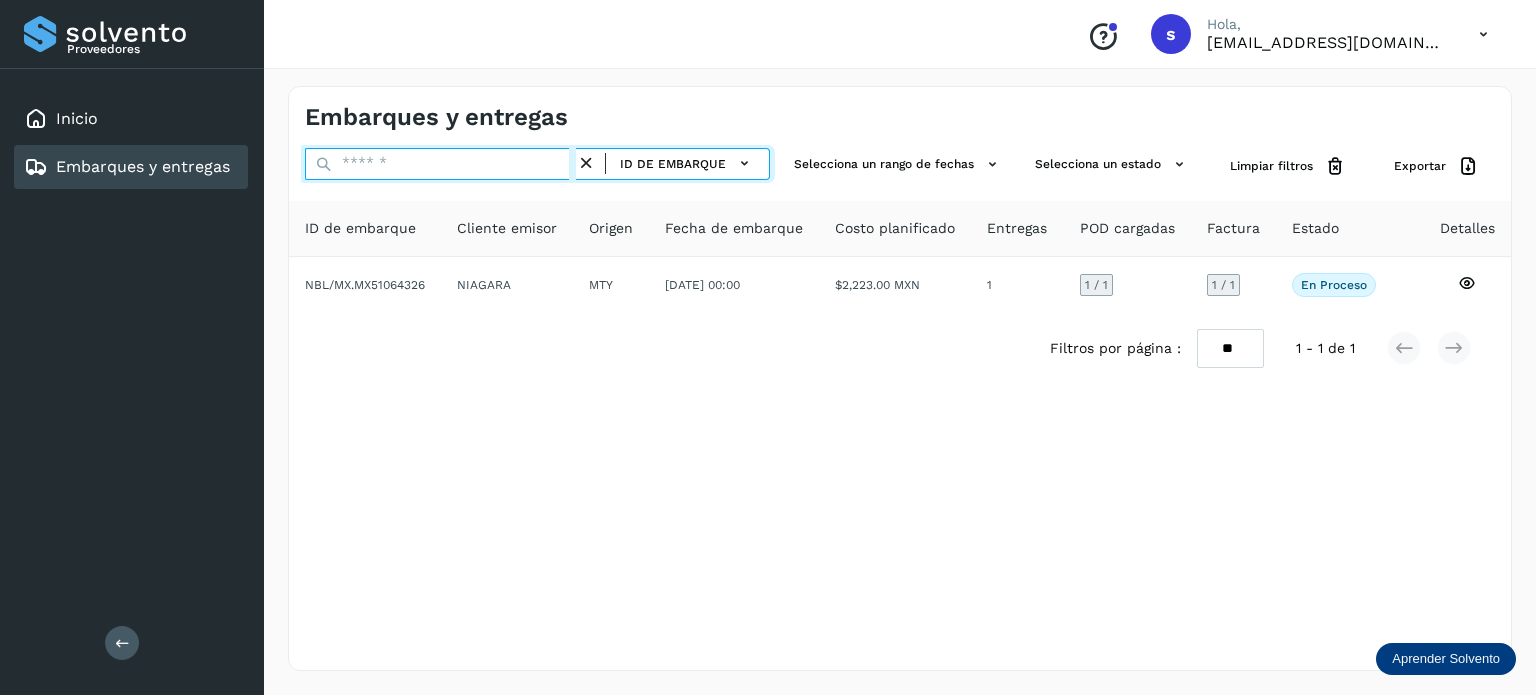 click at bounding box center [440, 164] 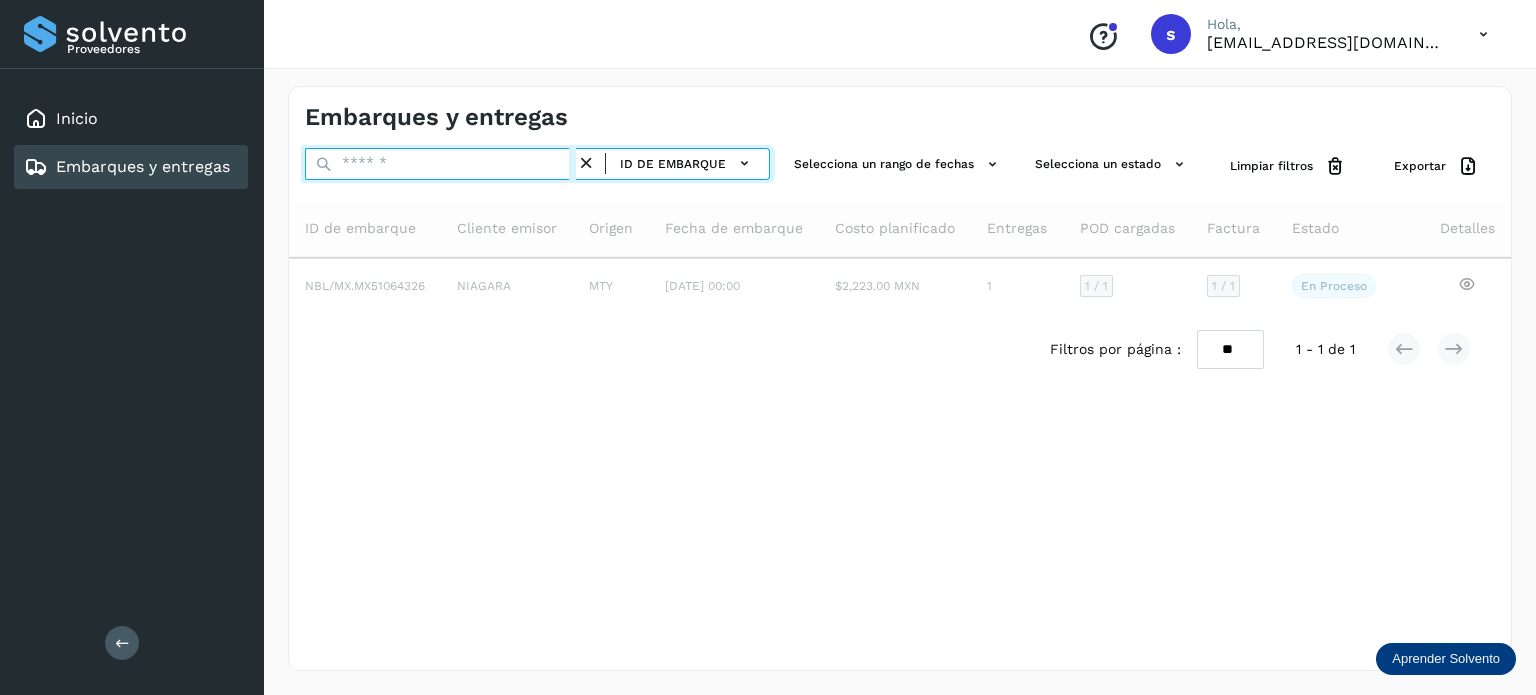 paste on "**********" 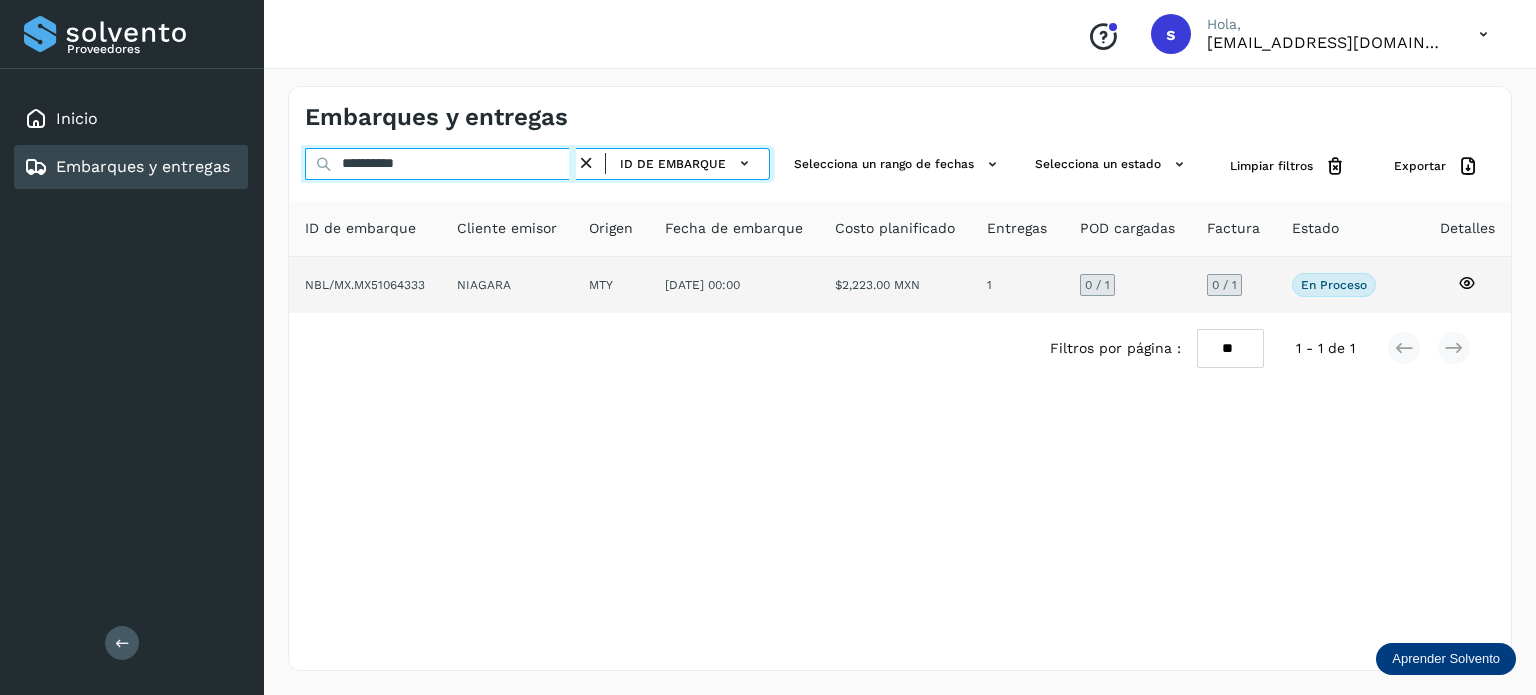 type on "**********" 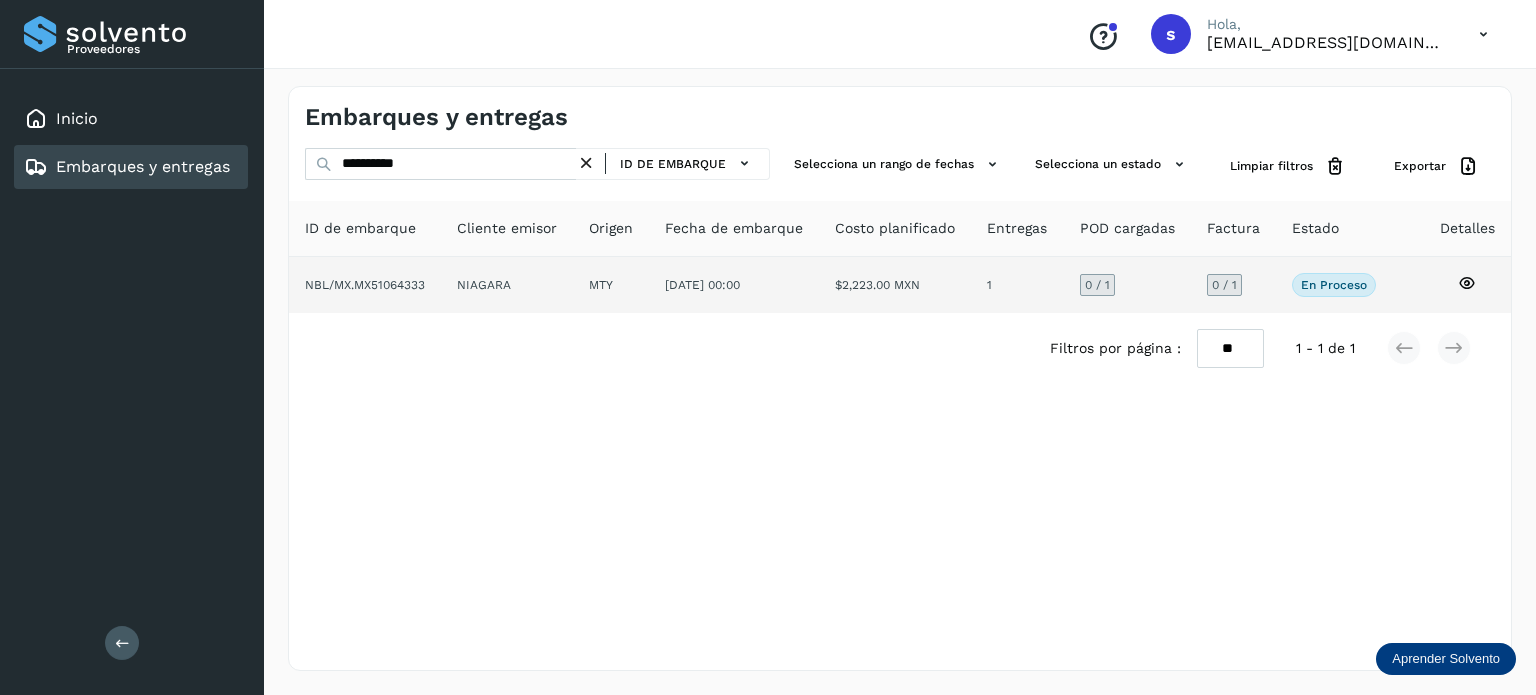click on "NIAGARA" 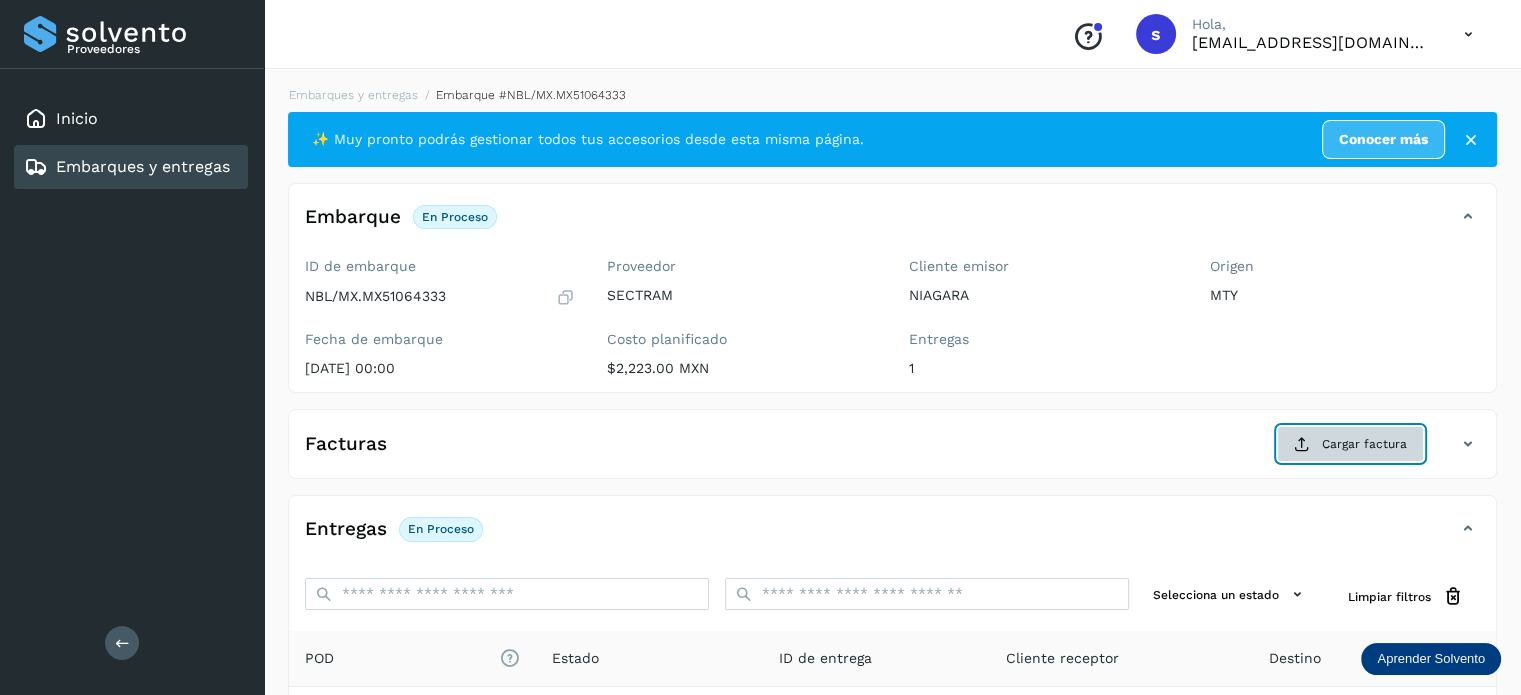 click on "Cargar factura" at bounding box center [1350, 444] 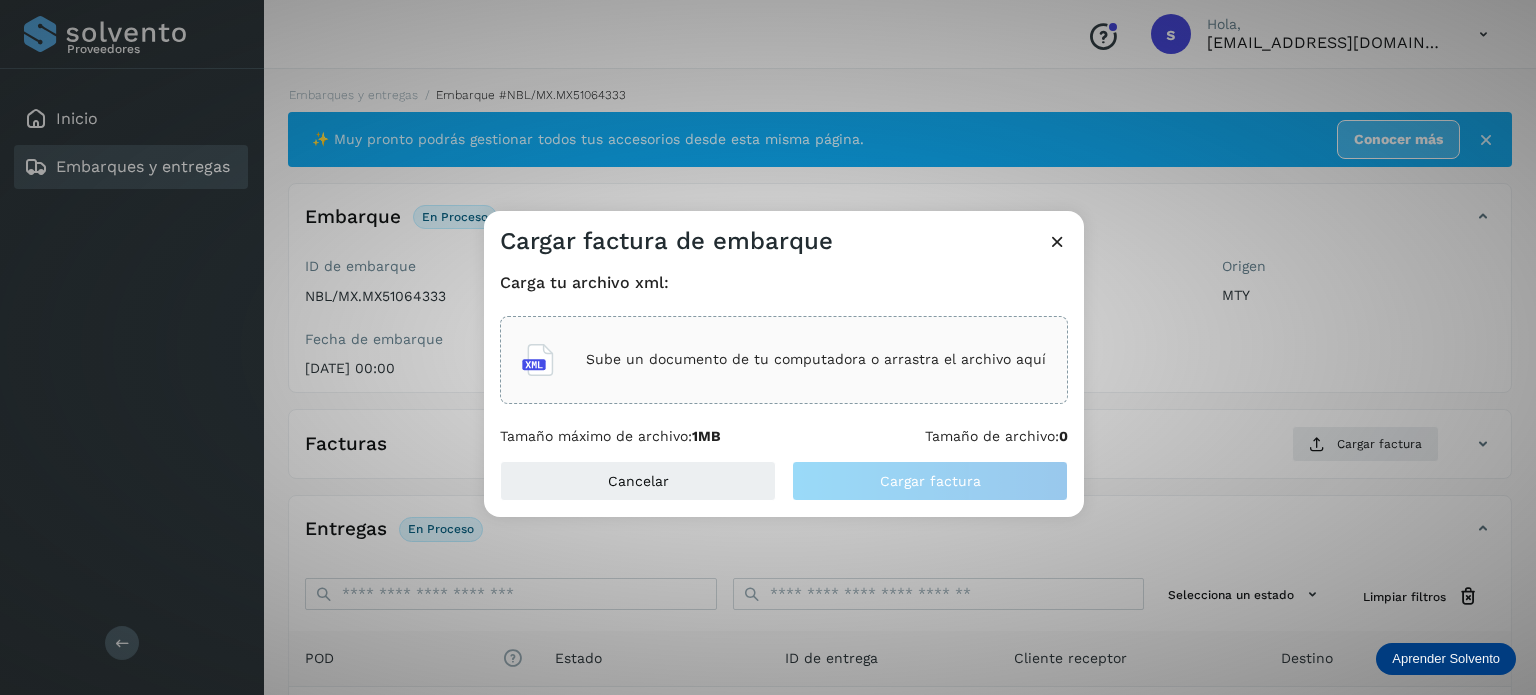 click on "Sube un documento de tu computadora o arrastra el archivo aquí" 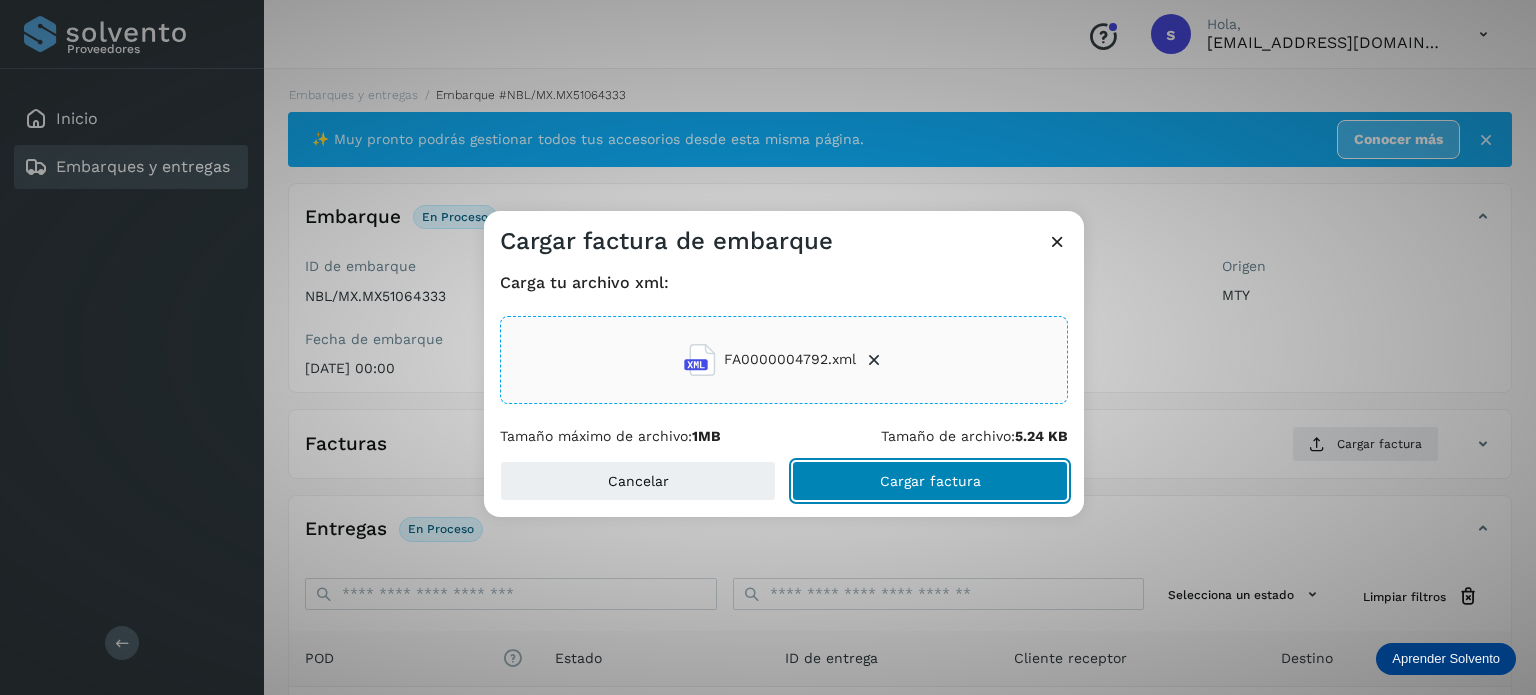 click on "Cargar factura" 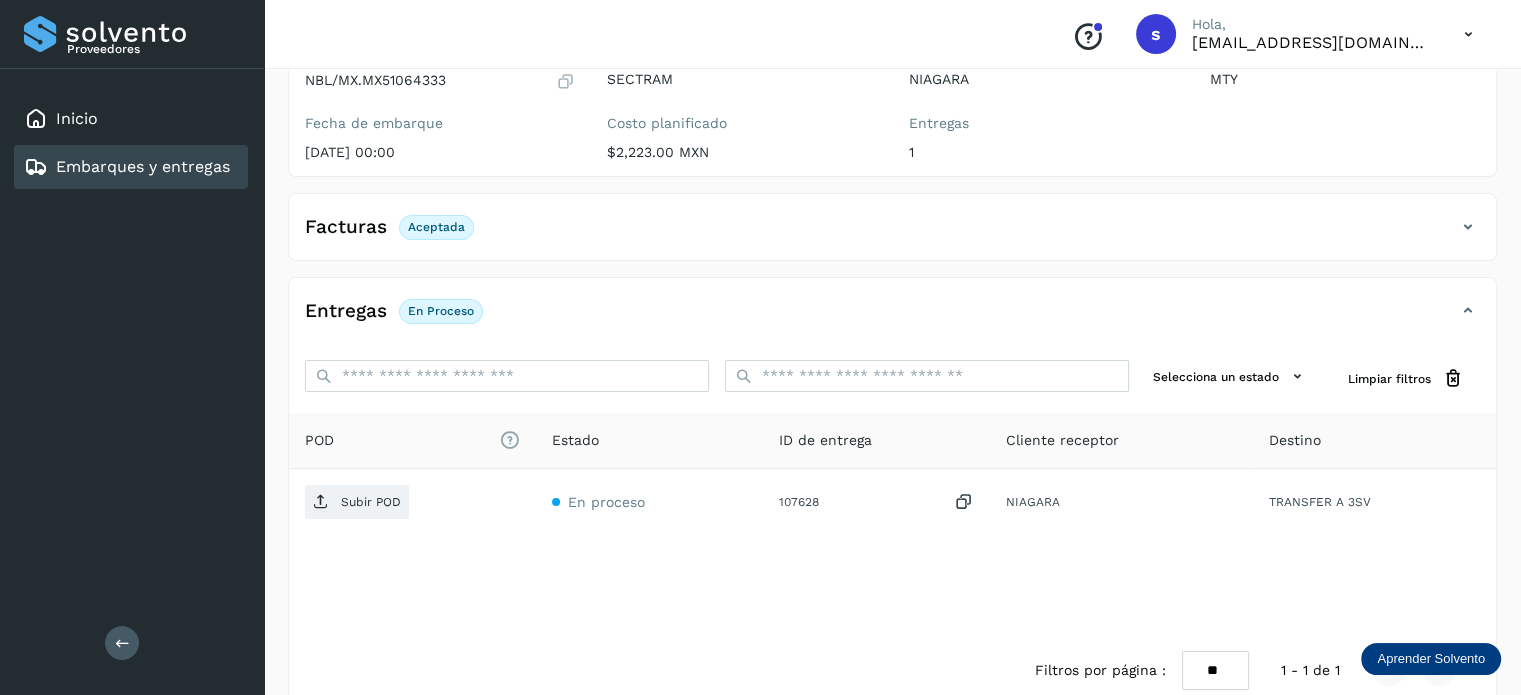 scroll, scrollTop: 250, scrollLeft: 0, axis: vertical 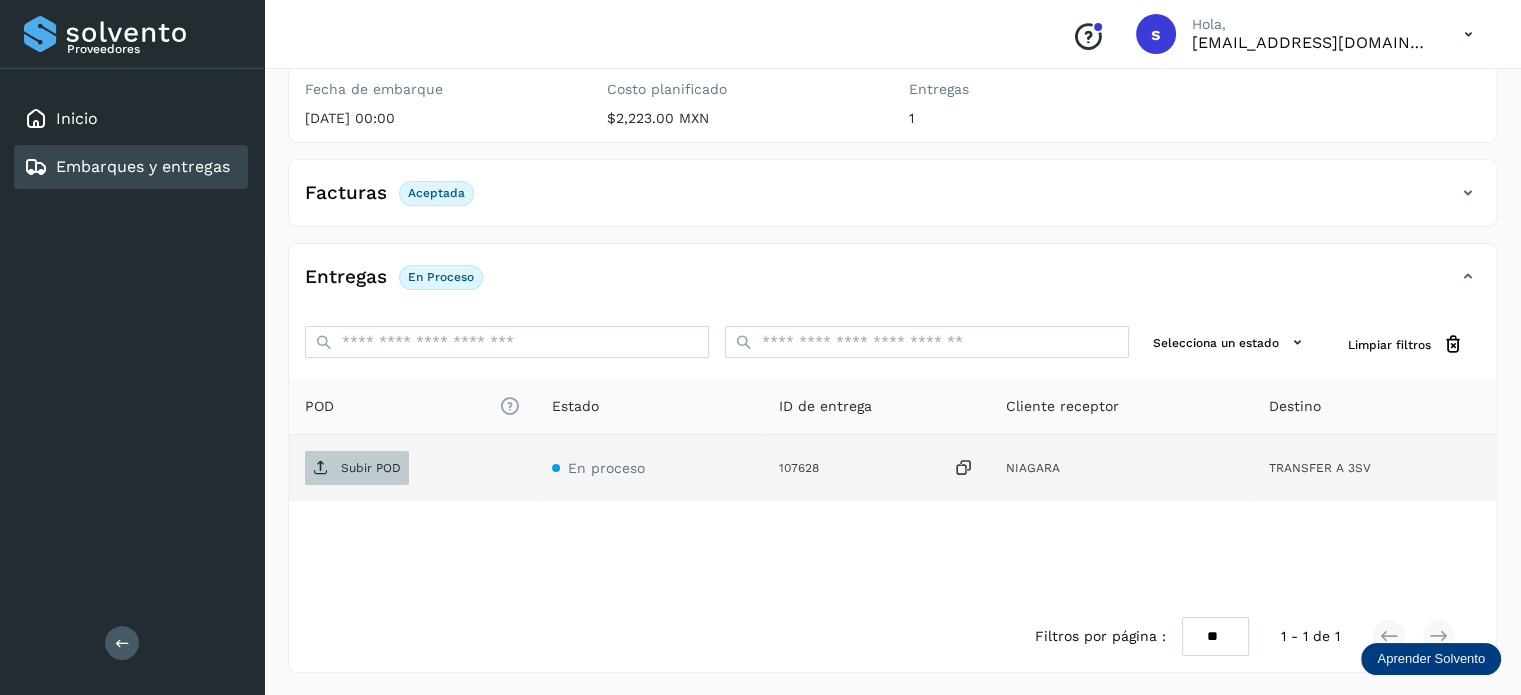 click on "Subir POD" at bounding box center (357, 468) 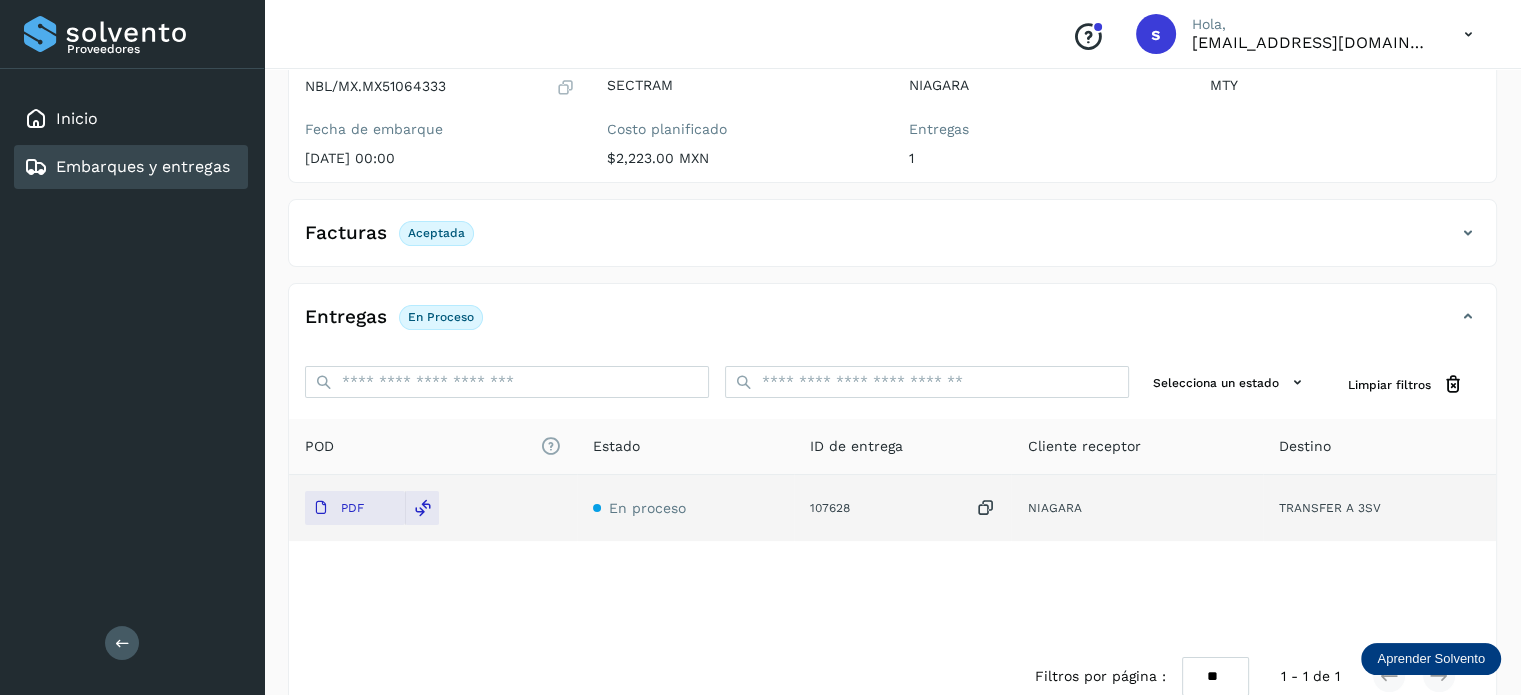 scroll, scrollTop: 0, scrollLeft: 0, axis: both 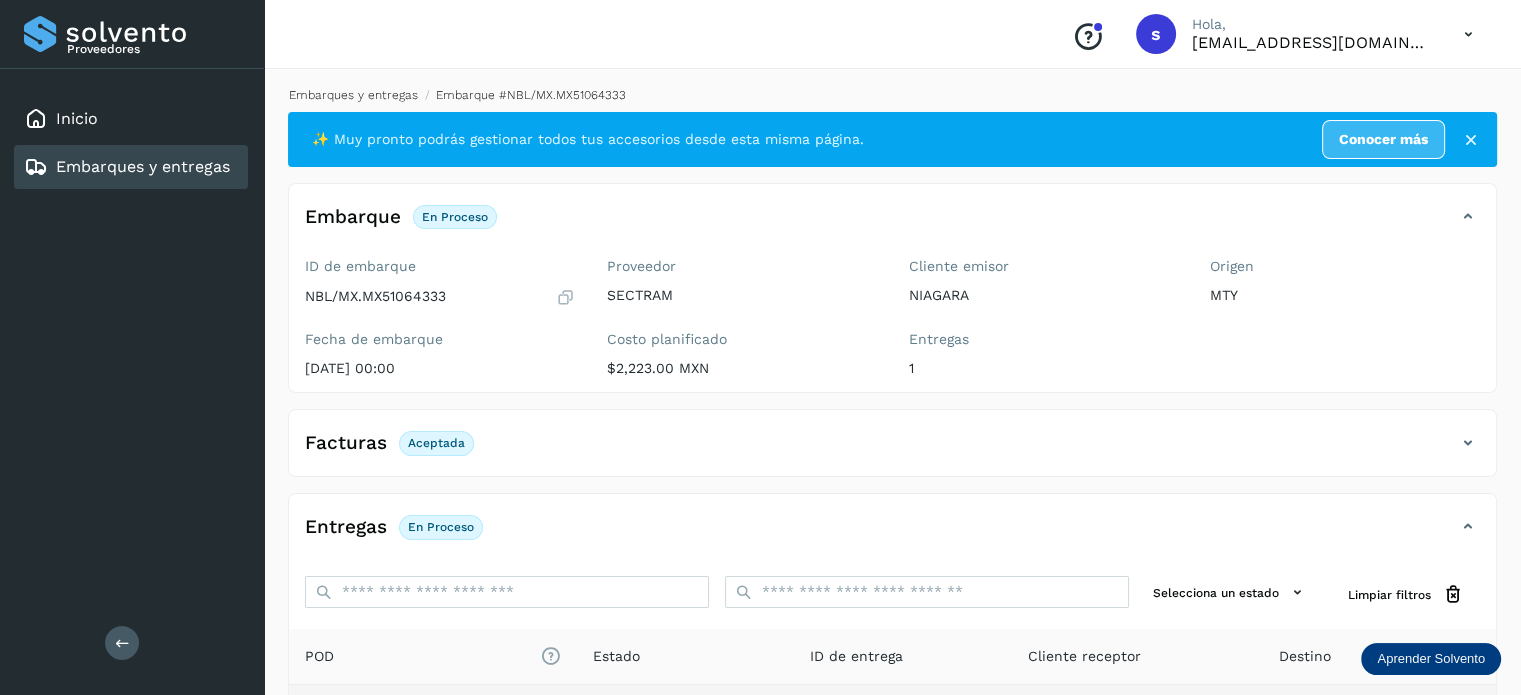 click on "Embarques y entregas" at bounding box center (353, 95) 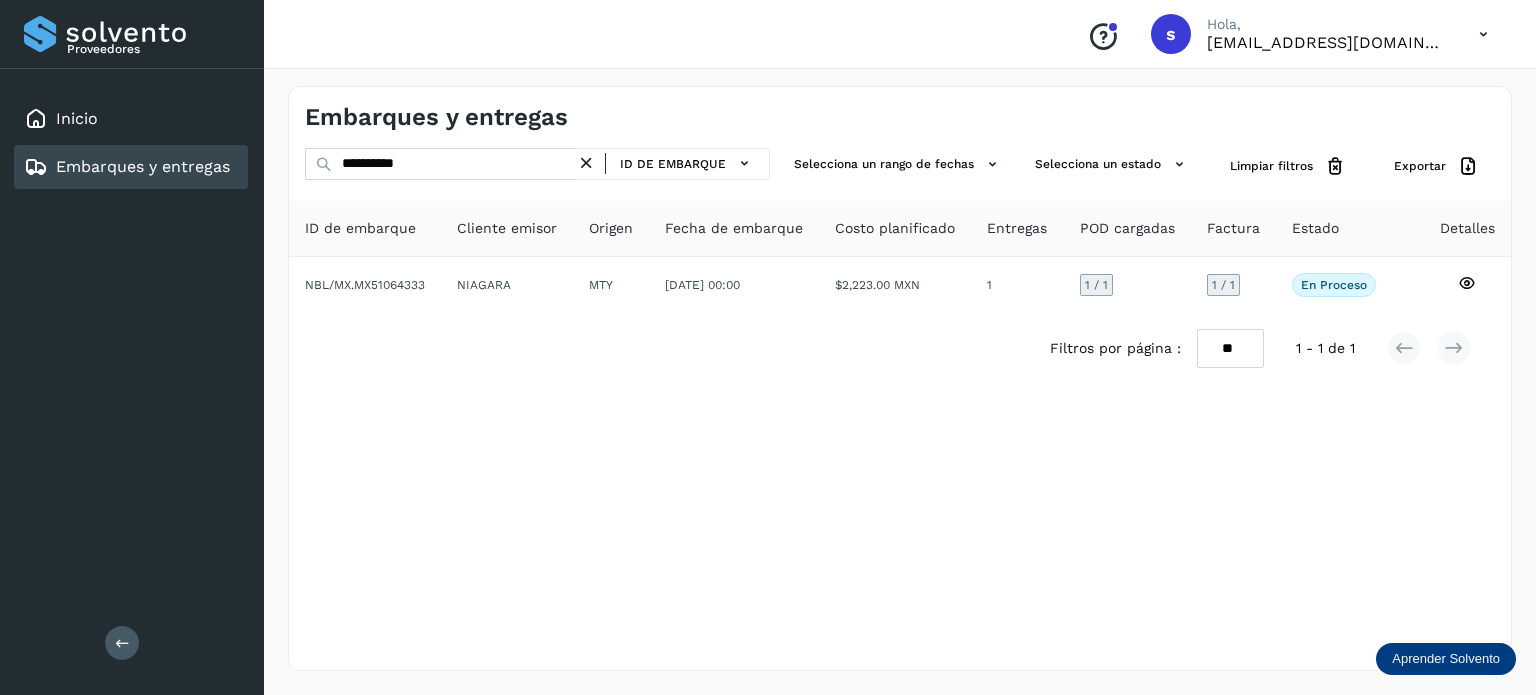 click at bounding box center [586, 163] 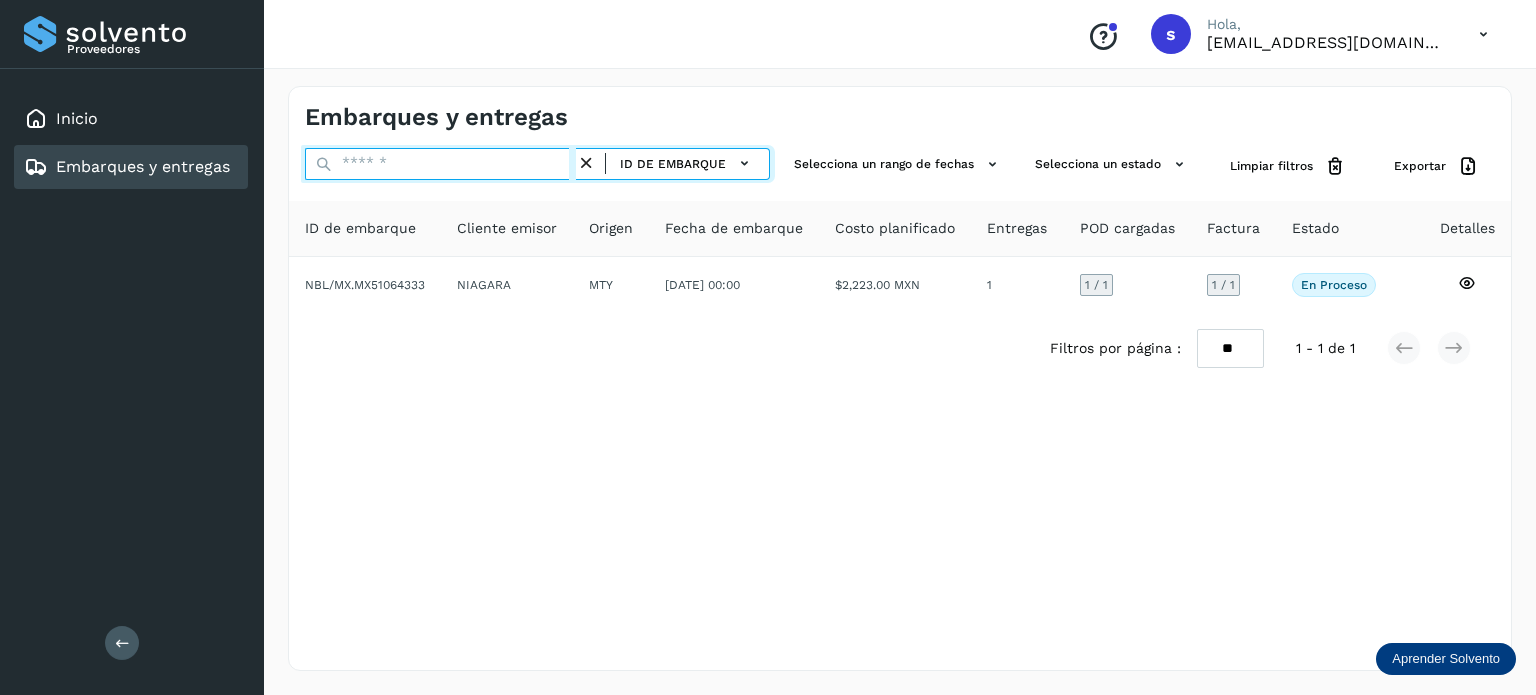 click at bounding box center [440, 164] 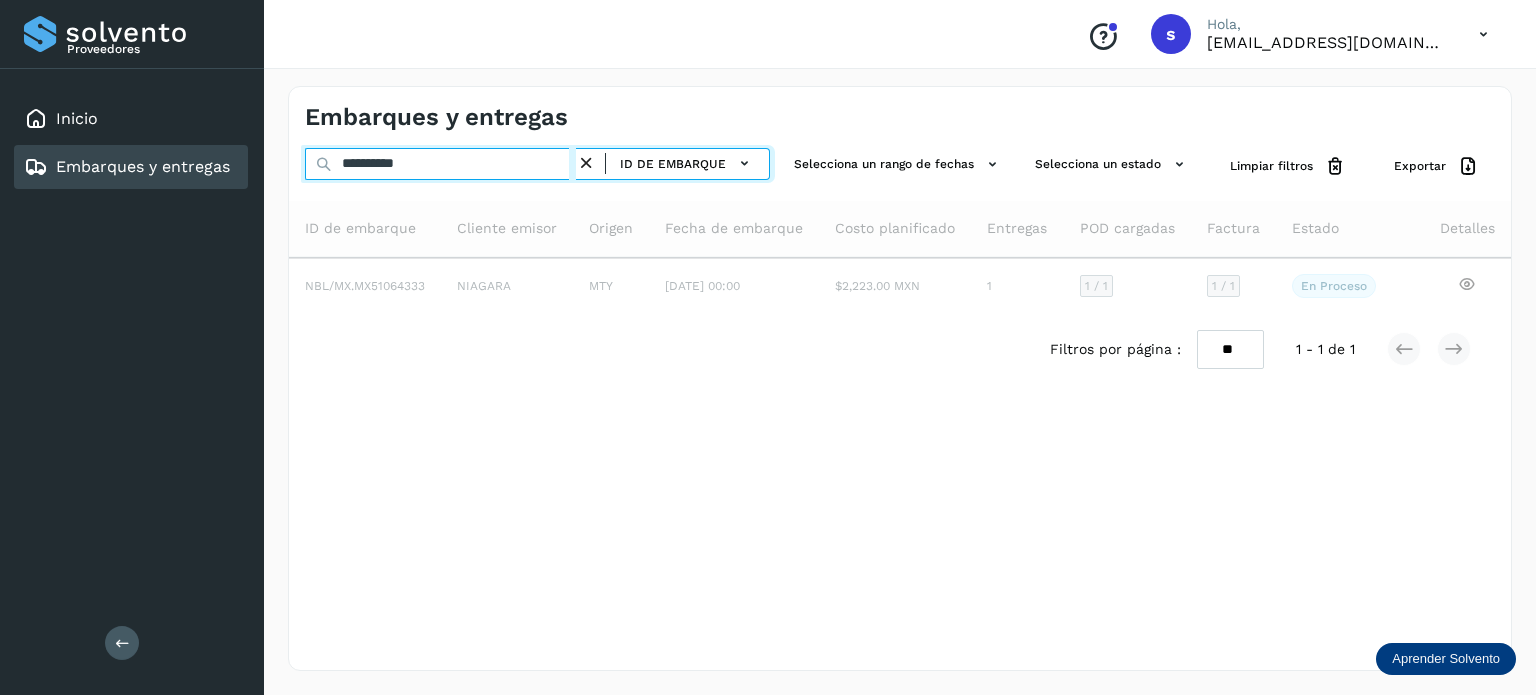 type on "**********" 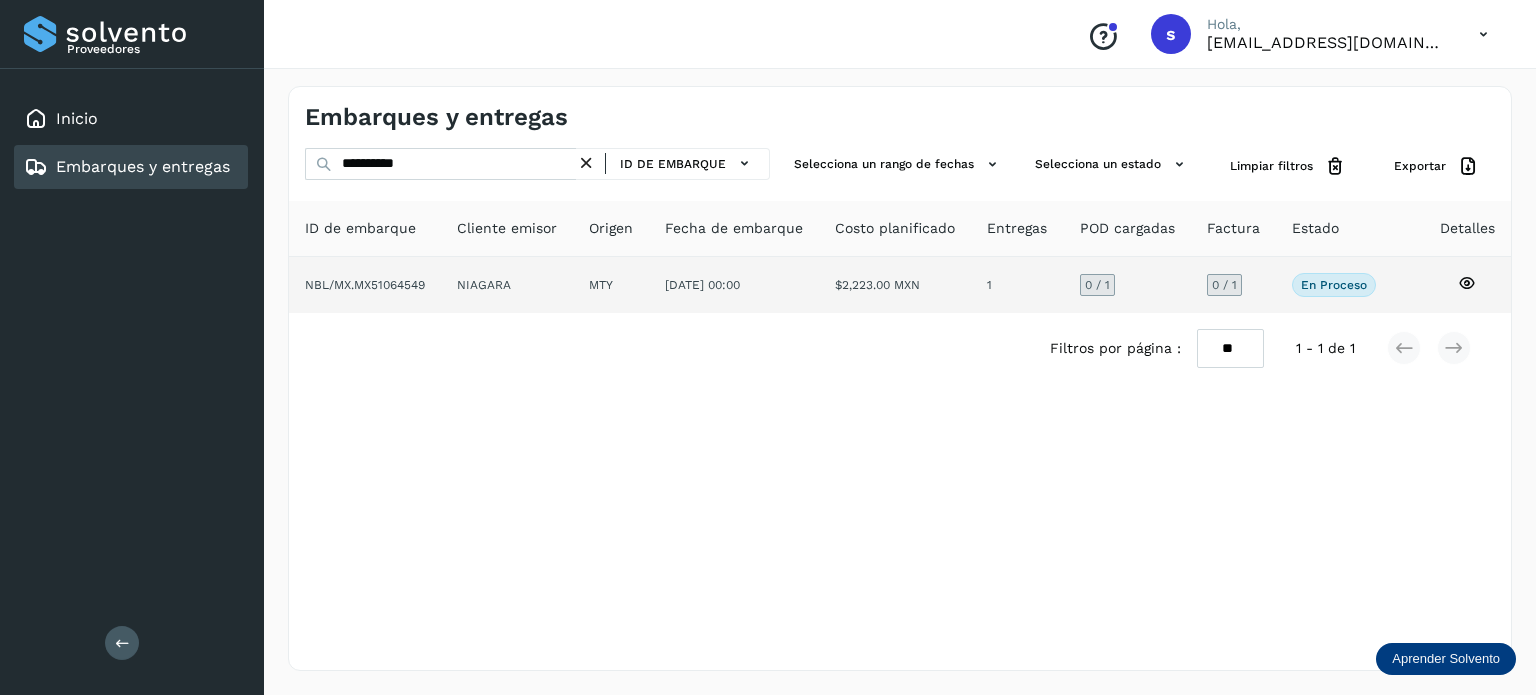 click on "$2,223.00 MXN" 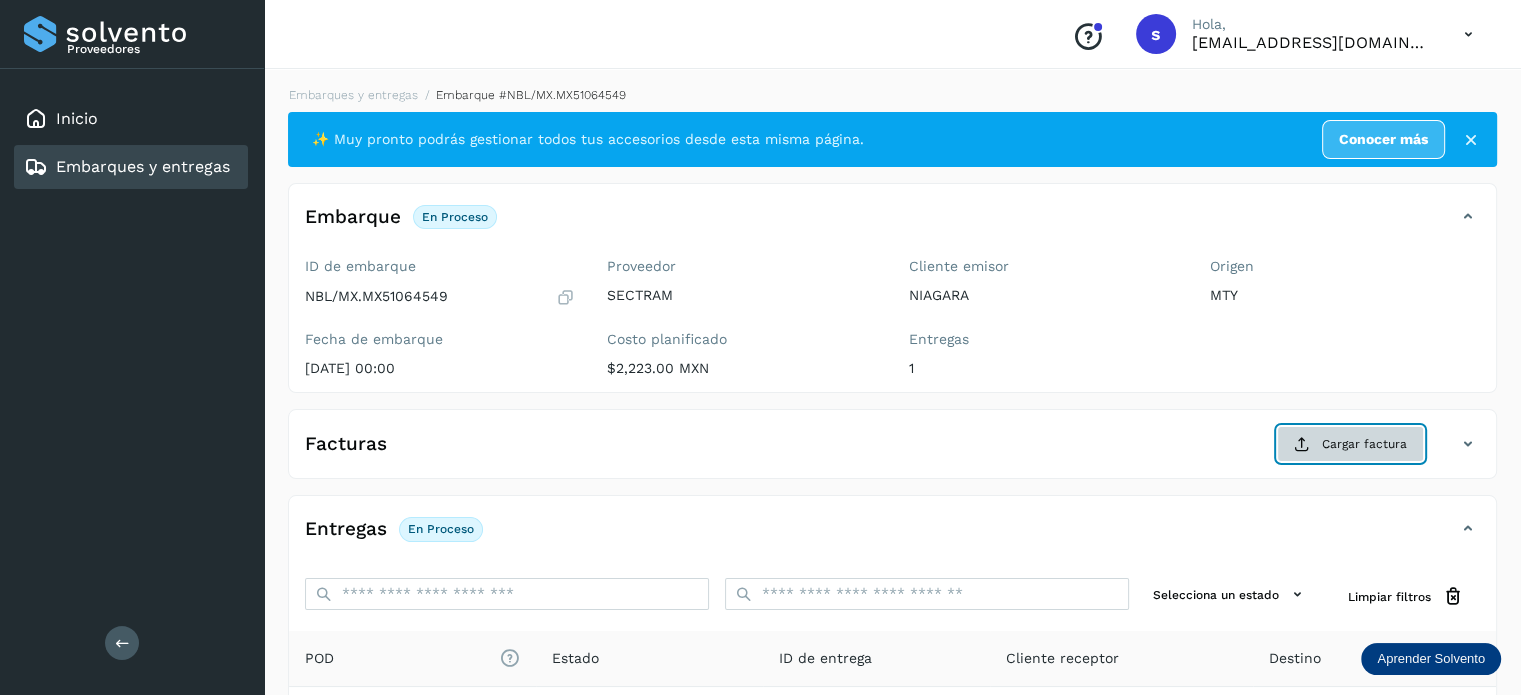 click on "Cargar factura" 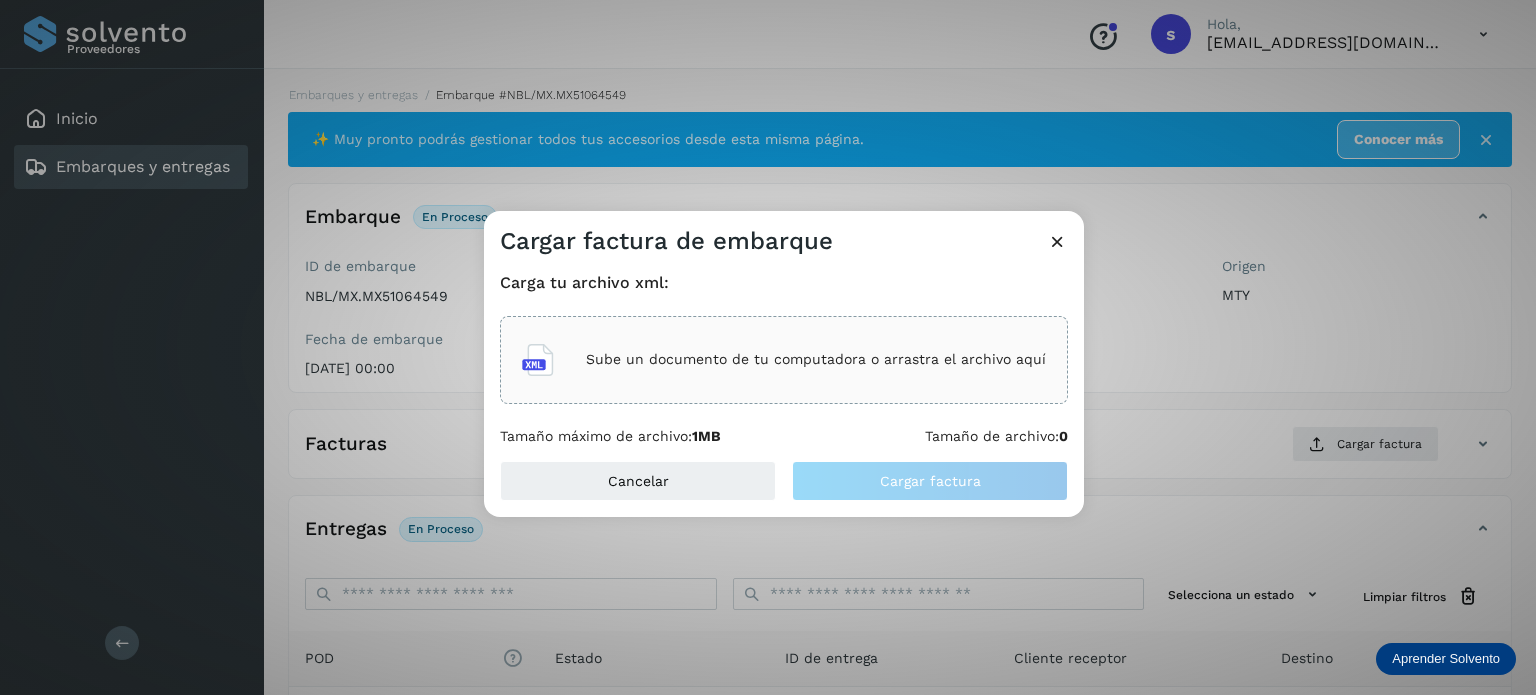 click on "Sube un documento de tu computadora o arrastra el archivo aquí" at bounding box center (816, 359) 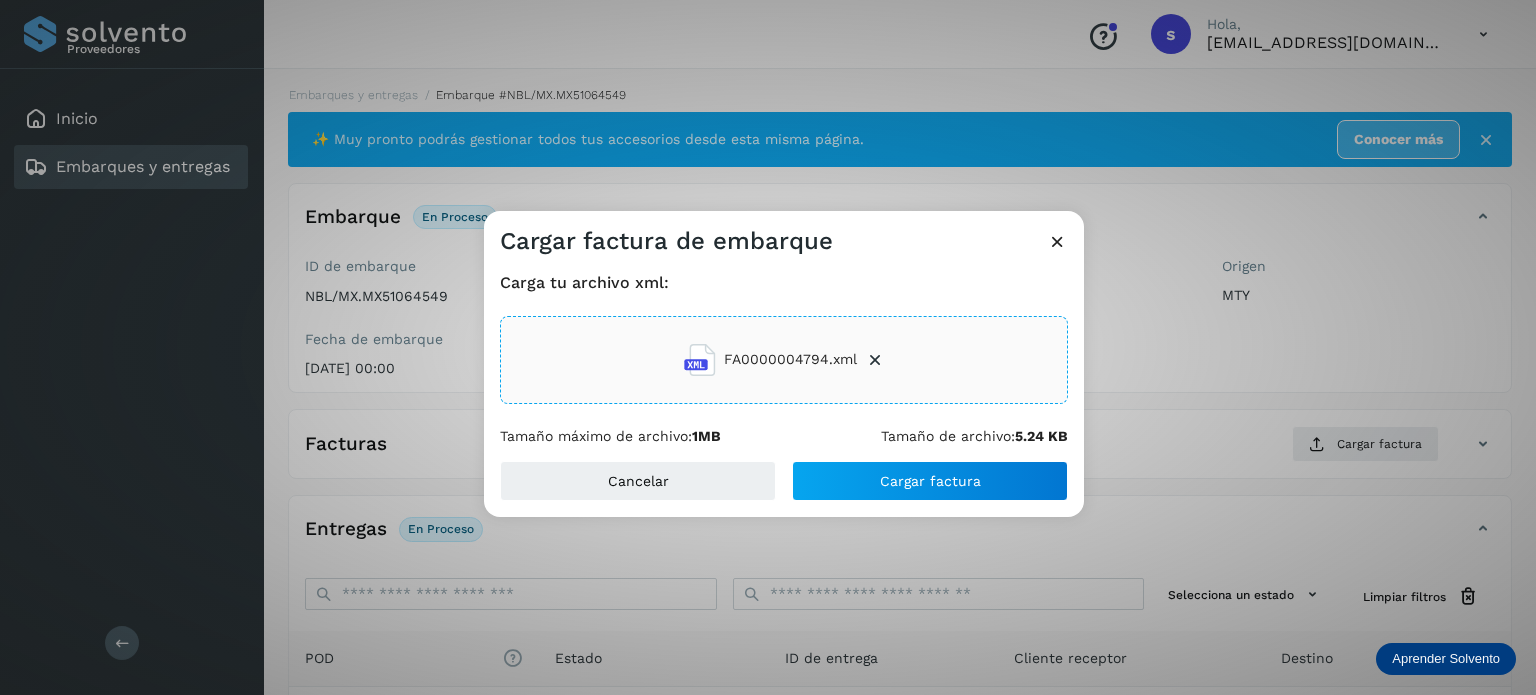 click on "Carga tu archivo xml: FA0000004794.xml Tamaño máximo de archivo:  1MB Tamaño de archivo:  5.24 KB" at bounding box center [784, 359] 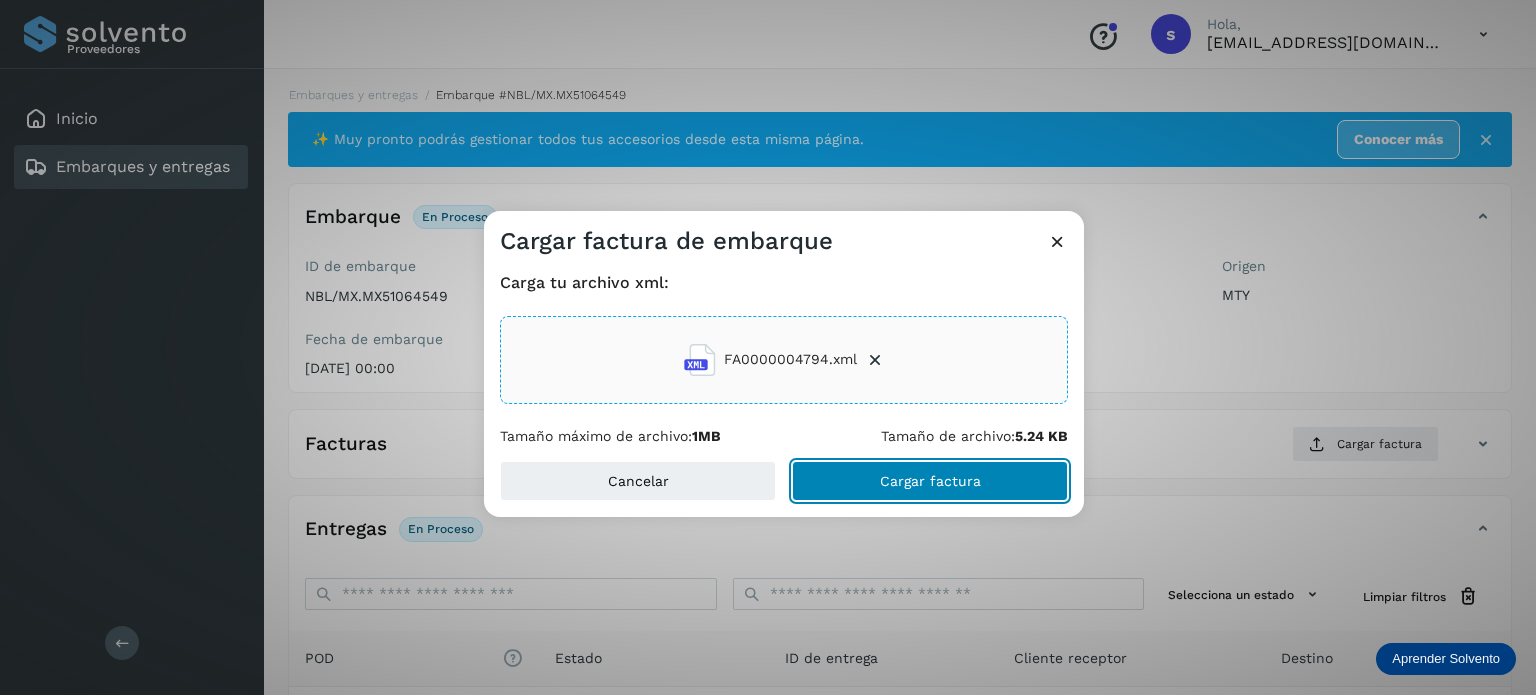 click on "Cargar factura" 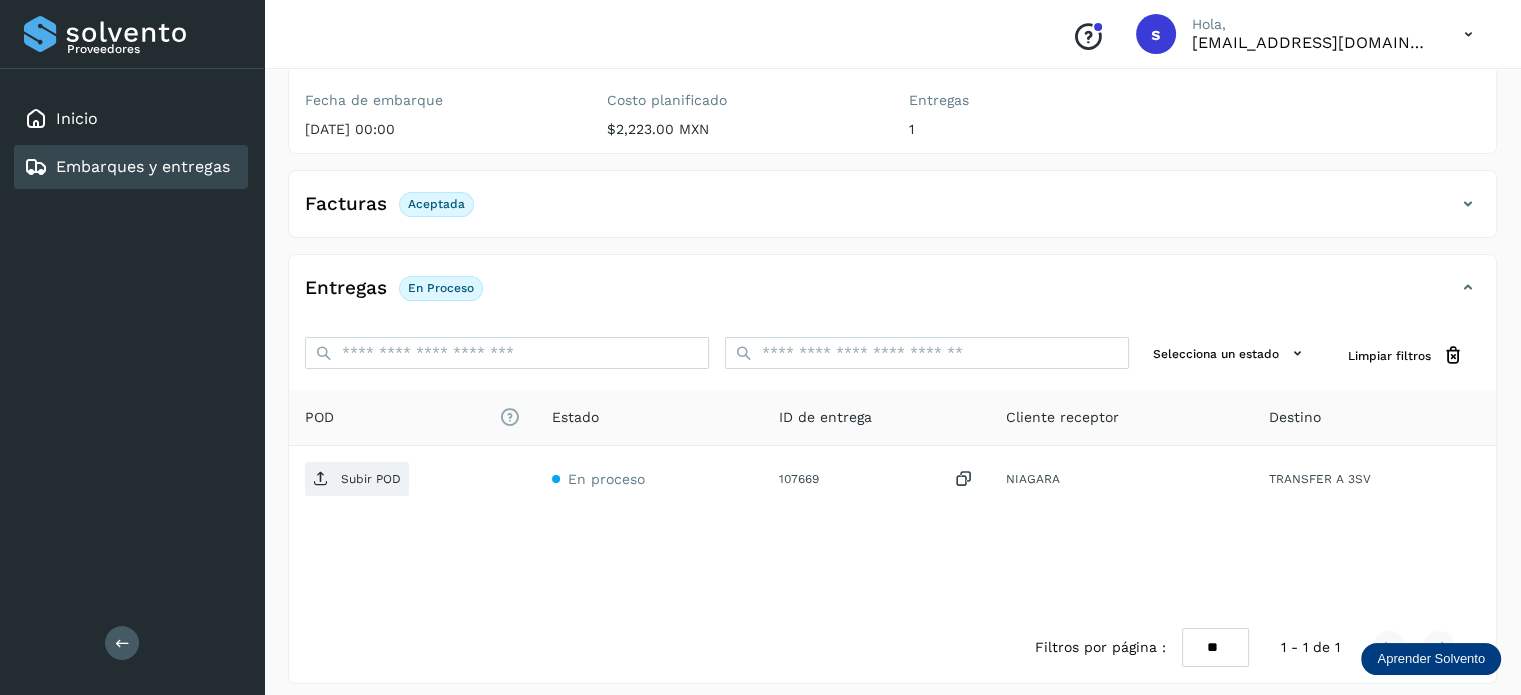 scroll, scrollTop: 250, scrollLeft: 0, axis: vertical 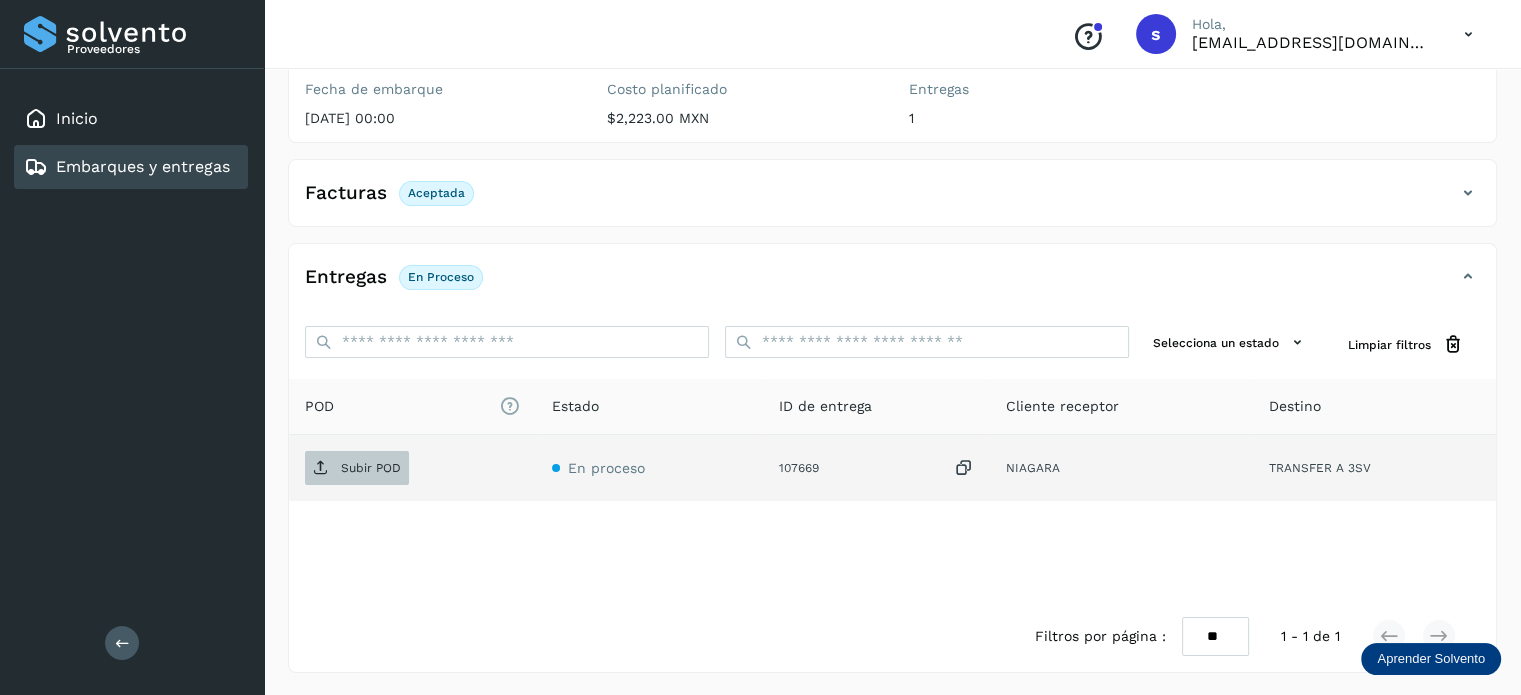 click on "Subir POD" at bounding box center (371, 468) 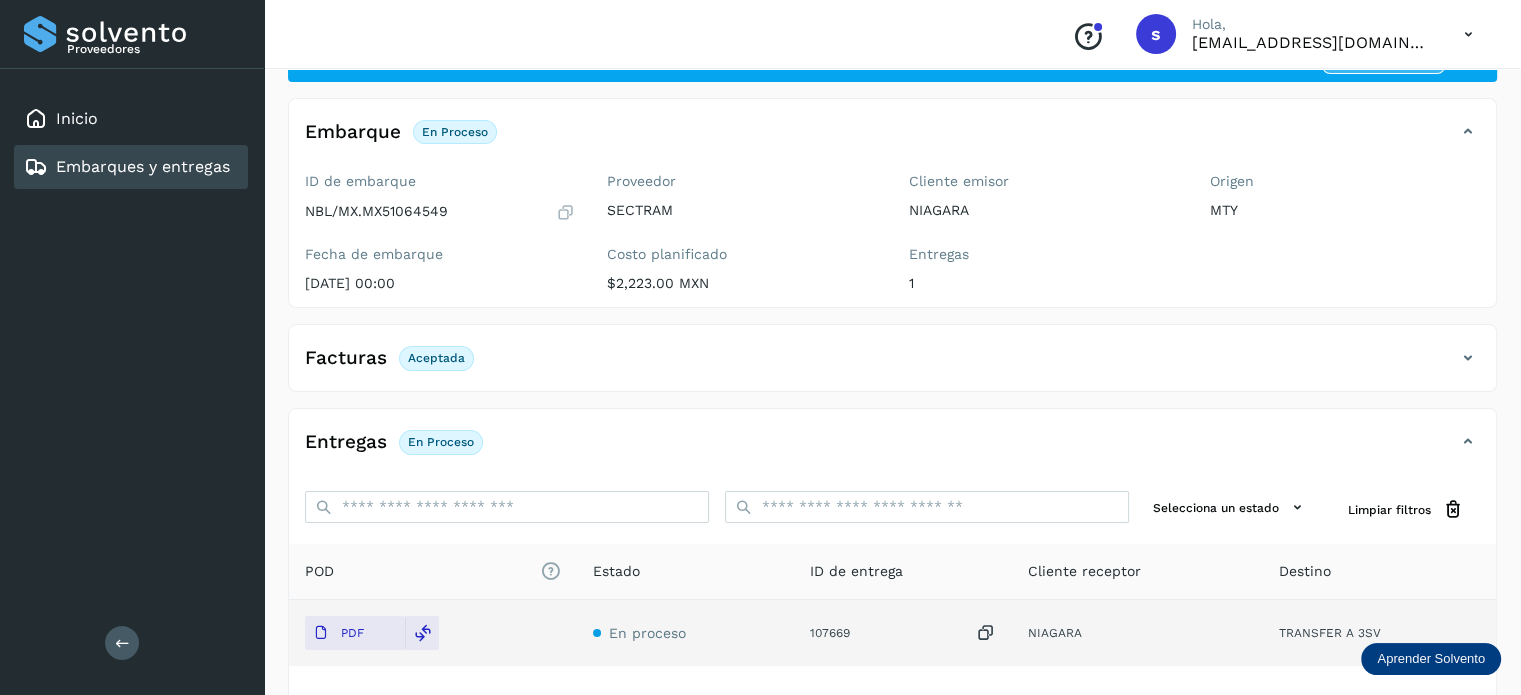 scroll, scrollTop: 0, scrollLeft: 0, axis: both 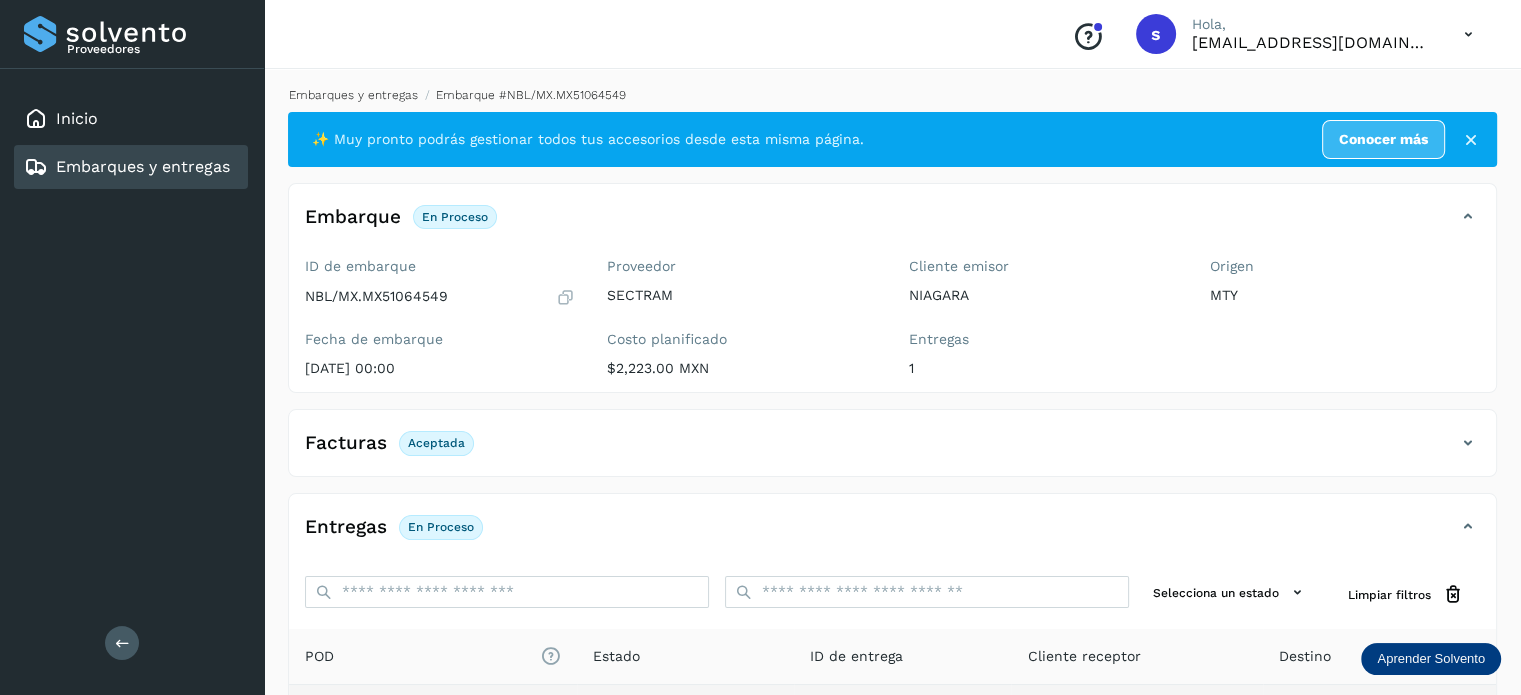 click on "Embarques y entregas" at bounding box center [353, 95] 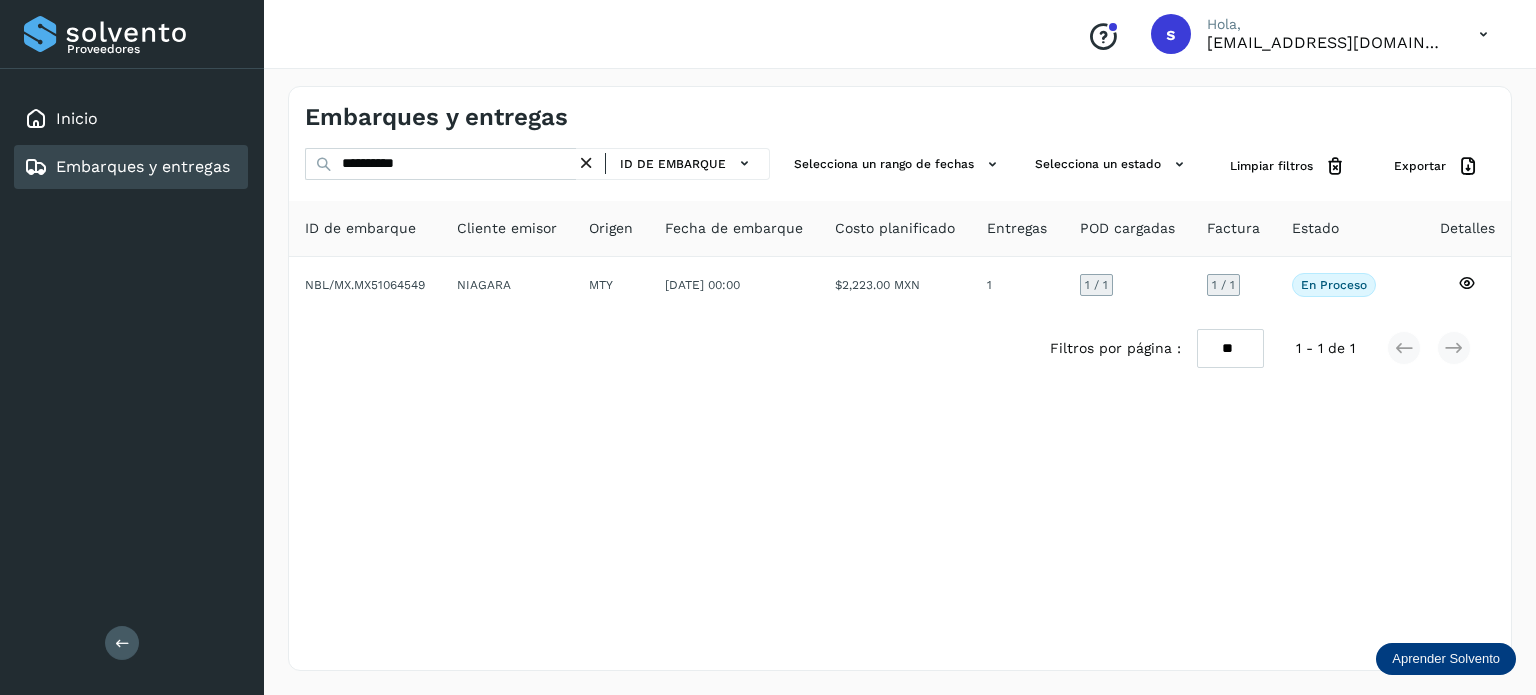 click at bounding box center [586, 163] 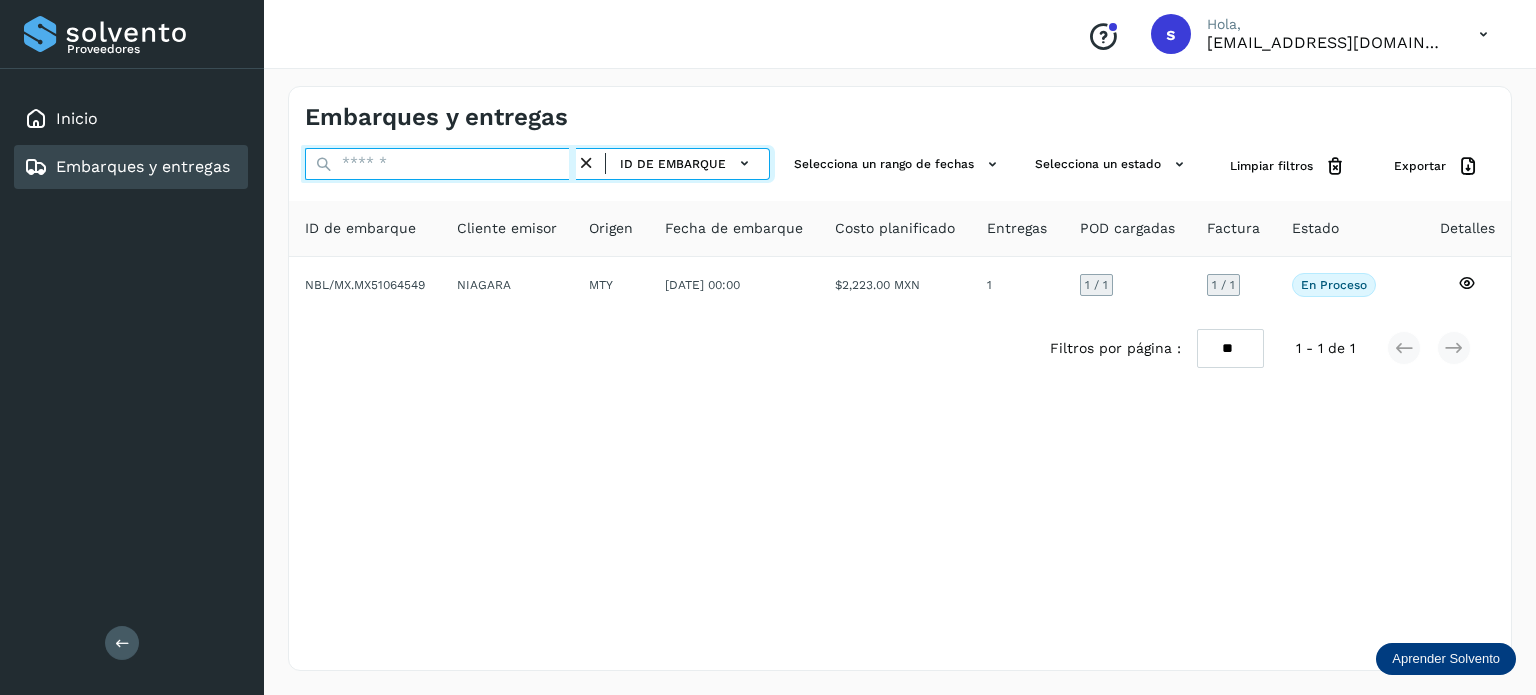 click at bounding box center [440, 164] 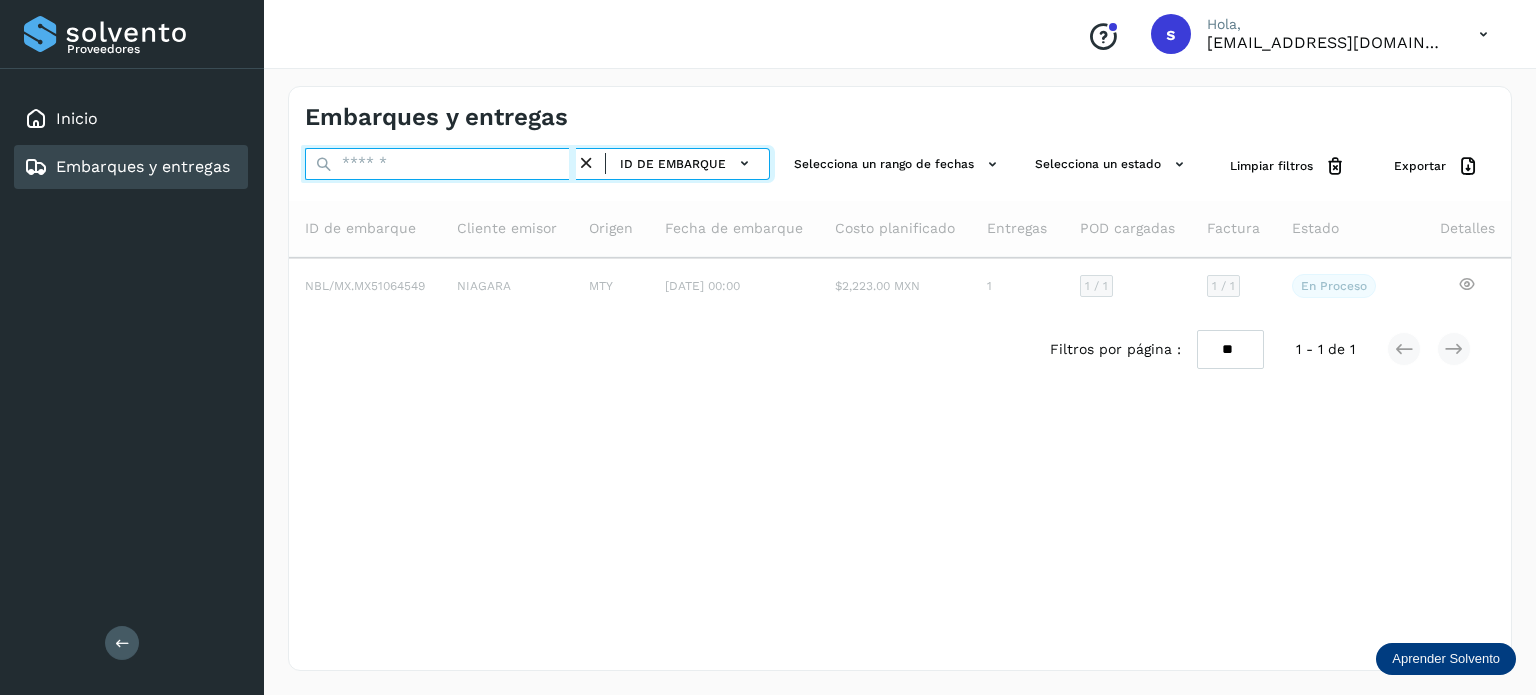 paste on "**********" 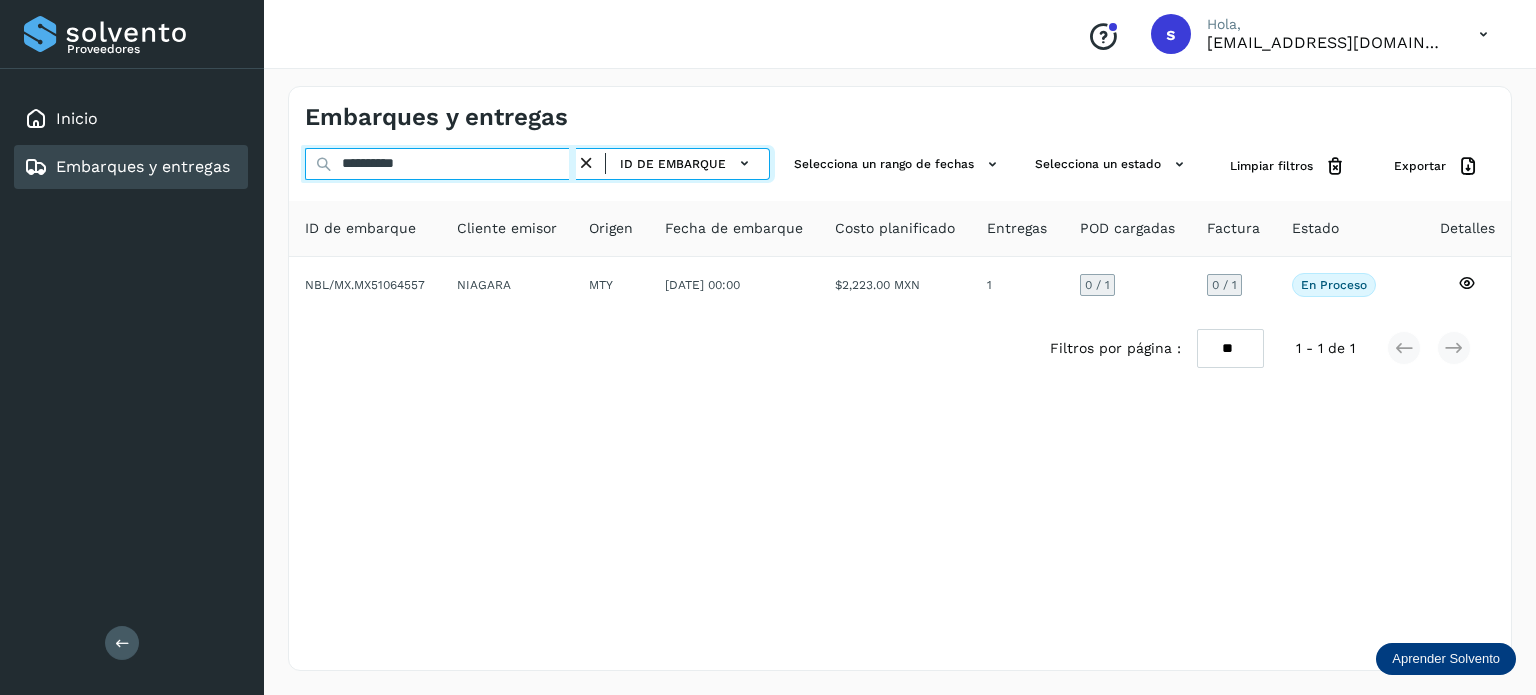 type on "**********" 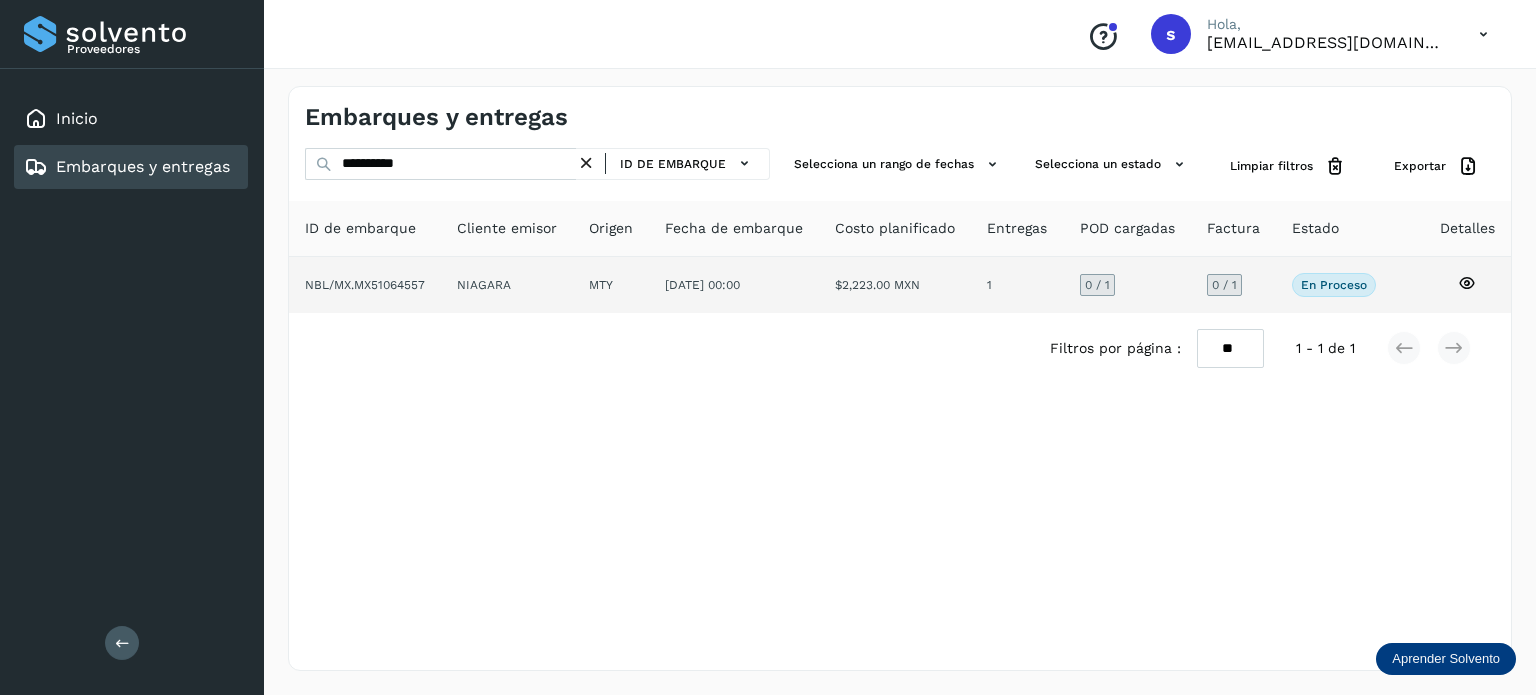click on "0  / 1" 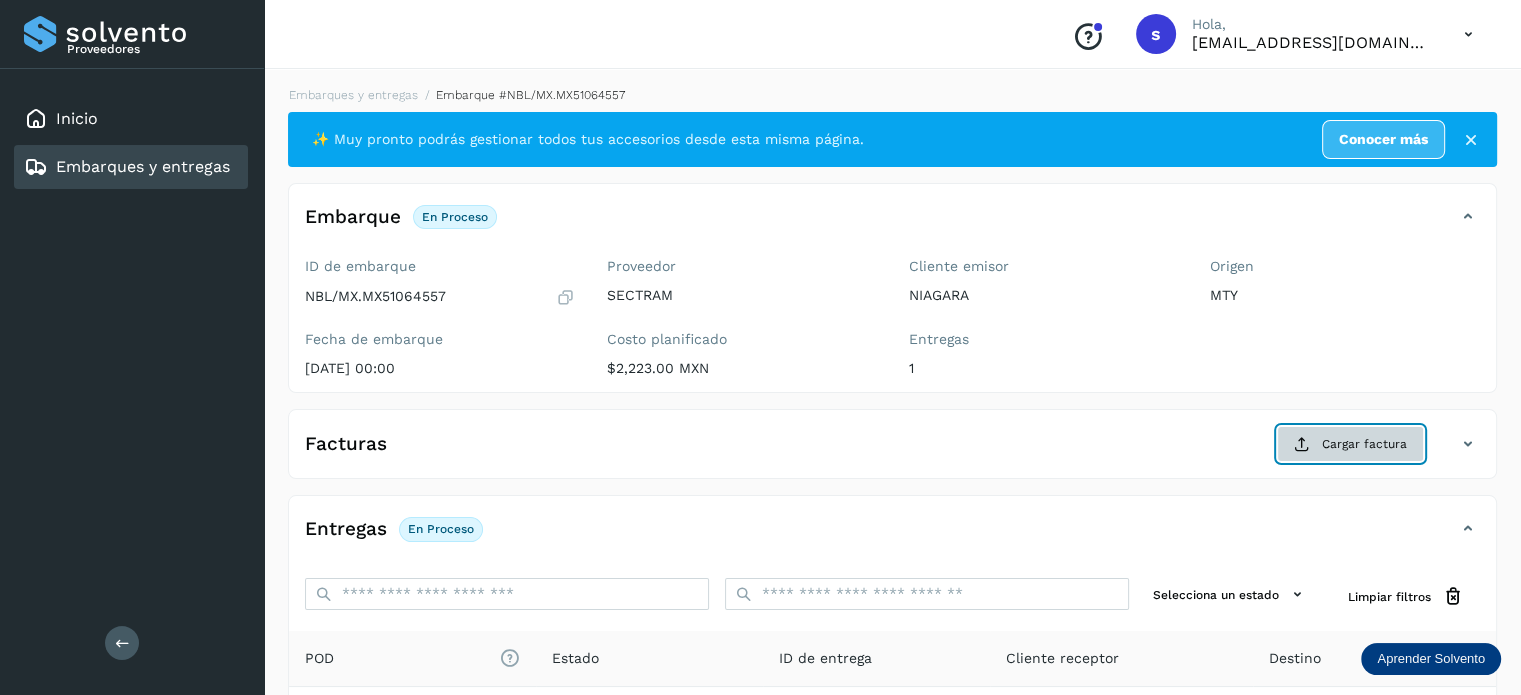click on "Cargar factura" at bounding box center [1350, 444] 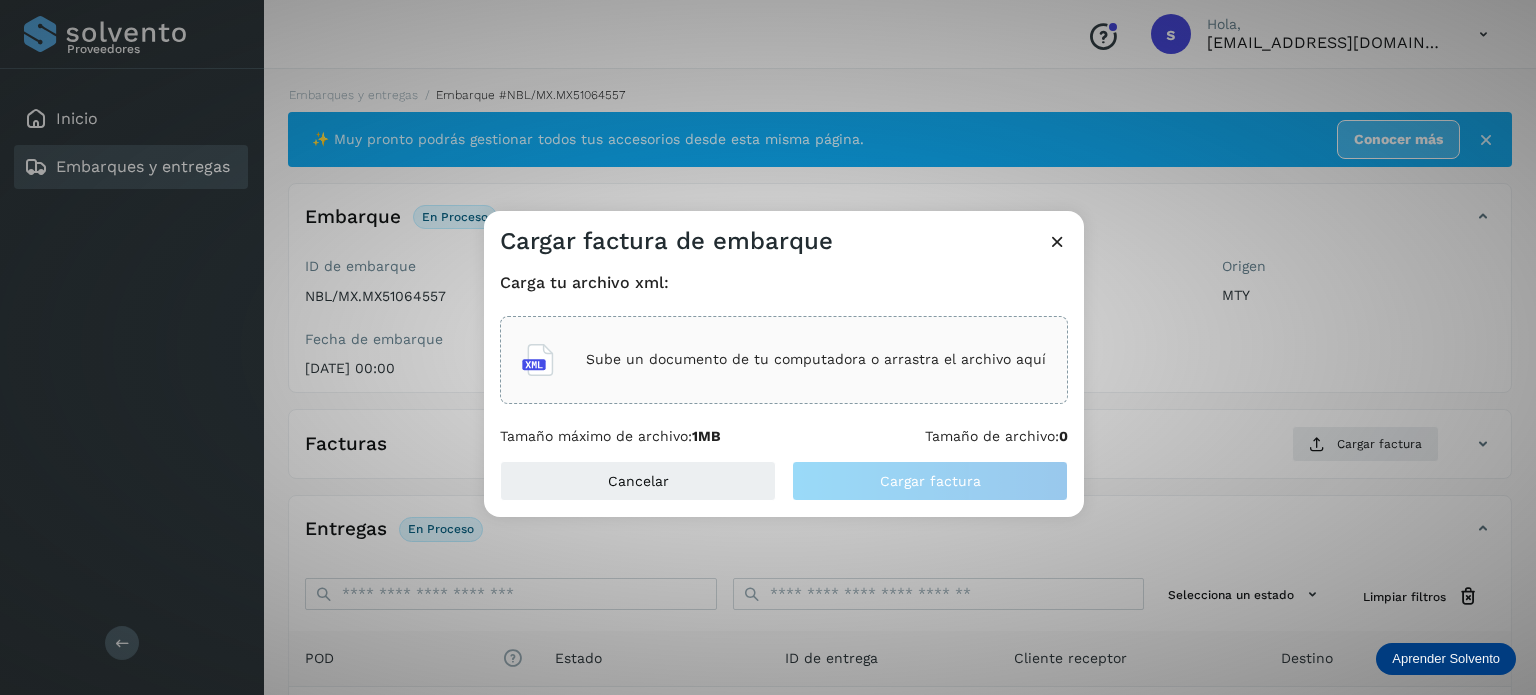 click on "Sube un documento de tu computadora o arrastra el archivo aquí" at bounding box center [816, 359] 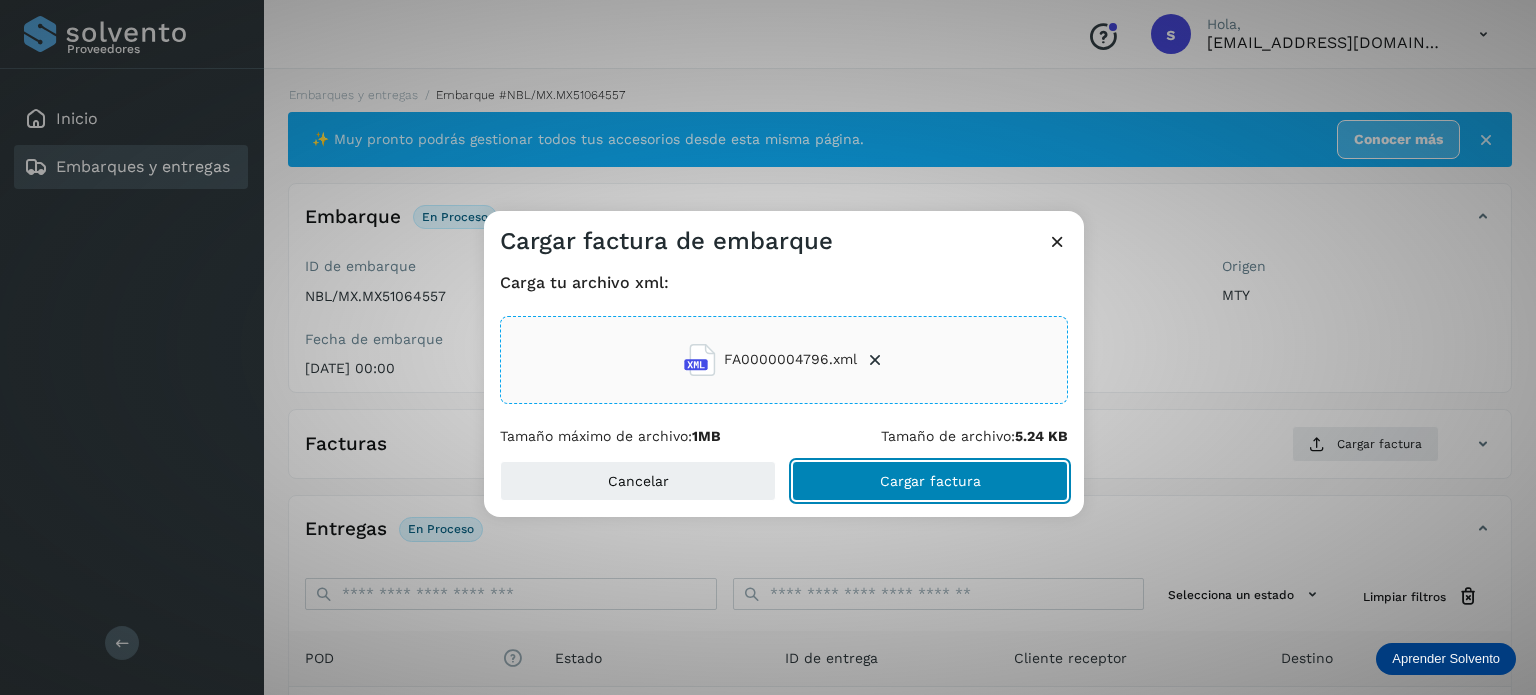 click on "Cargar factura" 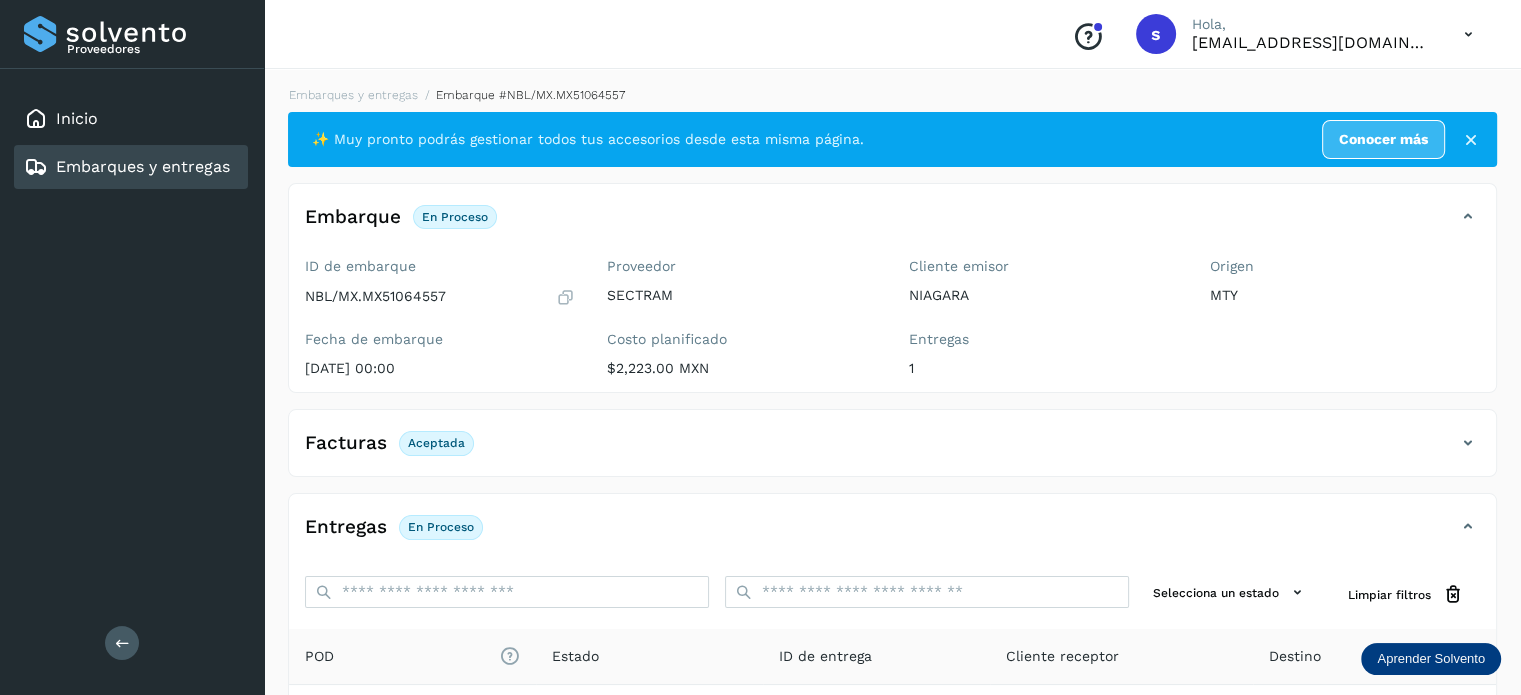 scroll, scrollTop: 250, scrollLeft: 0, axis: vertical 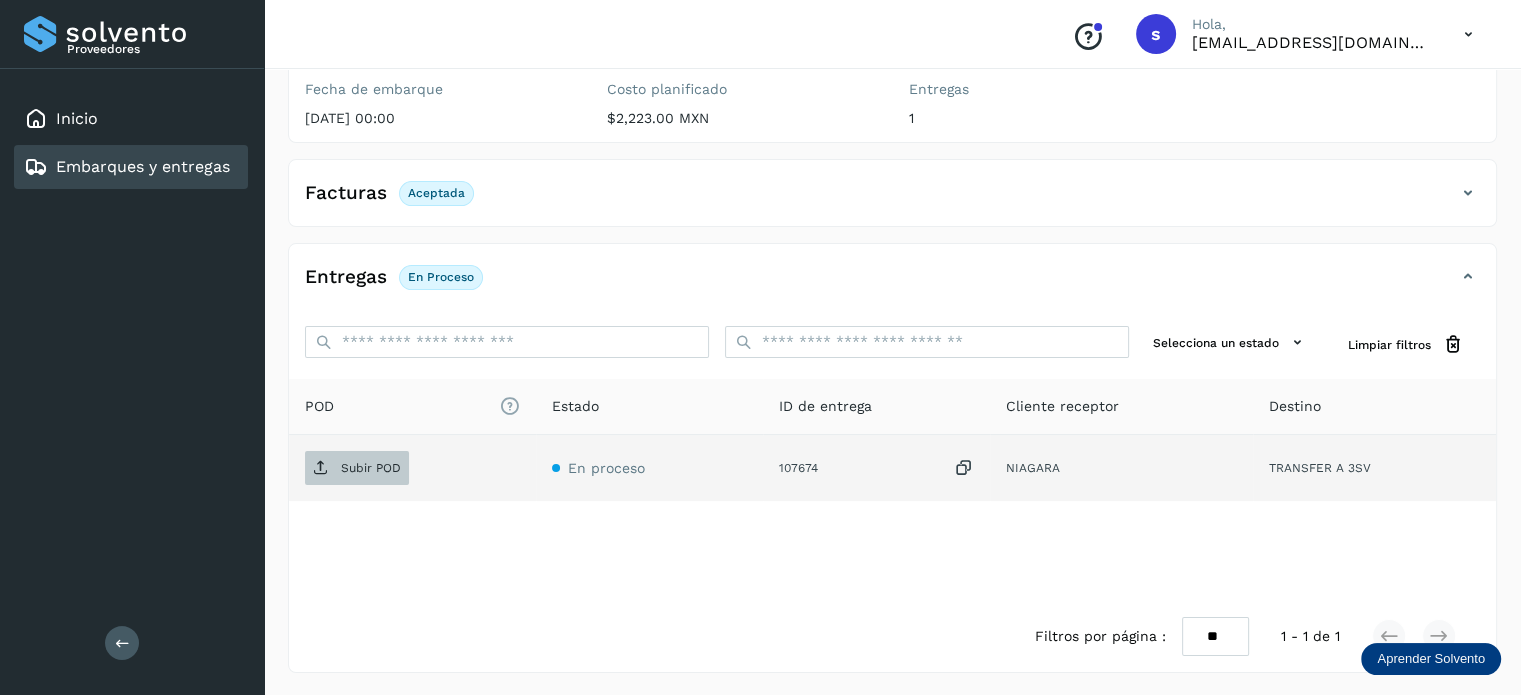 click on "Subir POD" at bounding box center [371, 468] 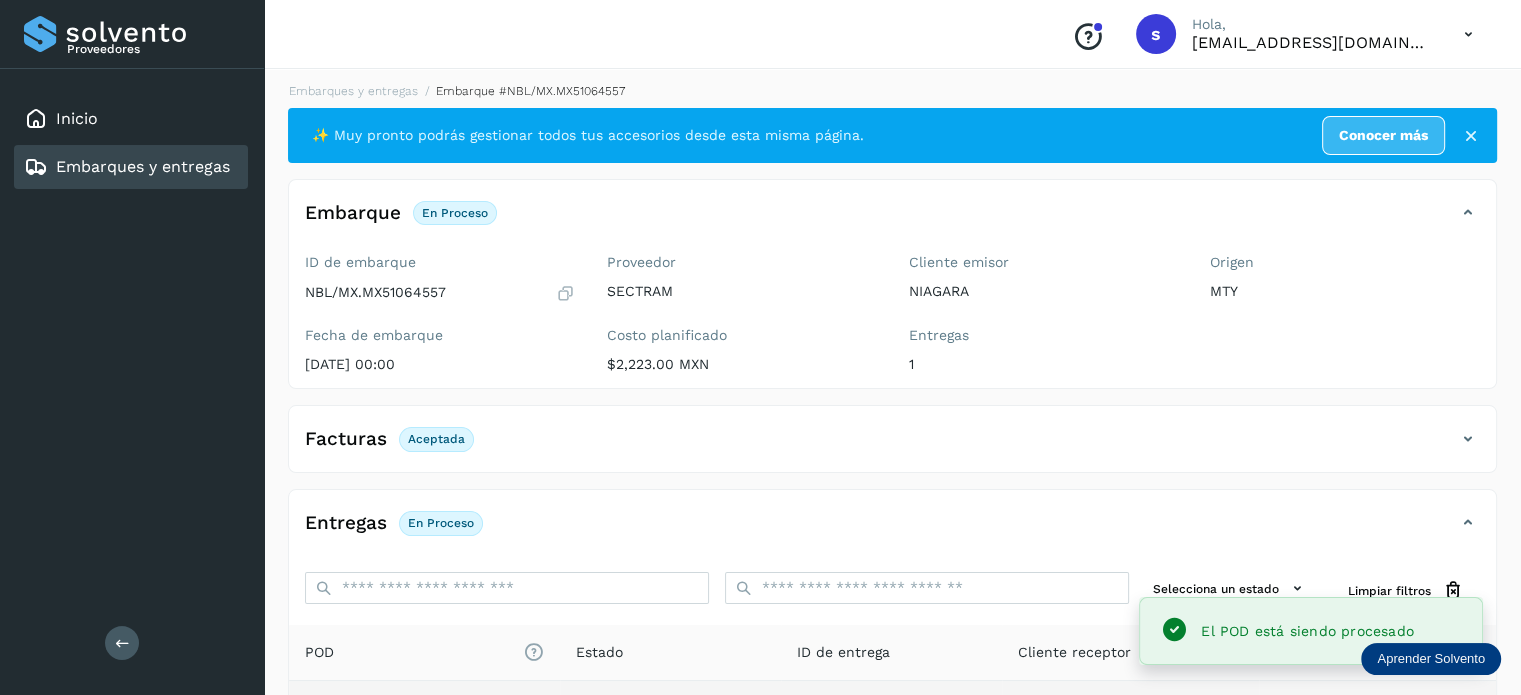 scroll, scrollTop: 3, scrollLeft: 0, axis: vertical 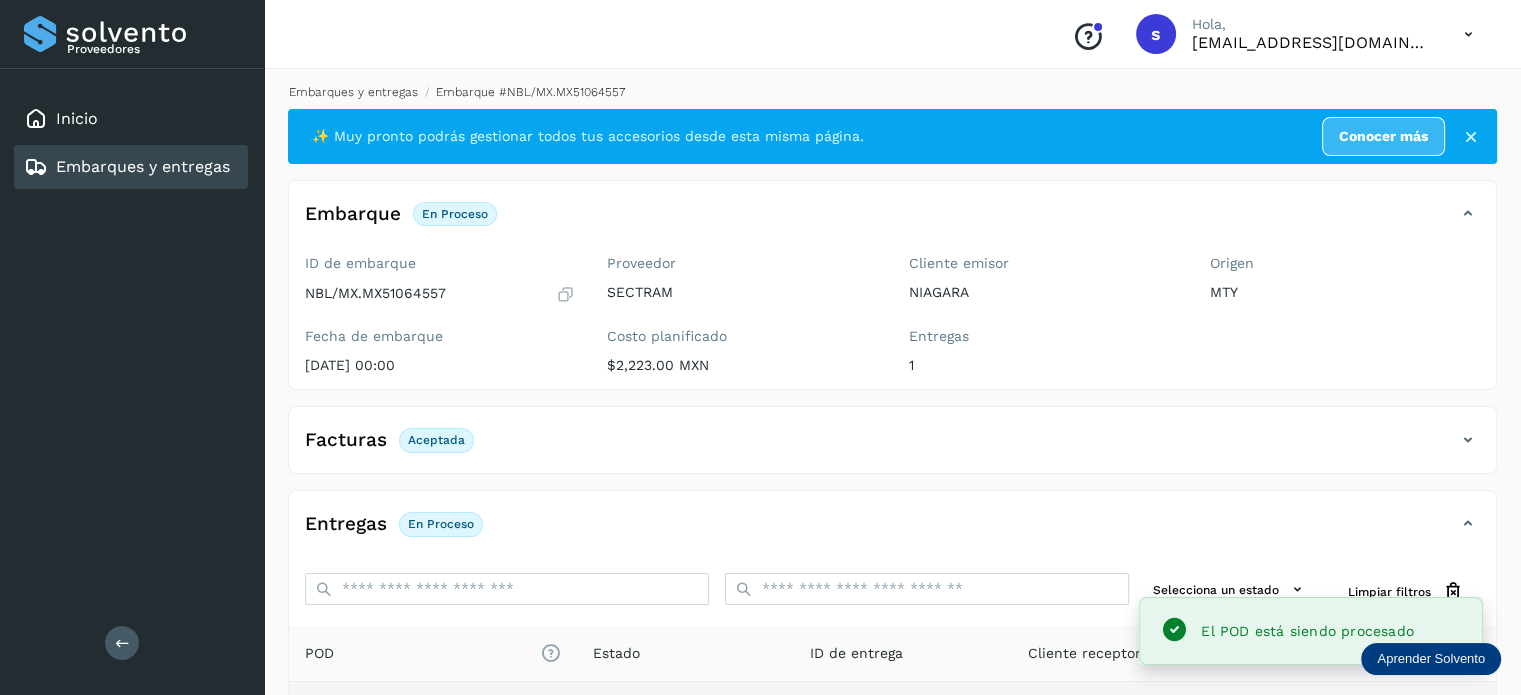 click on "Embarques y entregas" at bounding box center (353, 92) 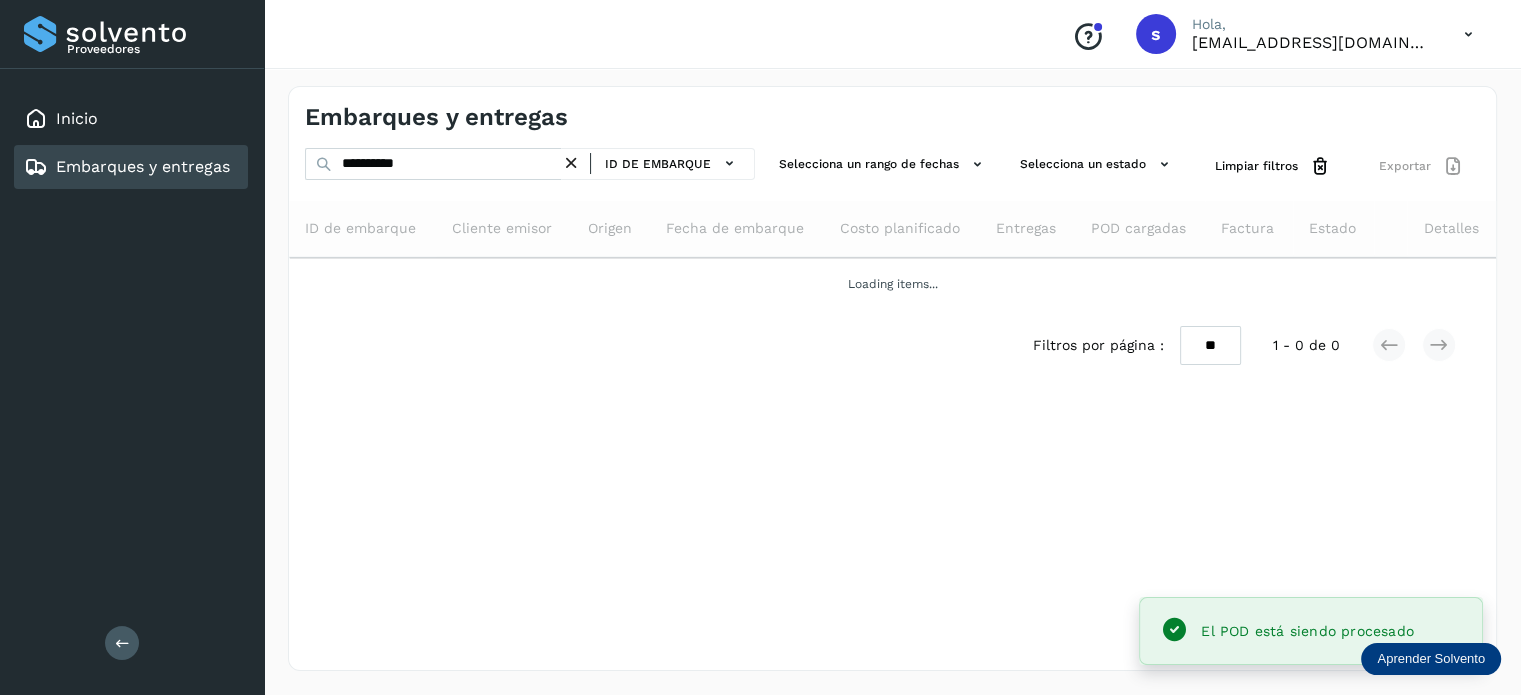 scroll, scrollTop: 0, scrollLeft: 0, axis: both 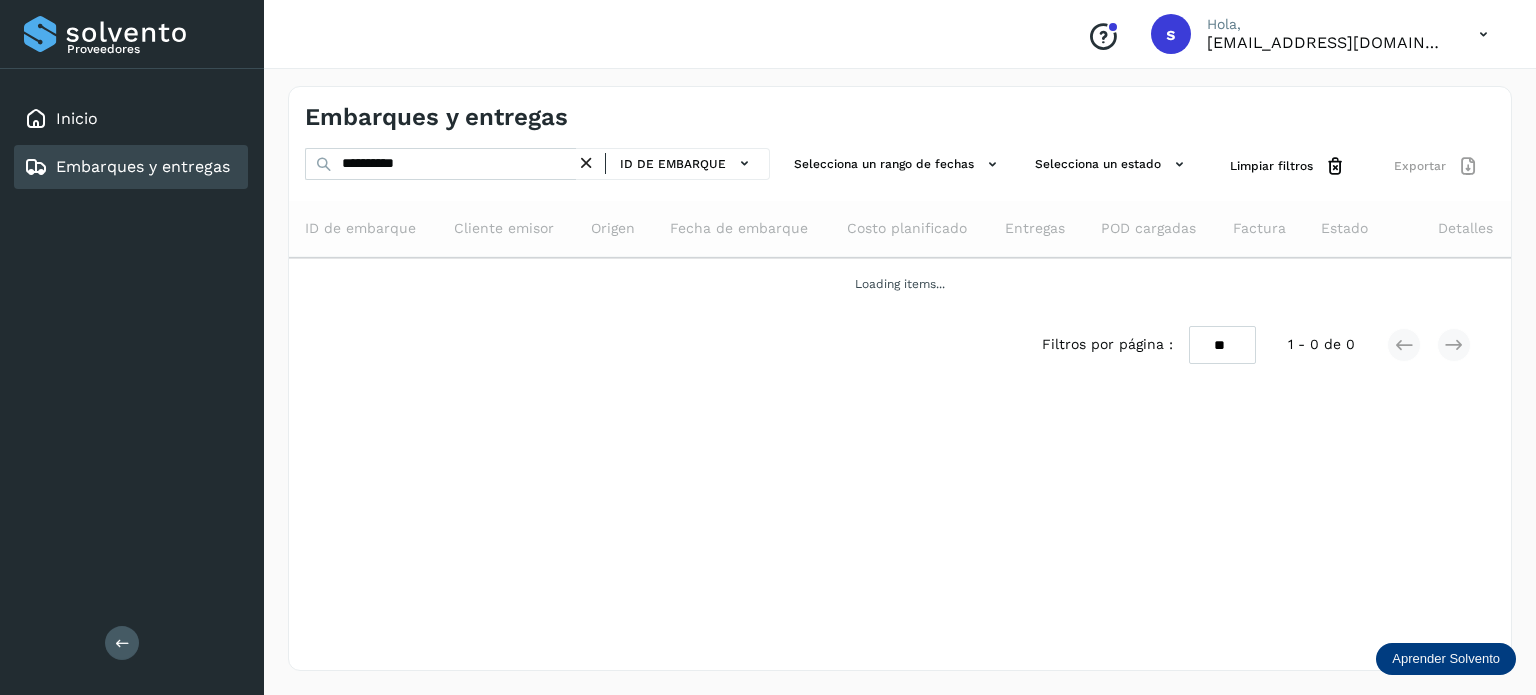 click at bounding box center (586, 163) 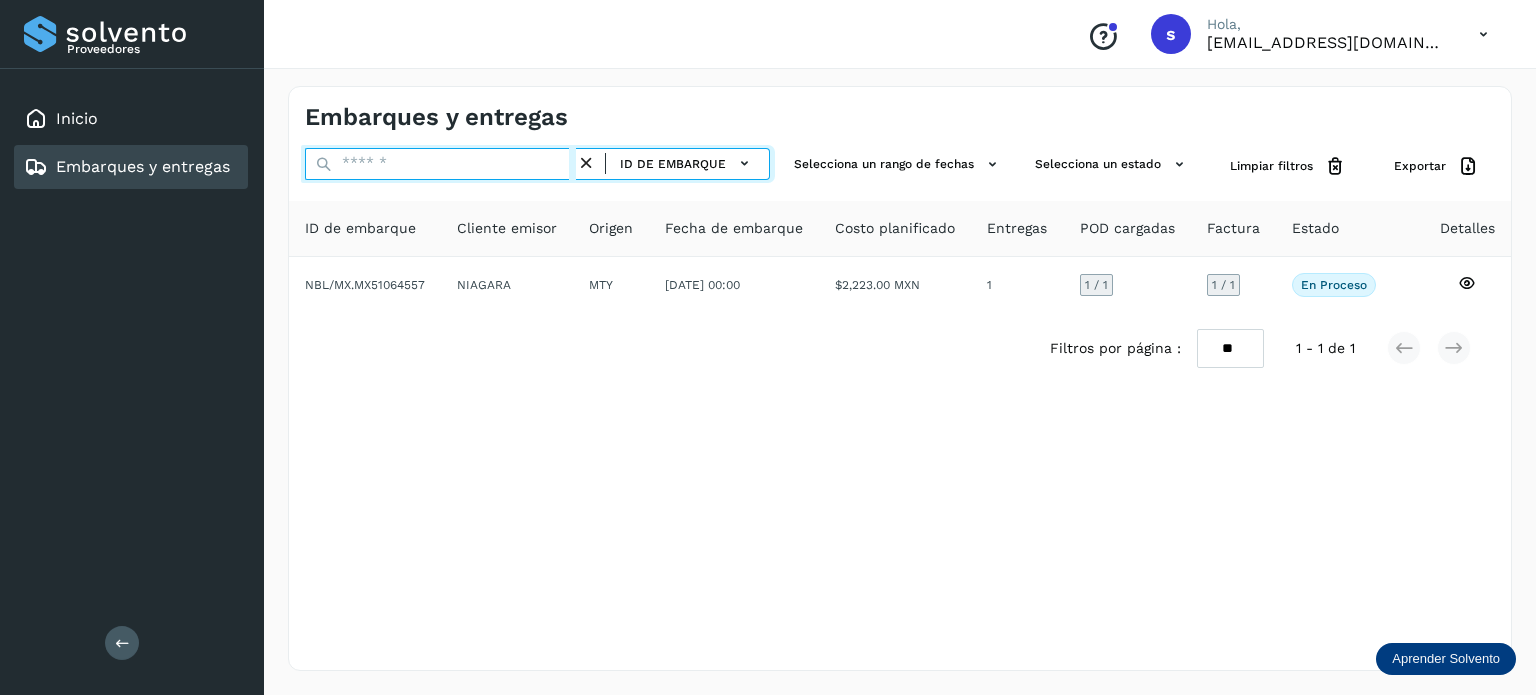 click at bounding box center [440, 164] 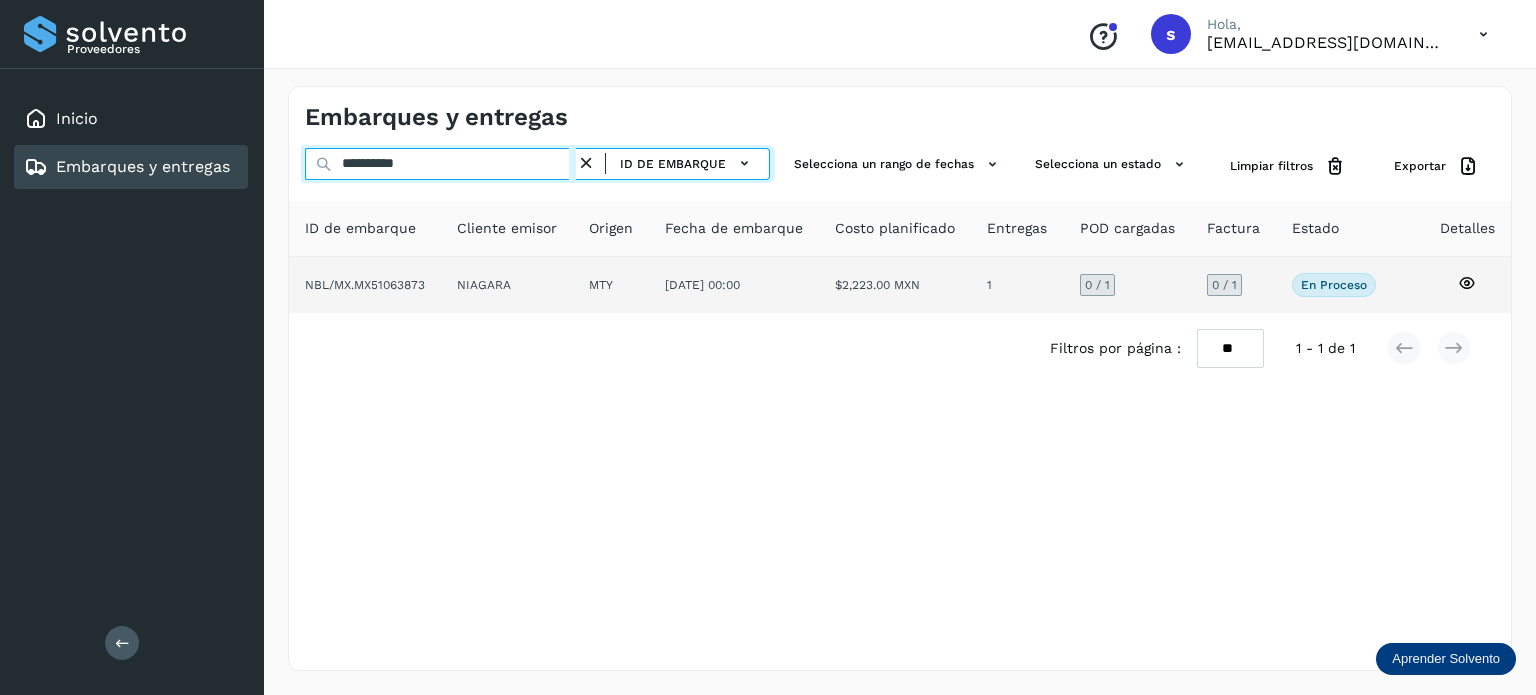type on "**********" 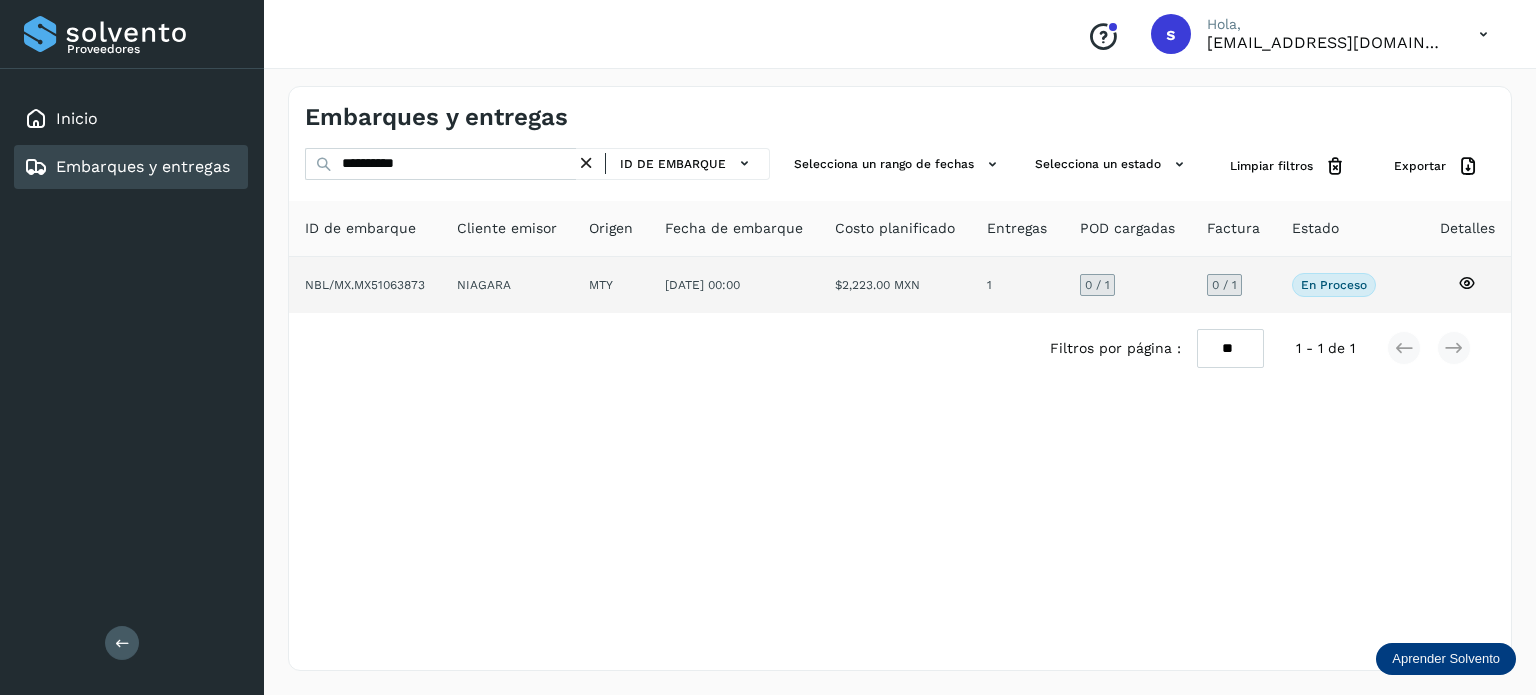 click on "NIAGARA" 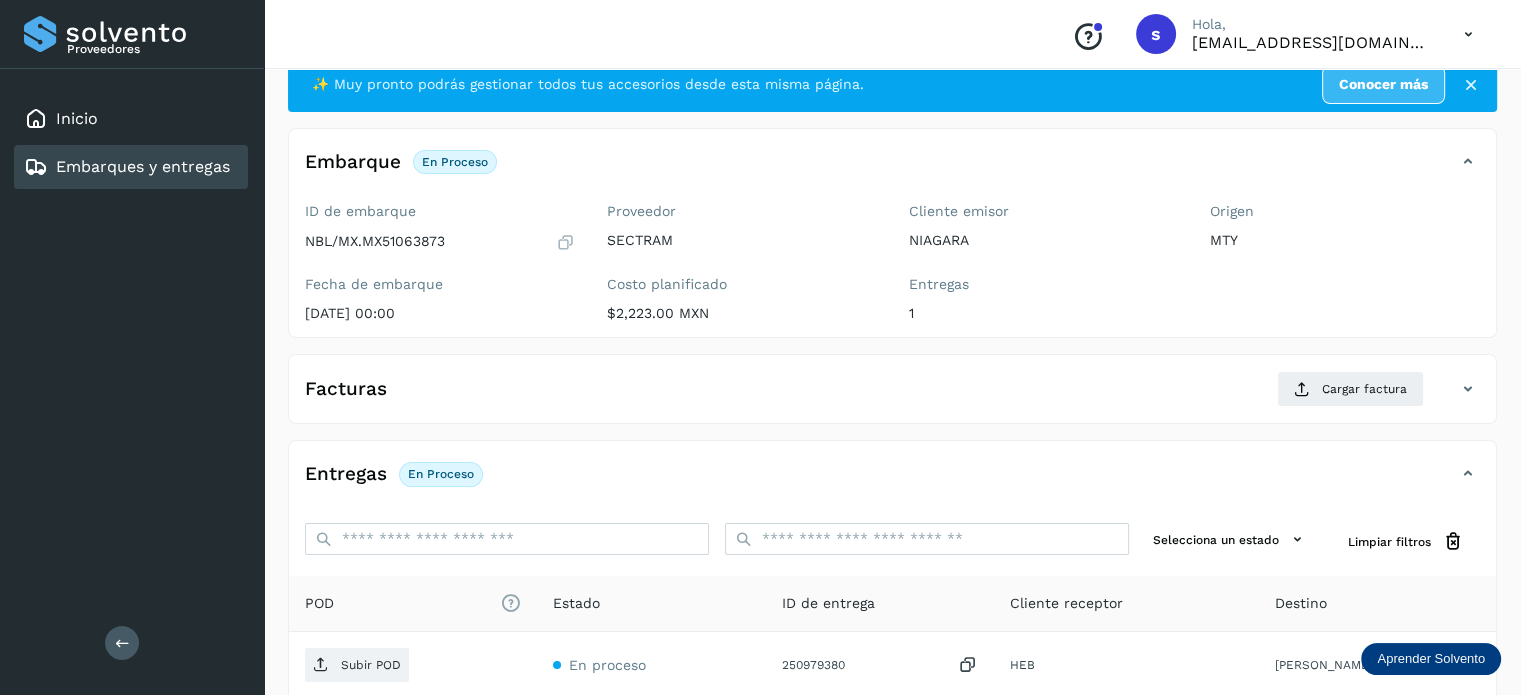 scroll, scrollTop: 60, scrollLeft: 0, axis: vertical 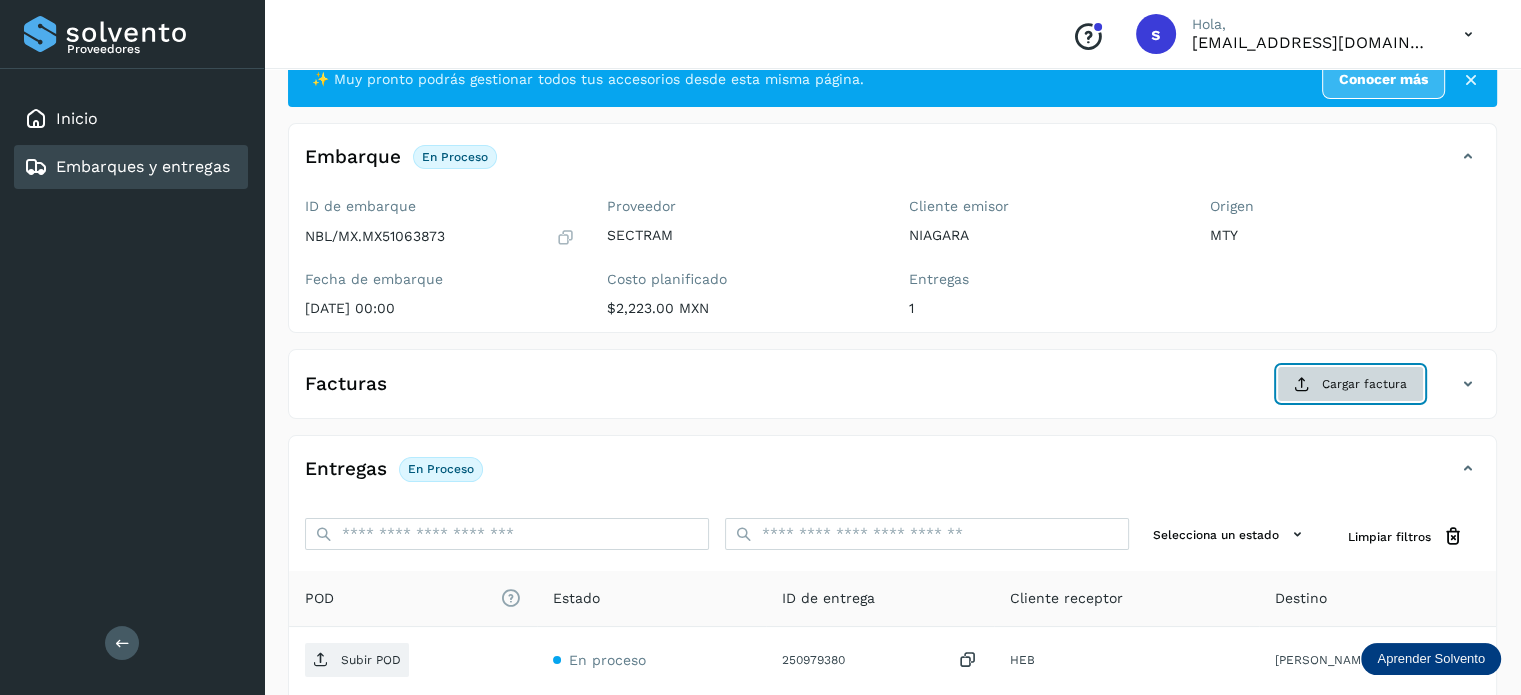 click on "Cargar factura" at bounding box center [1350, 384] 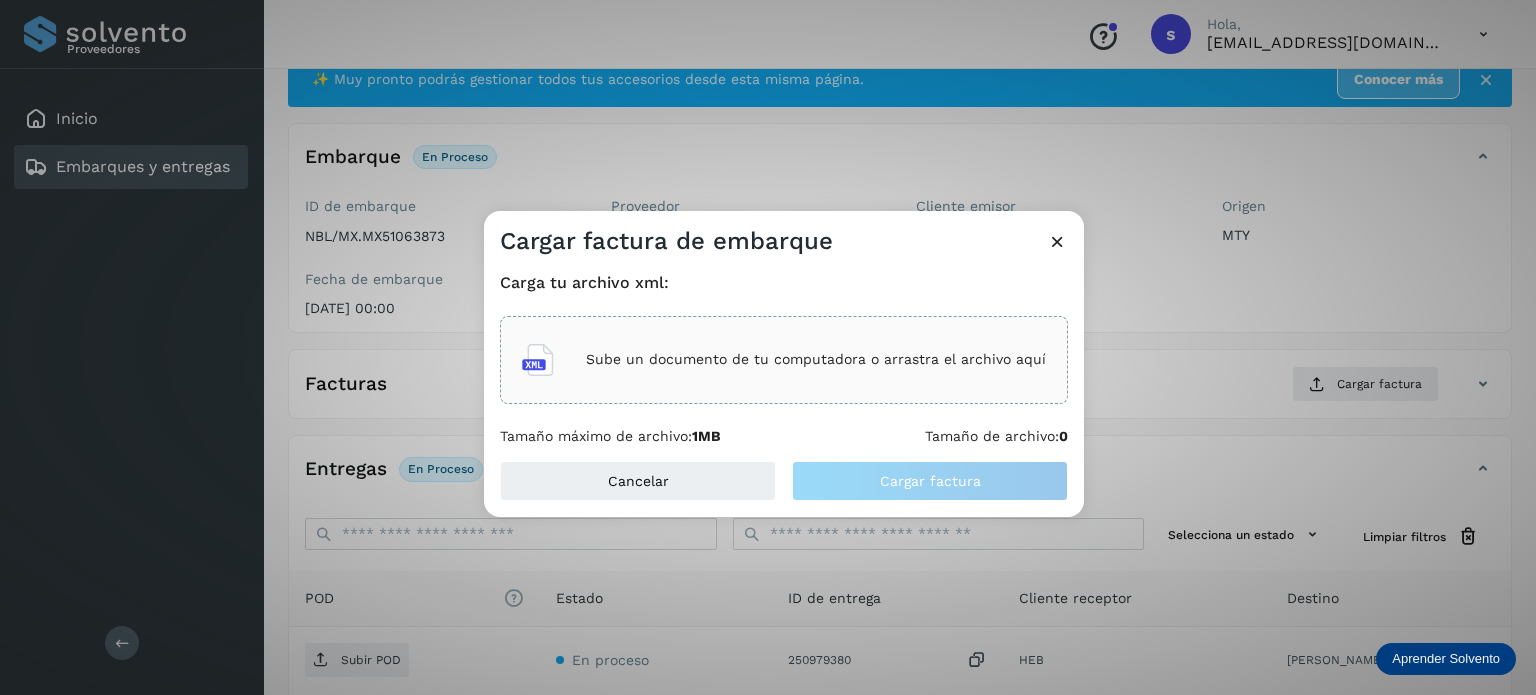 click on "Sube un documento de tu computadora o arrastra el archivo aquí" 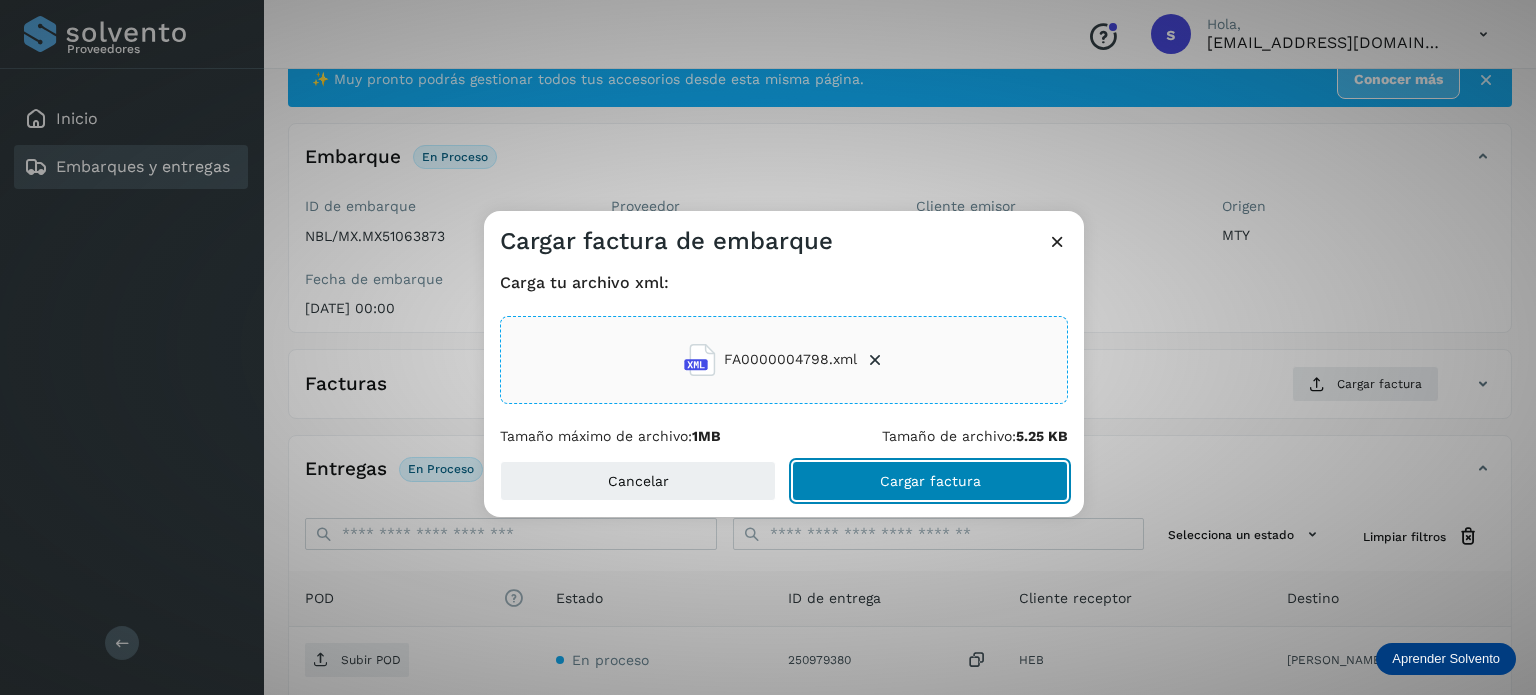 click on "Cargar factura" 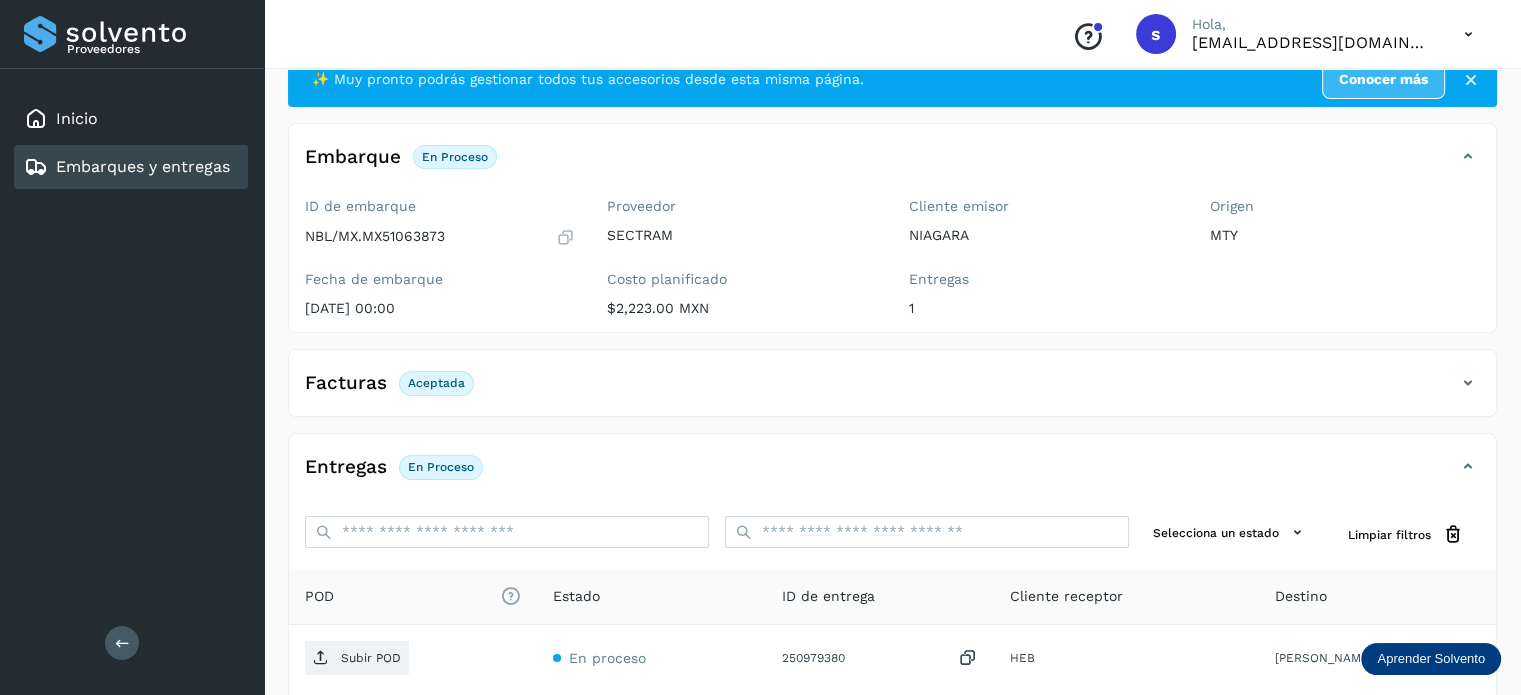 scroll, scrollTop: 250, scrollLeft: 0, axis: vertical 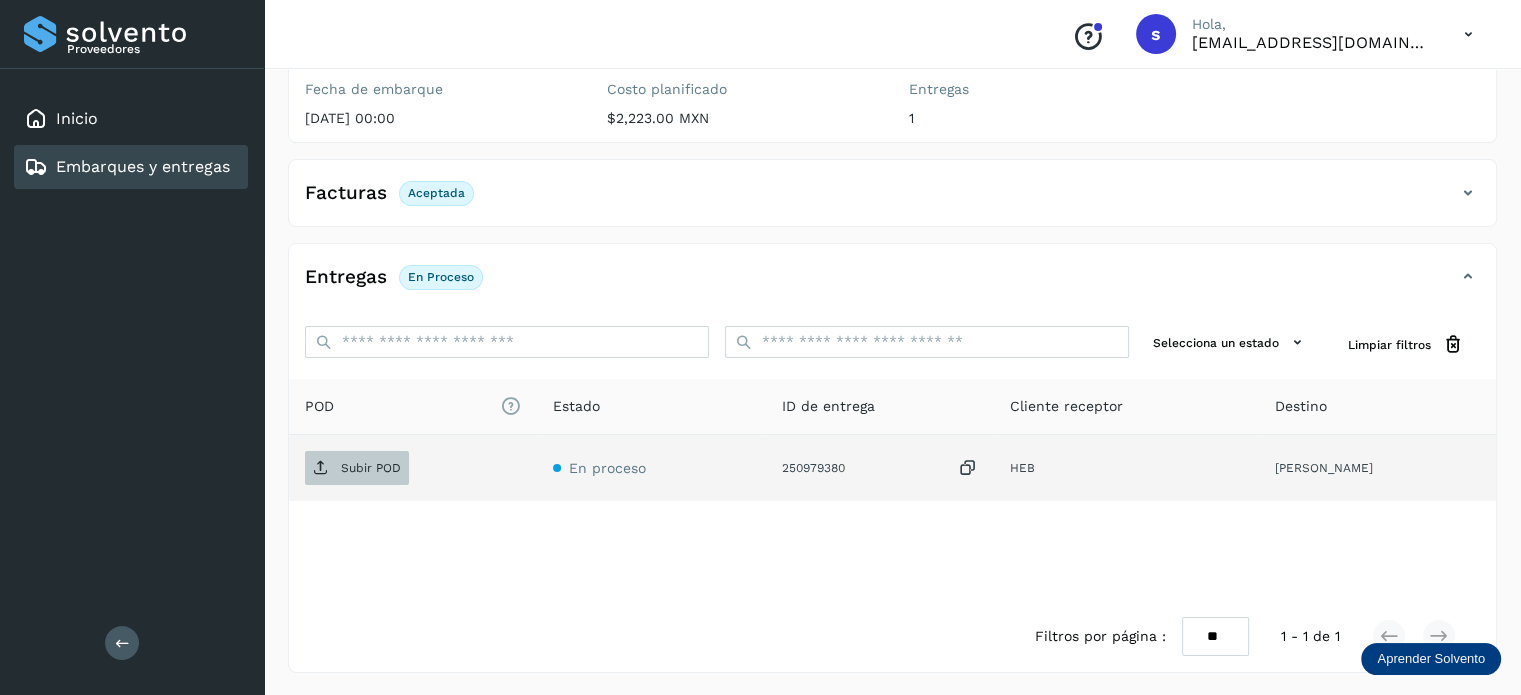 click on "Subir POD" at bounding box center [357, 468] 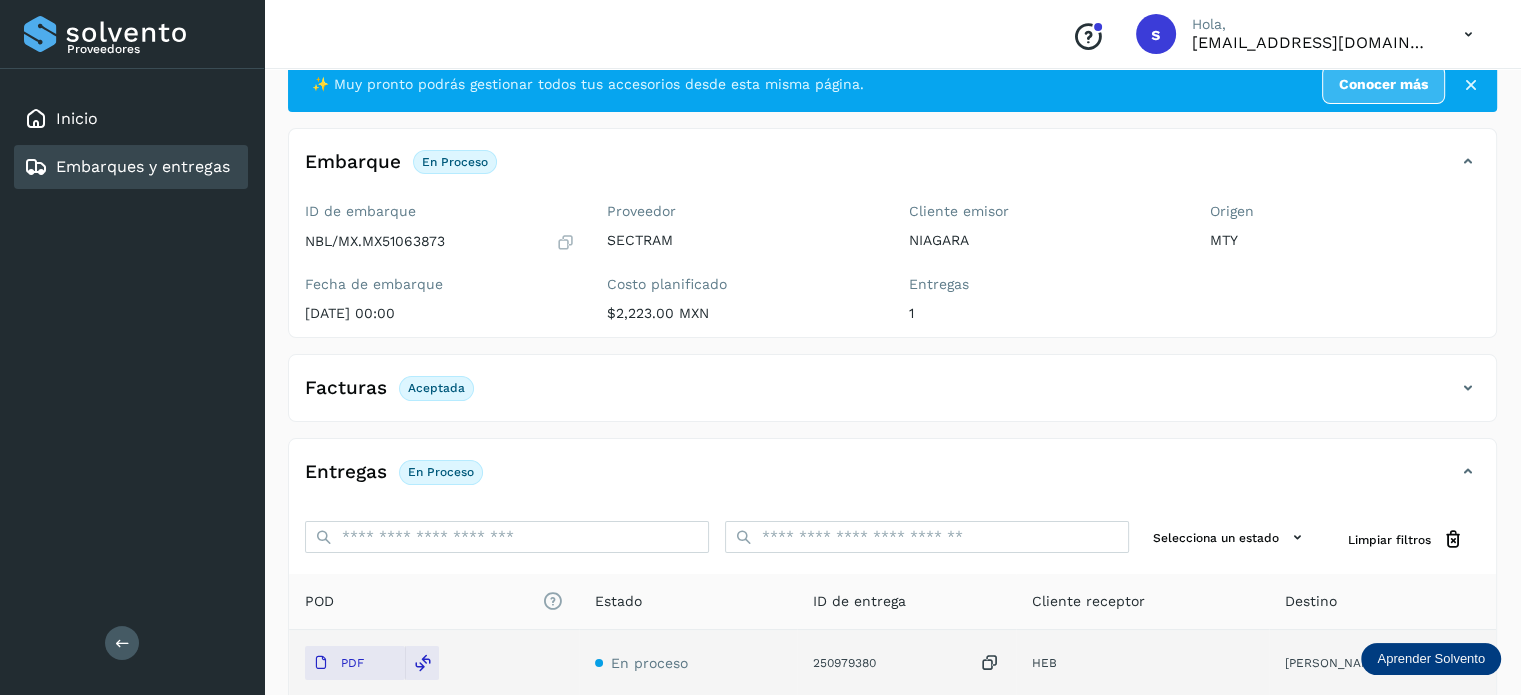 scroll, scrollTop: 0, scrollLeft: 0, axis: both 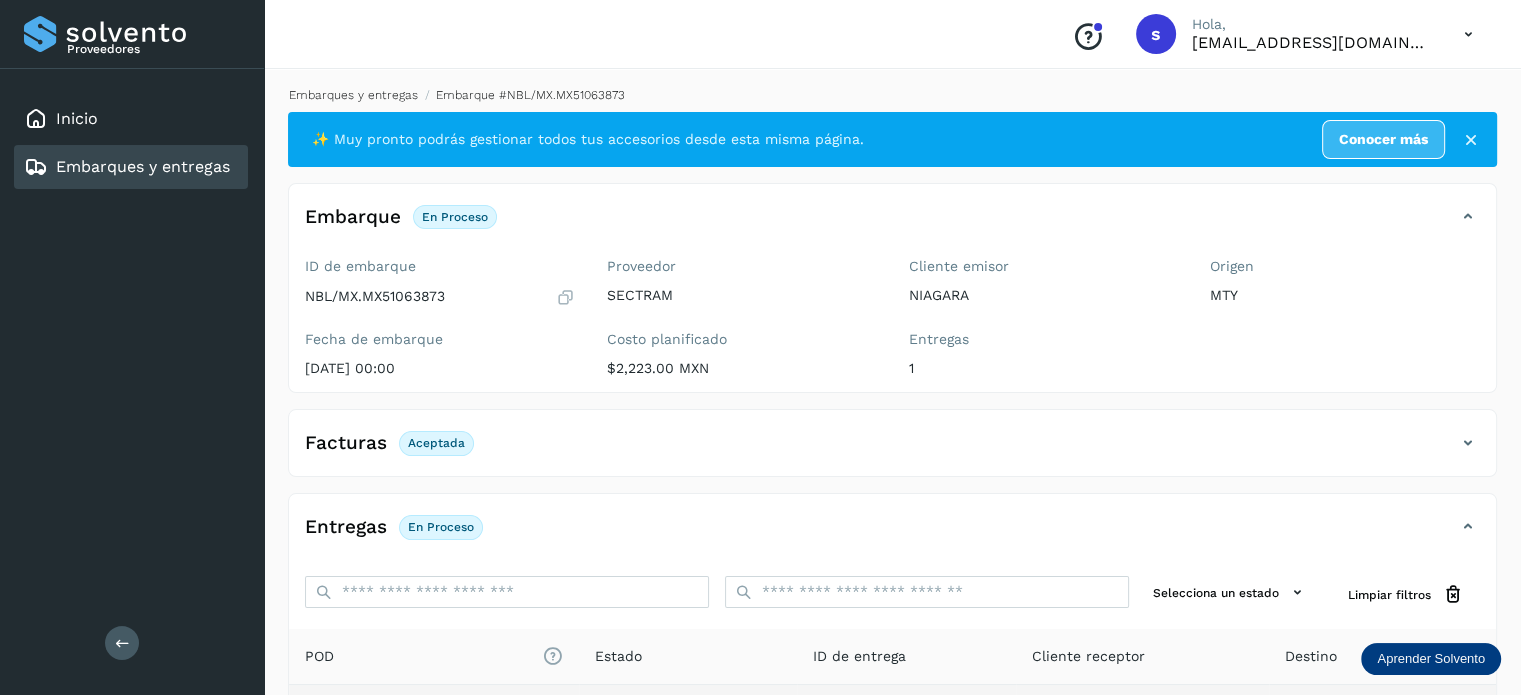 click on "Embarques y entregas" at bounding box center [353, 95] 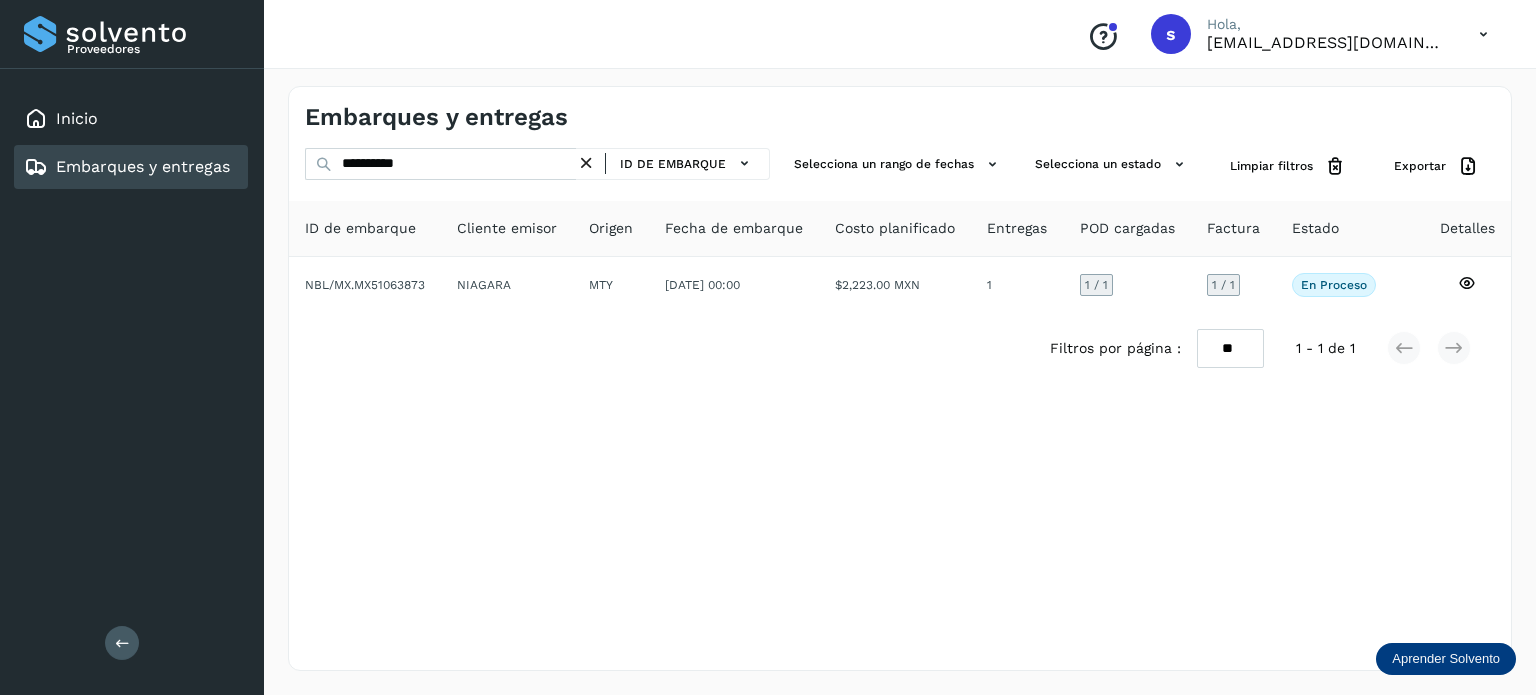 click at bounding box center (586, 163) 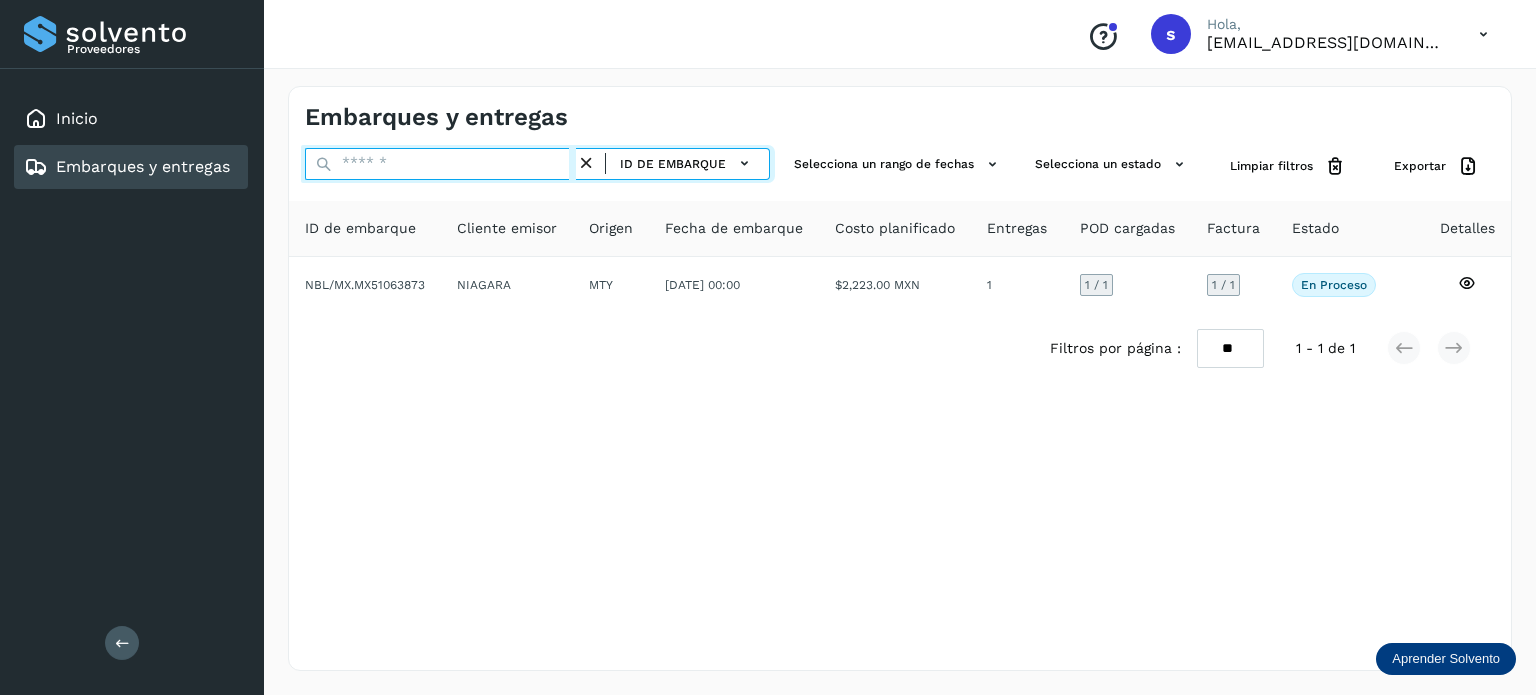 click at bounding box center [440, 164] 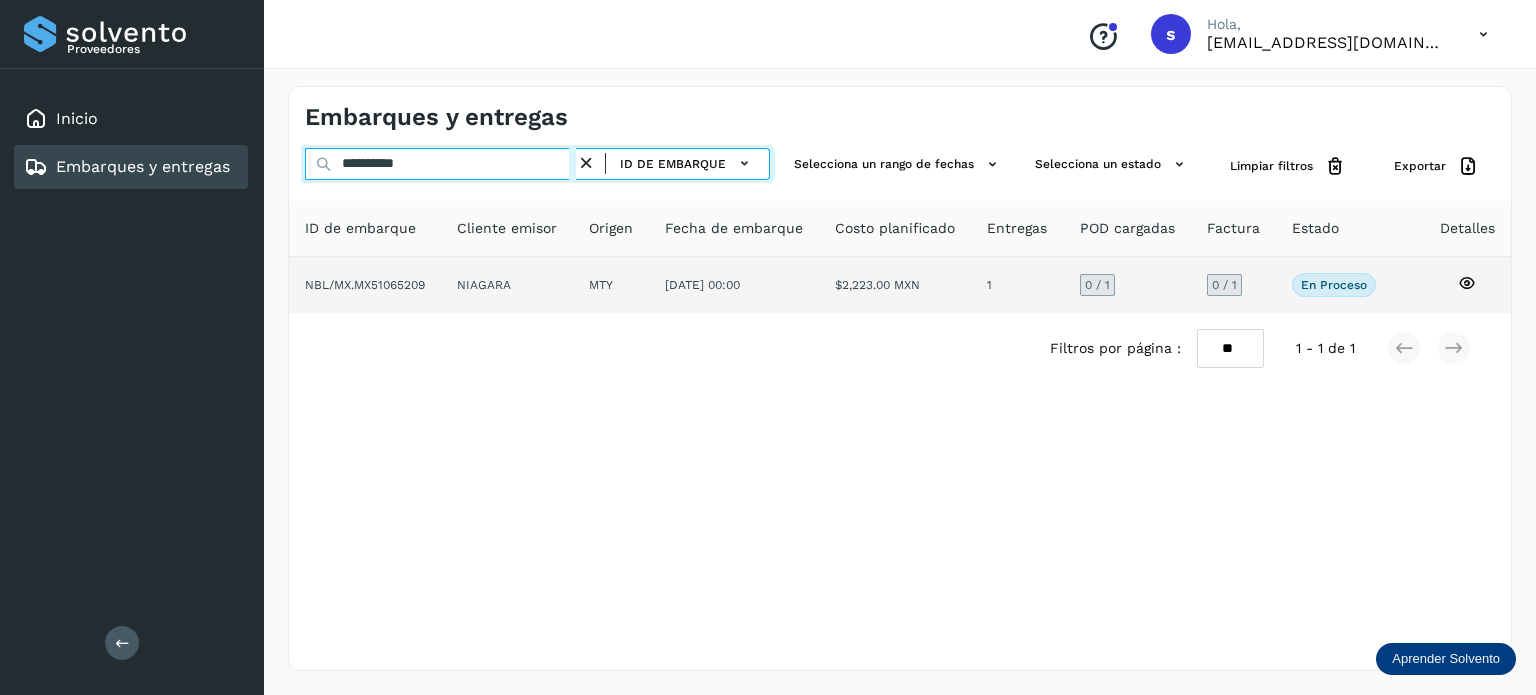 type on "**********" 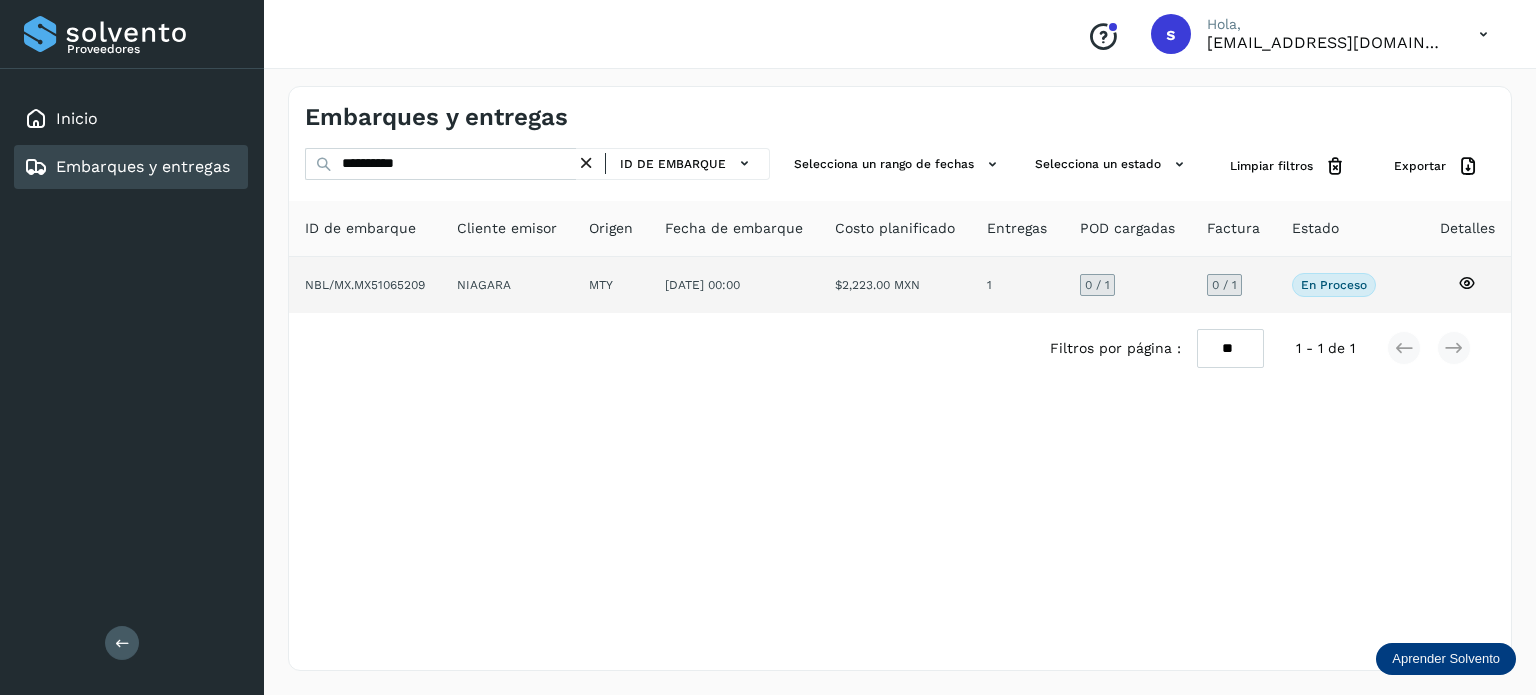click on "NIAGARA" 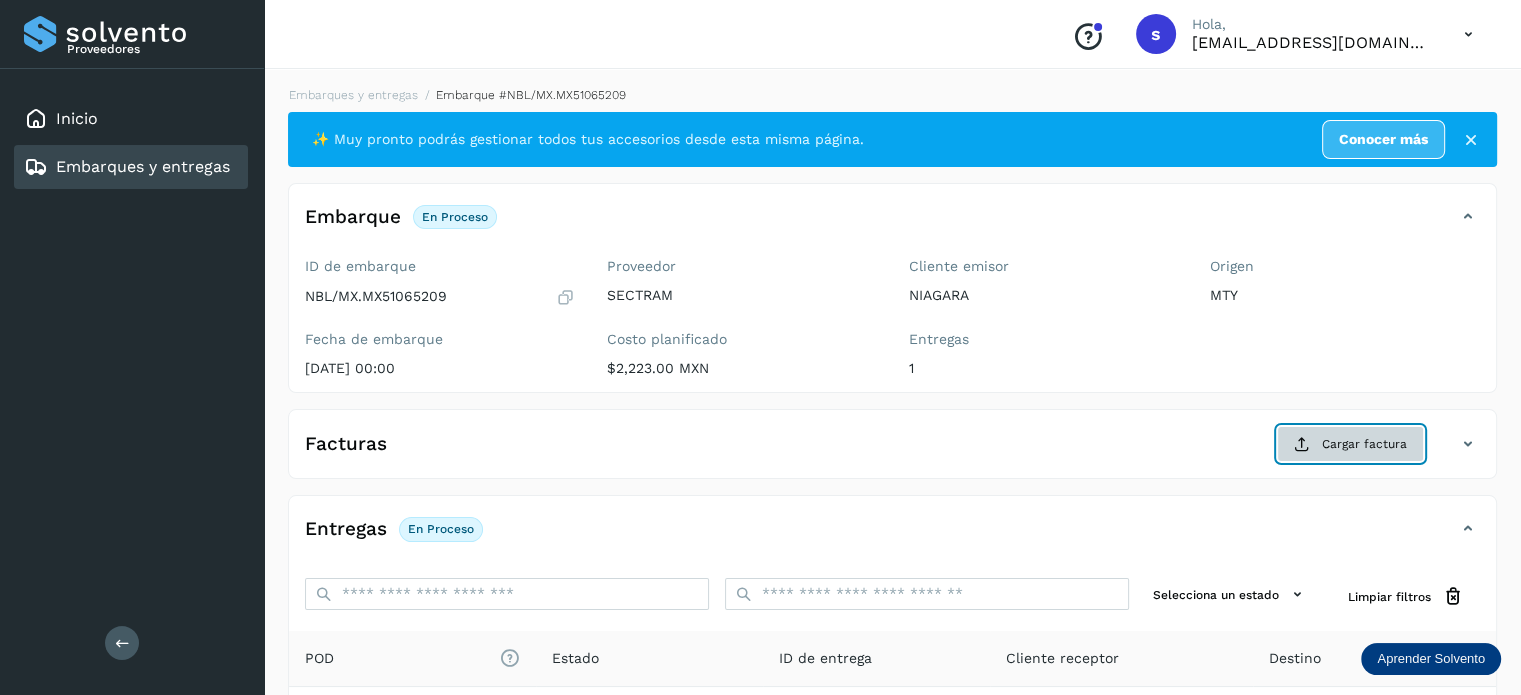 click on "Cargar factura" 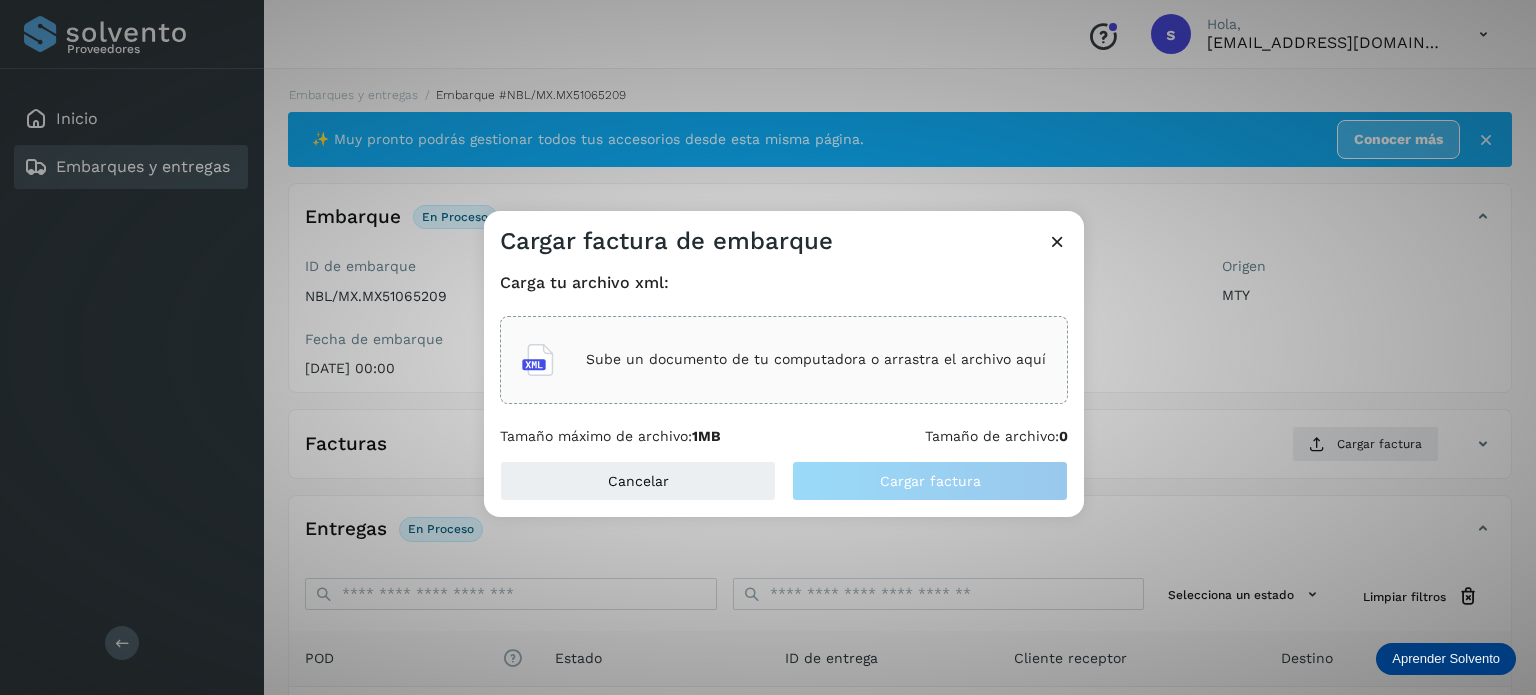 click on "Sube un documento de tu computadora o arrastra el archivo aquí" 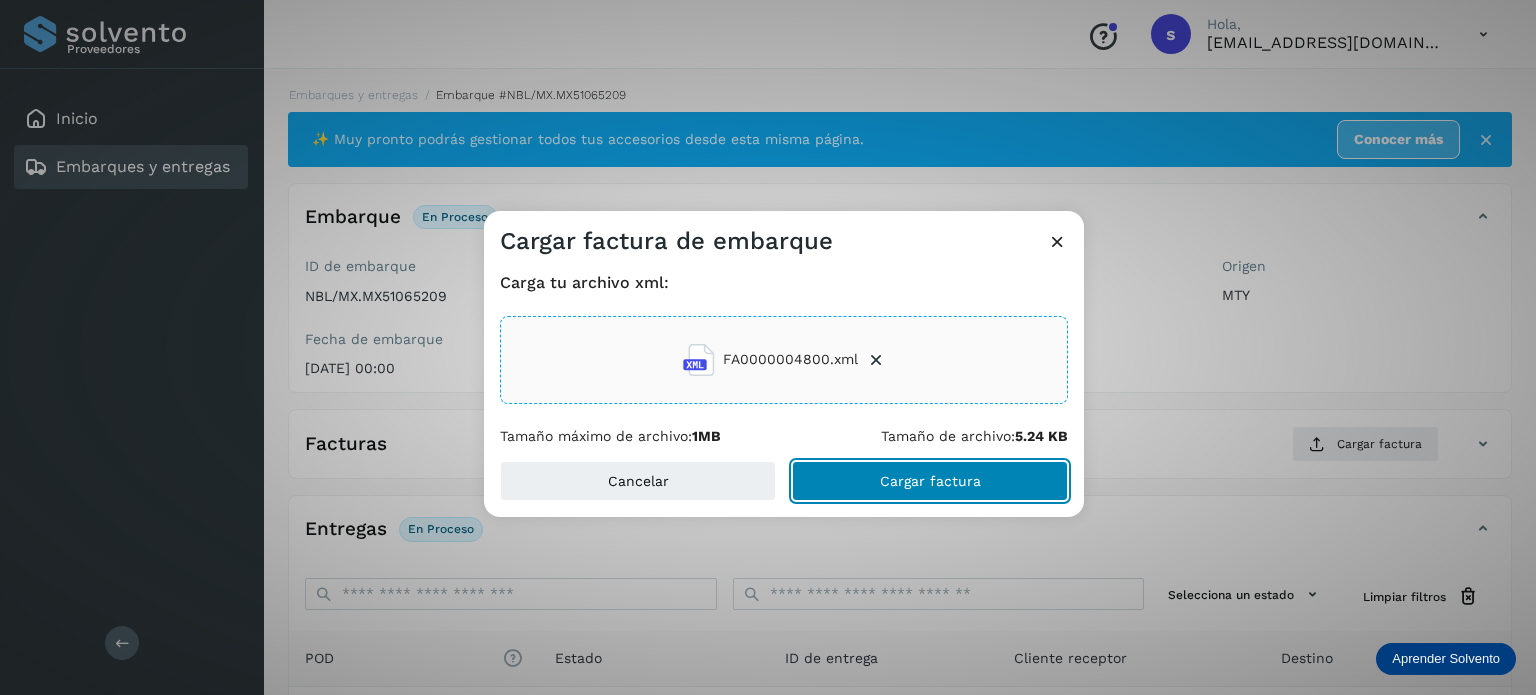 click on "Cargar factura" 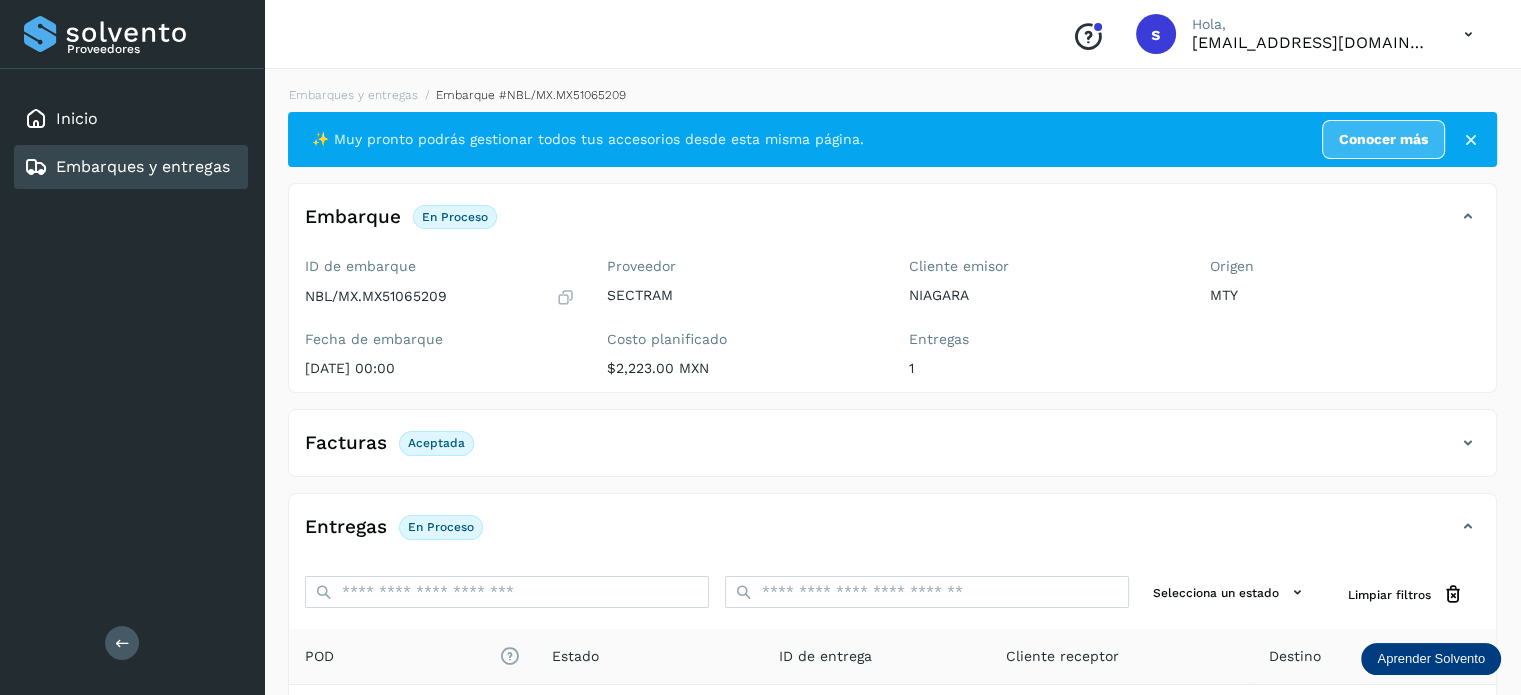 scroll, scrollTop: 250, scrollLeft: 0, axis: vertical 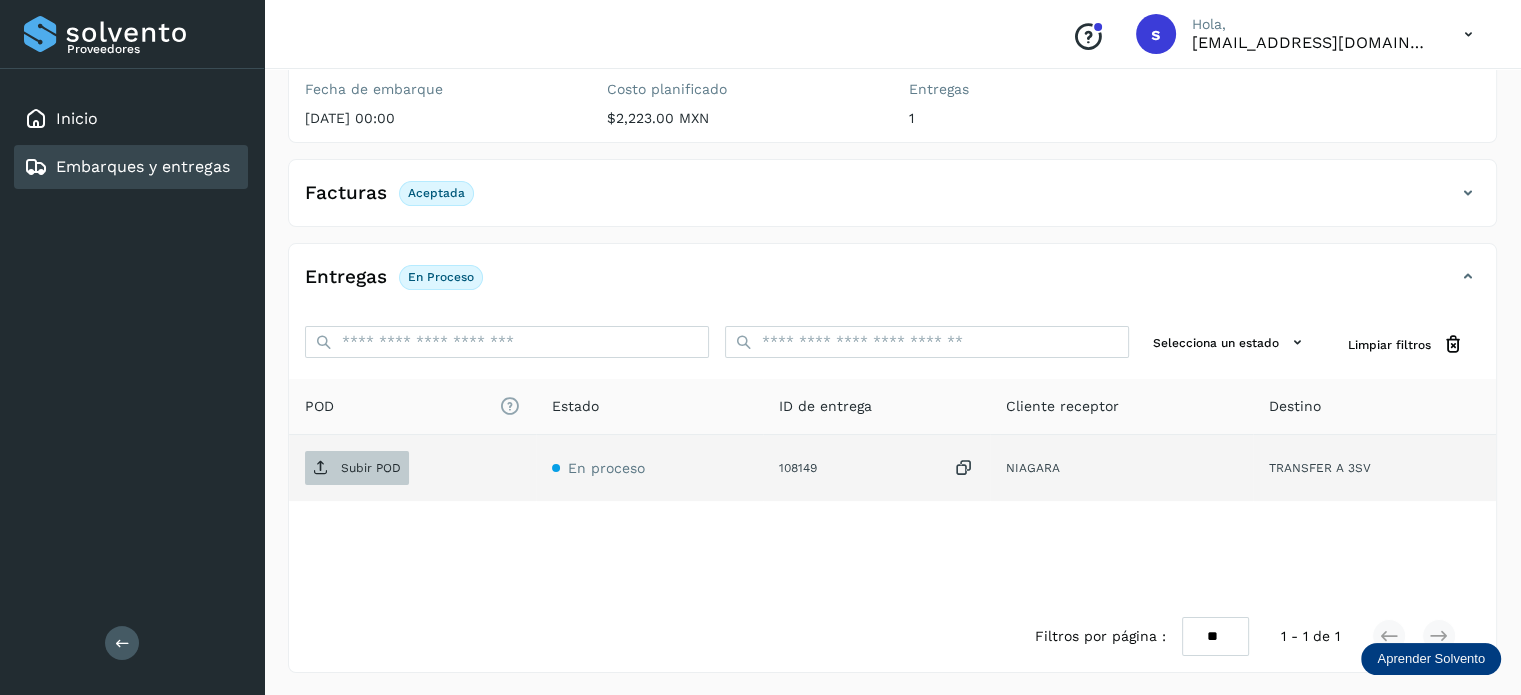 click on "Subir POD" at bounding box center (357, 468) 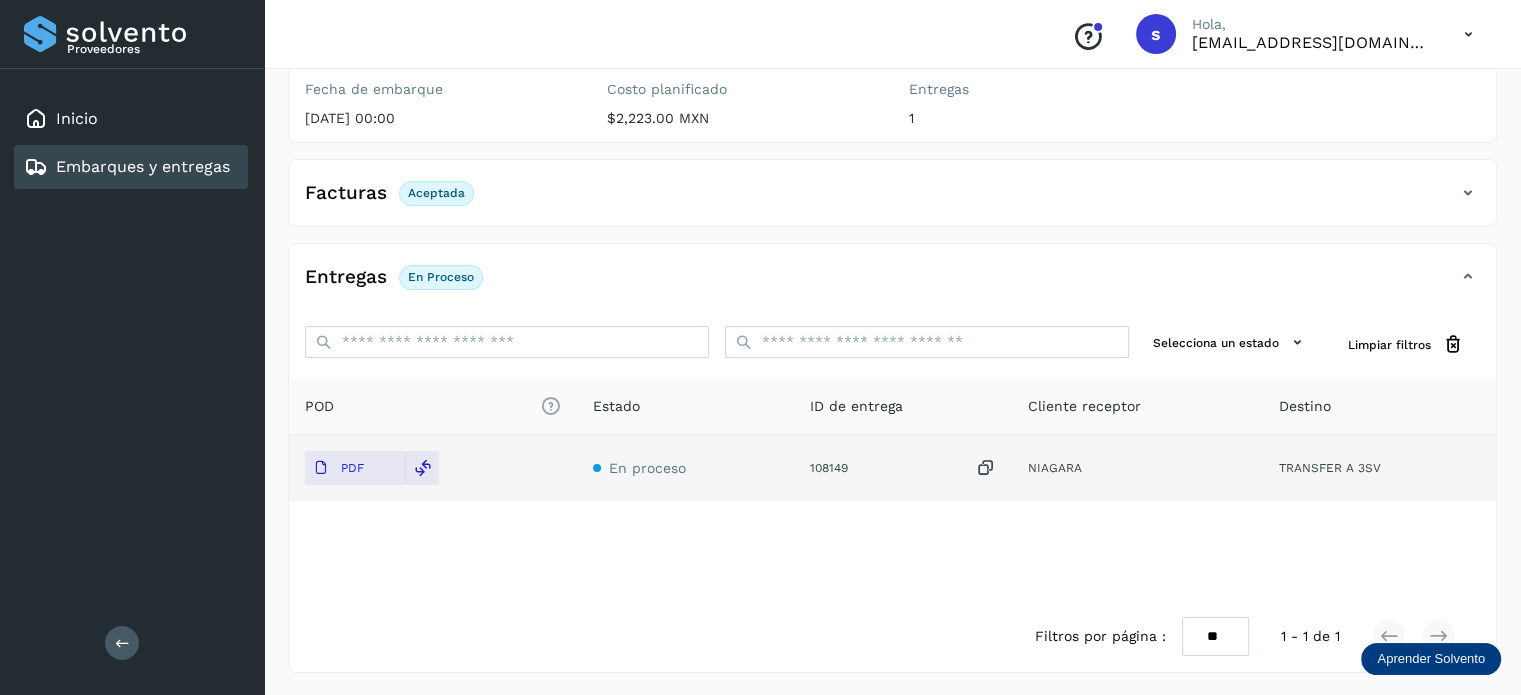 scroll, scrollTop: 0, scrollLeft: 0, axis: both 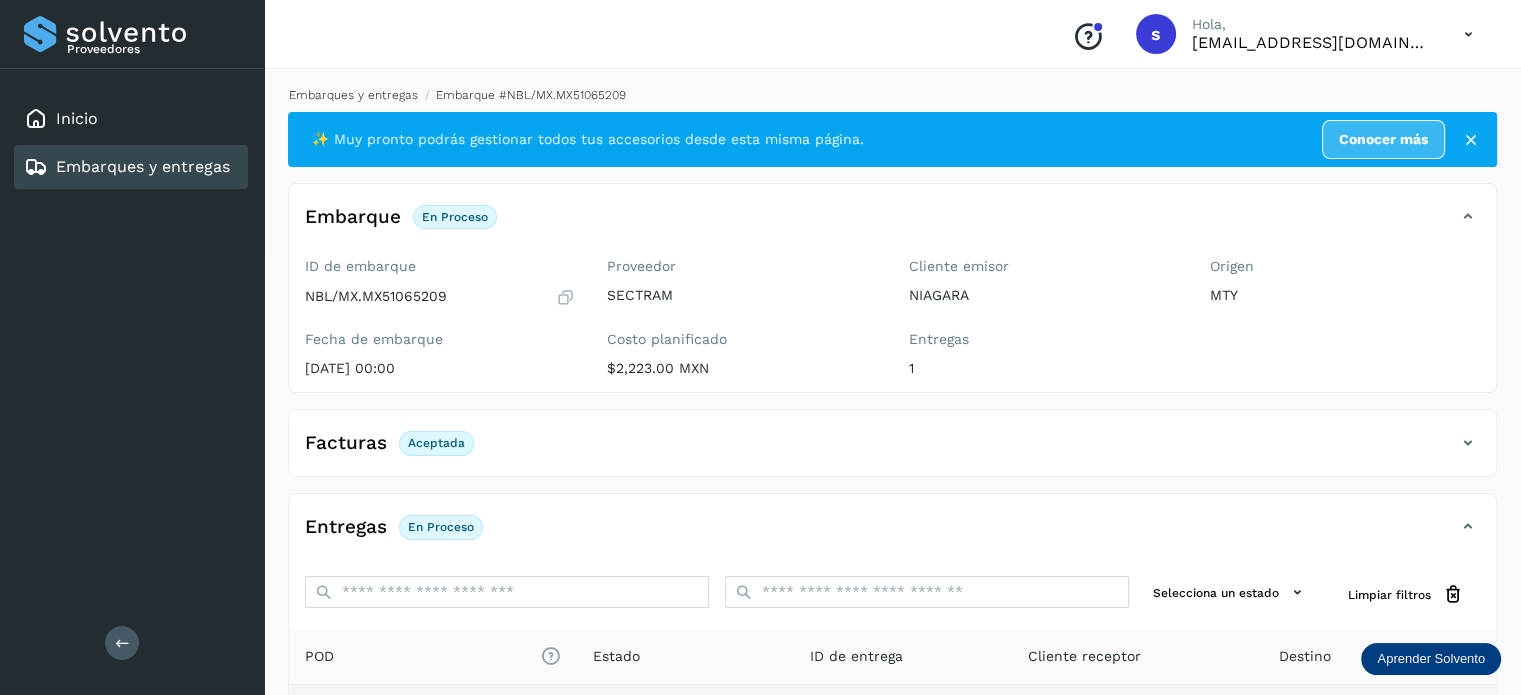 click on "Embarques y entregas" at bounding box center [353, 95] 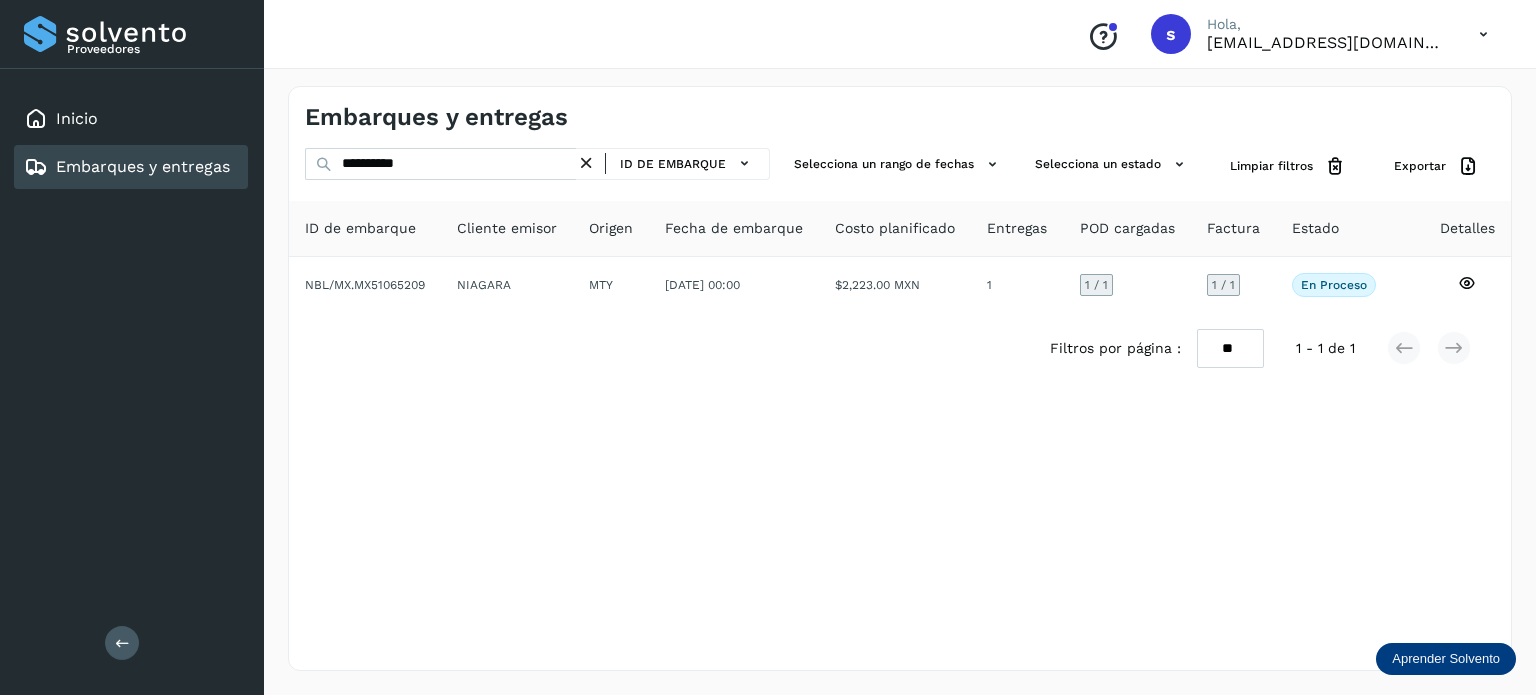 click at bounding box center (586, 163) 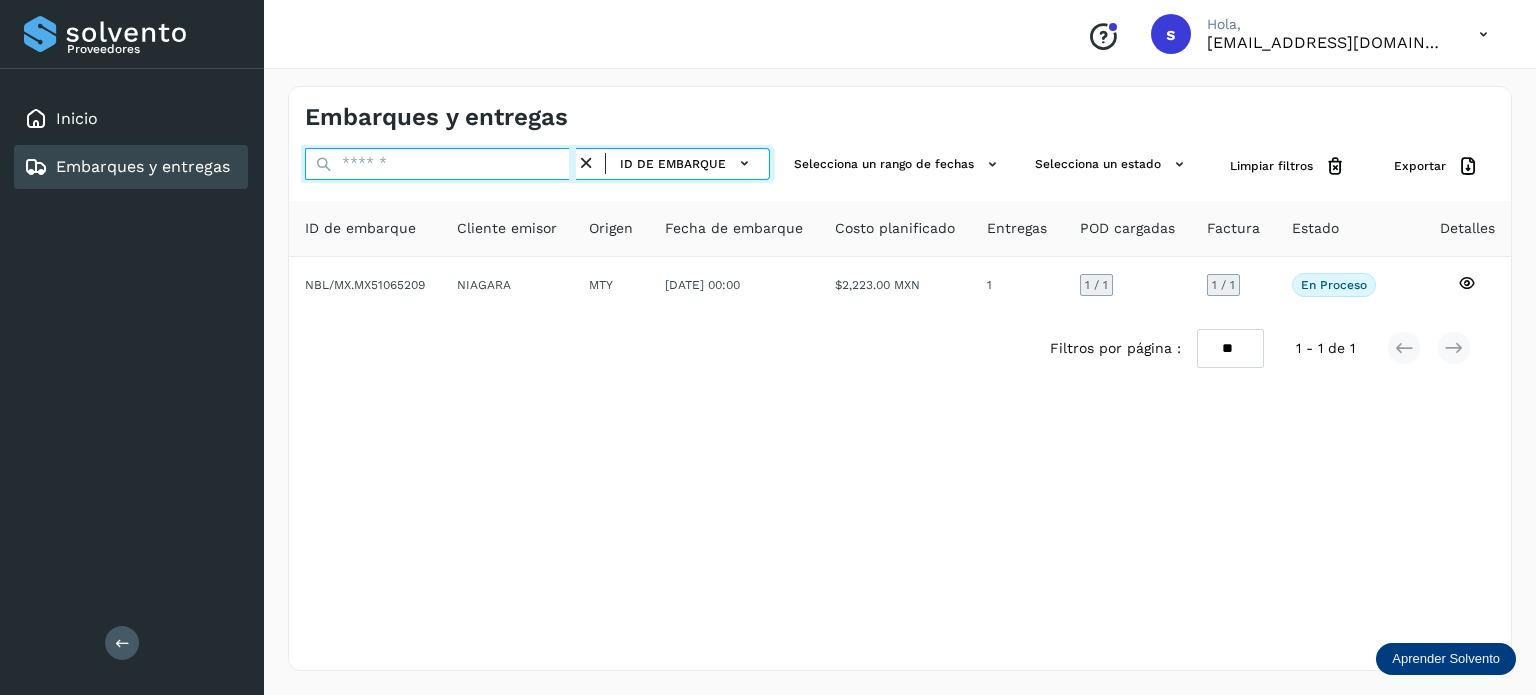 click at bounding box center [440, 164] 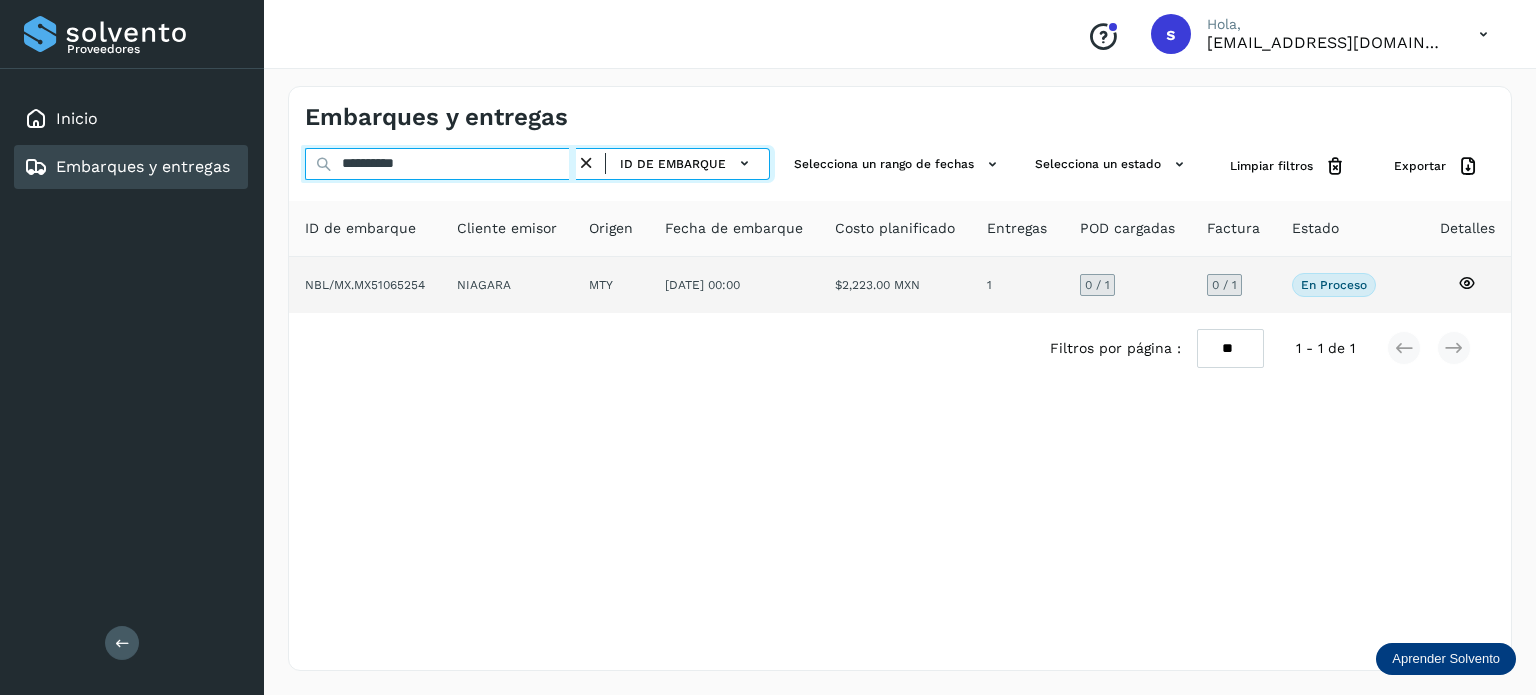 type on "**********" 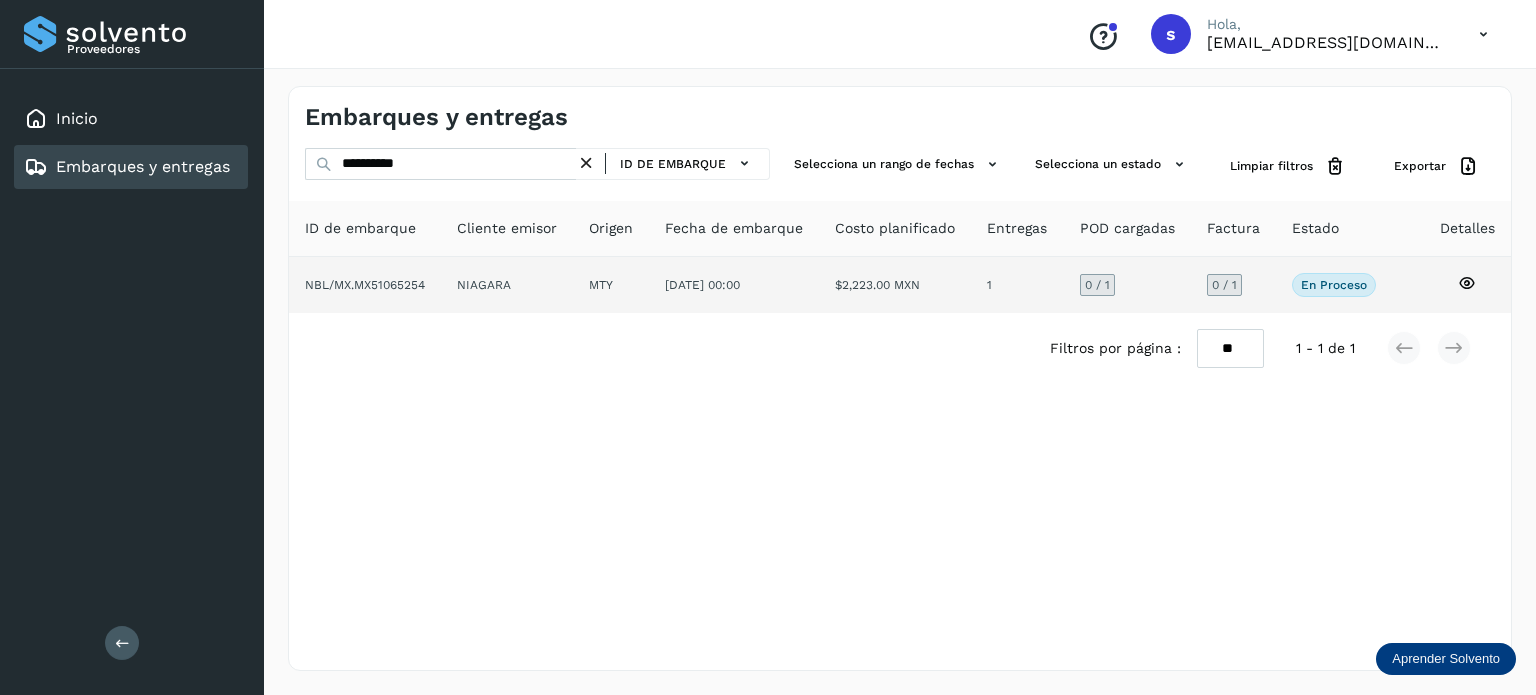 click on "NIAGARA" 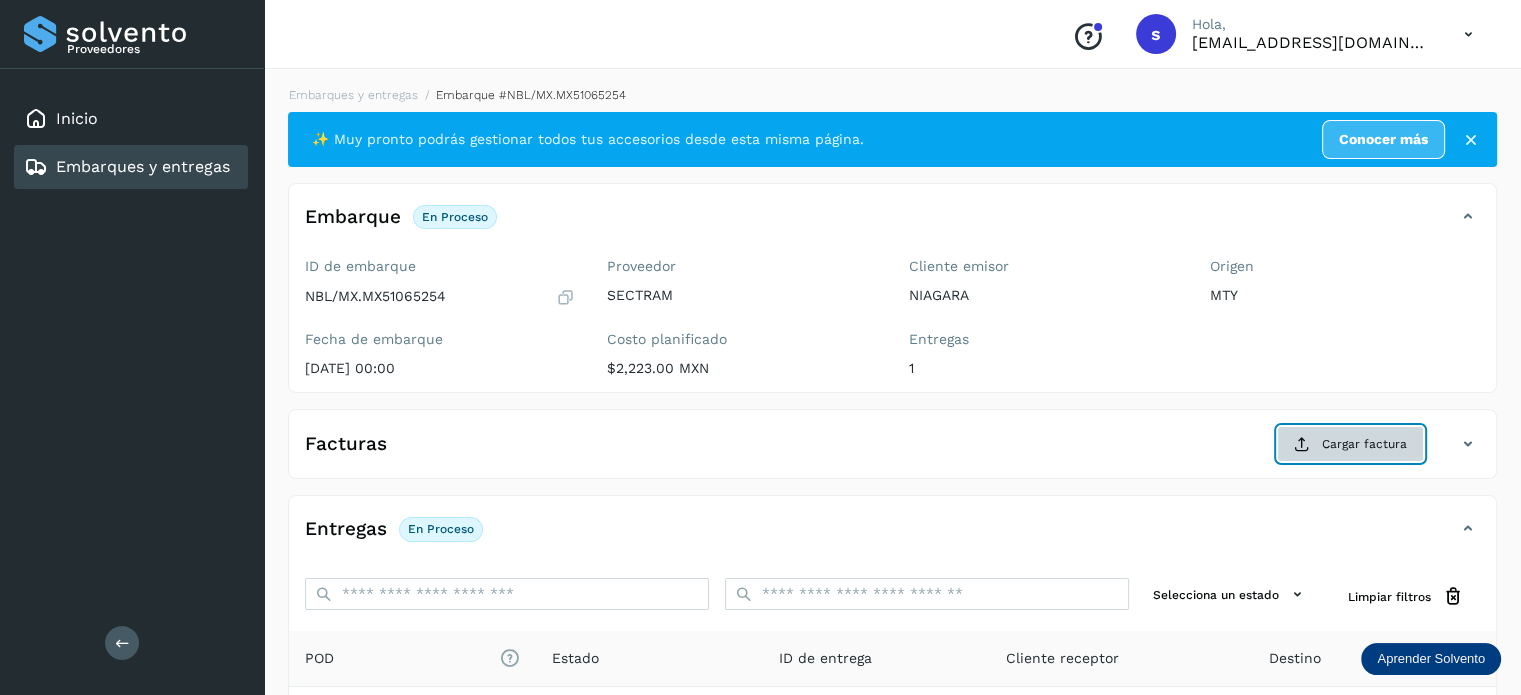 click on "Cargar factura" at bounding box center (1350, 444) 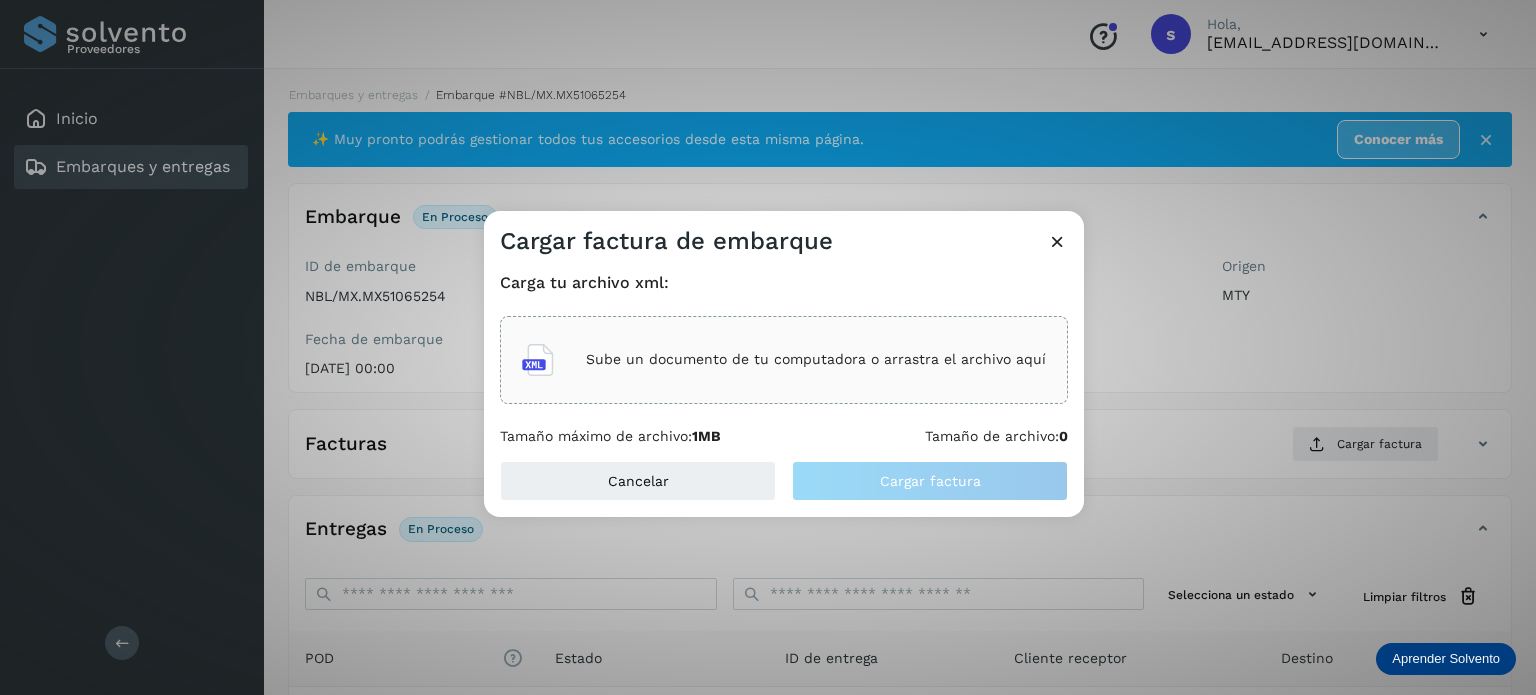 click on "Sube un documento de tu computadora o arrastra el archivo aquí" at bounding box center (816, 359) 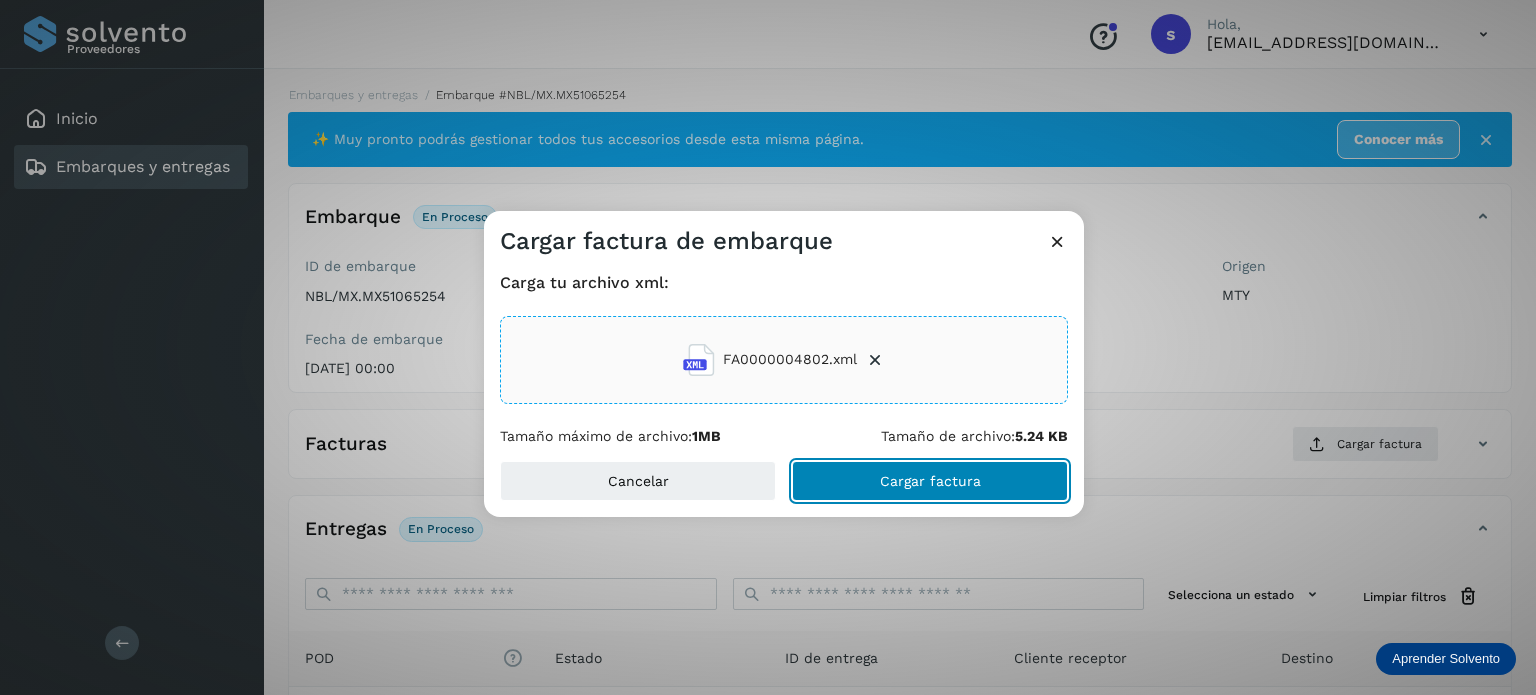 click on "Cargar factura" 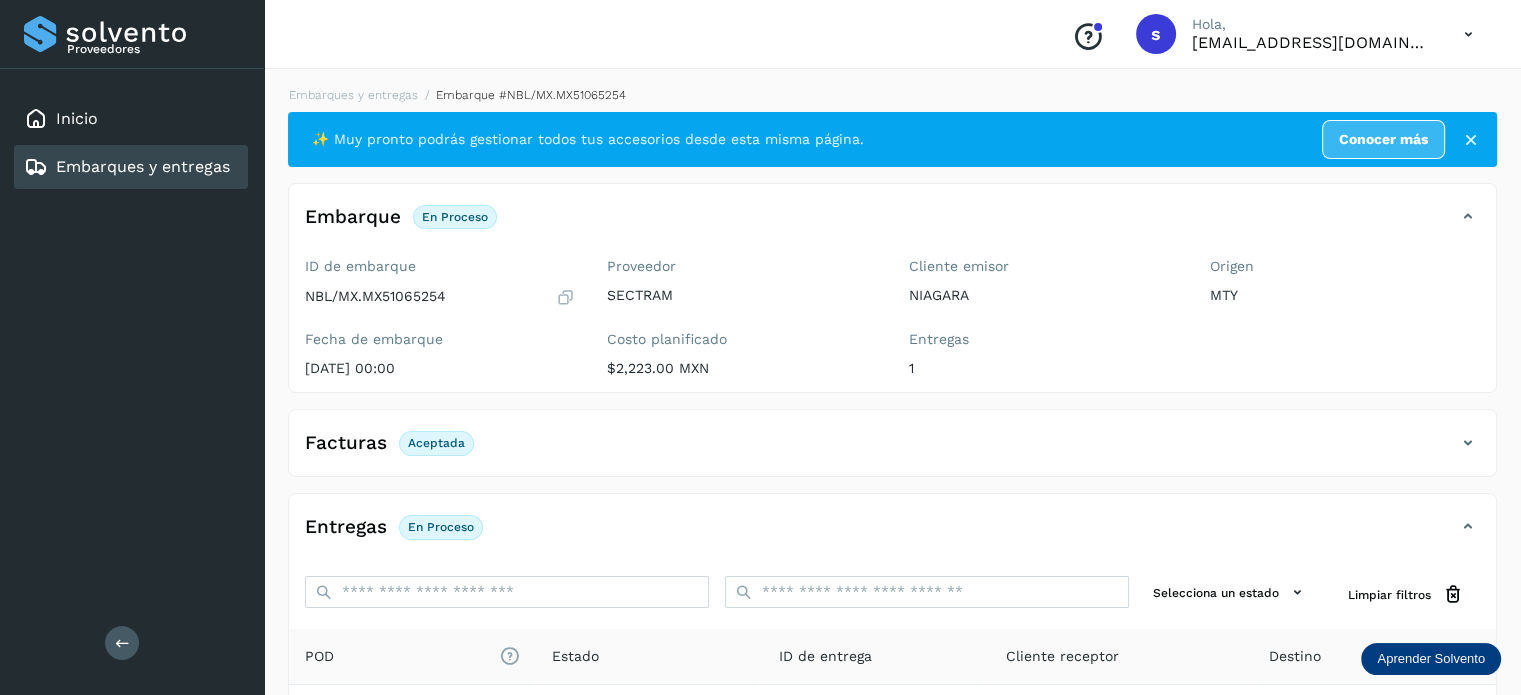 scroll, scrollTop: 250, scrollLeft: 0, axis: vertical 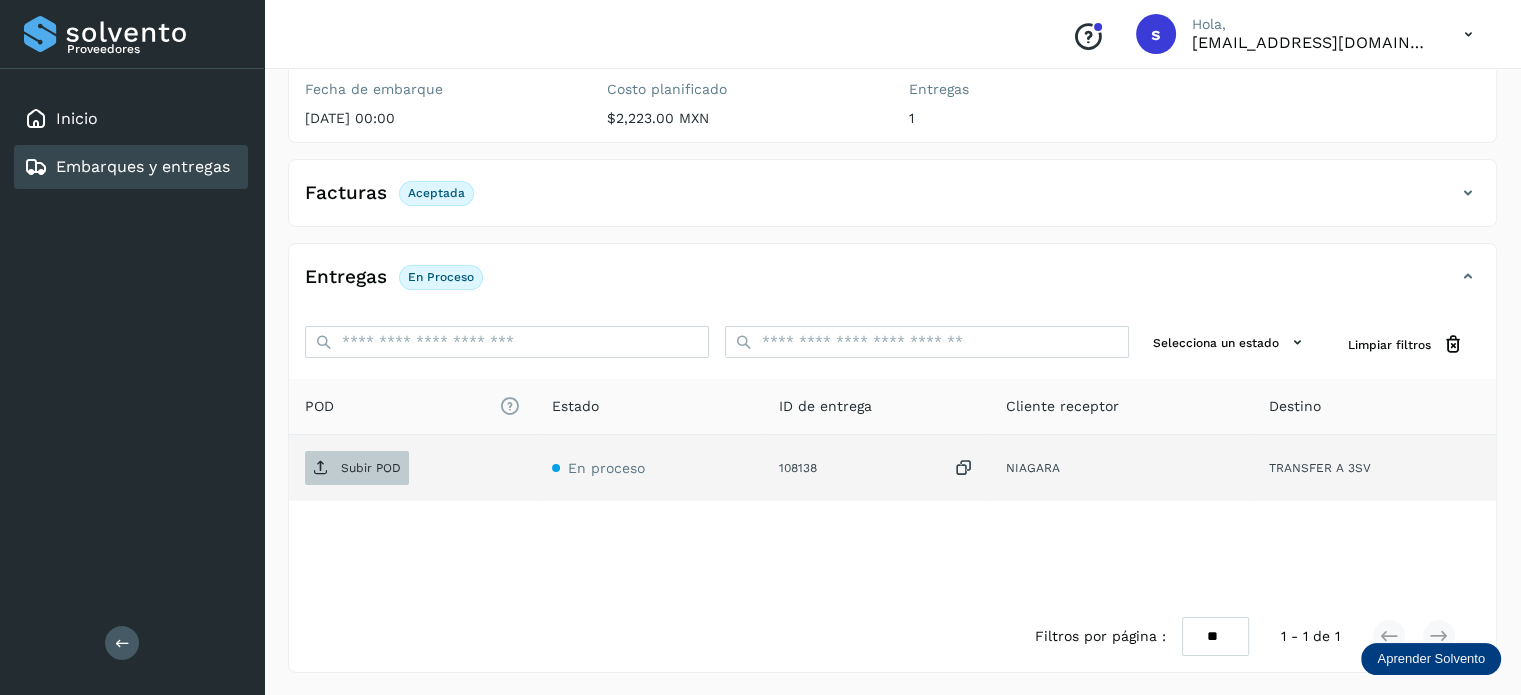 click on "Subir POD" at bounding box center (371, 468) 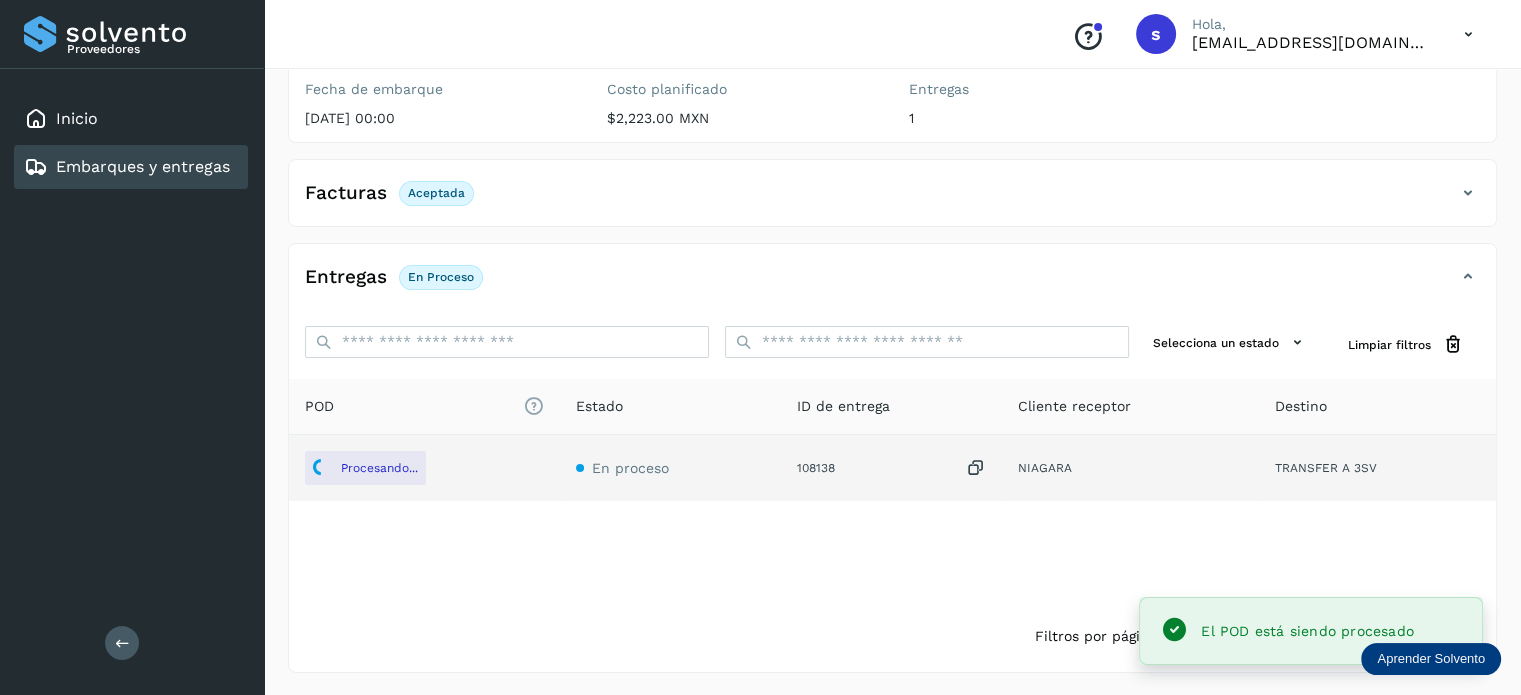 scroll, scrollTop: 0, scrollLeft: 0, axis: both 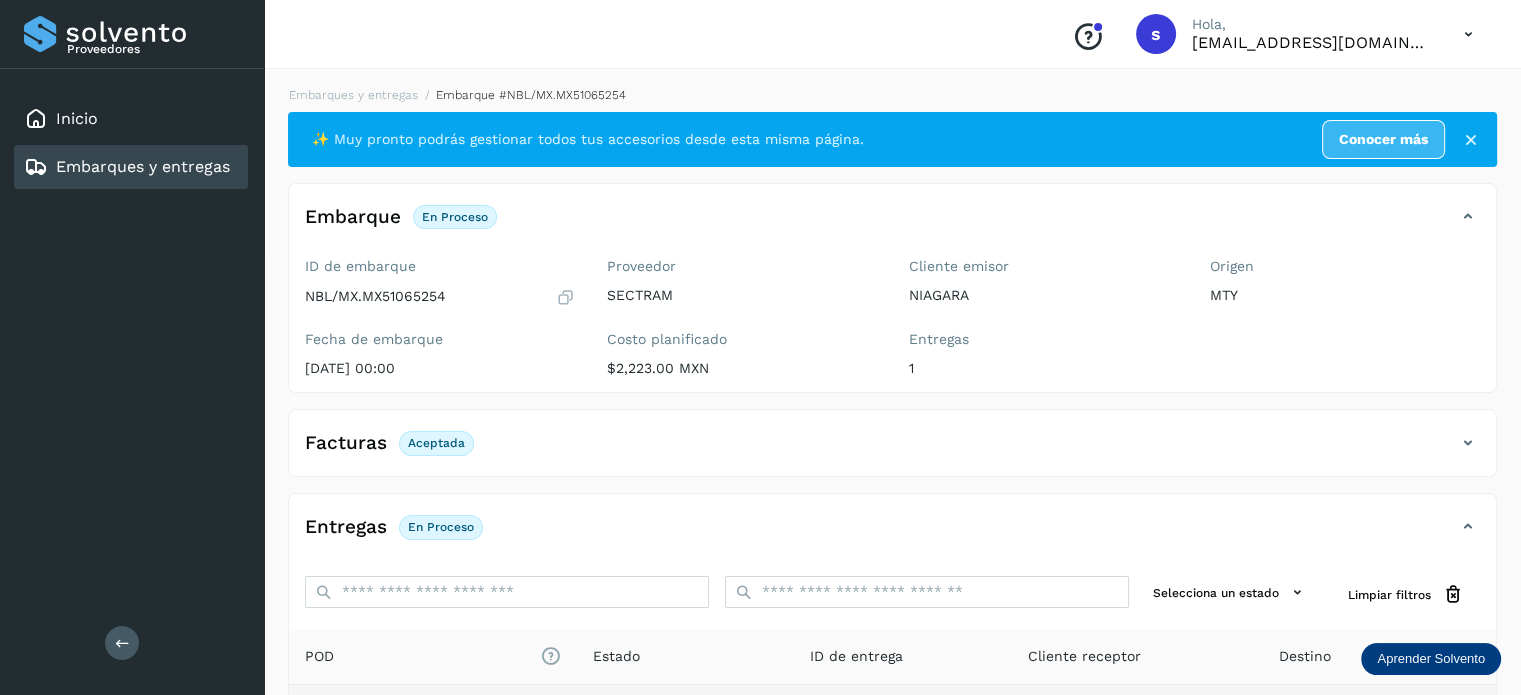 click on "Embarques y entregas" 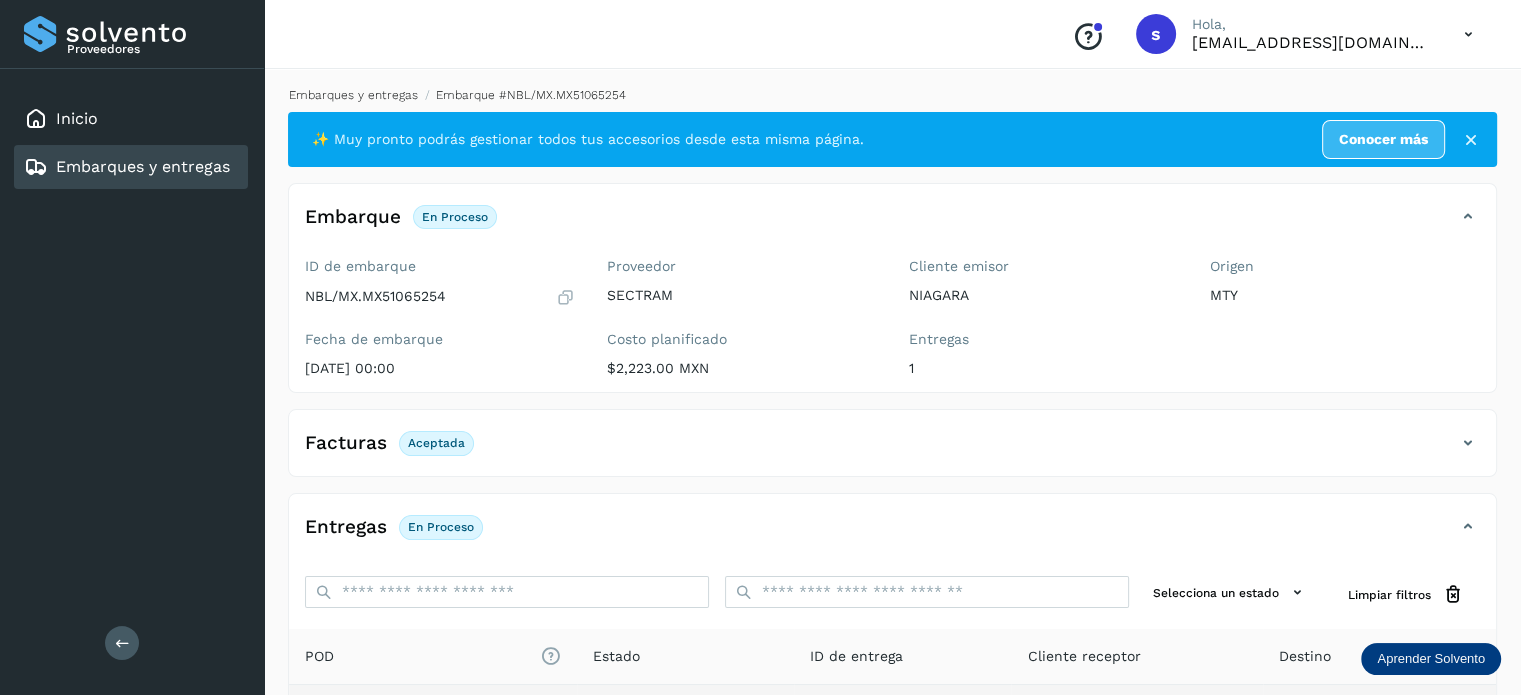 click on "Embarques y entregas" at bounding box center [353, 95] 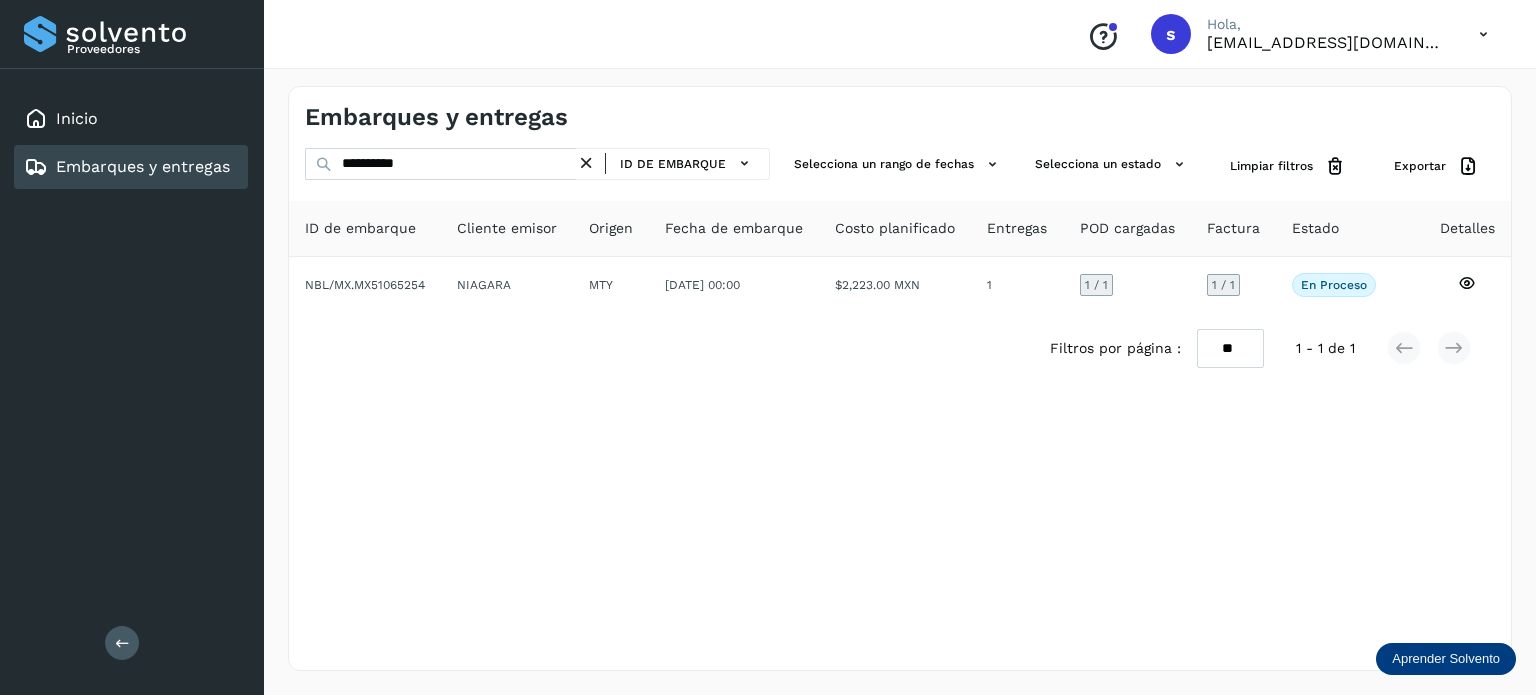 click at bounding box center (586, 163) 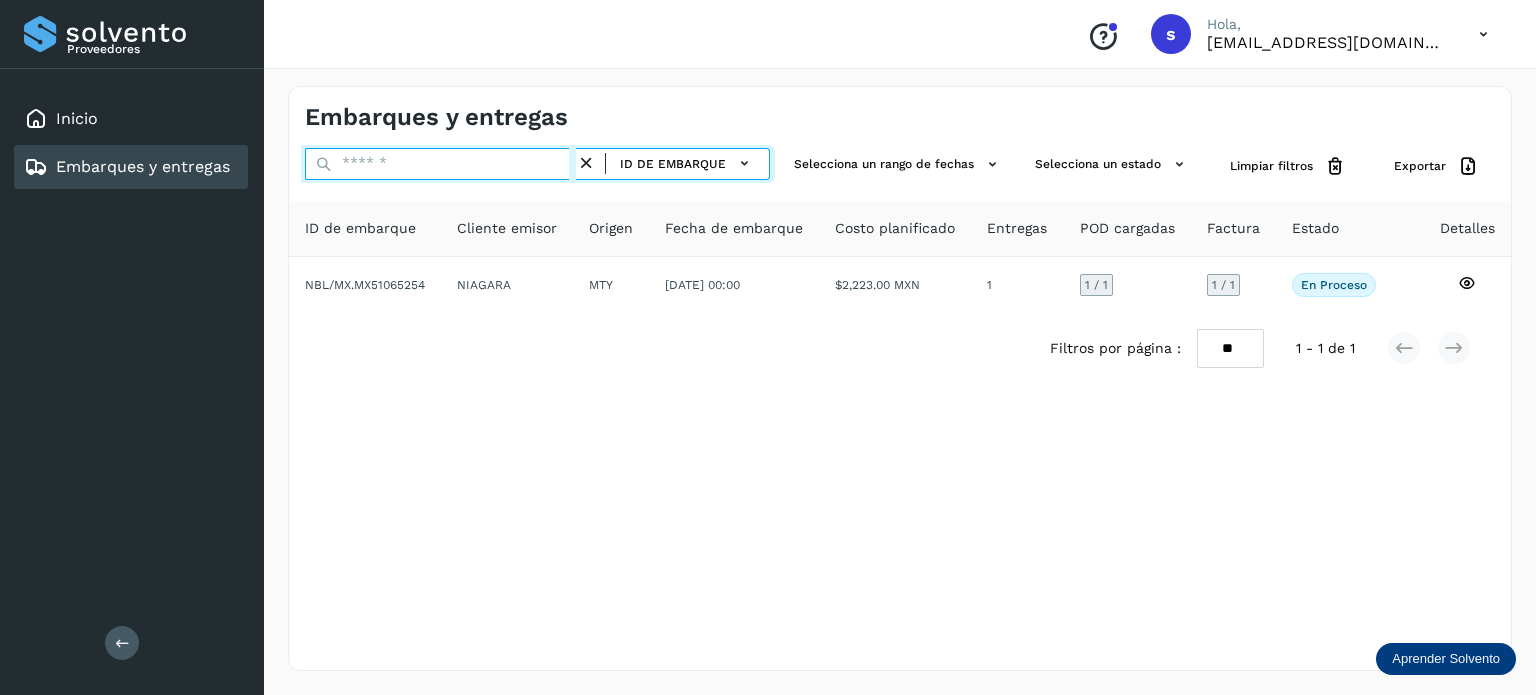 click at bounding box center (440, 164) 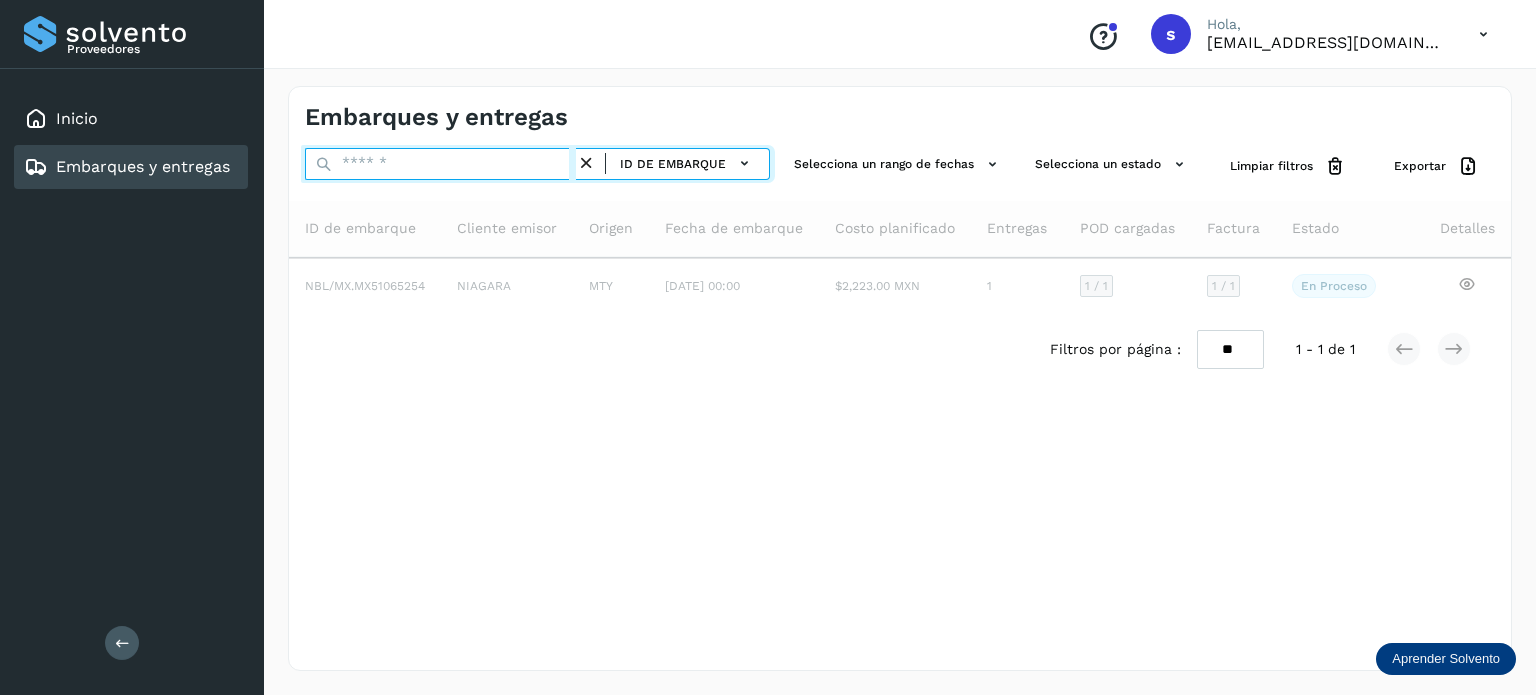 paste on "**********" 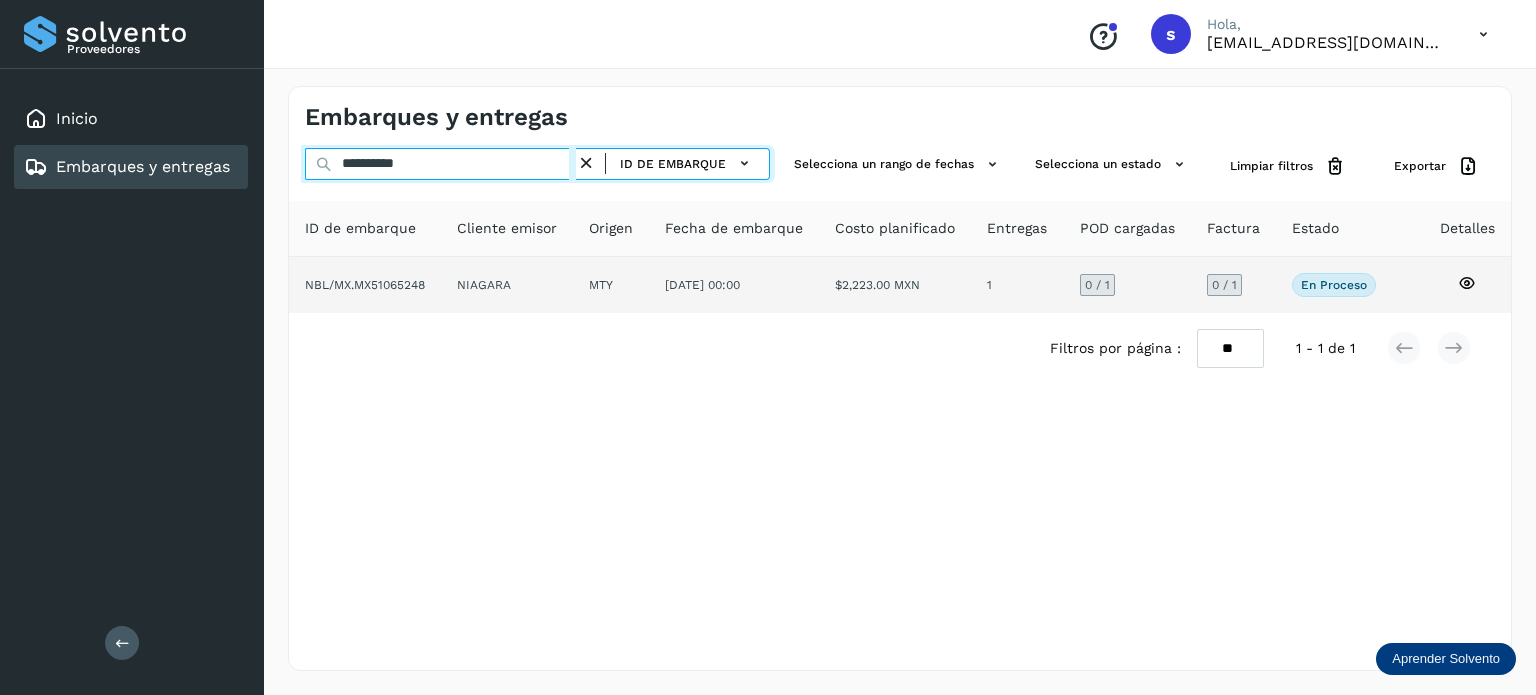 type on "**********" 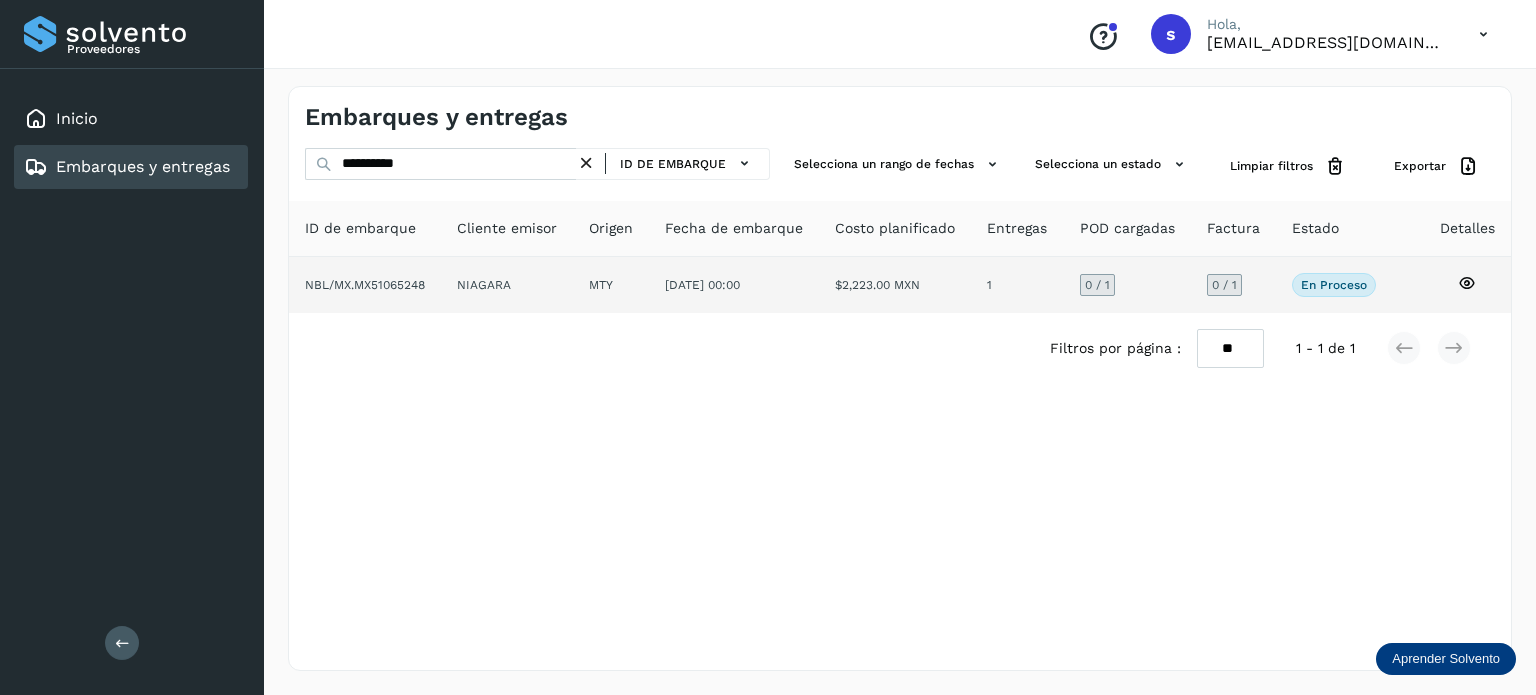 click on "NIAGARA" 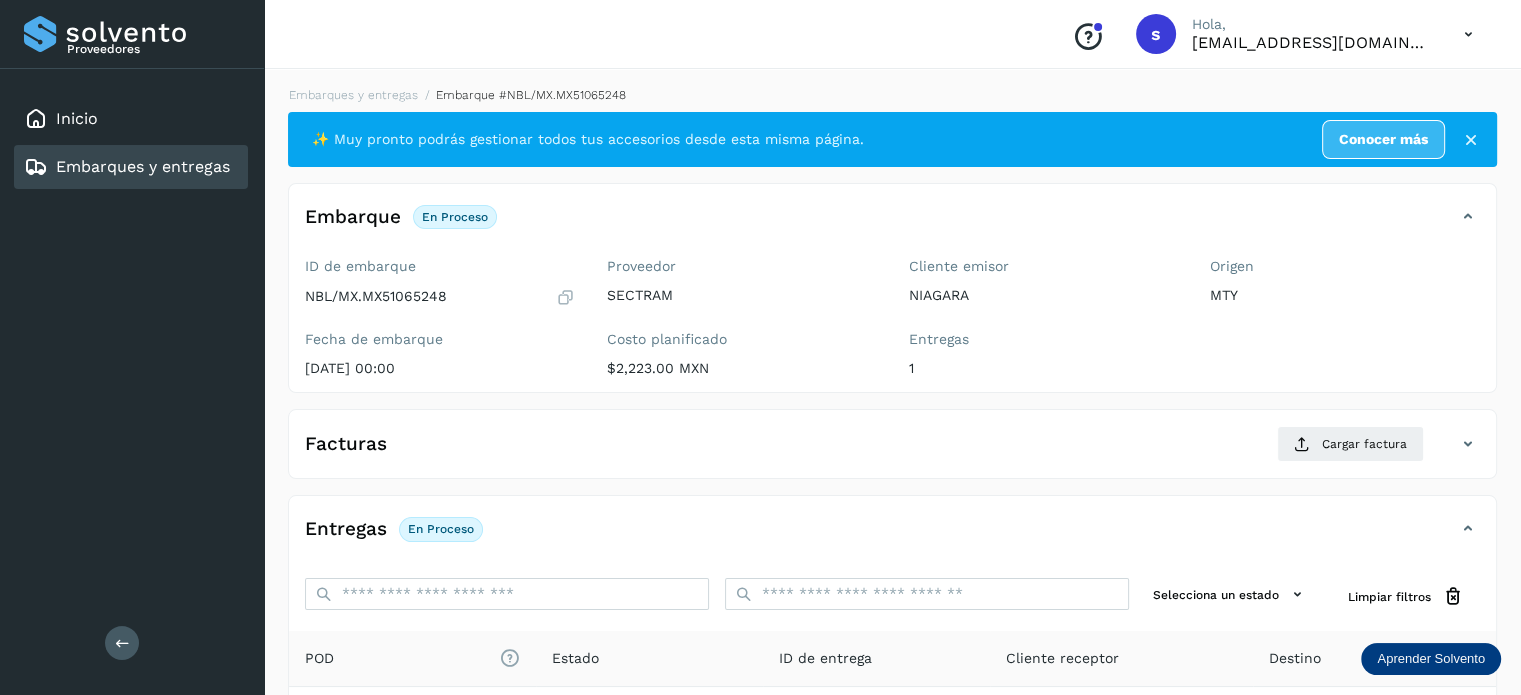 click on "Facturas Cargar factura" at bounding box center (892, 452) 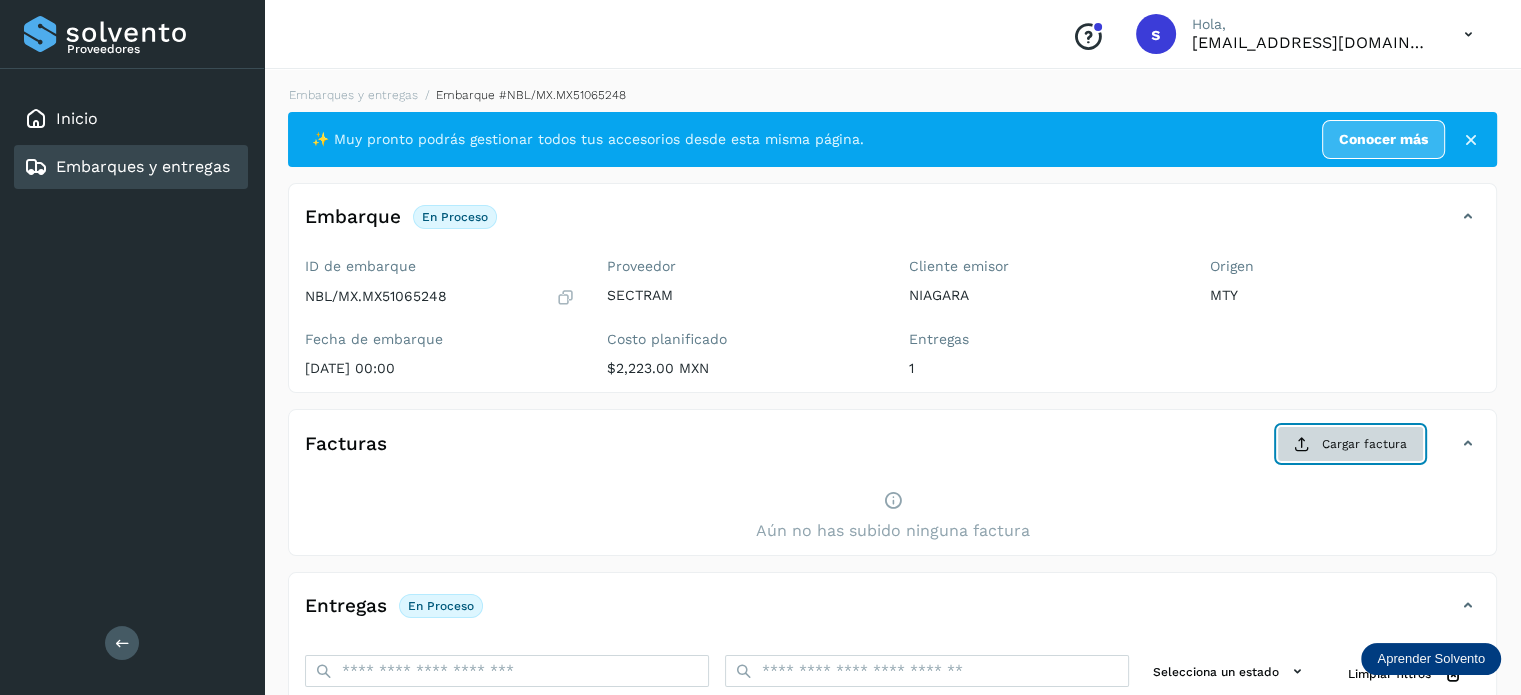 click on "Cargar factura" at bounding box center (1350, 444) 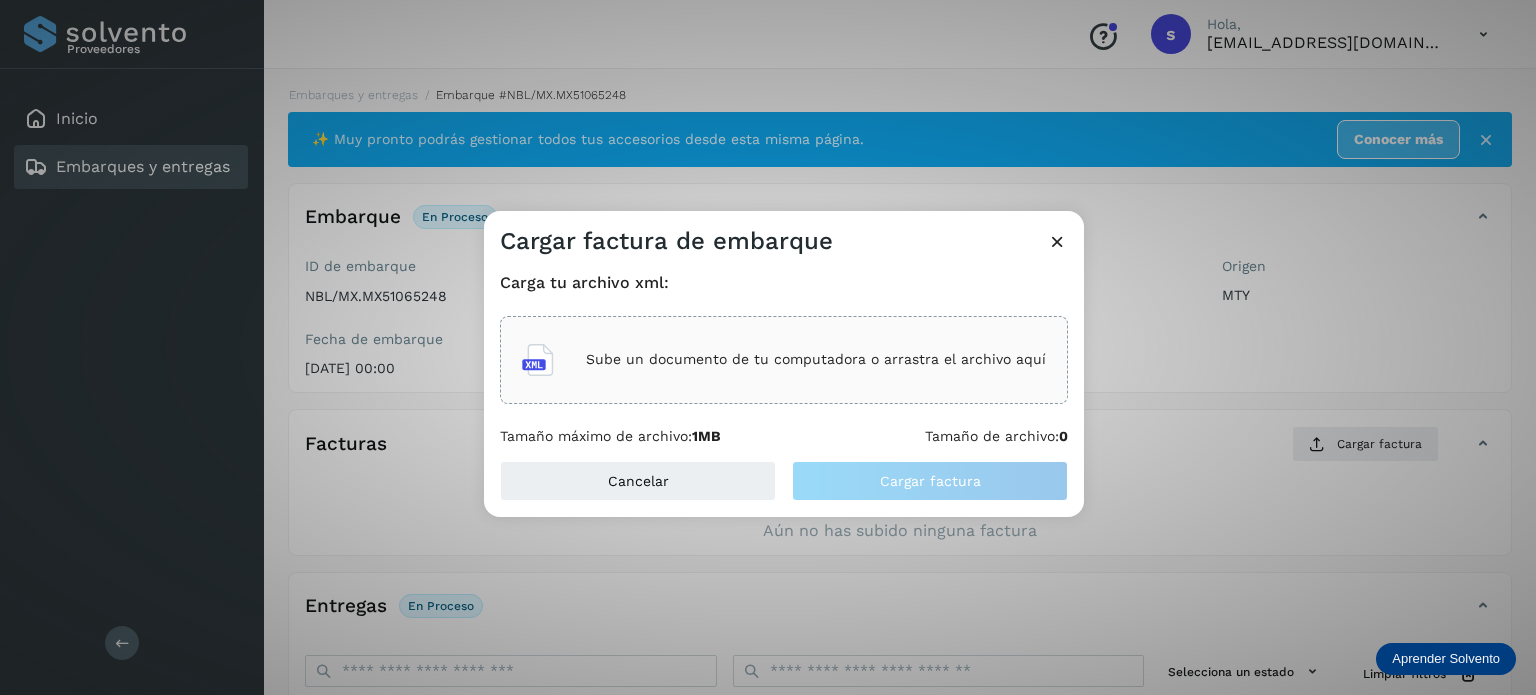 click on "Sube un documento de tu computadora o arrastra el archivo aquí" at bounding box center (816, 359) 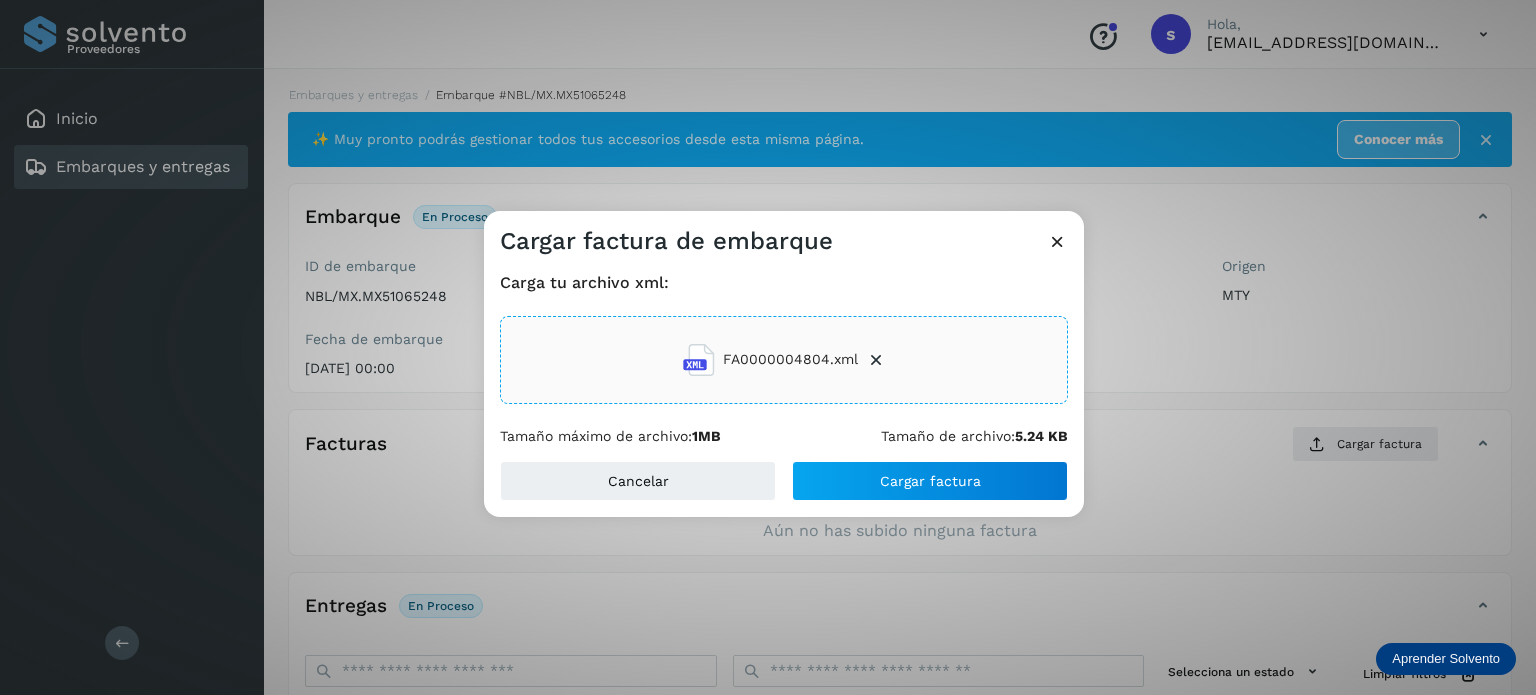 click on "Carga tu archivo xml: FA0000004804.xml Tamaño máximo de archivo:  1MB Tamaño de archivo:  5.24 KB" at bounding box center [784, 359] 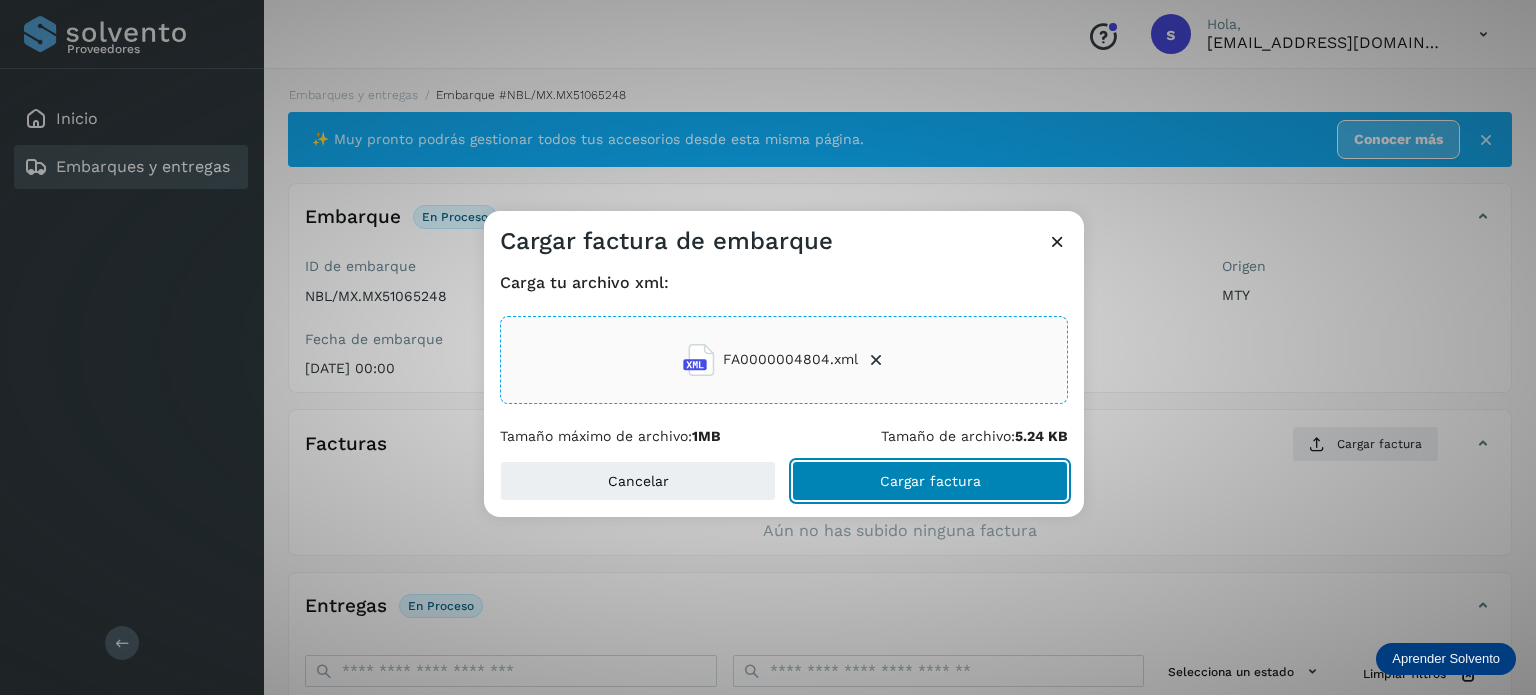 click on "Cargar factura" 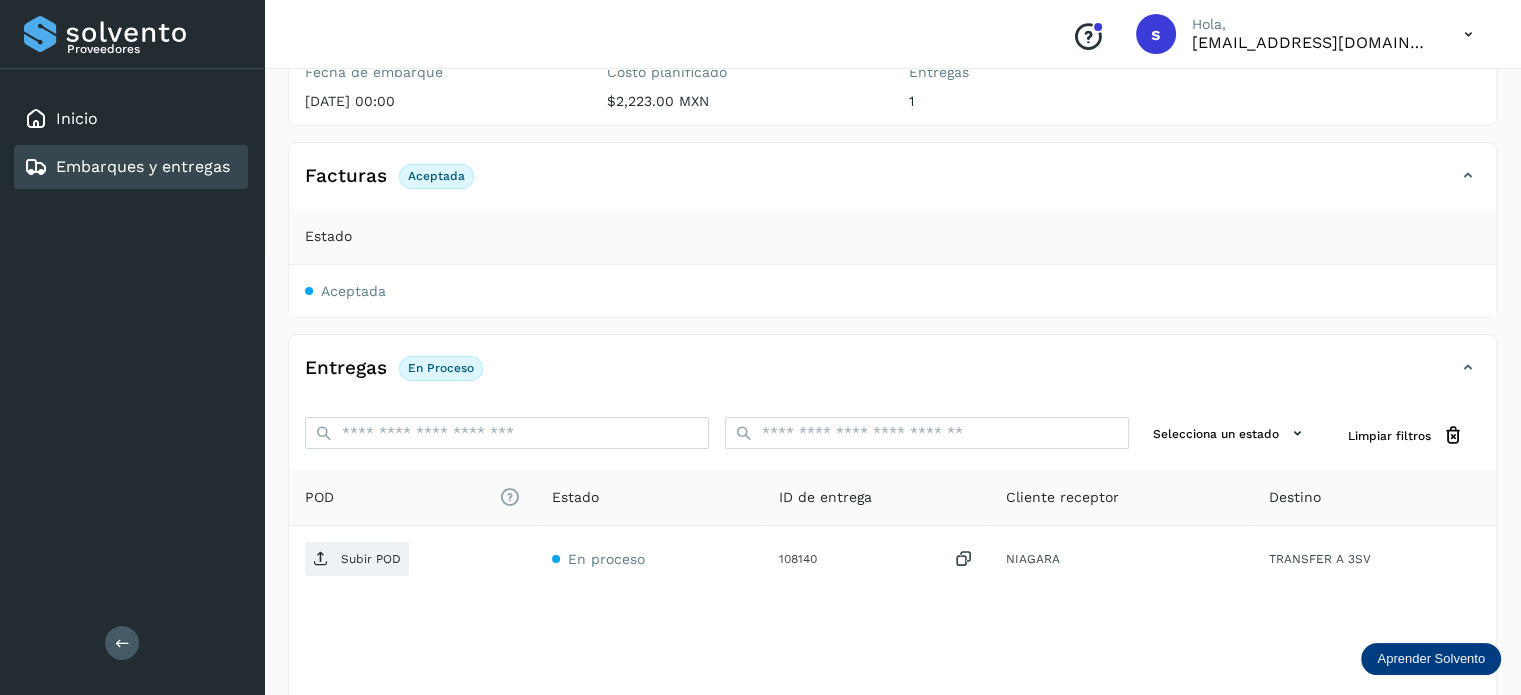 scroll, scrollTop: 268, scrollLeft: 0, axis: vertical 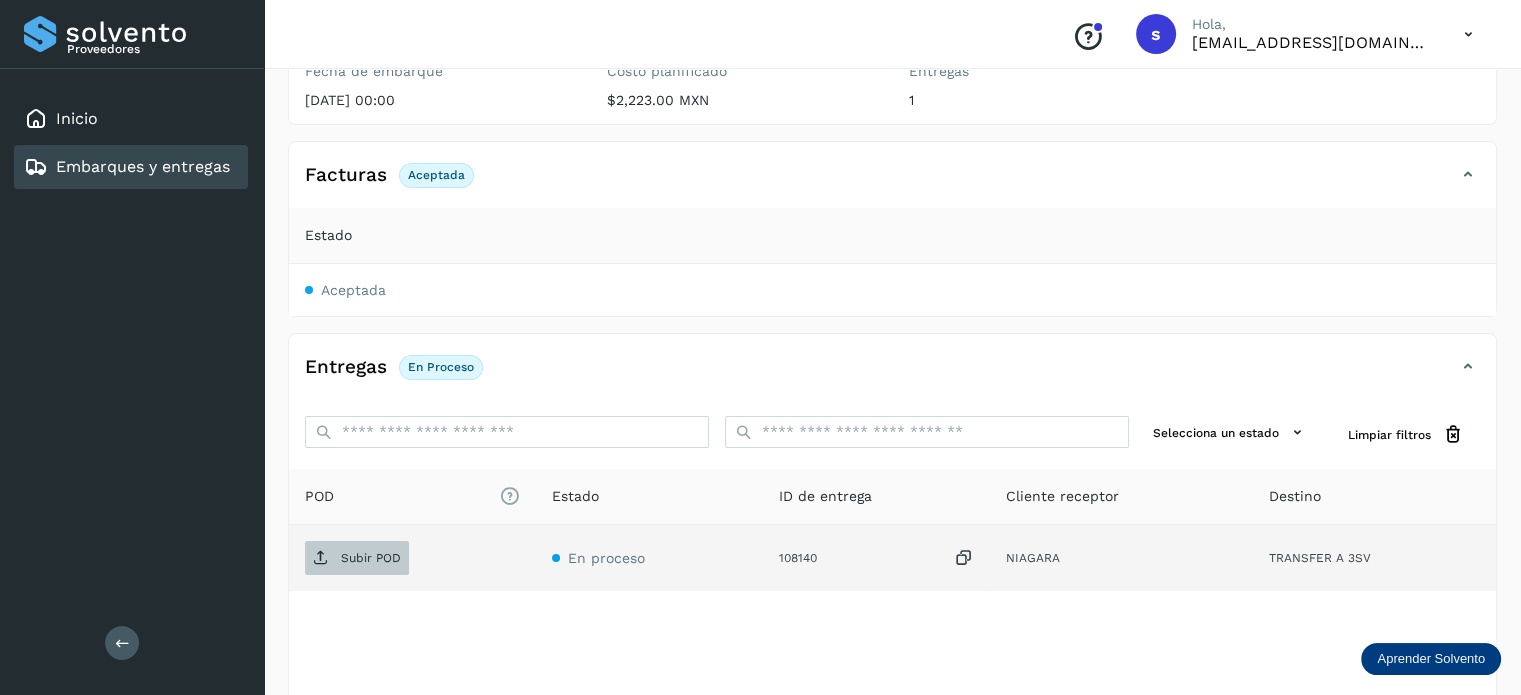 click on "Subir POD" at bounding box center (357, 558) 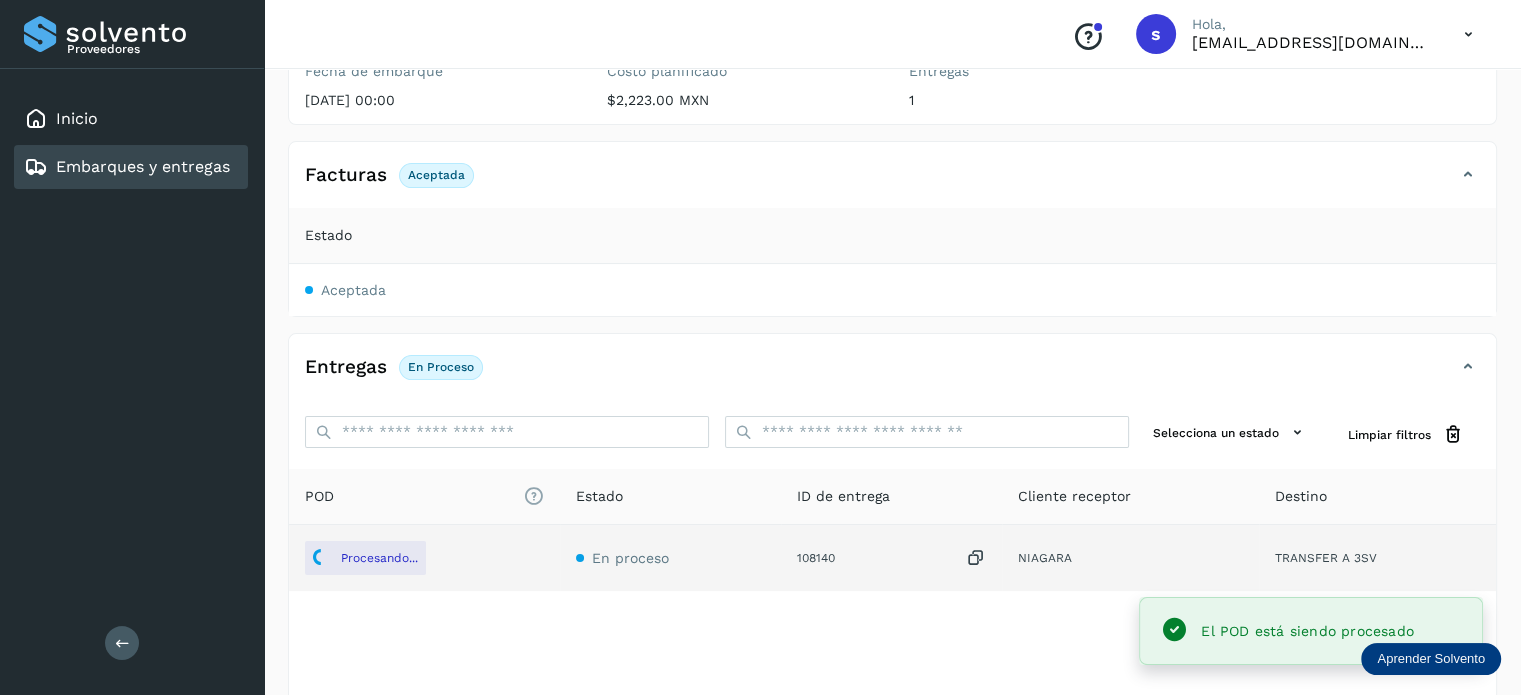 scroll, scrollTop: 0, scrollLeft: 0, axis: both 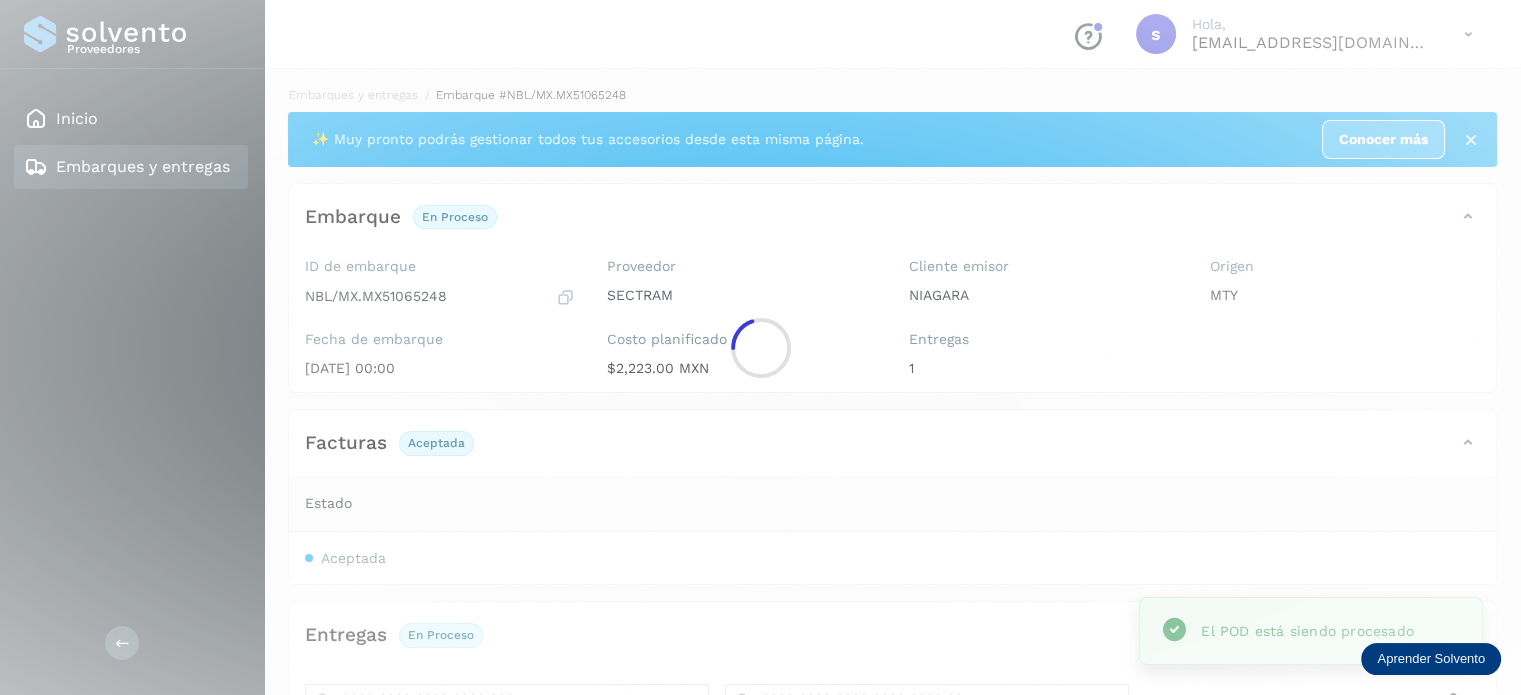 click 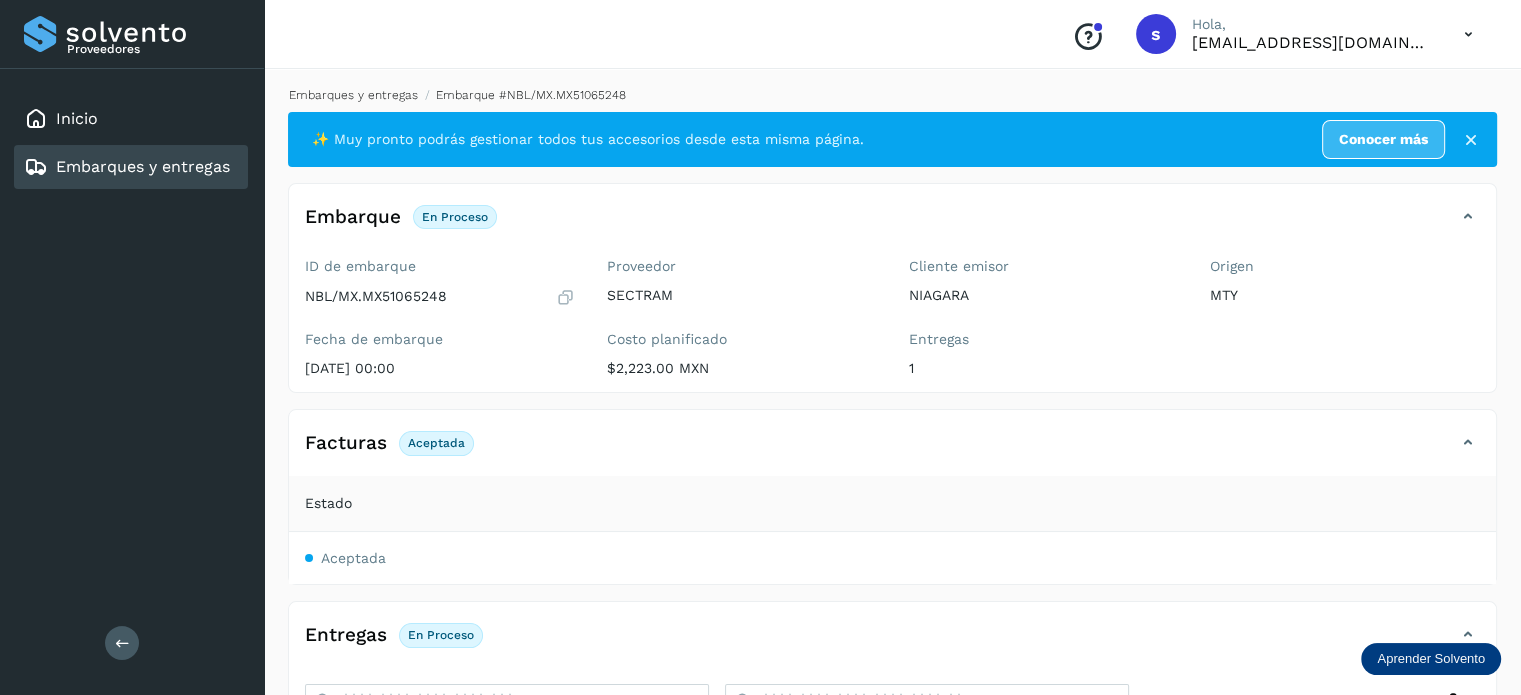 click on "Embarques y entregas" at bounding box center [353, 95] 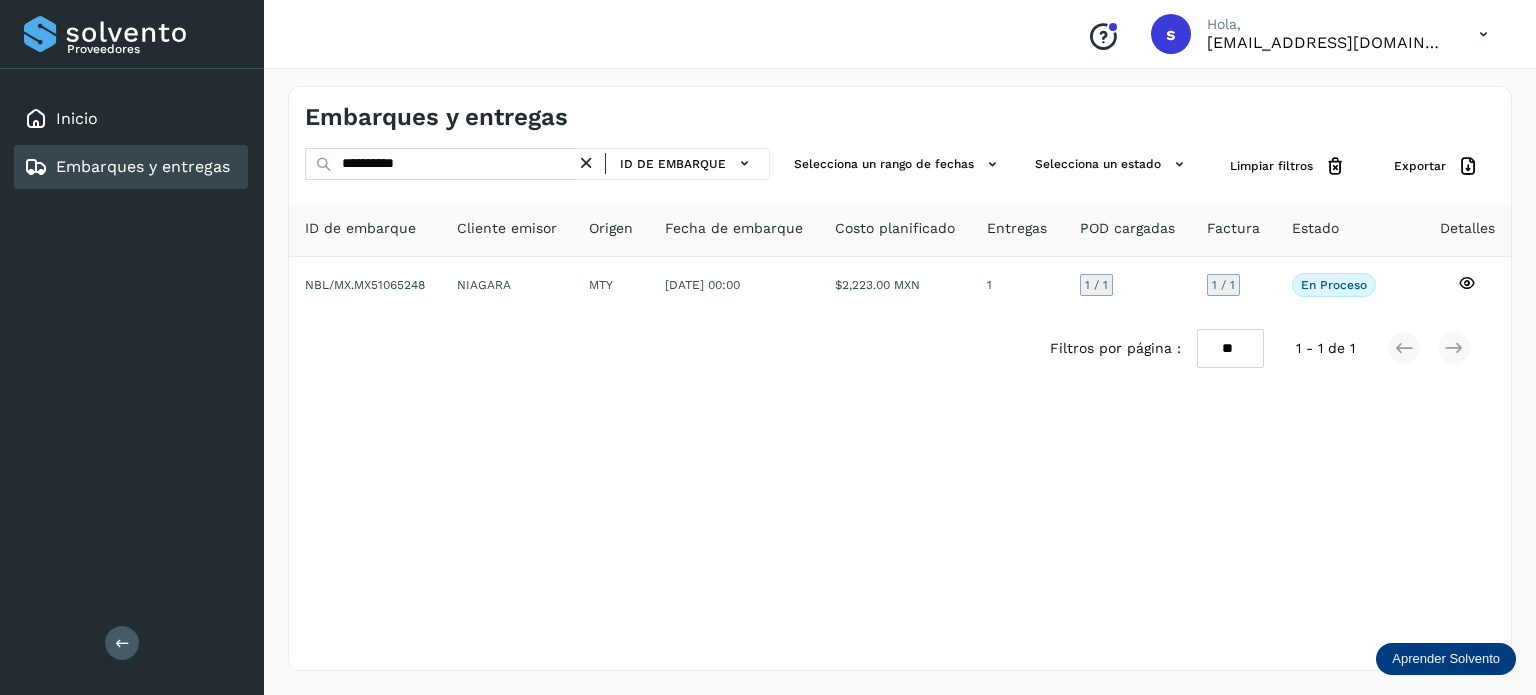click at bounding box center (586, 163) 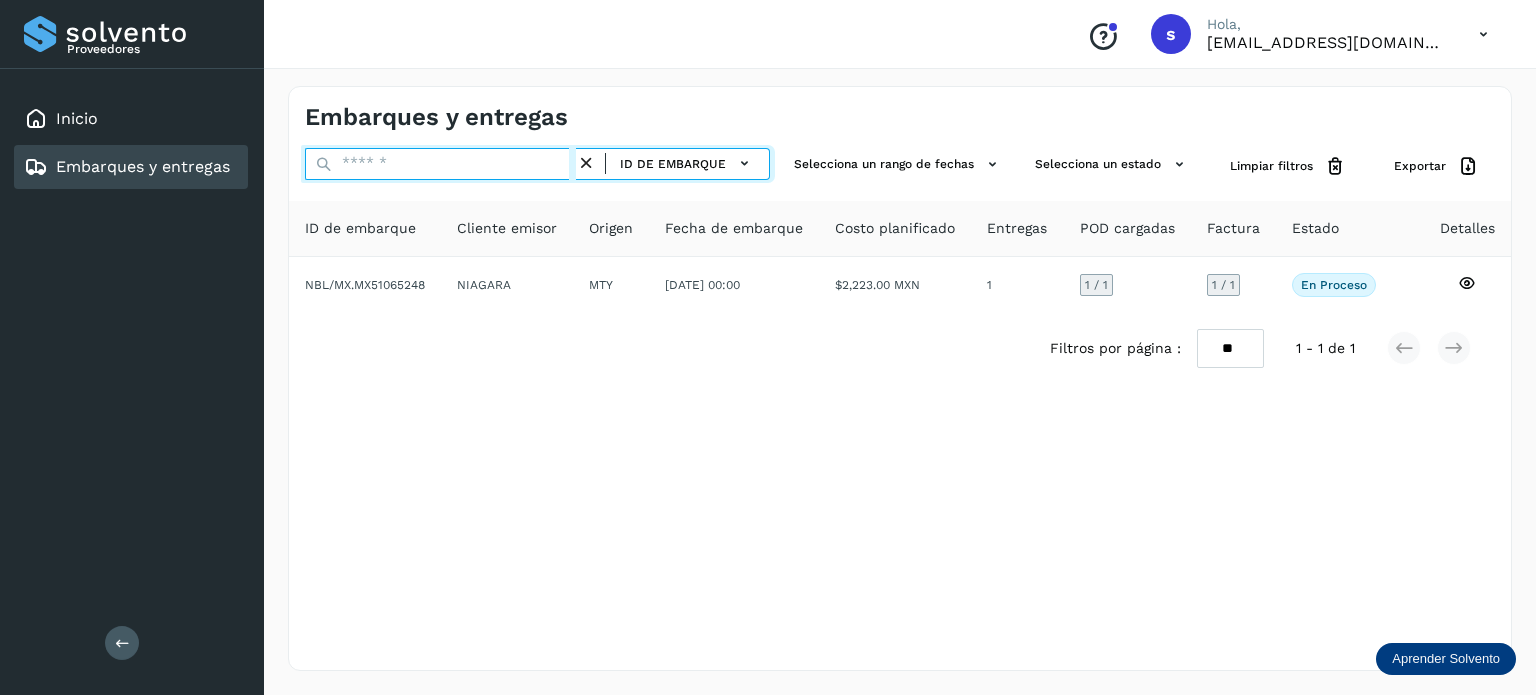 click at bounding box center (440, 164) 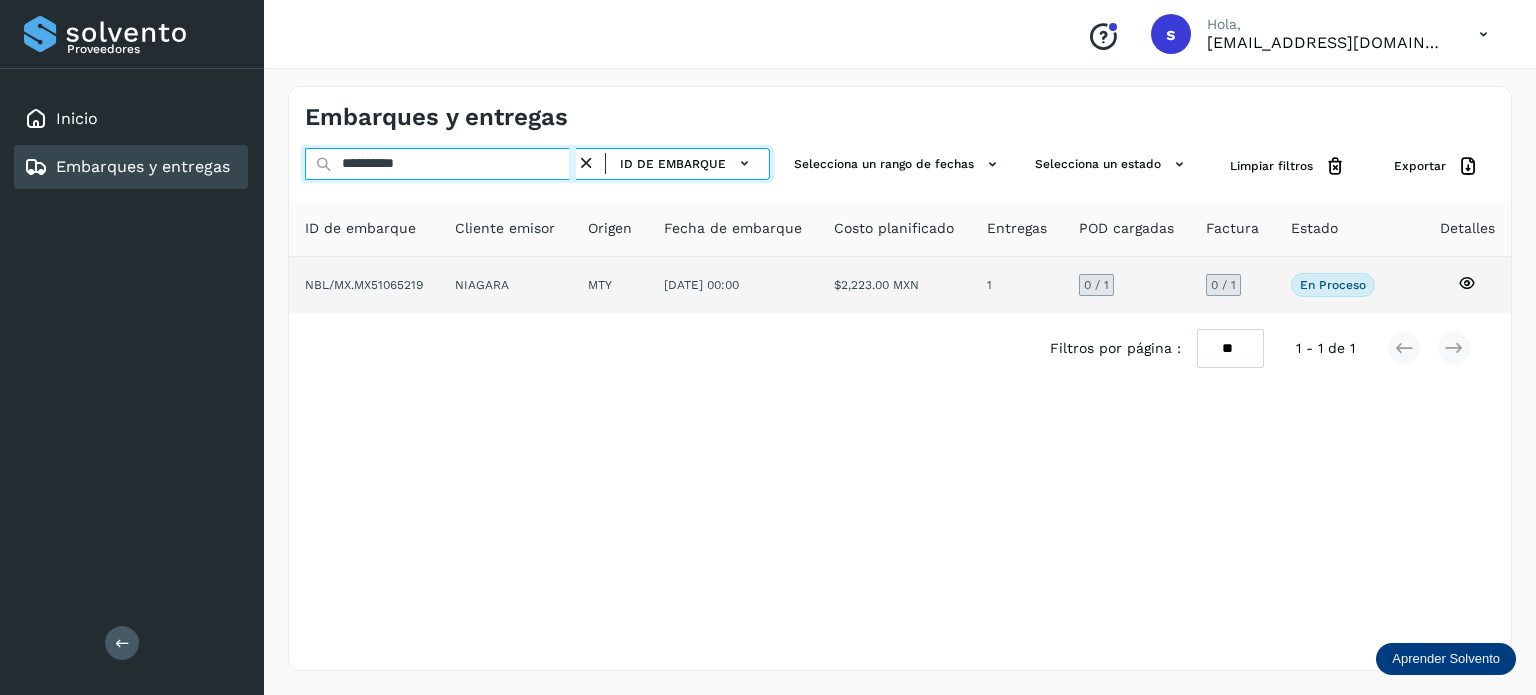 type on "**********" 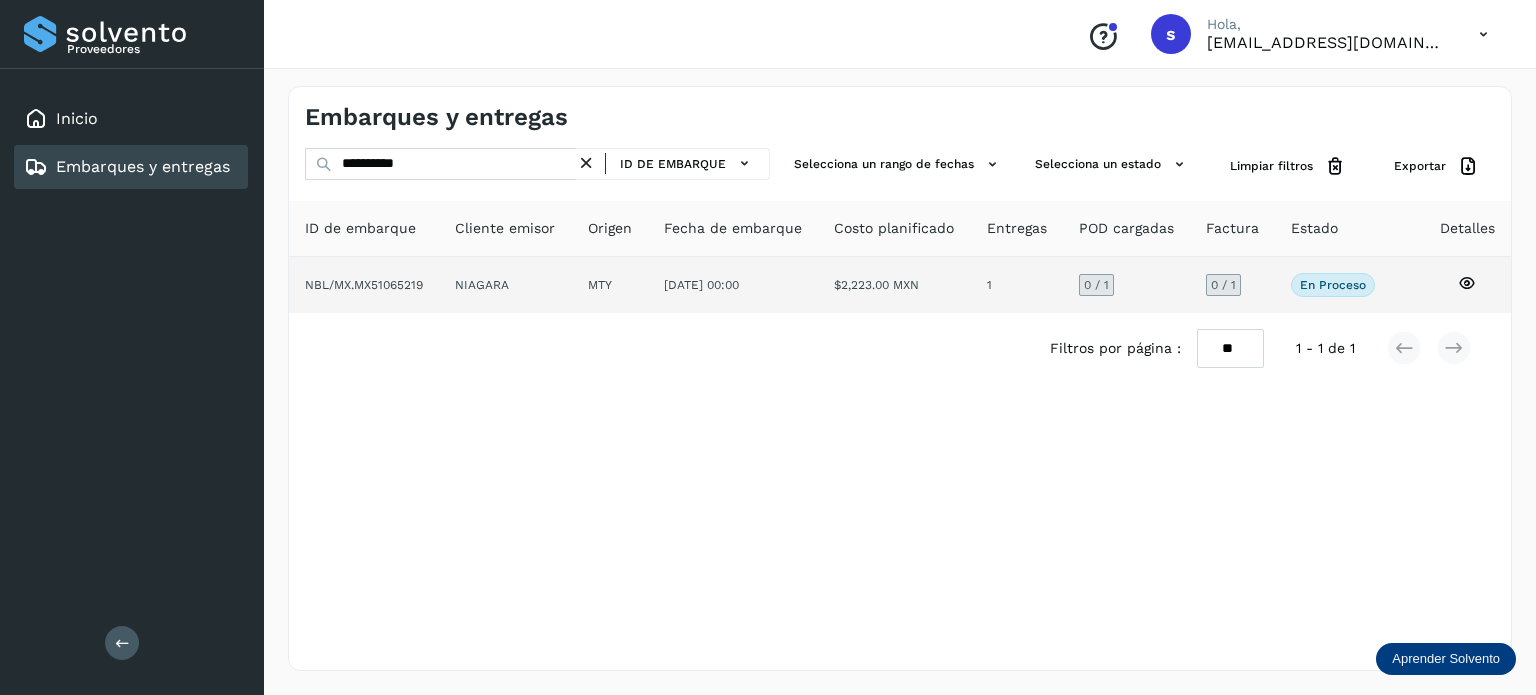 click on "NIAGARA" 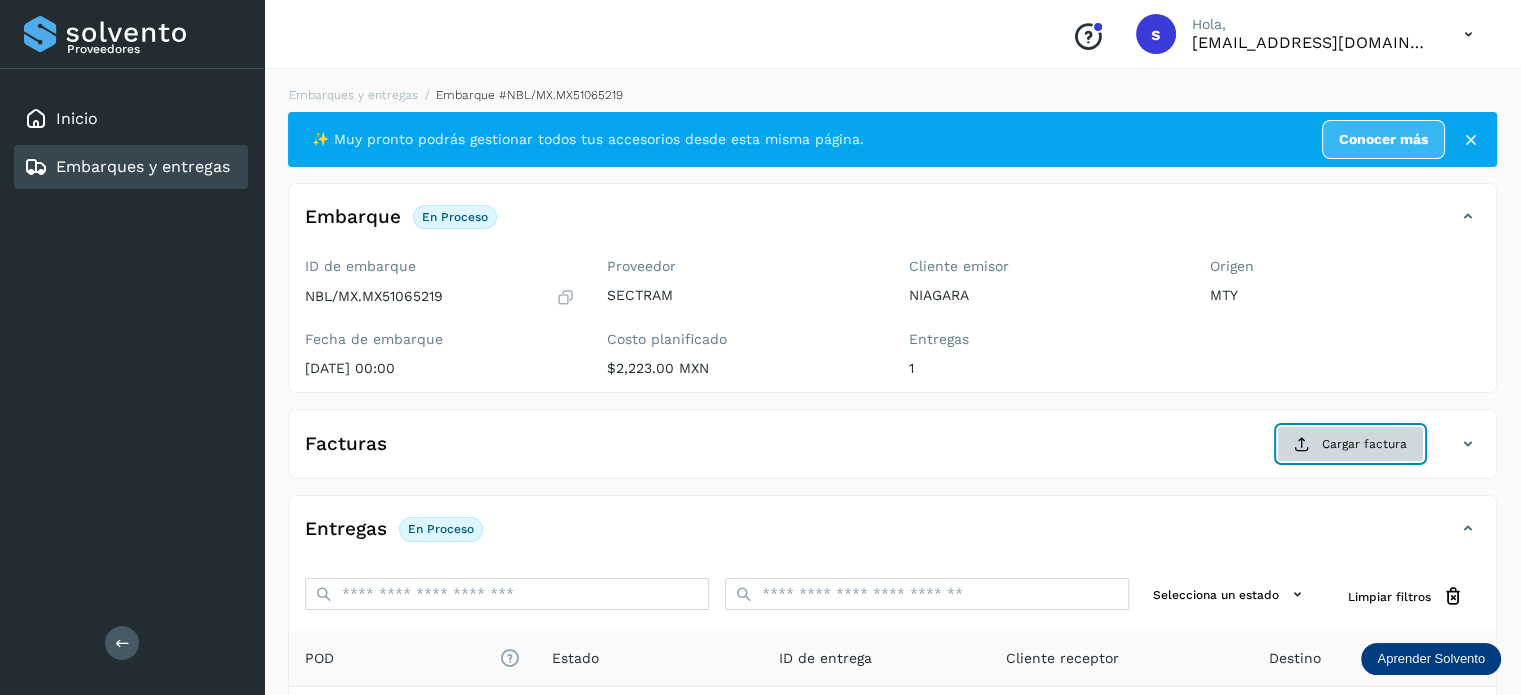 click on "Cargar factura" at bounding box center (1350, 444) 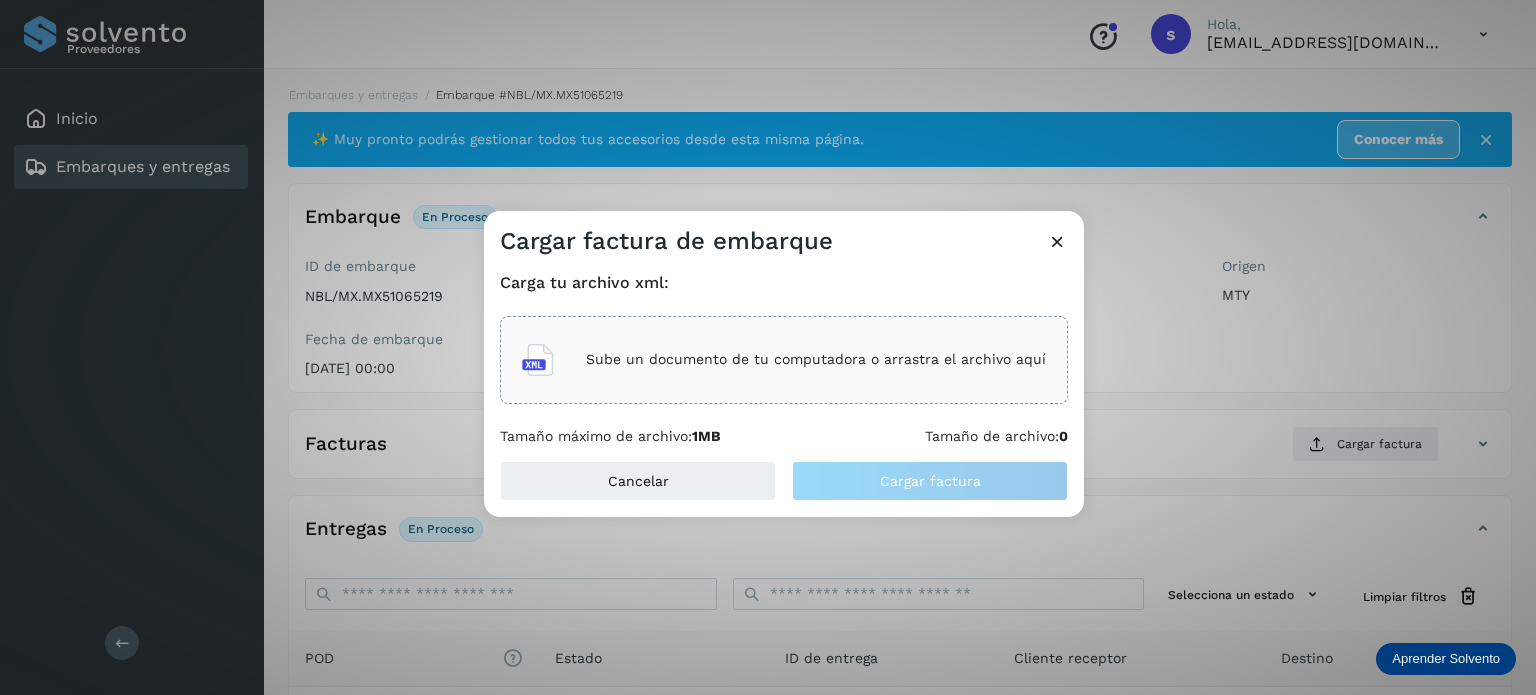 click on "Sube un documento de tu computadora o arrastra el archivo aquí" 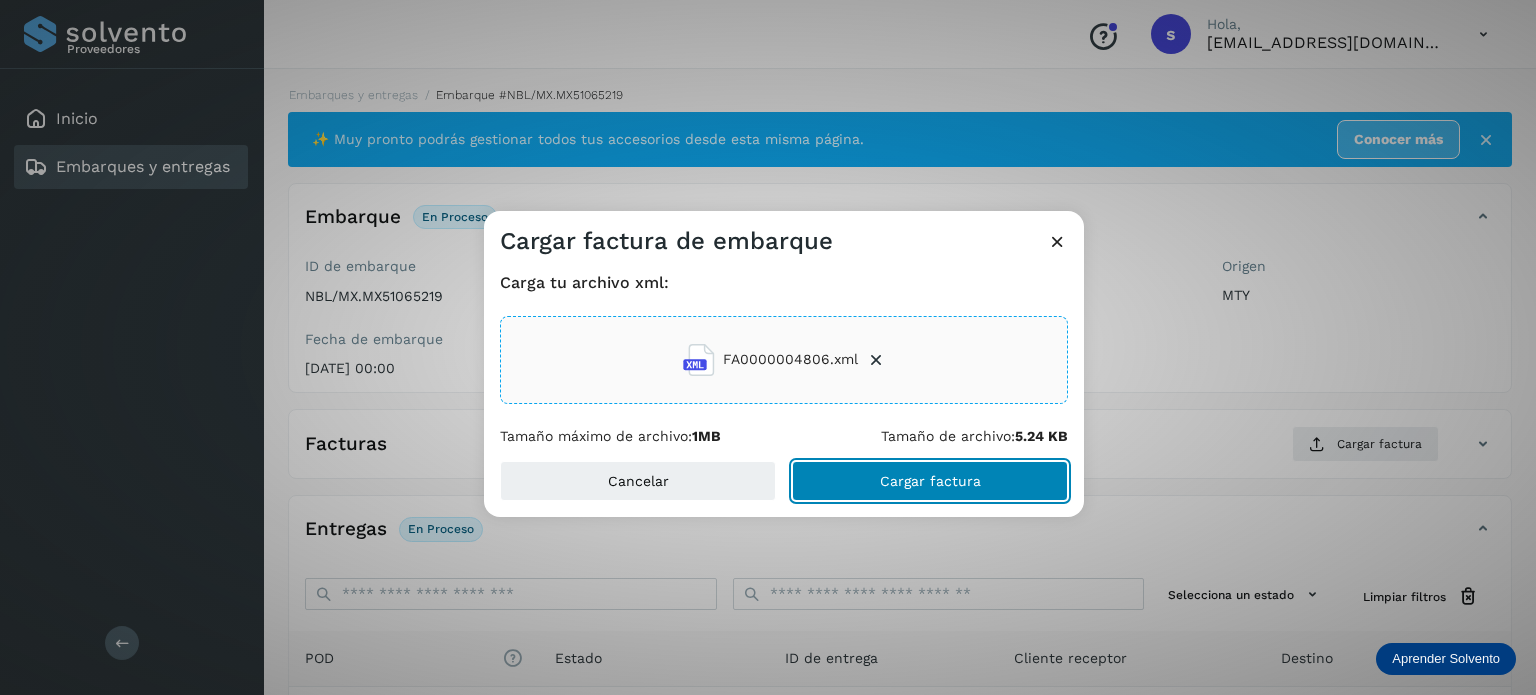 click on "Cargar factura" 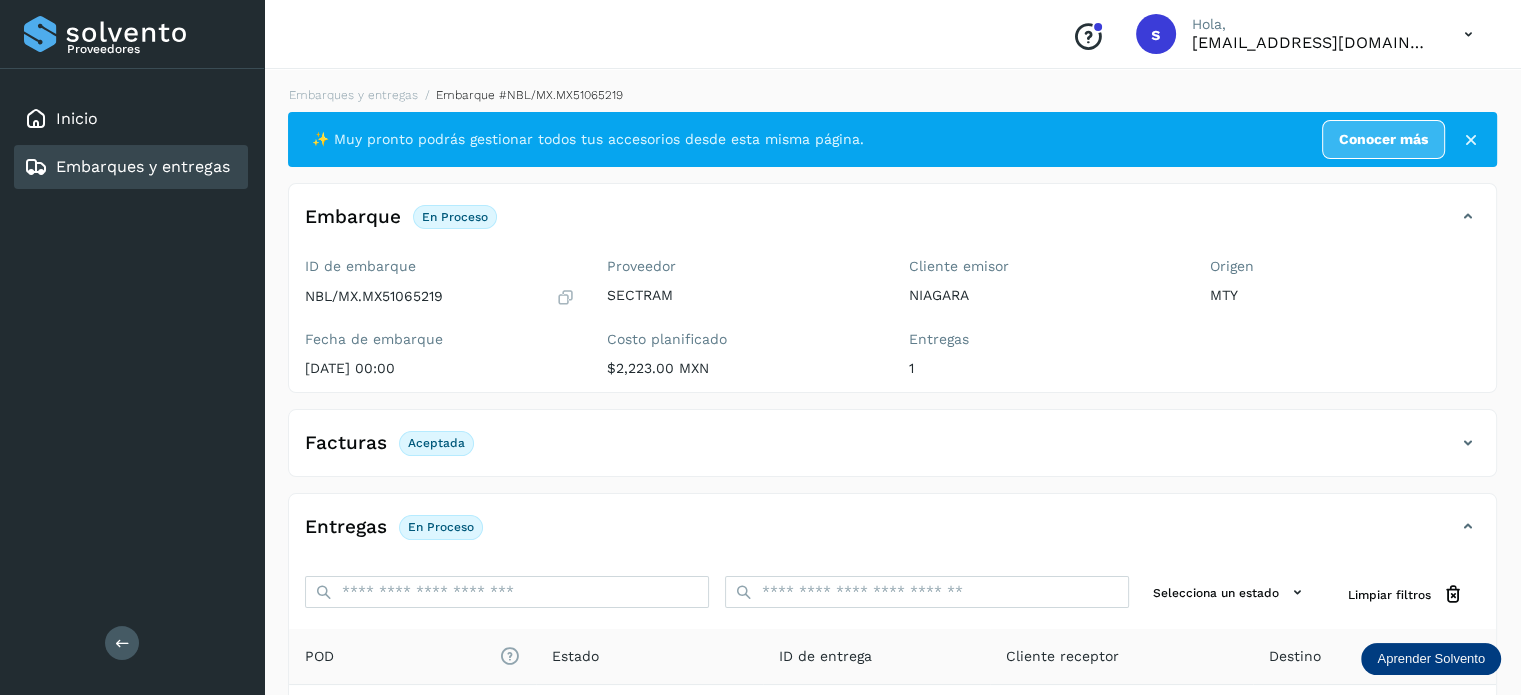 scroll, scrollTop: 250, scrollLeft: 0, axis: vertical 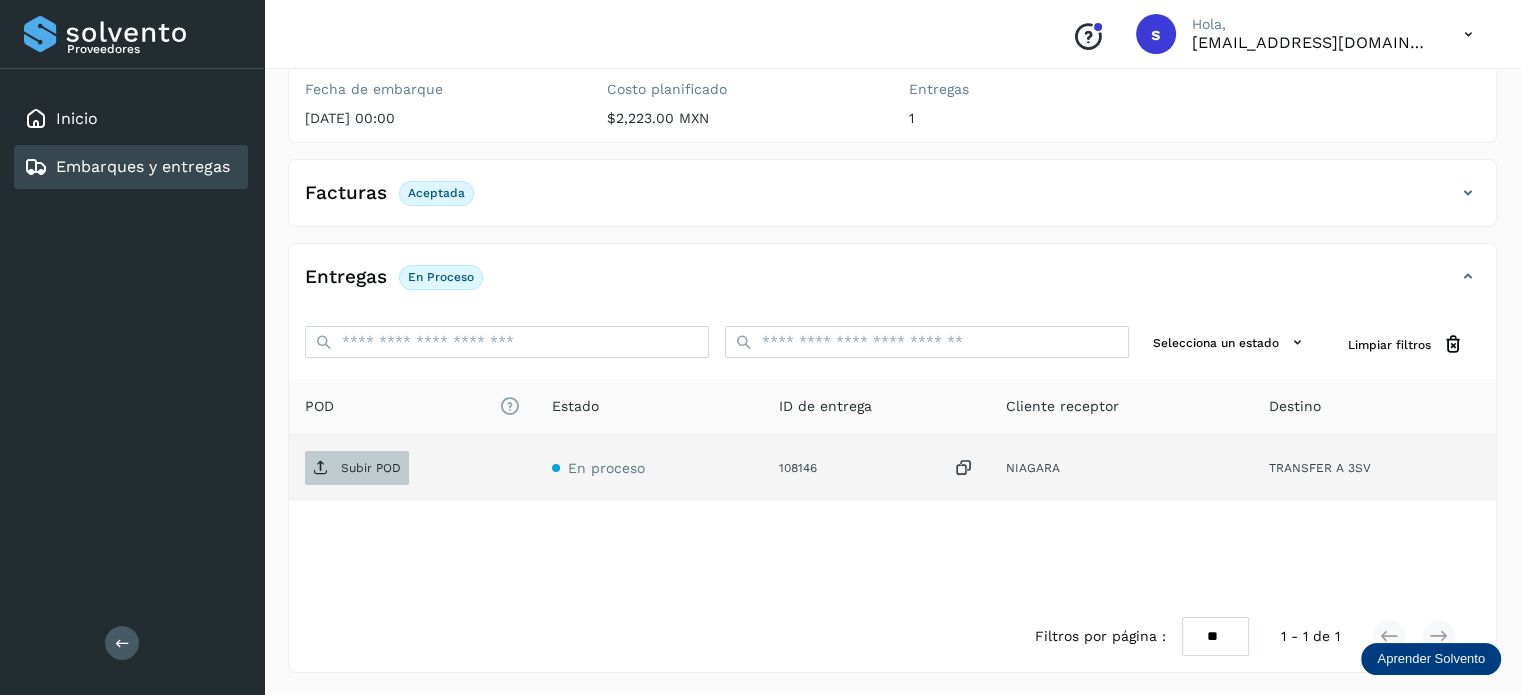 click at bounding box center [321, 468] 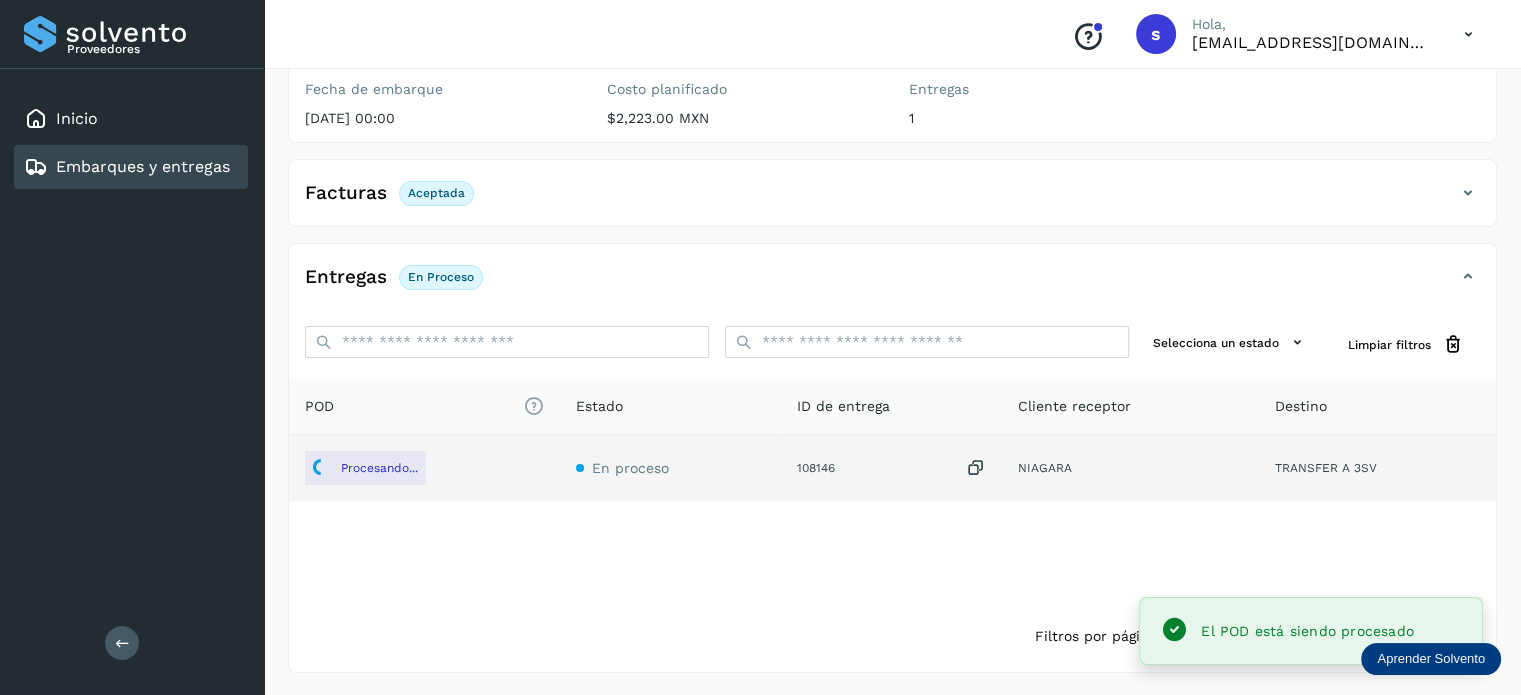 scroll, scrollTop: 0, scrollLeft: 0, axis: both 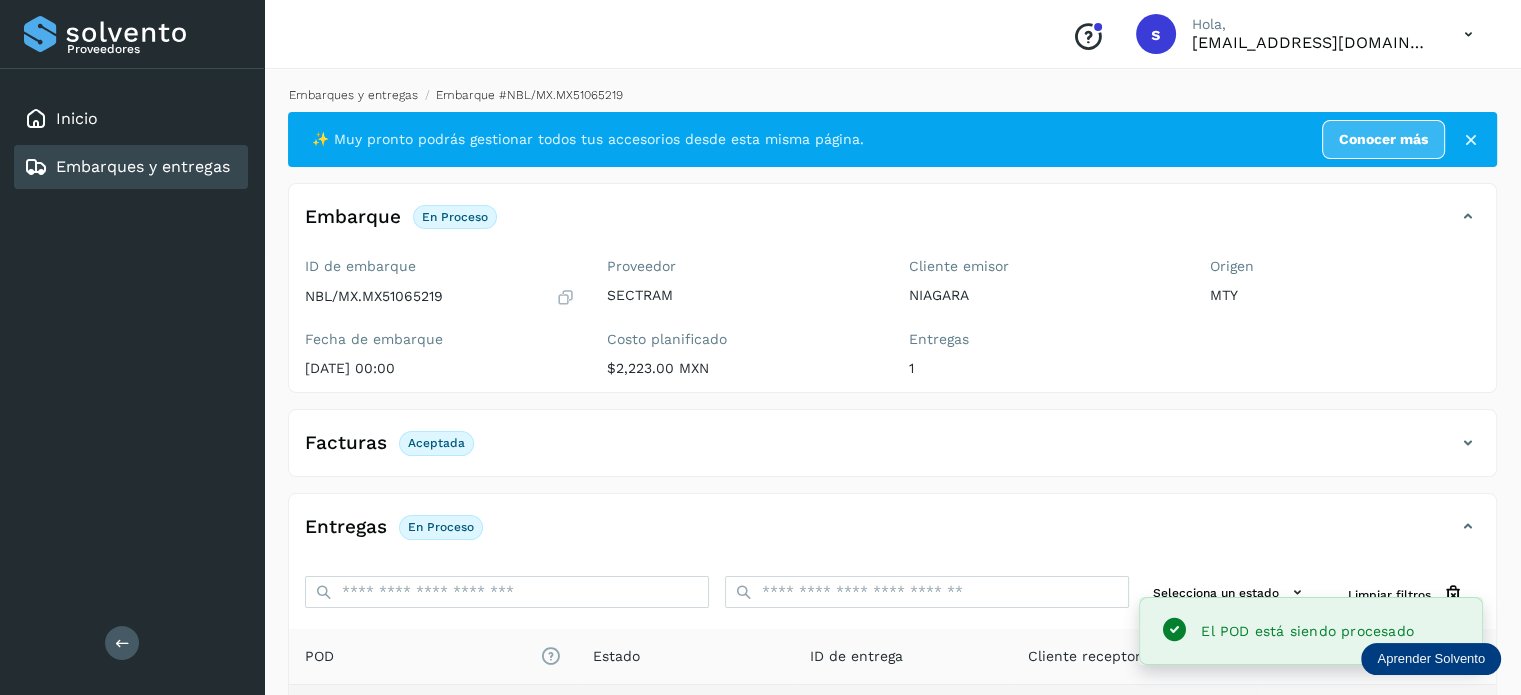 click on "Embarques y entregas" at bounding box center [353, 95] 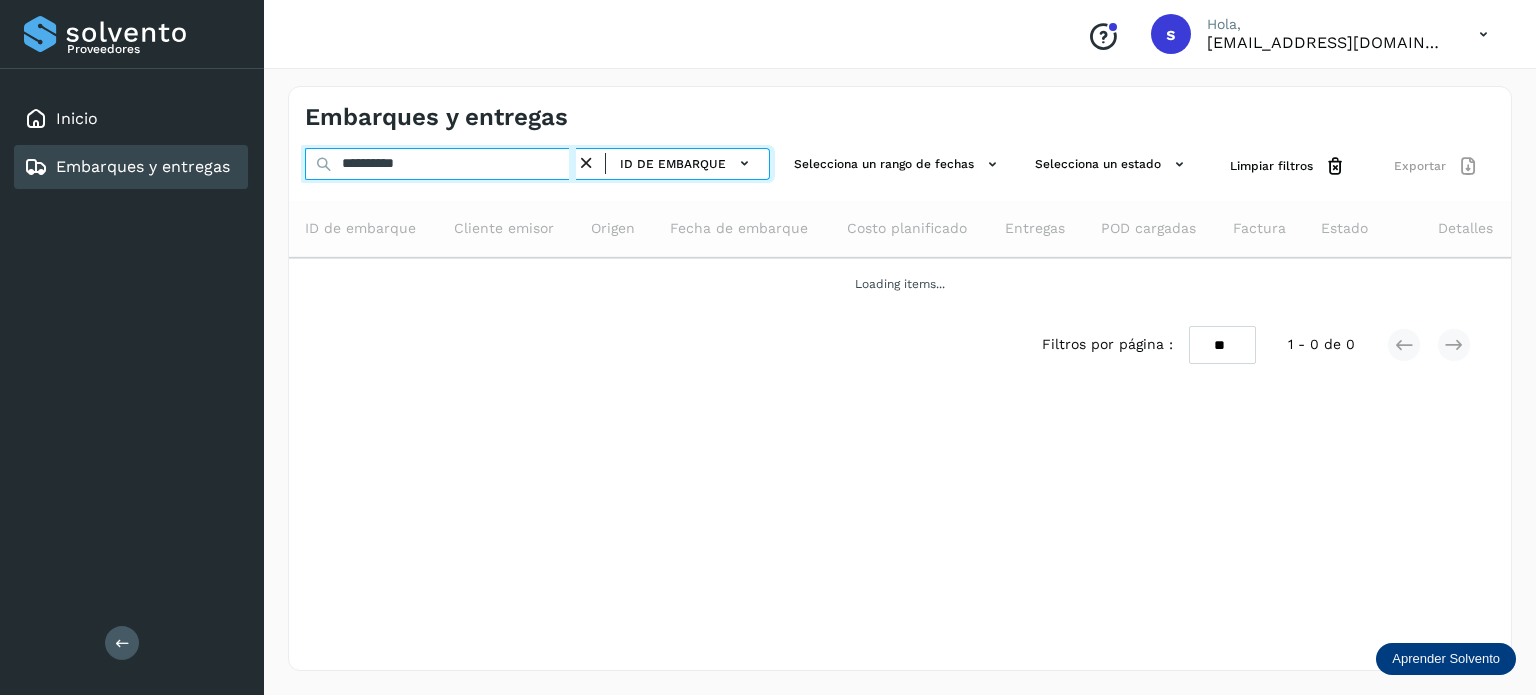 click on "**********" at bounding box center [440, 164] 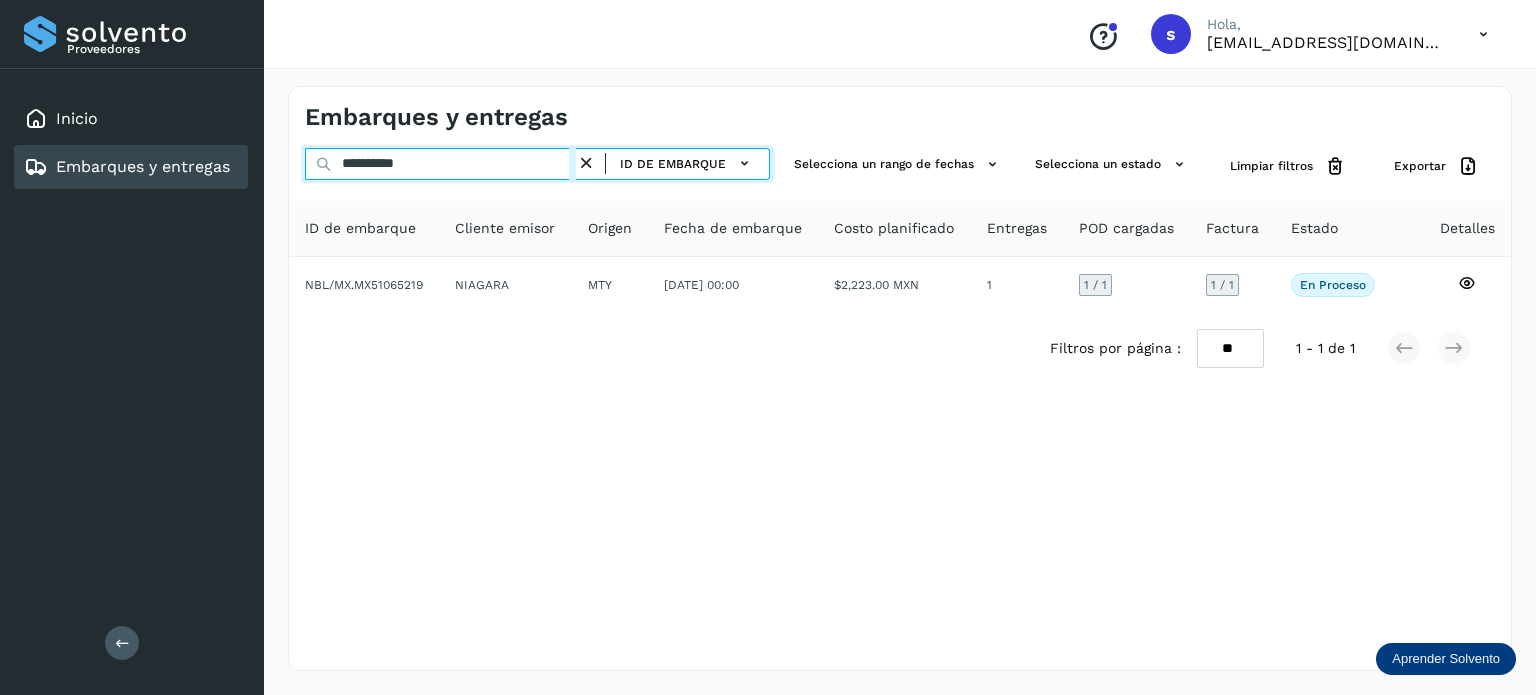 click on "**********" at bounding box center (440, 164) 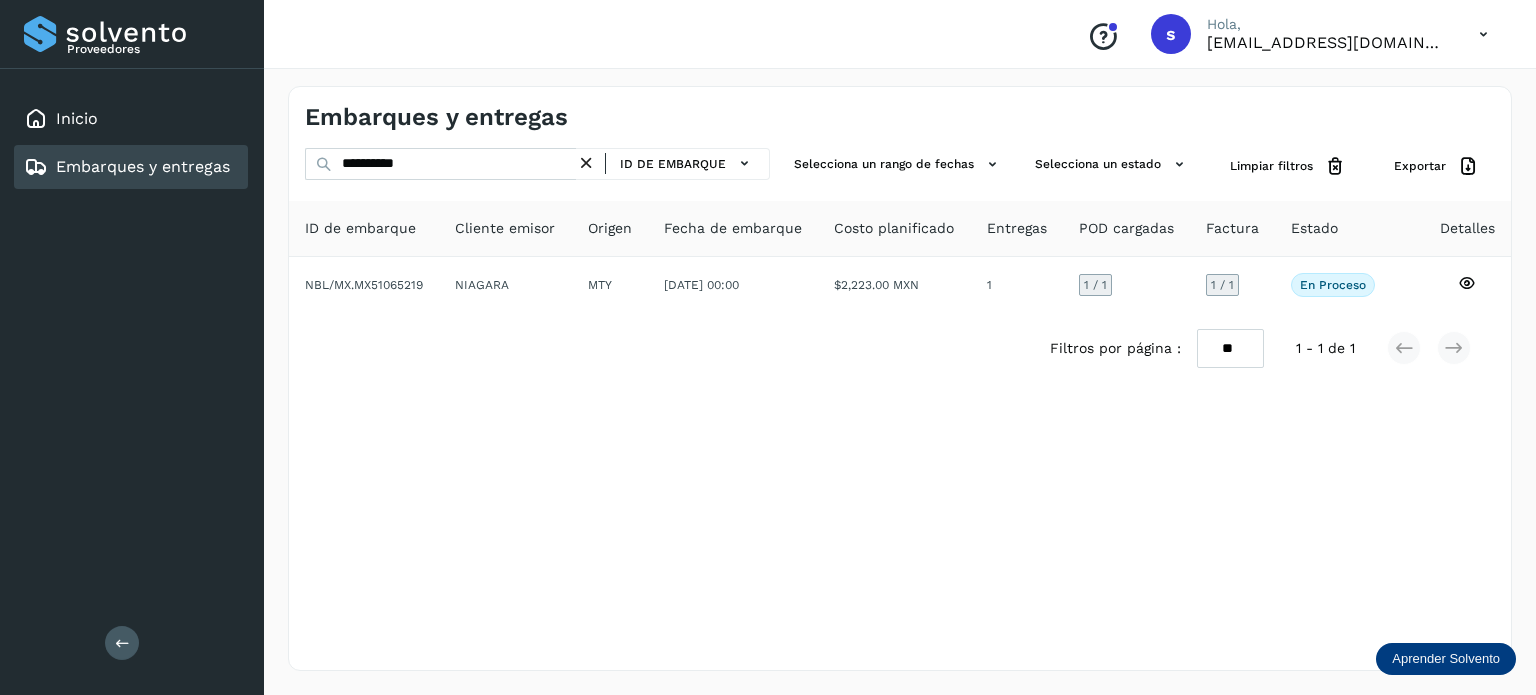 click at bounding box center [586, 163] 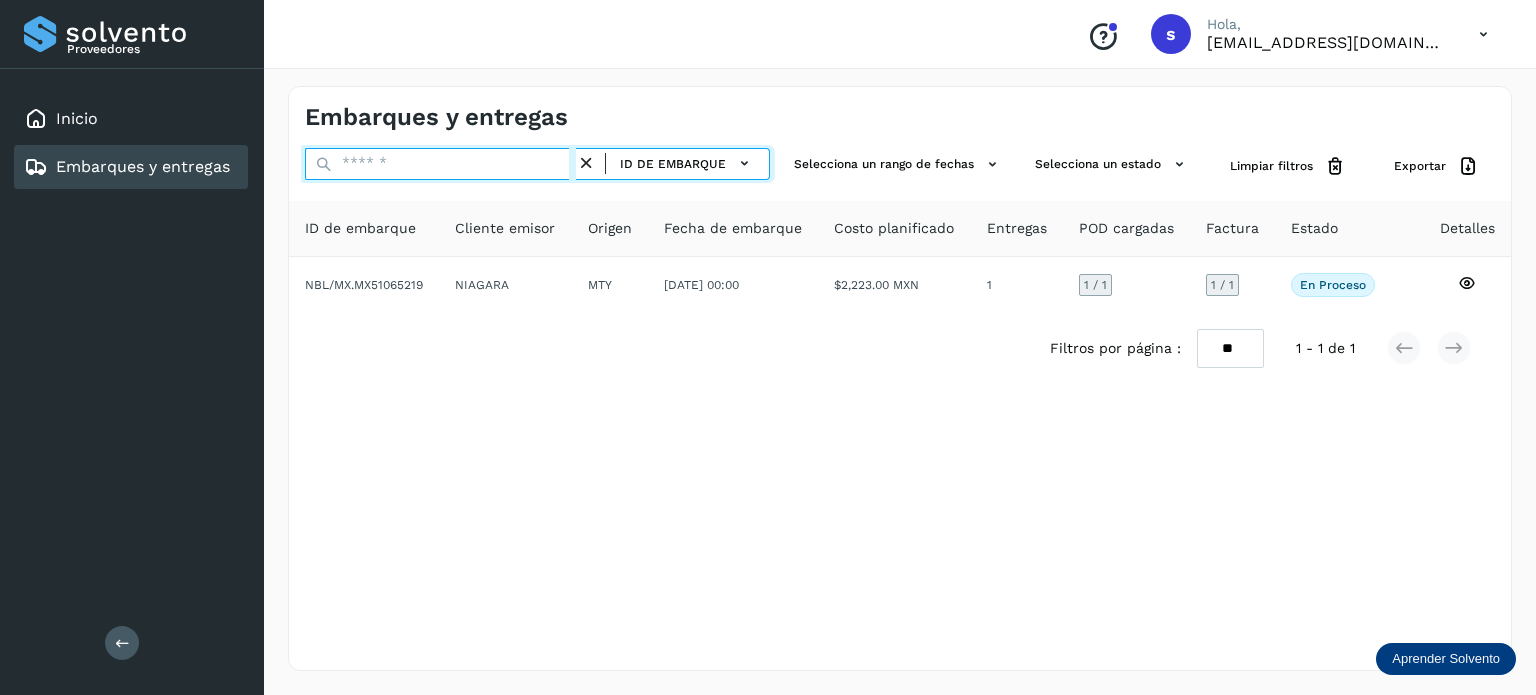 click at bounding box center (440, 164) 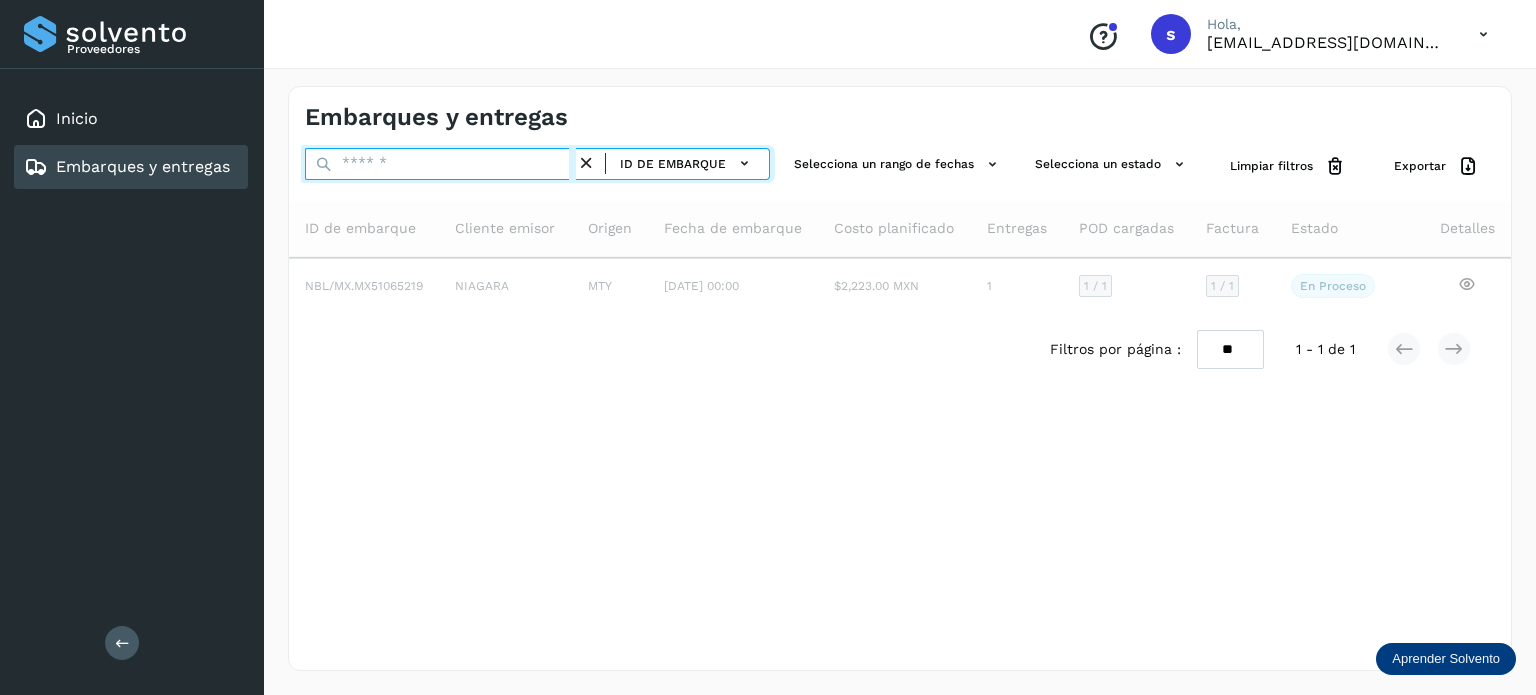 paste on "**********" 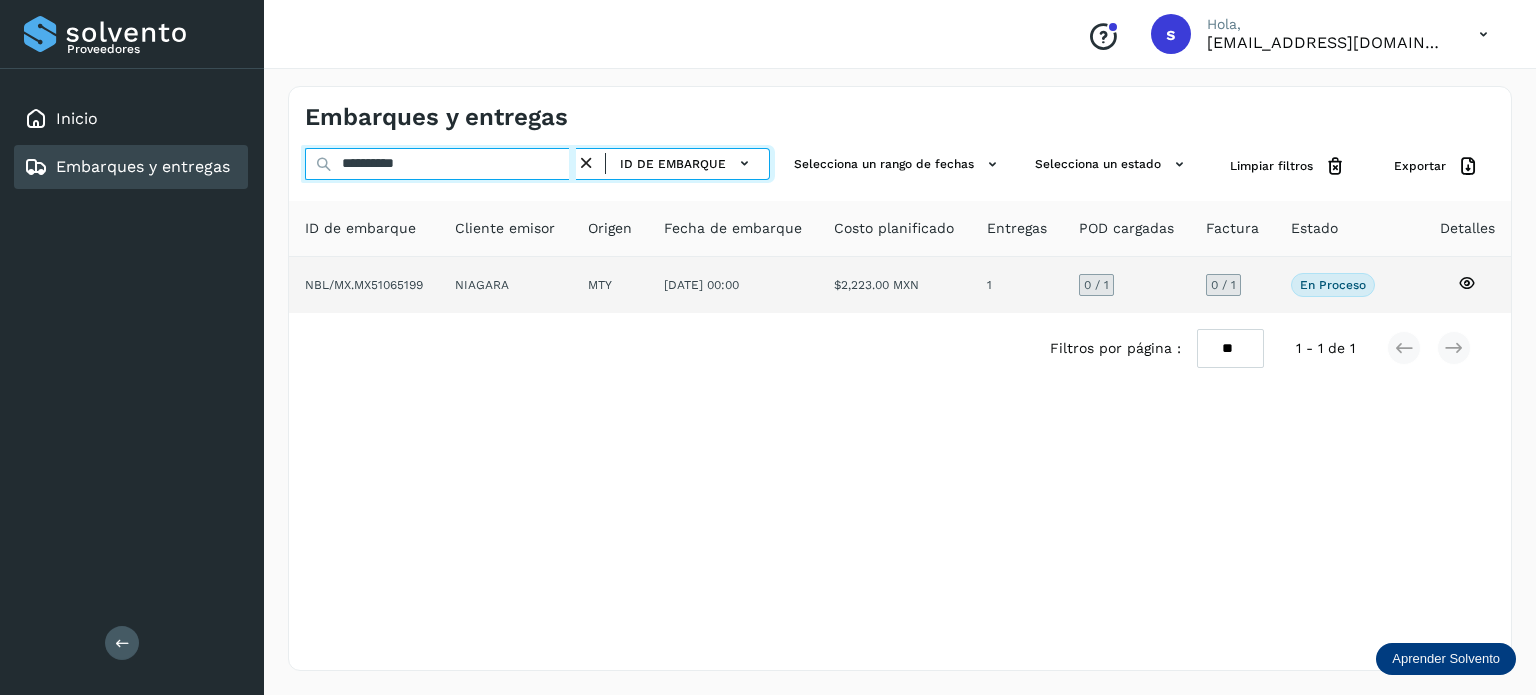 type on "**********" 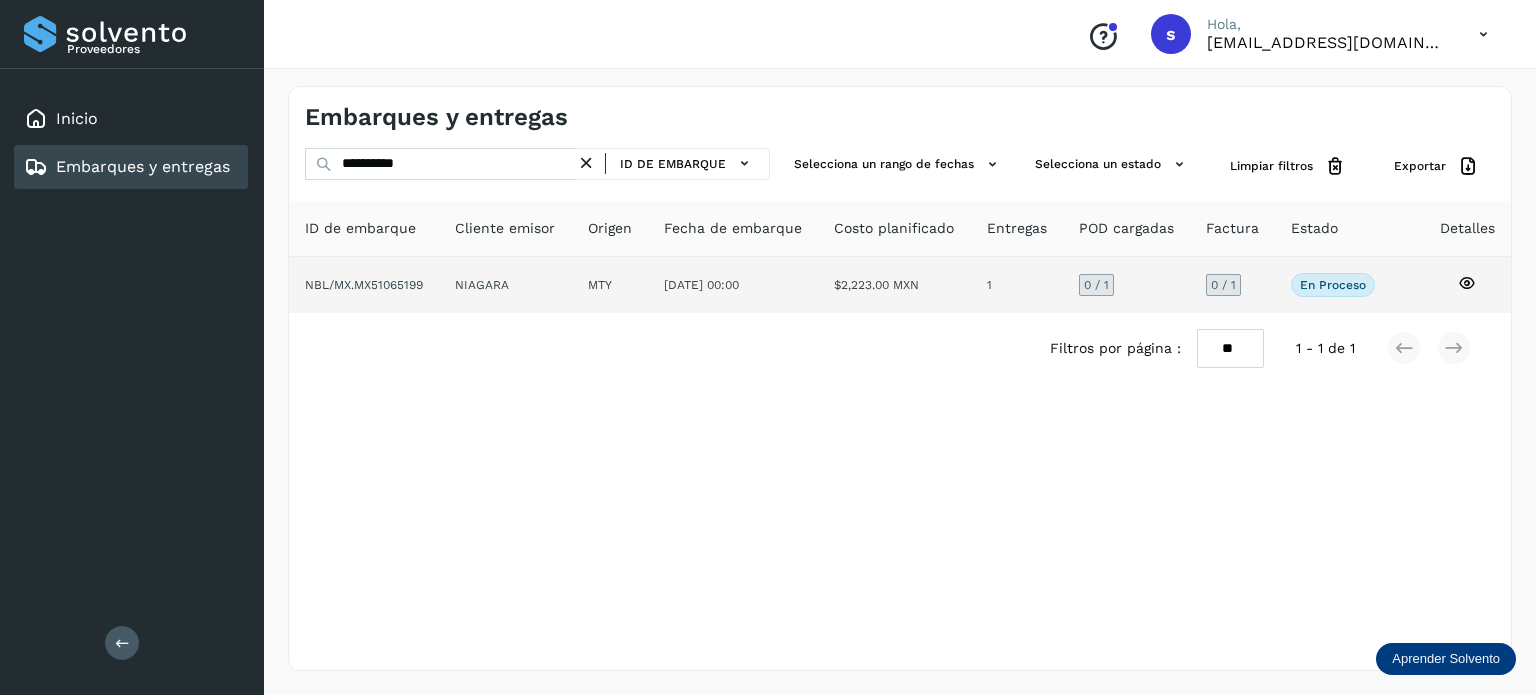 click on "MTY" 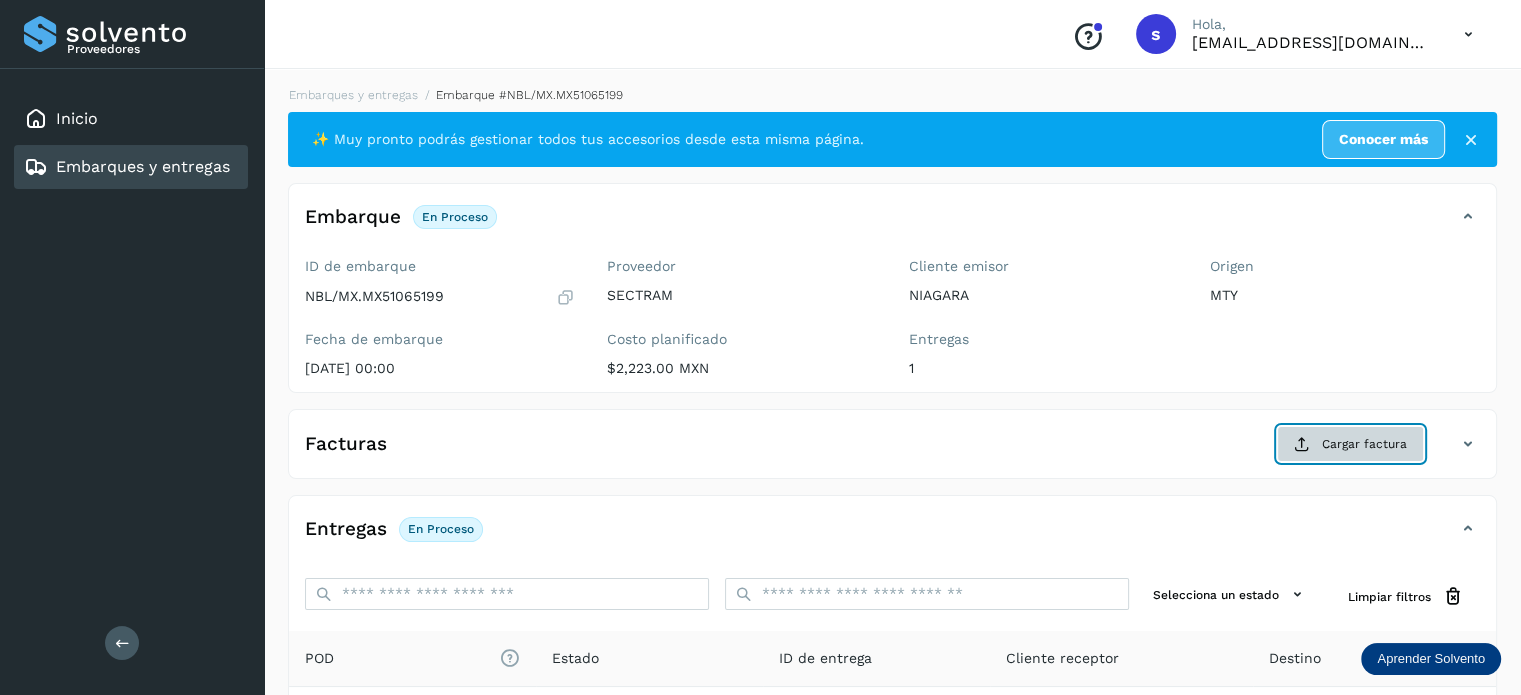 click on "Cargar factura" at bounding box center (1350, 444) 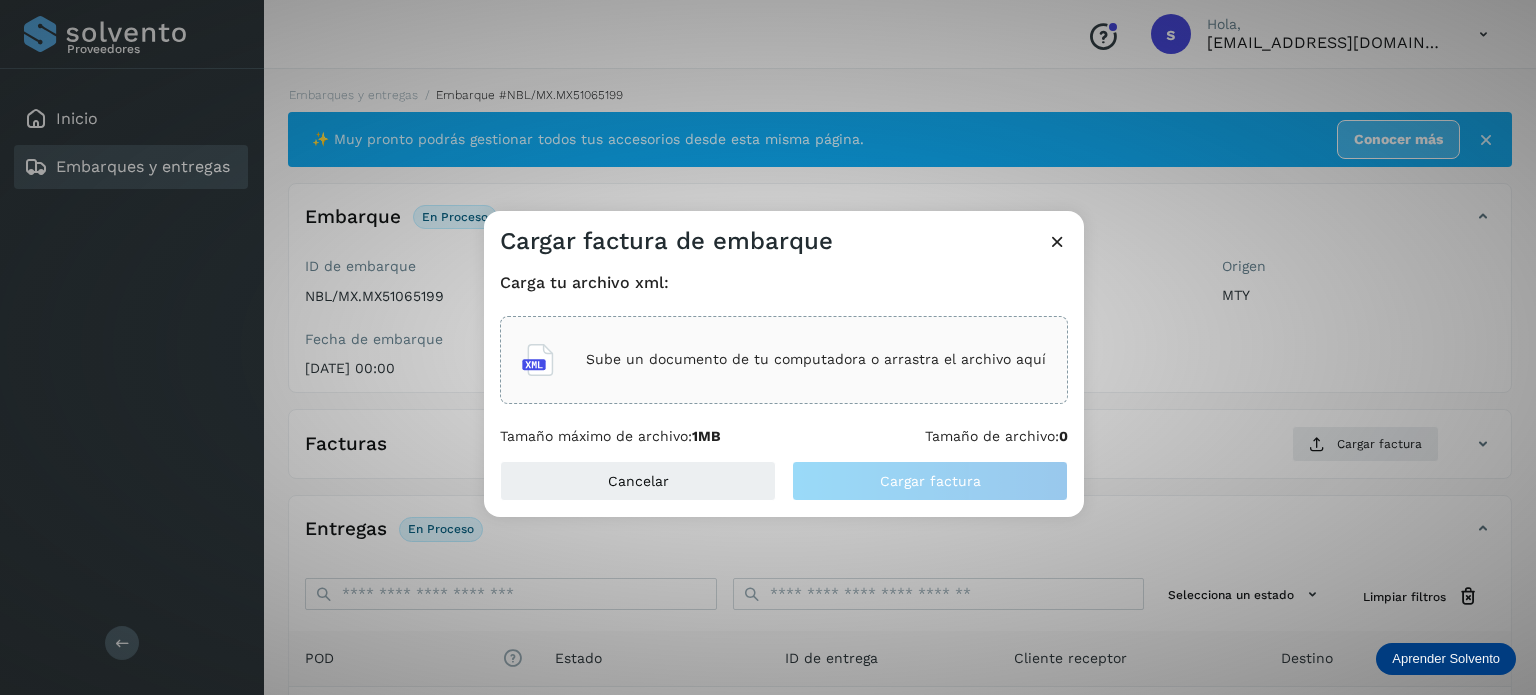 click on "Sube un documento de tu computadora o arrastra el archivo aquí" at bounding box center [816, 359] 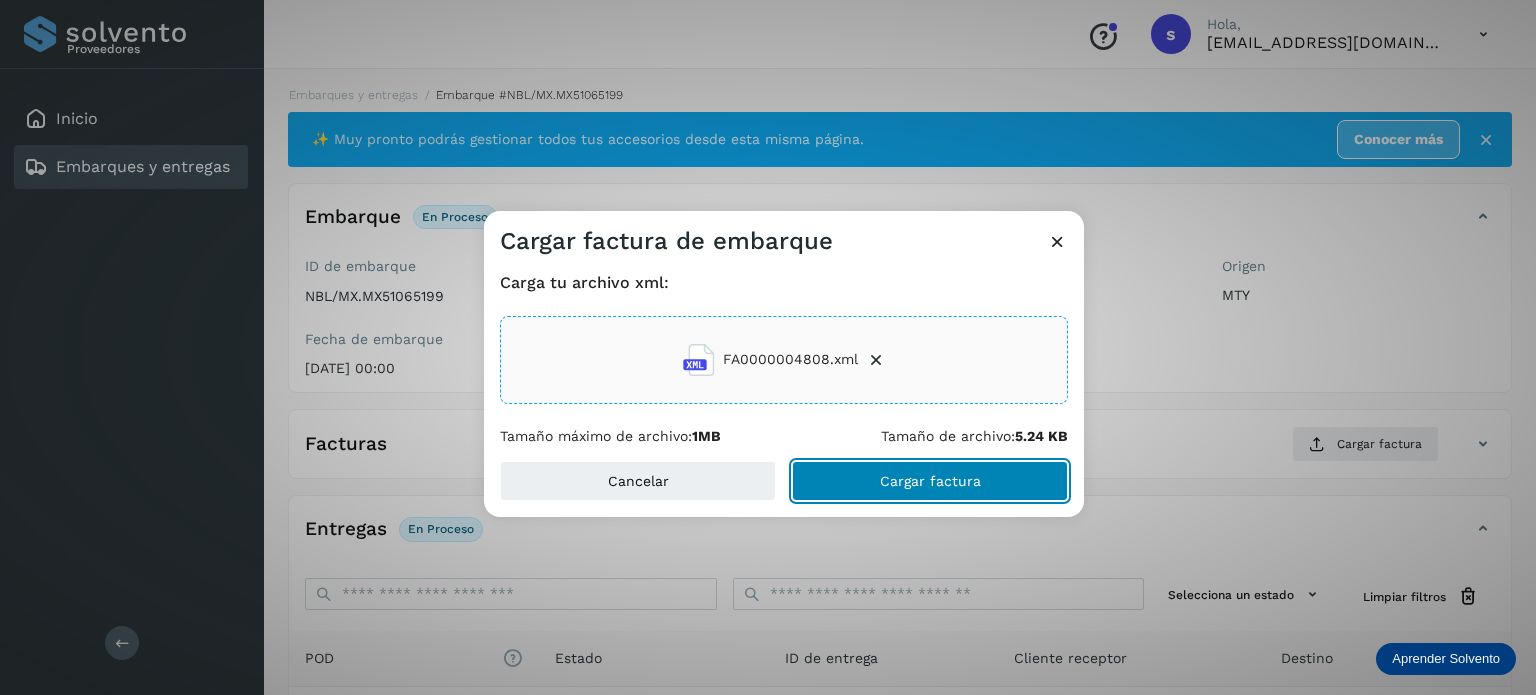click on "Cargar factura" 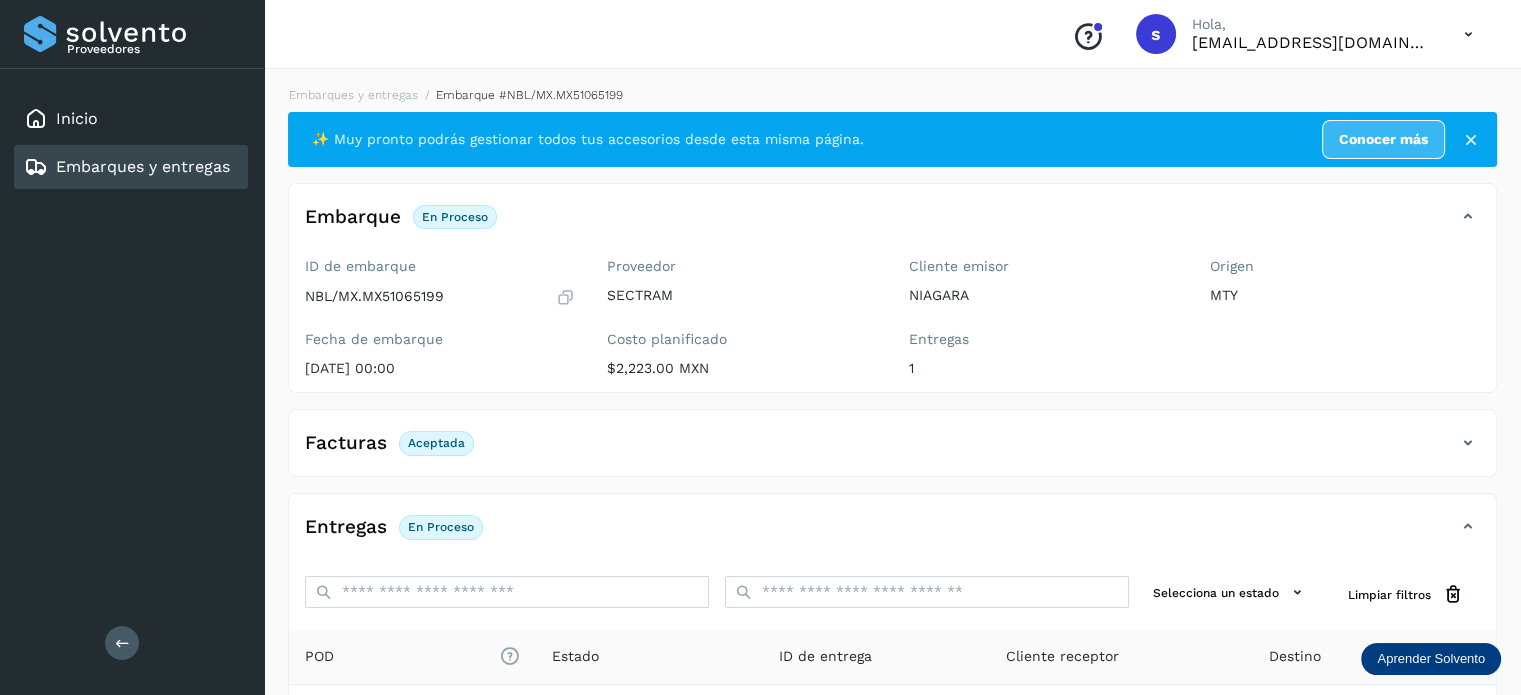 scroll, scrollTop: 250, scrollLeft: 0, axis: vertical 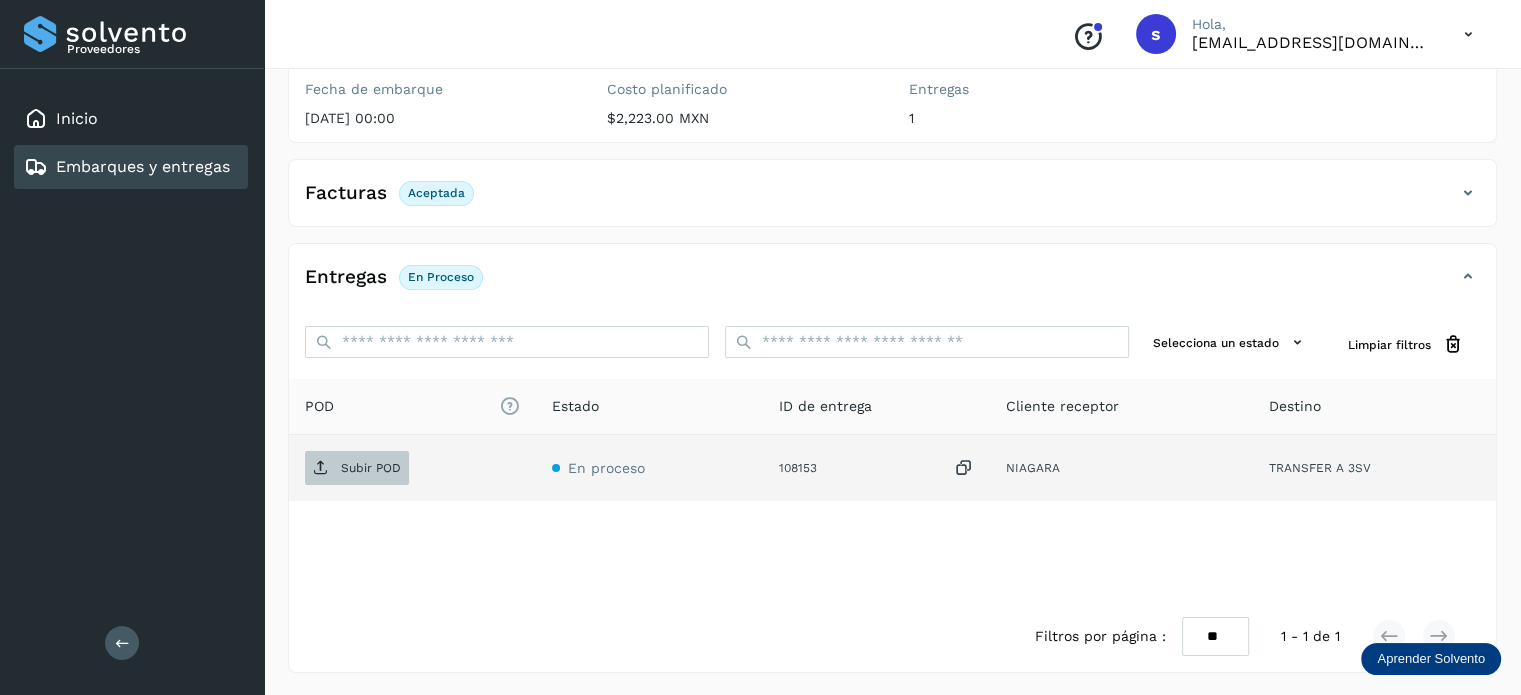click on "Subir POD" at bounding box center (357, 468) 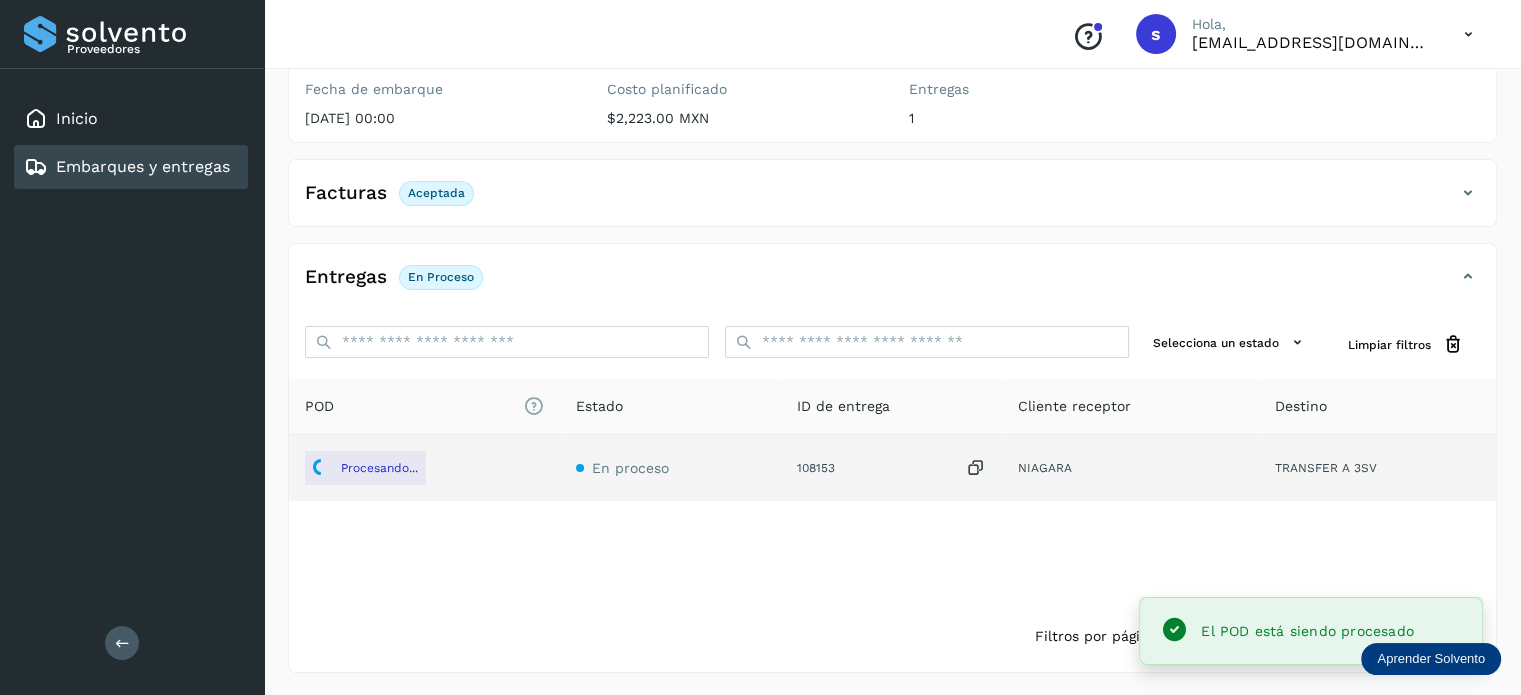 scroll, scrollTop: 0, scrollLeft: 0, axis: both 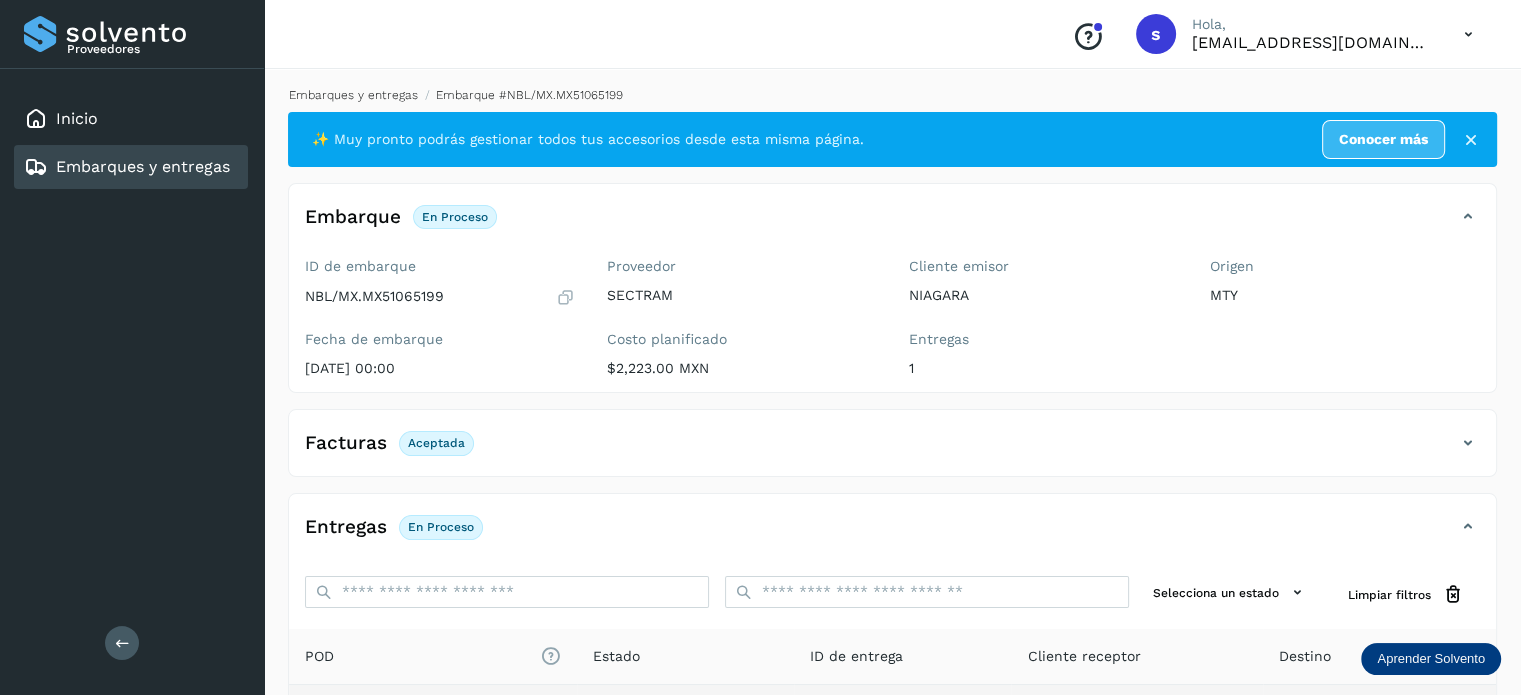 click on "Embarques y entregas" at bounding box center [353, 95] 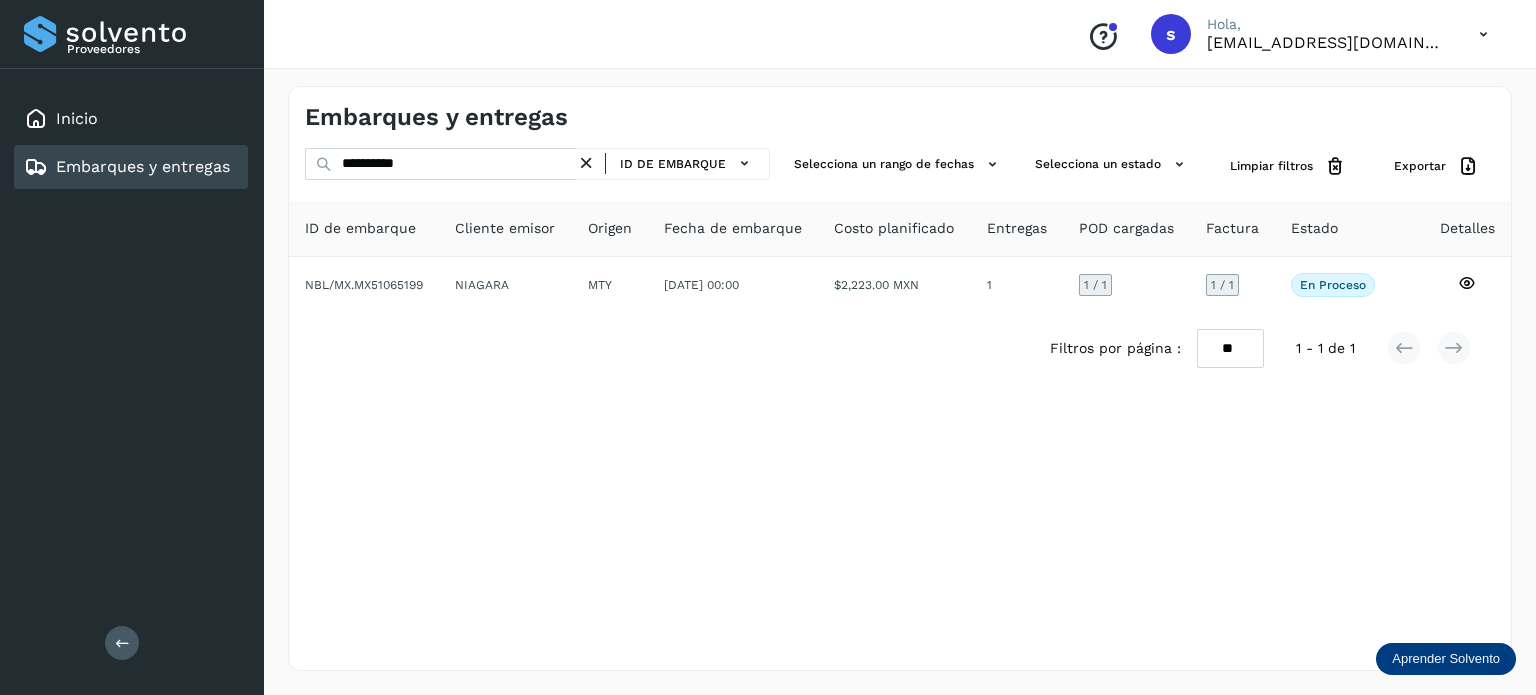click at bounding box center (586, 163) 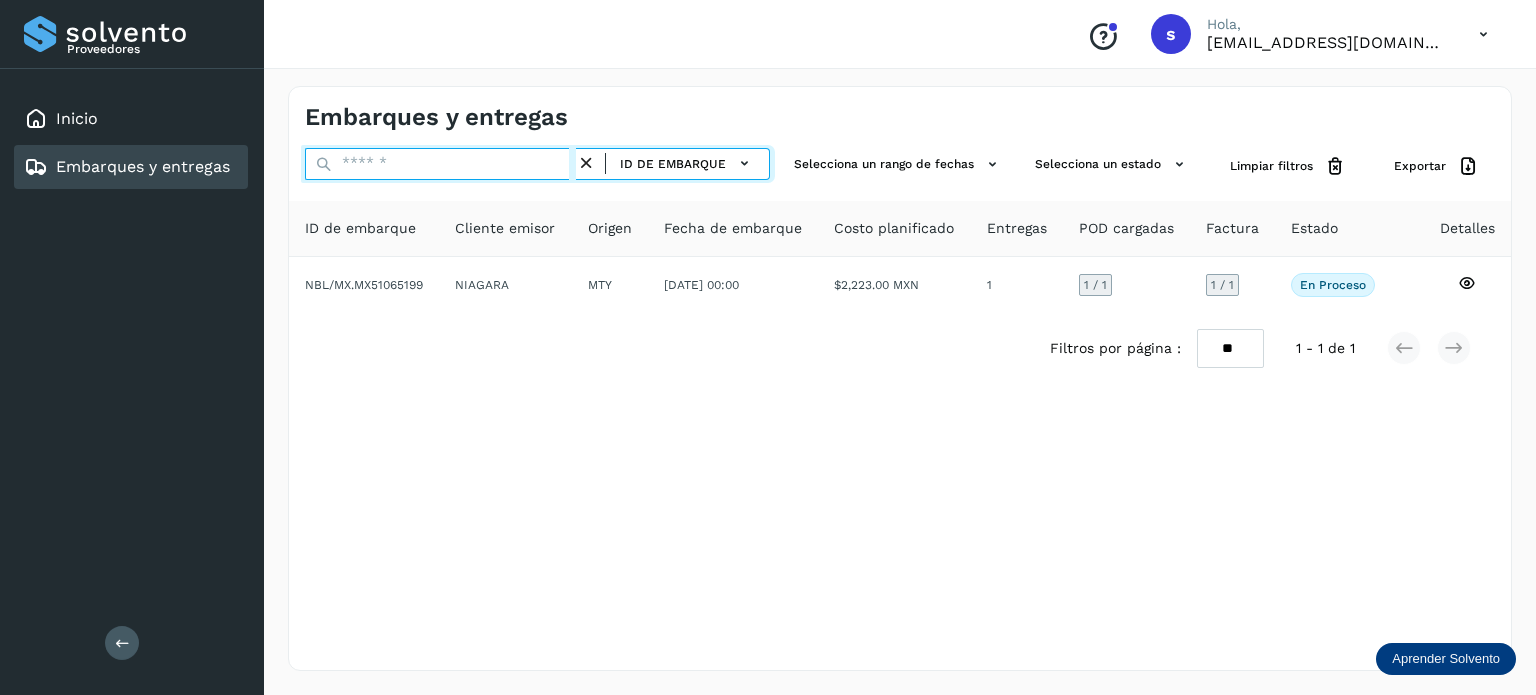 click at bounding box center (440, 164) 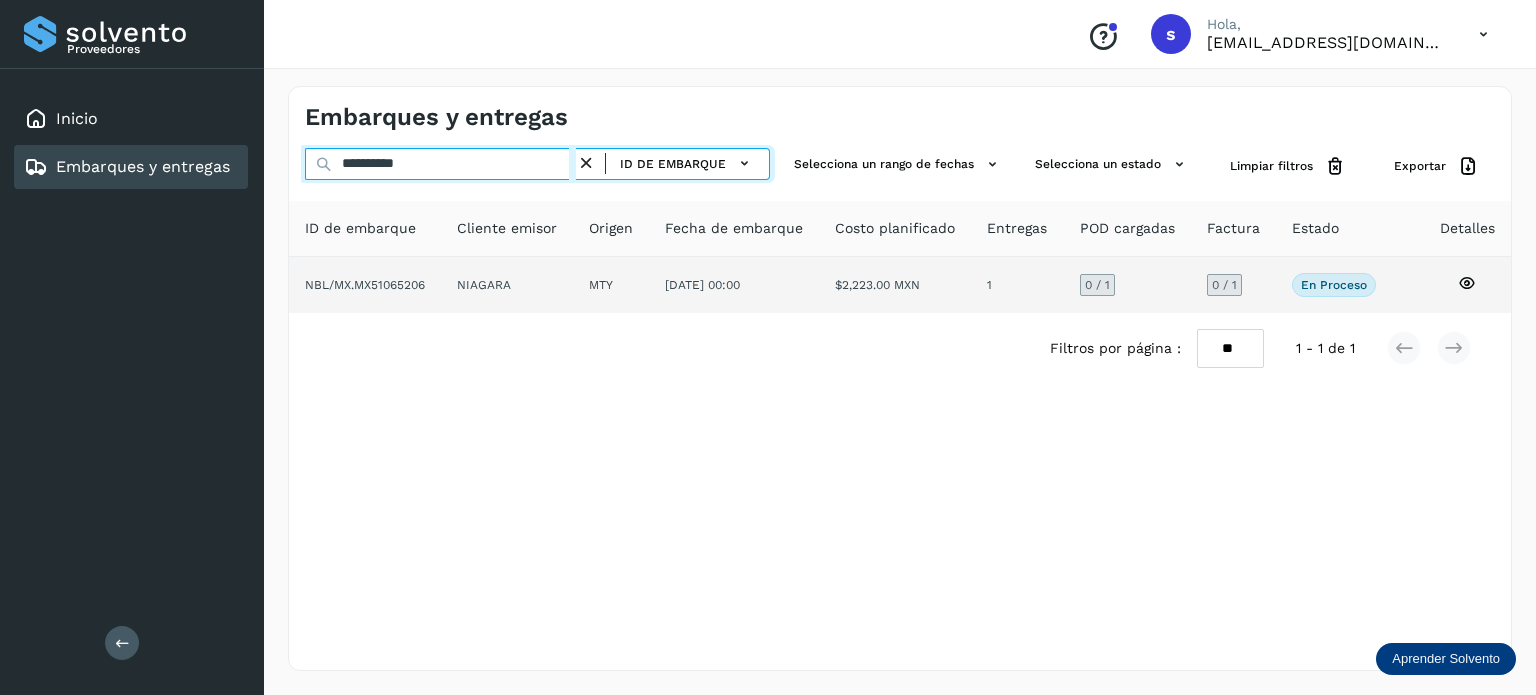 type on "**********" 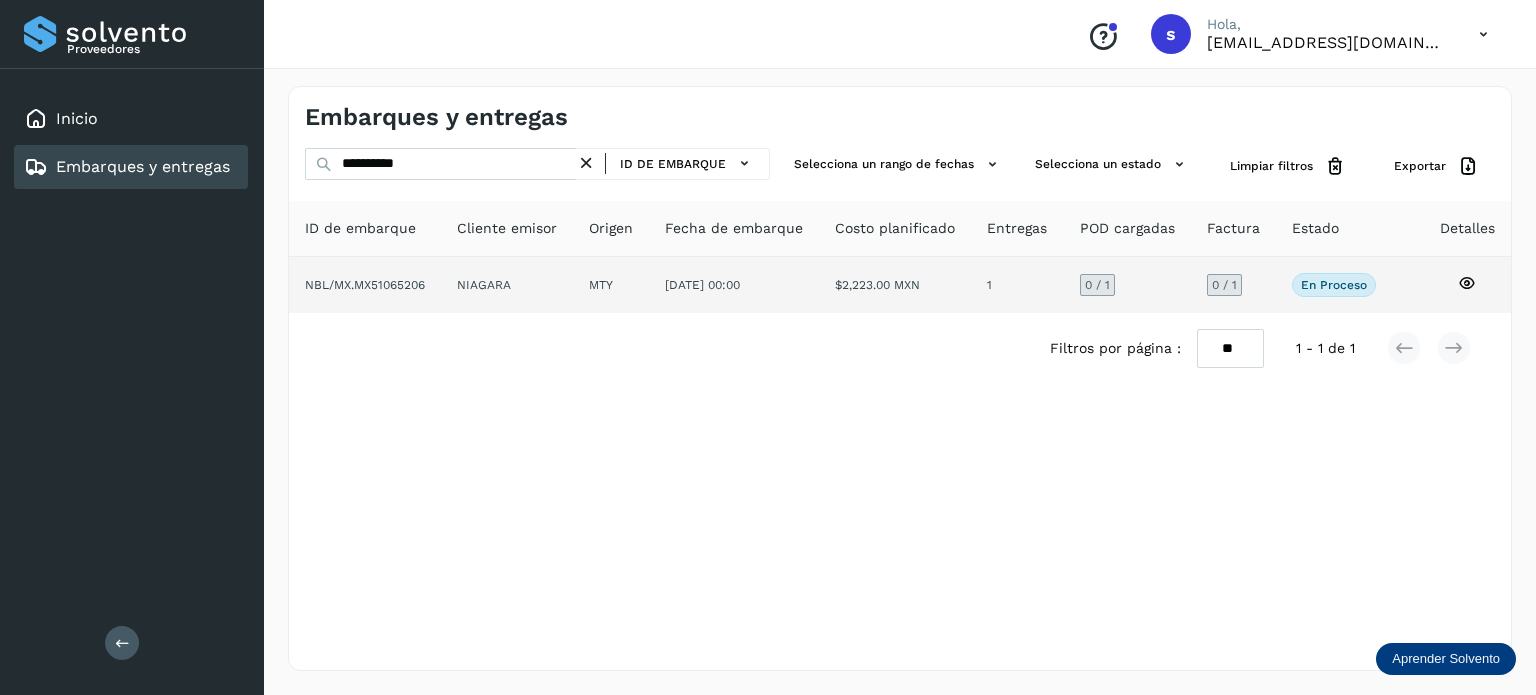 click on "NIAGARA" 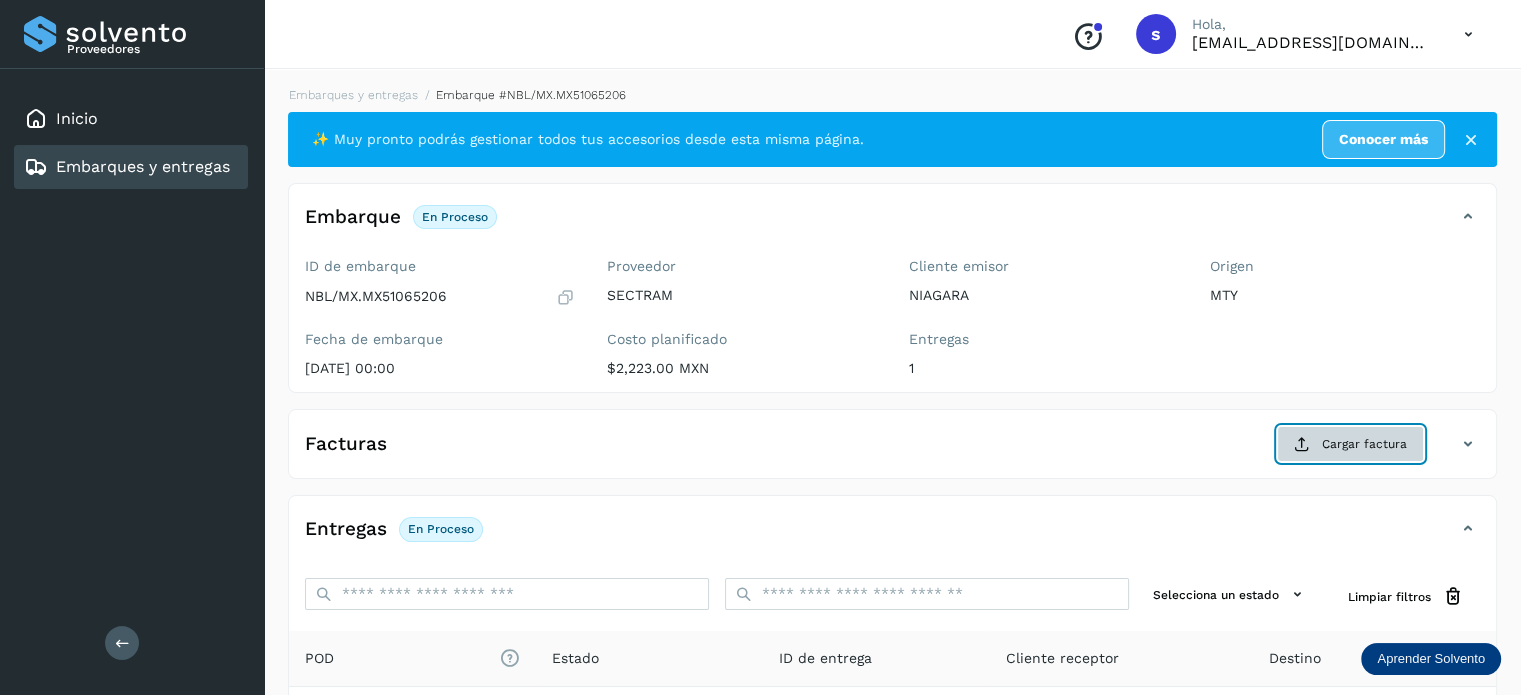 click on "Cargar factura" 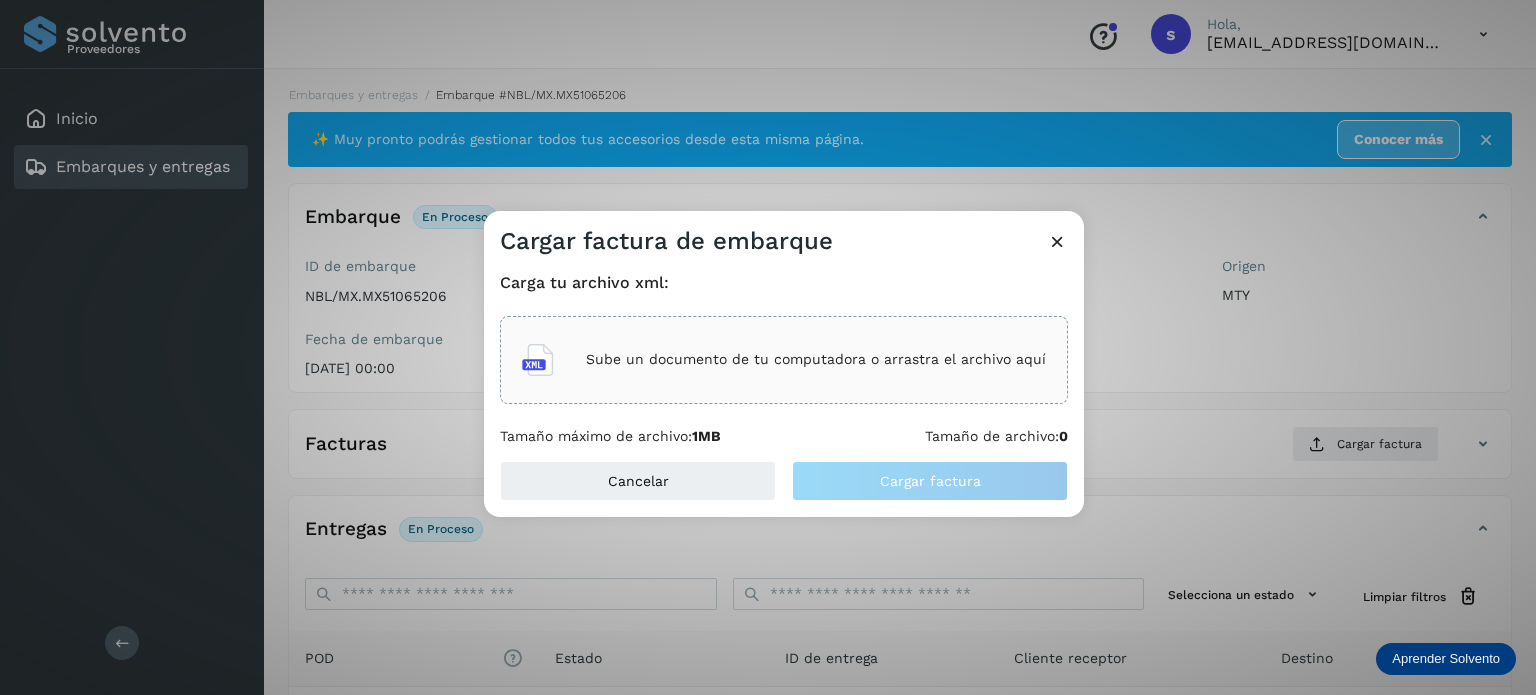 click on "Sube un documento de tu computadora o arrastra el archivo aquí" at bounding box center (816, 359) 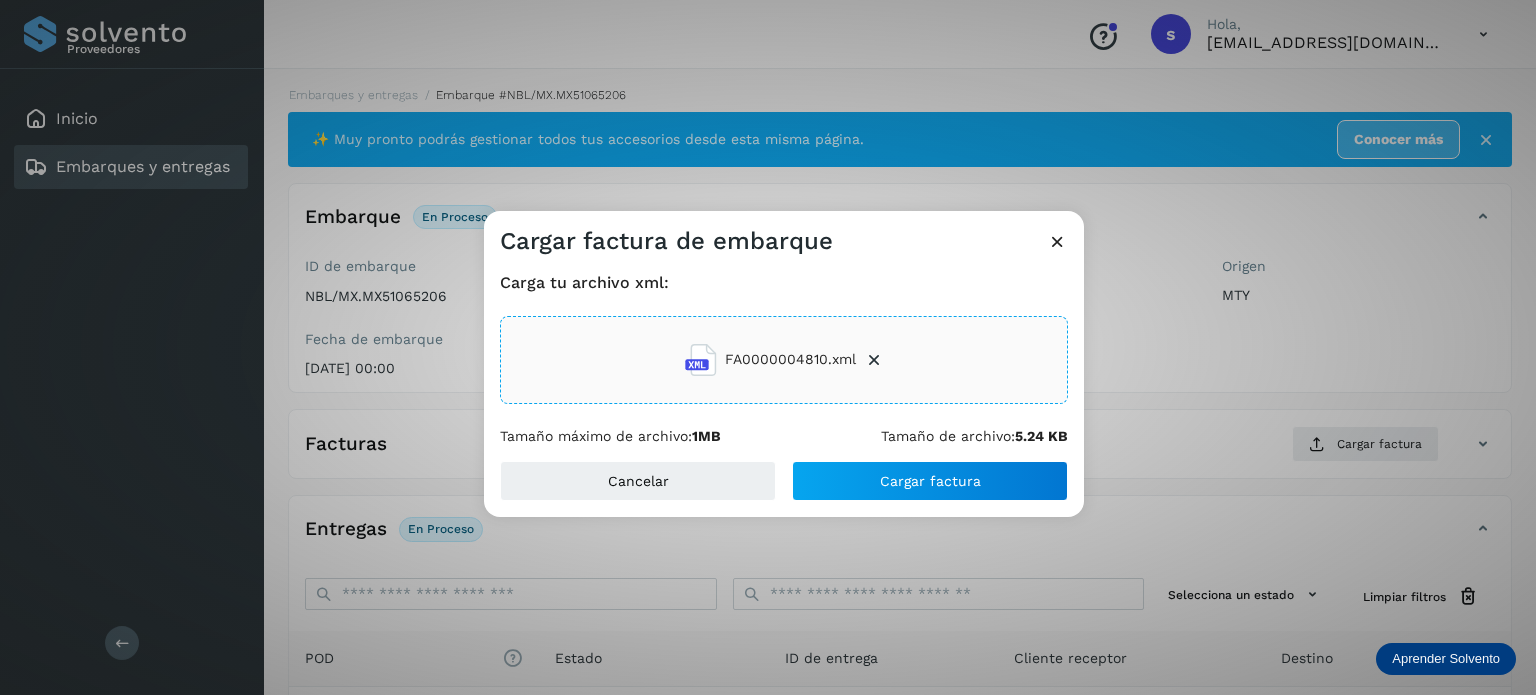 click on "Cancelar Cargar factura" at bounding box center (784, 489) 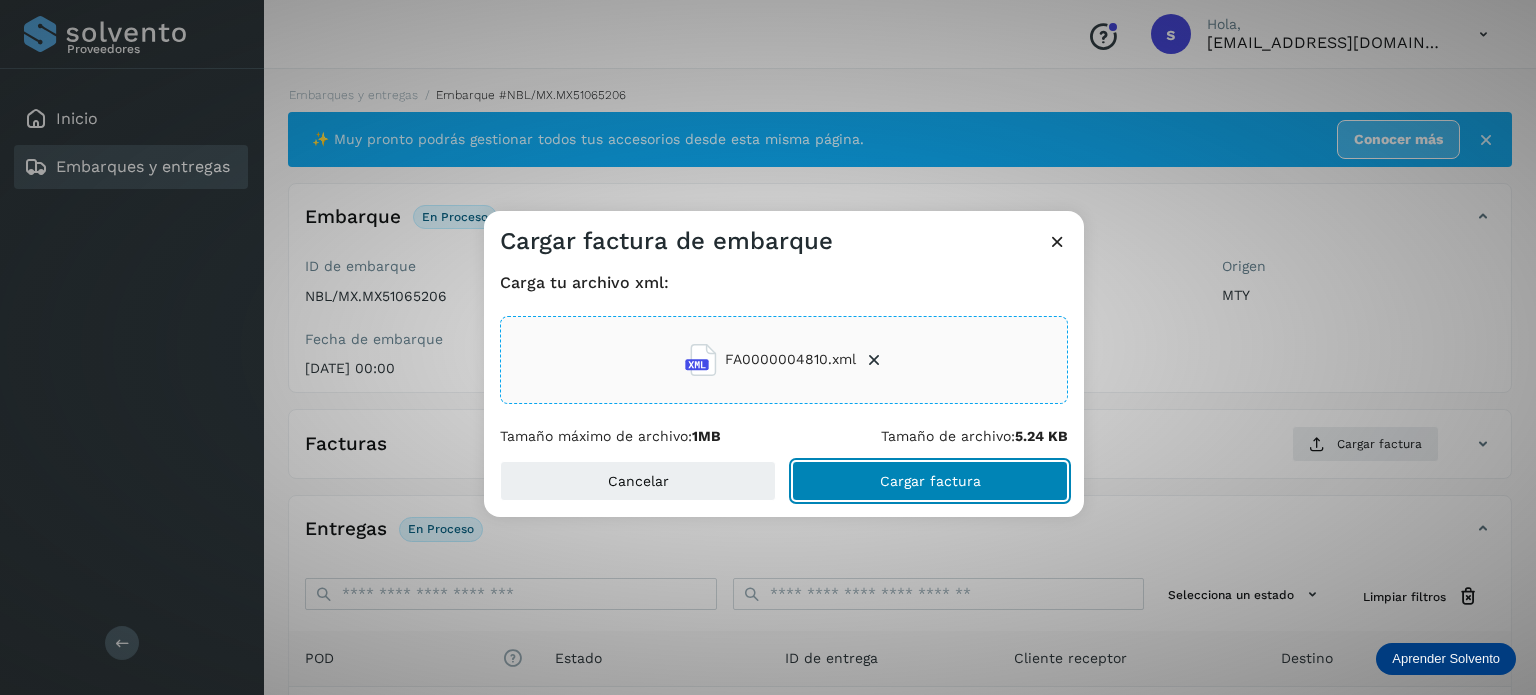 click on "Cargar factura" 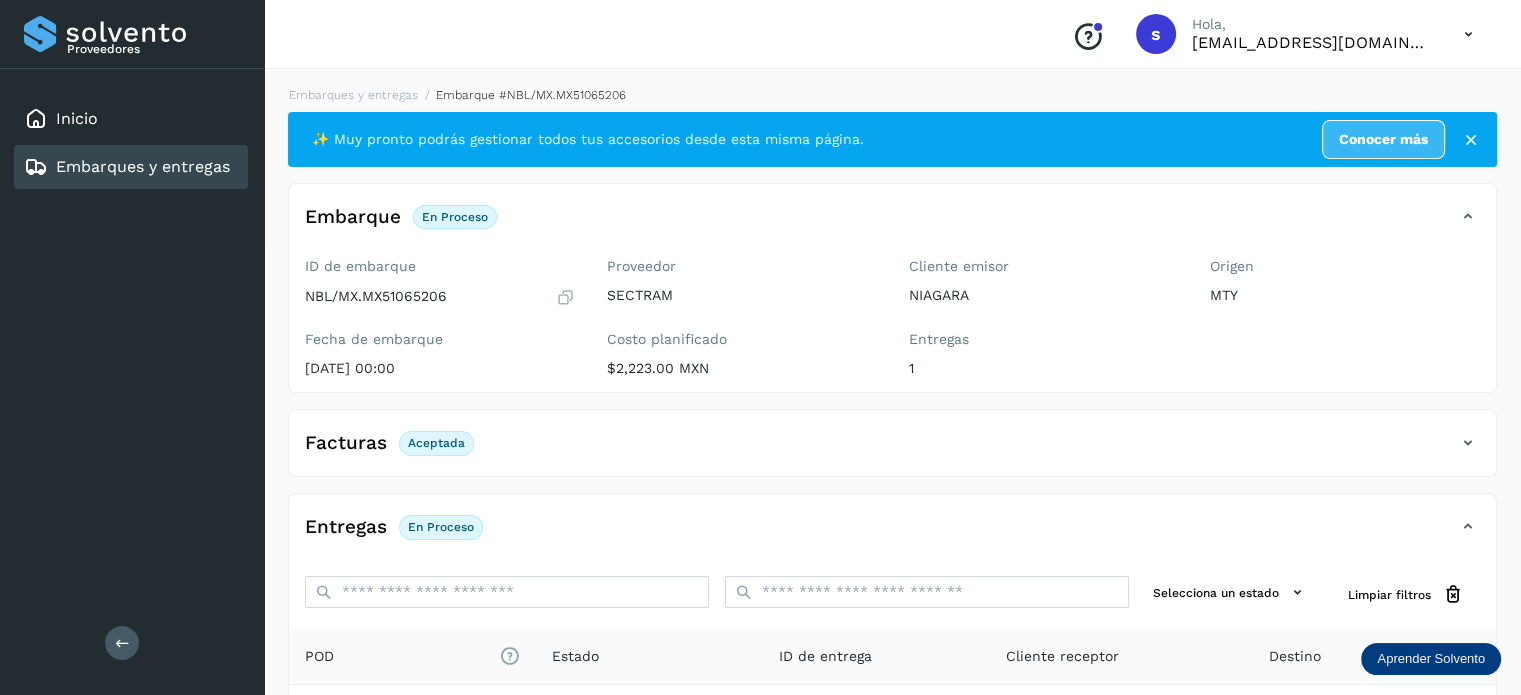 scroll, scrollTop: 250, scrollLeft: 0, axis: vertical 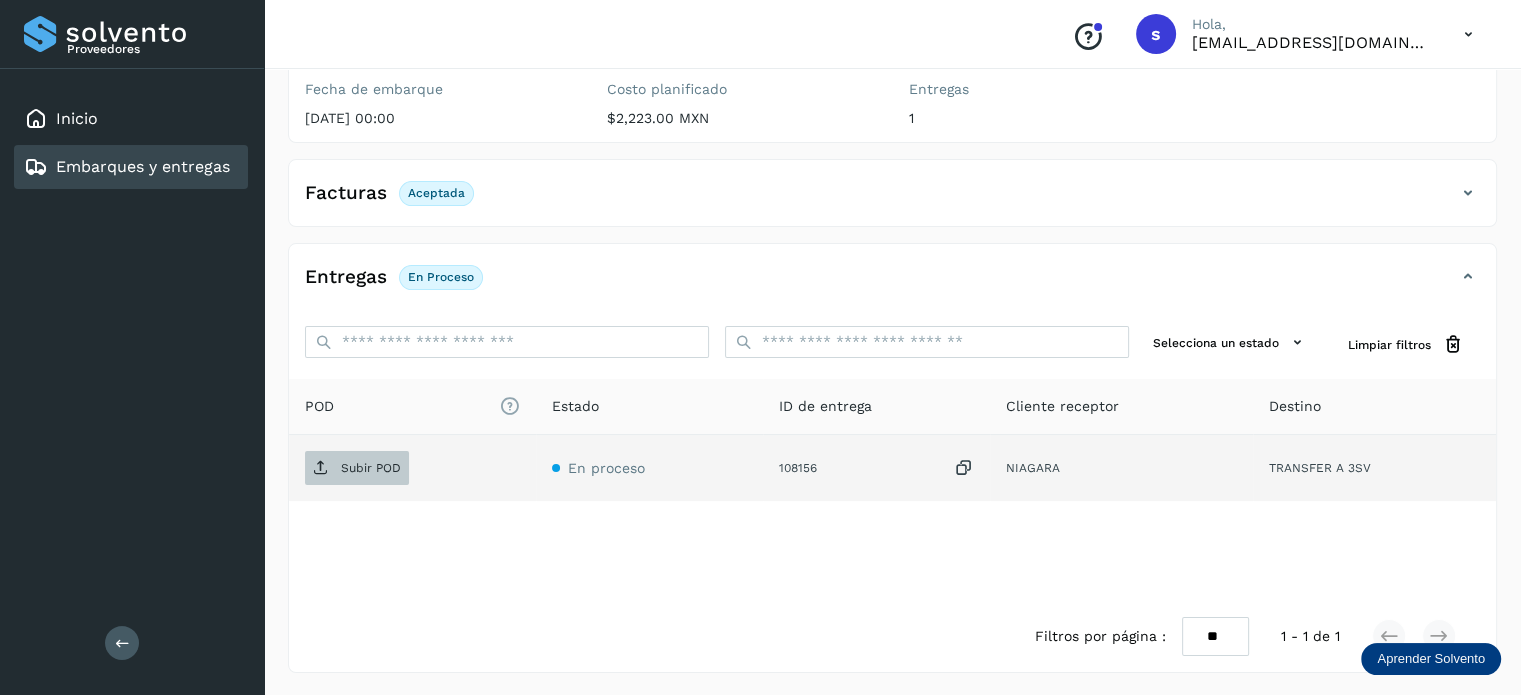 click on "Subir POD" at bounding box center [371, 468] 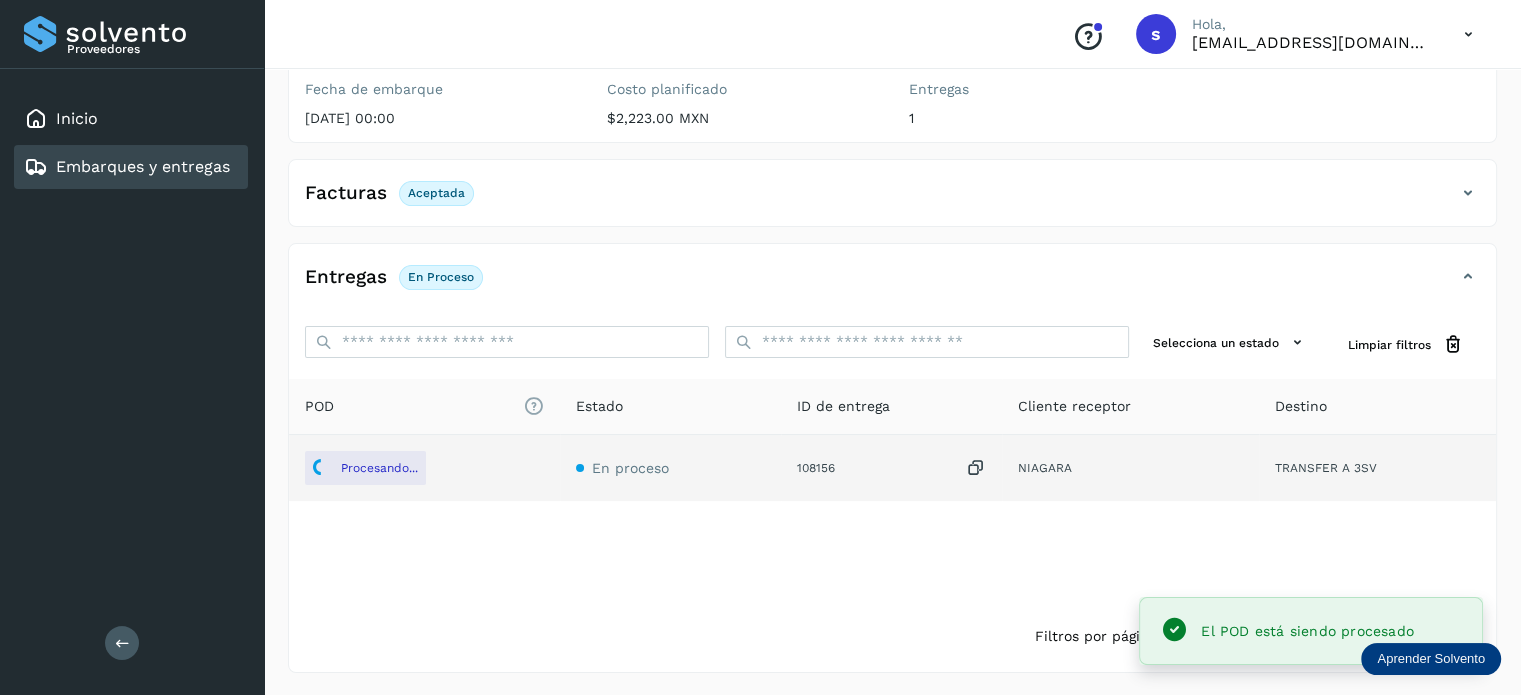 scroll, scrollTop: 0, scrollLeft: 0, axis: both 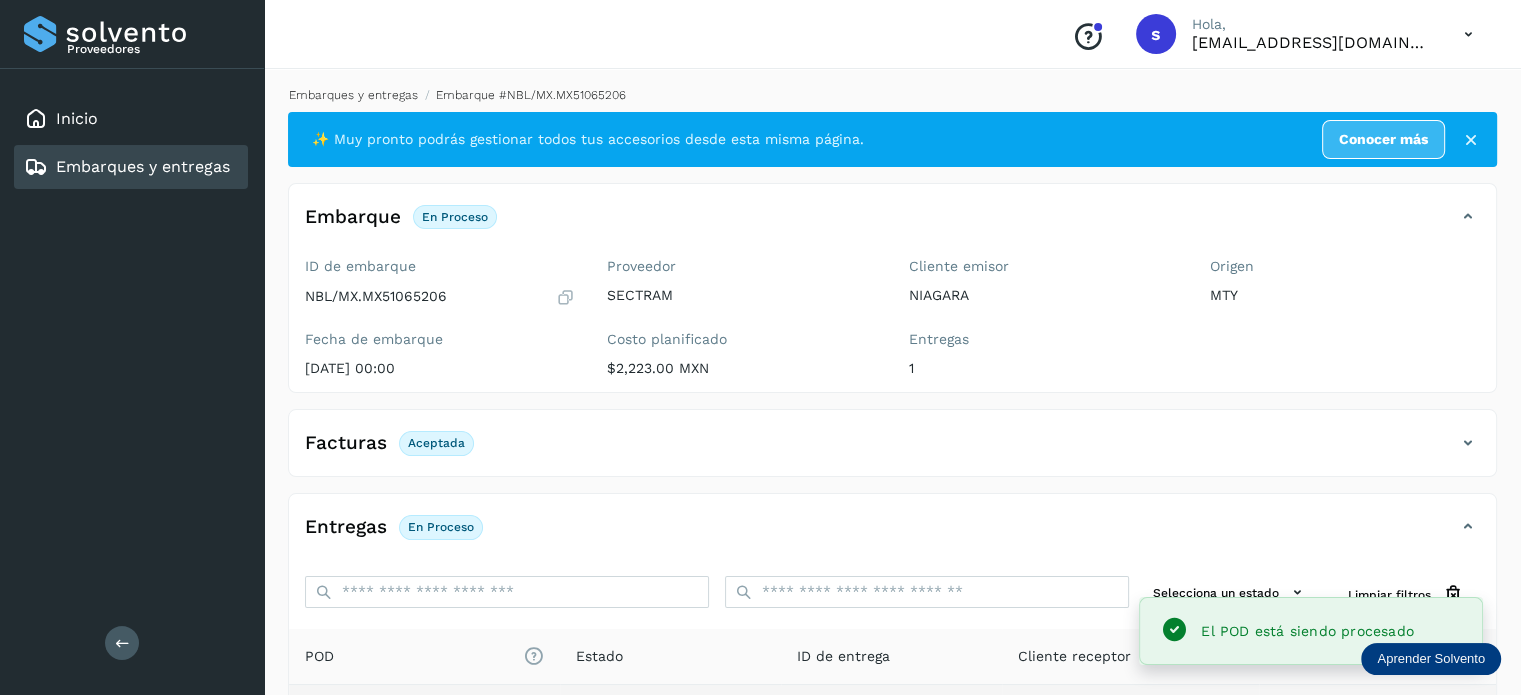 click on "Embarques y entregas" at bounding box center (353, 95) 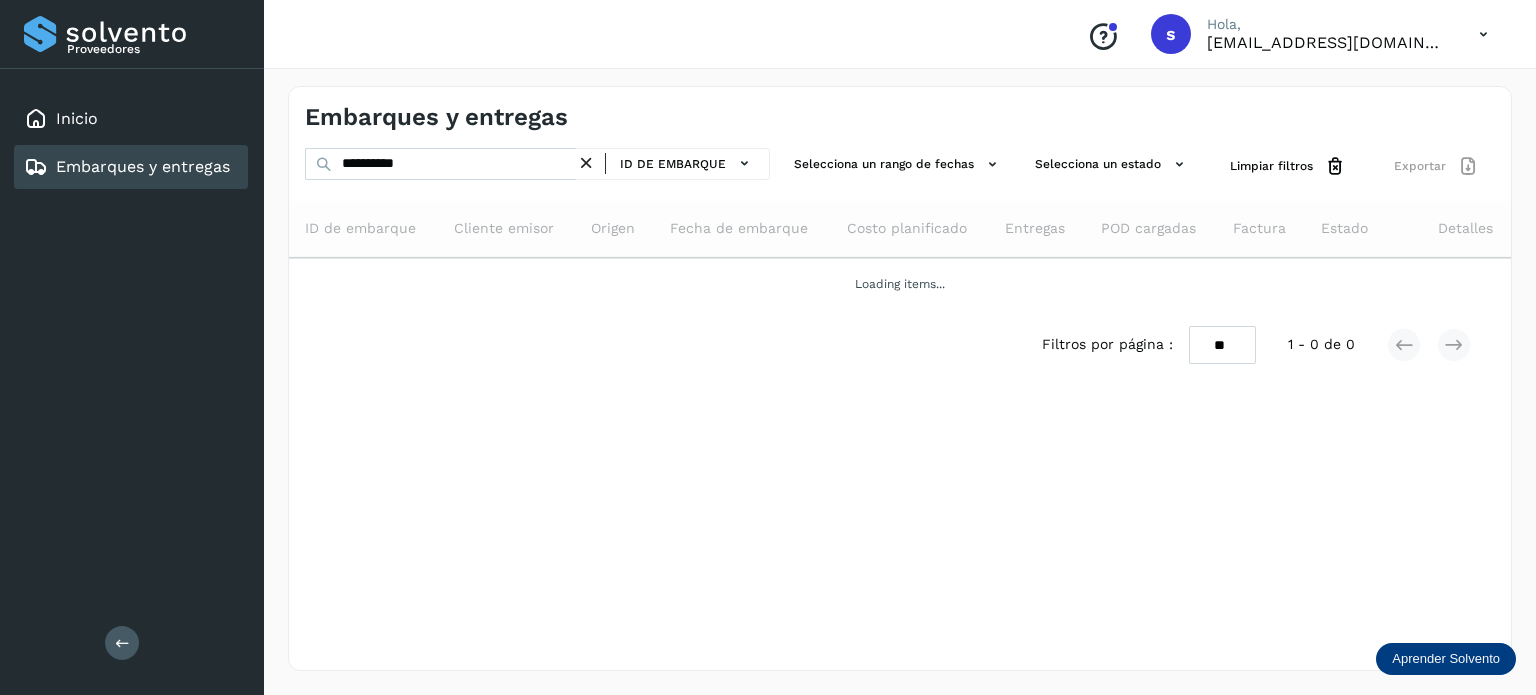 click at bounding box center [586, 163] 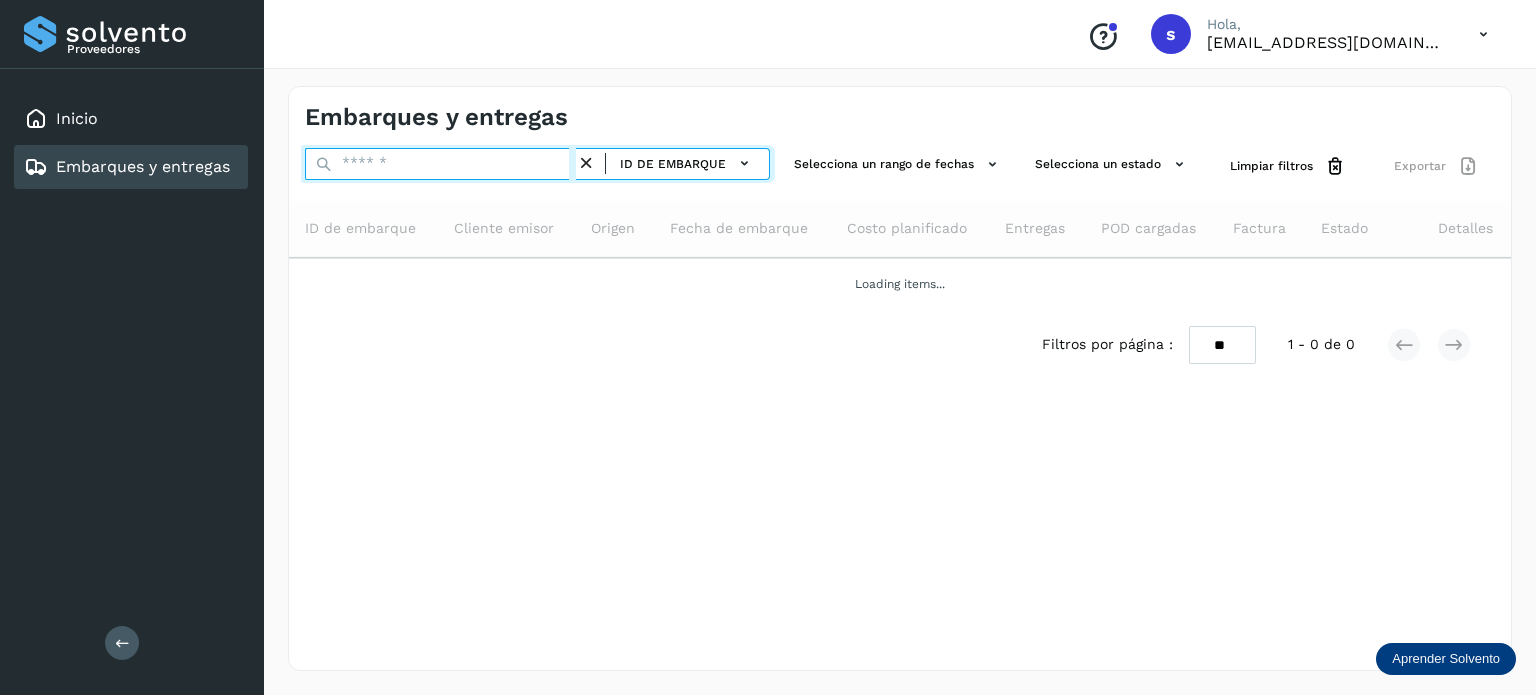 click at bounding box center (440, 164) 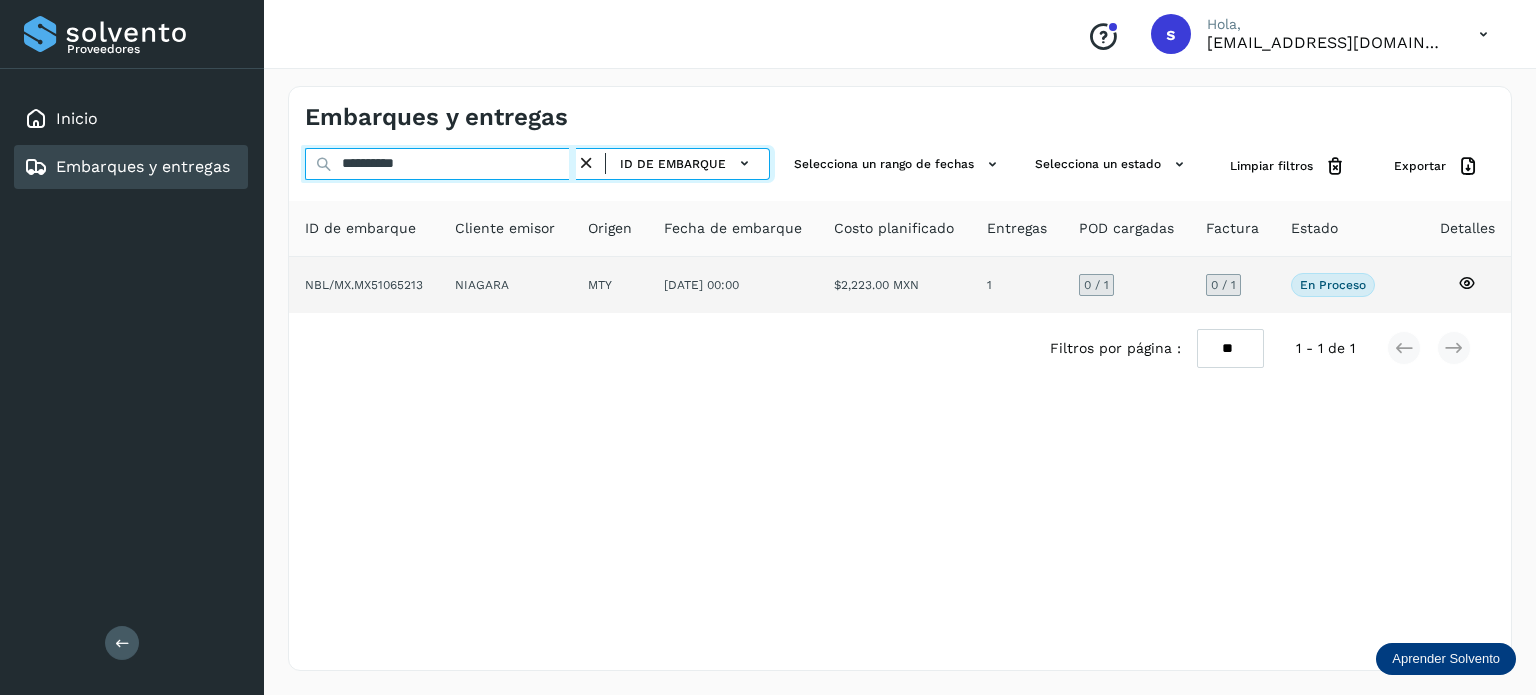 type on "**********" 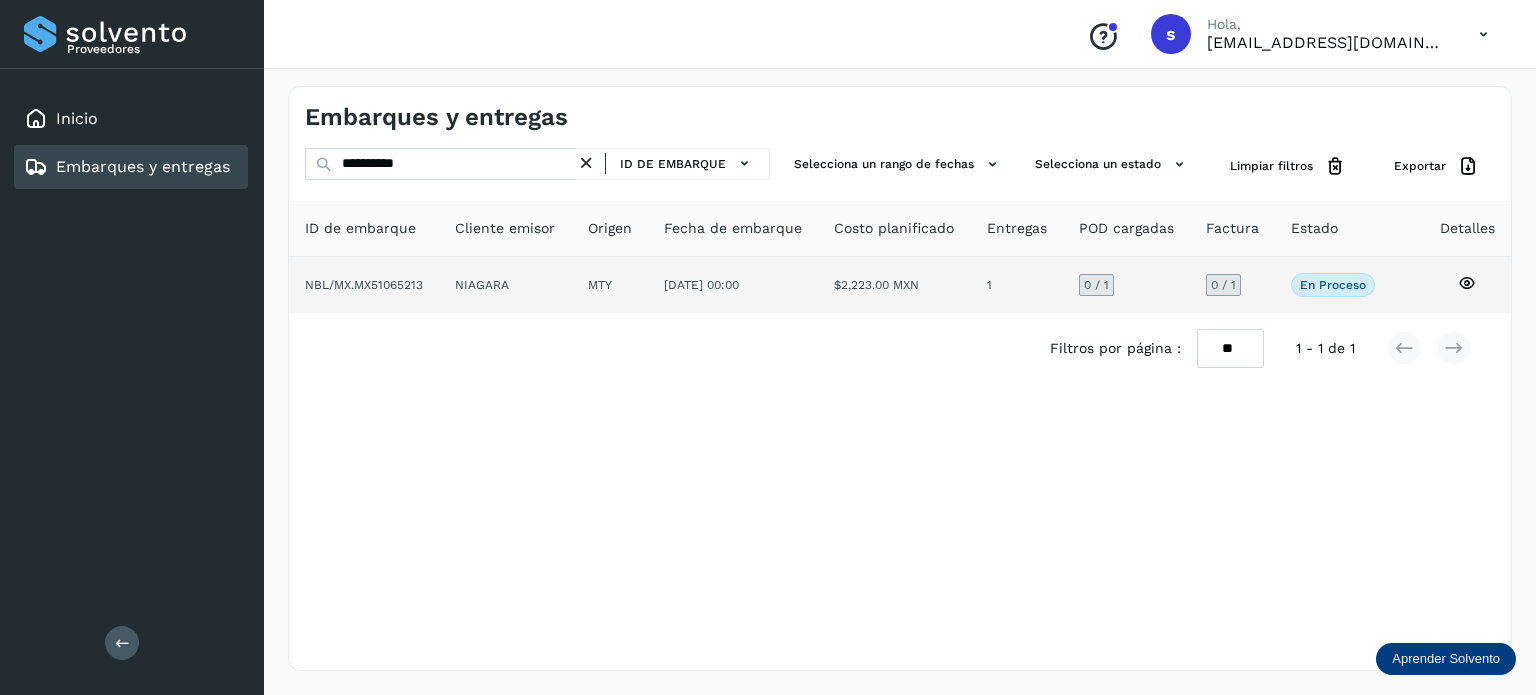 click on "NIAGARA" 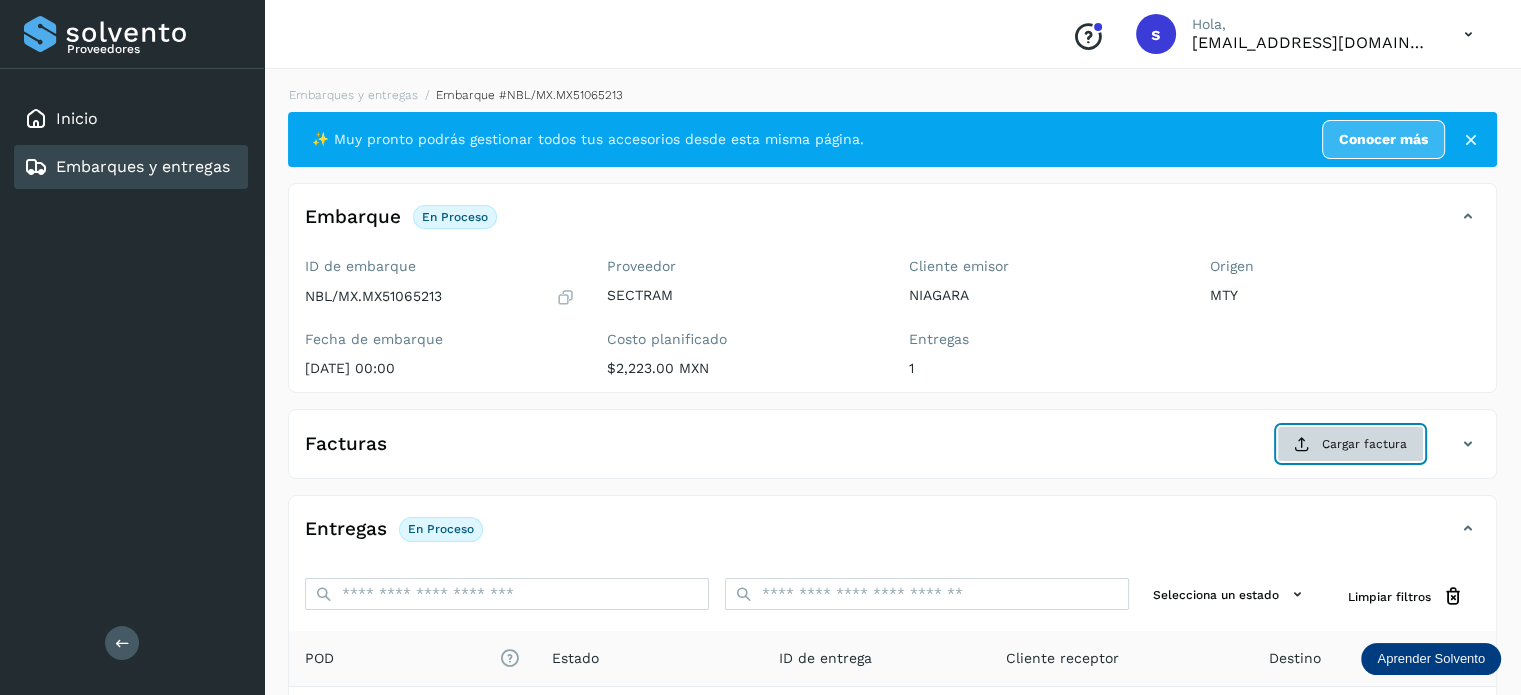 click at bounding box center [1302, 444] 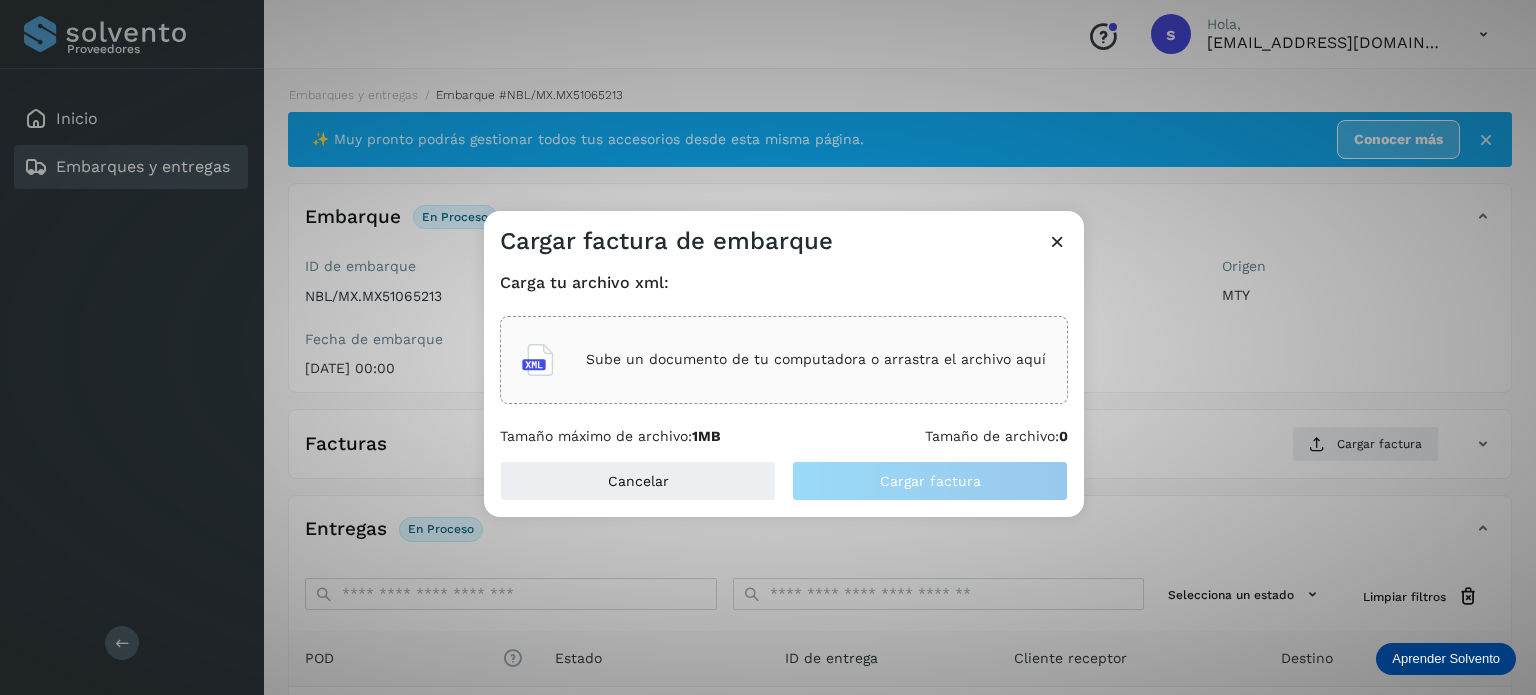 click on "Sube un documento de tu computadora o arrastra el archivo aquí" 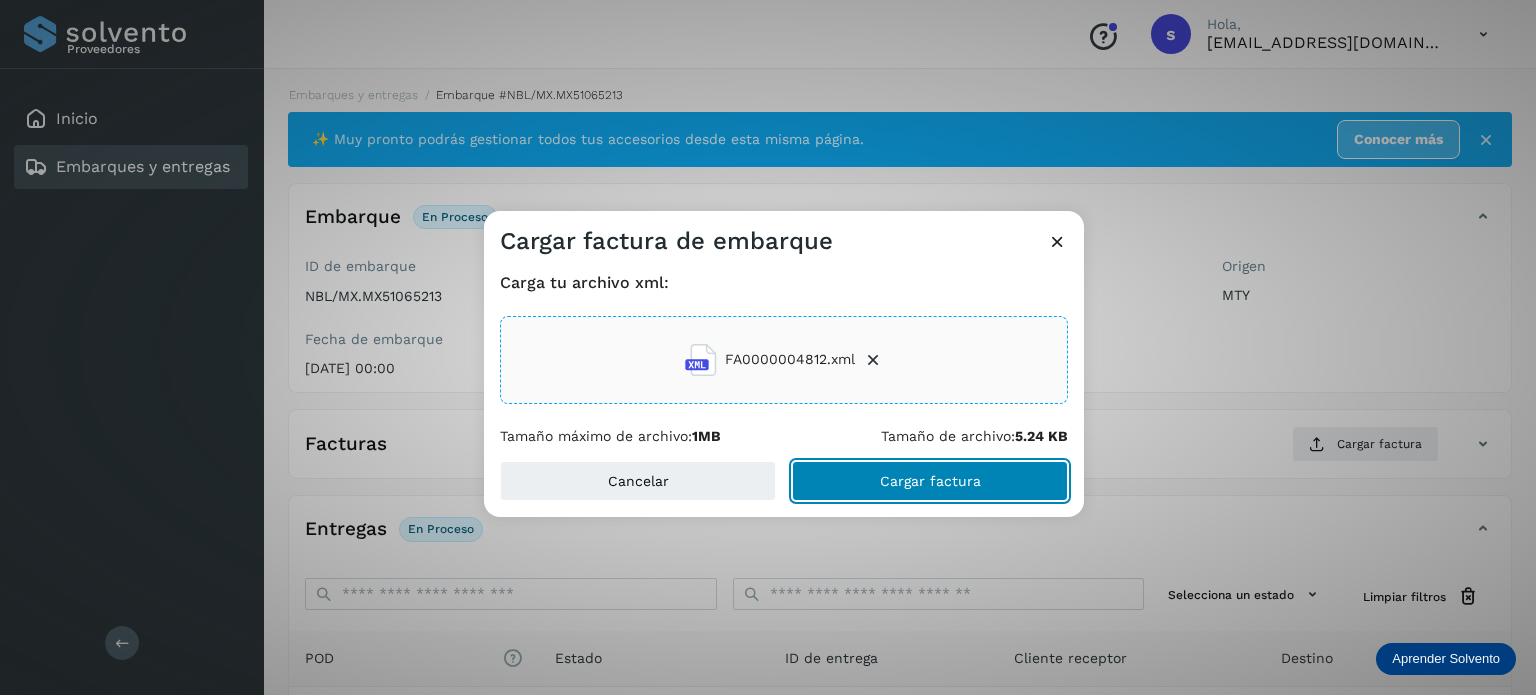 click on "Cargar factura" 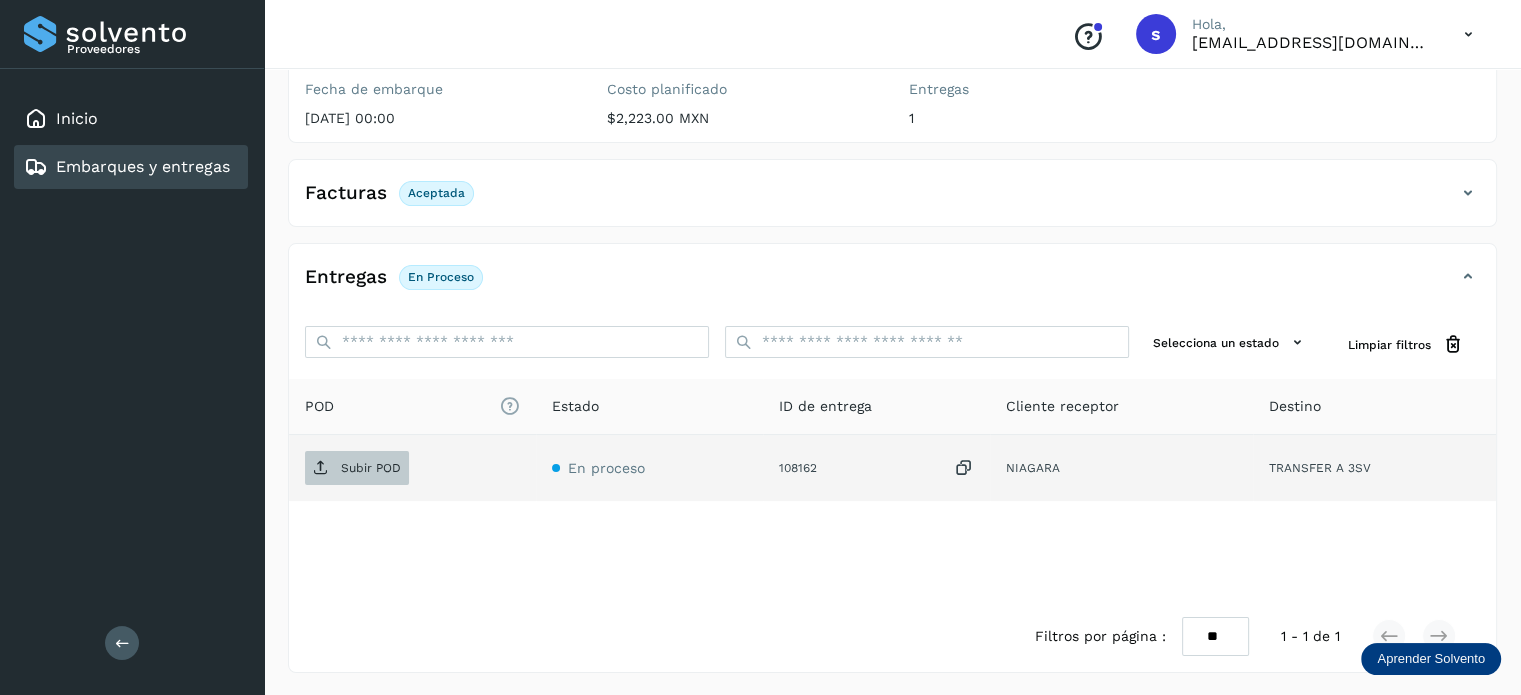 scroll, scrollTop: 249, scrollLeft: 0, axis: vertical 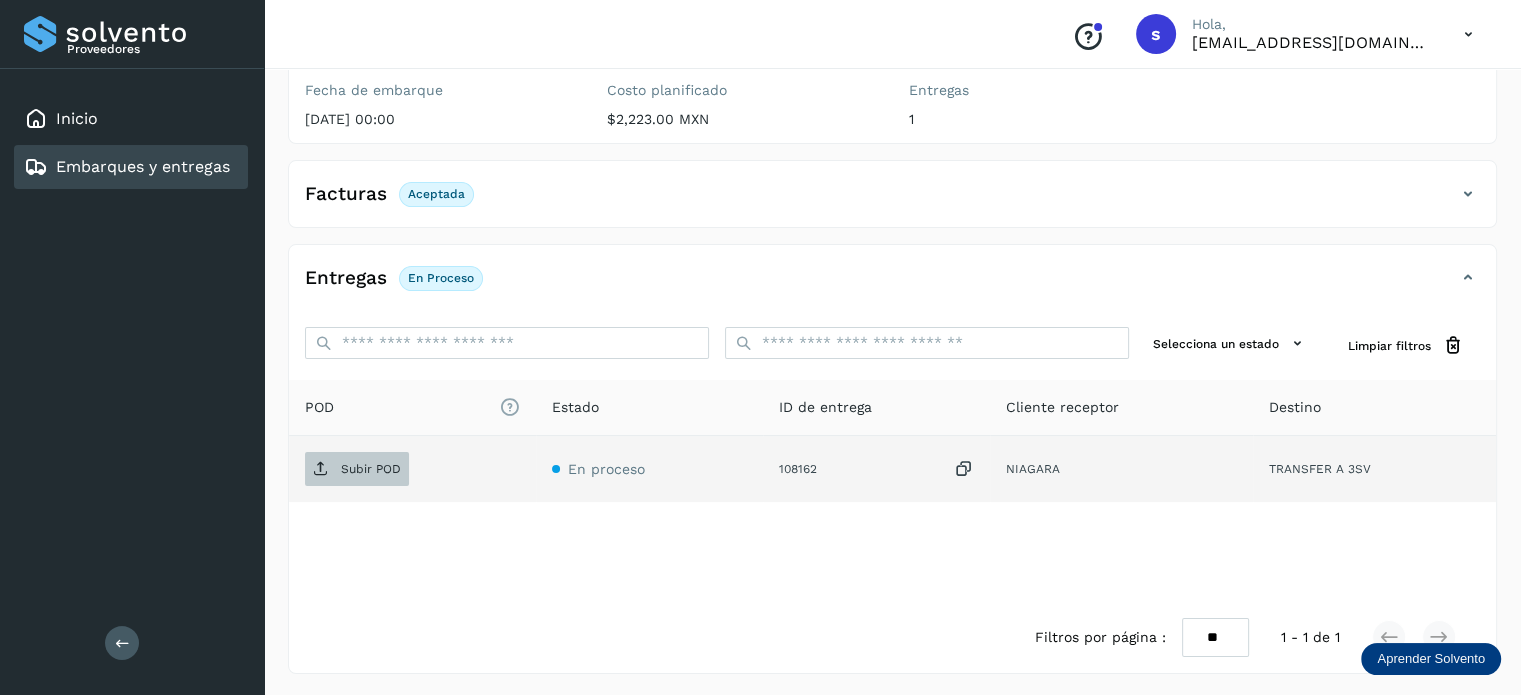 click on "Subir POD" at bounding box center [357, 469] 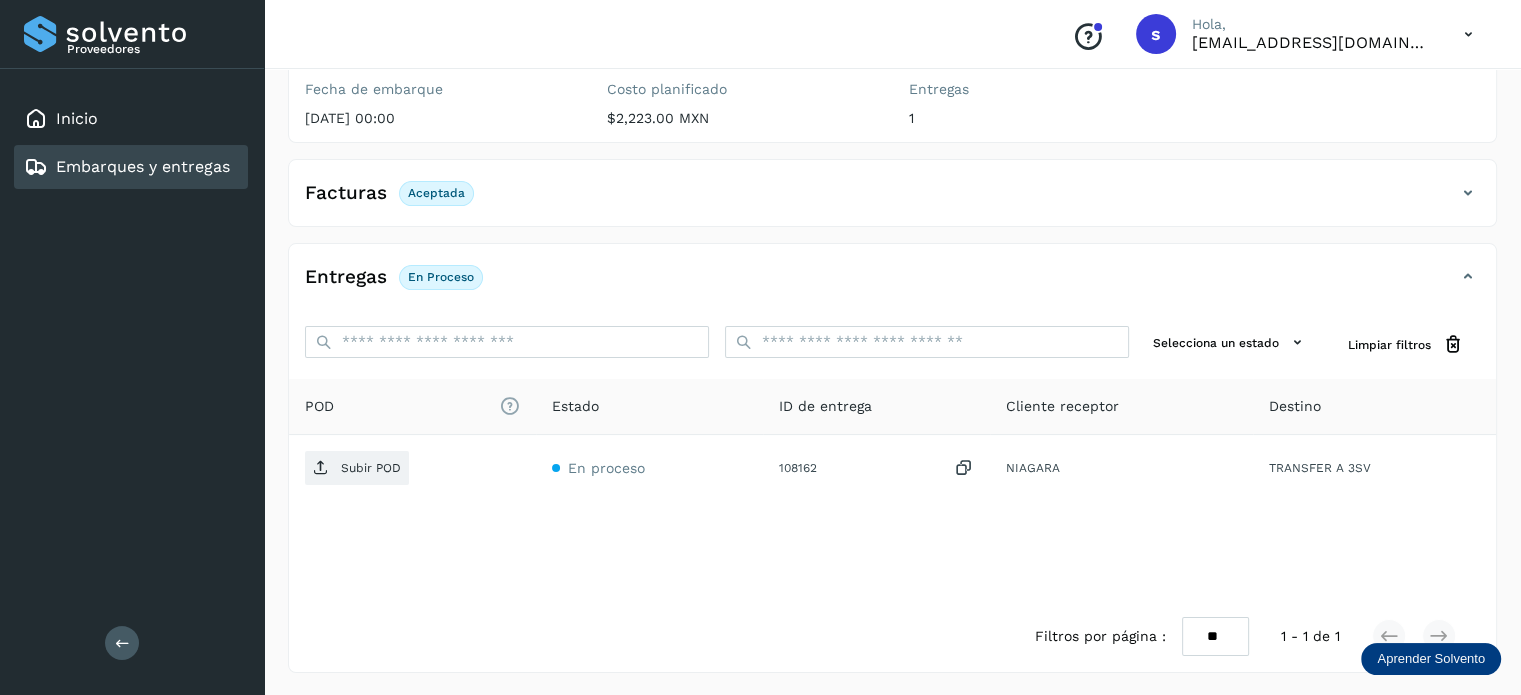scroll, scrollTop: 0, scrollLeft: 0, axis: both 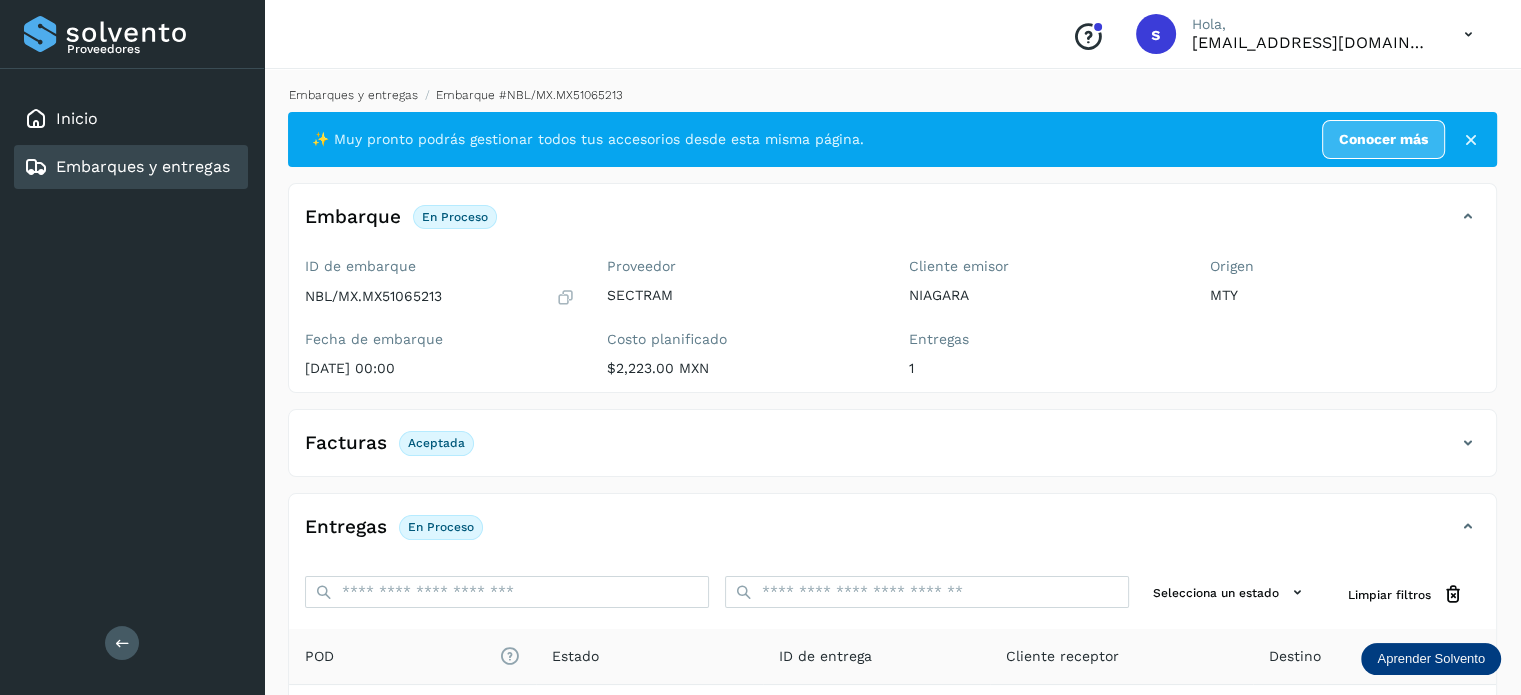 click on "Embarques y entregas" at bounding box center (353, 95) 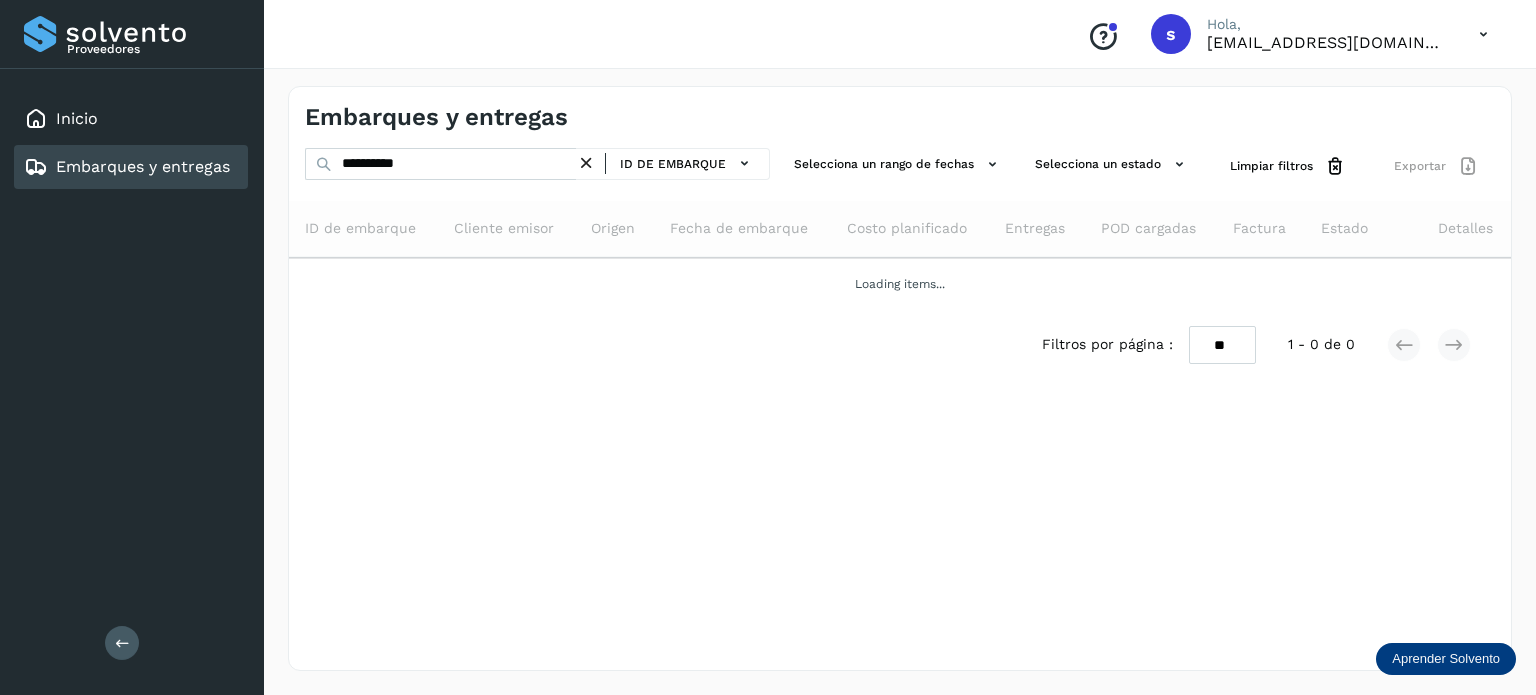 click at bounding box center [586, 163] 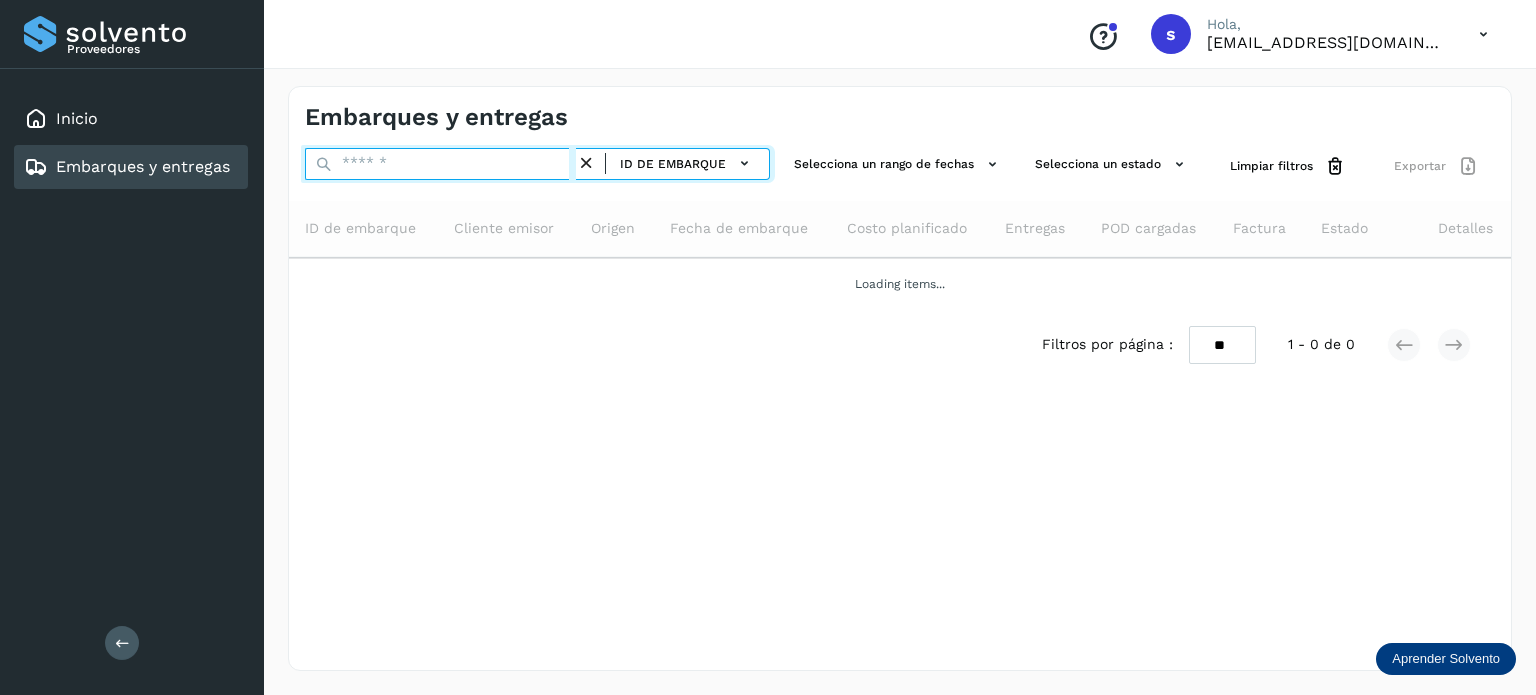 click at bounding box center [440, 164] 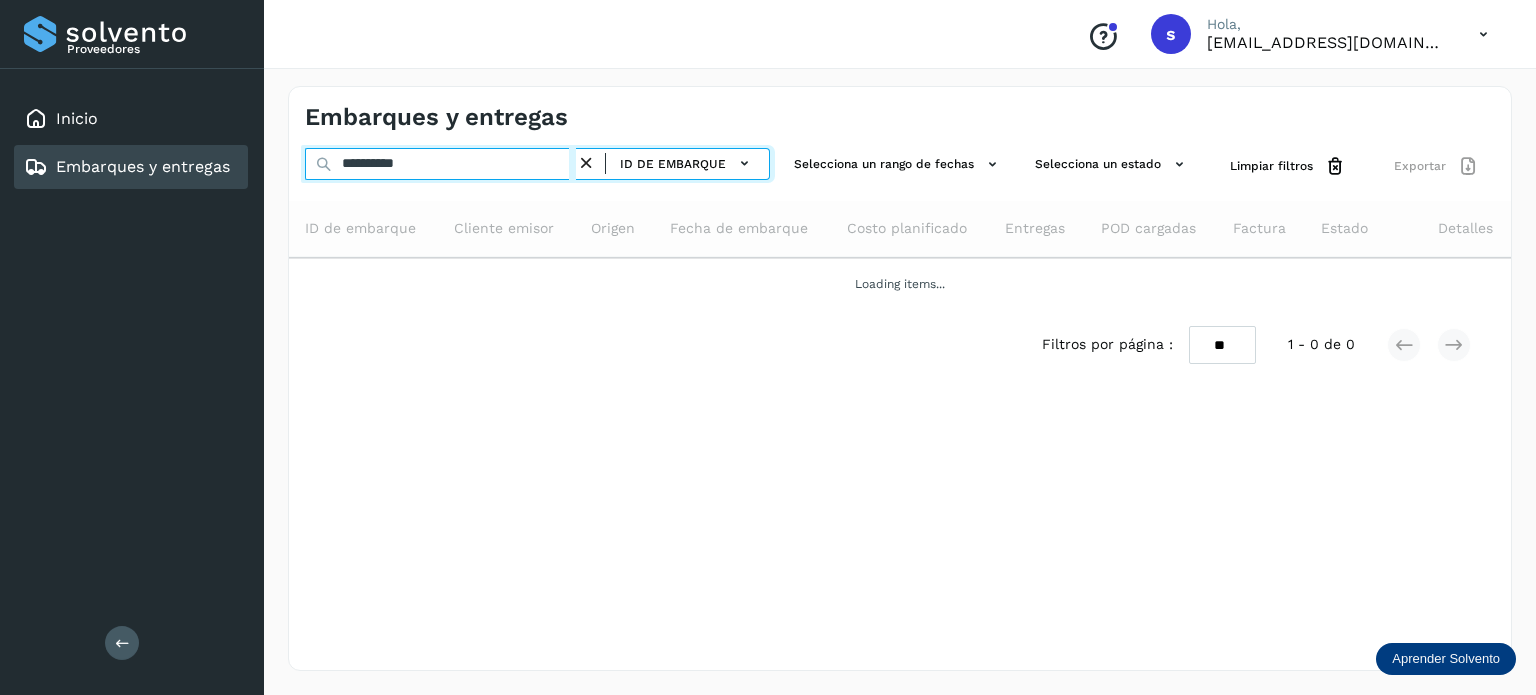 type on "**********" 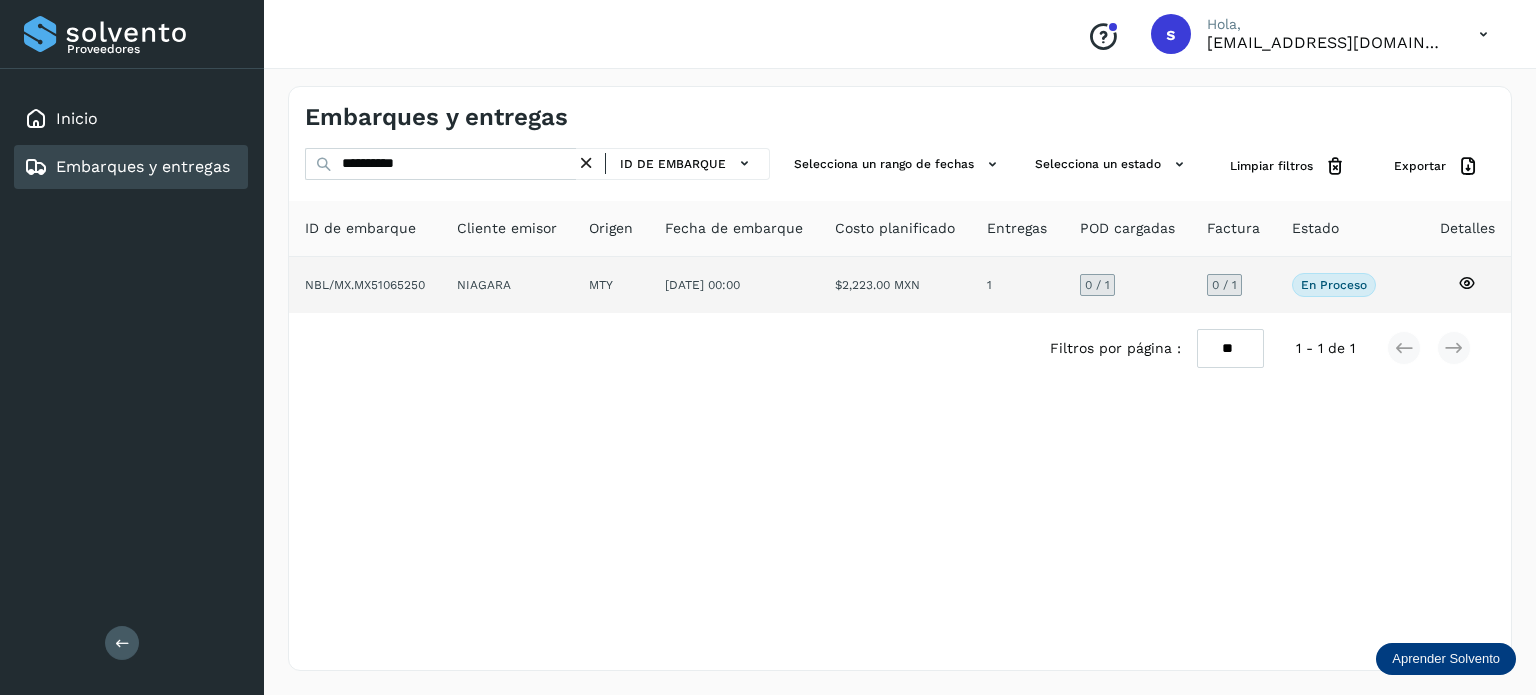 click on "0 / 1" 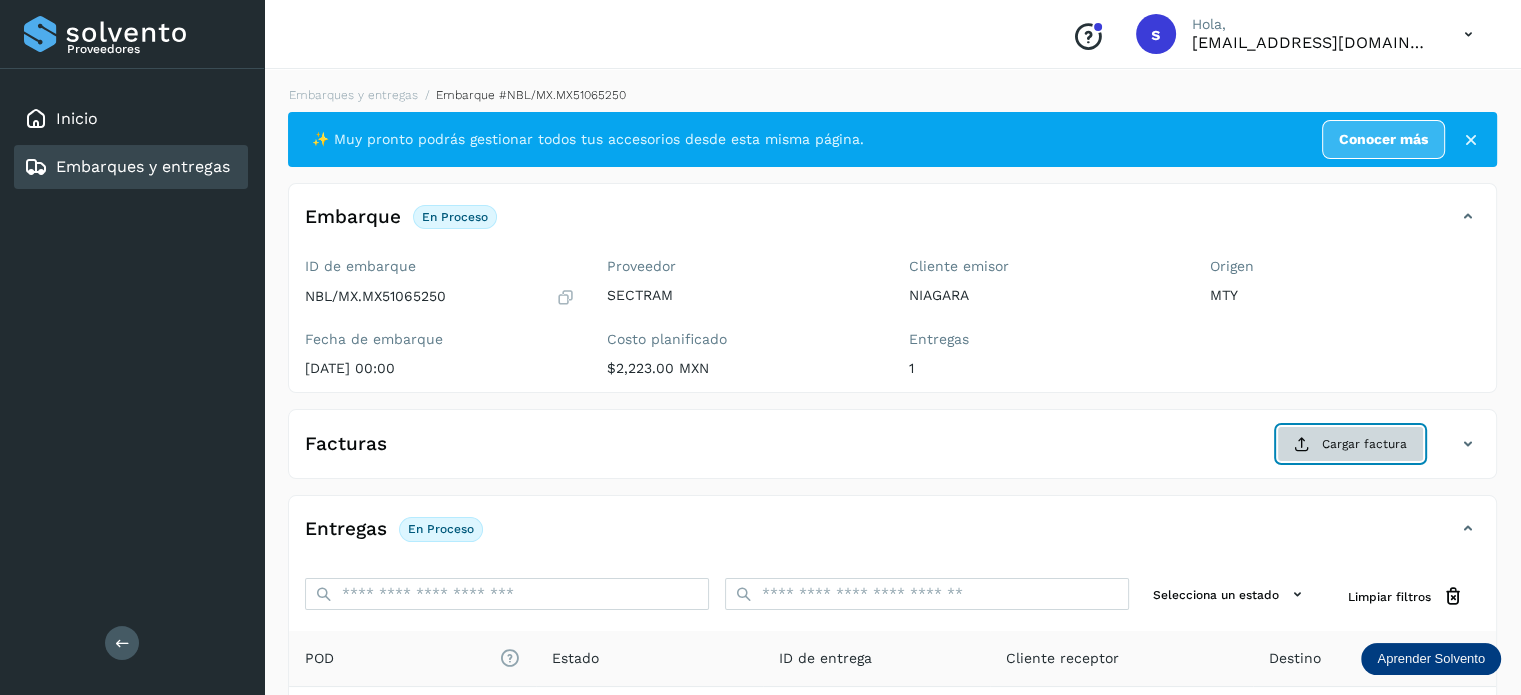 click at bounding box center (1302, 444) 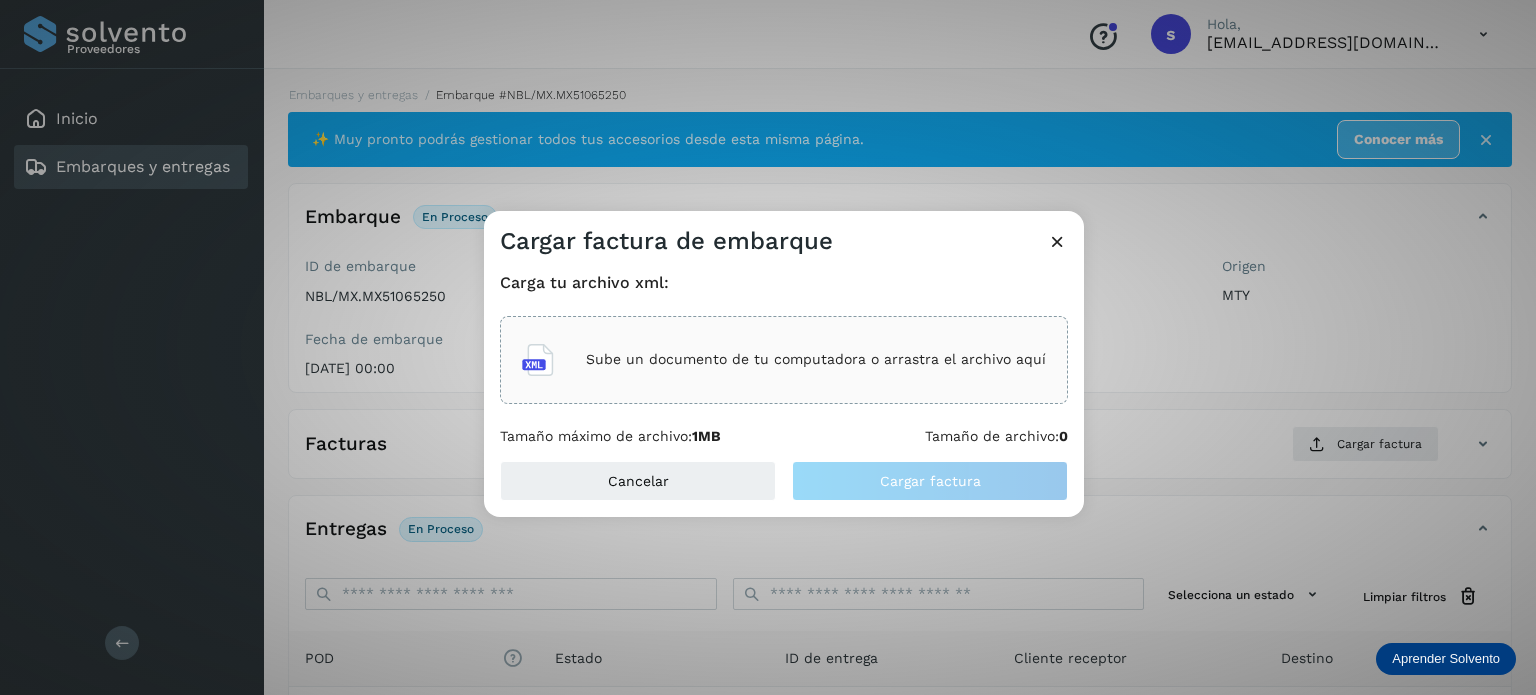 click on "Sube un documento de tu computadora o arrastra el archivo aquí" at bounding box center (816, 359) 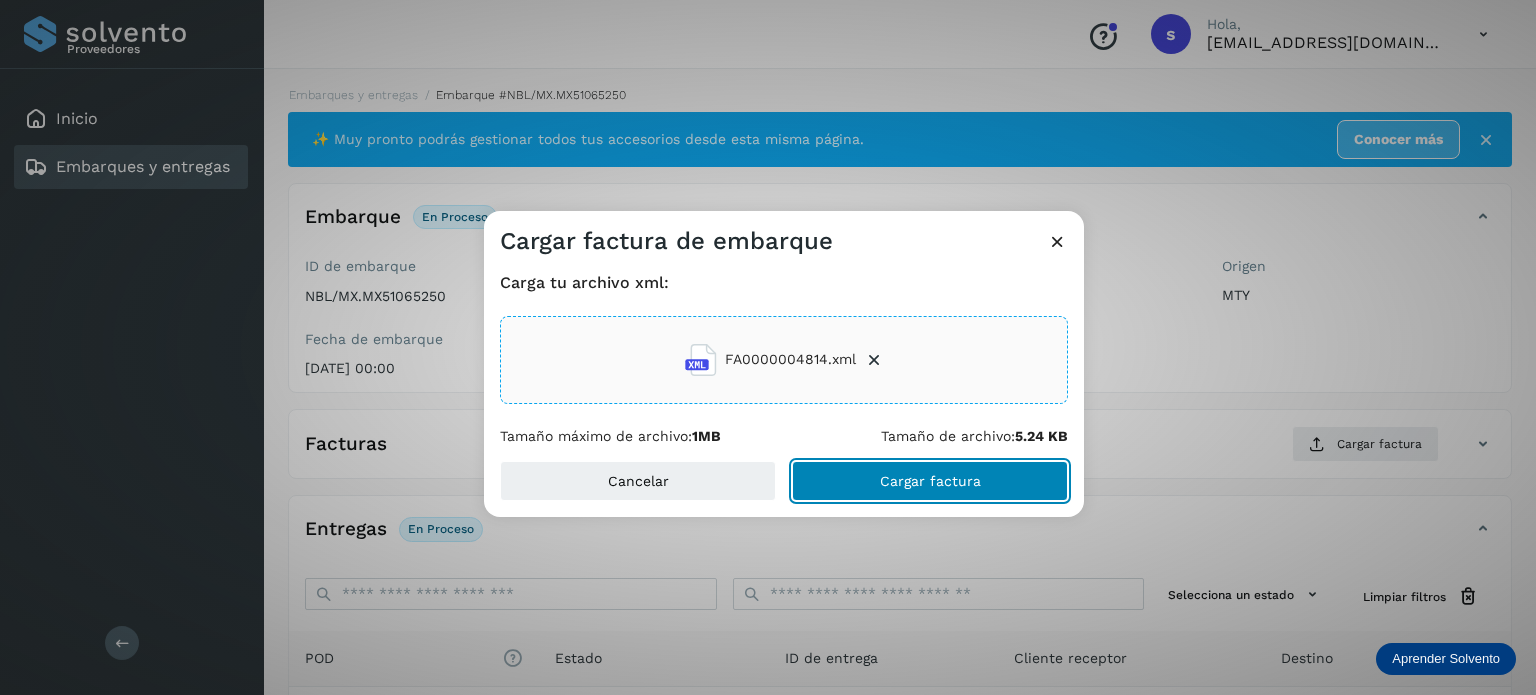 click on "Cargar factura" 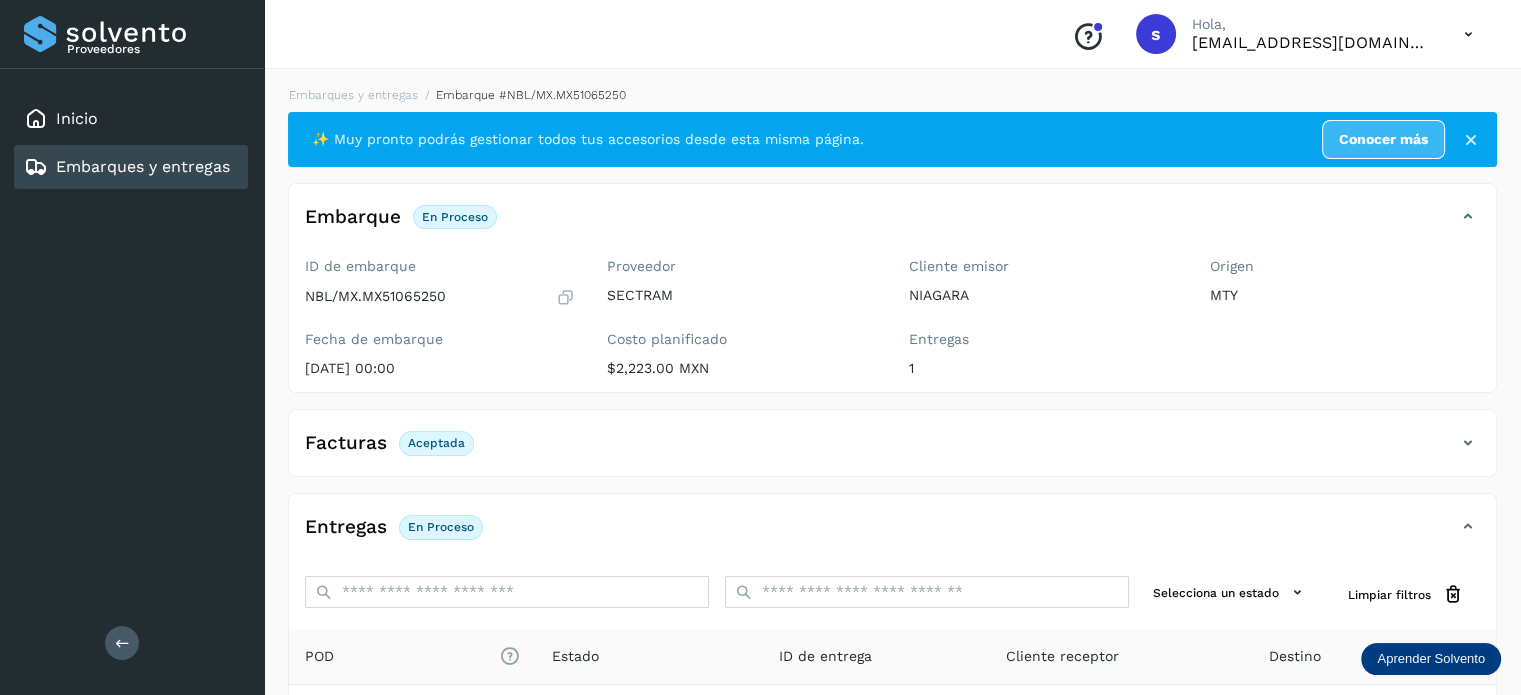 scroll, scrollTop: 250, scrollLeft: 0, axis: vertical 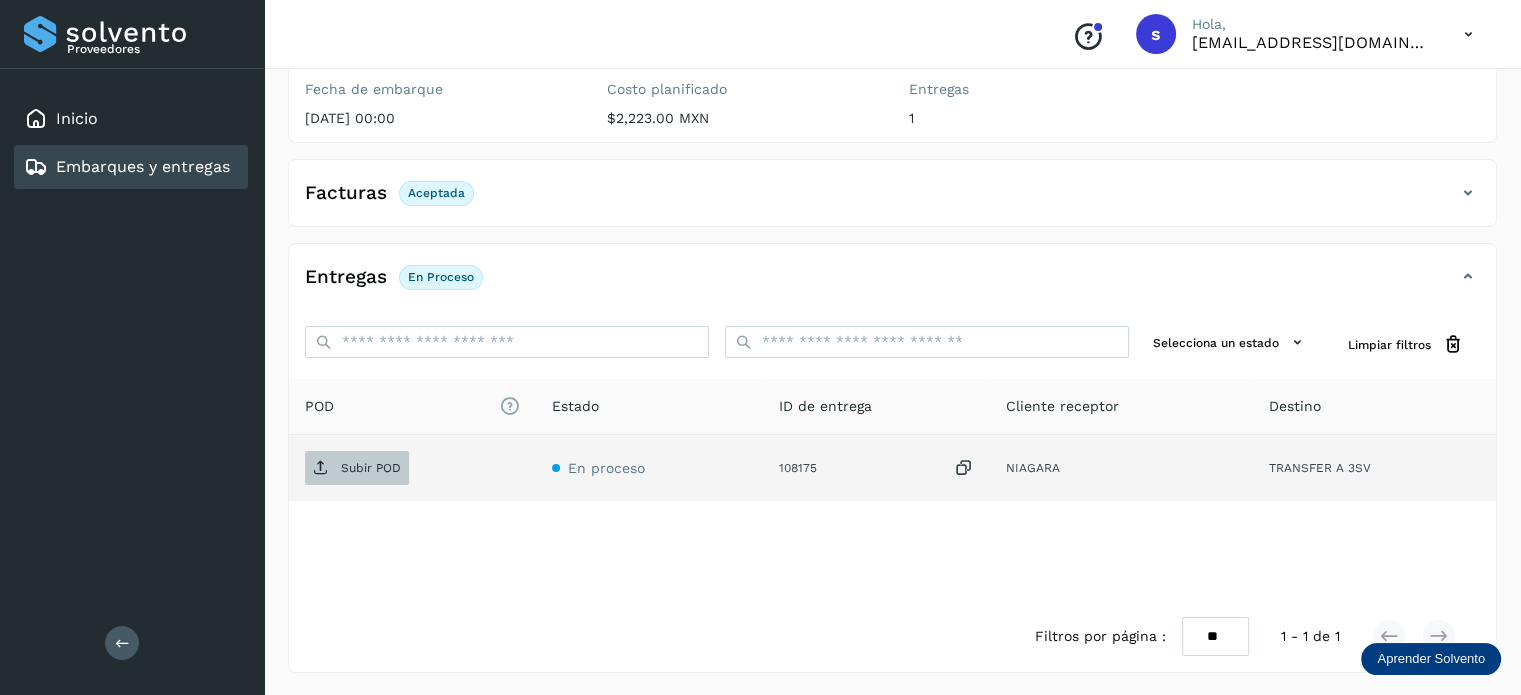 click on "Subir POD" at bounding box center (371, 468) 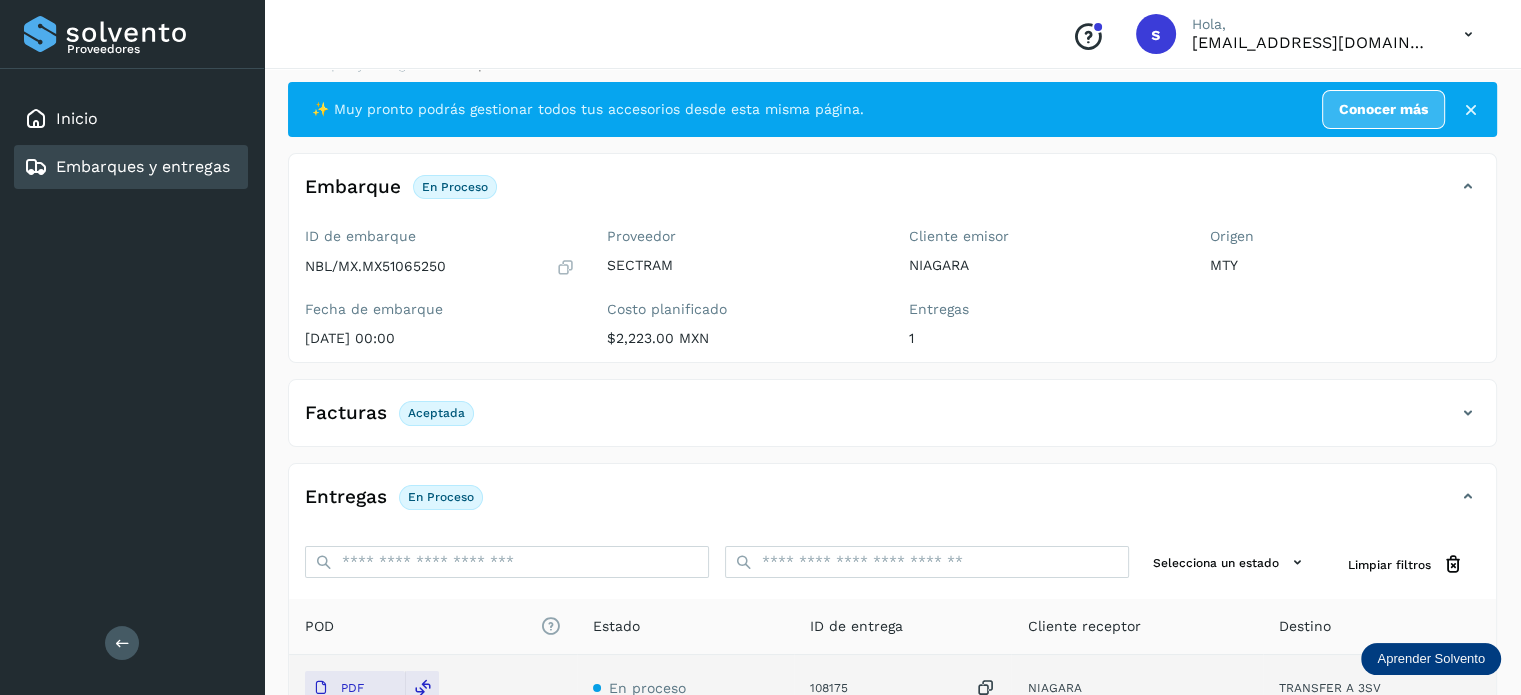 scroll, scrollTop: 0, scrollLeft: 0, axis: both 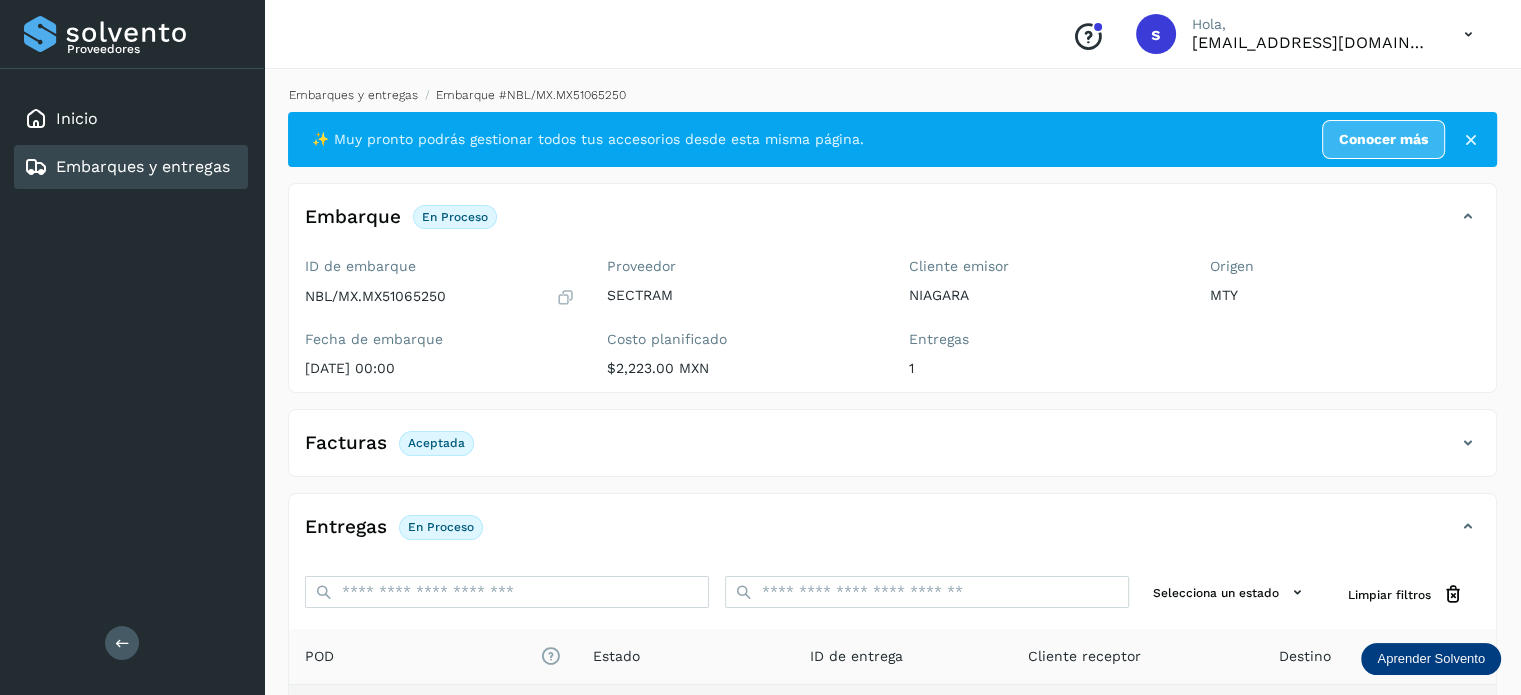 click on "Embarques y entregas" at bounding box center (353, 95) 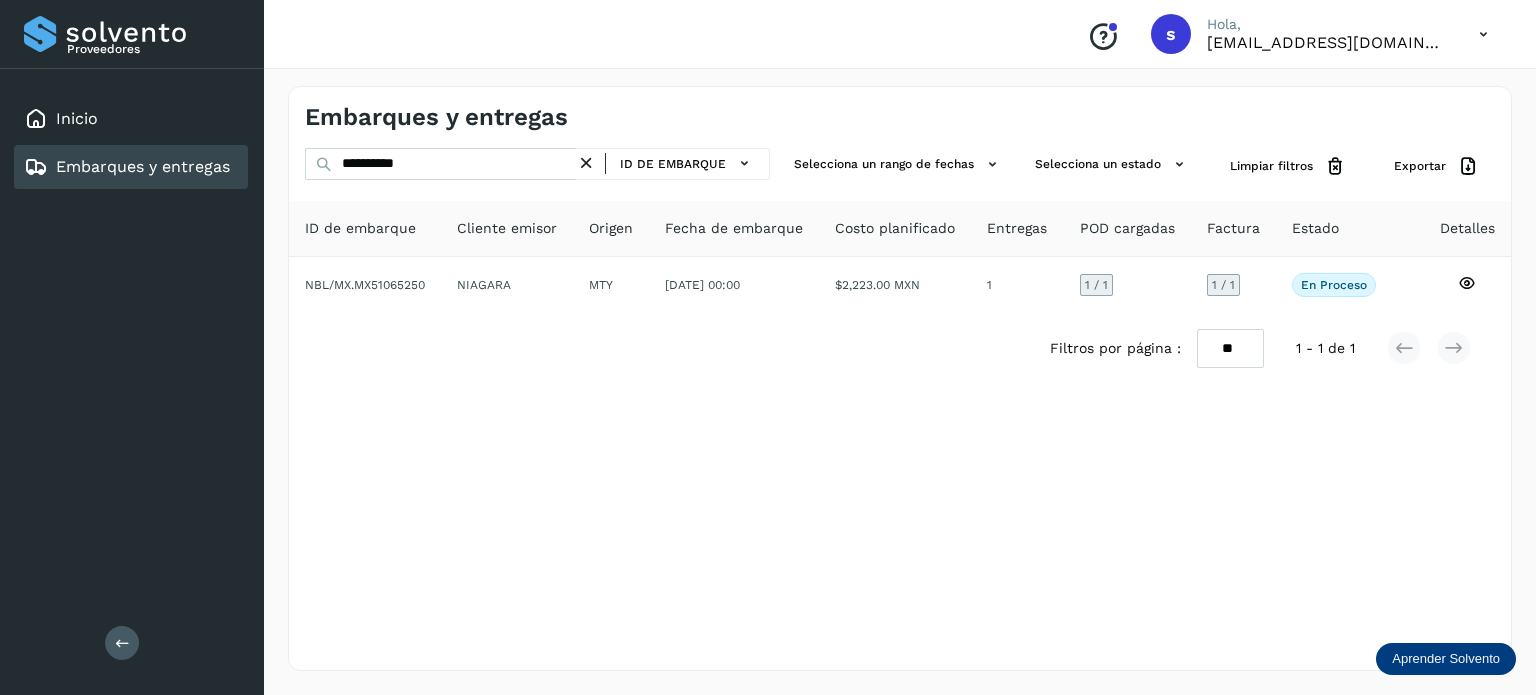 click at bounding box center (586, 163) 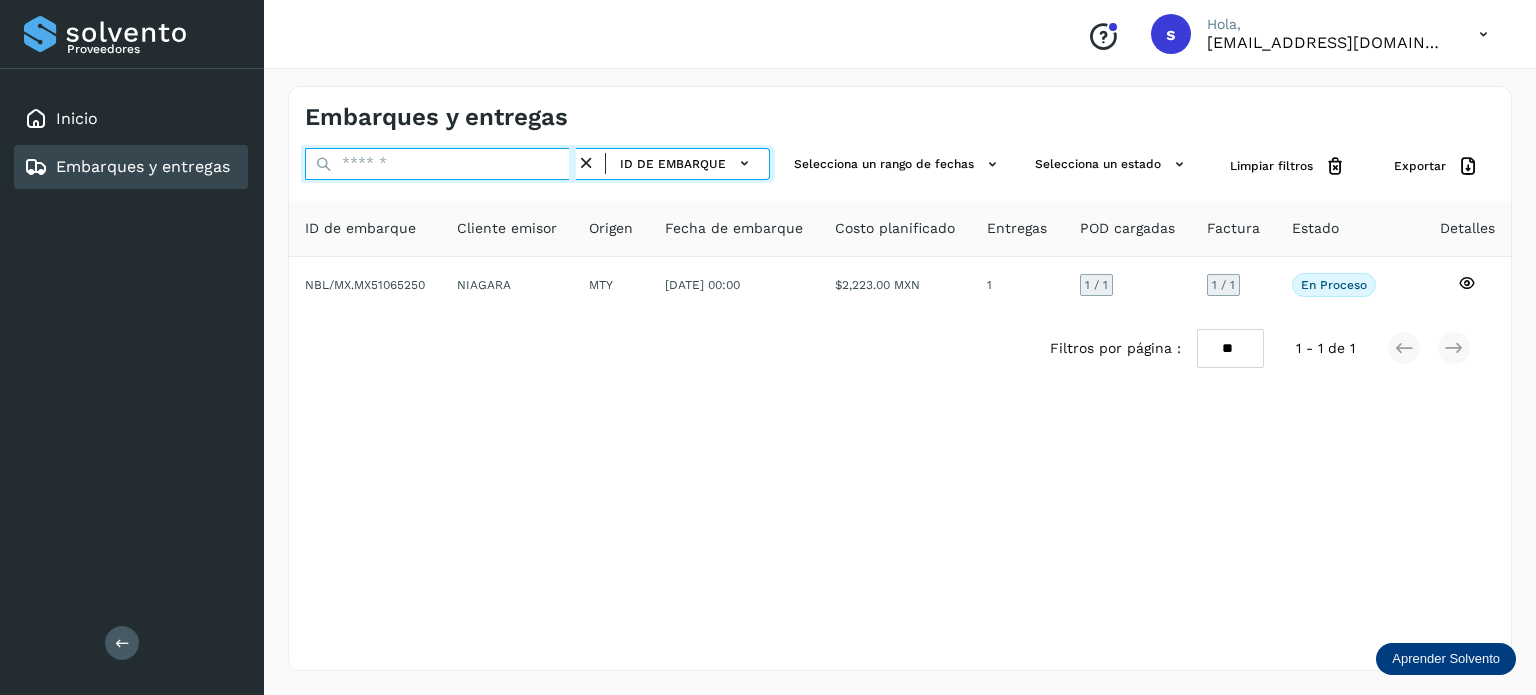click at bounding box center [440, 164] 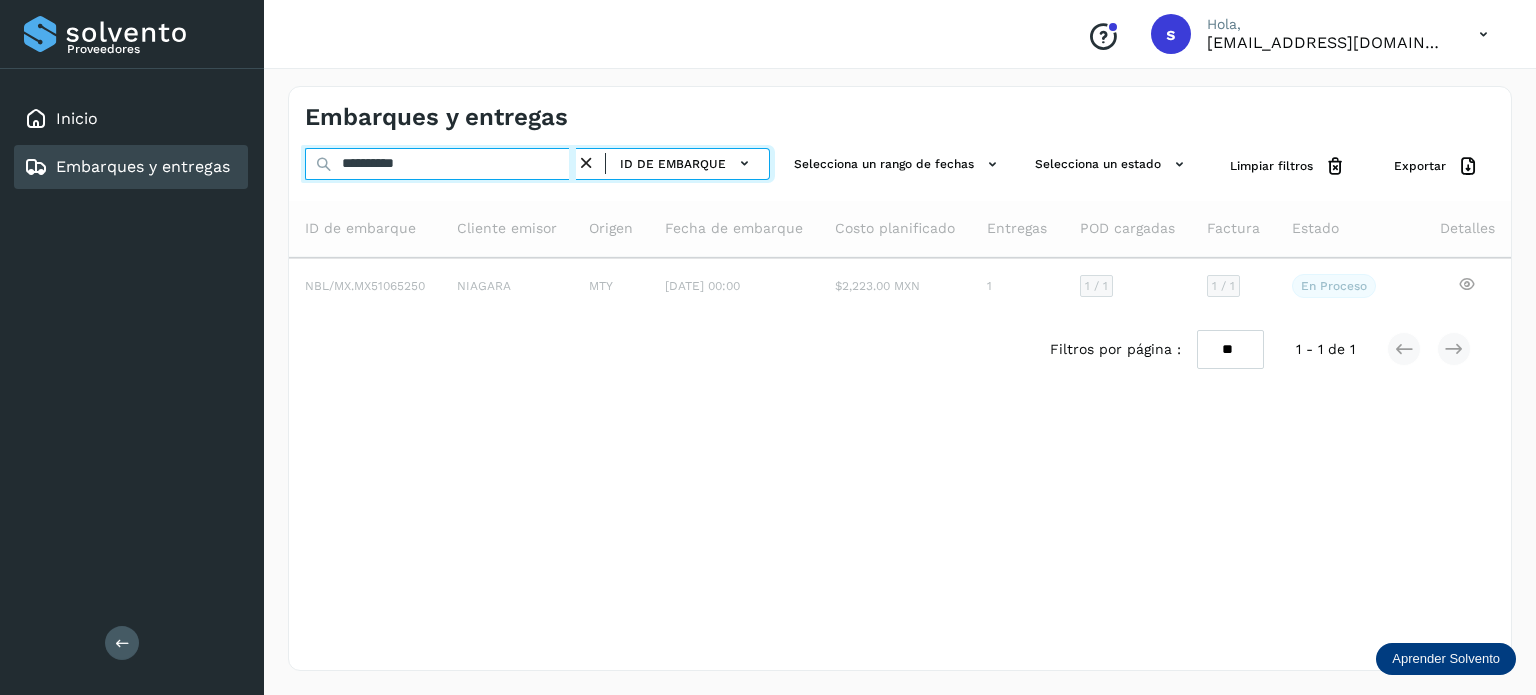 type on "**********" 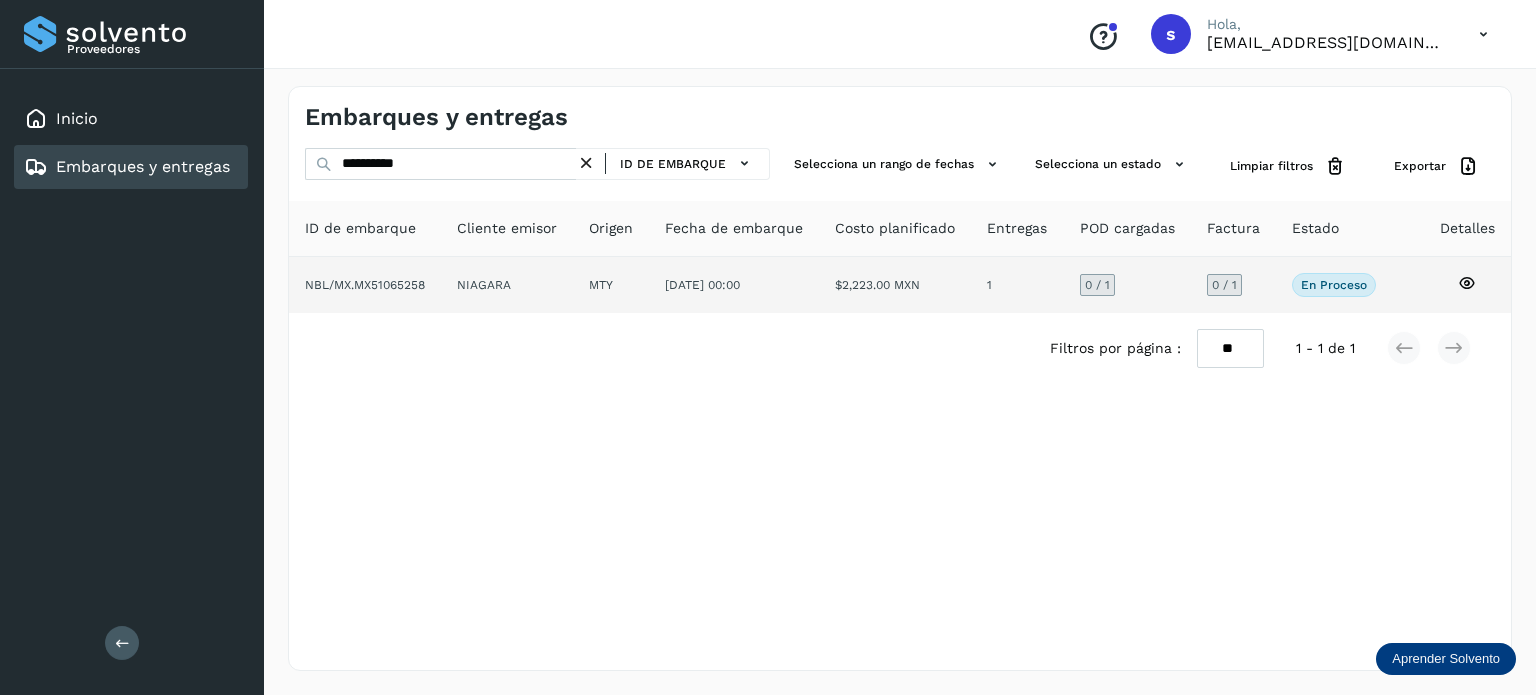 click on "0  / 1" 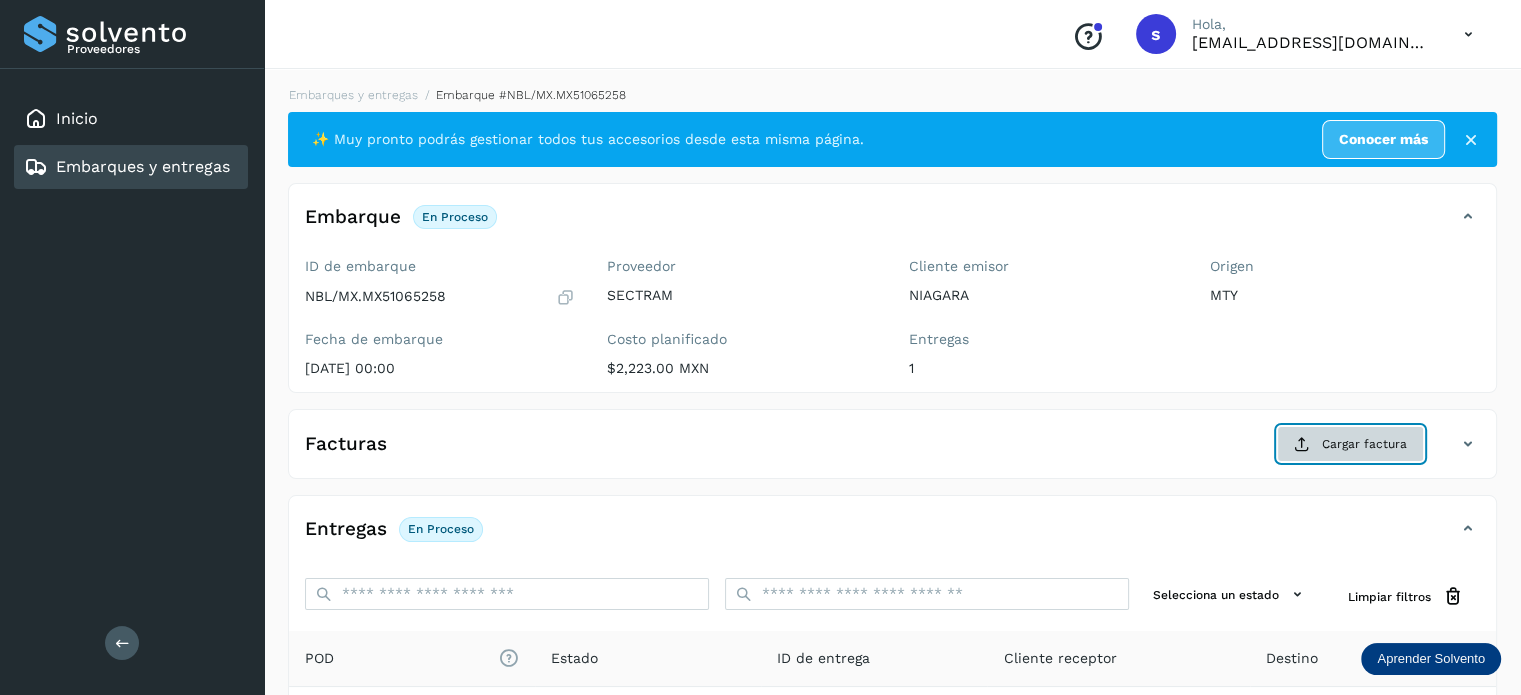 click on "Cargar factura" at bounding box center (1350, 444) 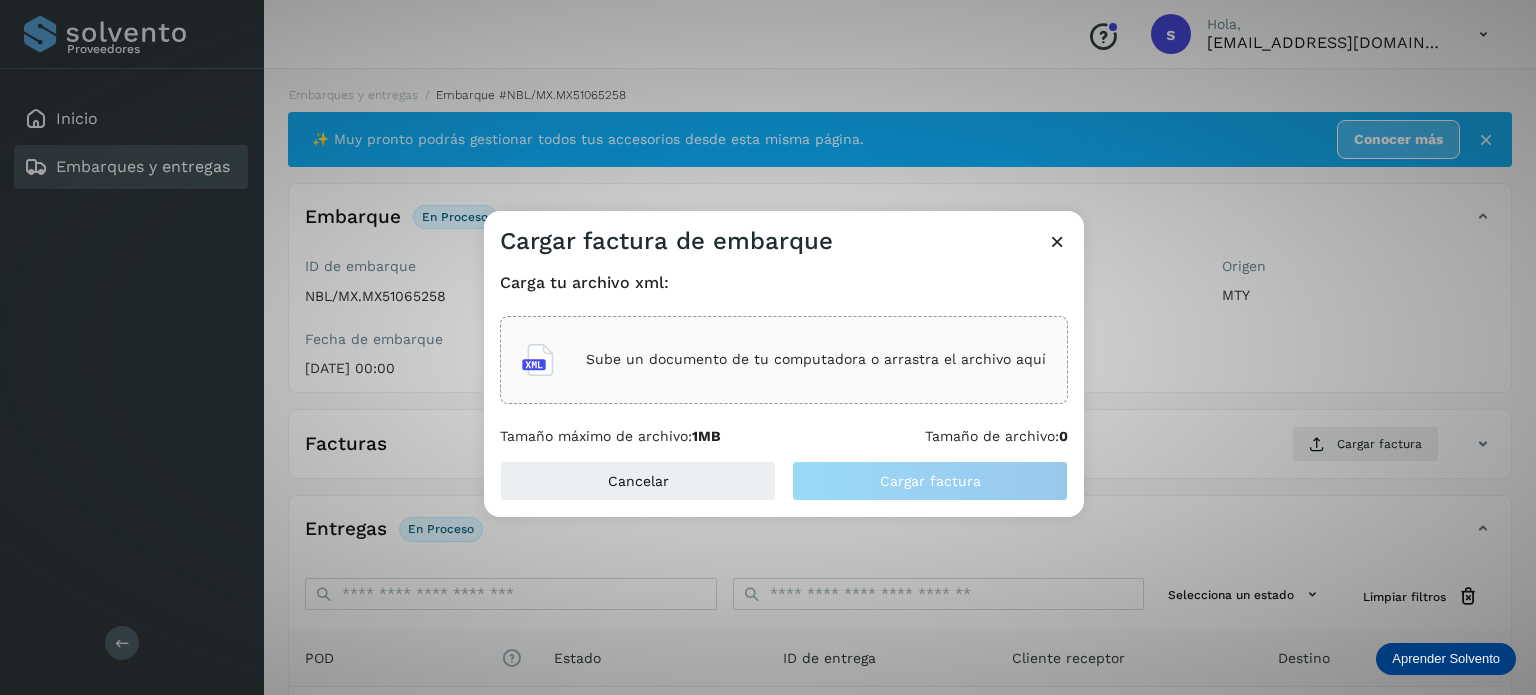 click on "Sube un documento de tu computadora o arrastra el archivo aquí" at bounding box center [816, 359] 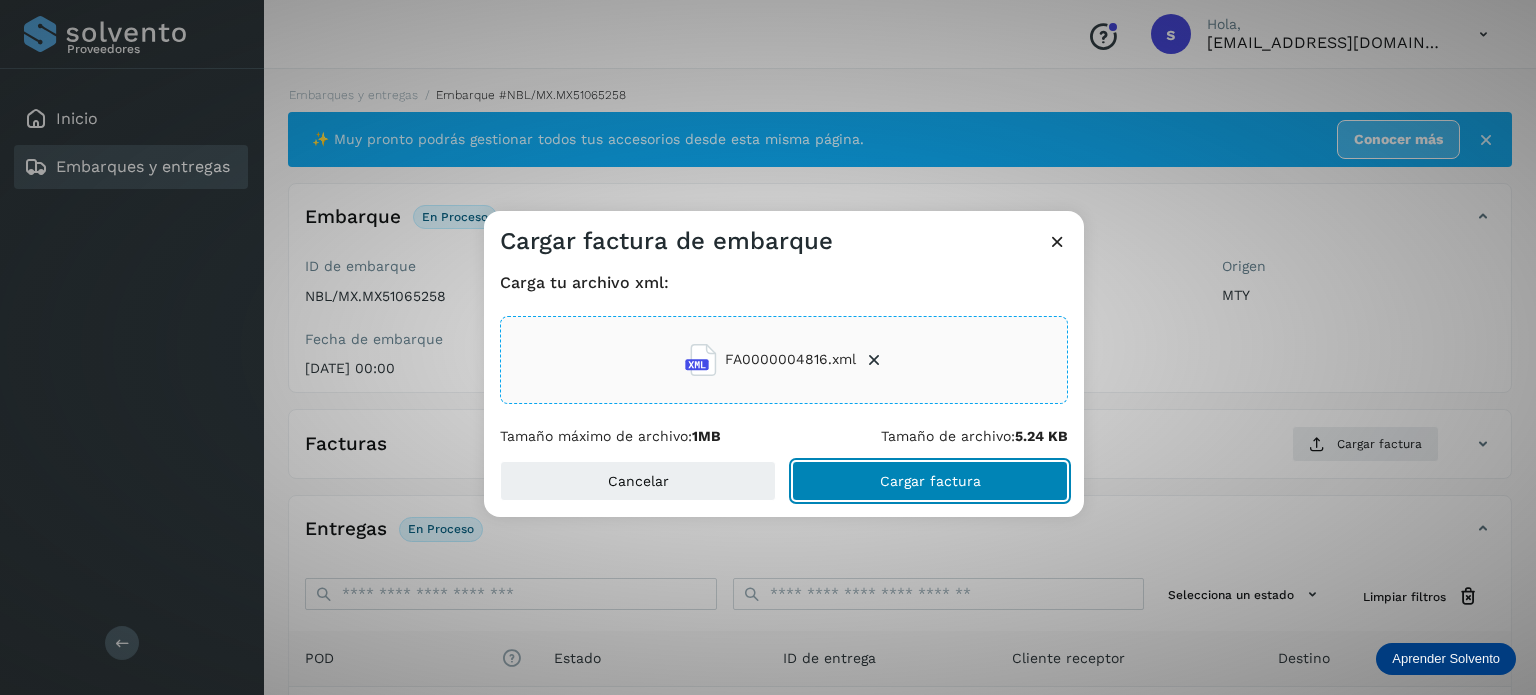 click on "Cargar factura" 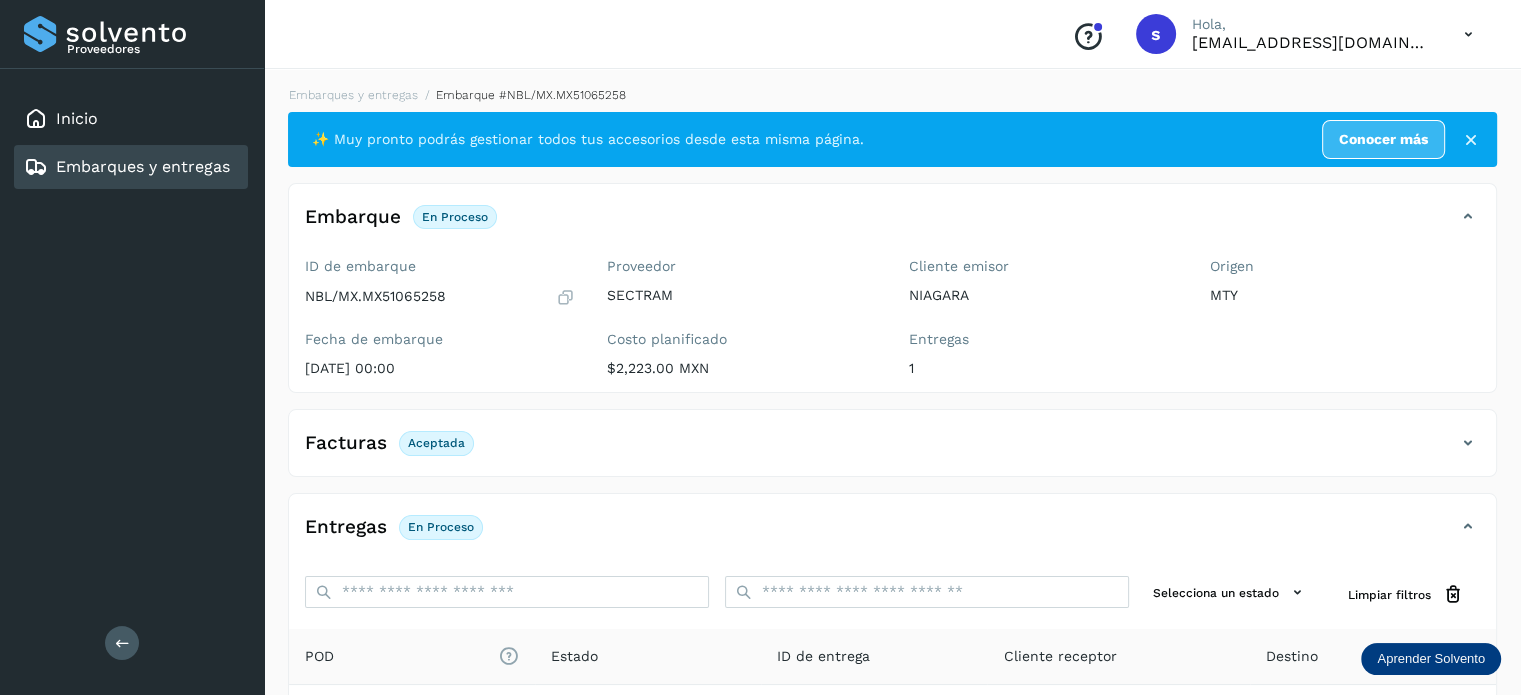 scroll, scrollTop: 250, scrollLeft: 0, axis: vertical 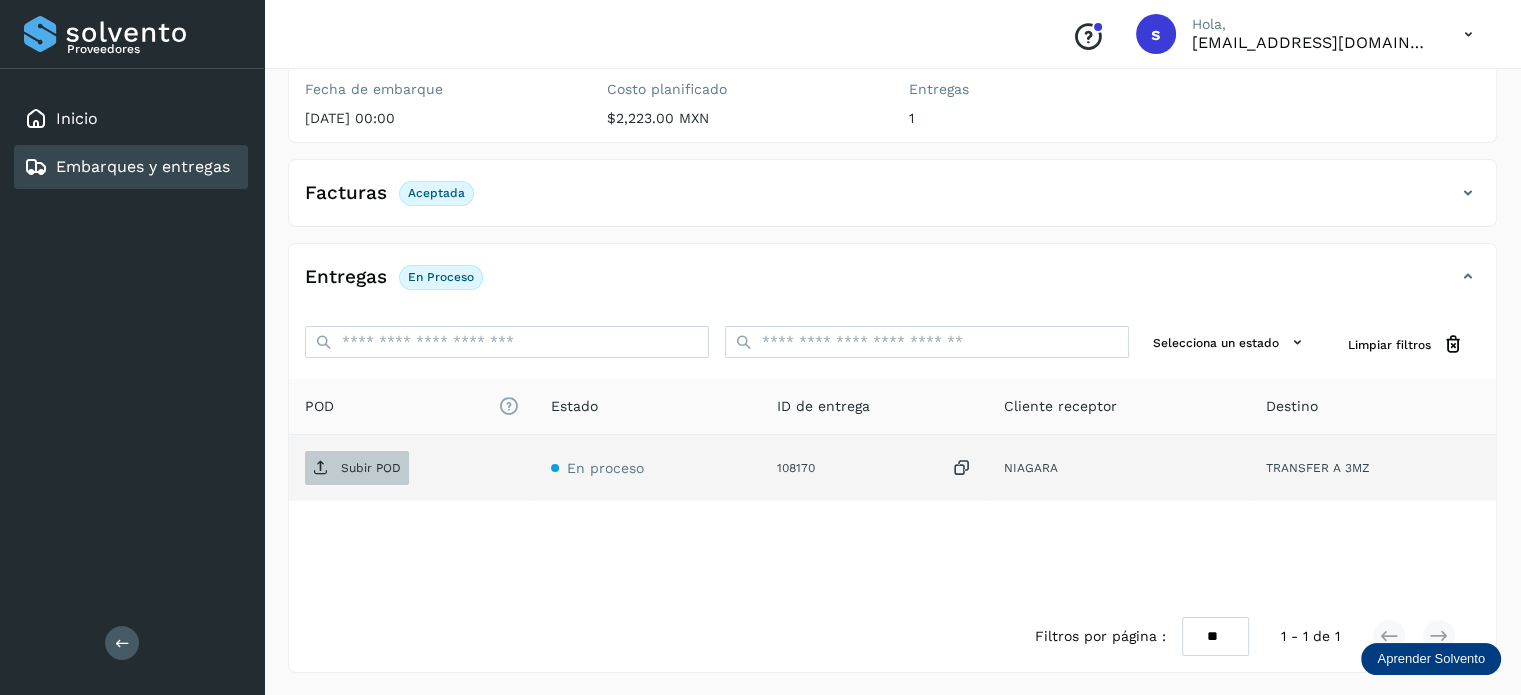 click on "Subir POD" at bounding box center [371, 468] 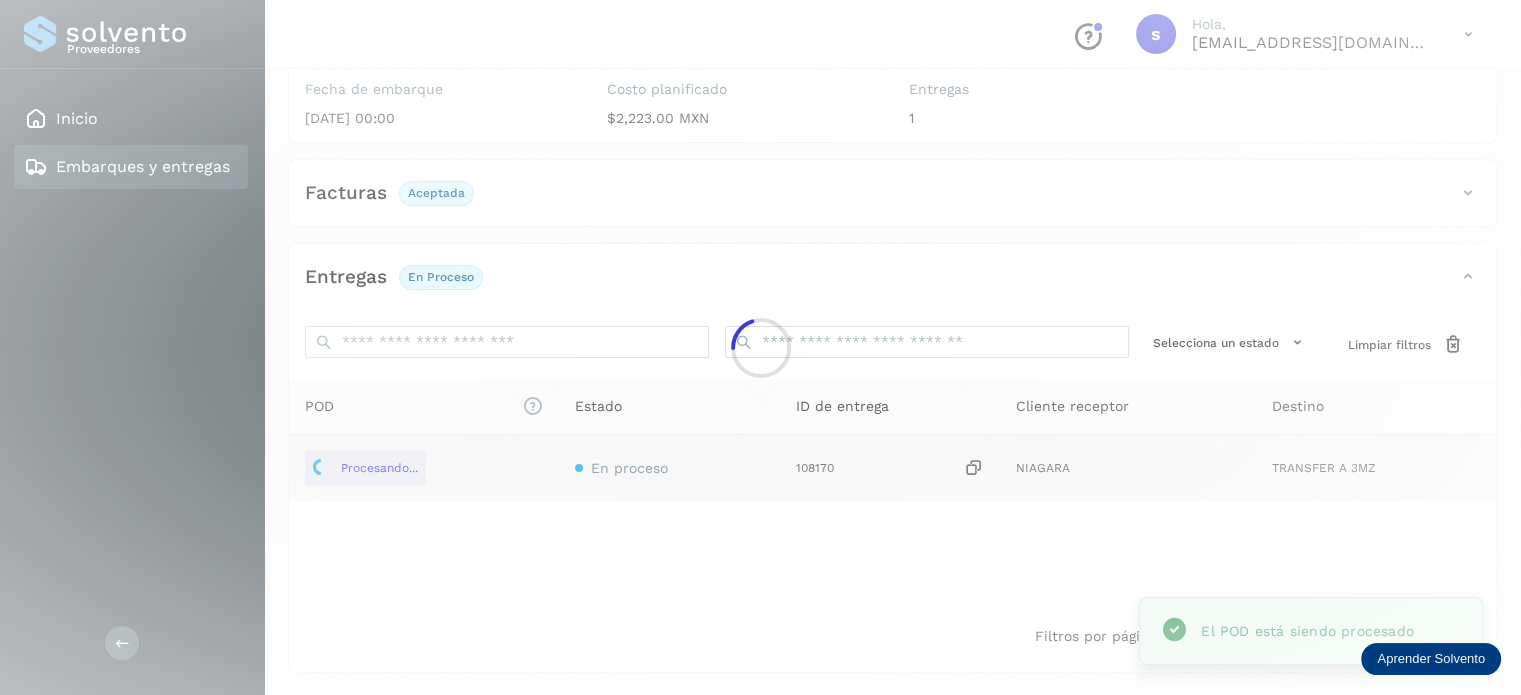 scroll, scrollTop: 0, scrollLeft: 0, axis: both 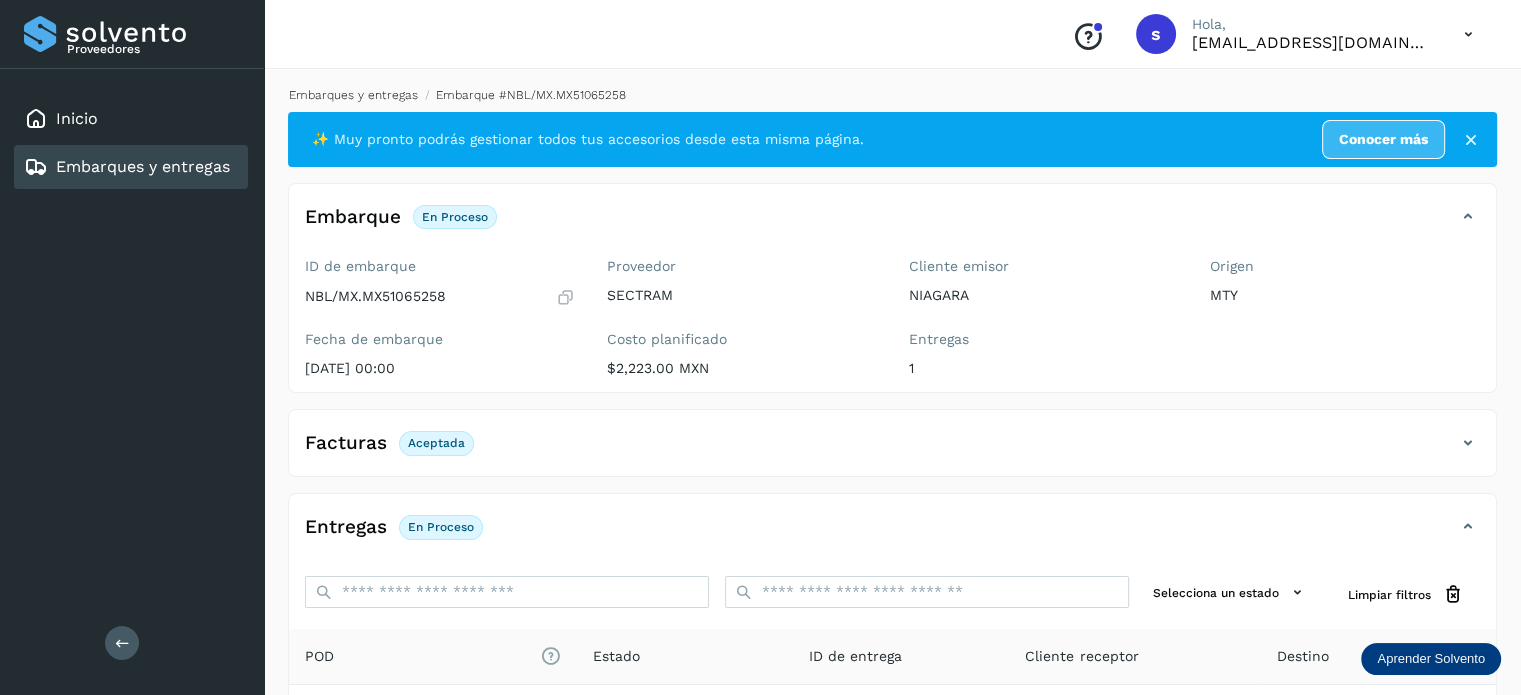 click on "Embarques y entregas" at bounding box center (353, 95) 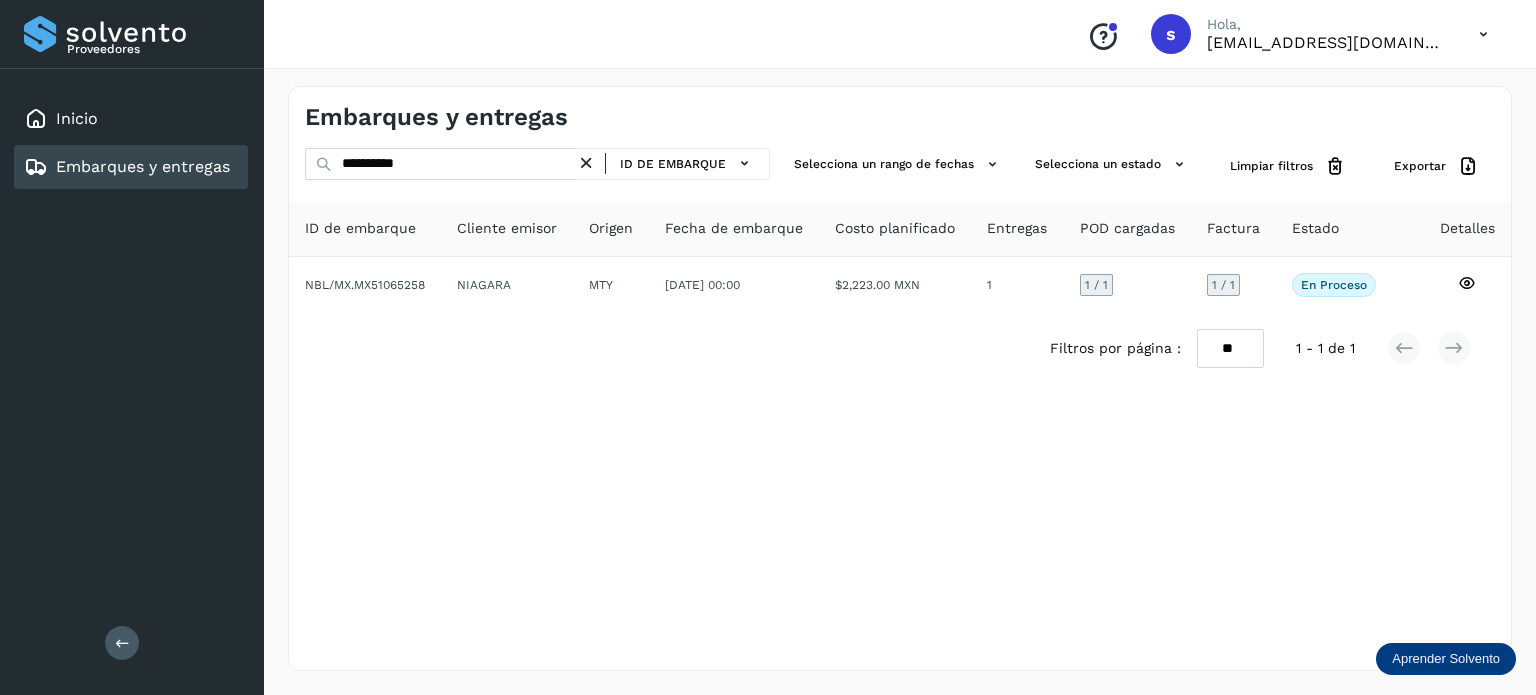 click at bounding box center [586, 163] 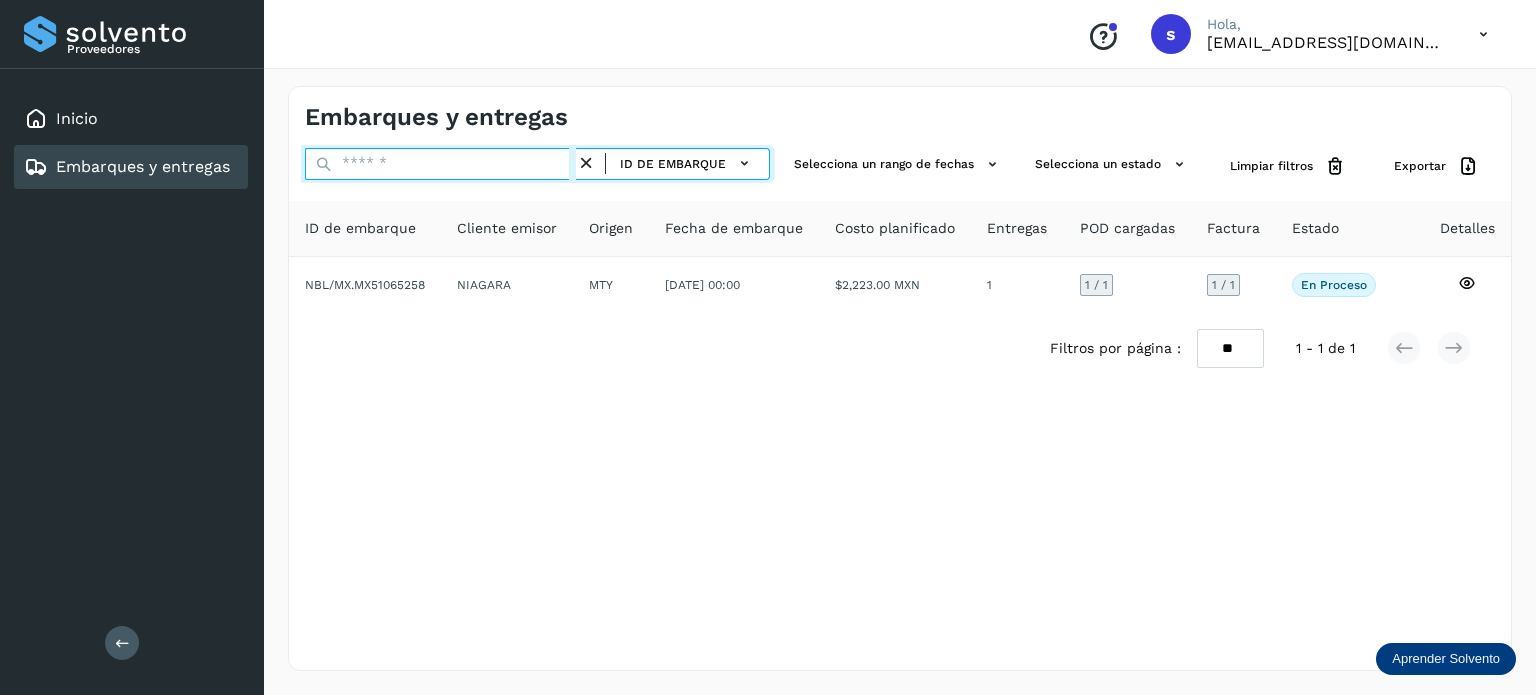 click at bounding box center (440, 164) 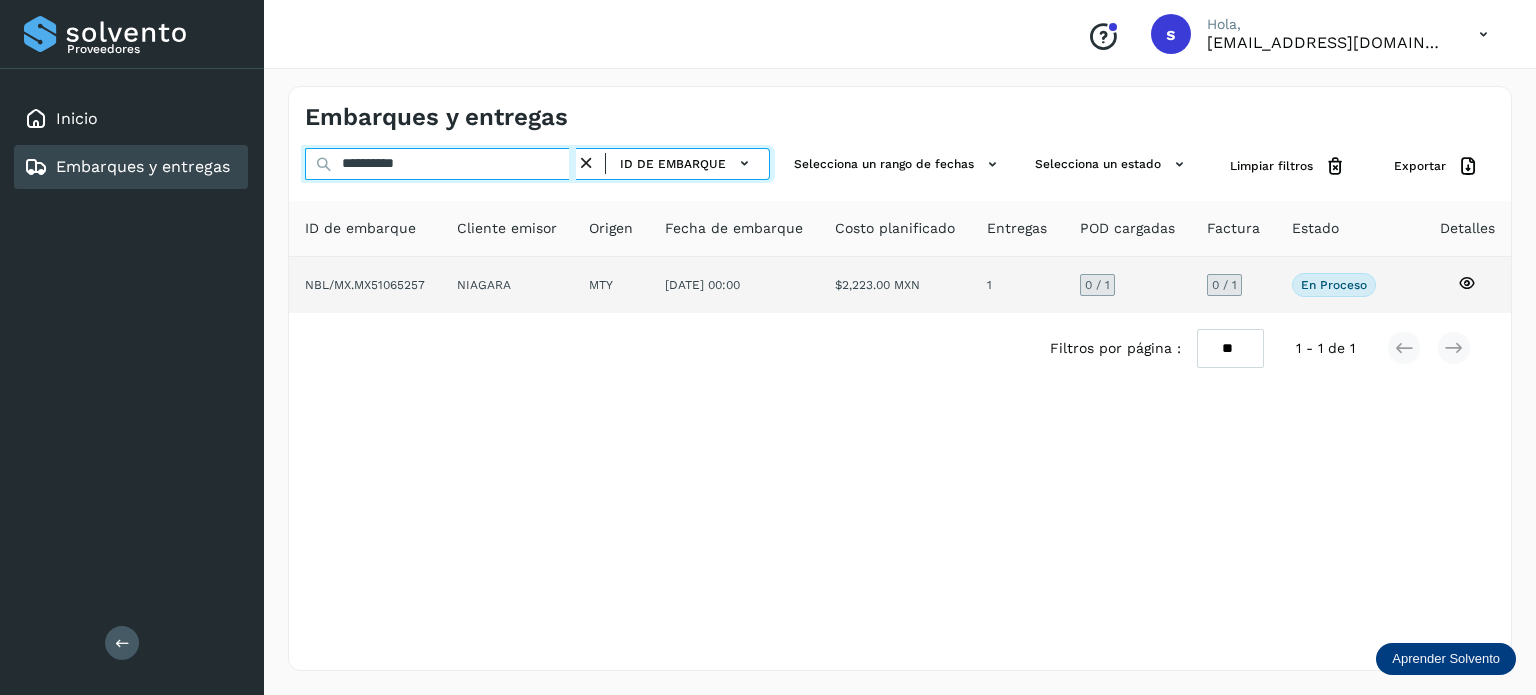 type on "**********" 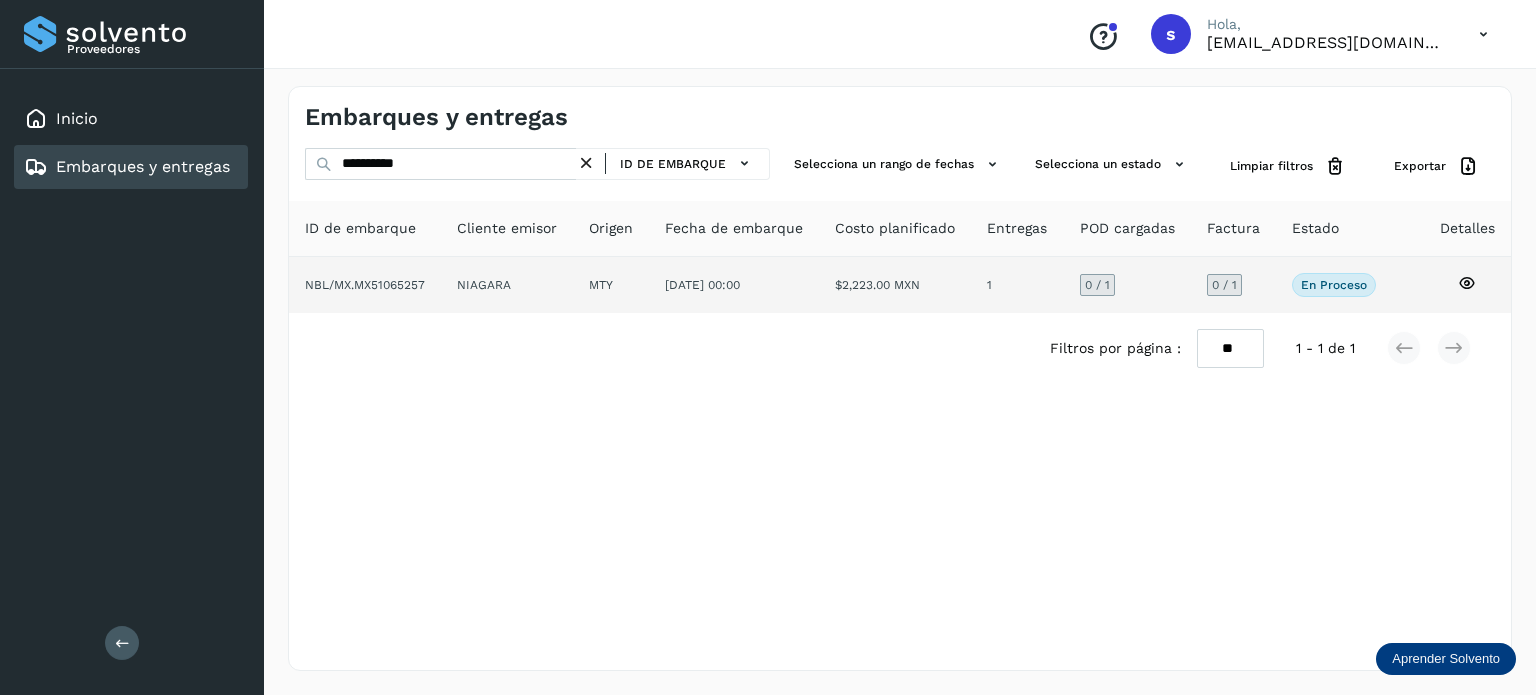 click on "NIAGARA" 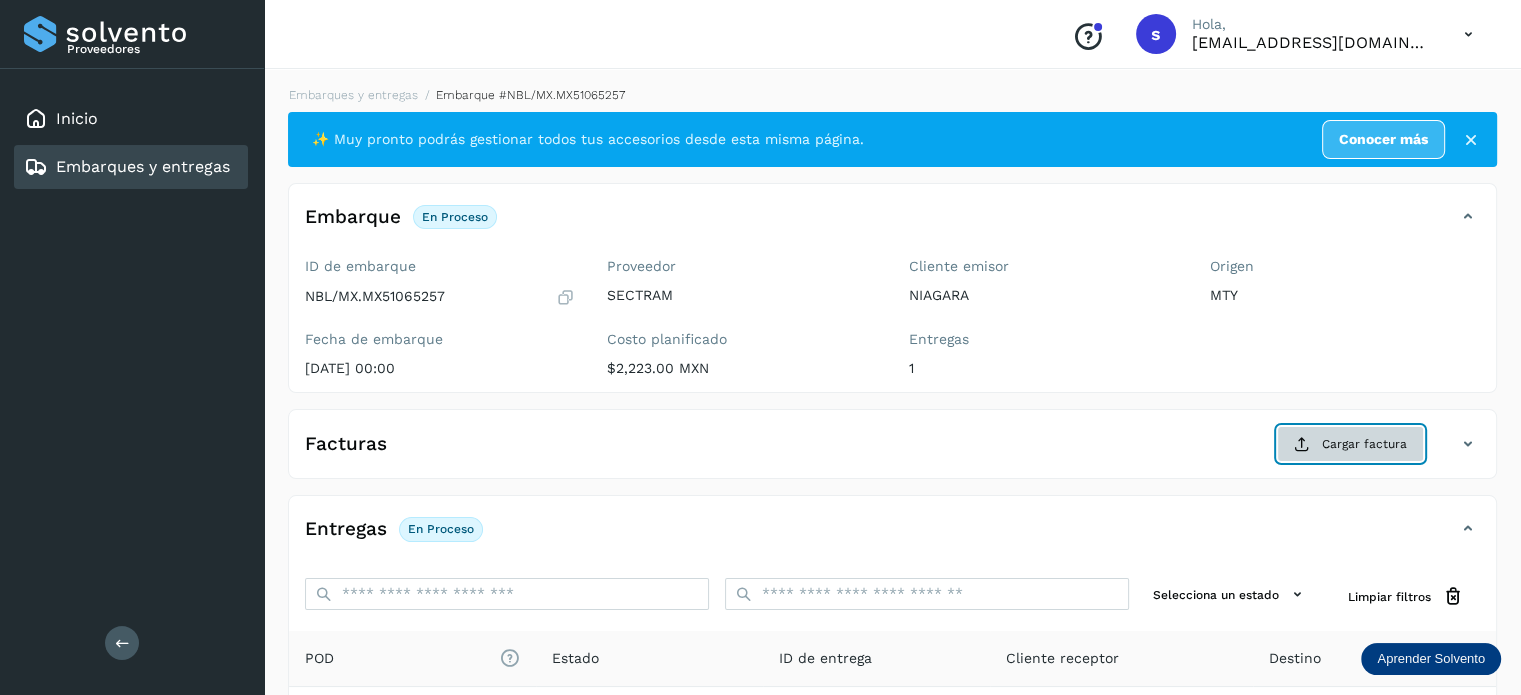click on "Cargar factura" at bounding box center [1350, 444] 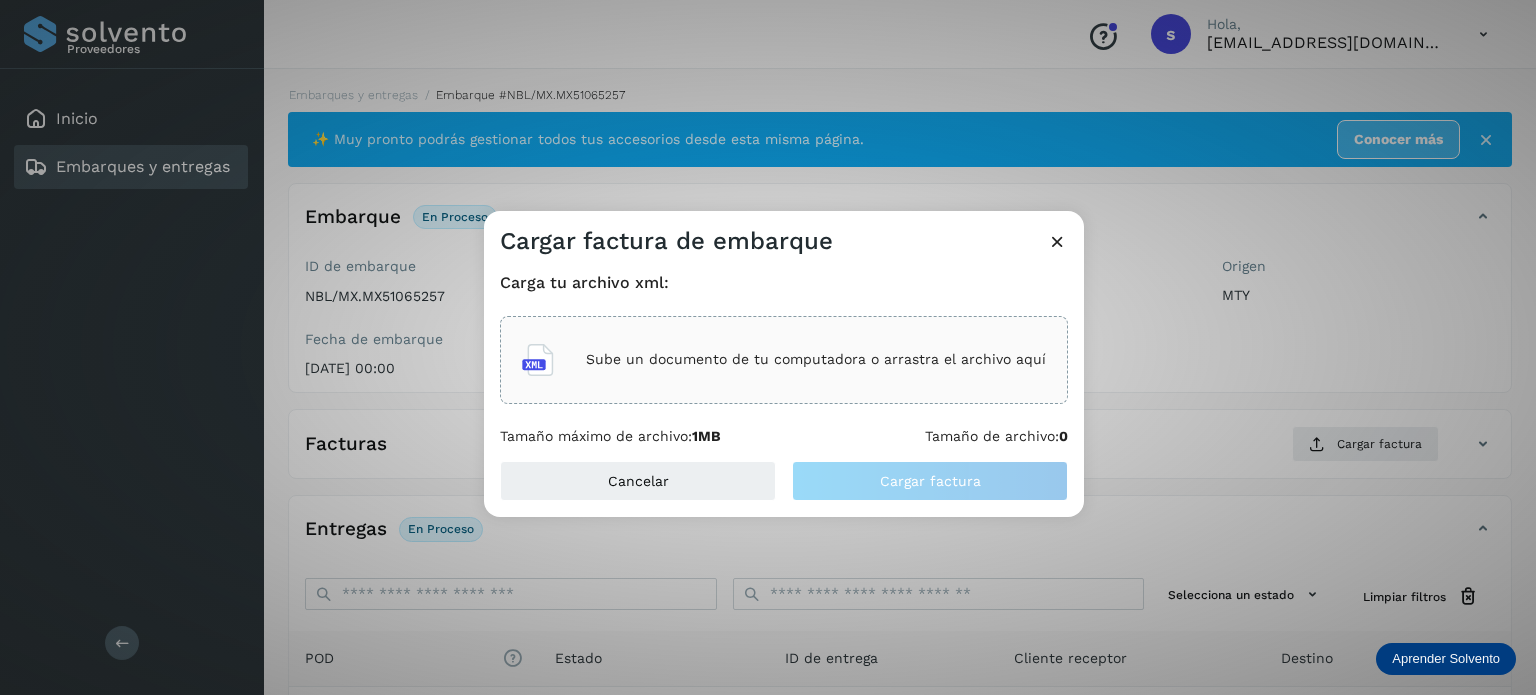 click on "Sube un documento de tu computadora o arrastra el archivo aquí" at bounding box center (784, 360) 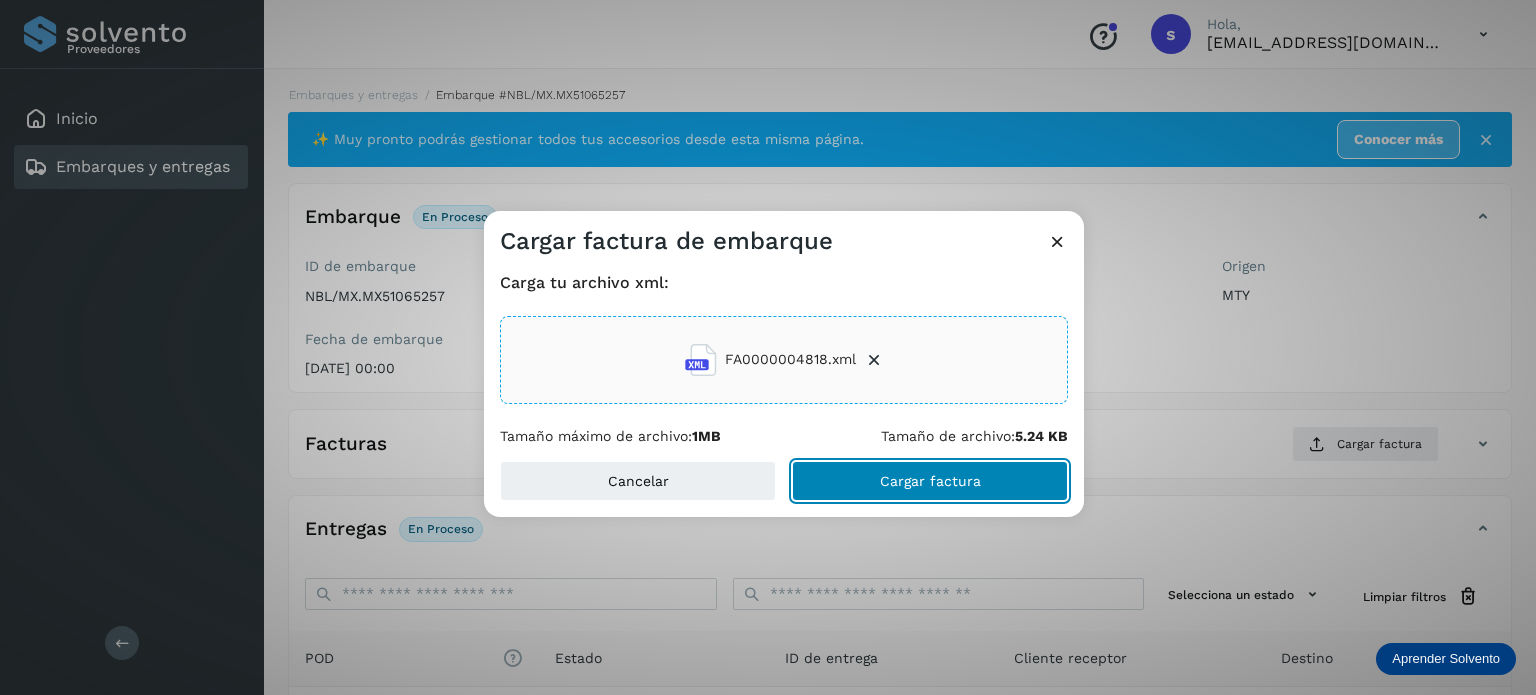 click on "Cargar factura" 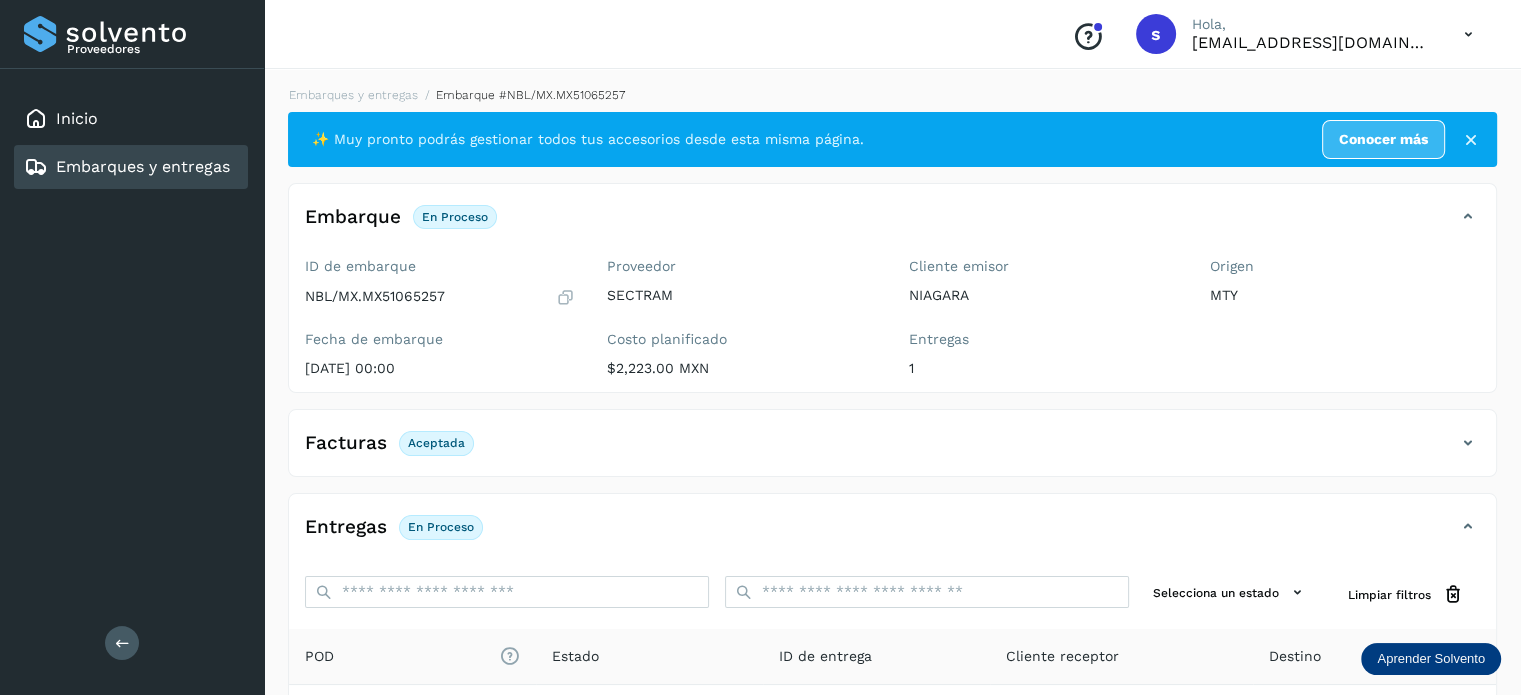 scroll, scrollTop: 250, scrollLeft: 0, axis: vertical 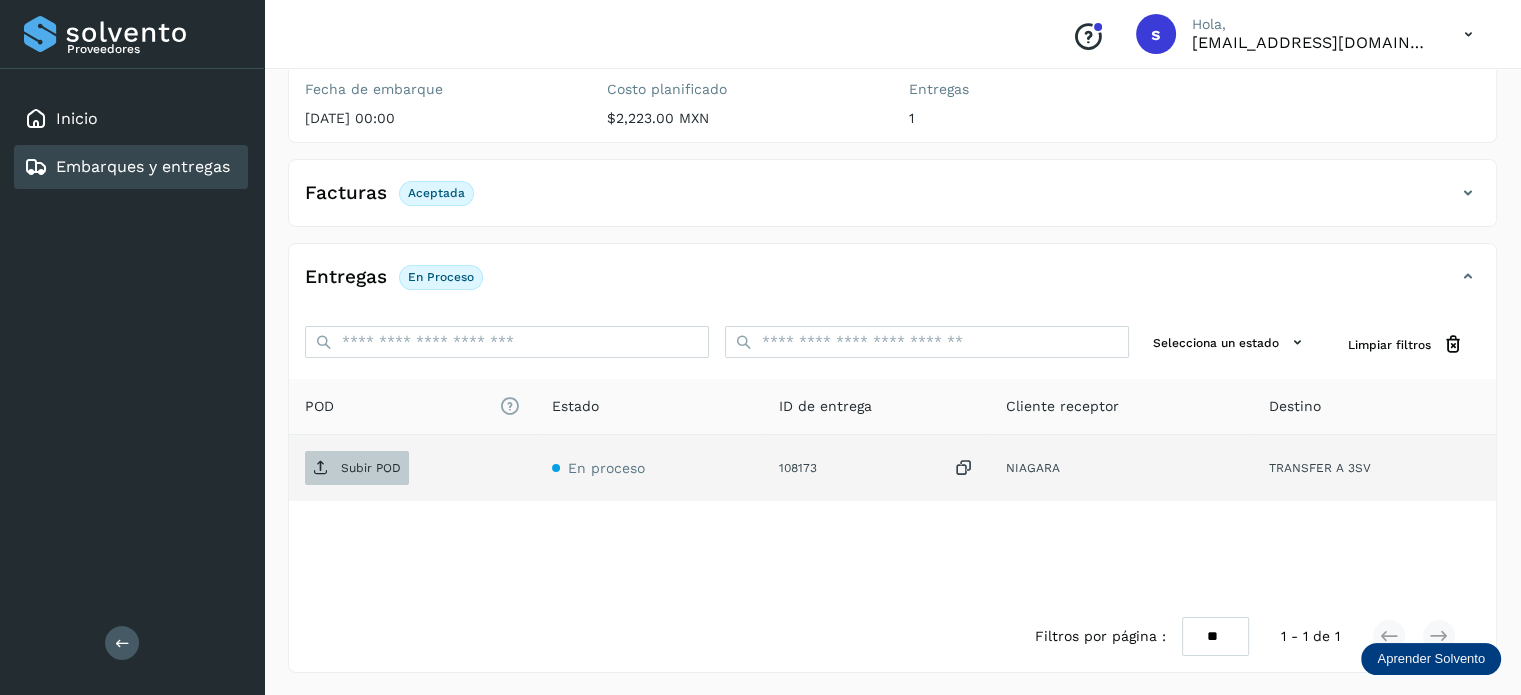 click at bounding box center [321, 468] 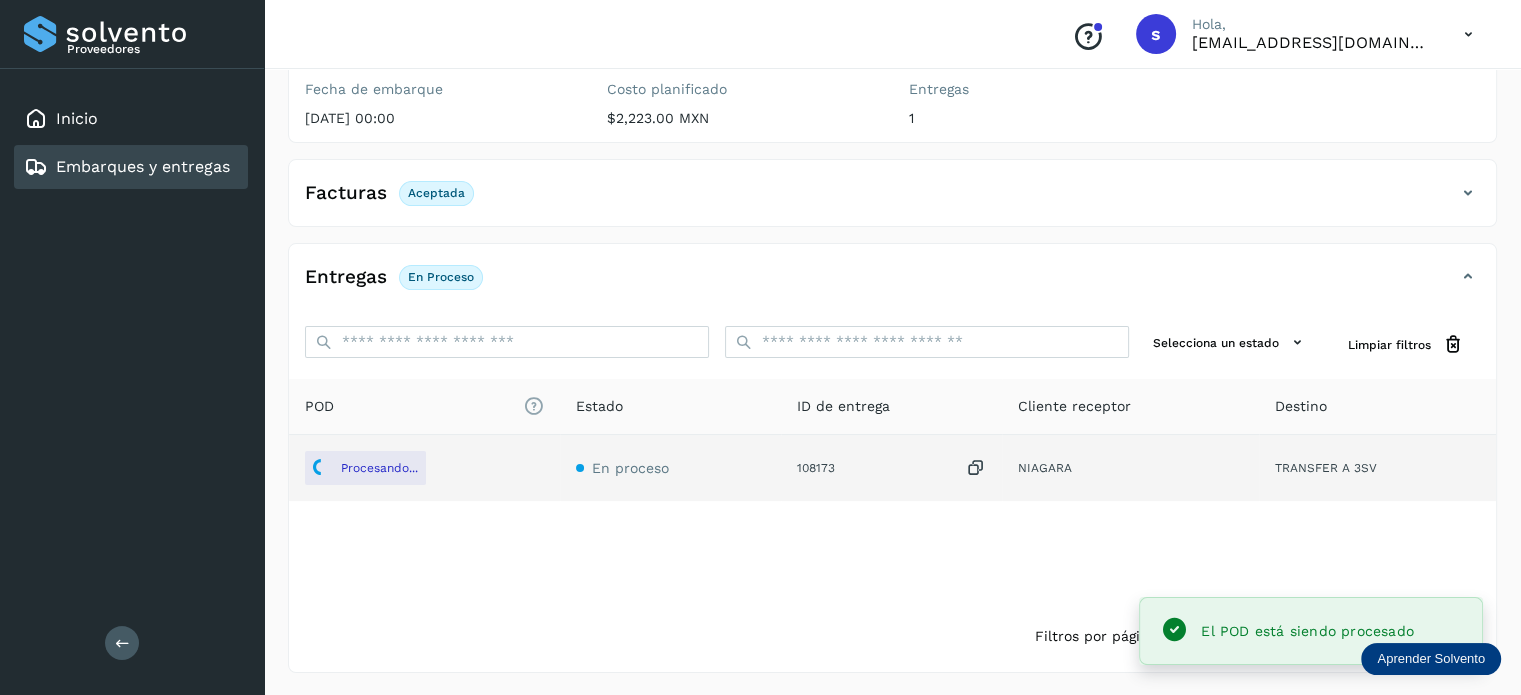 scroll, scrollTop: 0, scrollLeft: 0, axis: both 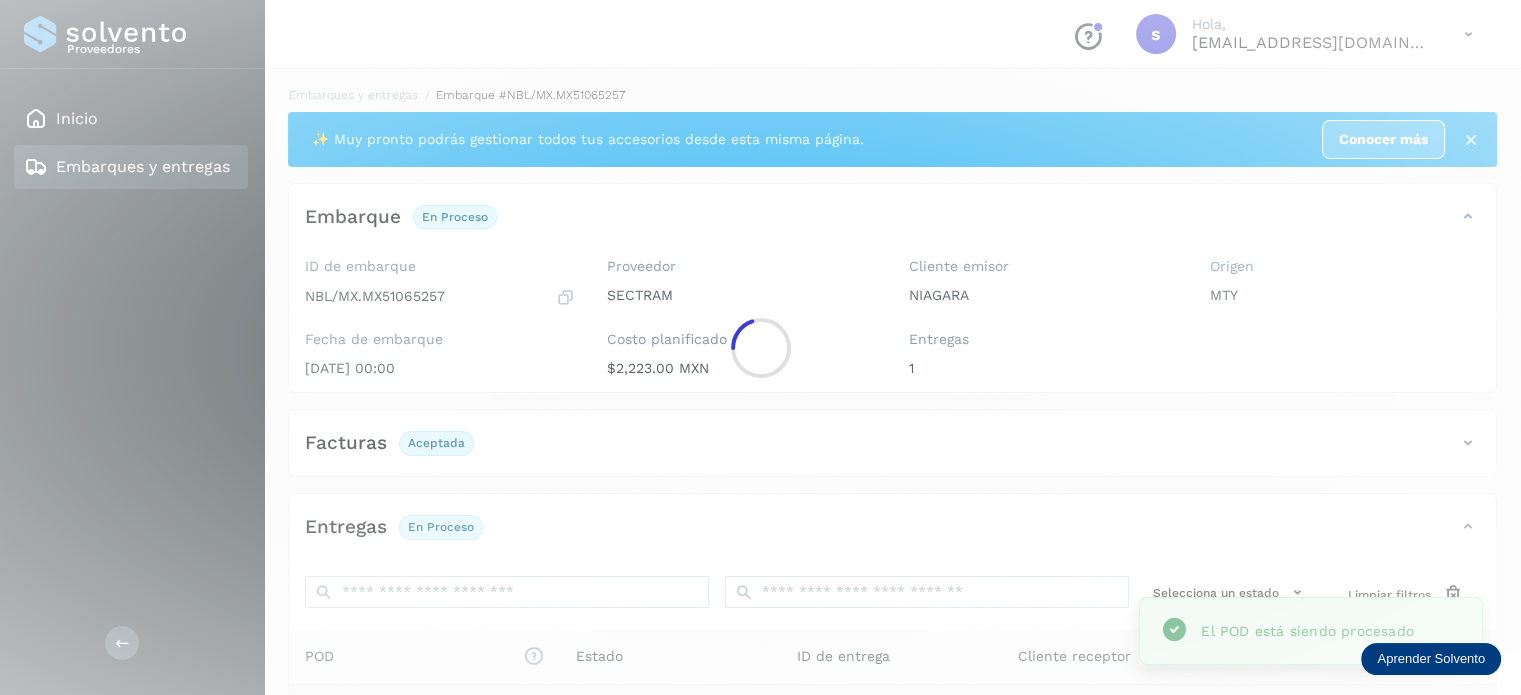 click 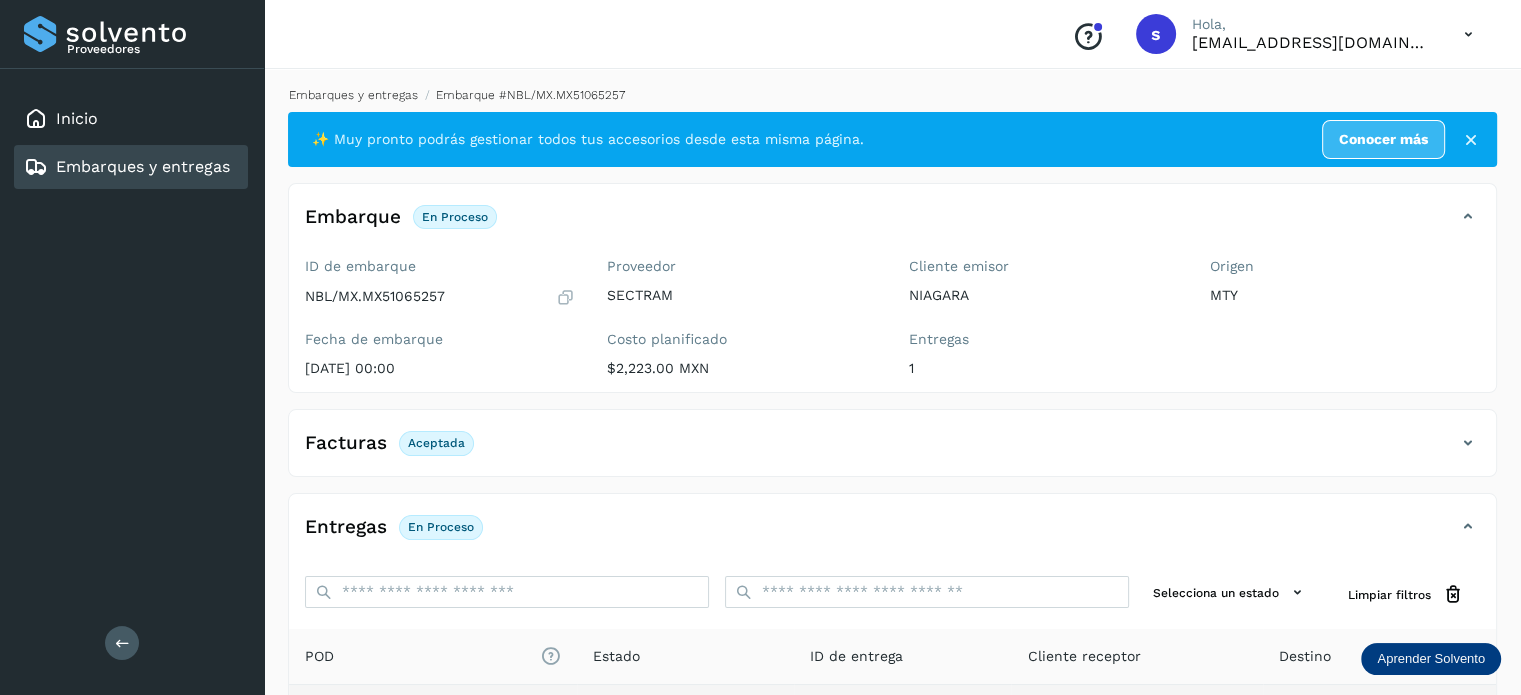 click on "Embarques y entregas" at bounding box center (353, 95) 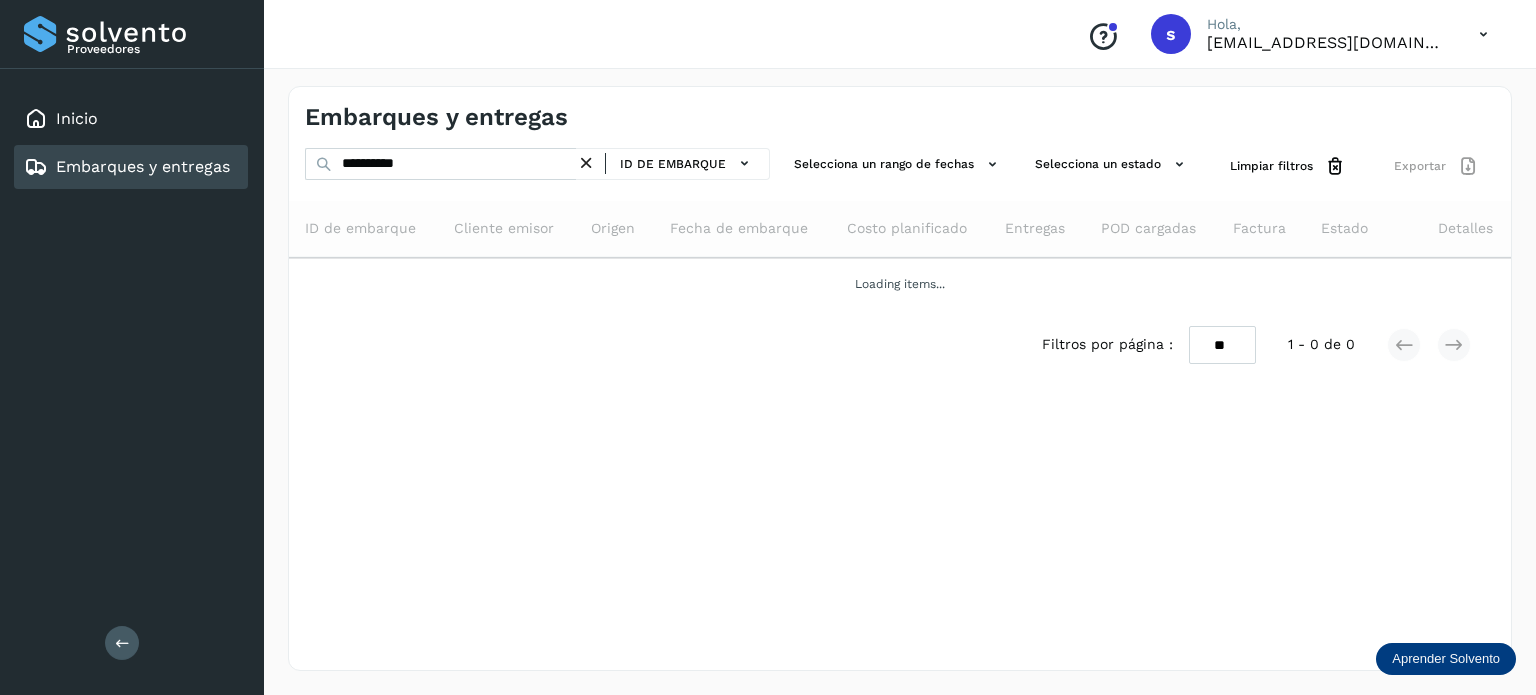 click at bounding box center (586, 163) 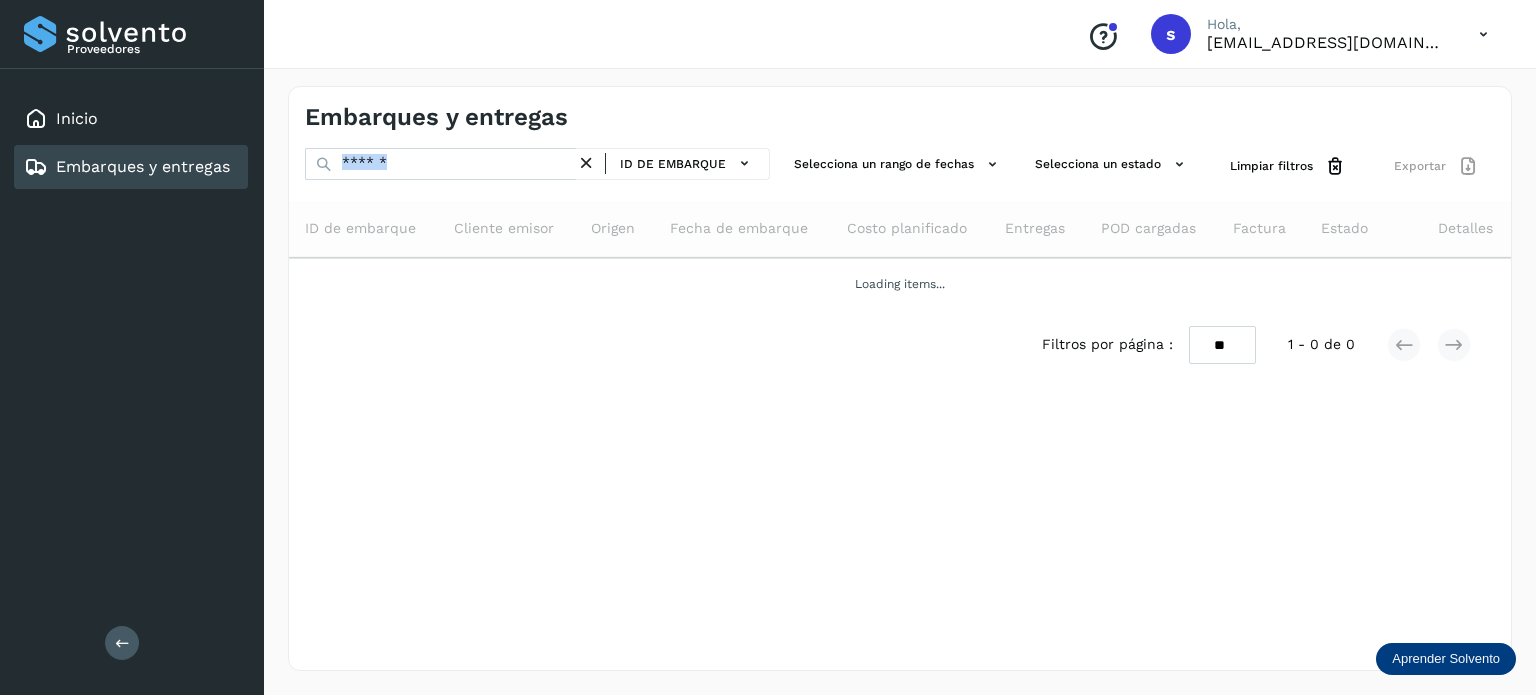 click at bounding box center [586, 163] 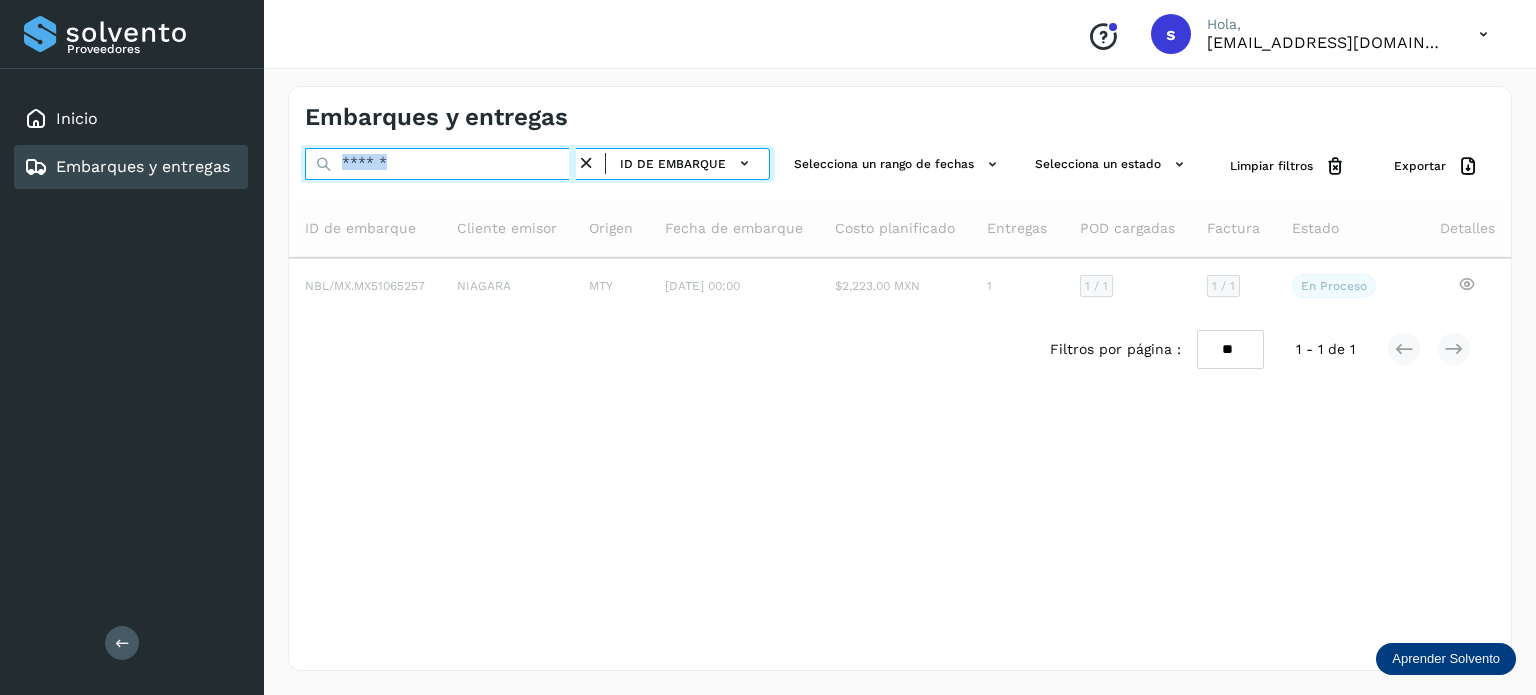 click at bounding box center (440, 164) 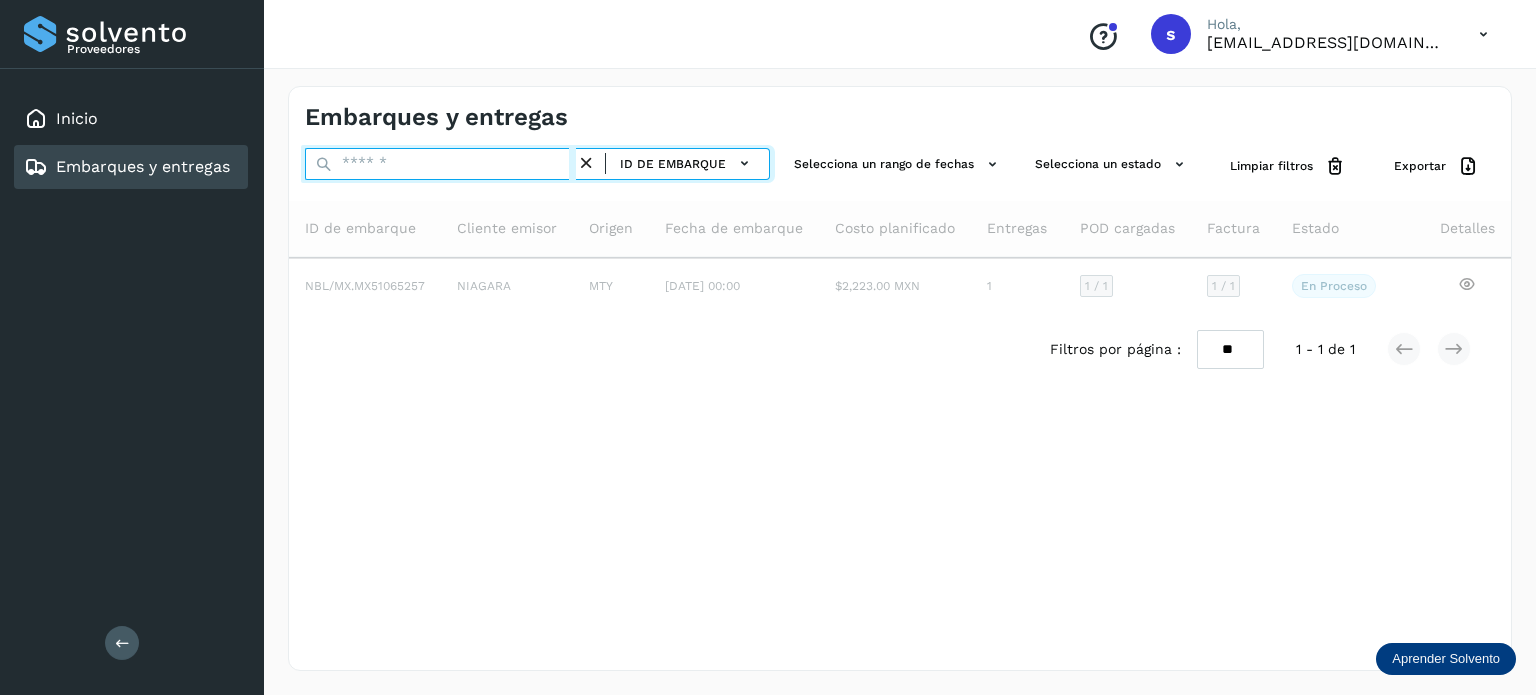 paste on "**********" 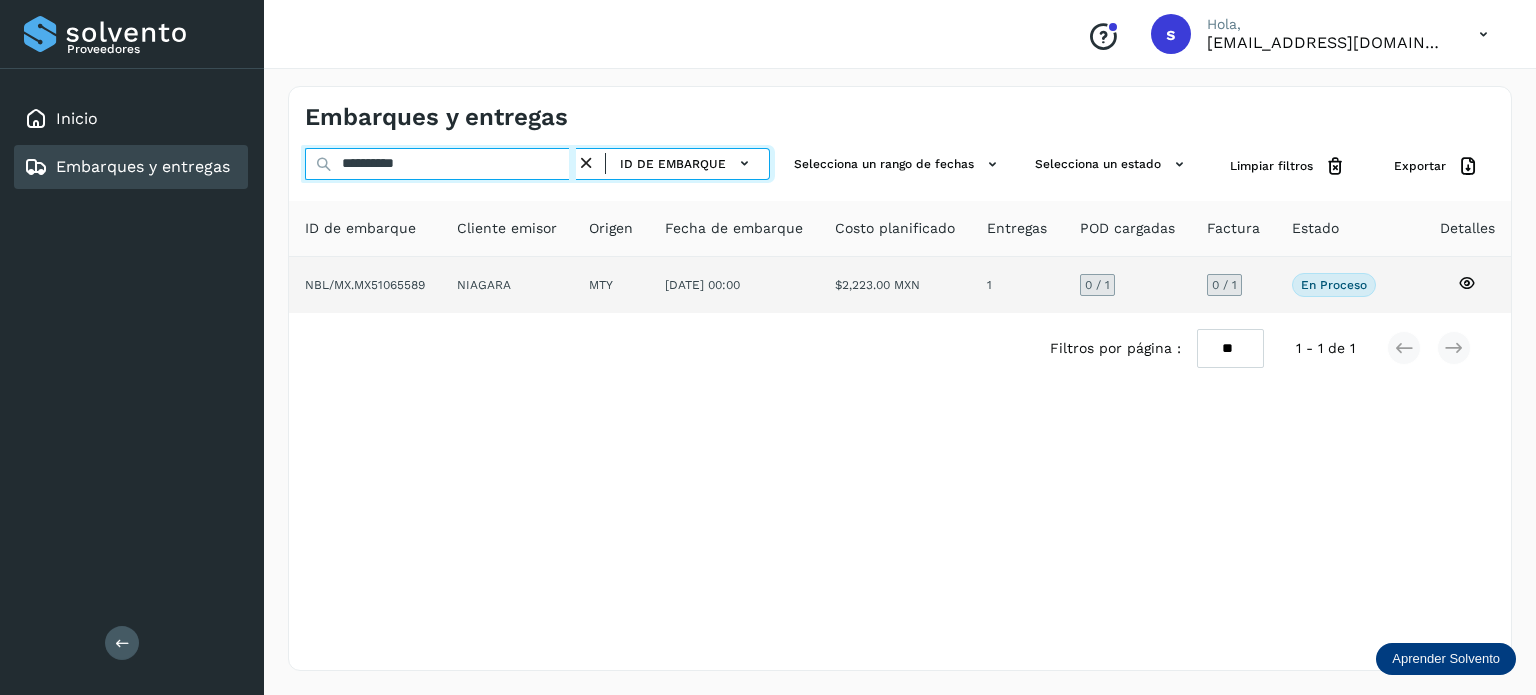 type on "**********" 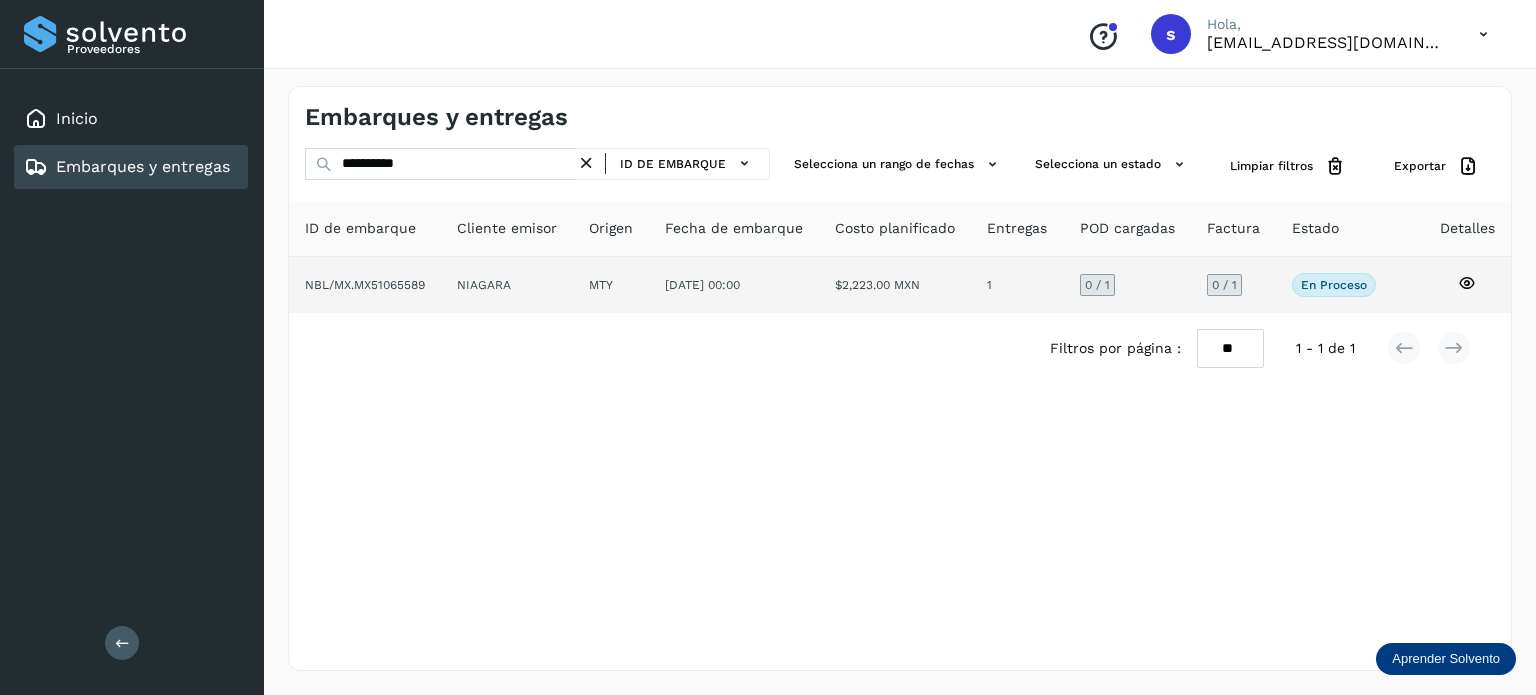 click on "MTY" 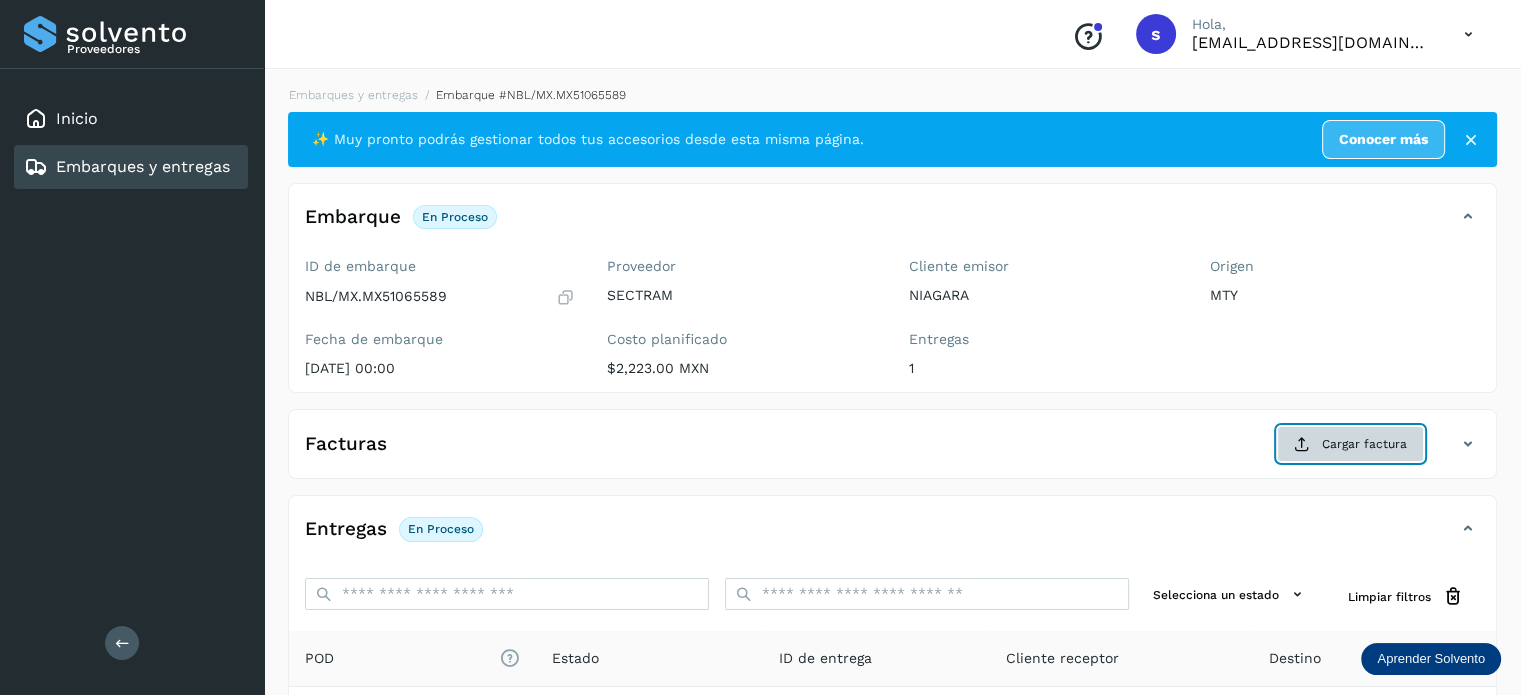 click on "Cargar factura" at bounding box center [1350, 444] 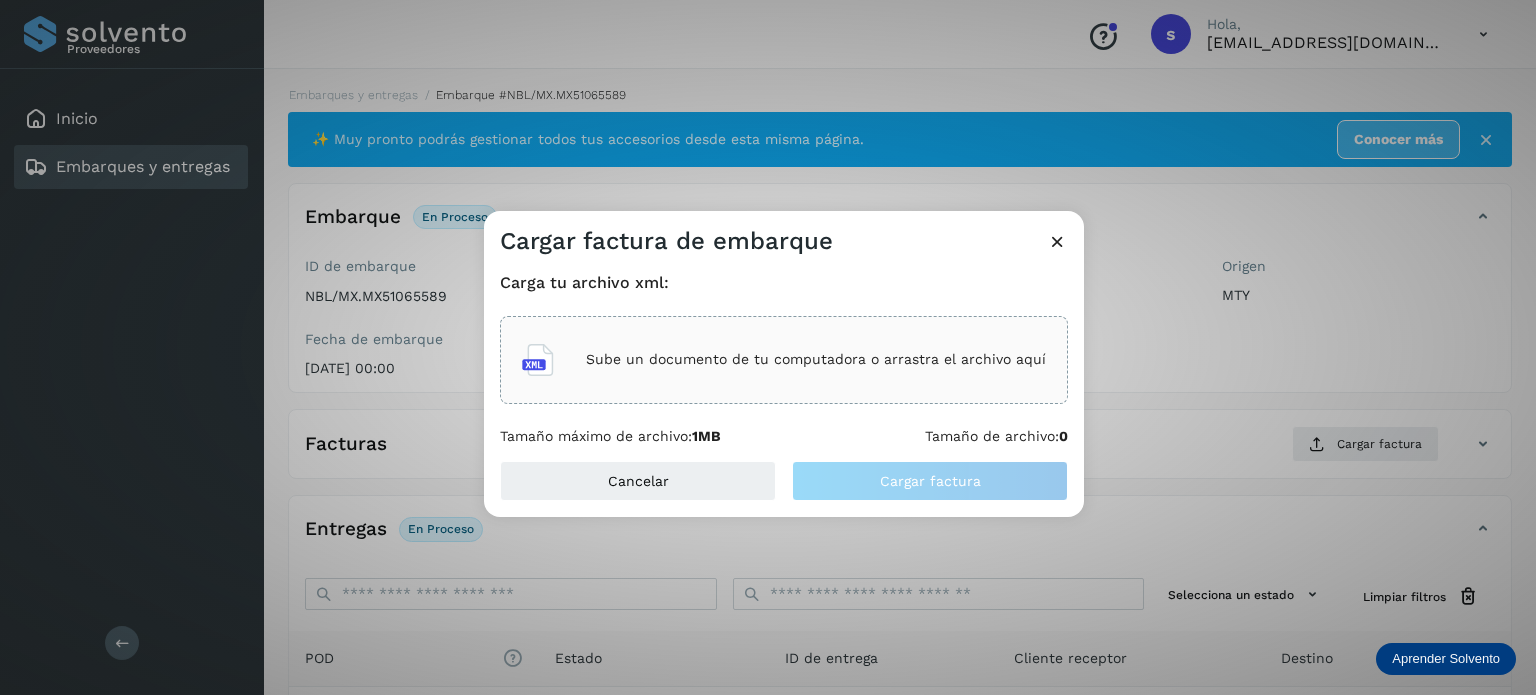 click on "Sube un documento de tu computadora o arrastra el archivo aquí" 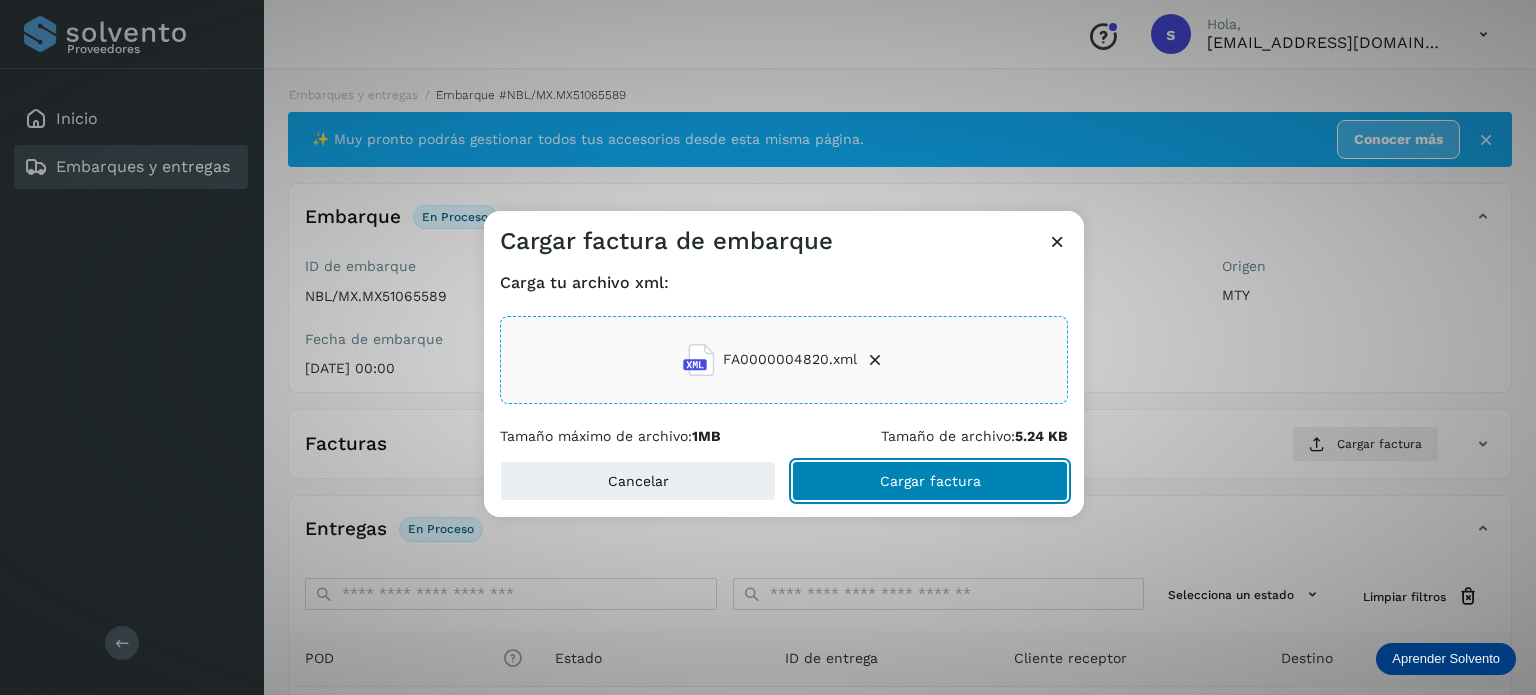 click on "Cargar factura" 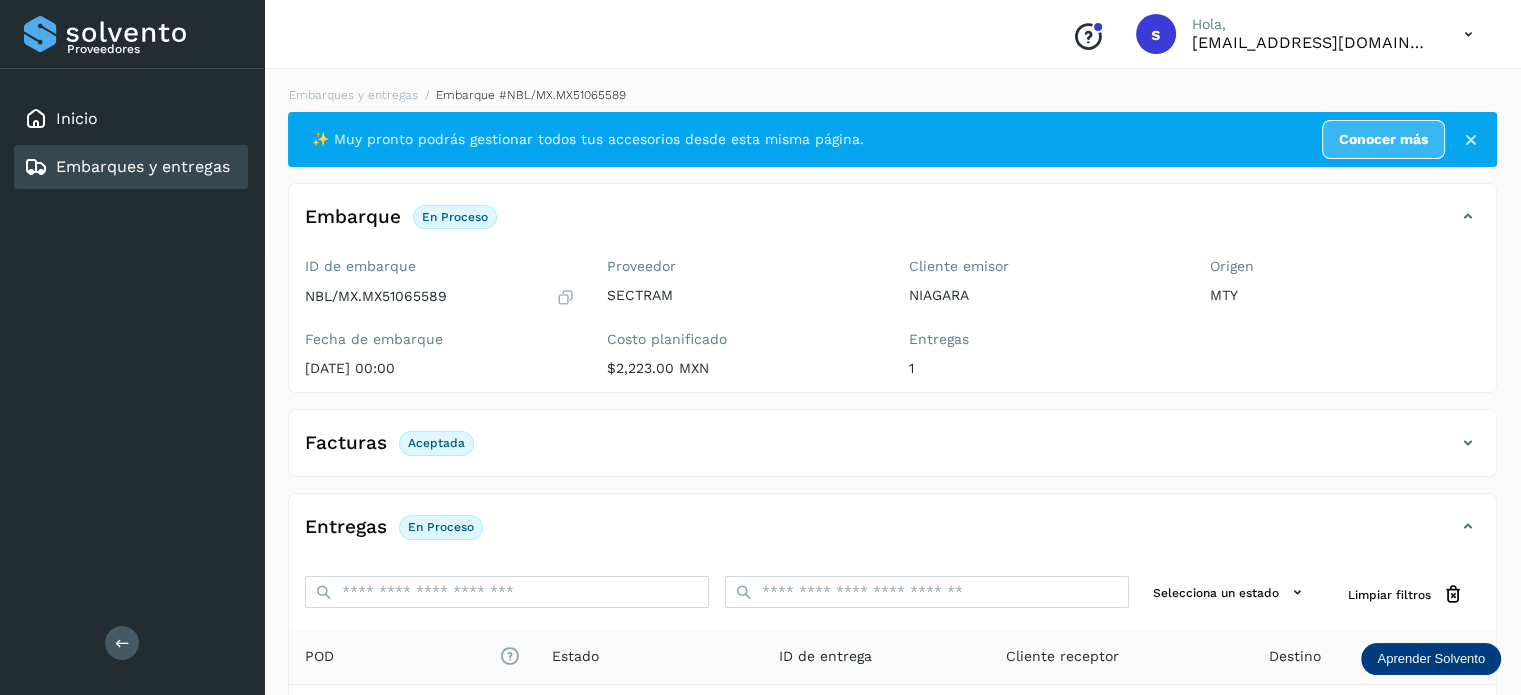 scroll, scrollTop: 250, scrollLeft: 0, axis: vertical 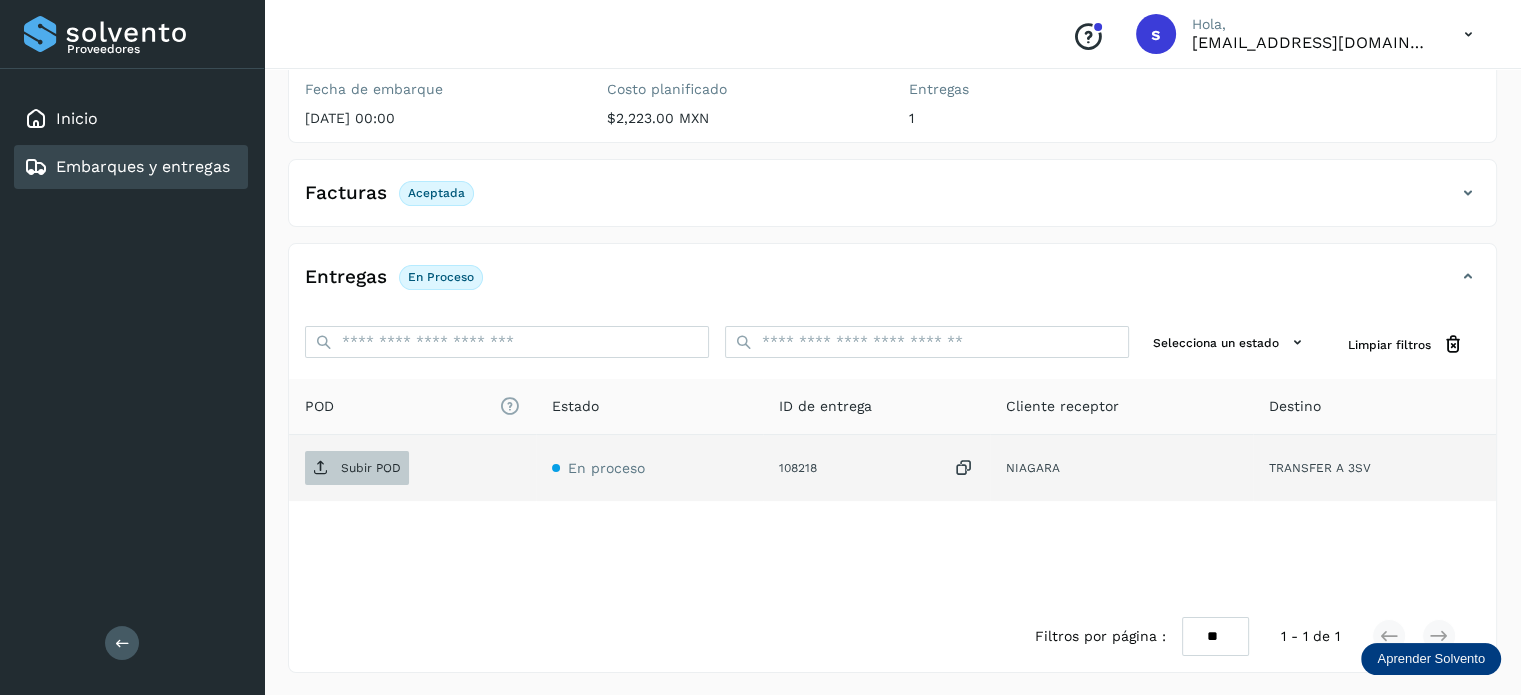 click on "Subir POD" at bounding box center (357, 468) 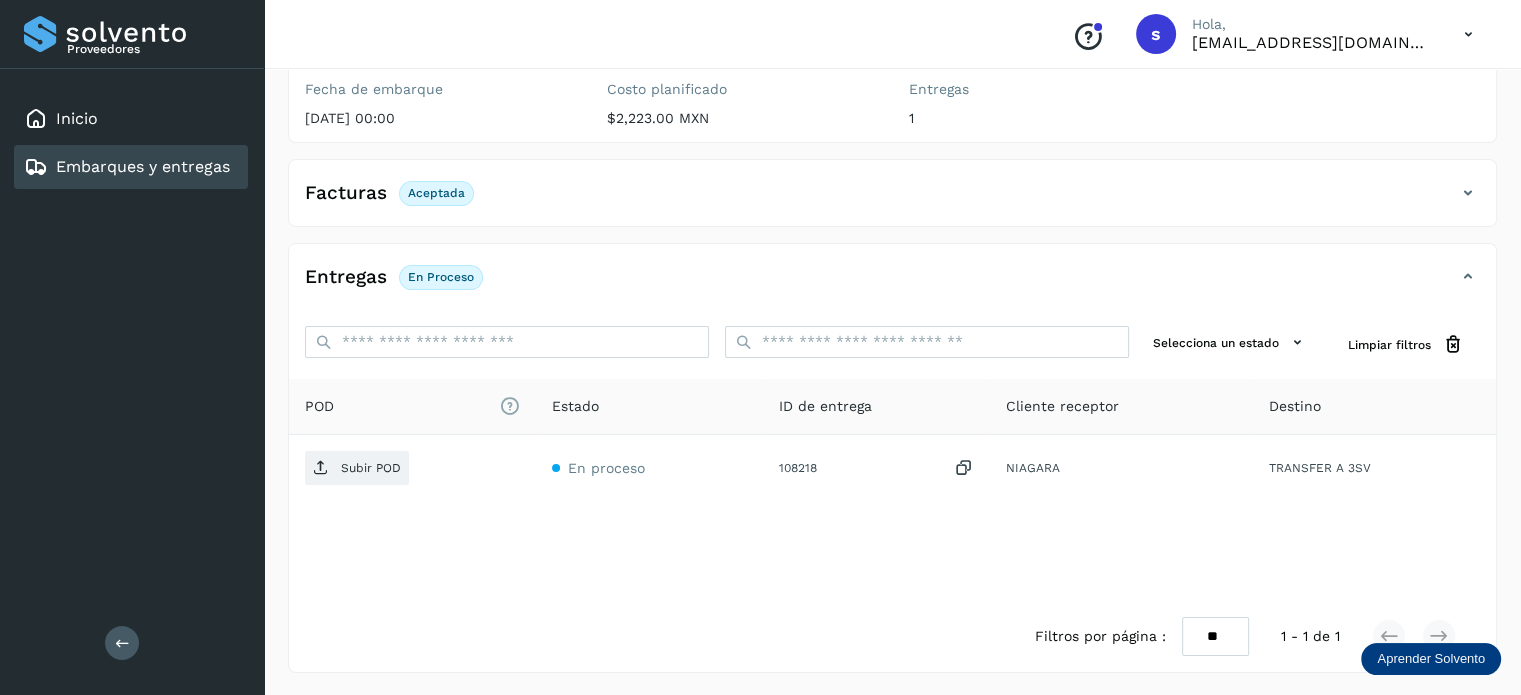 scroll, scrollTop: 0, scrollLeft: 0, axis: both 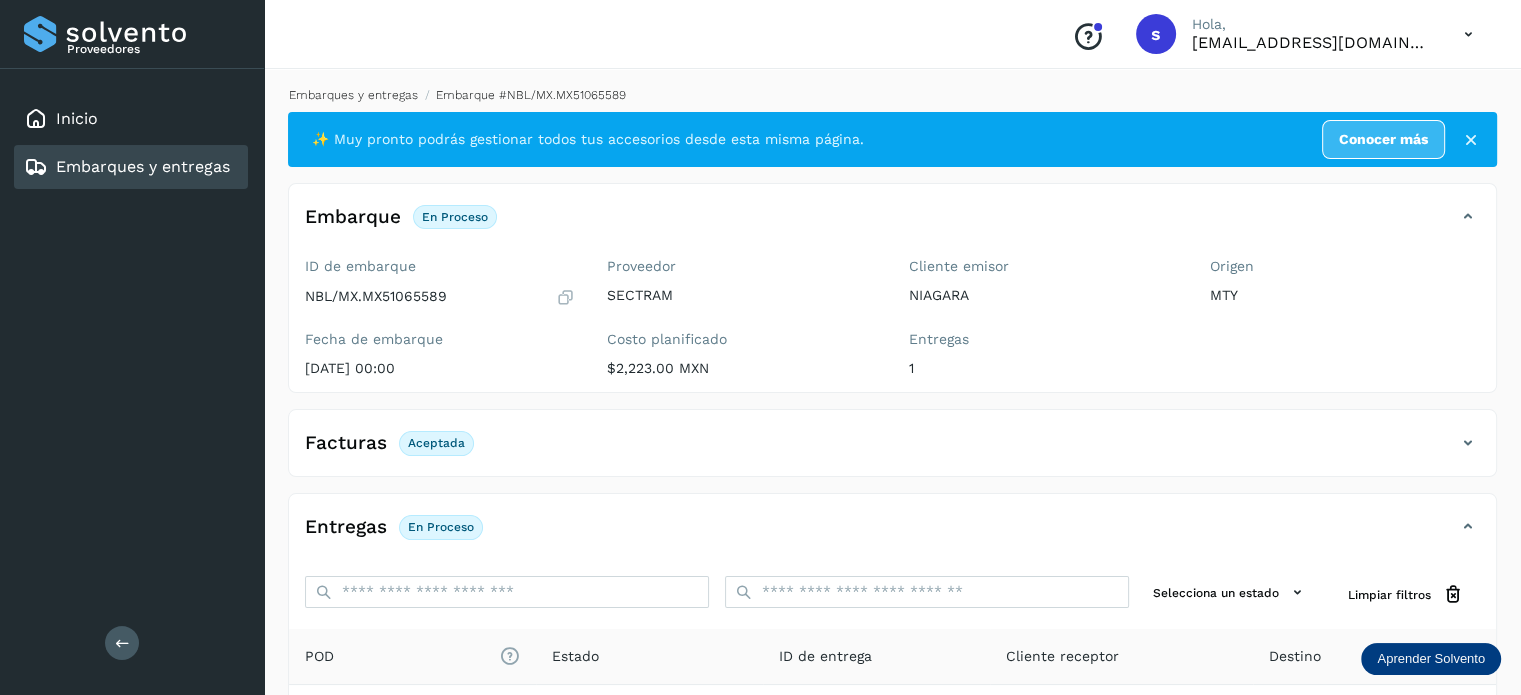 click on "Embarques y entregas" at bounding box center (353, 95) 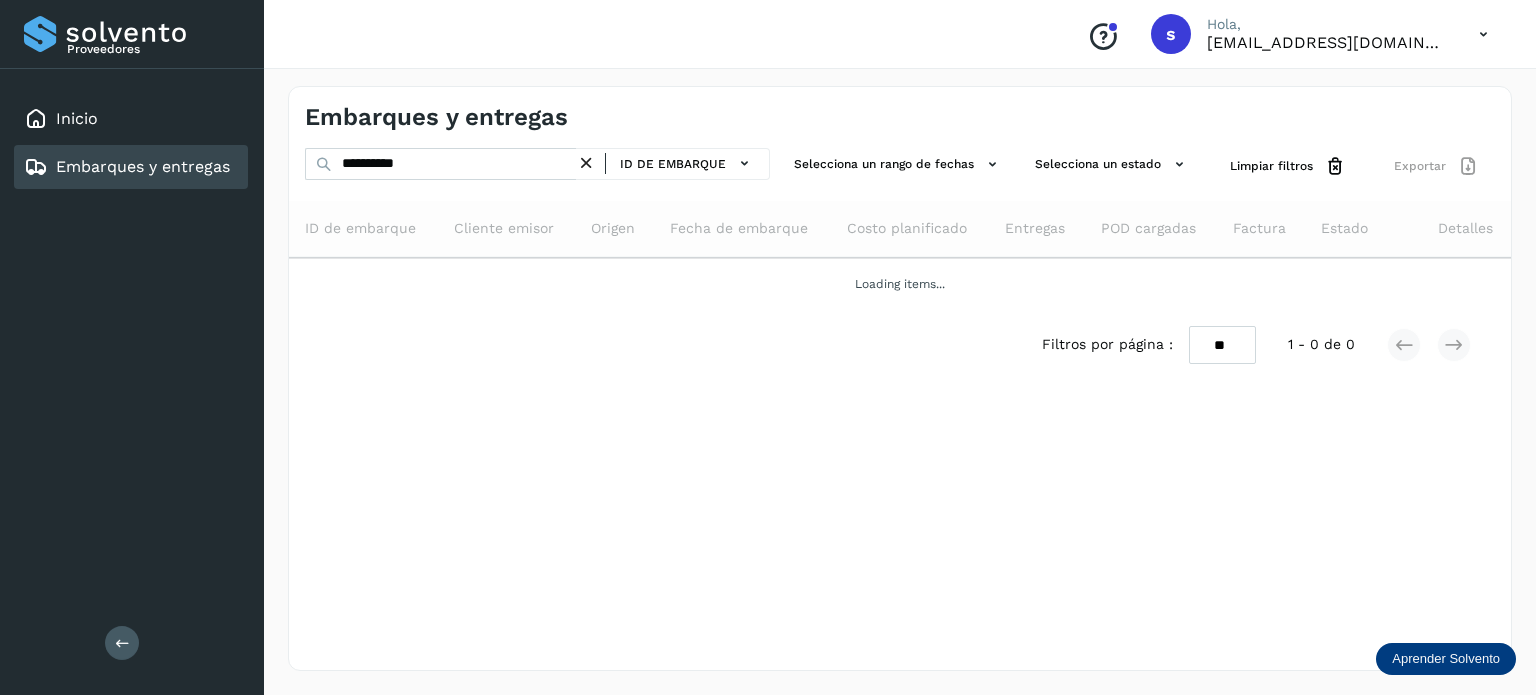 click at bounding box center (586, 163) 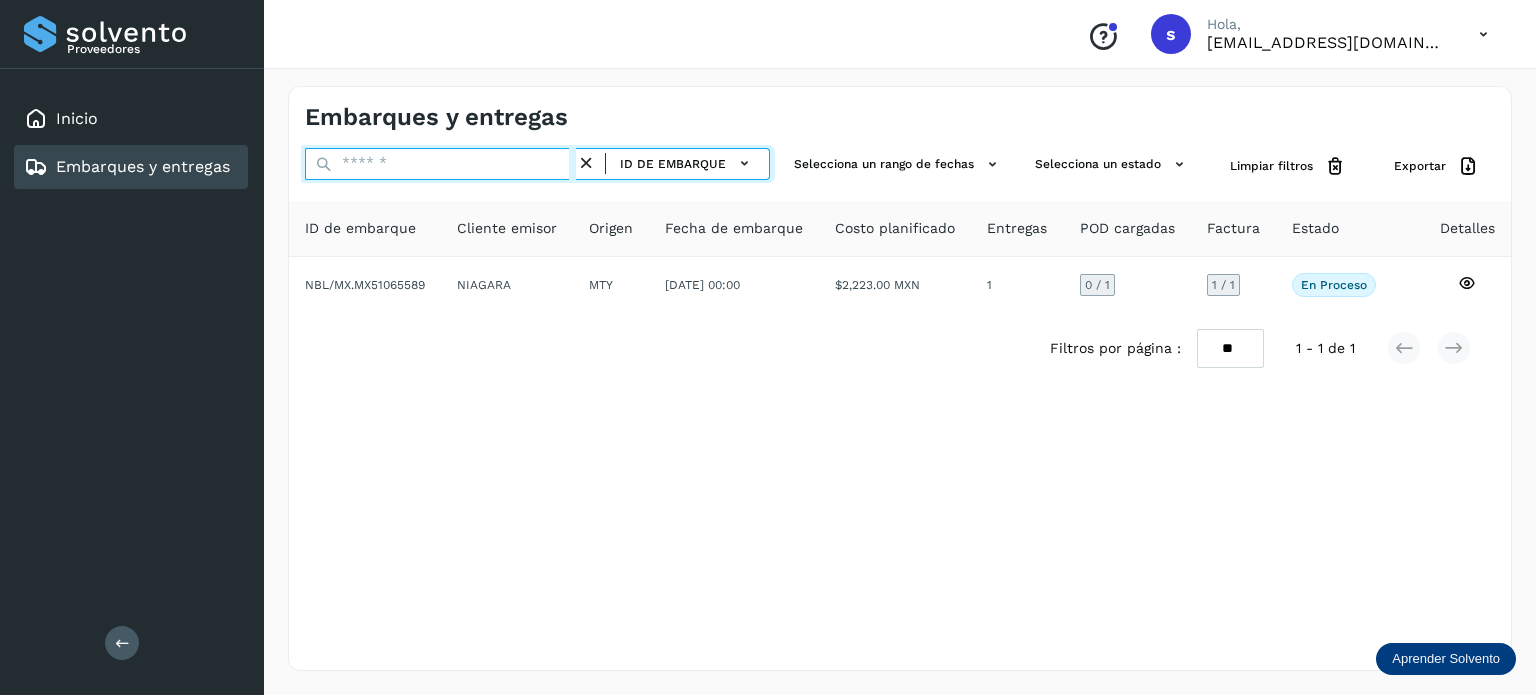 click at bounding box center (440, 164) 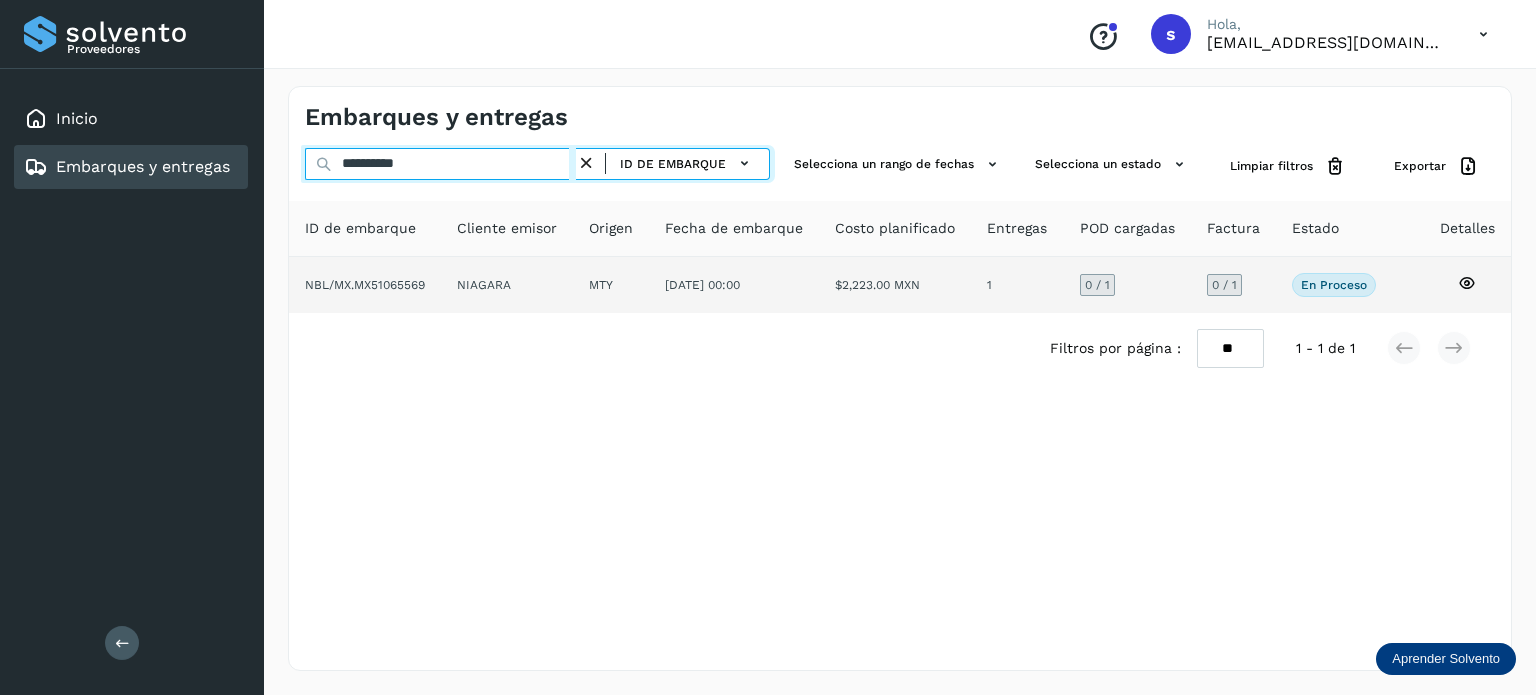 type on "**********" 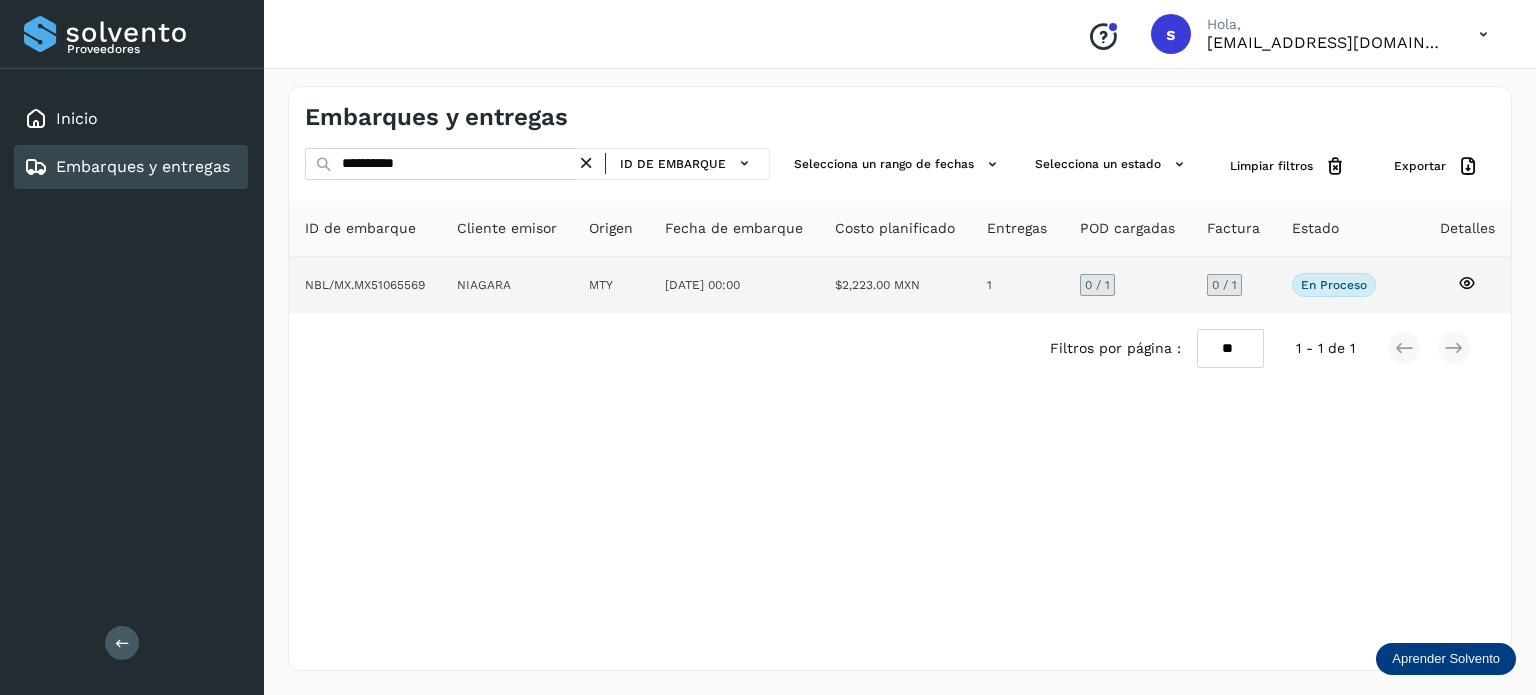 click on "NIAGARA" 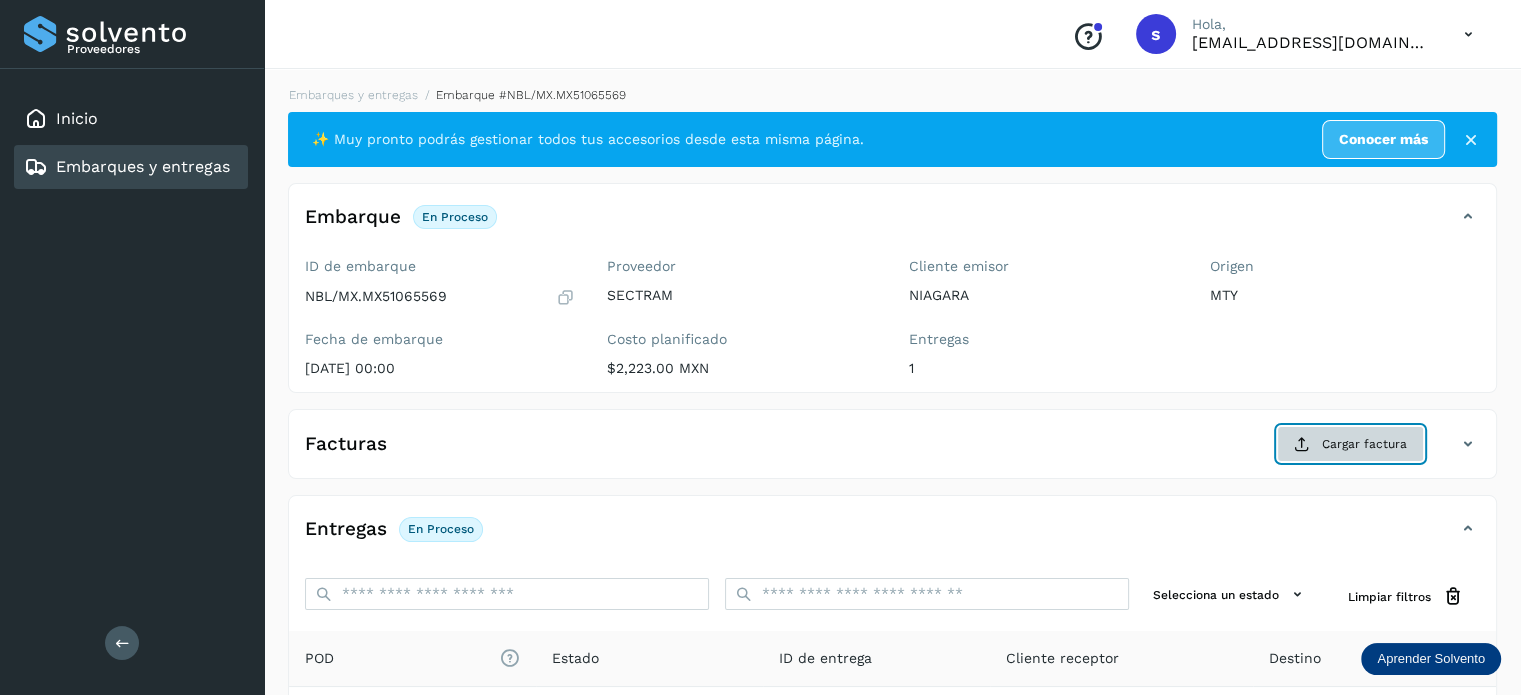 click at bounding box center (1302, 444) 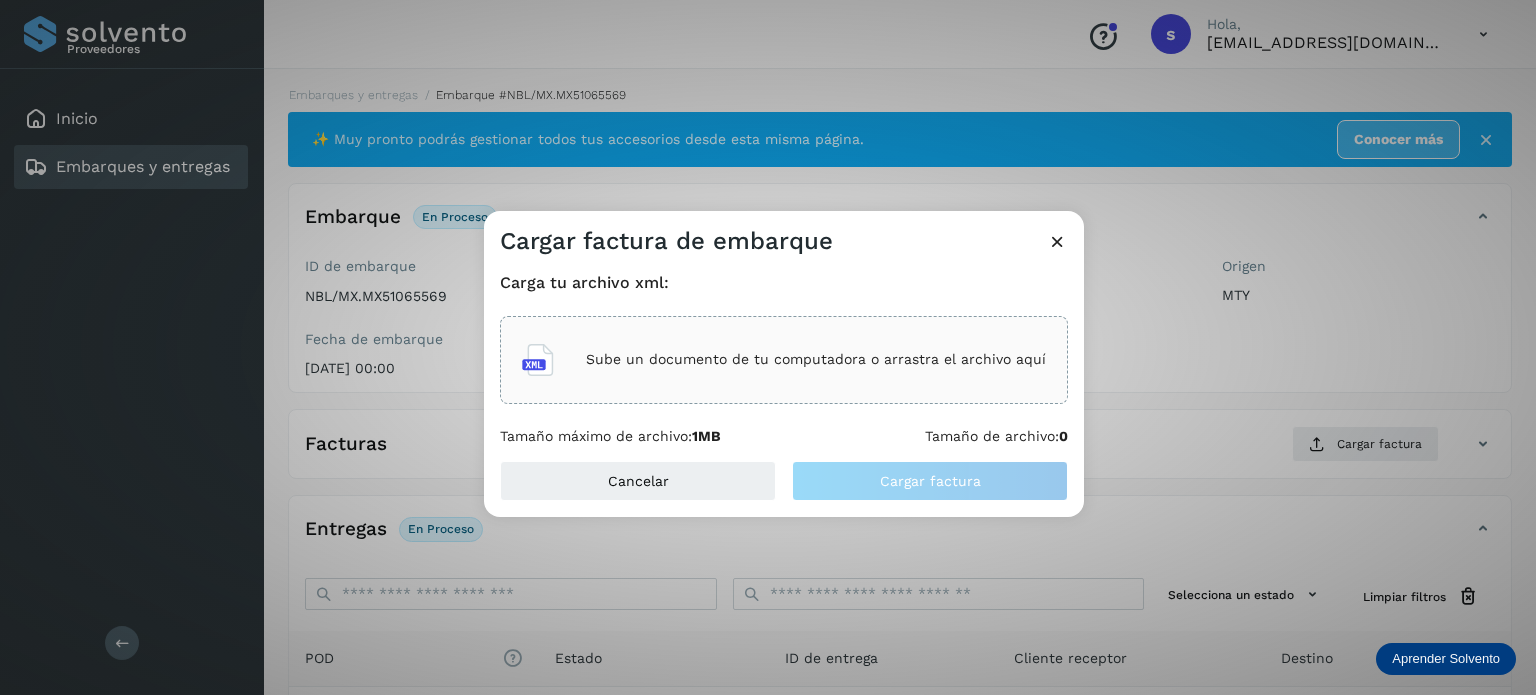 click on "Sube un documento de tu computadora o arrastra el archivo aquí" 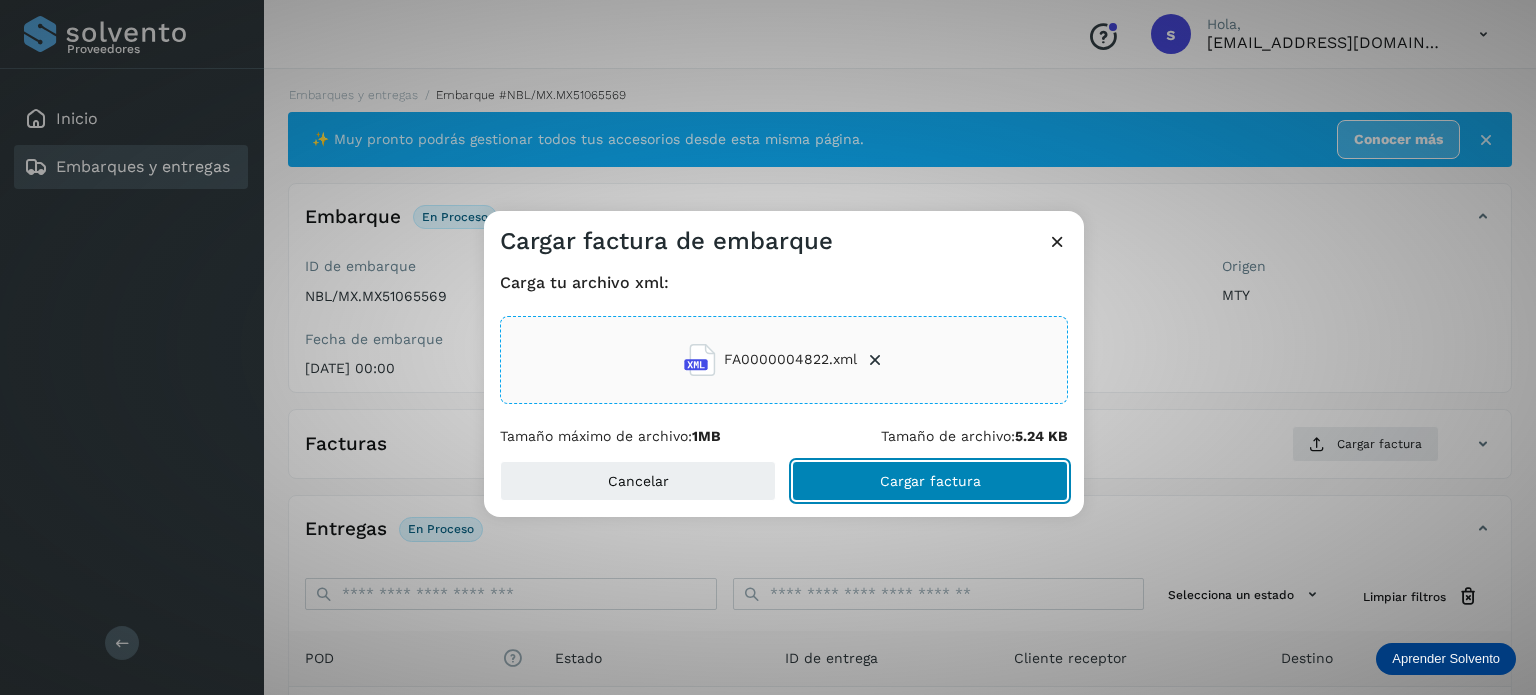 click on "Cargar factura" 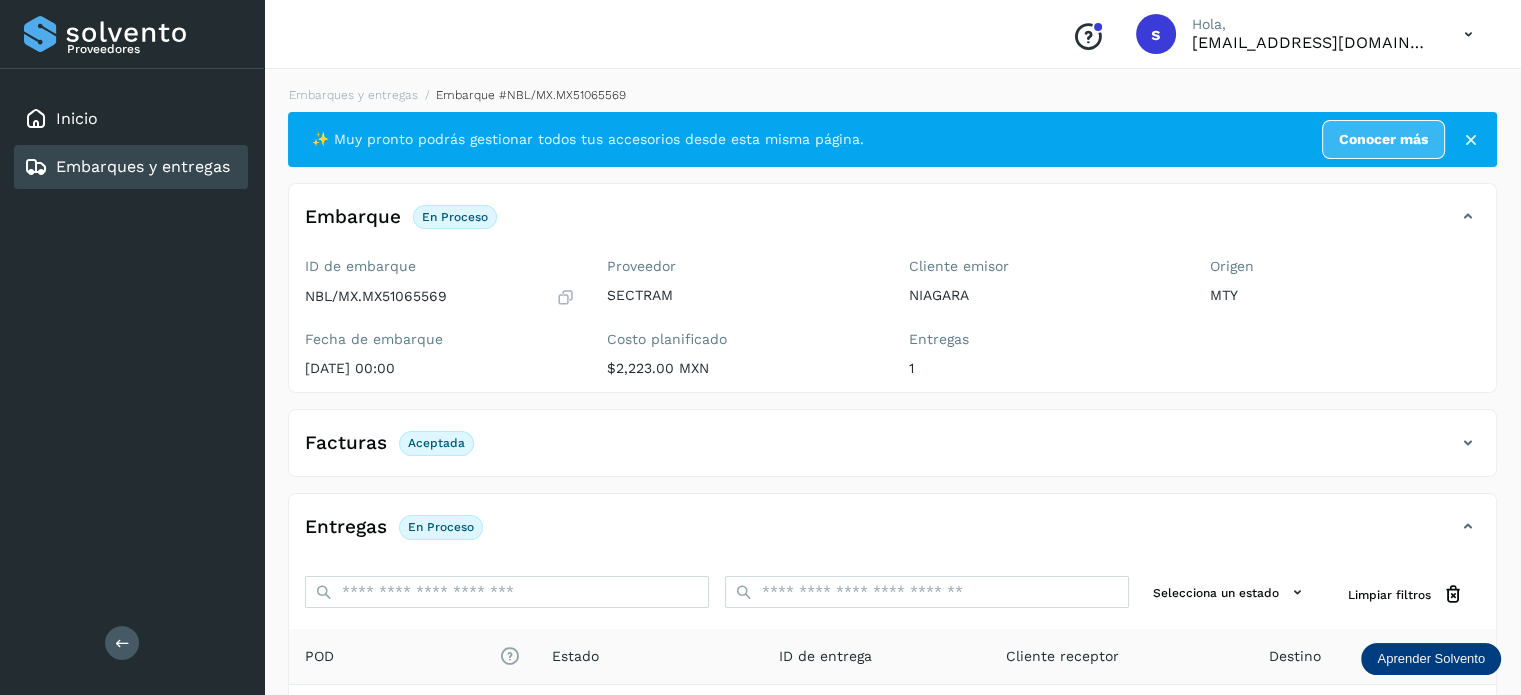 scroll, scrollTop: 250, scrollLeft: 0, axis: vertical 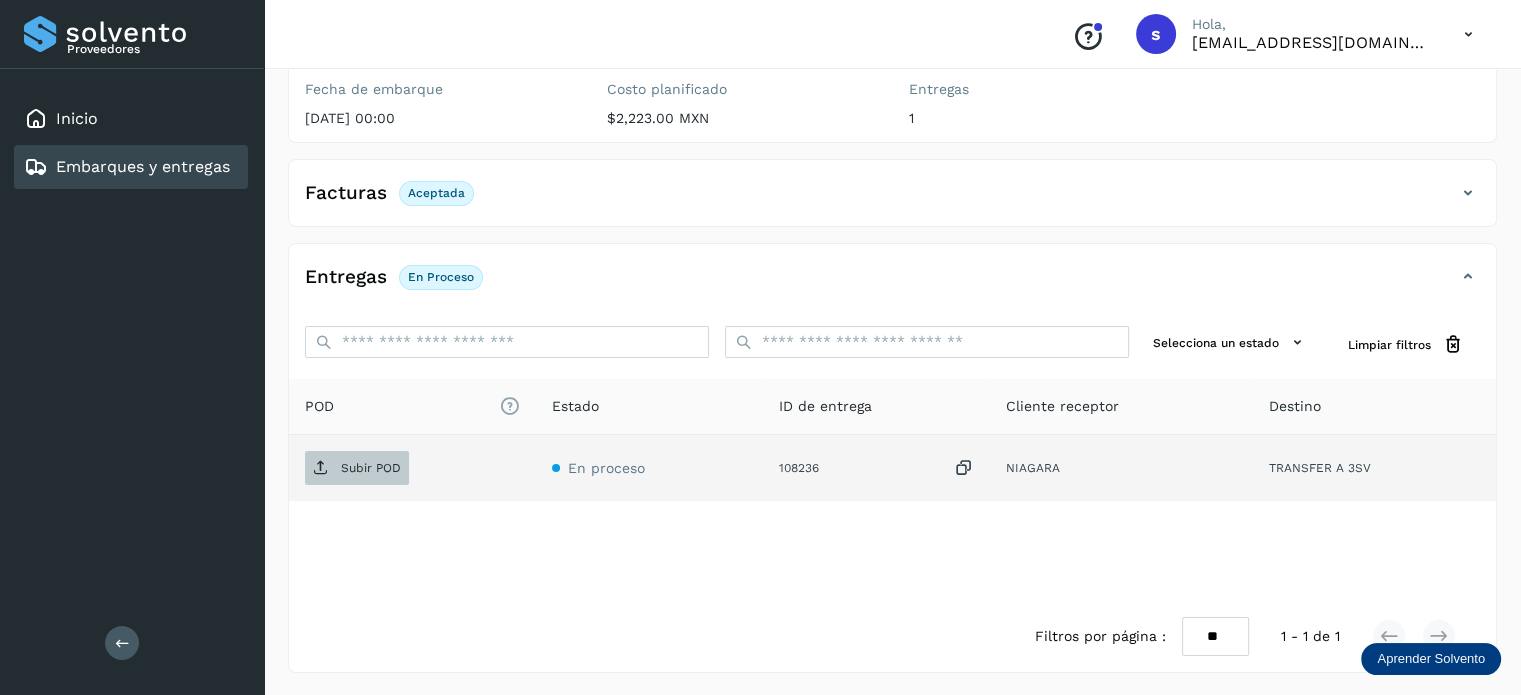 click on "Subir POD" at bounding box center (371, 468) 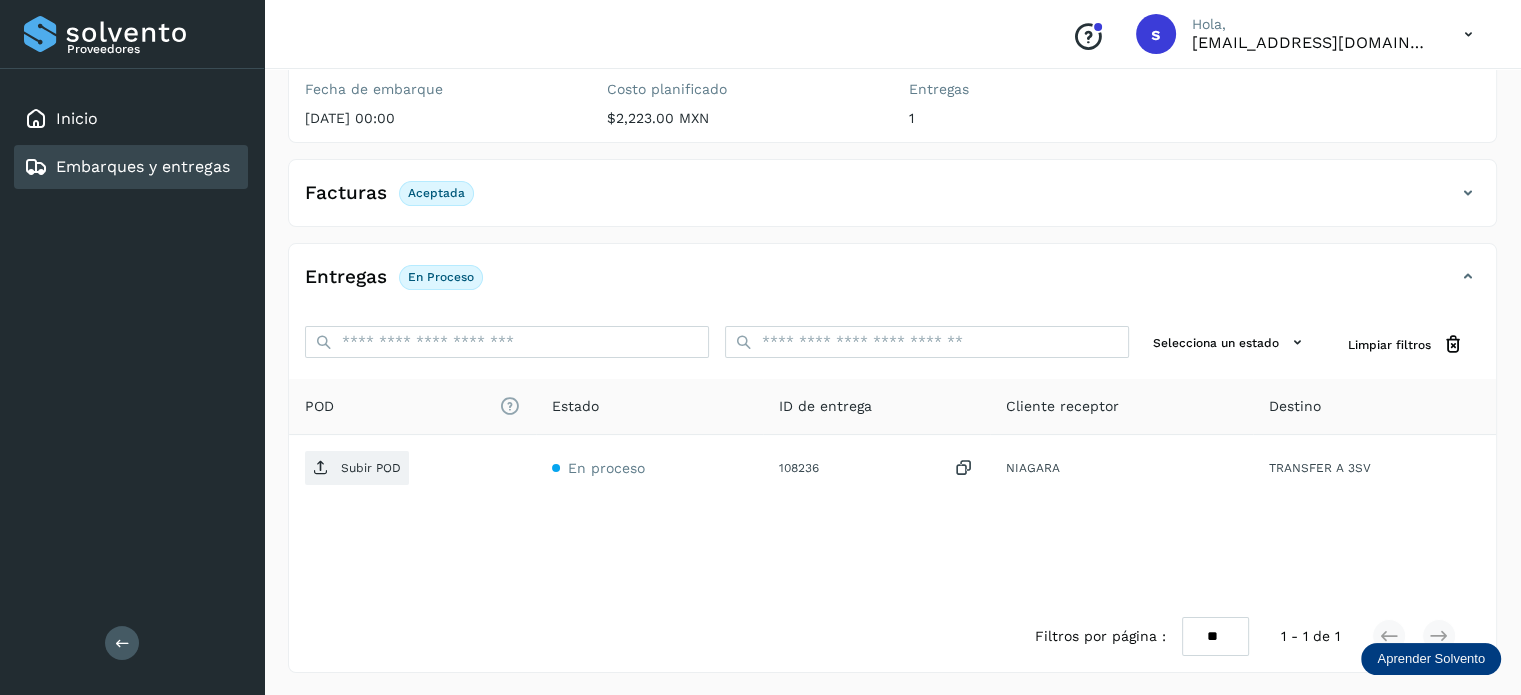 scroll, scrollTop: 0, scrollLeft: 0, axis: both 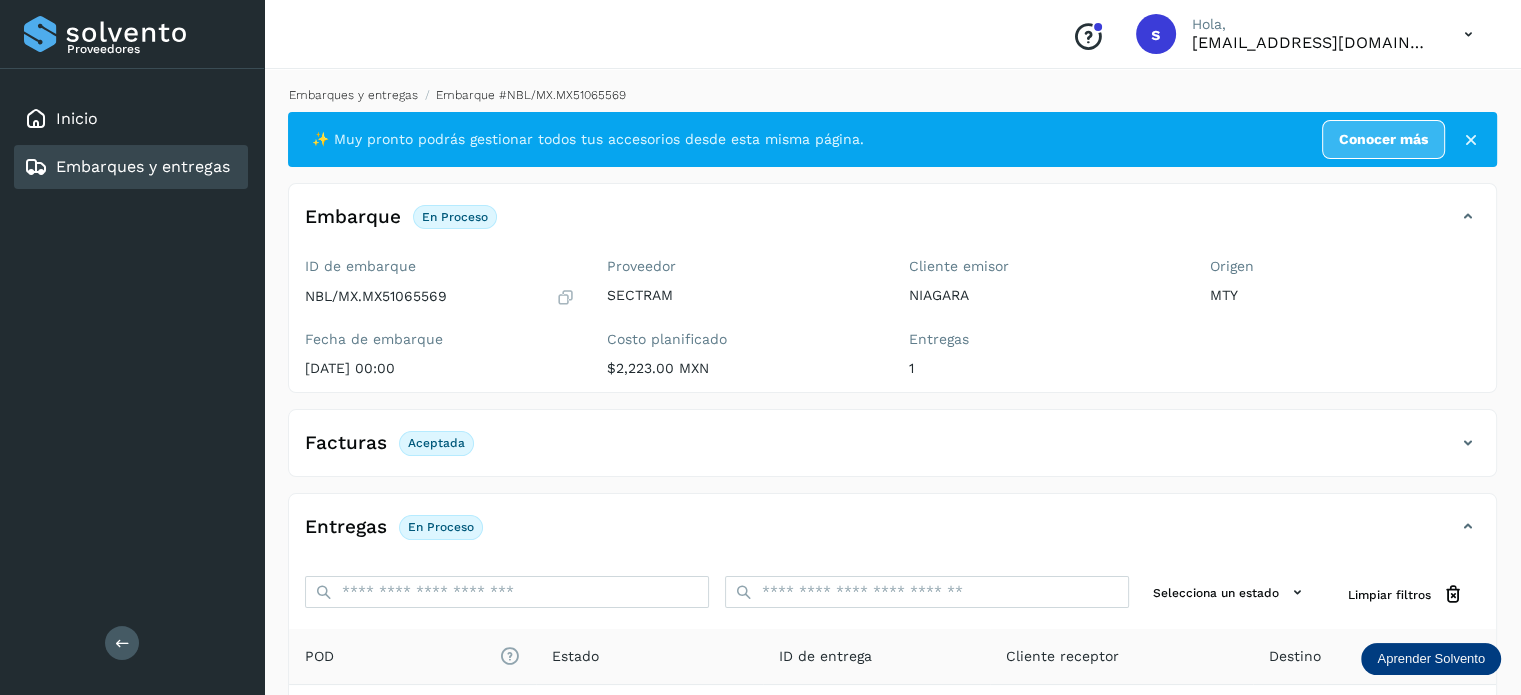 click on "Embarques y entregas" at bounding box center [353, 95] 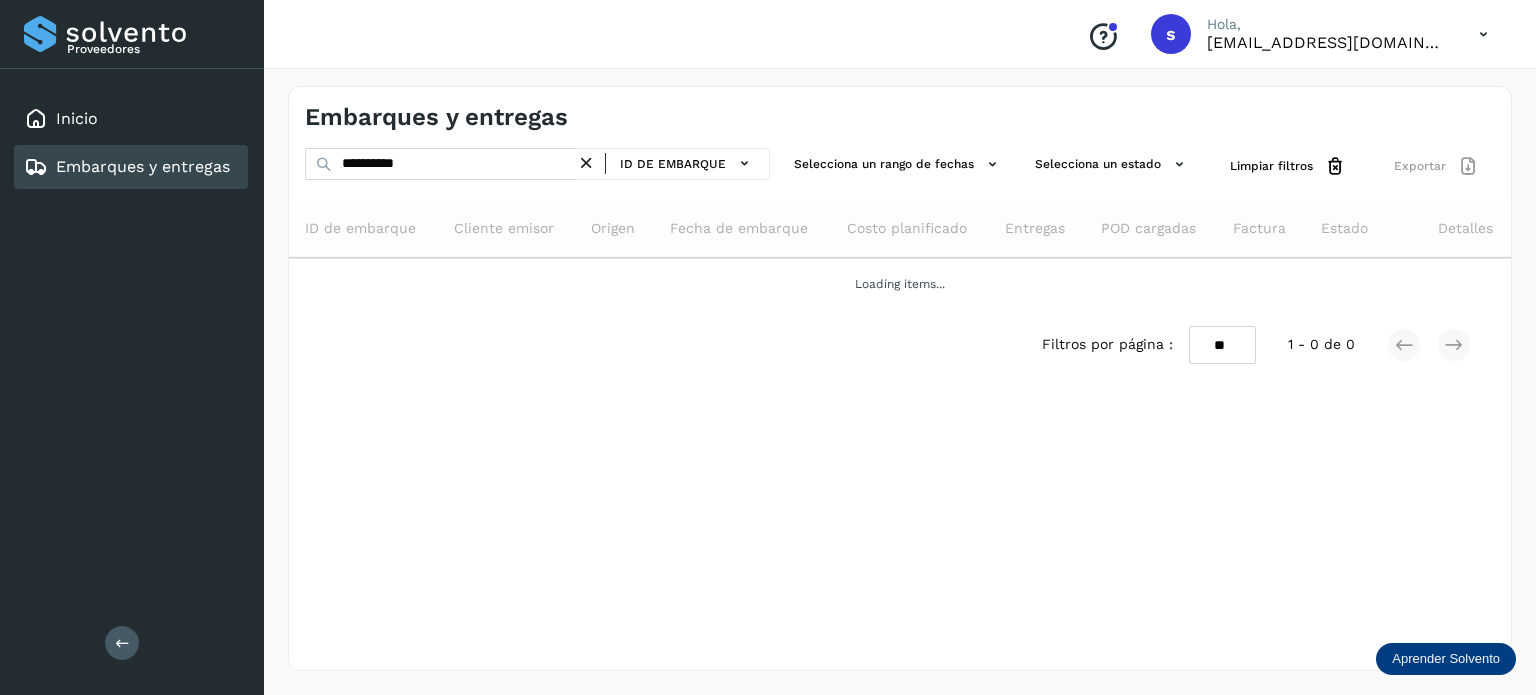 click at bounding box center (586, 163) 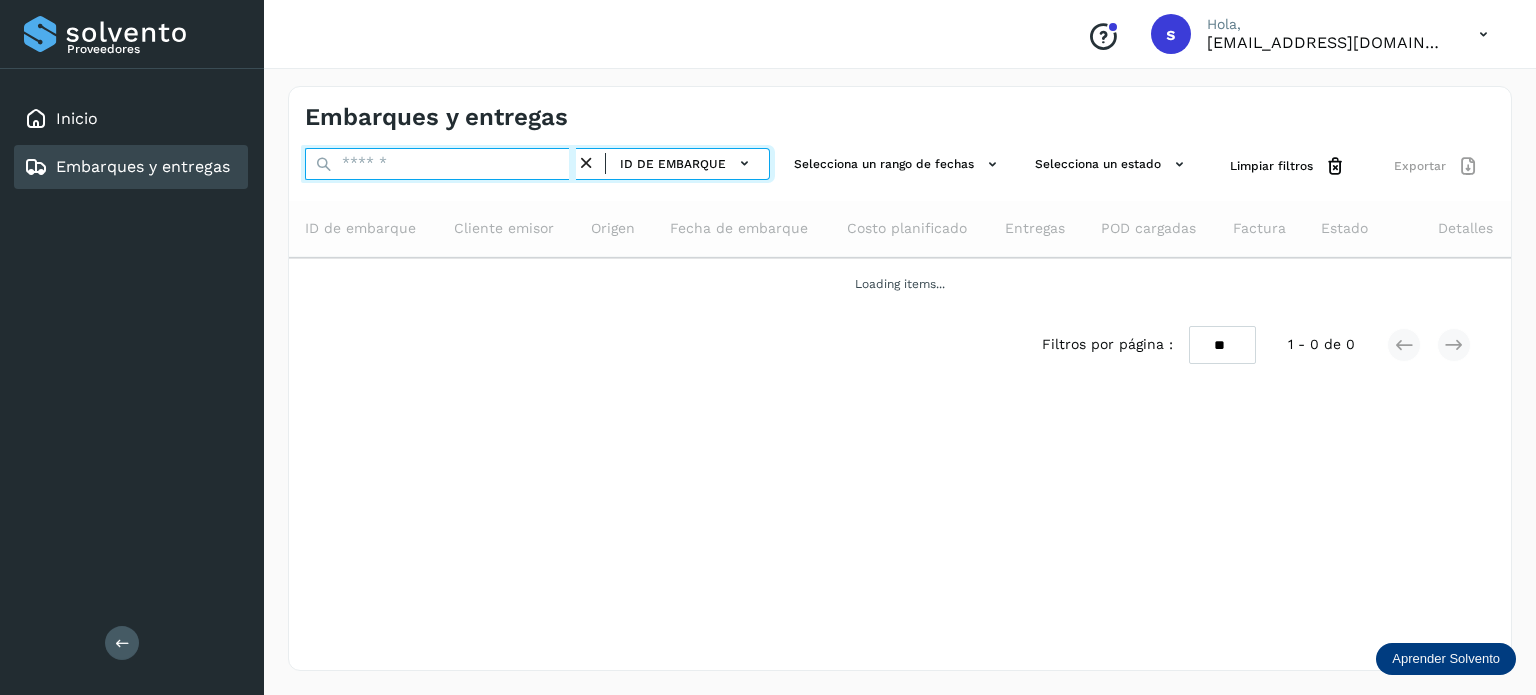 click at bounding box center (440, 164) 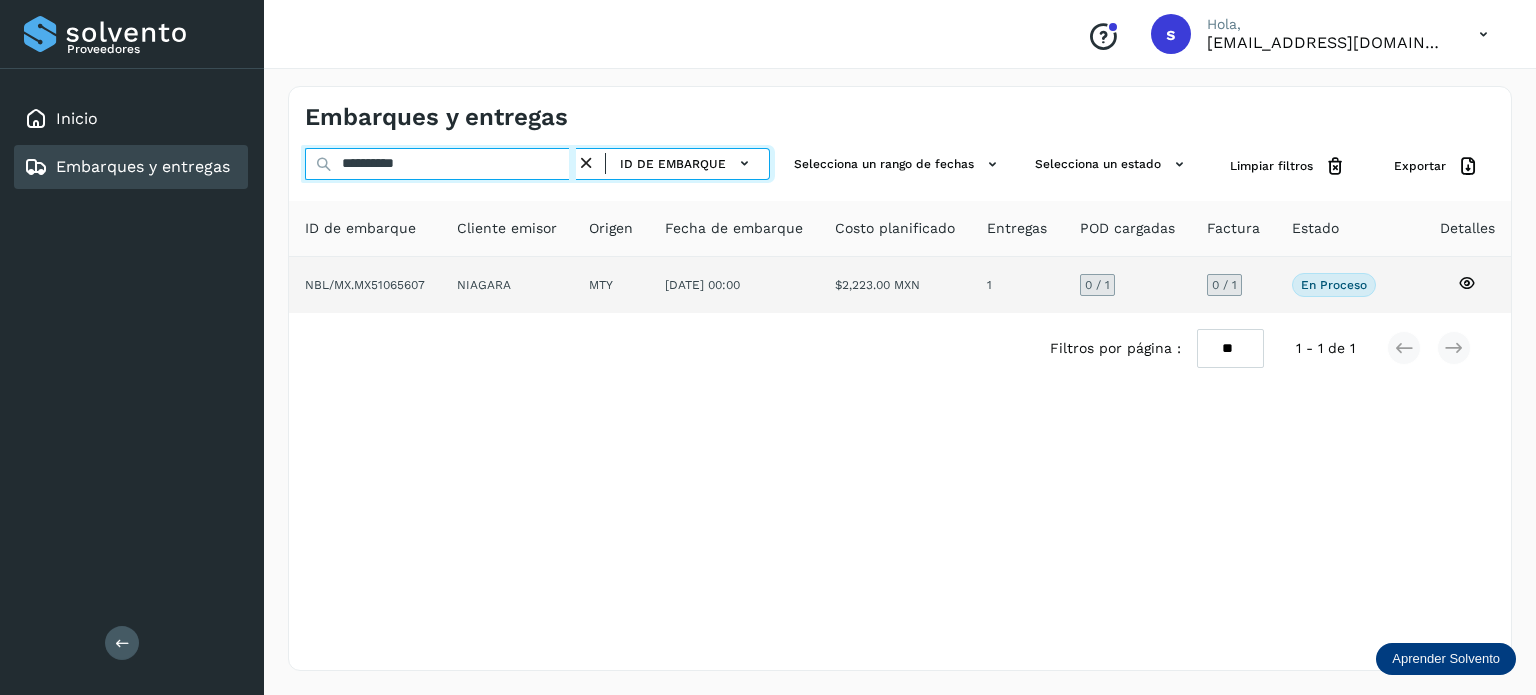 type on "**********" 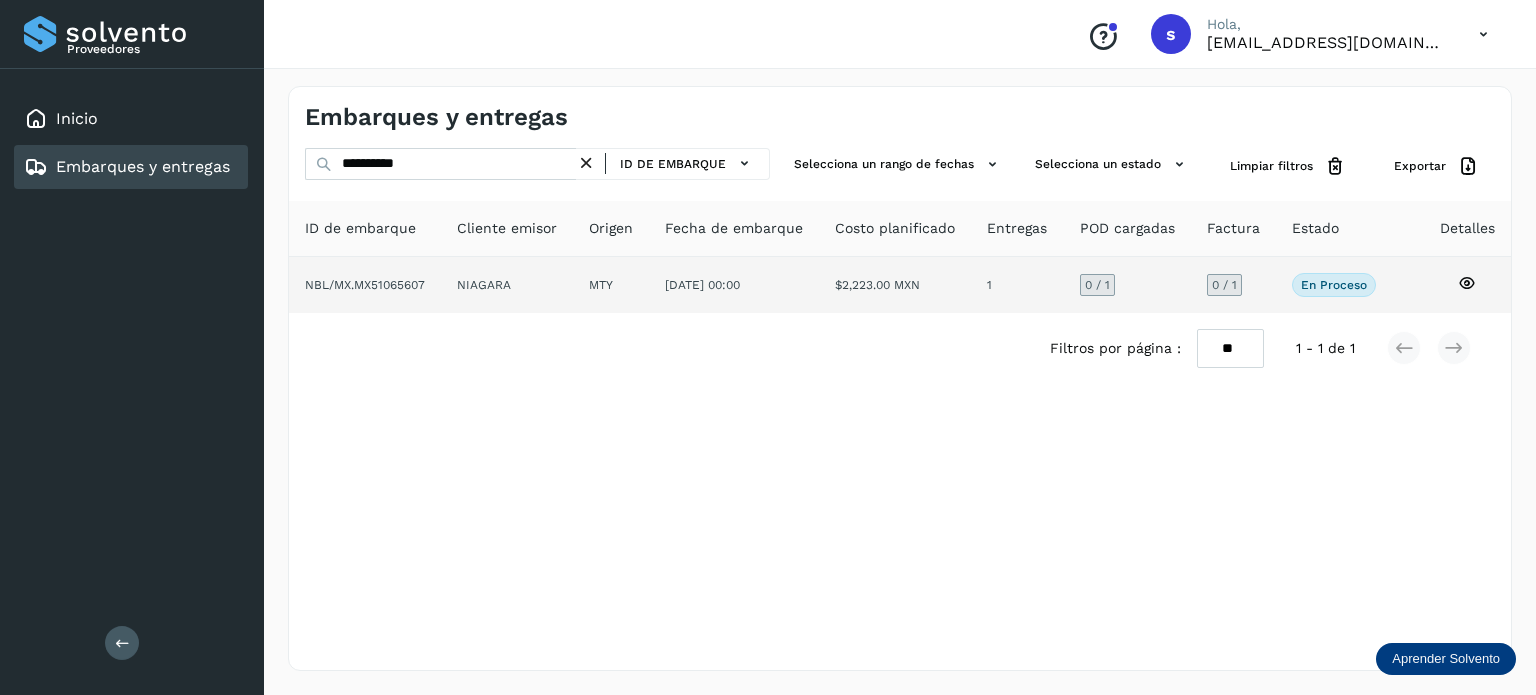 click on "NIAGARA" 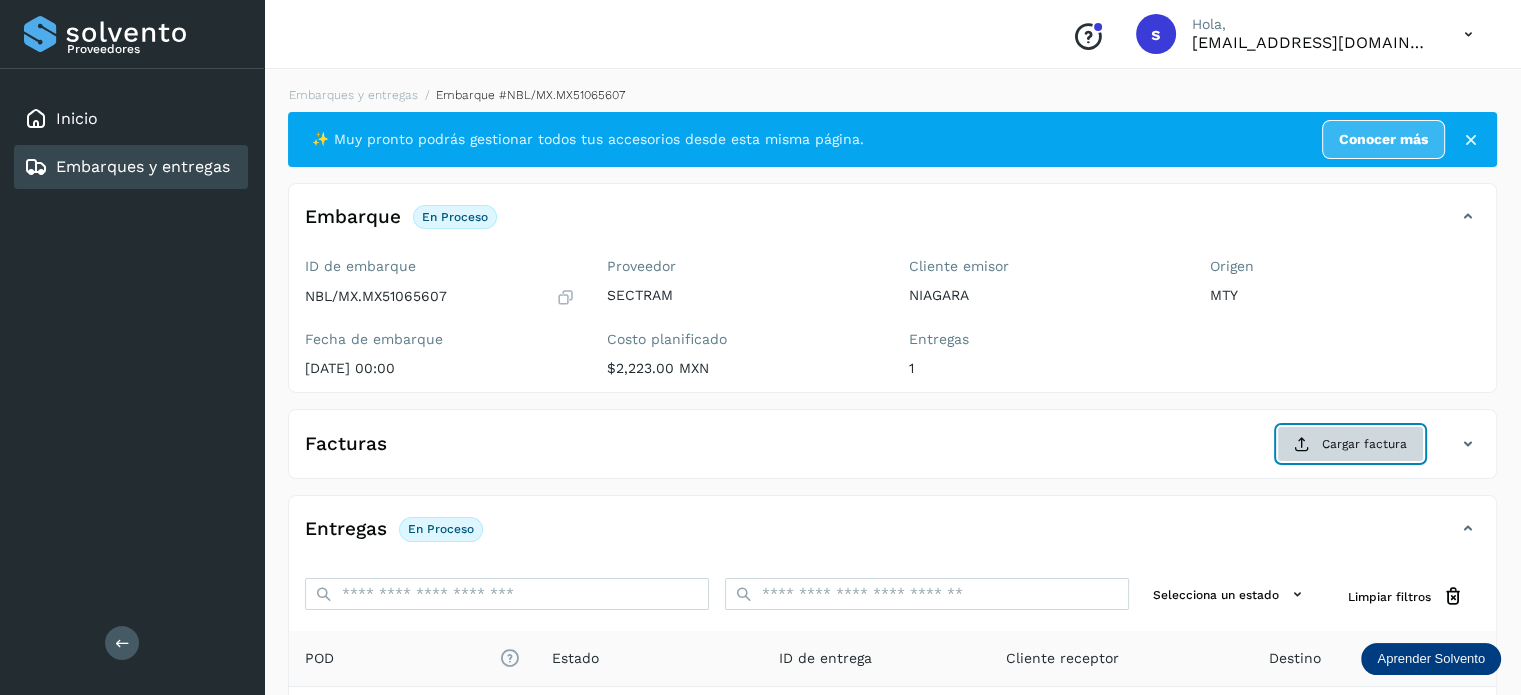 click on "Cargar factura" at bounding box center [1350, 444] 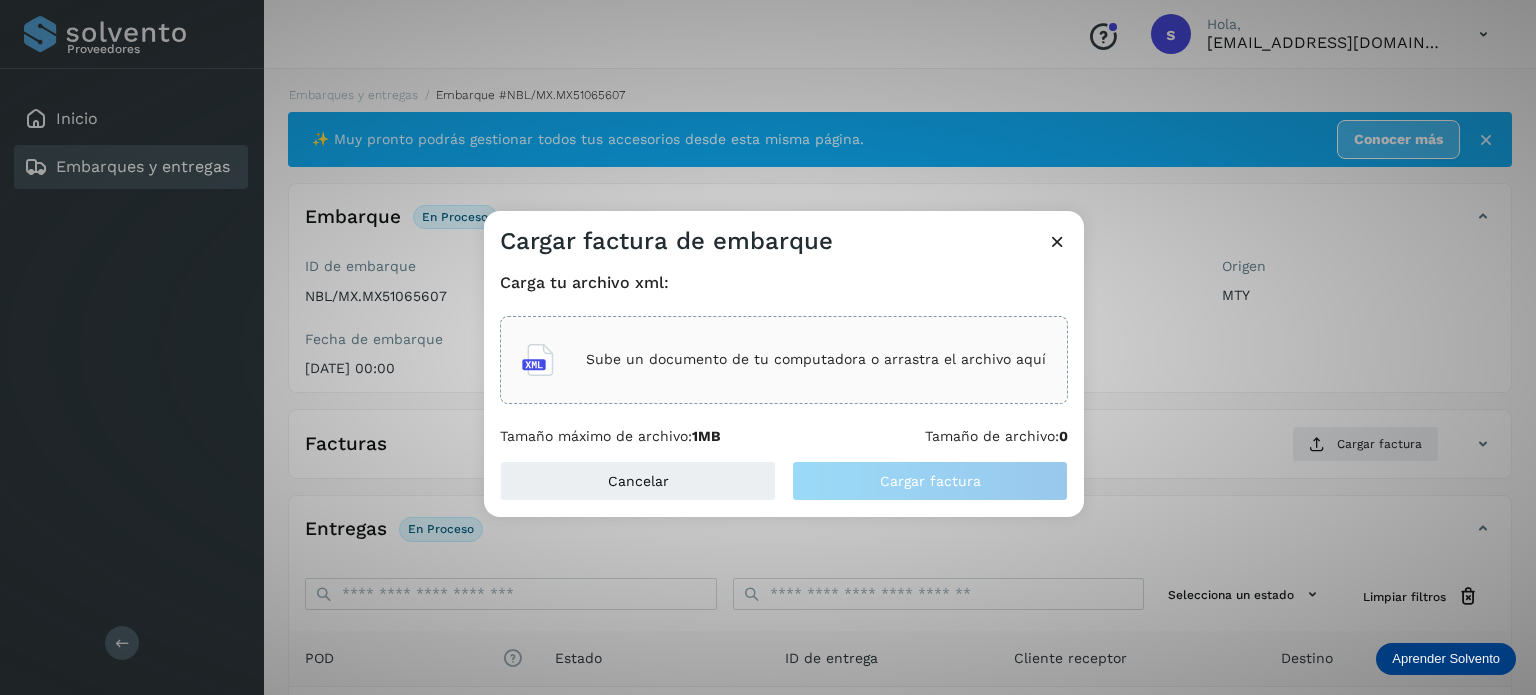 click on "Sube un documento de tu computadora o arrastra el archivo aquí" 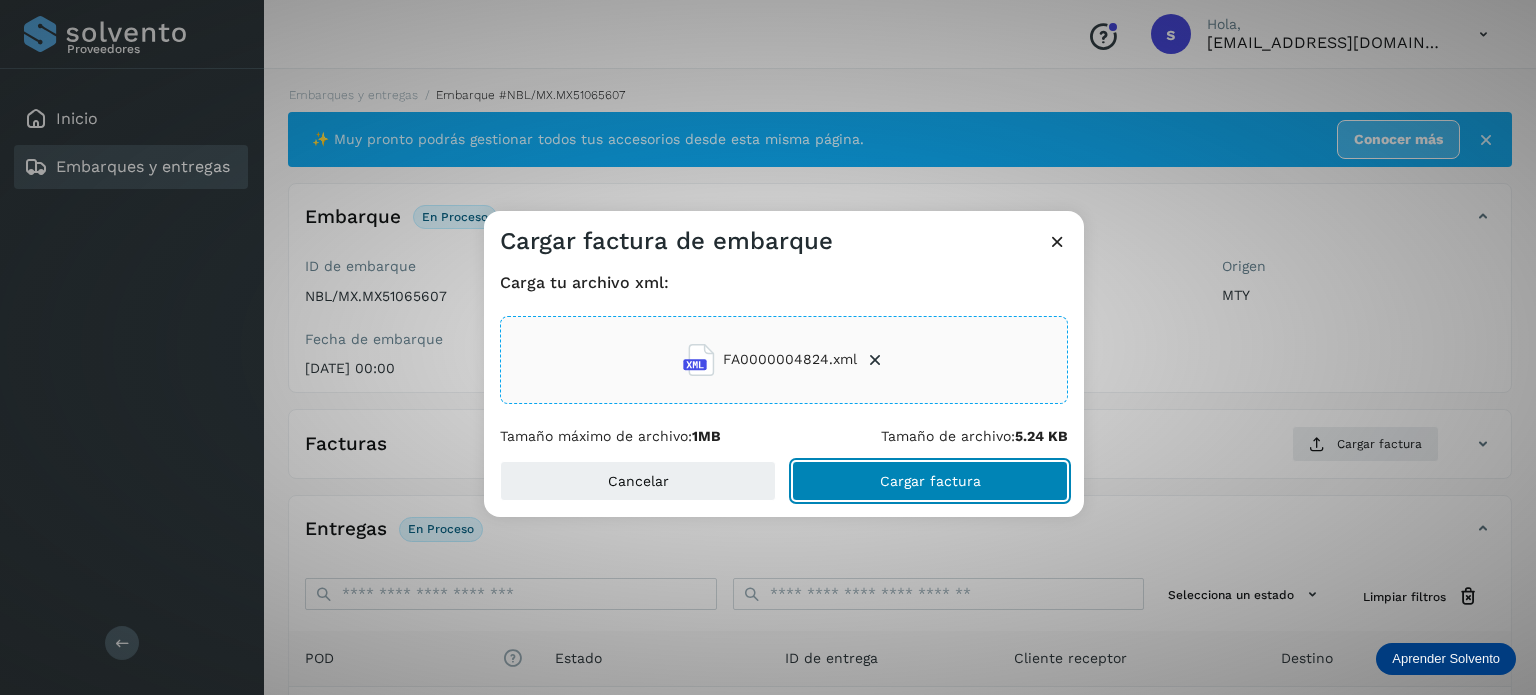 click on "Cargar factura" 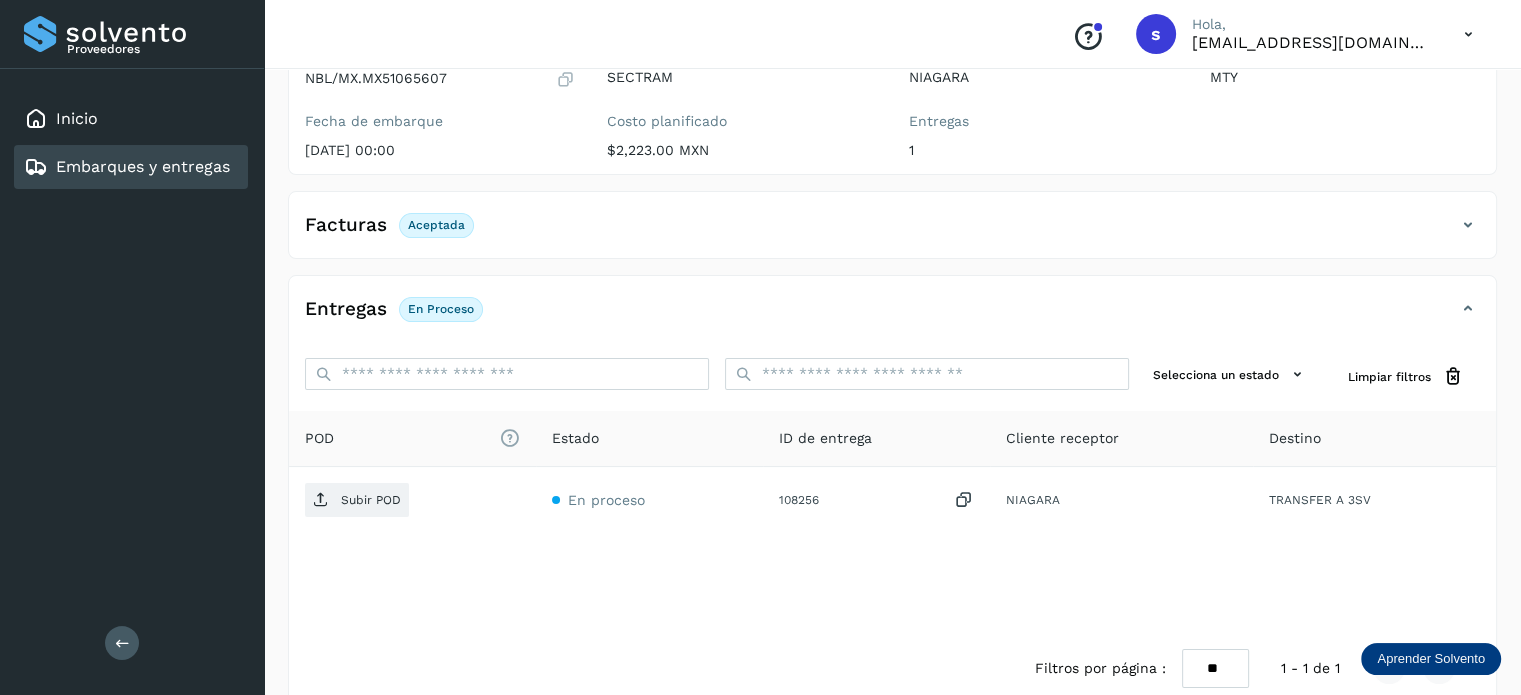 scroll, scrollTop: 223, scrollLeft: 0, axis: vertical 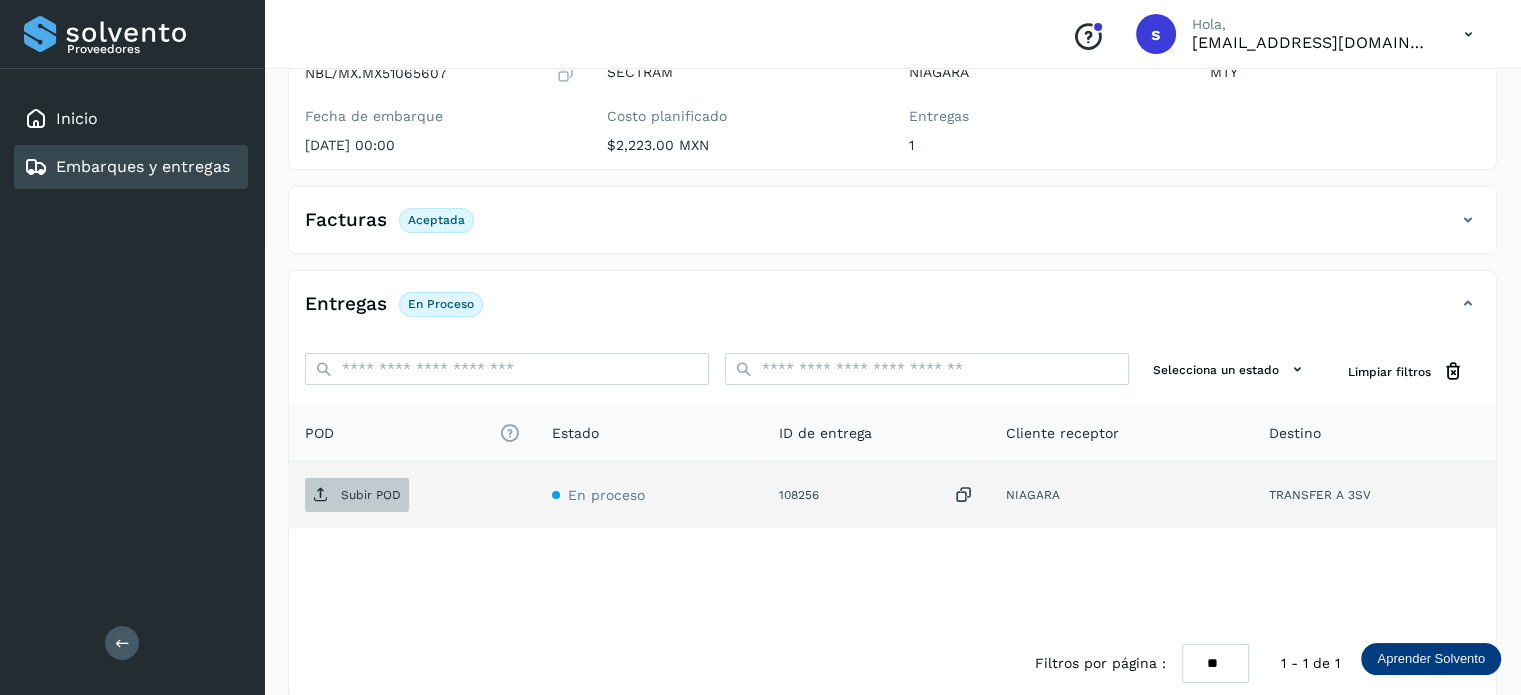 click on "Subir POD" at bounding box center [371, 495] 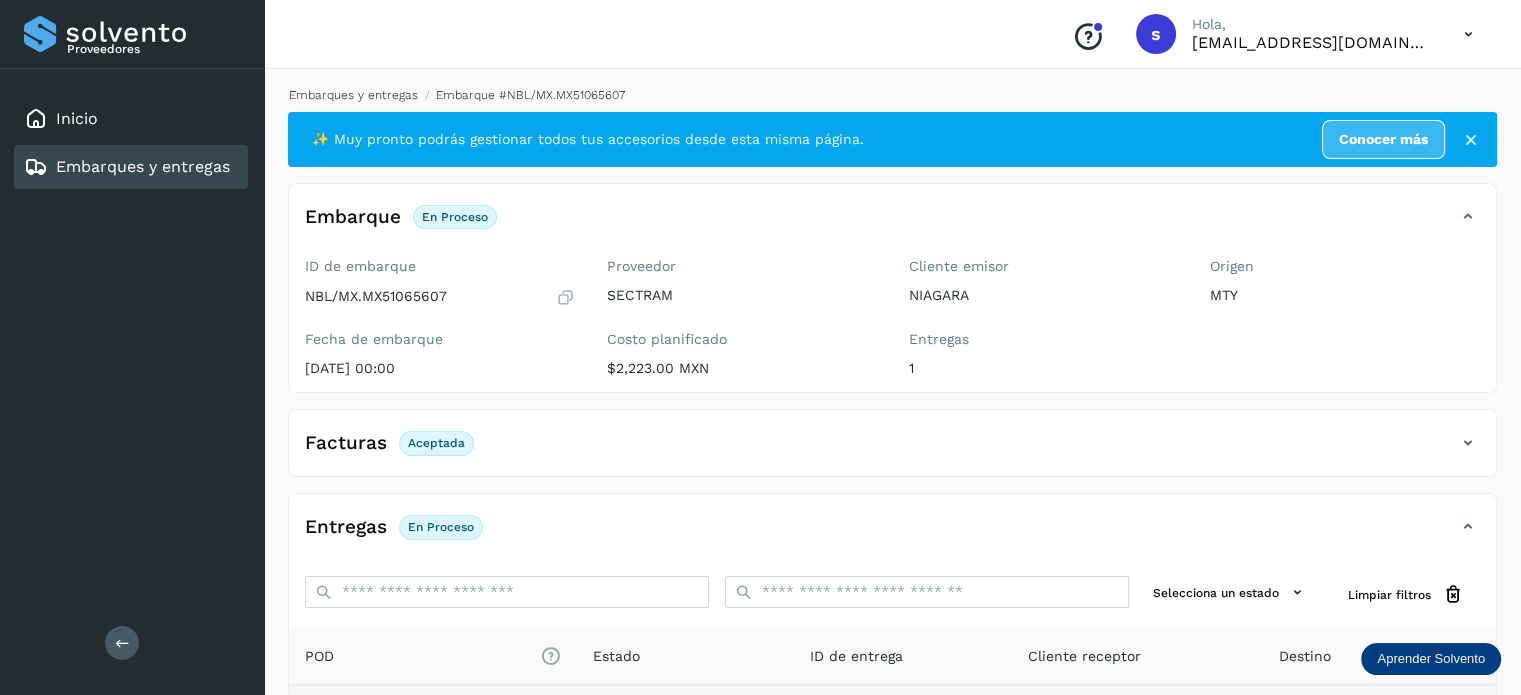 click on "Embarques y entregas" at bounding box center (353, 95) 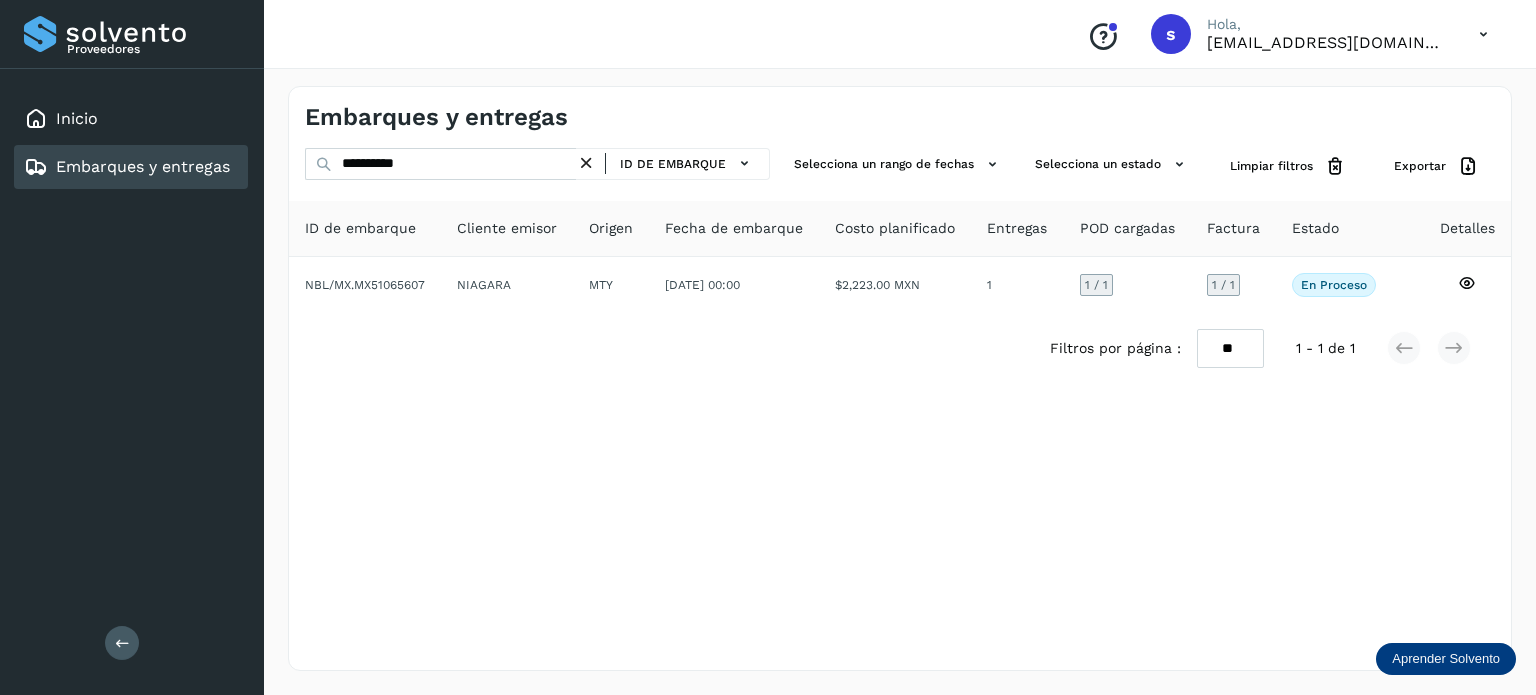 click at bounding box center (586, 163) 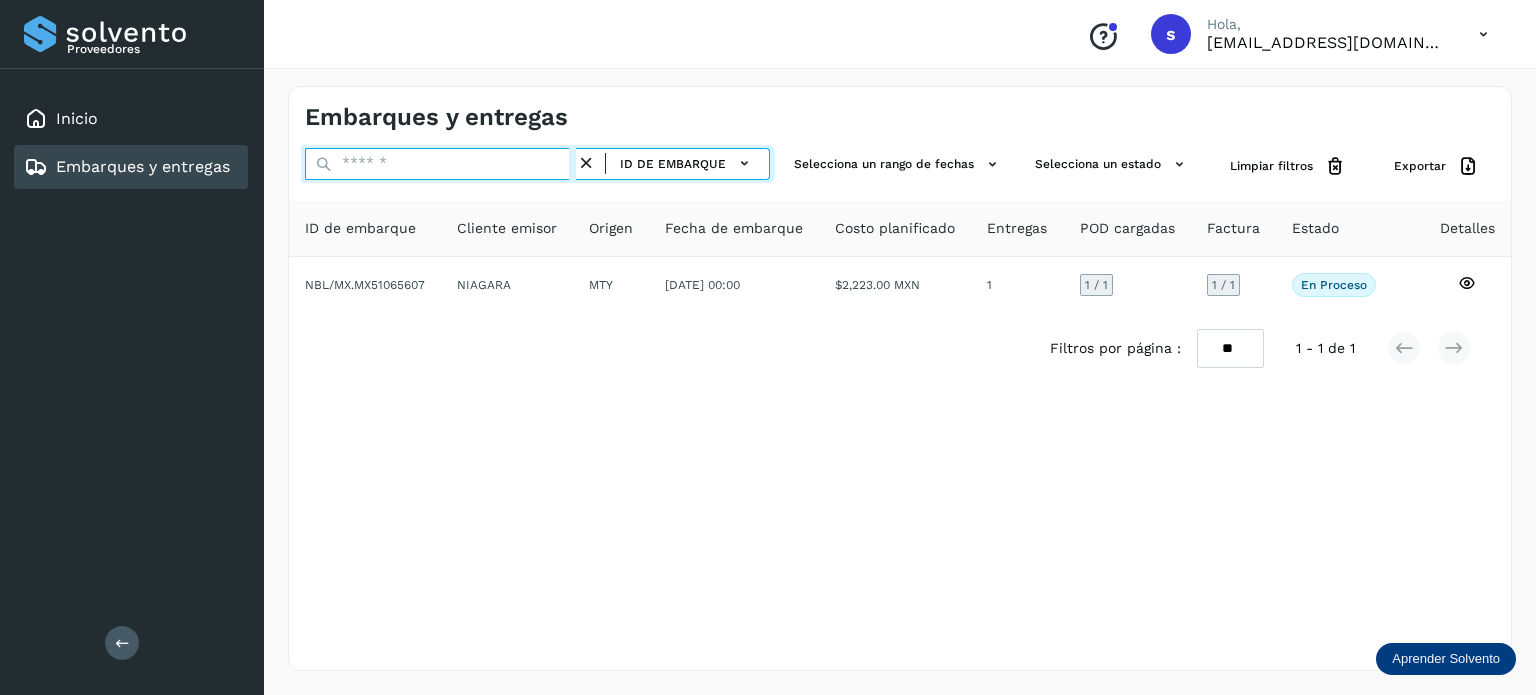 click at bounding box center [440, 164] 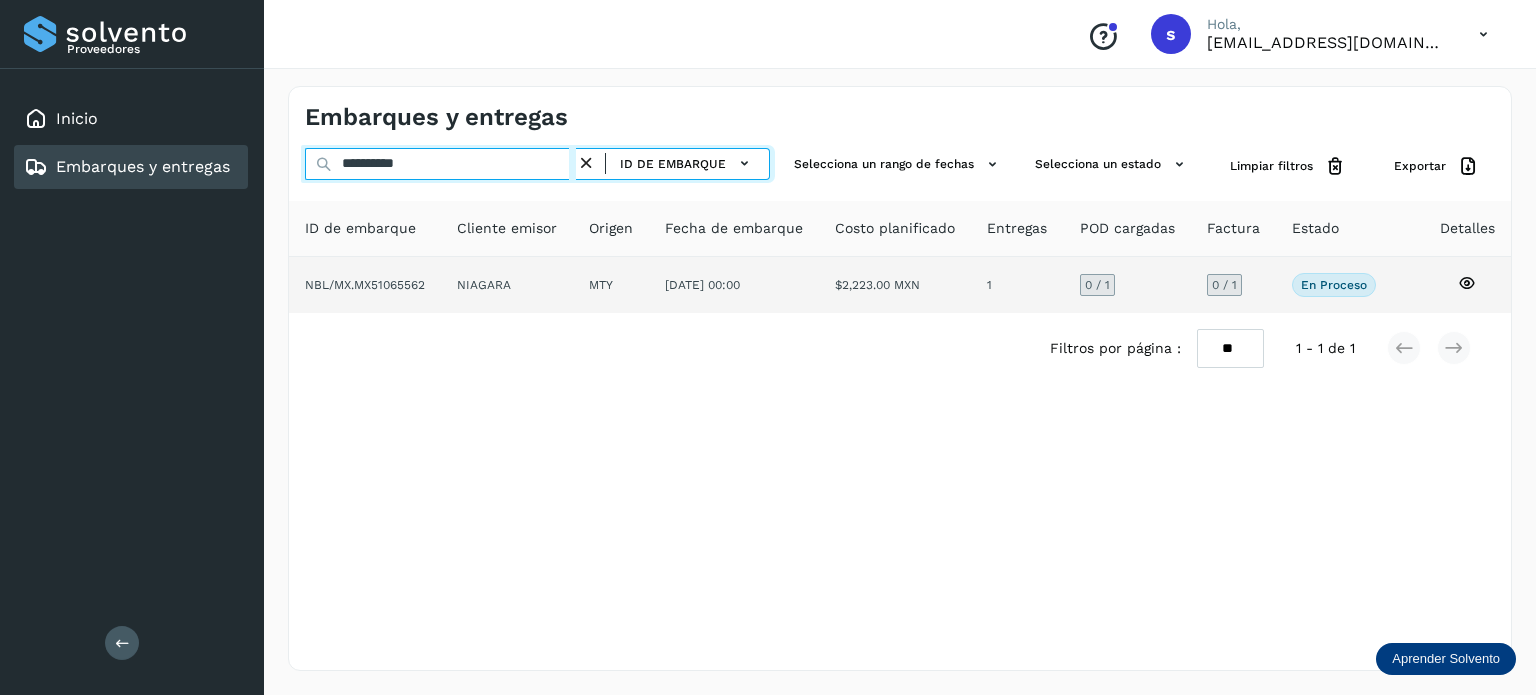 type on "**********" 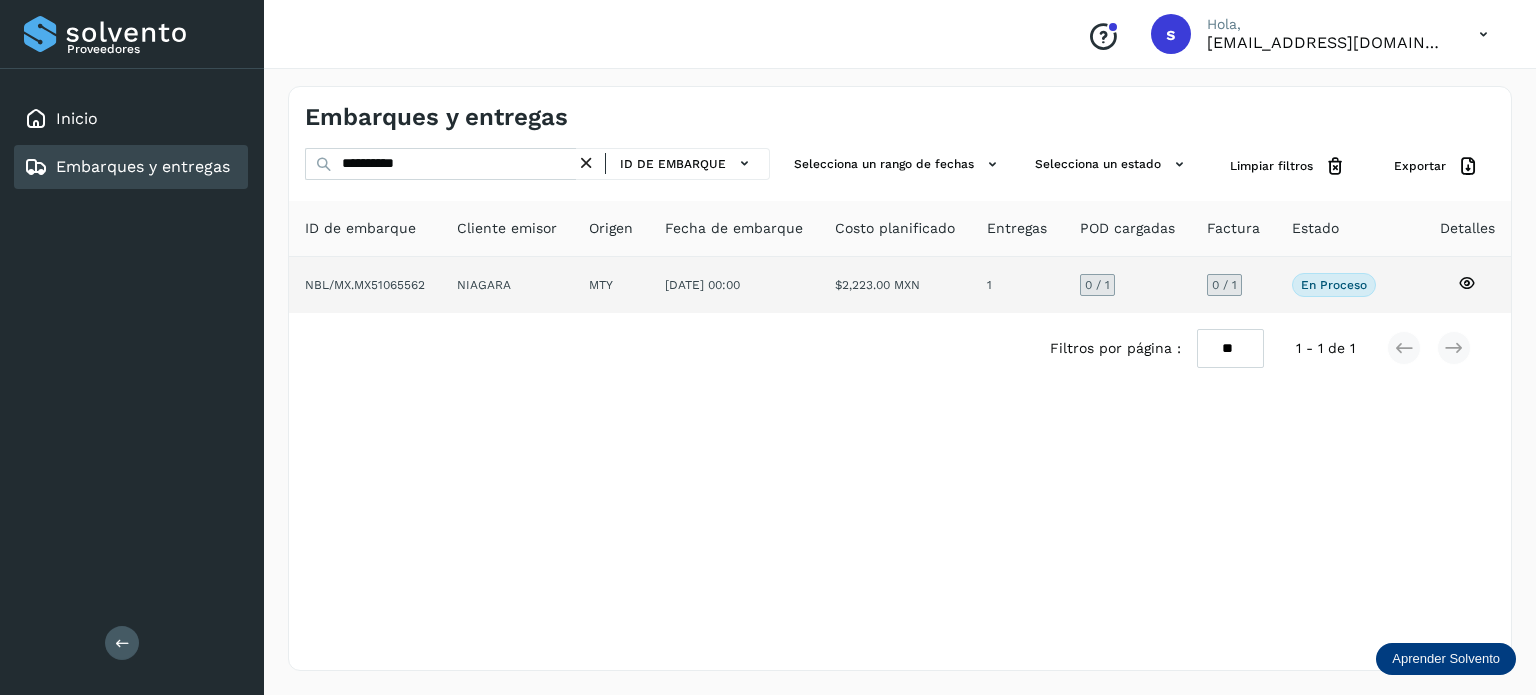 click on "[DATE] 00:00" 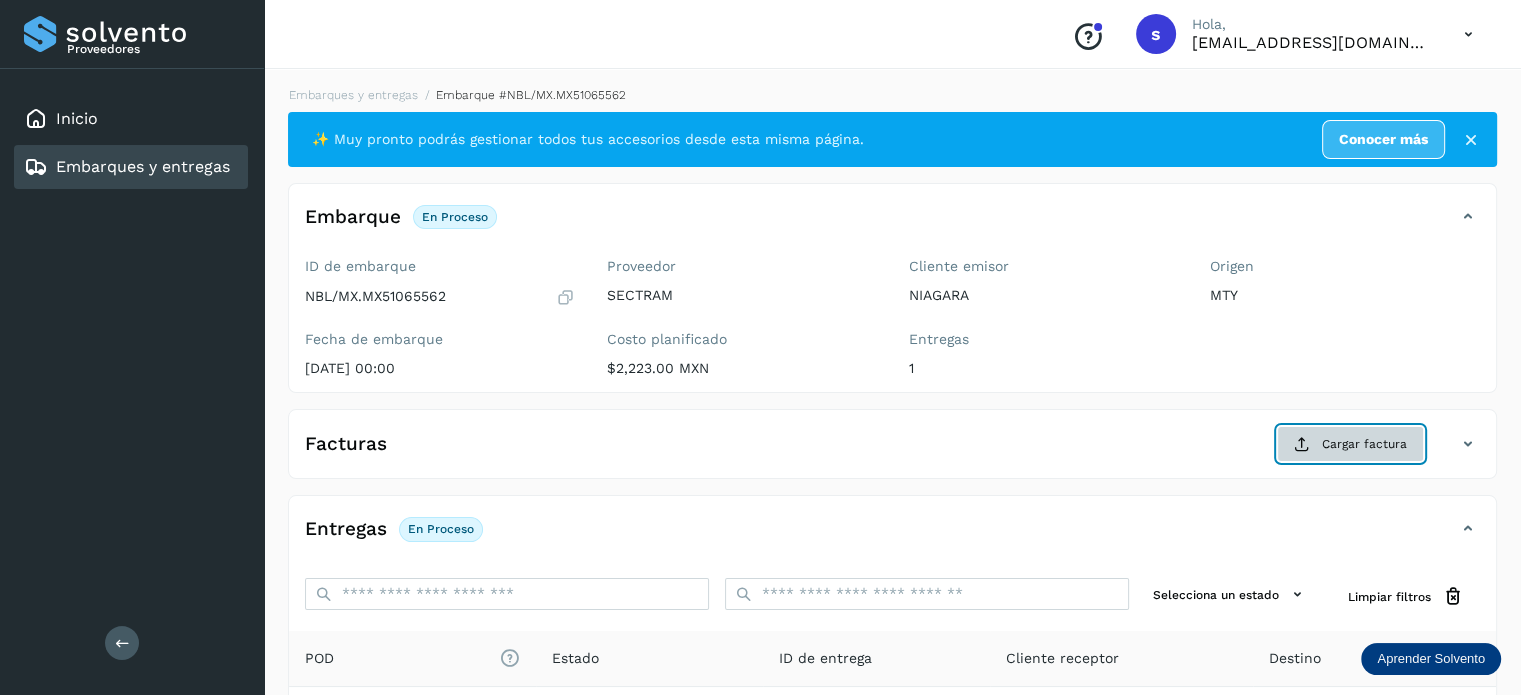 click on "Cargar factura" 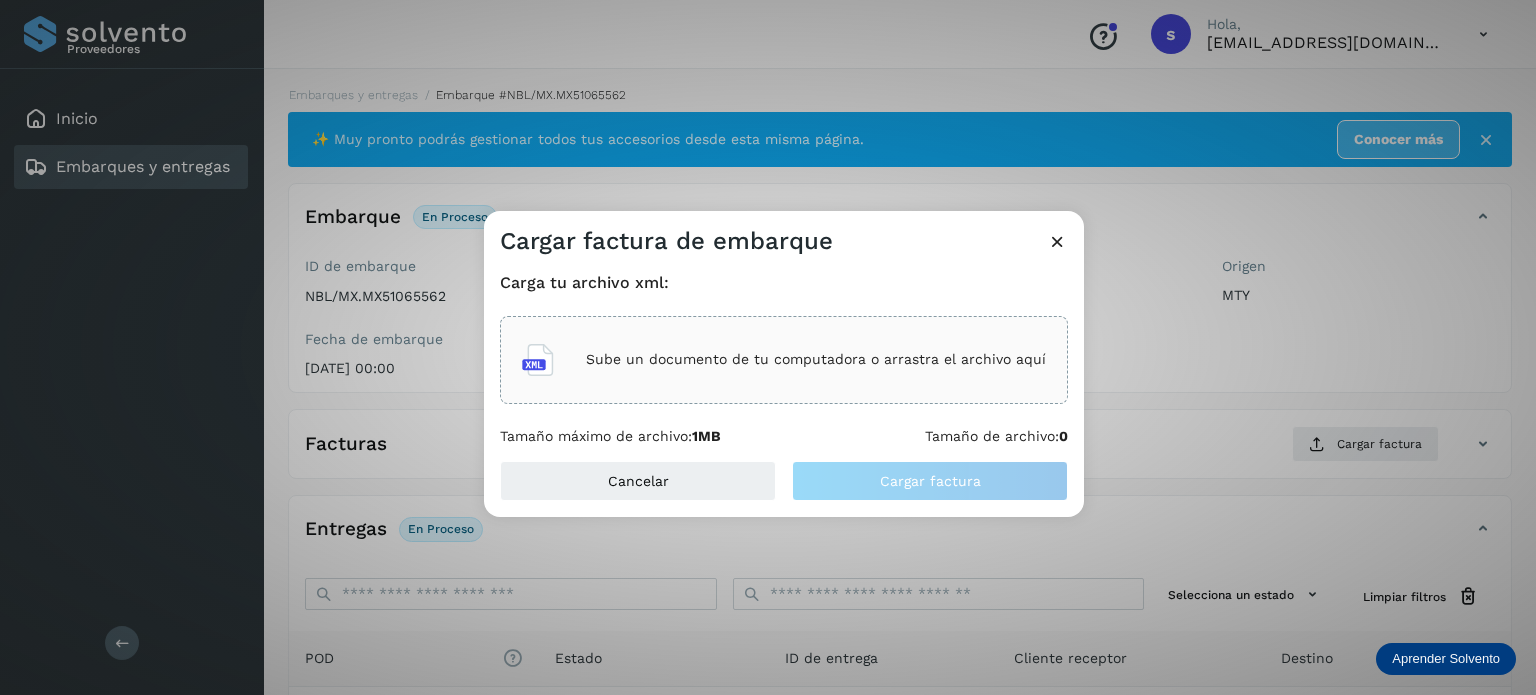 click on "Sube un documento de tu computadora o arrastra el archivo aquí" at bounding box center (816, 359) 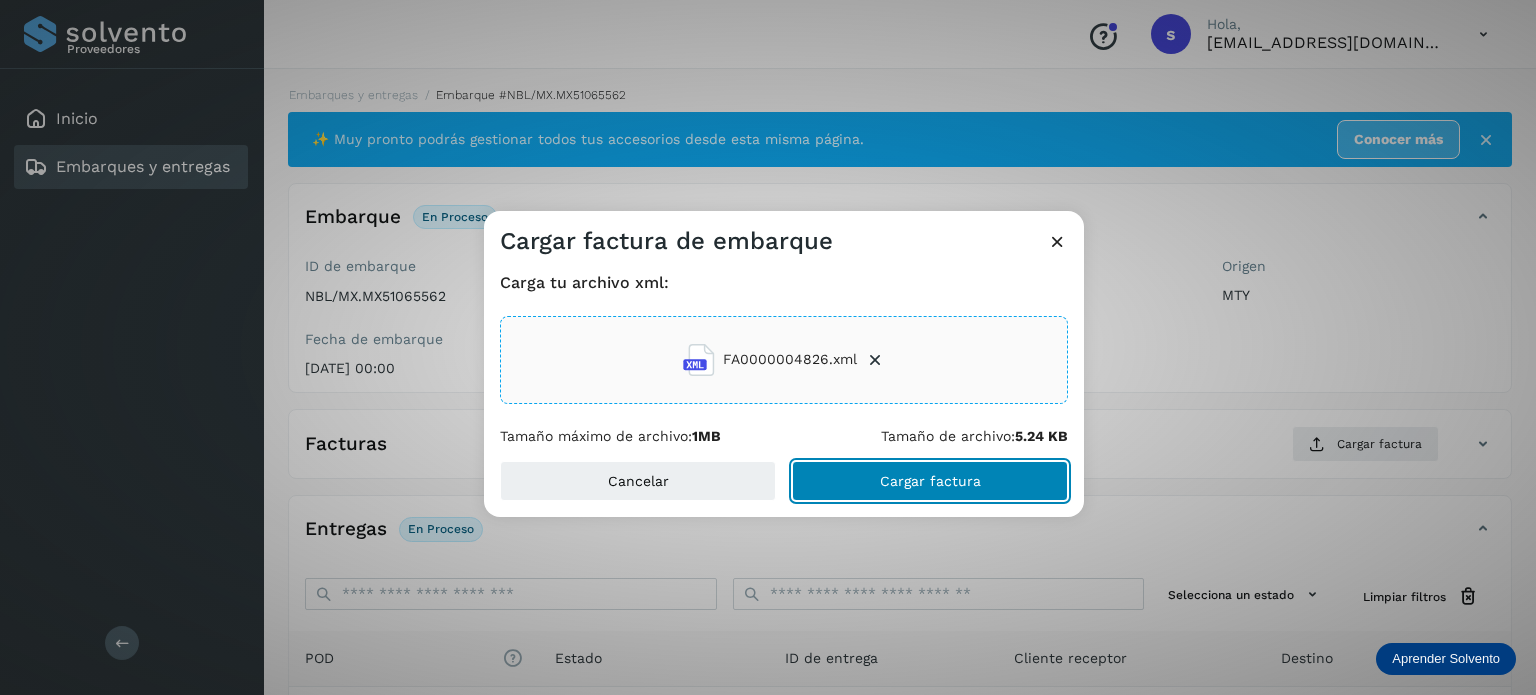 click on "Cargar factura" 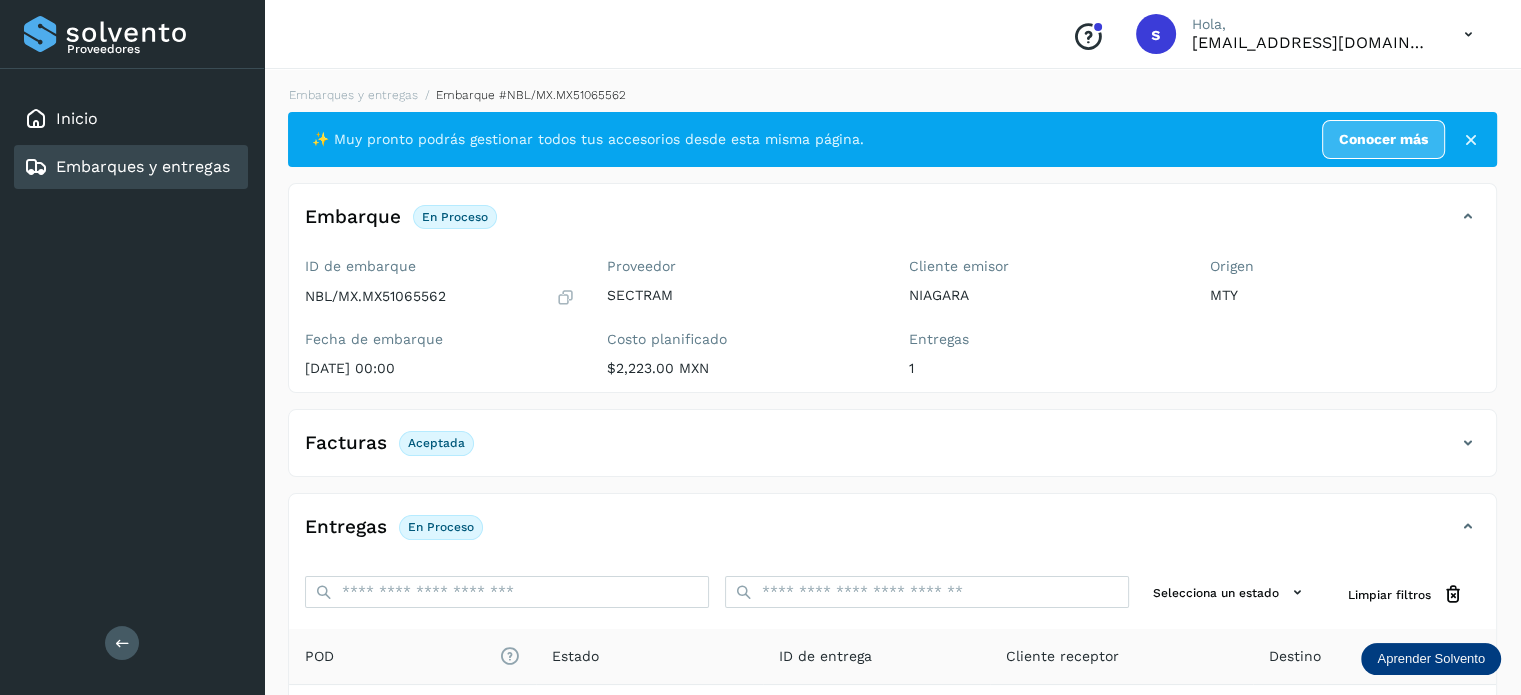scroll, scrollTop: 250, scrollLeft: 0, axis: vertical 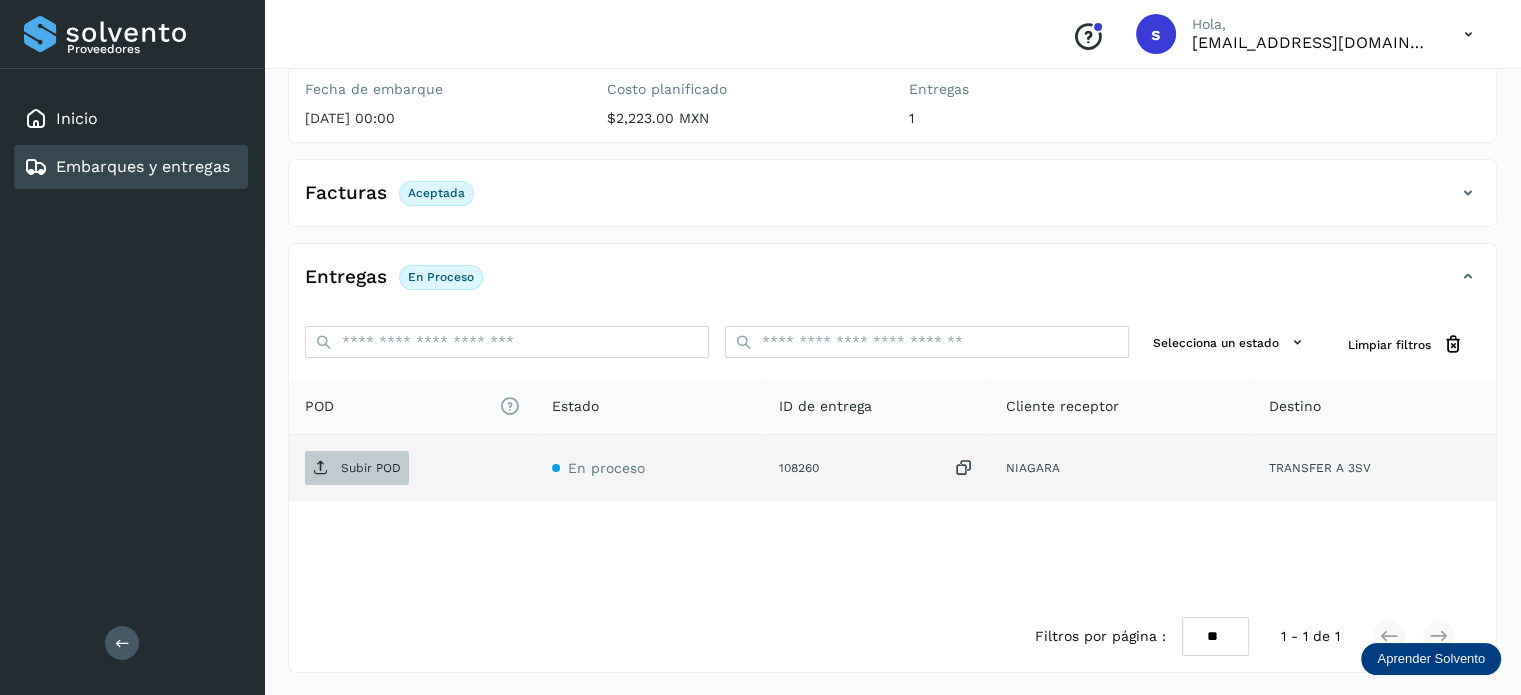 click on "Subir POD" at bounding box center (357, 468) 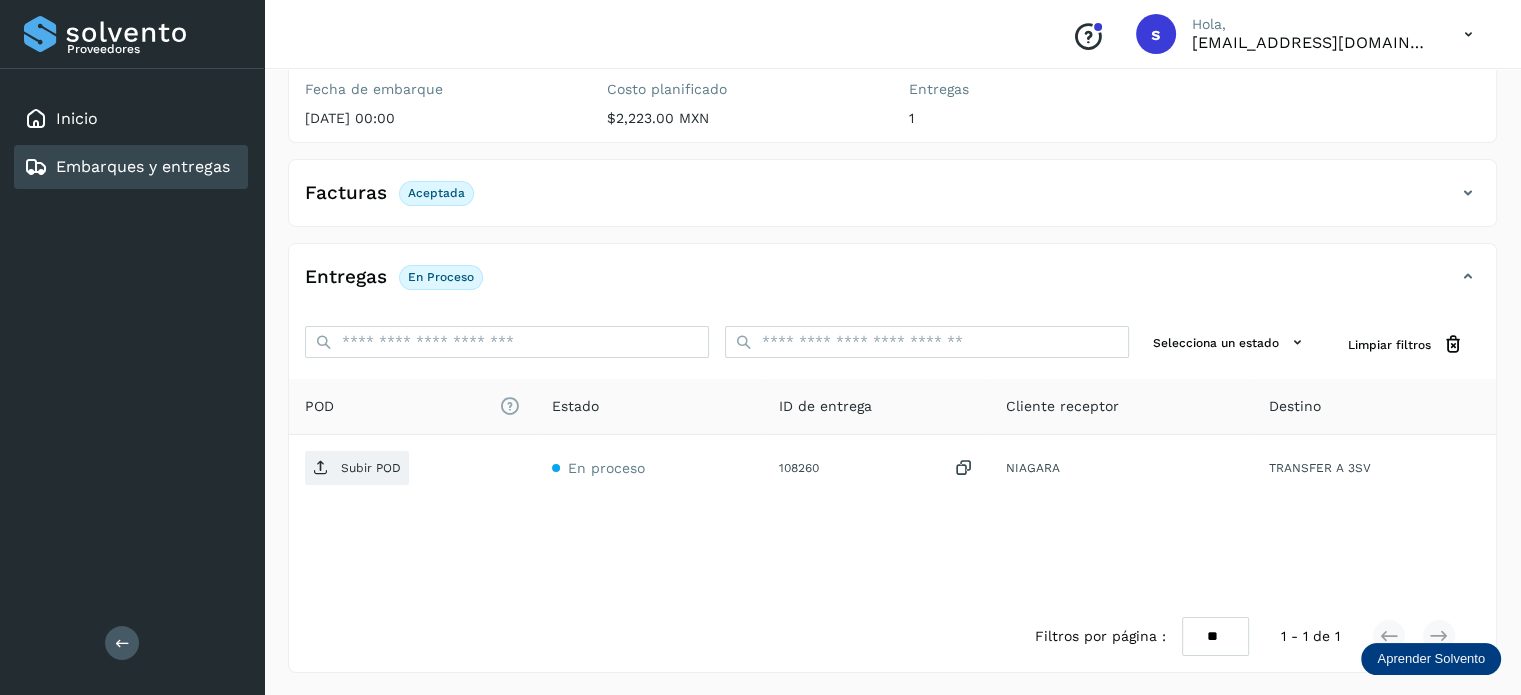 scroll, scrollTop: 0, scrollLeft: 0, axis: both 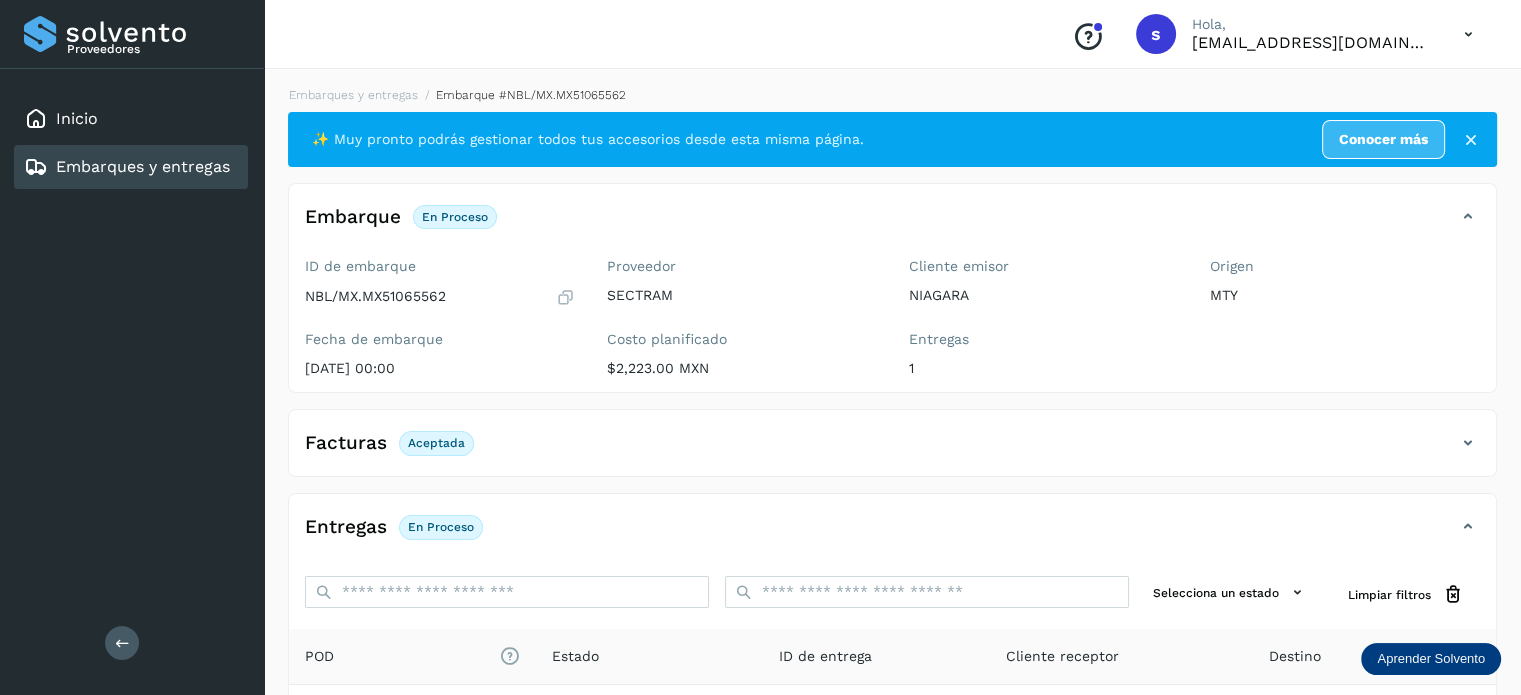 click on "Embarques y entregas" 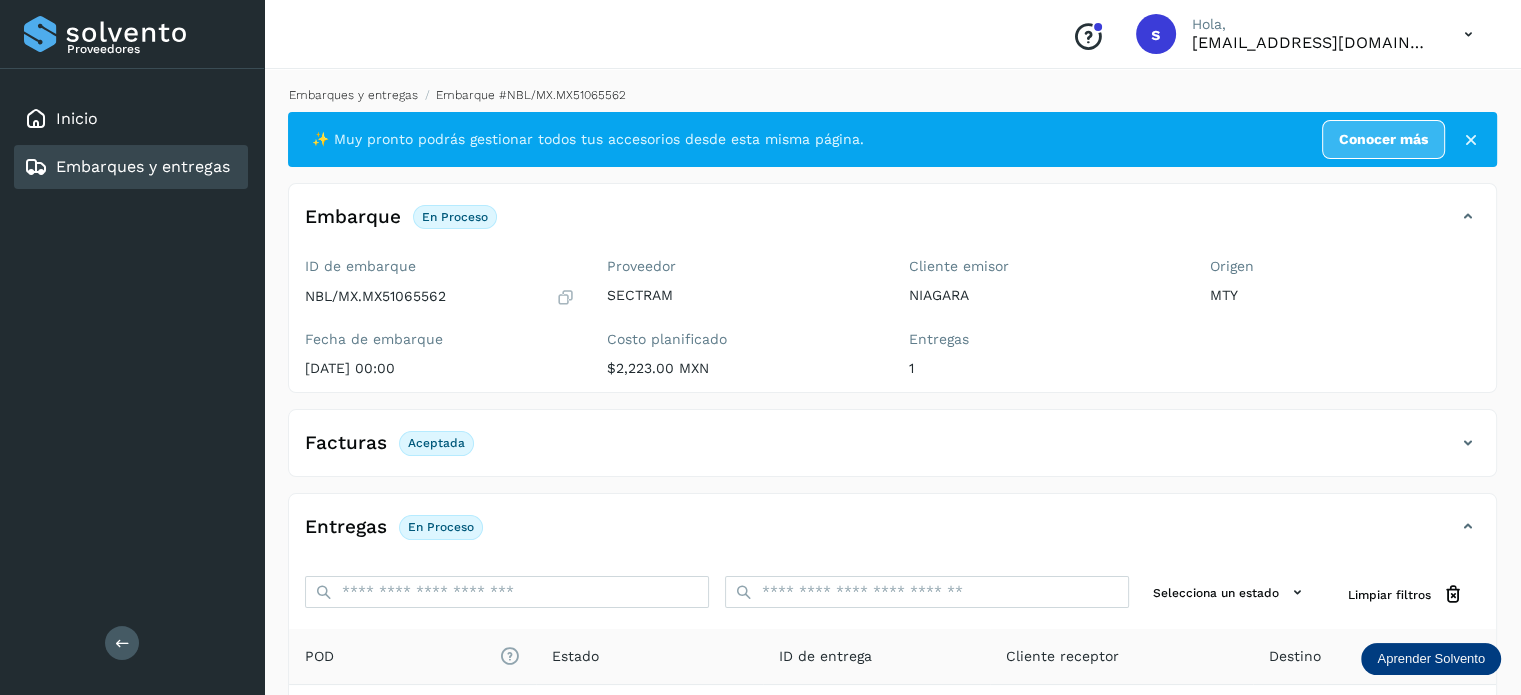 click on "Embarques y entregas" at bounding box center (353, 95) 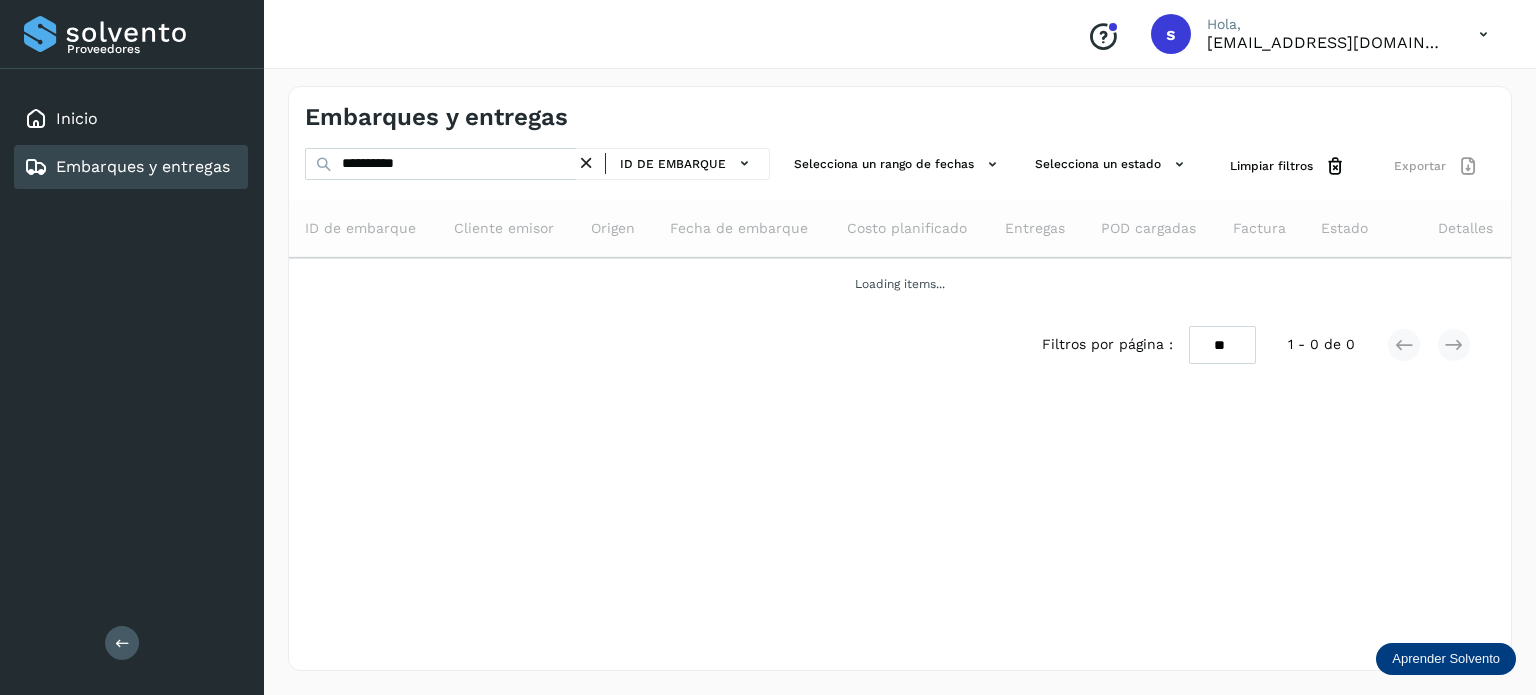 click at bounding box center [586, 163] 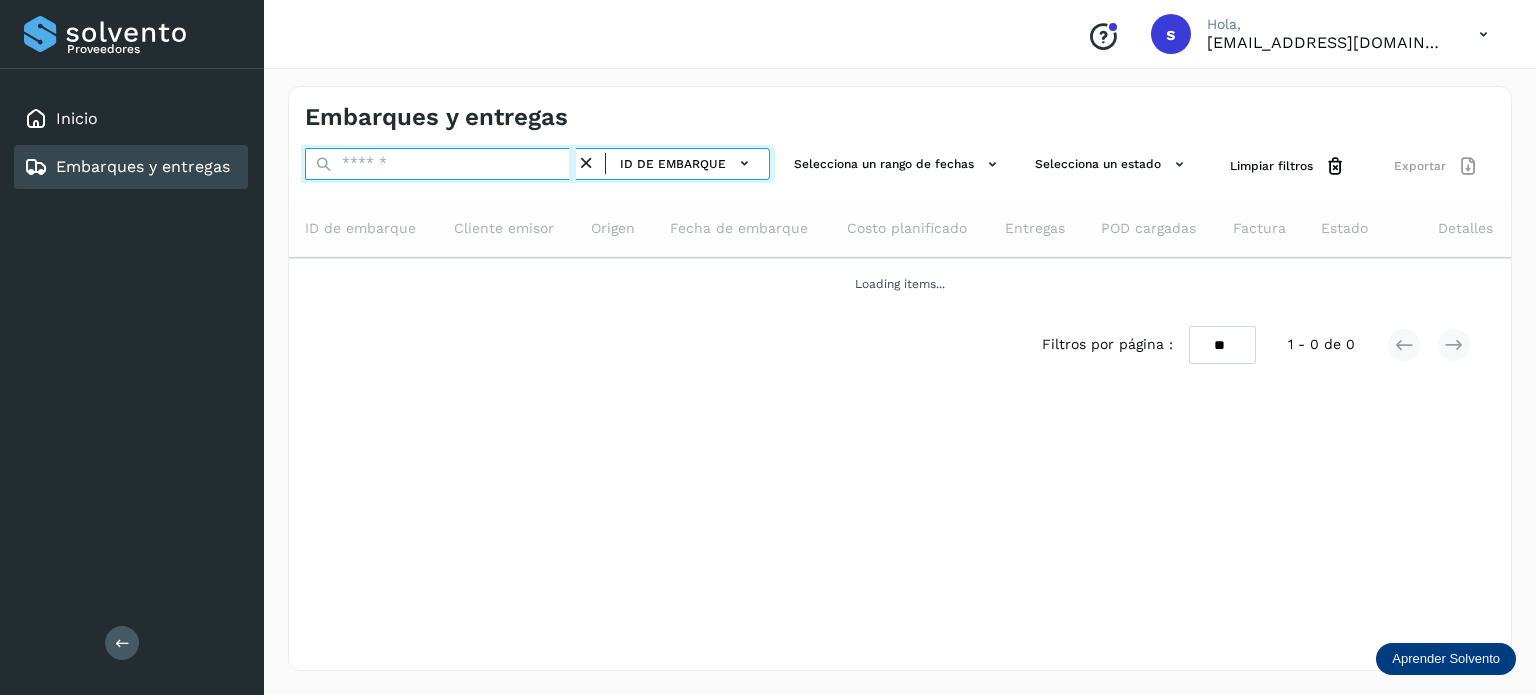 click at bounding box center [440, 164] 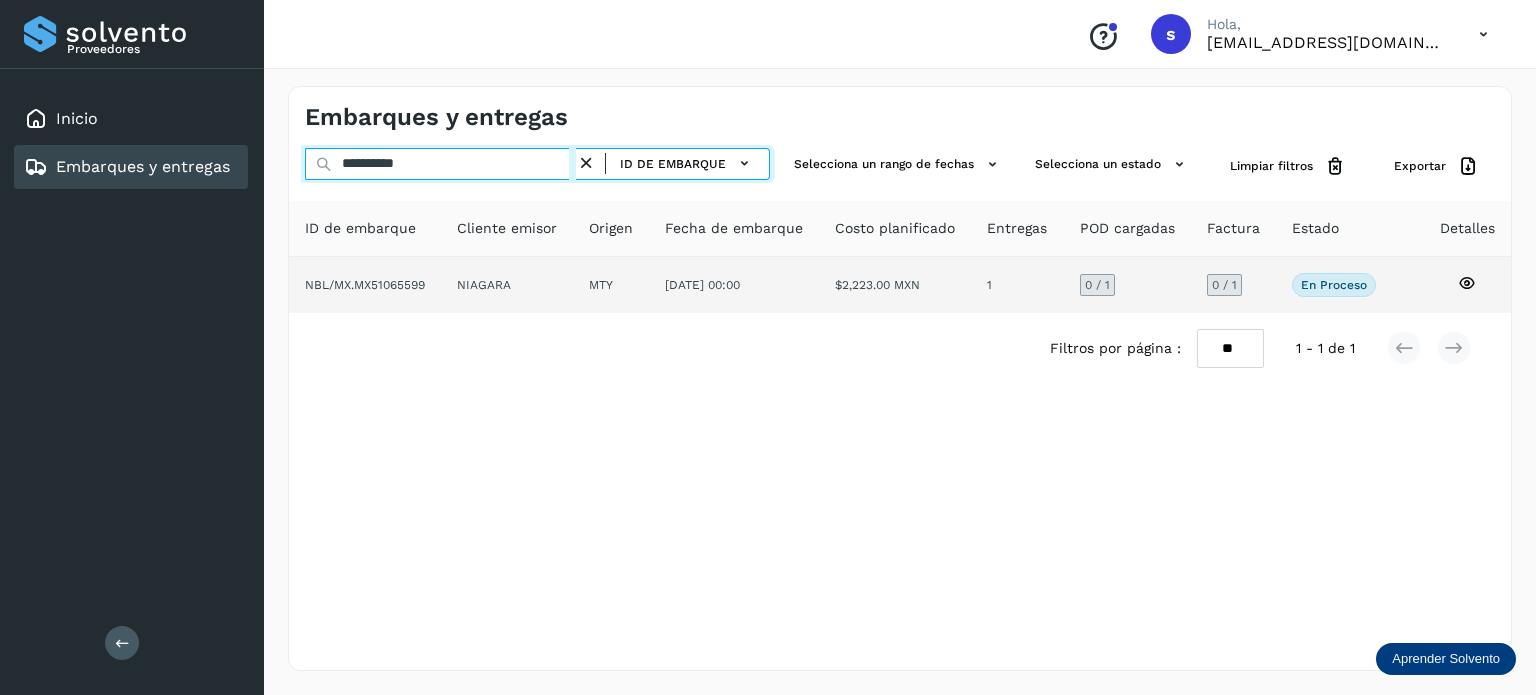 type on "**********" 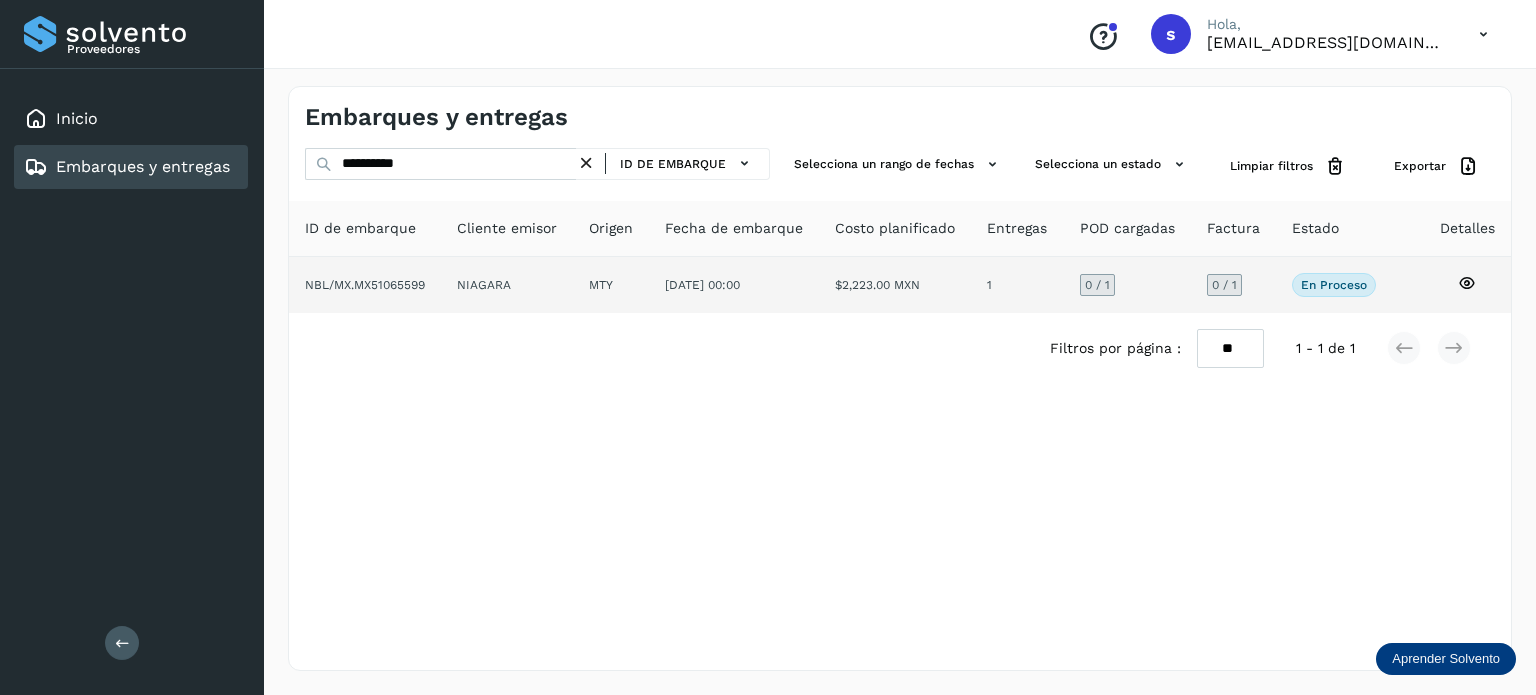click on "NIAGARA" 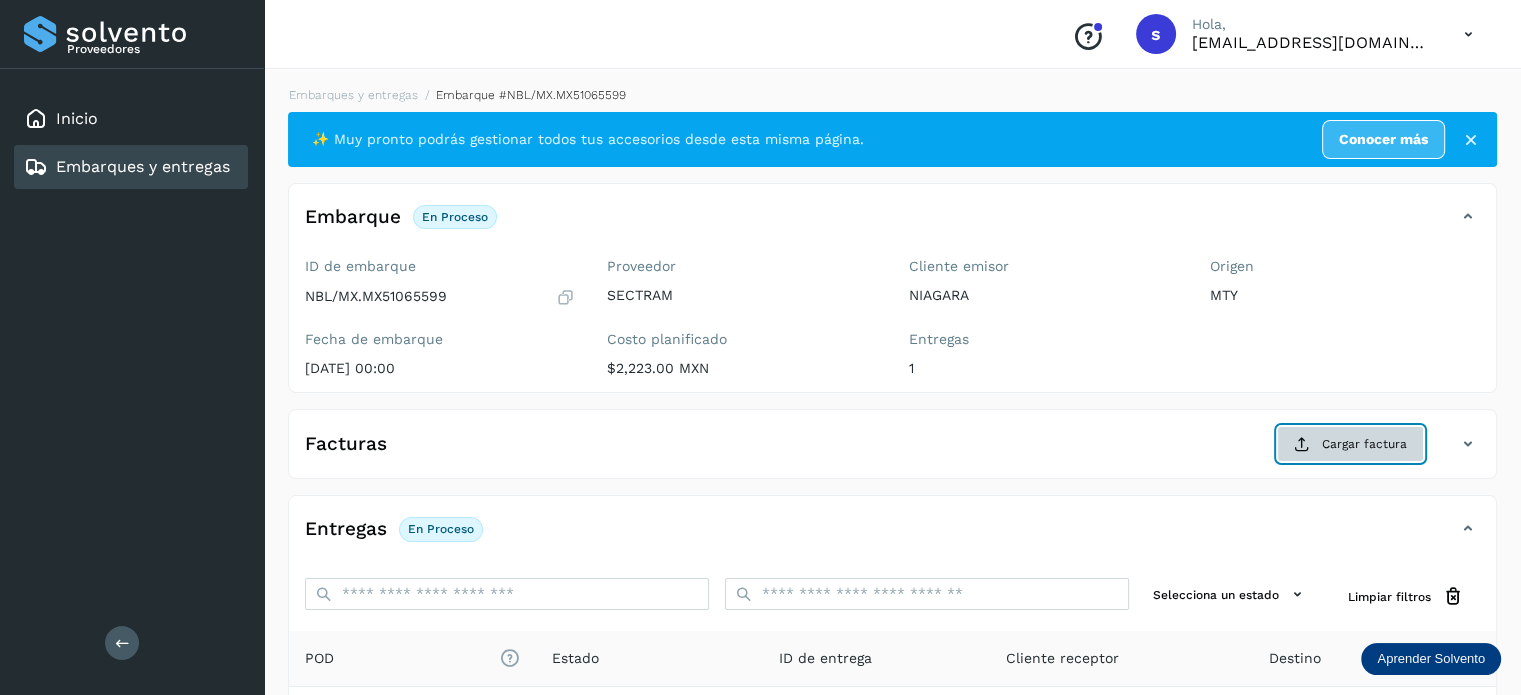 click on "Cargar factura" 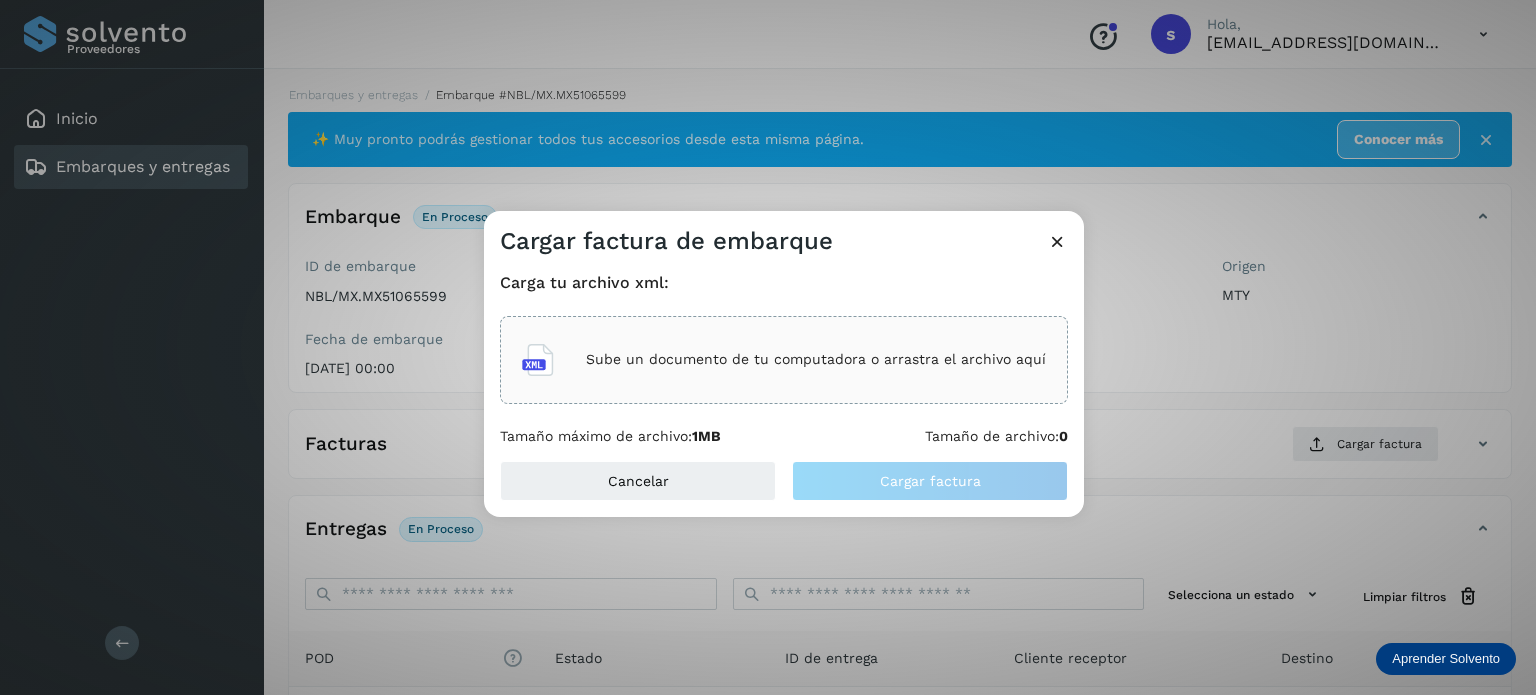 click on "Sube un documento de tu computadora o arrastra el archivo aquí" at bounding box center [784, 360] 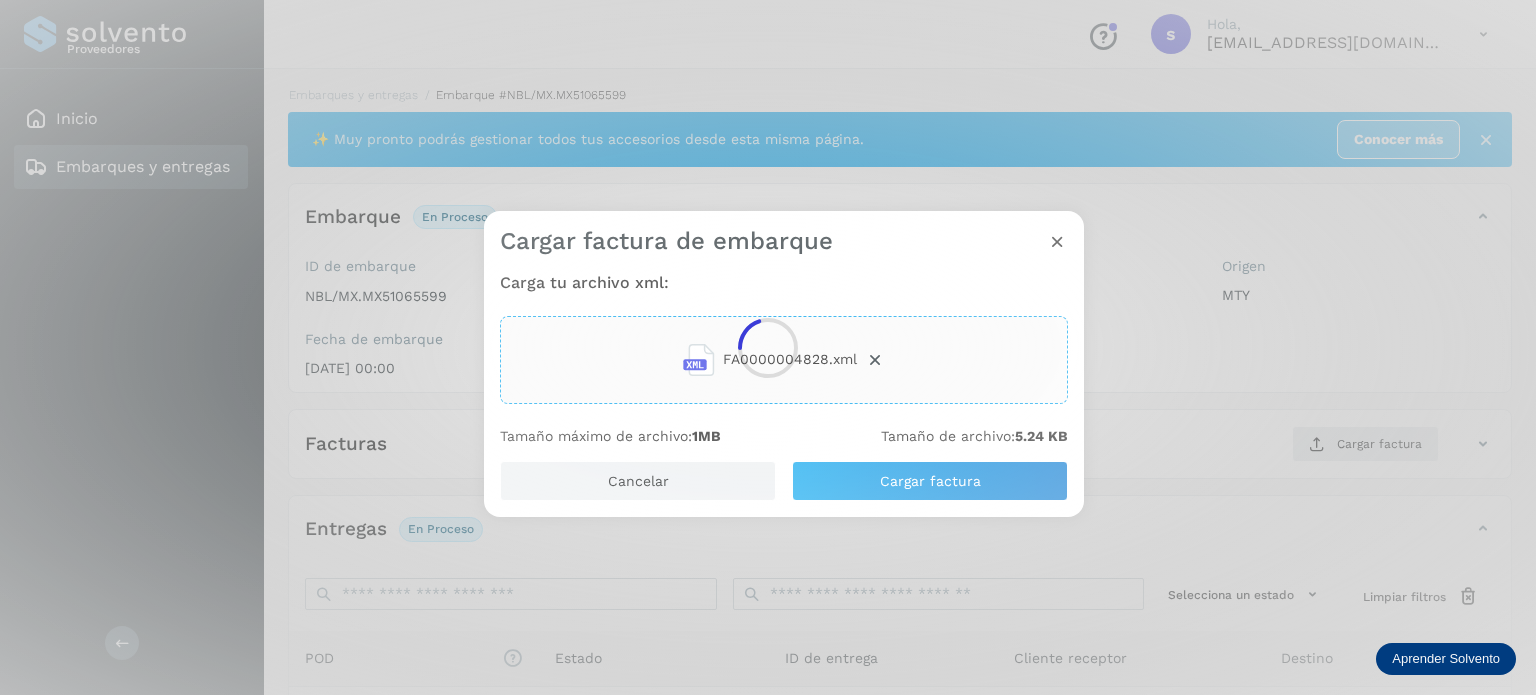 click 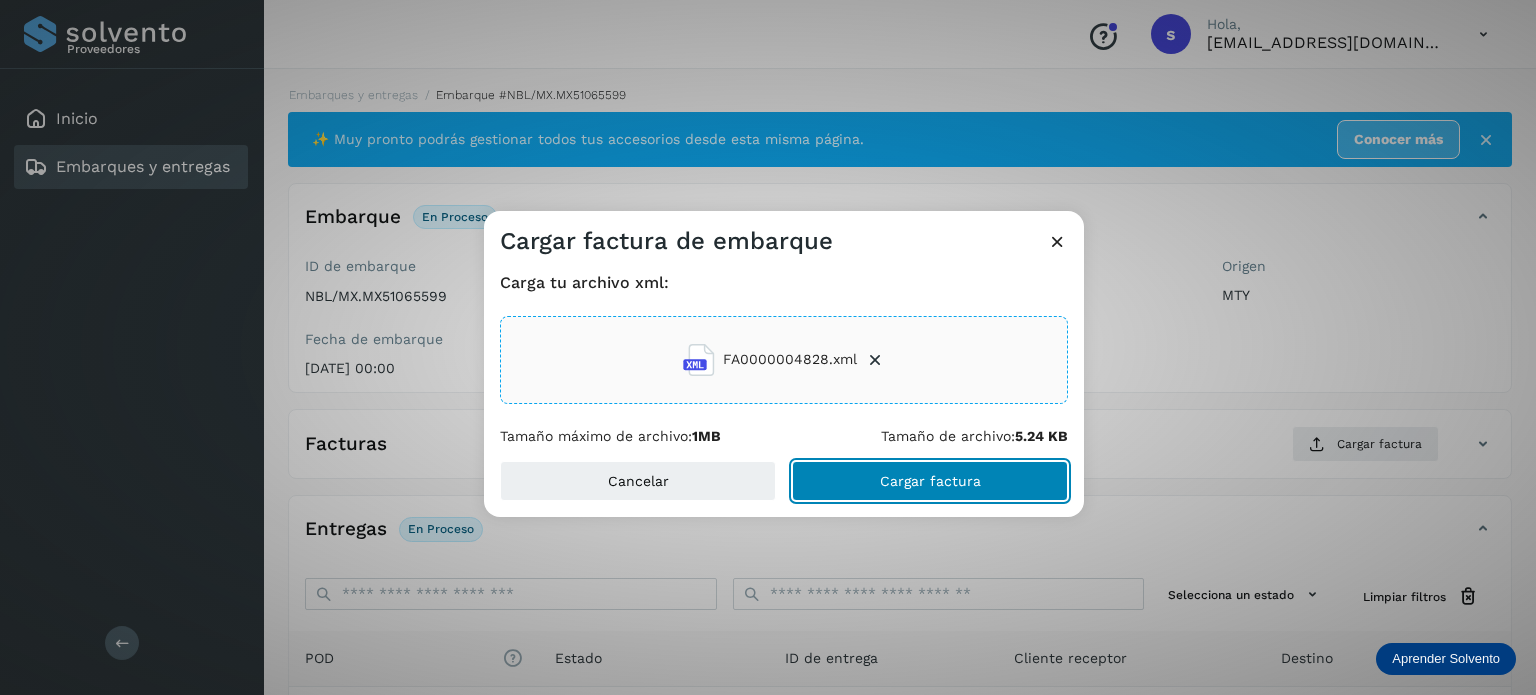 click on "Cargar factura" 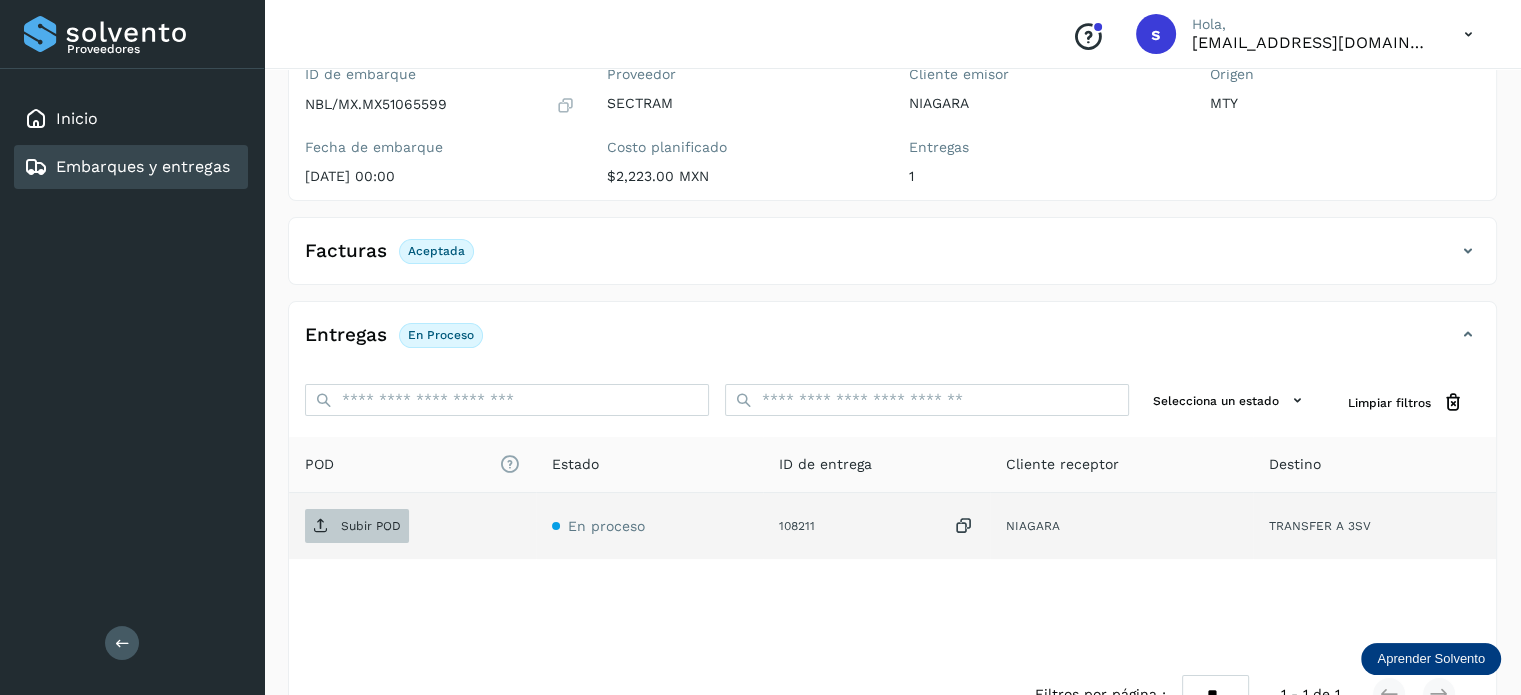 scroll, scrollTop: 200, scrollLeft: 0, axis: vertical 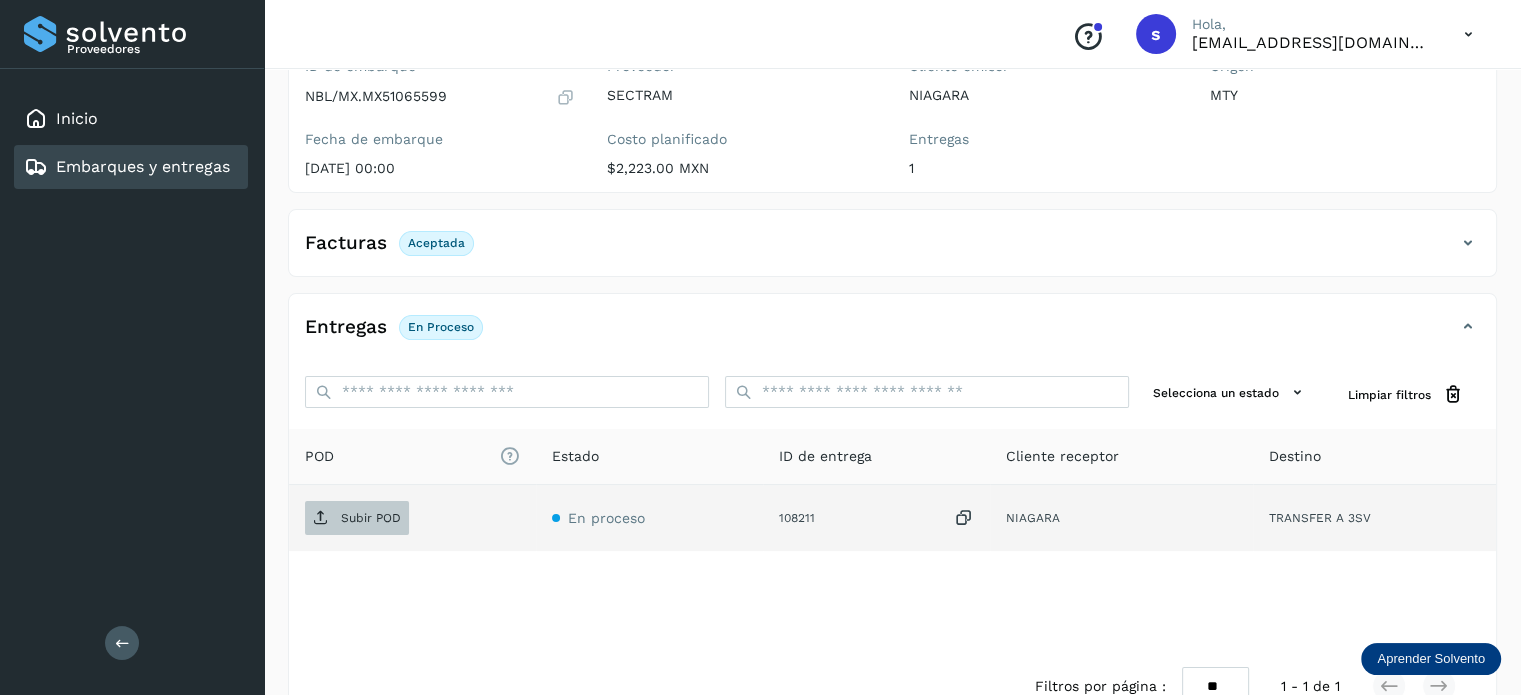 click on "Subir POD" at bounding box center (357, 518) 